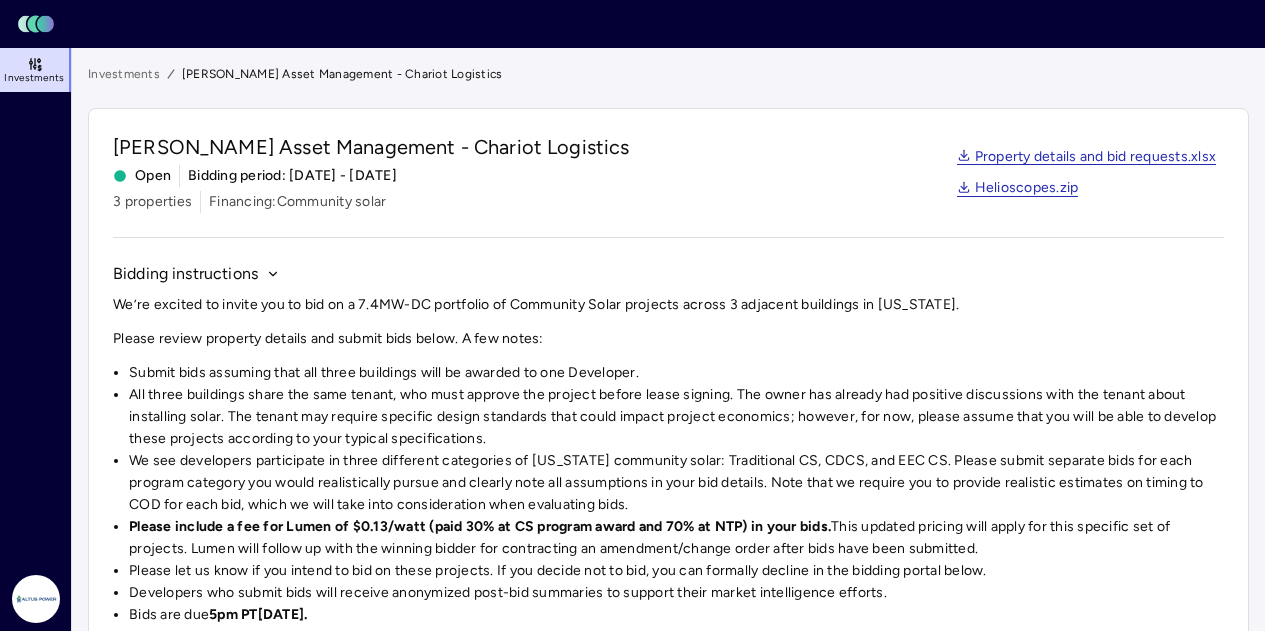 scroll, scrollTop: 0, scrollLeft: 0, axis: both 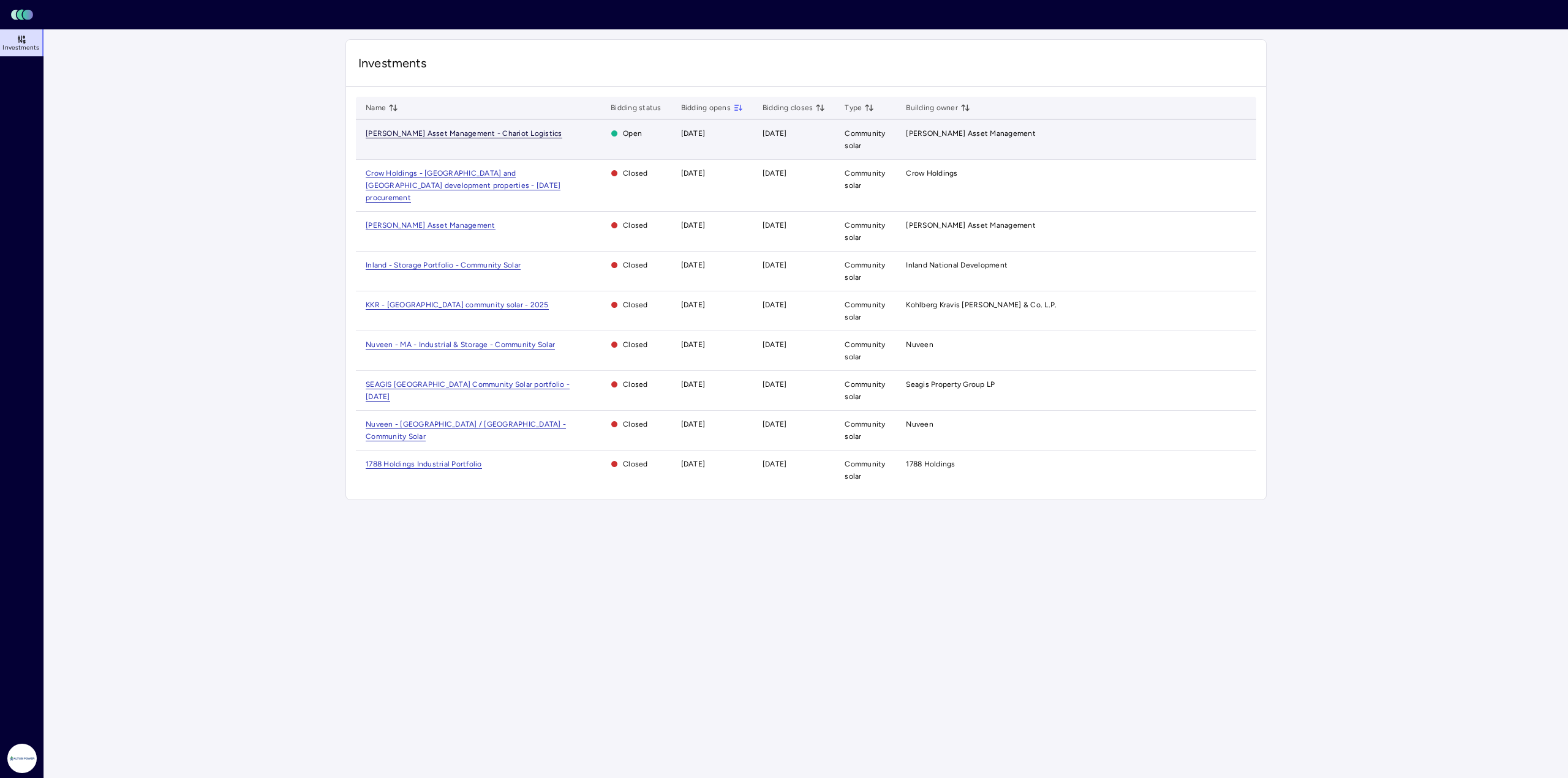 click on "[PERSON_NAME] Asset Management - Chariot Logistics" at bounding box center (464, 133) 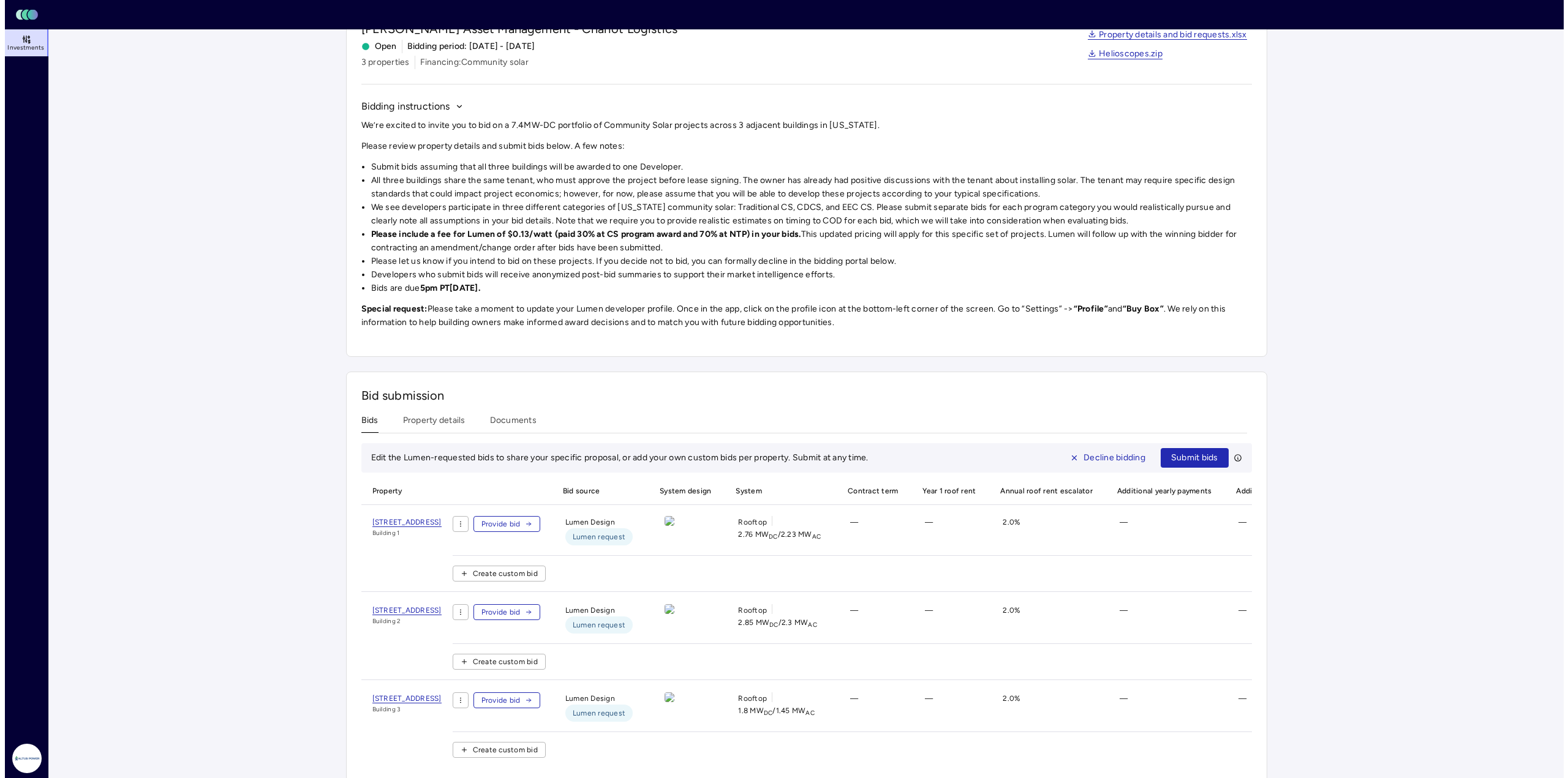 scroll, scrollTop: 91, scrollLeft: 0, axis: vertical 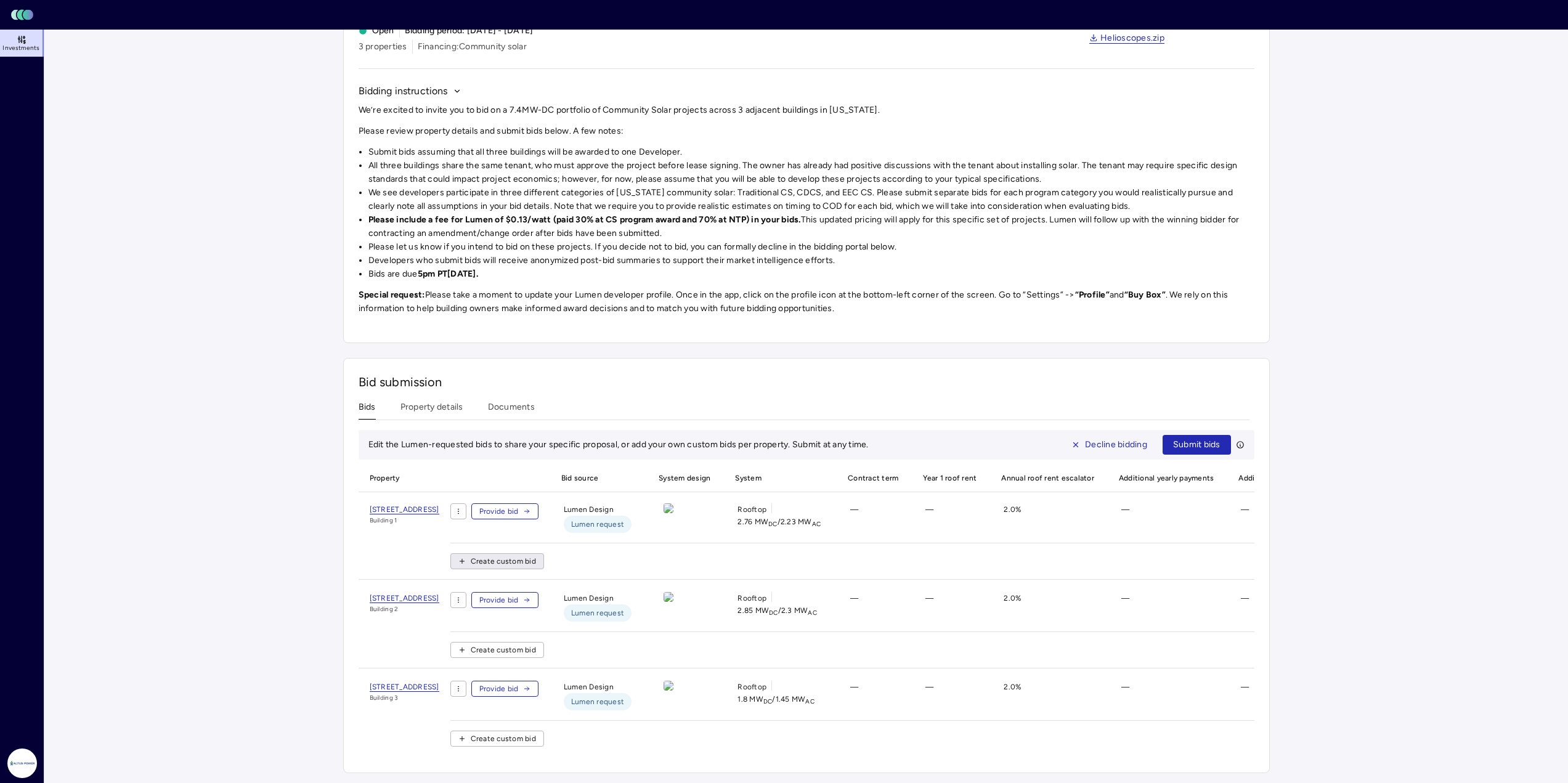 click on "Create custom bid" at bounding box center (503, 561) 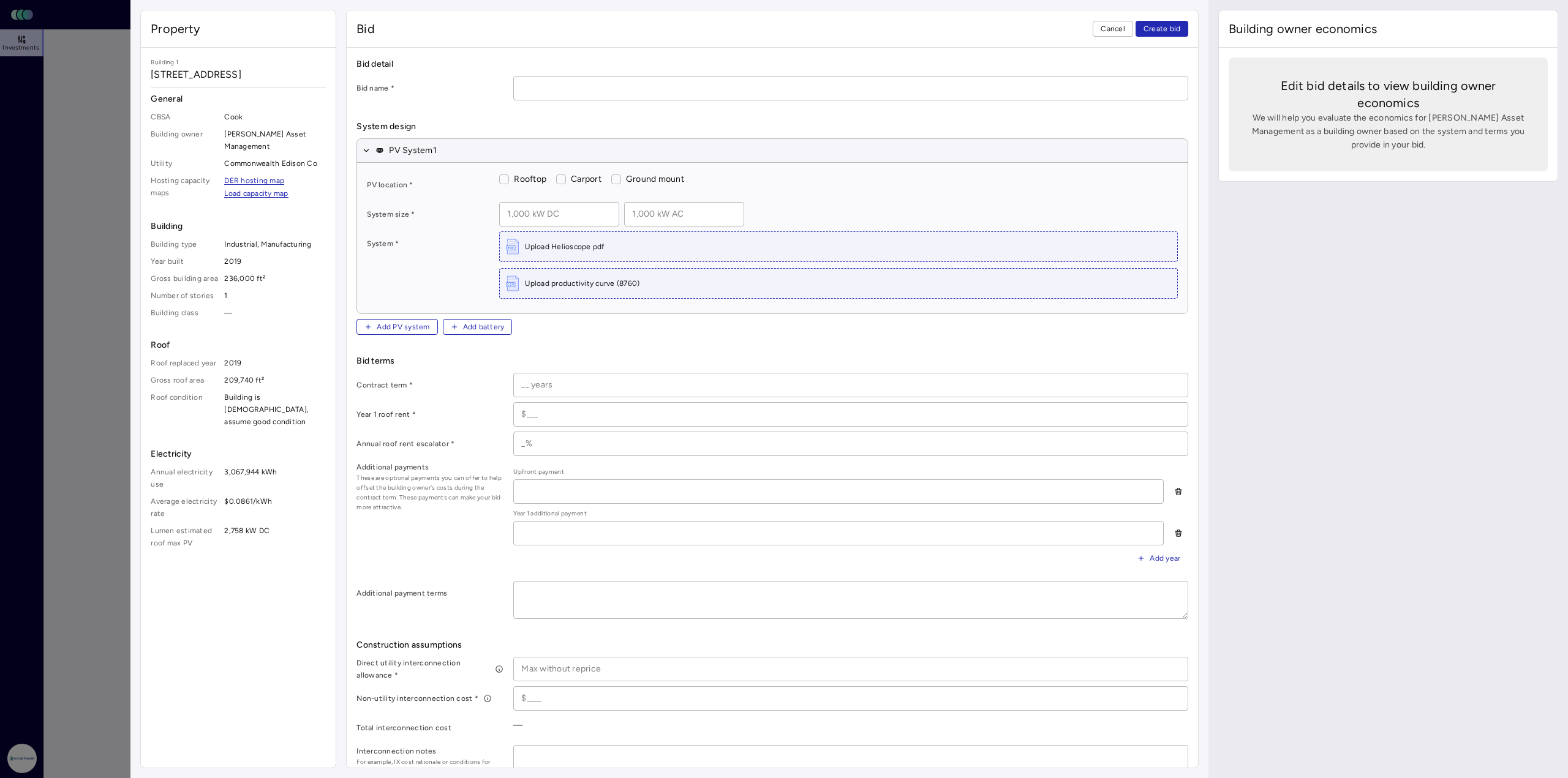 click on "Rooftop" at bounding box center (504, 179) 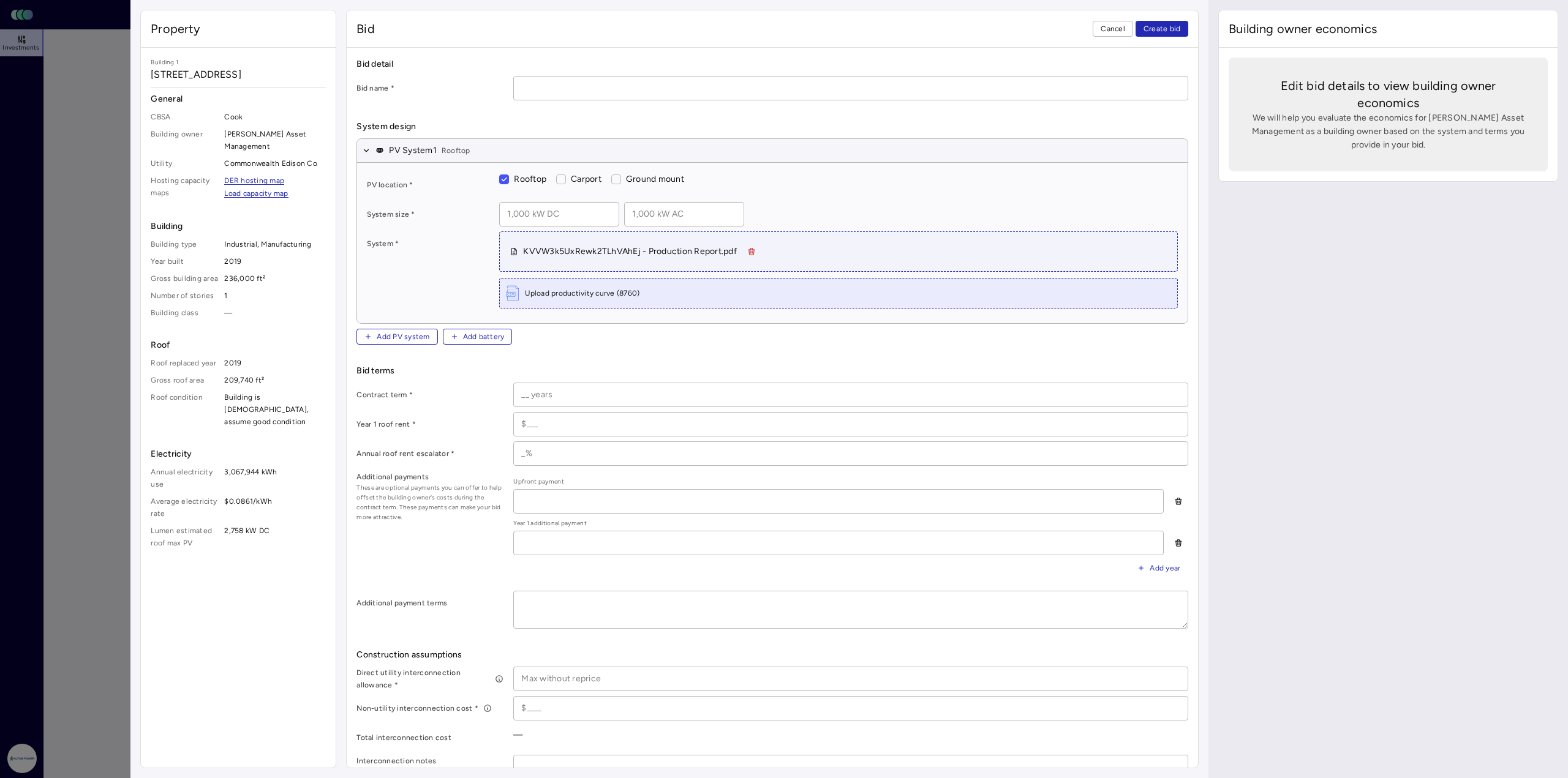 click on "Upload productivity curve (8760)" at bounding box center (582, 293) 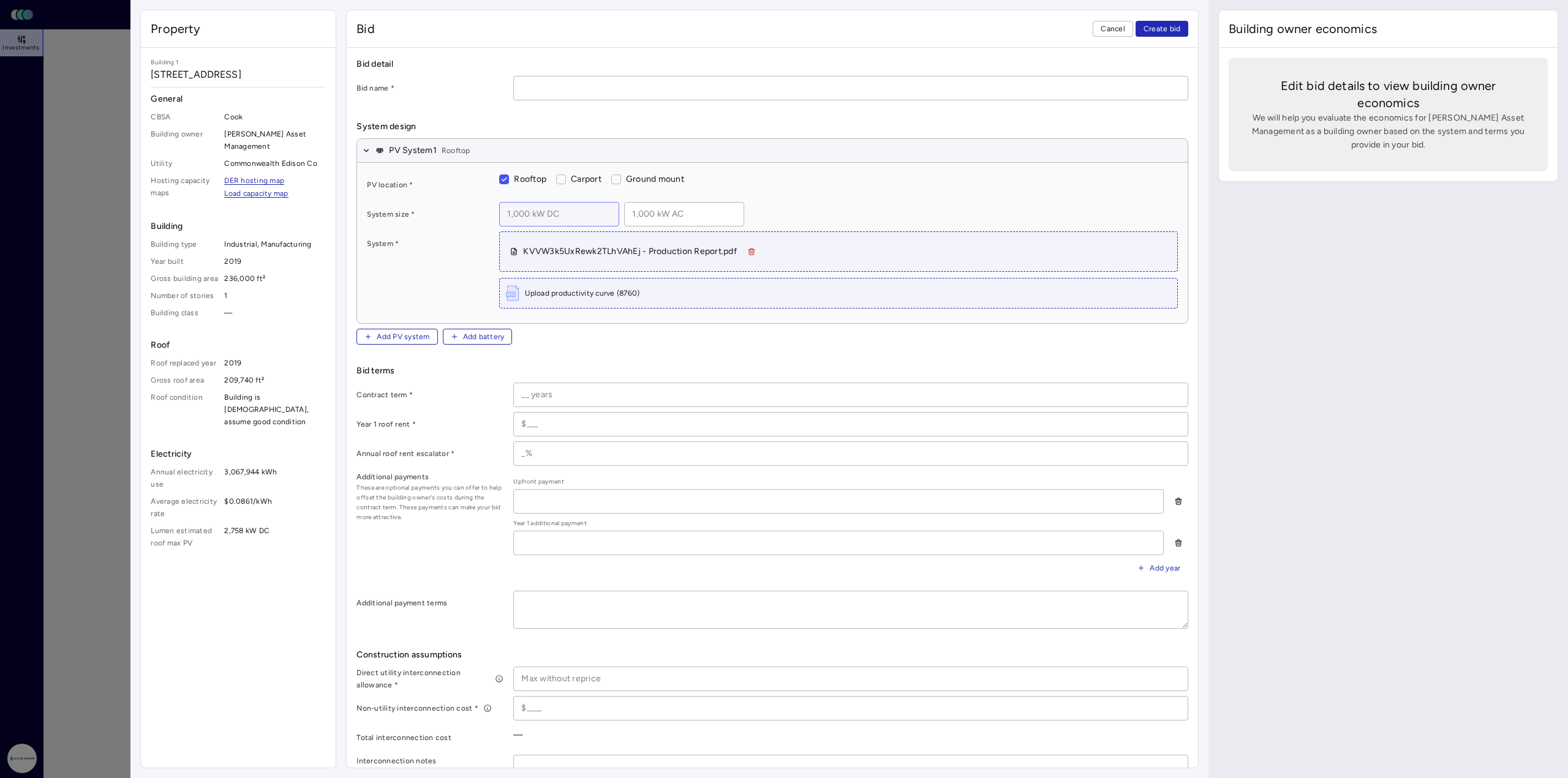 click at bounding box center [559, 214] 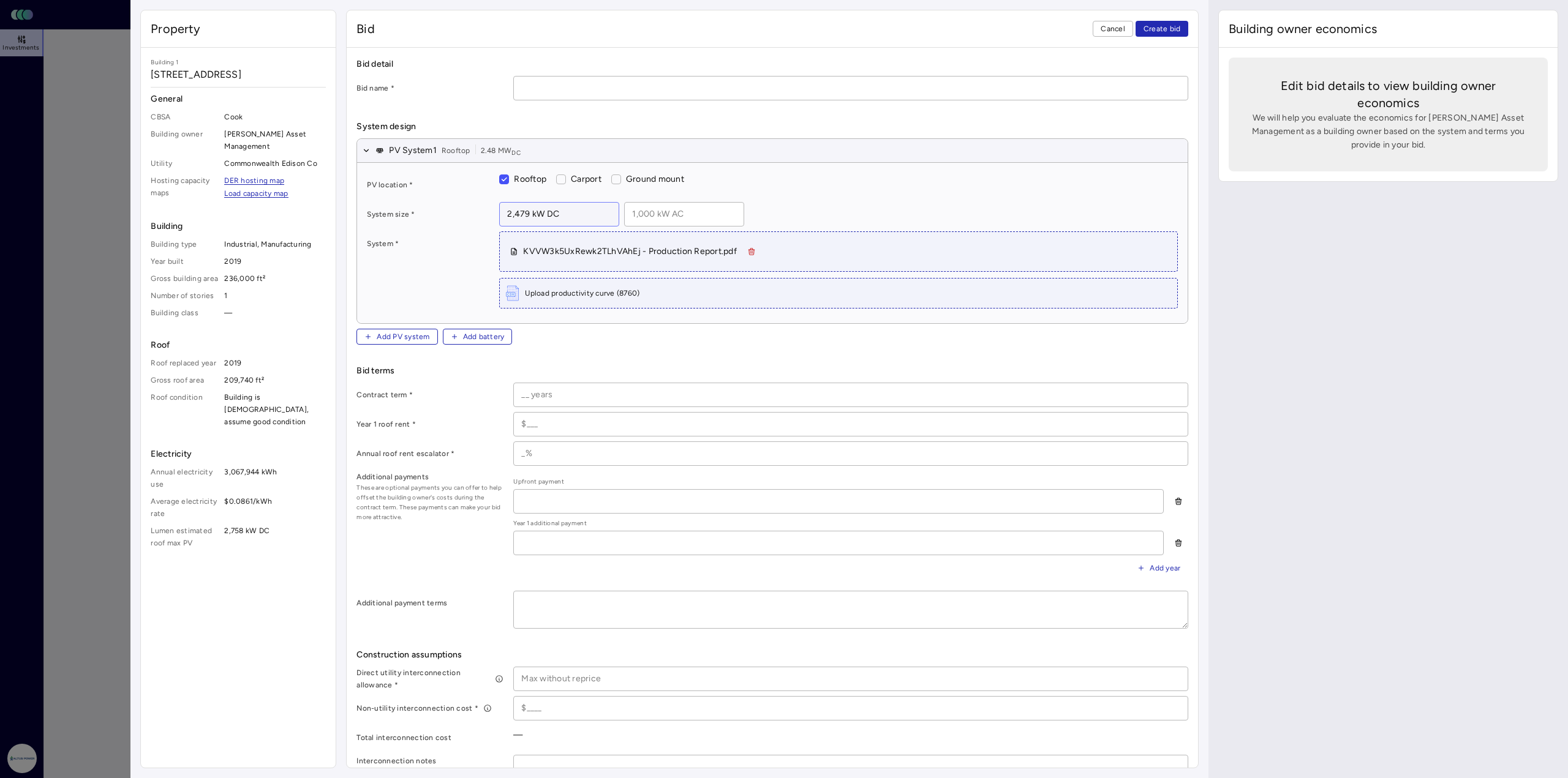 type on "2,479 kW DC" 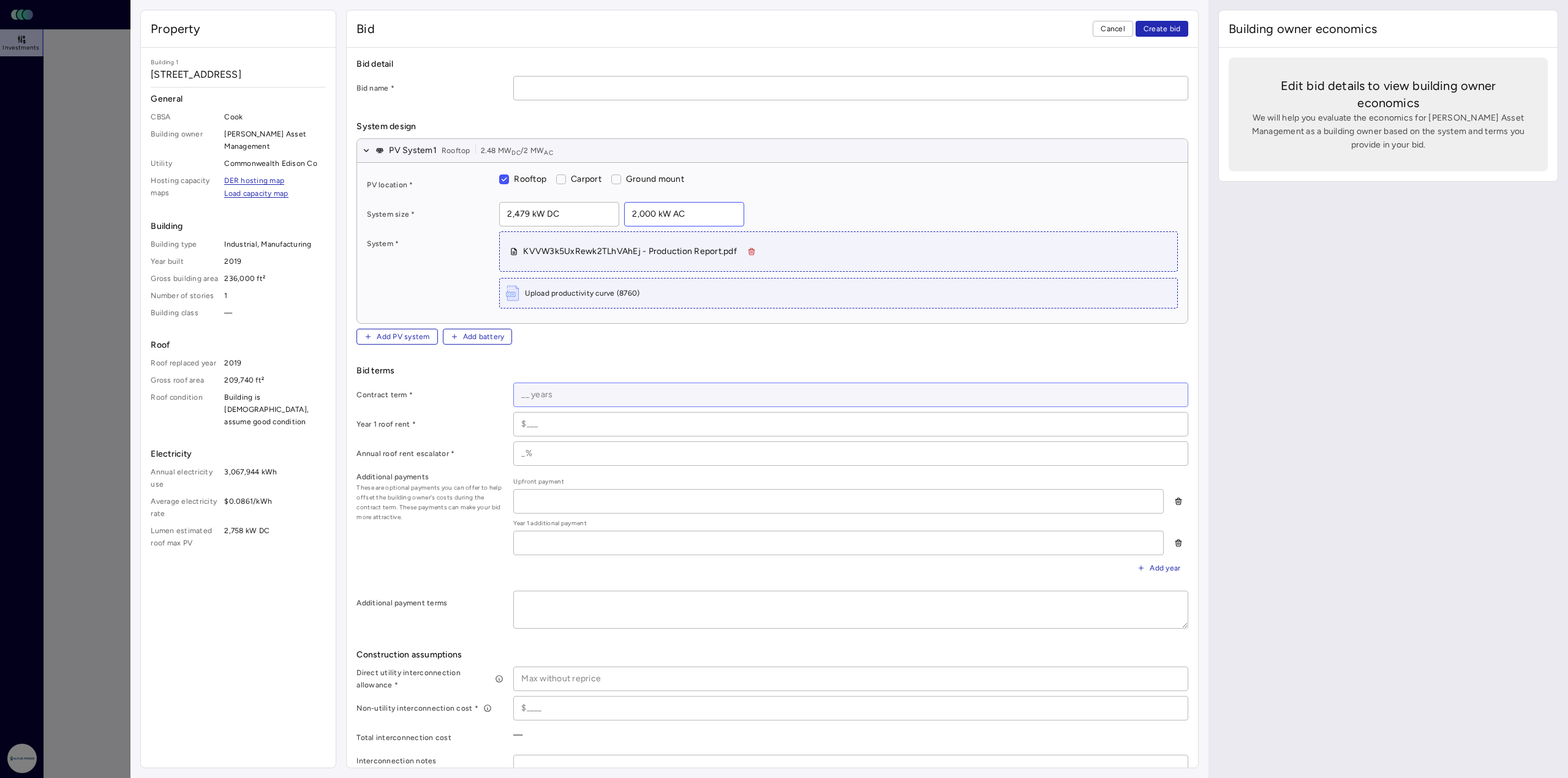 type on "2,000 kW AC" 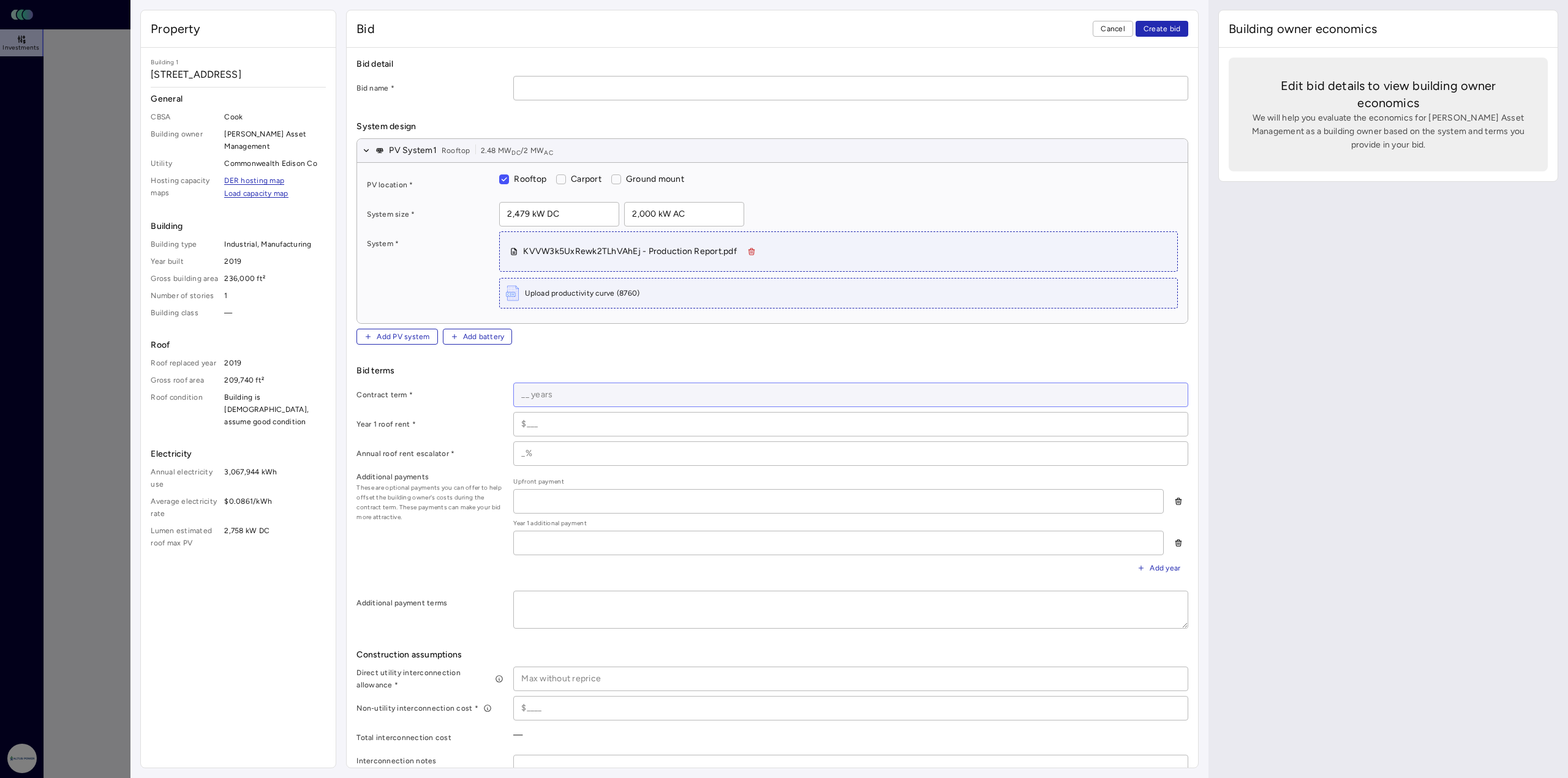 click at bounding box center [851, 395] 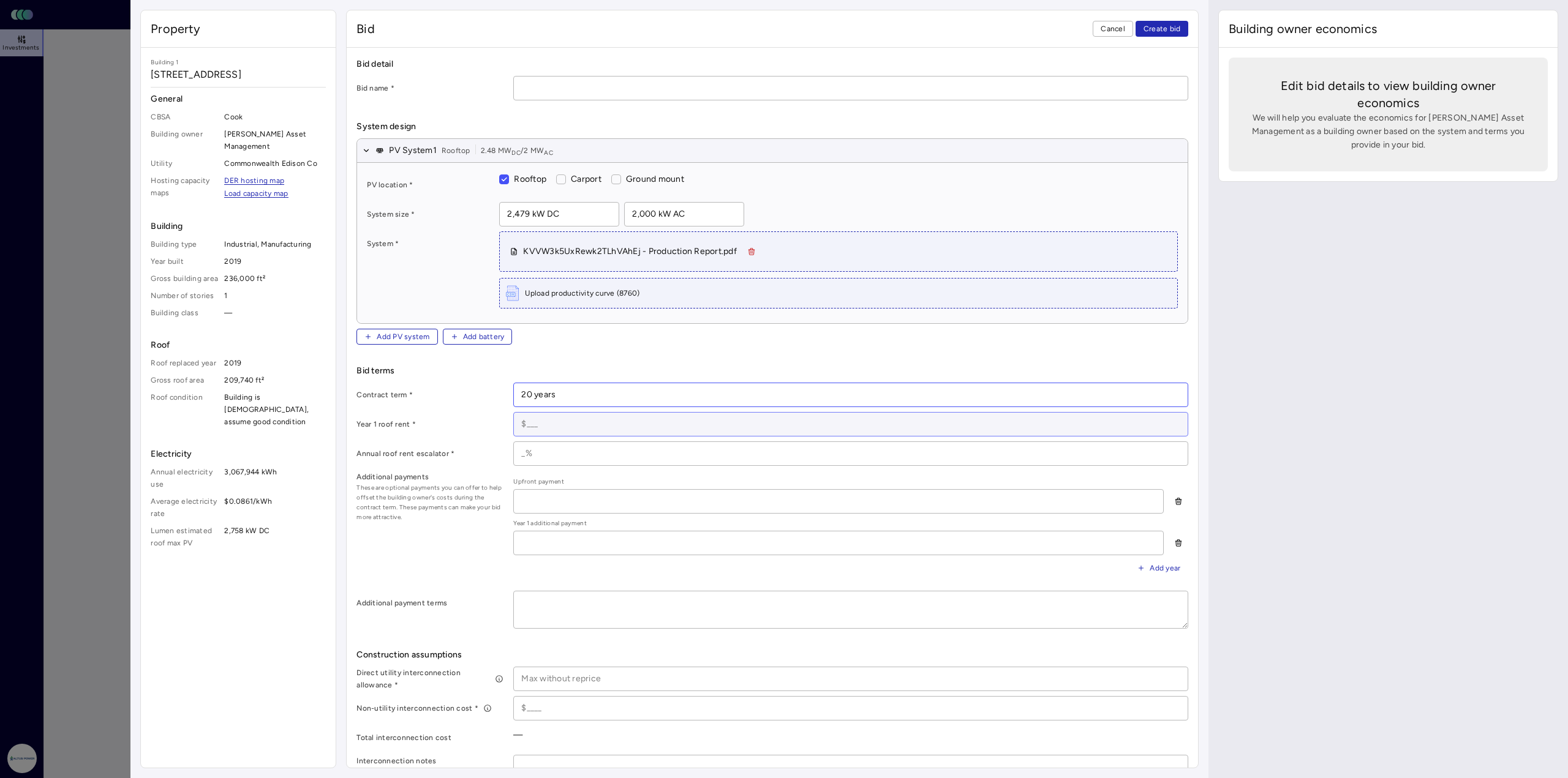 type on "20 years" 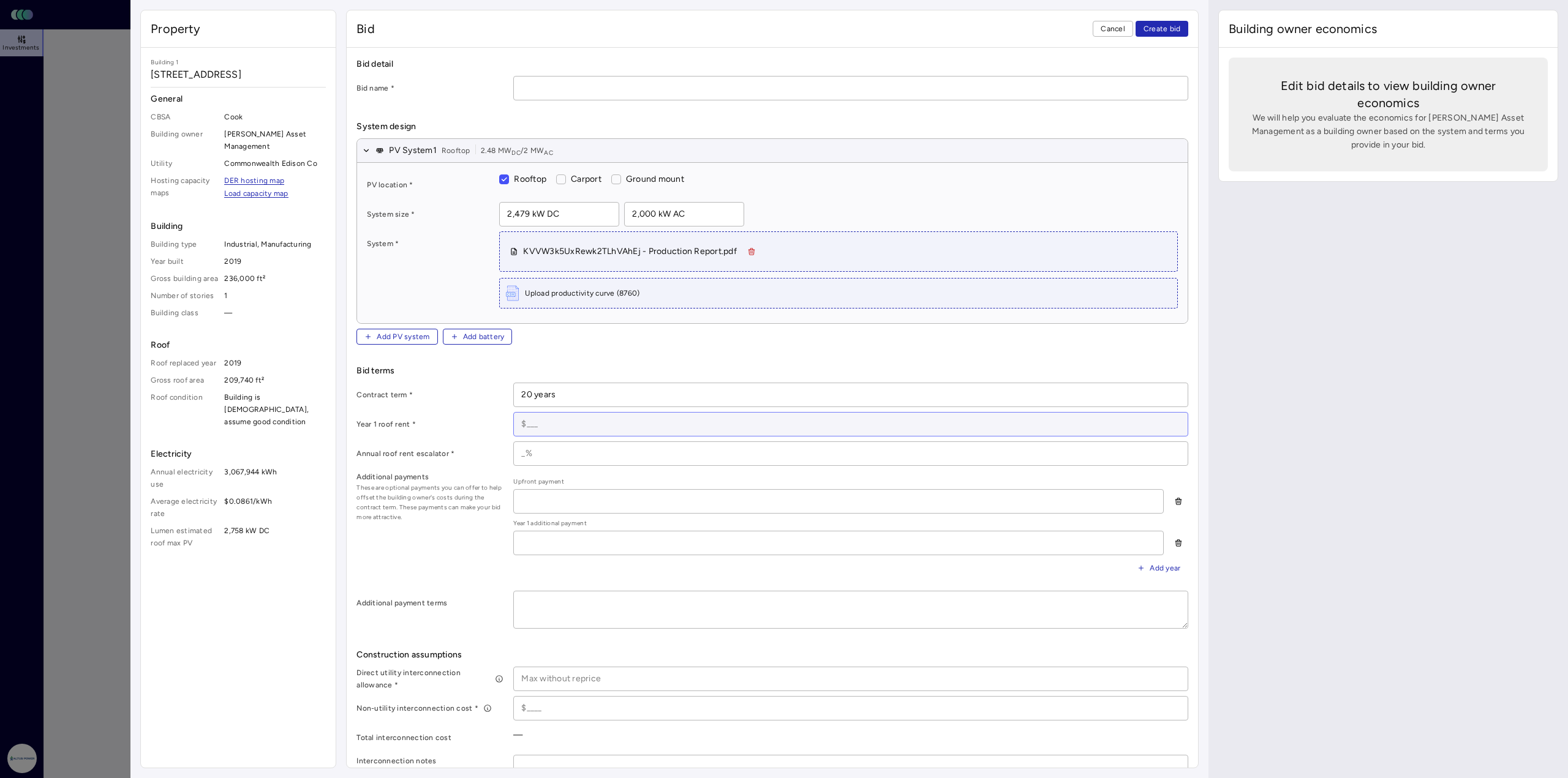 drag, startPoint x: 552, startPoint y: 424, endPoint x: 556, endPoint y: 434, distance: 10.77033 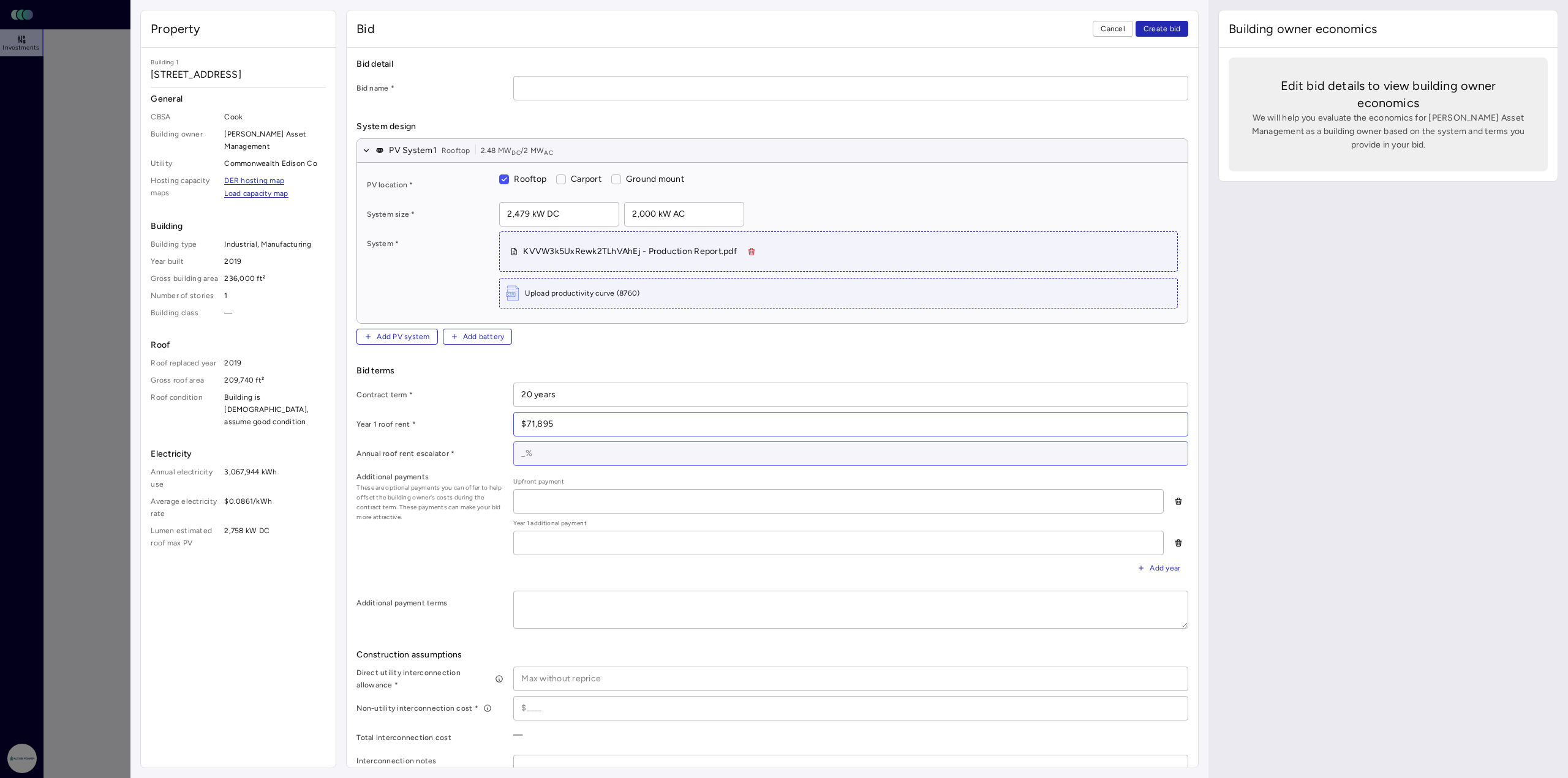type on "$71,895" 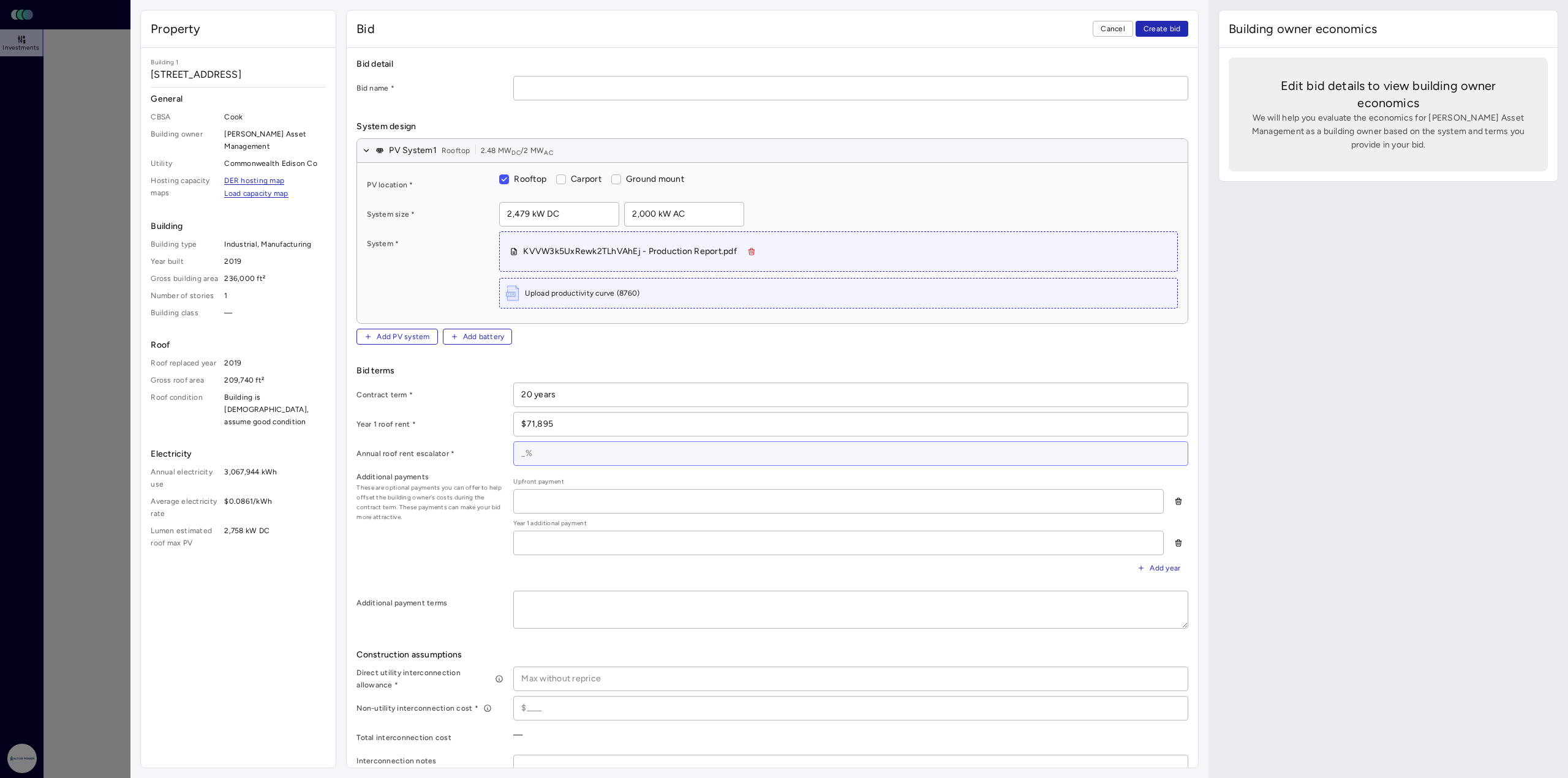 click at bounding box center [851, 454] 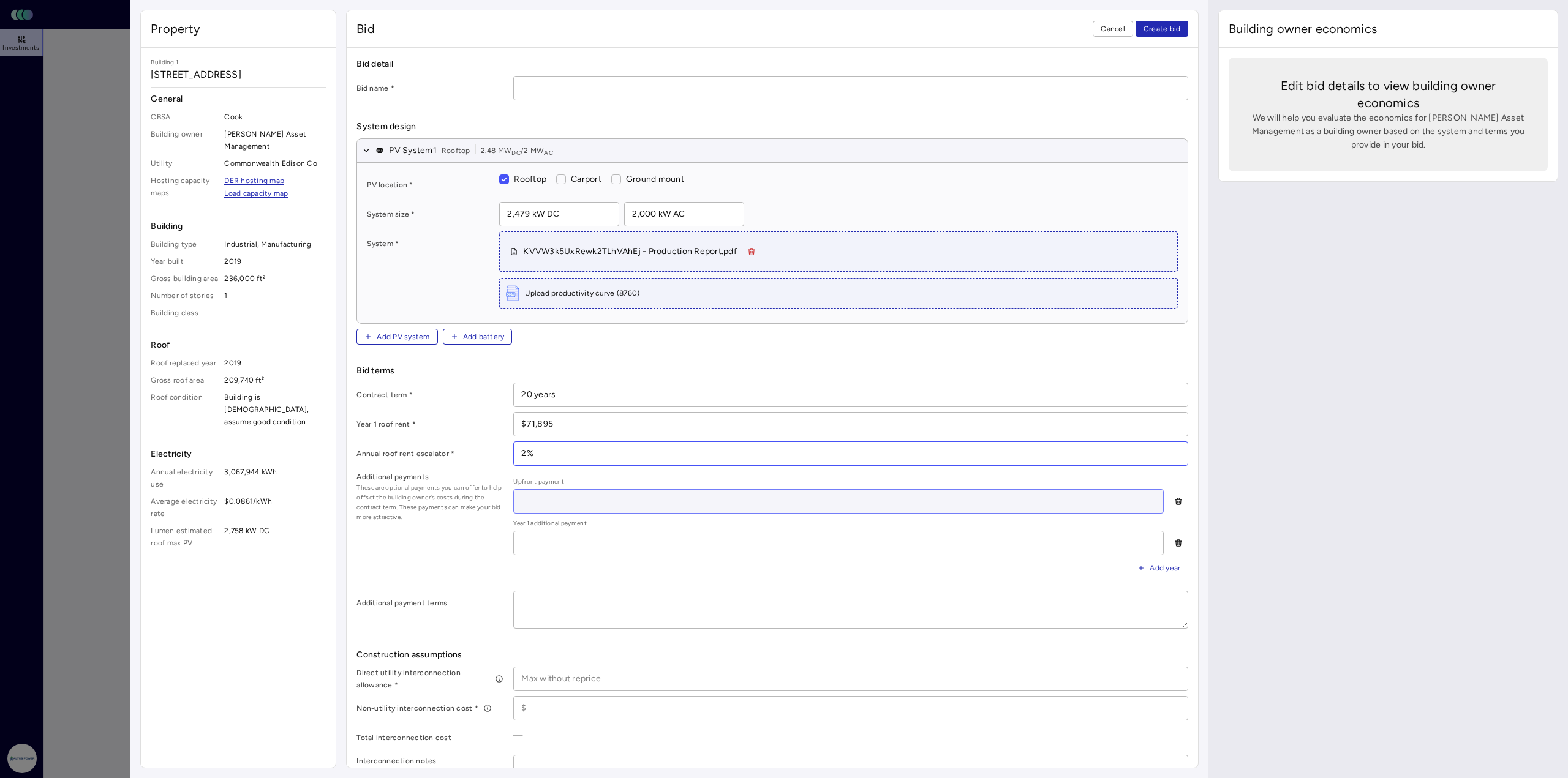 type on "2%" 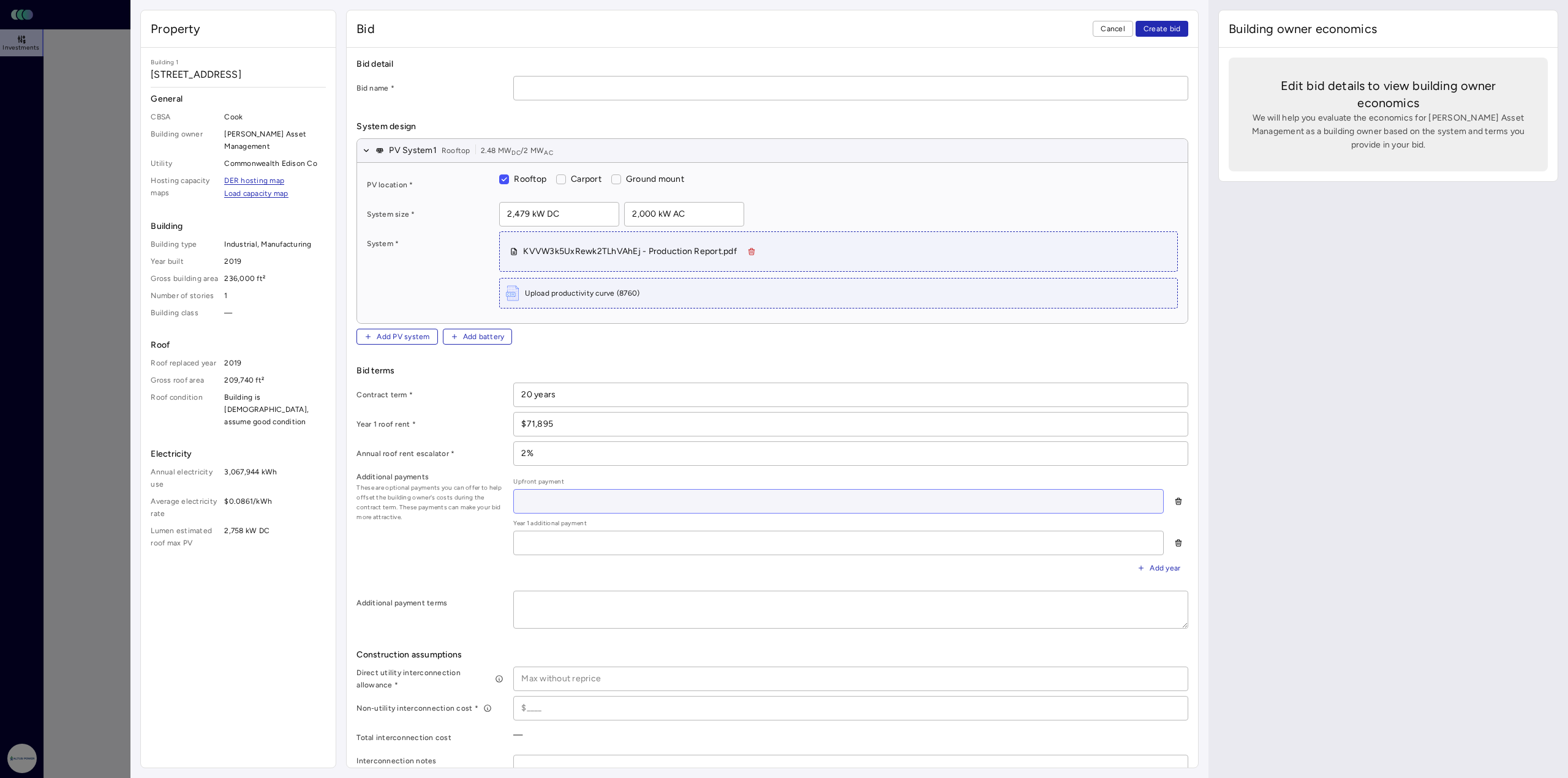 click at bounding box center (839, 501) 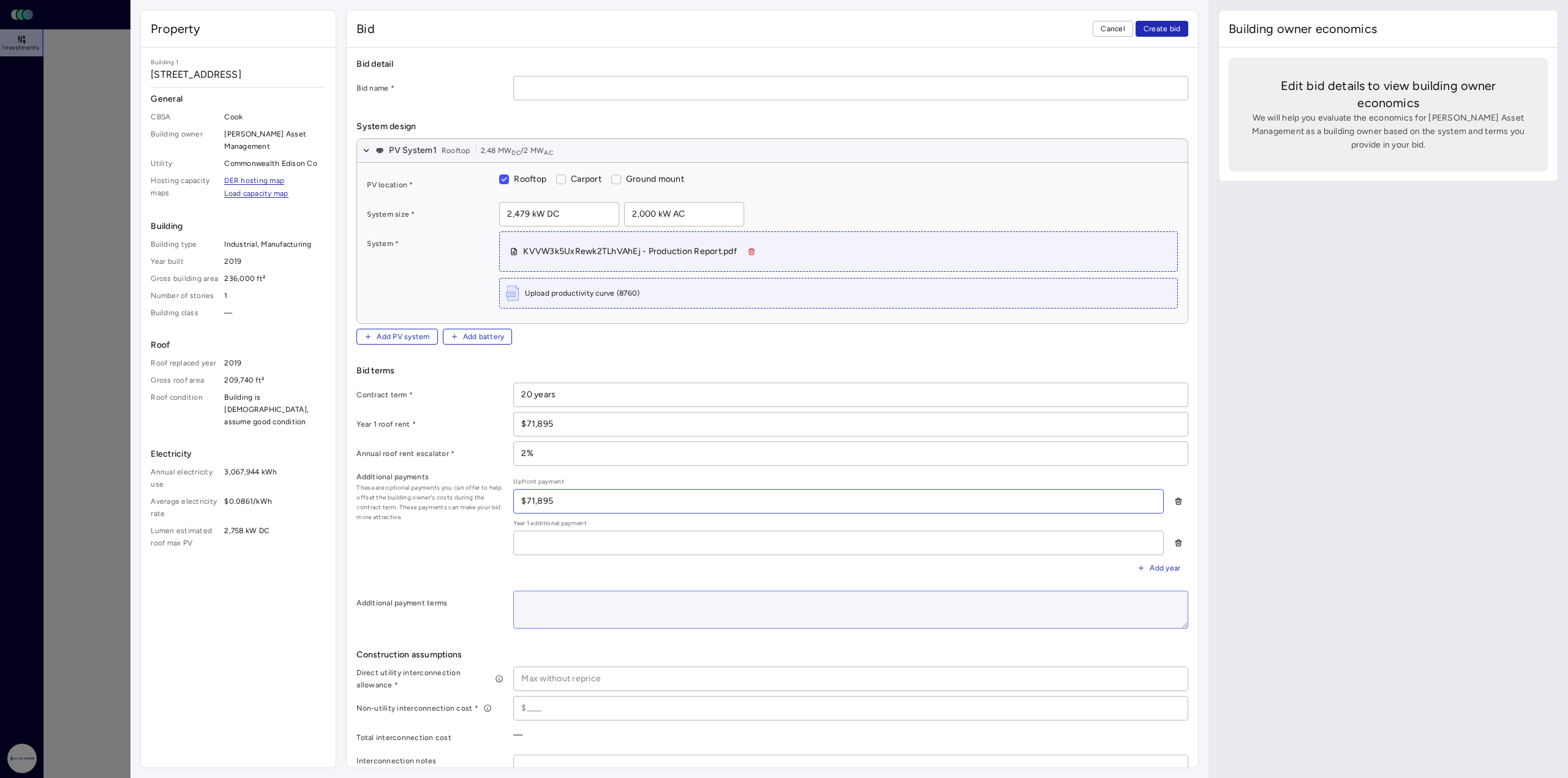 type on "$71,895" 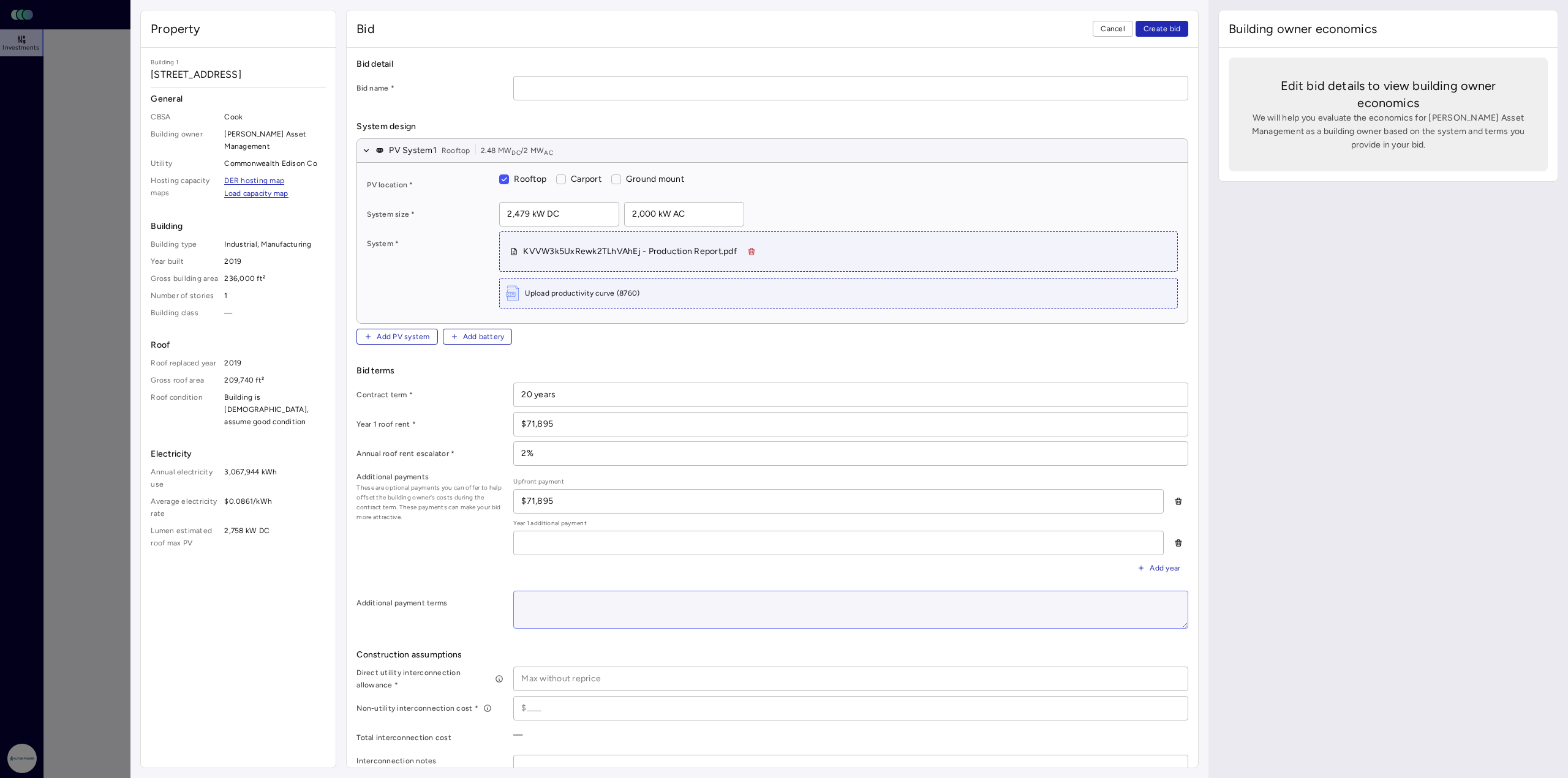 click at bounding box center (851, 610) 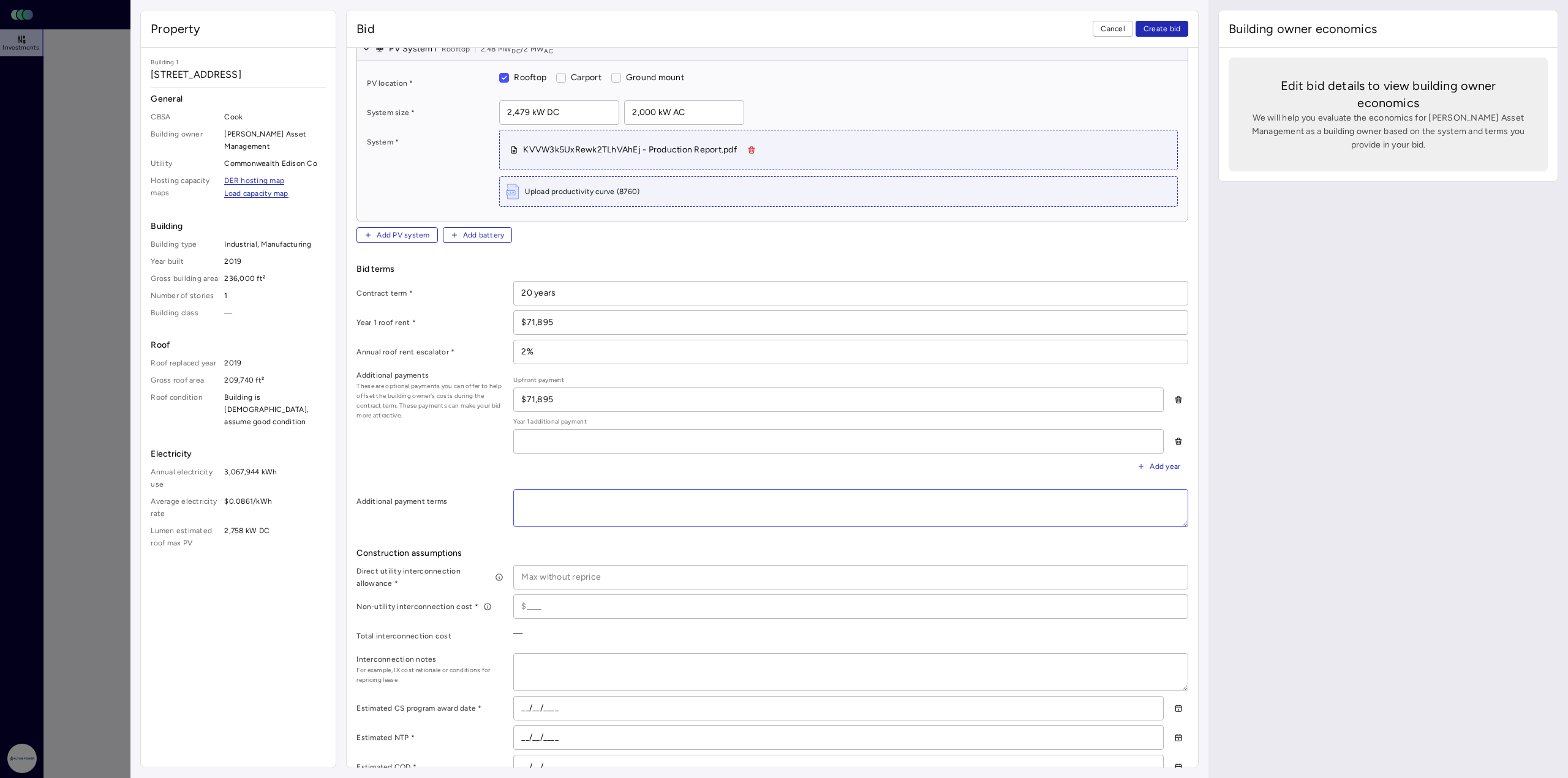 scroll, scrollTop: 122, scrollLeft: 0, axis: vertical 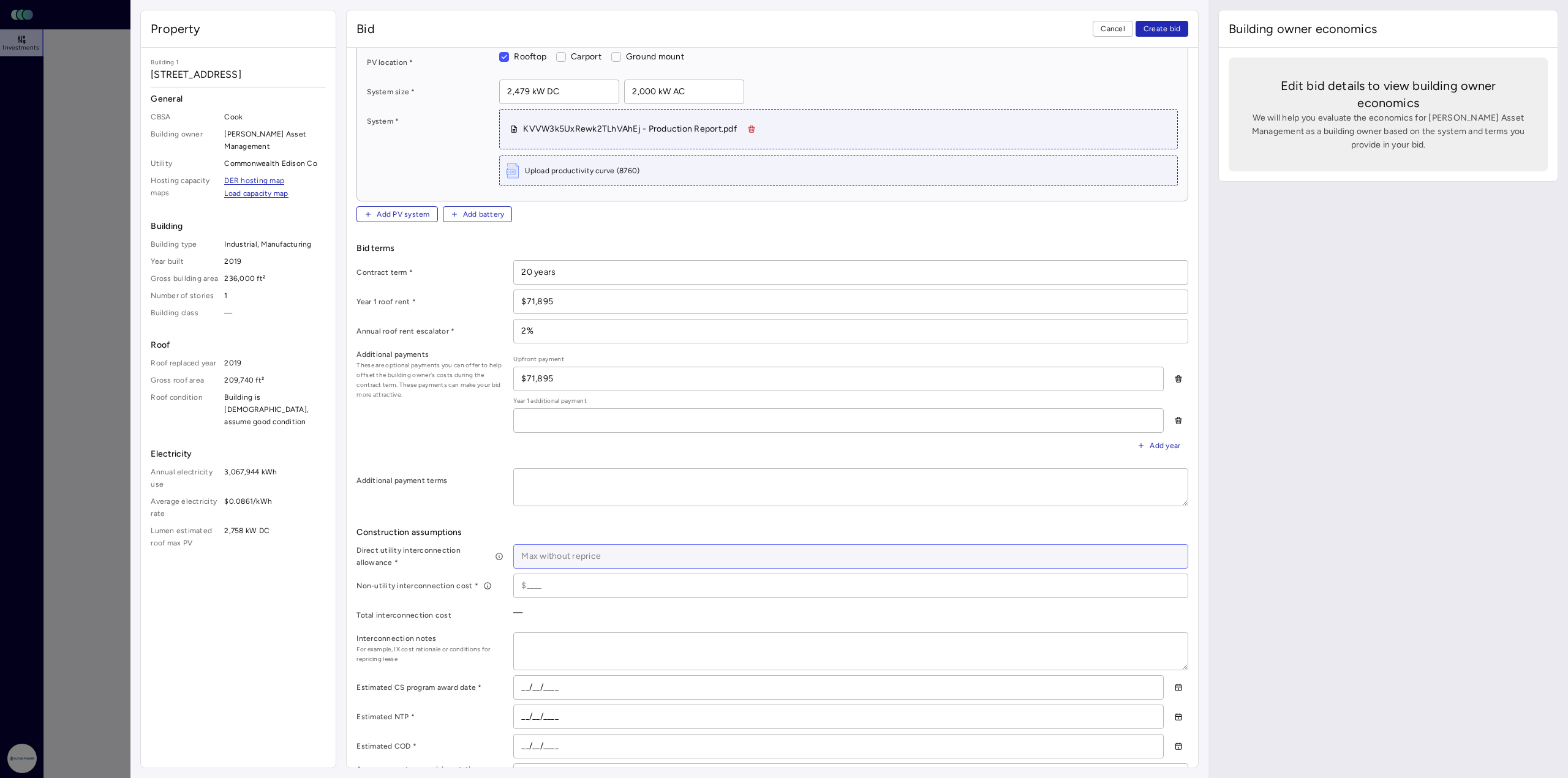 click at bounding box center [851, 556] 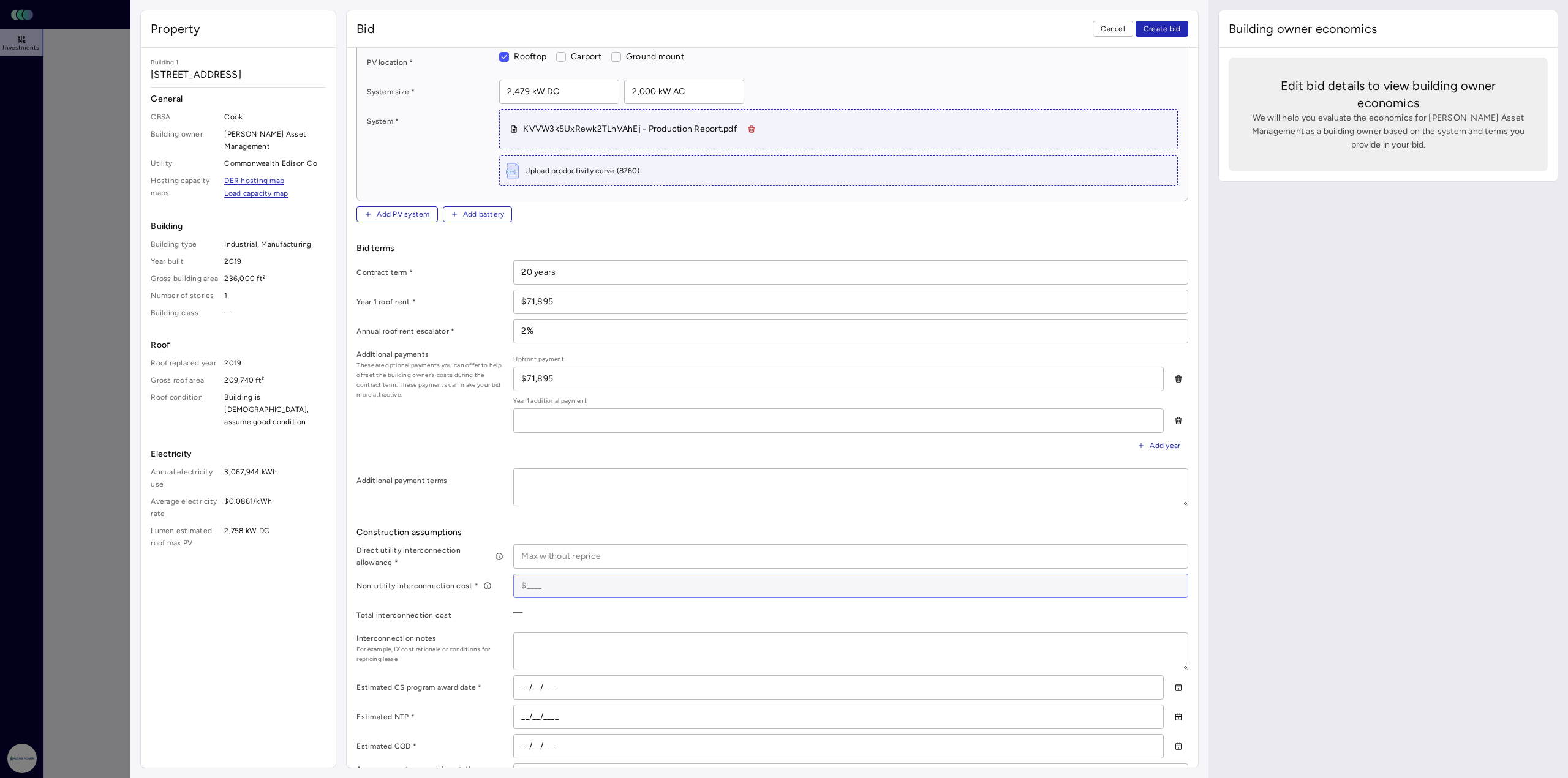 click at bounding box center [851, 586] 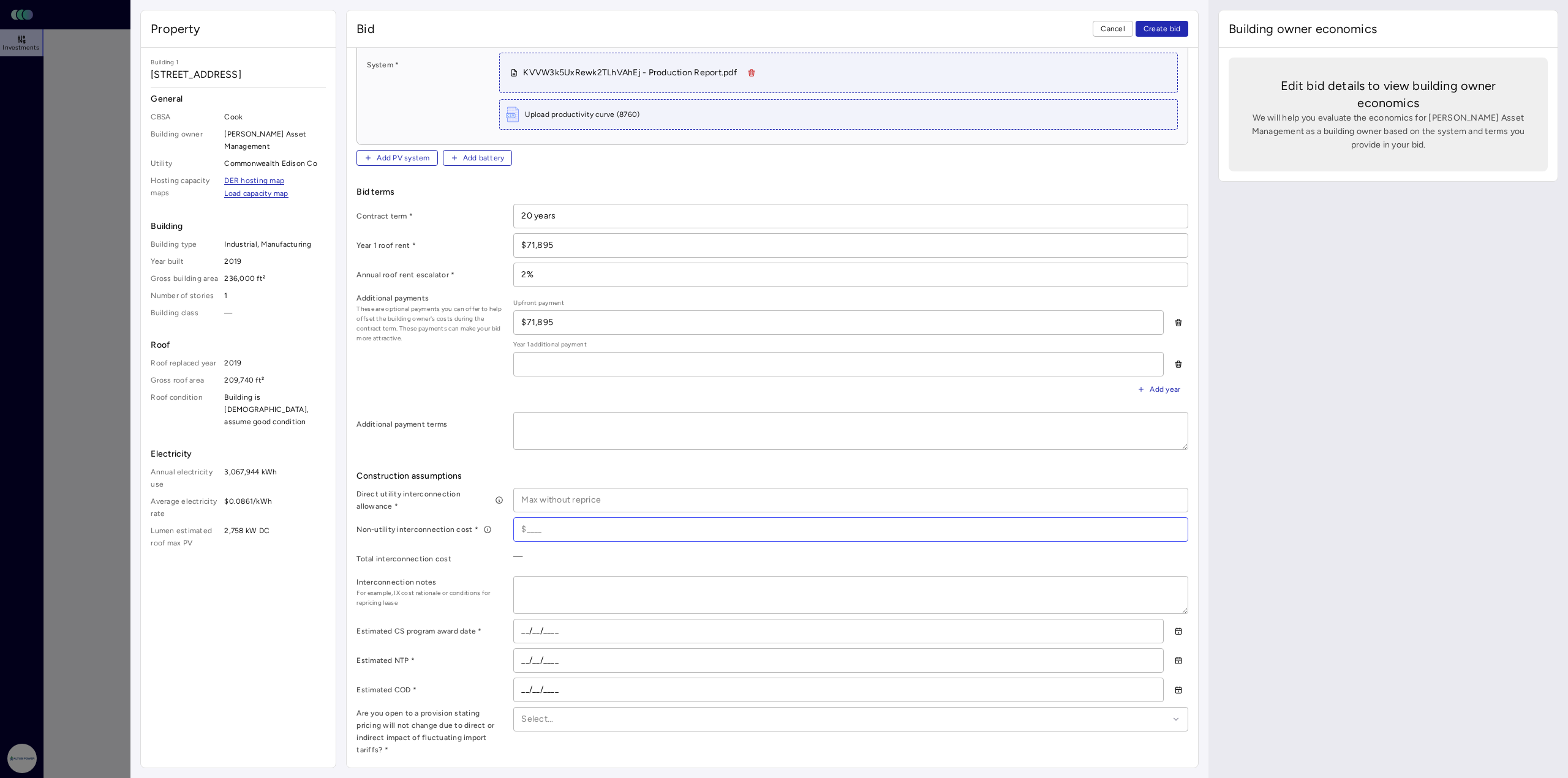 scroll, scrollTop: 184, scrollLeft: 0, axis: vertical 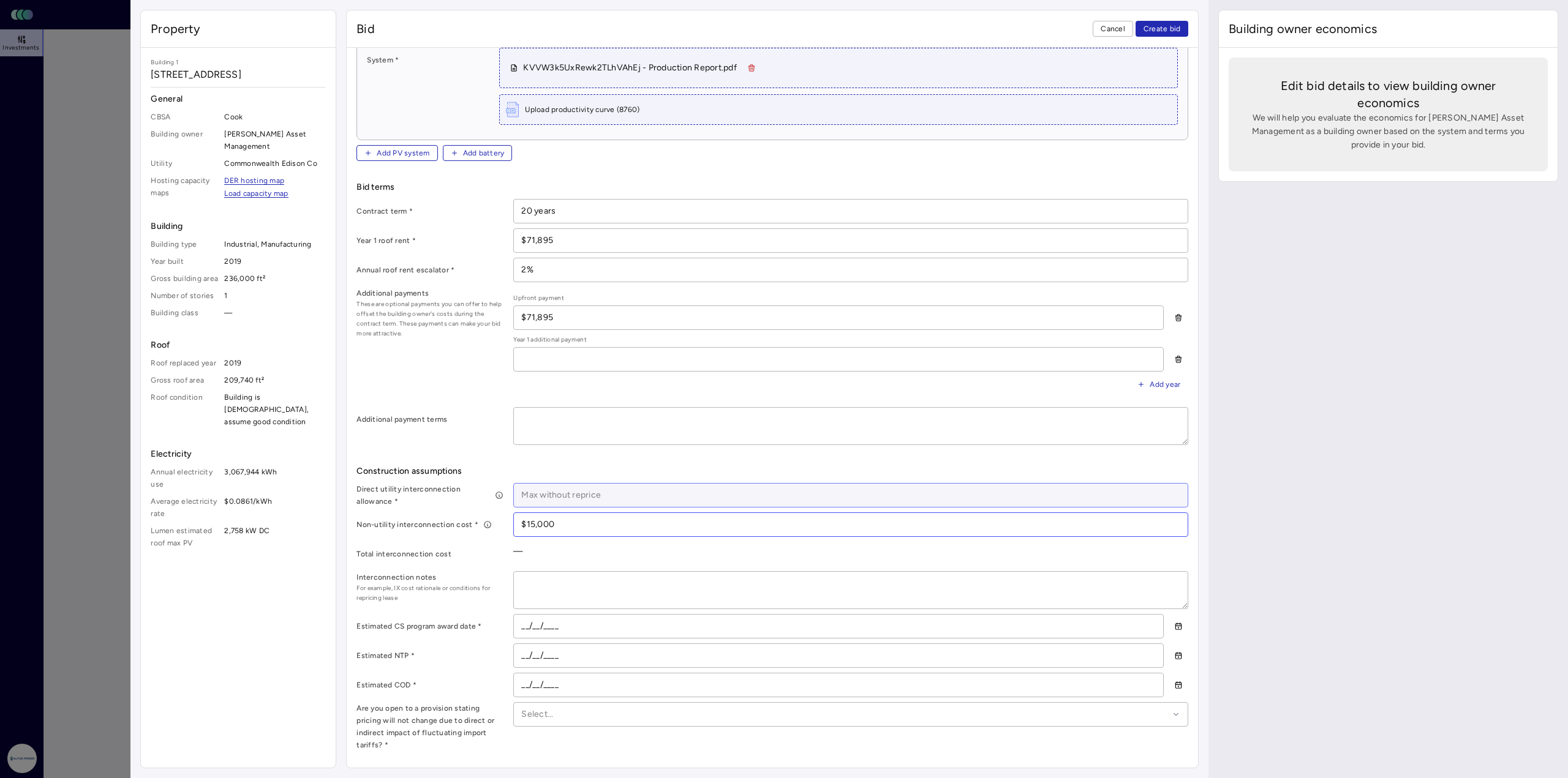 type on "$15,000" 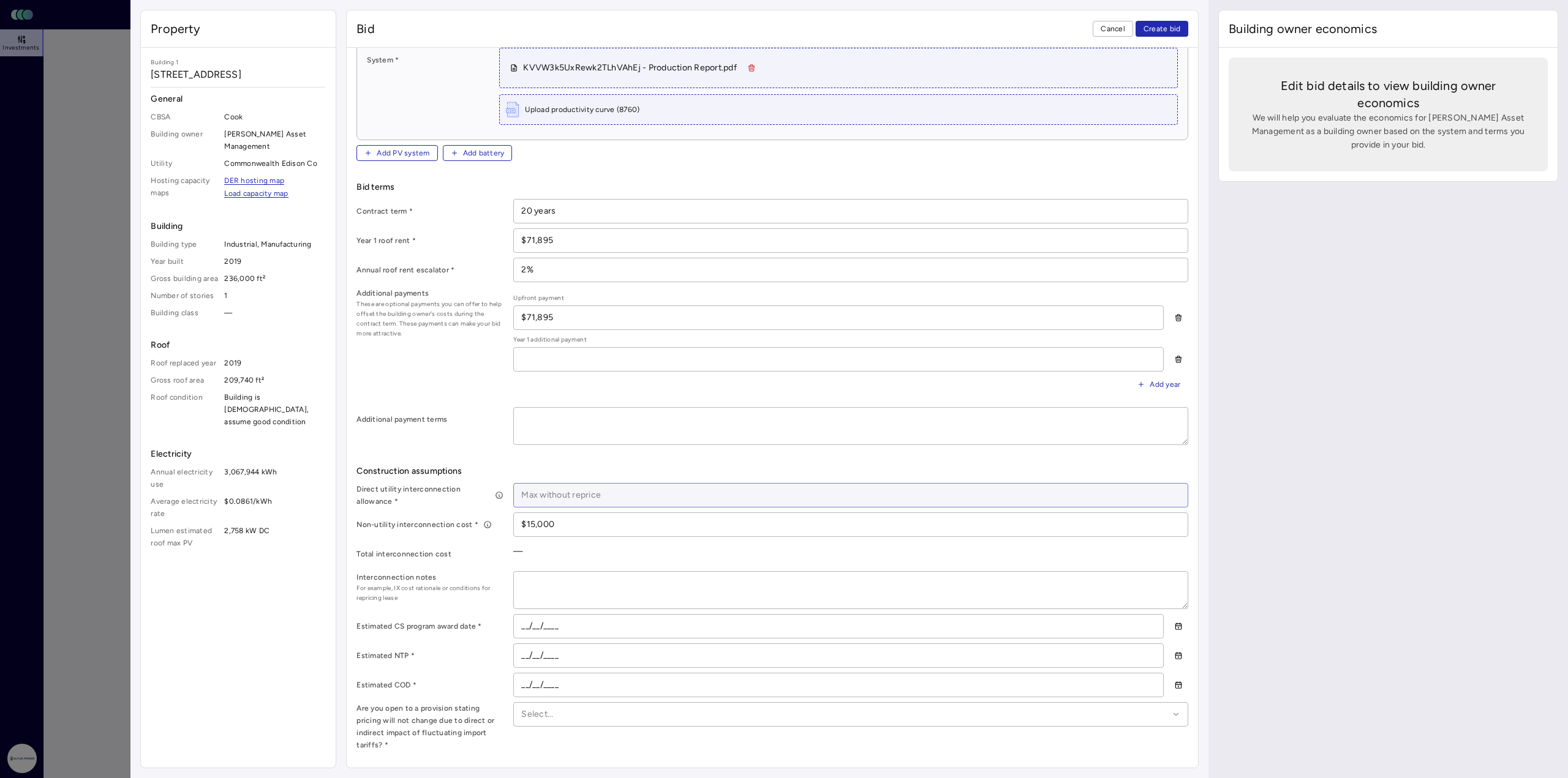 drag, startPoint x: 536, startPoint y: 503, endPoint x: 548, endPoint y: 506, distance: 12.369317 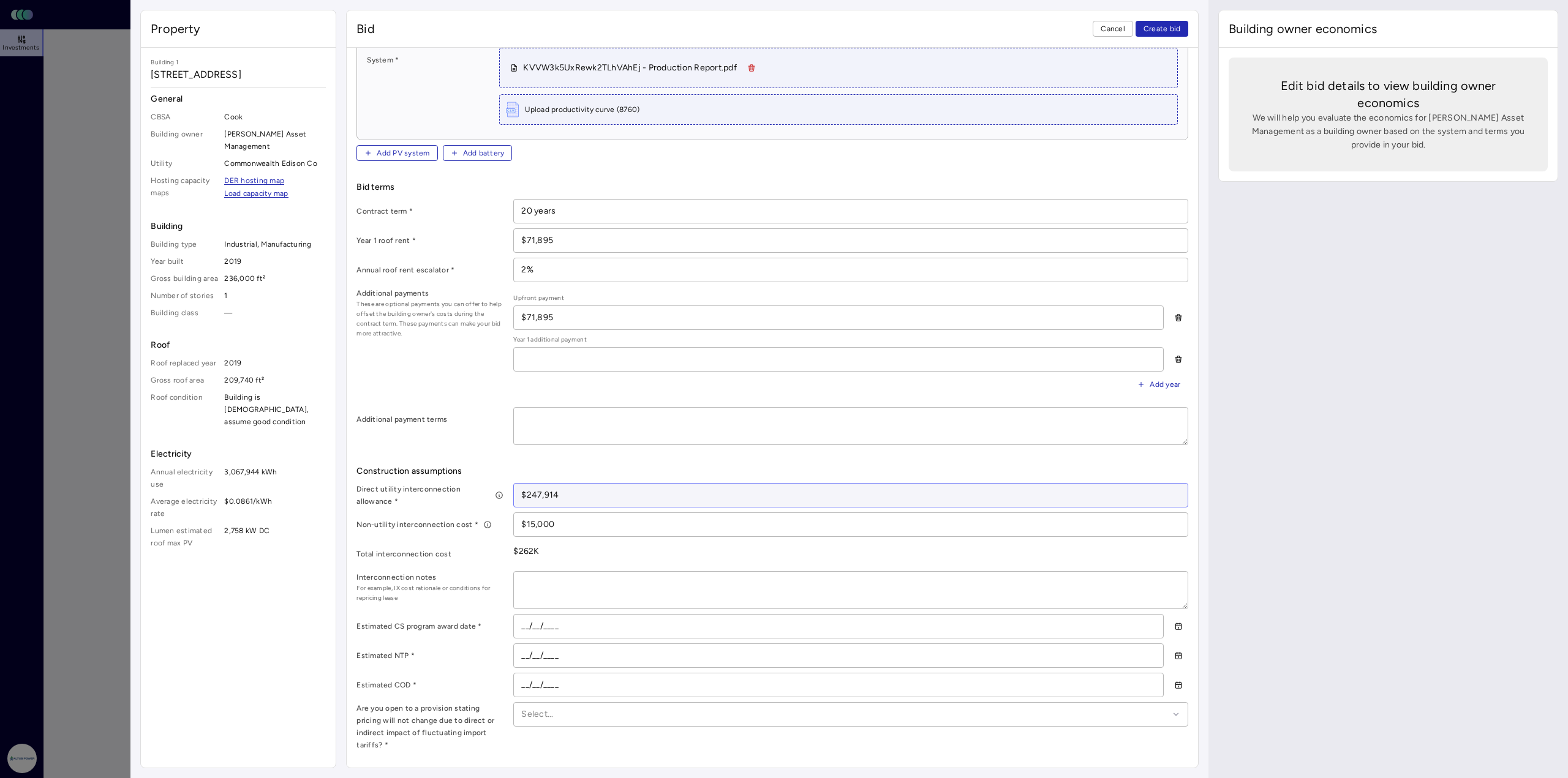 type on "$247,914" 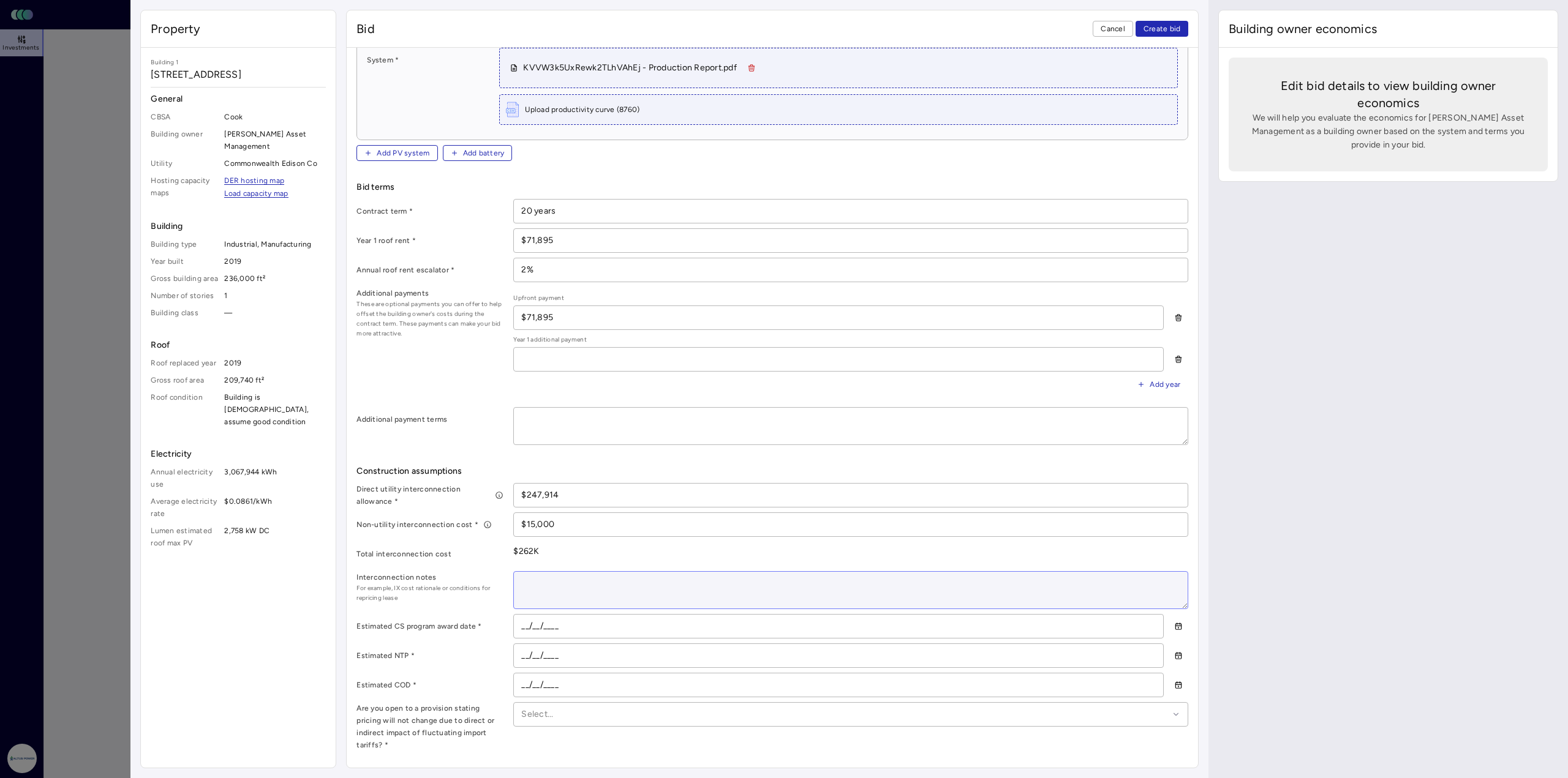 click at bounding box center [851, 590] 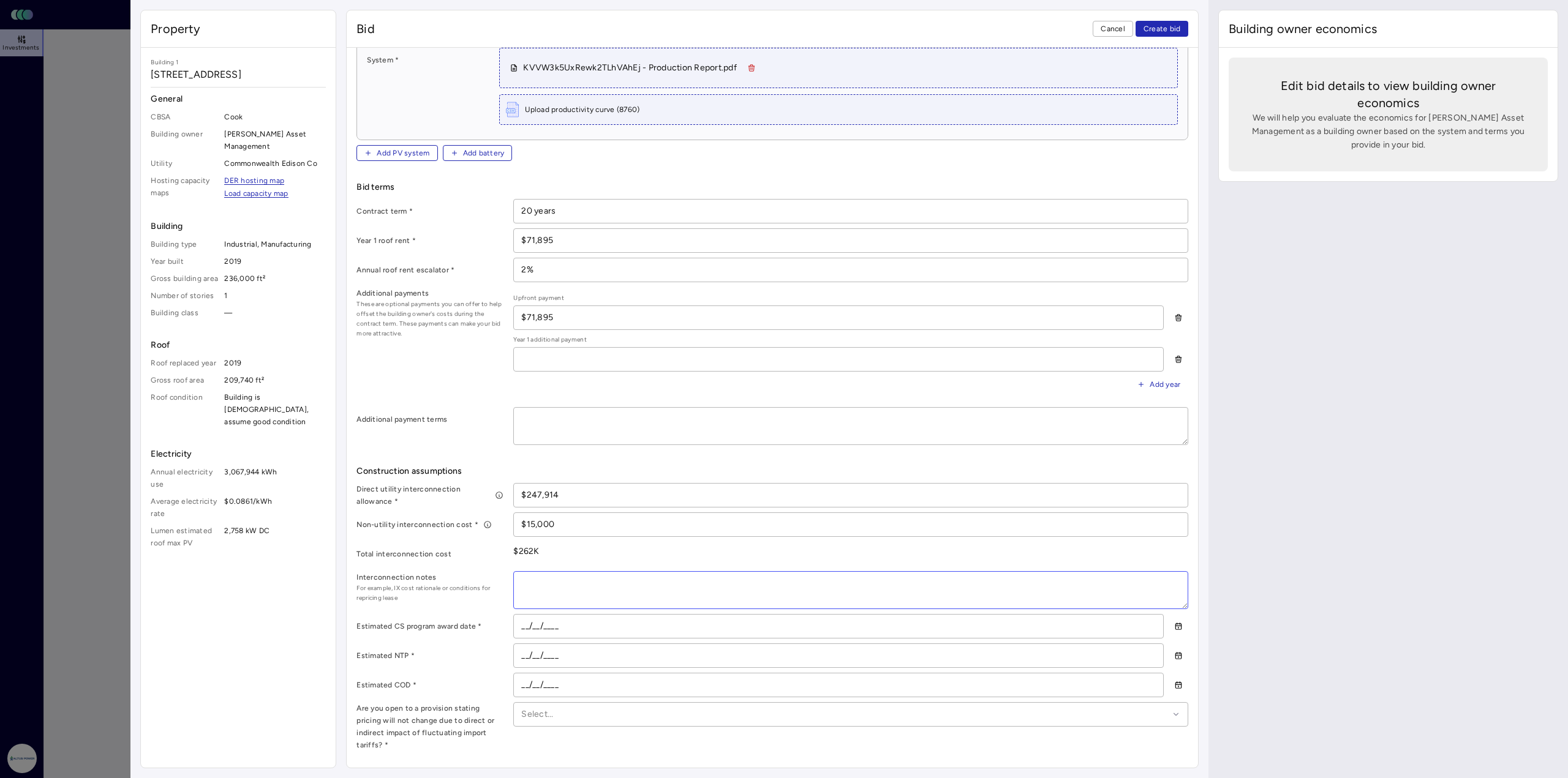 type on "x" 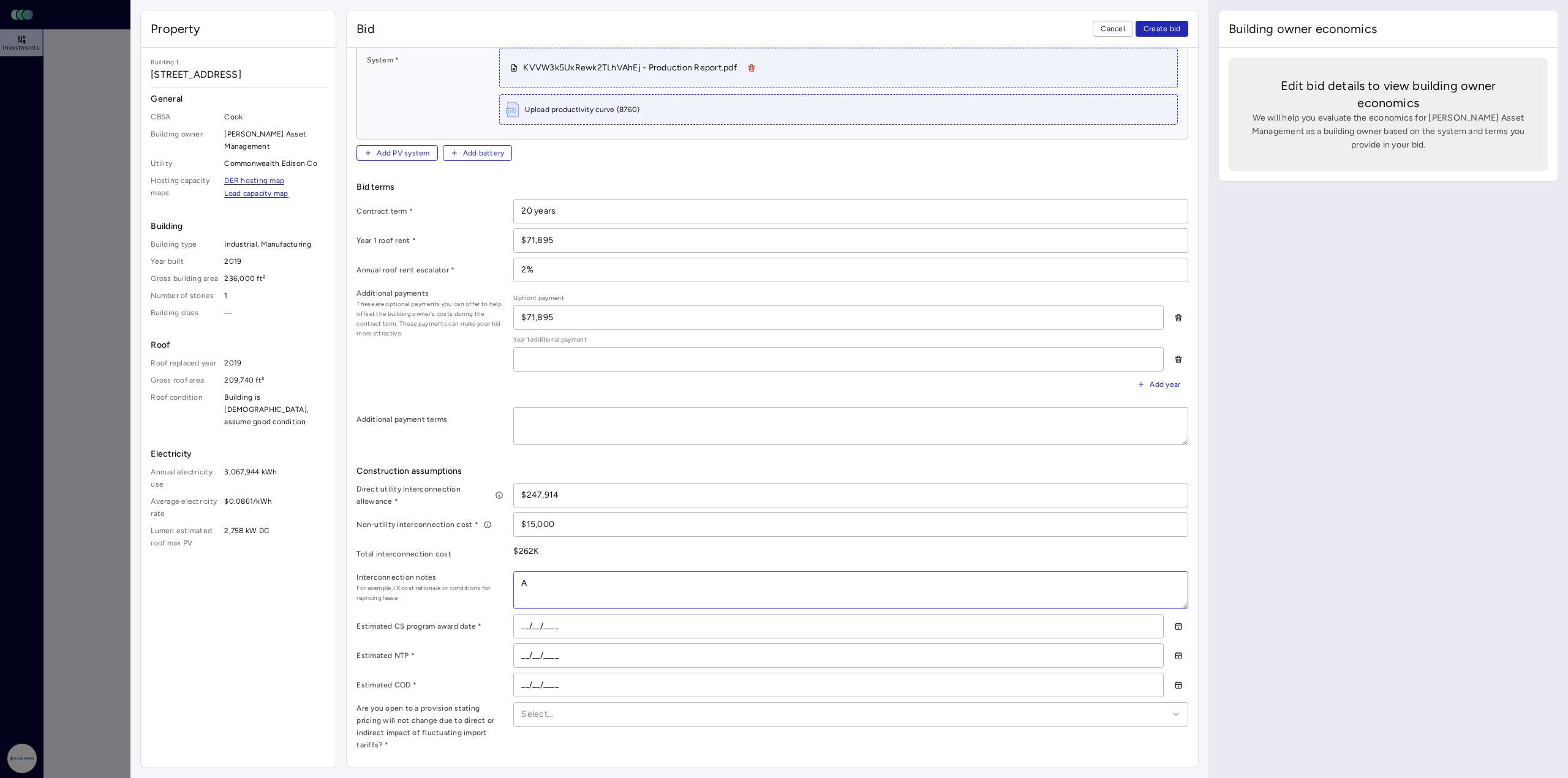 type on "x" 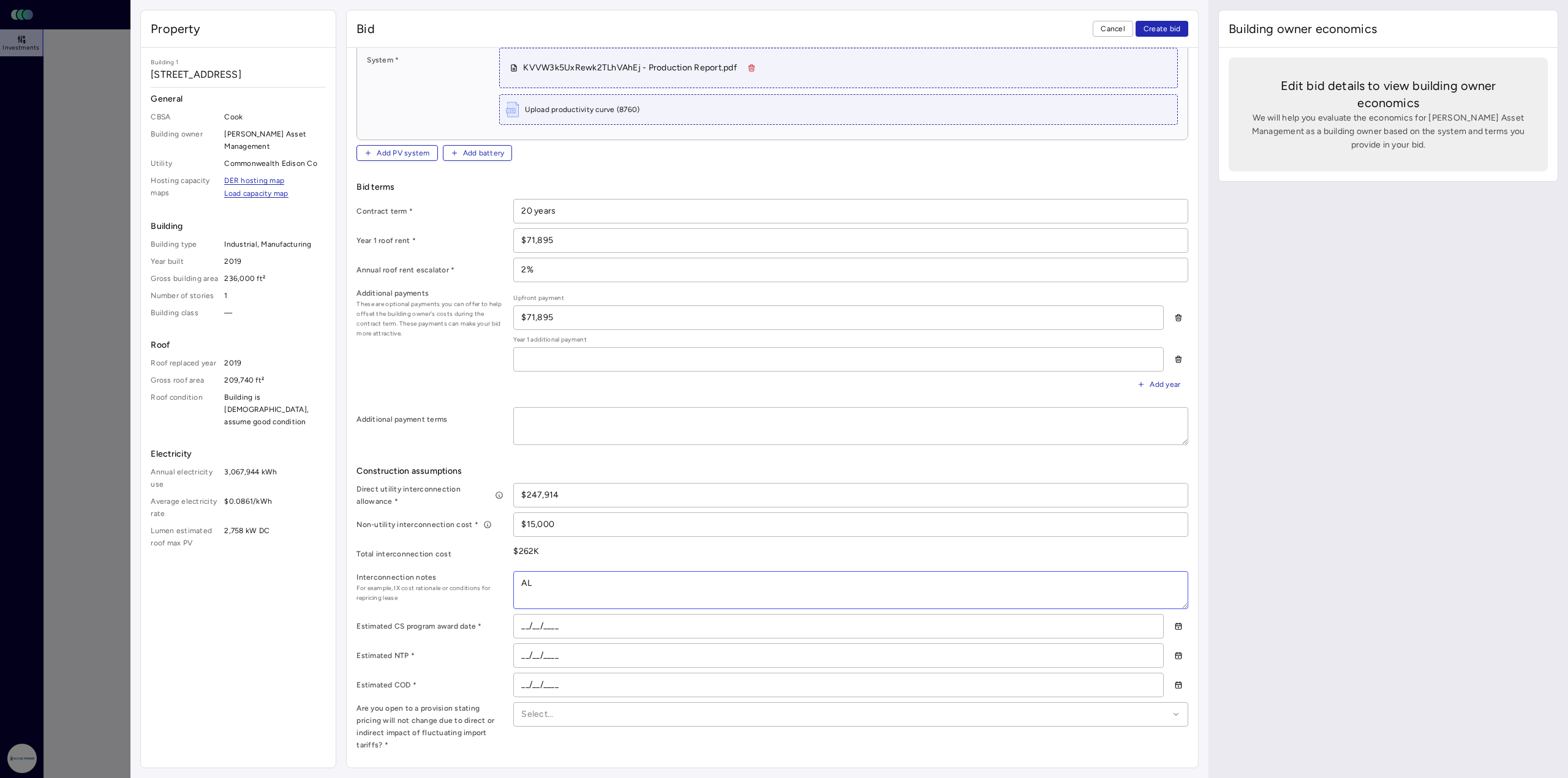 type on "x" 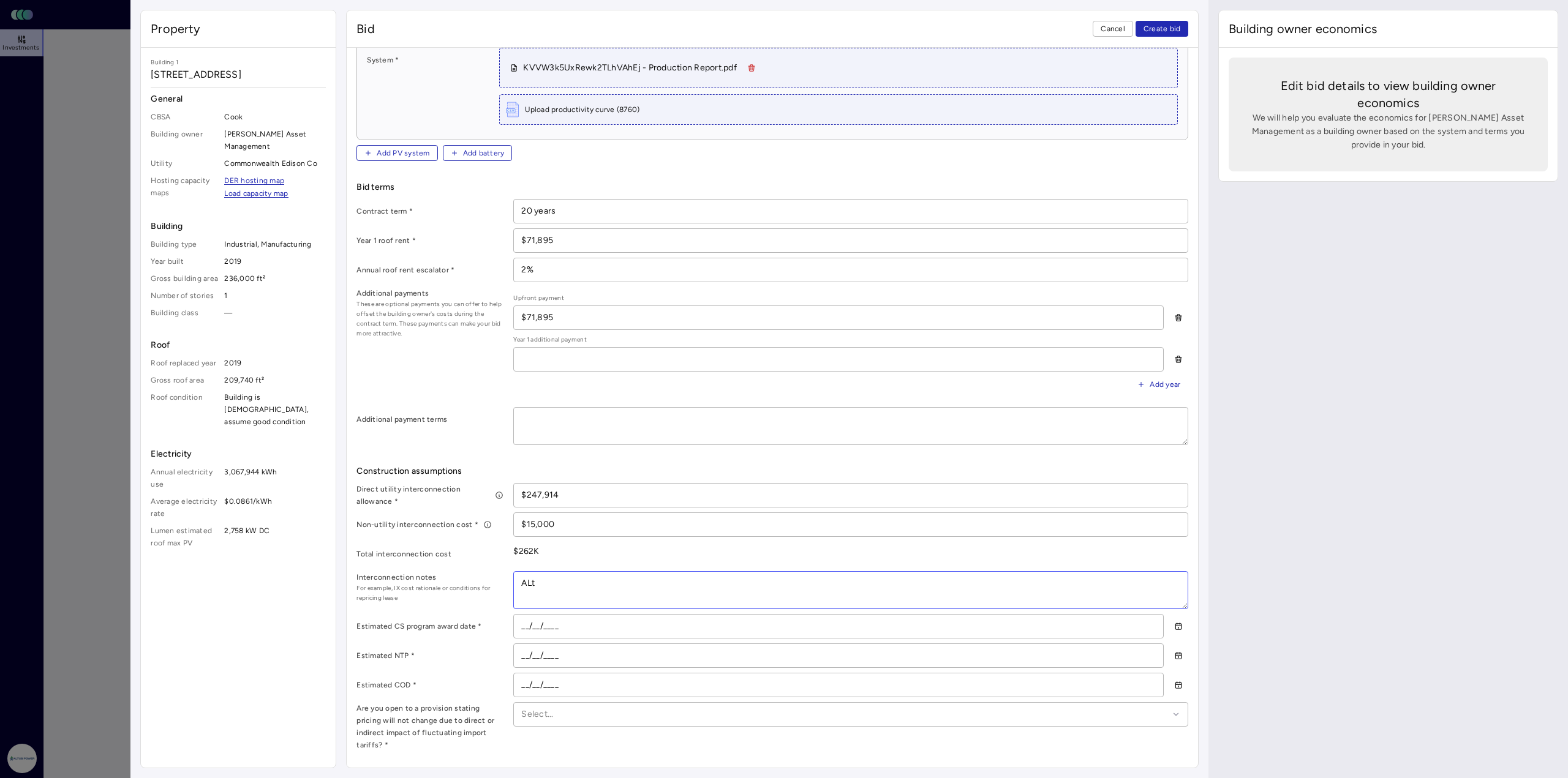 type on "x" 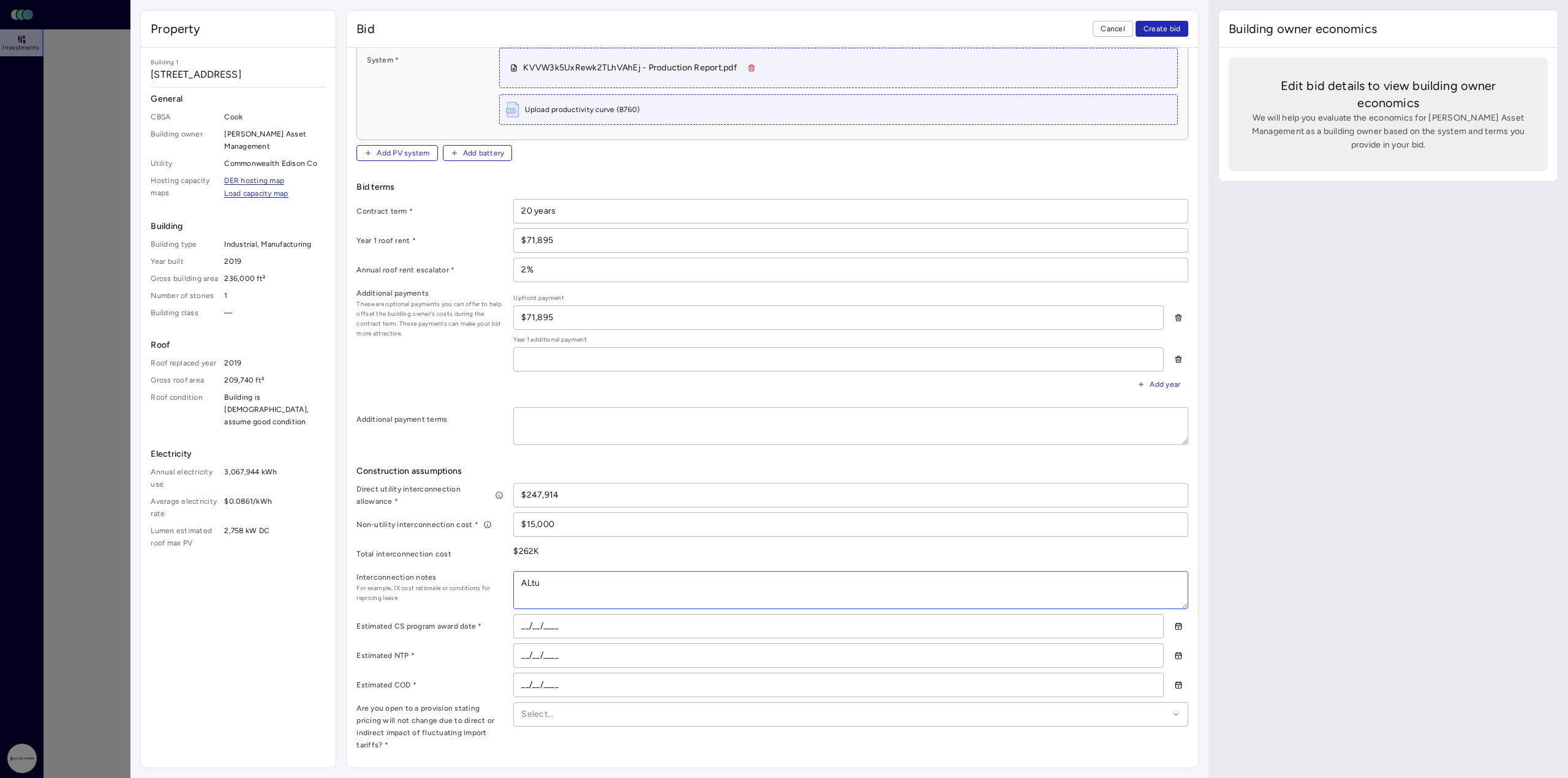 type on "x" 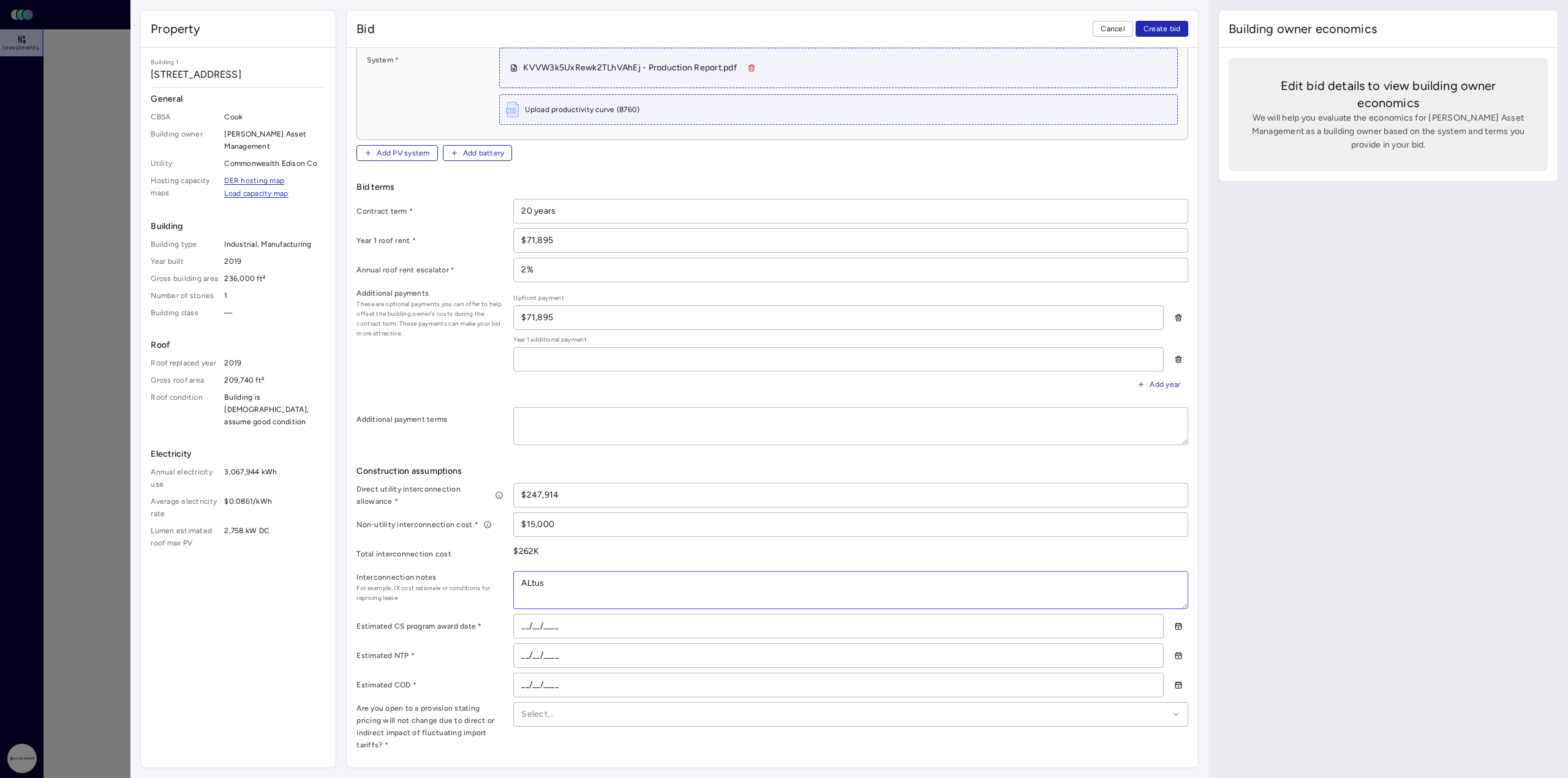 type on "x" 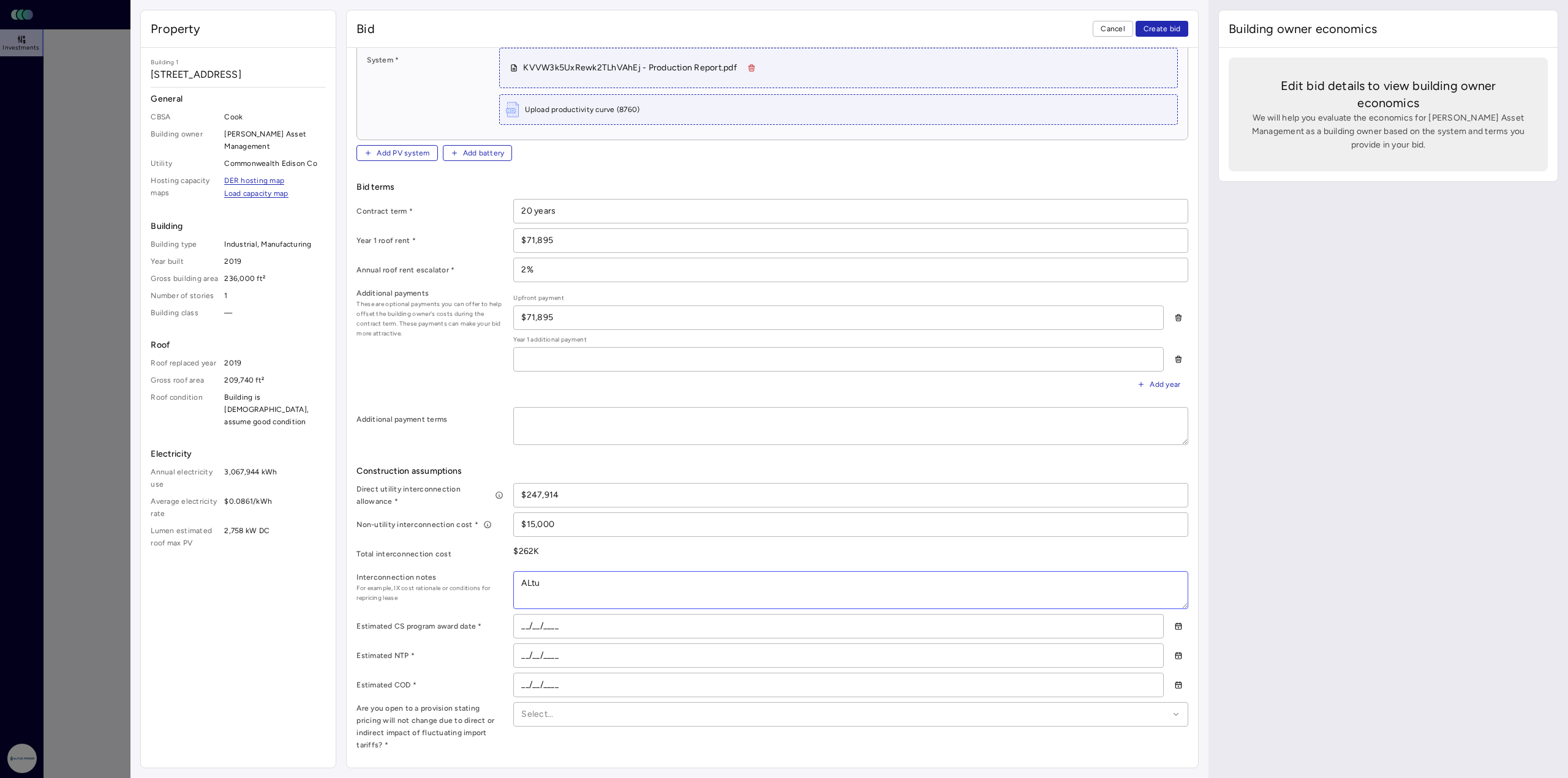 type on "x" 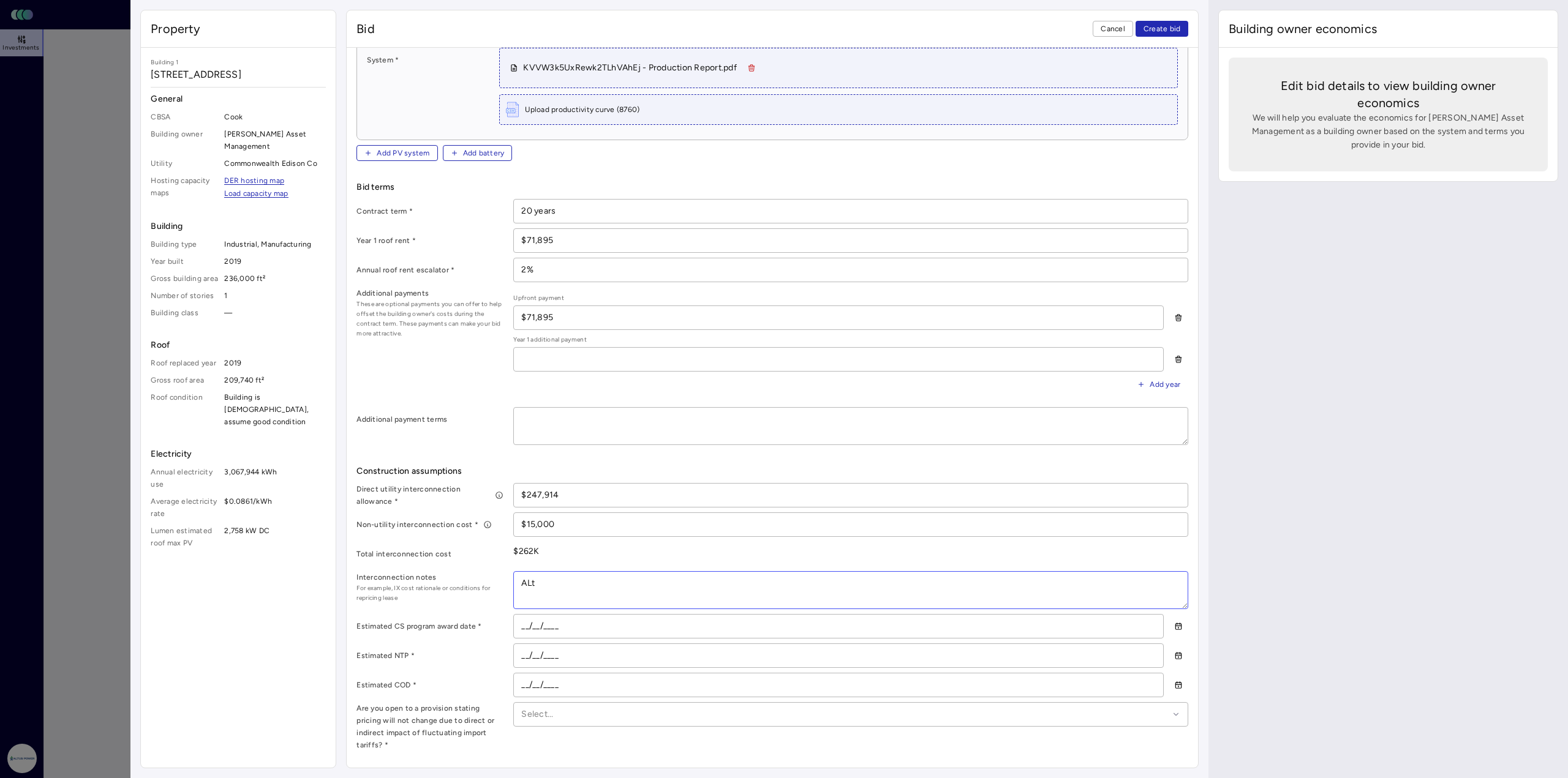 type on "x" 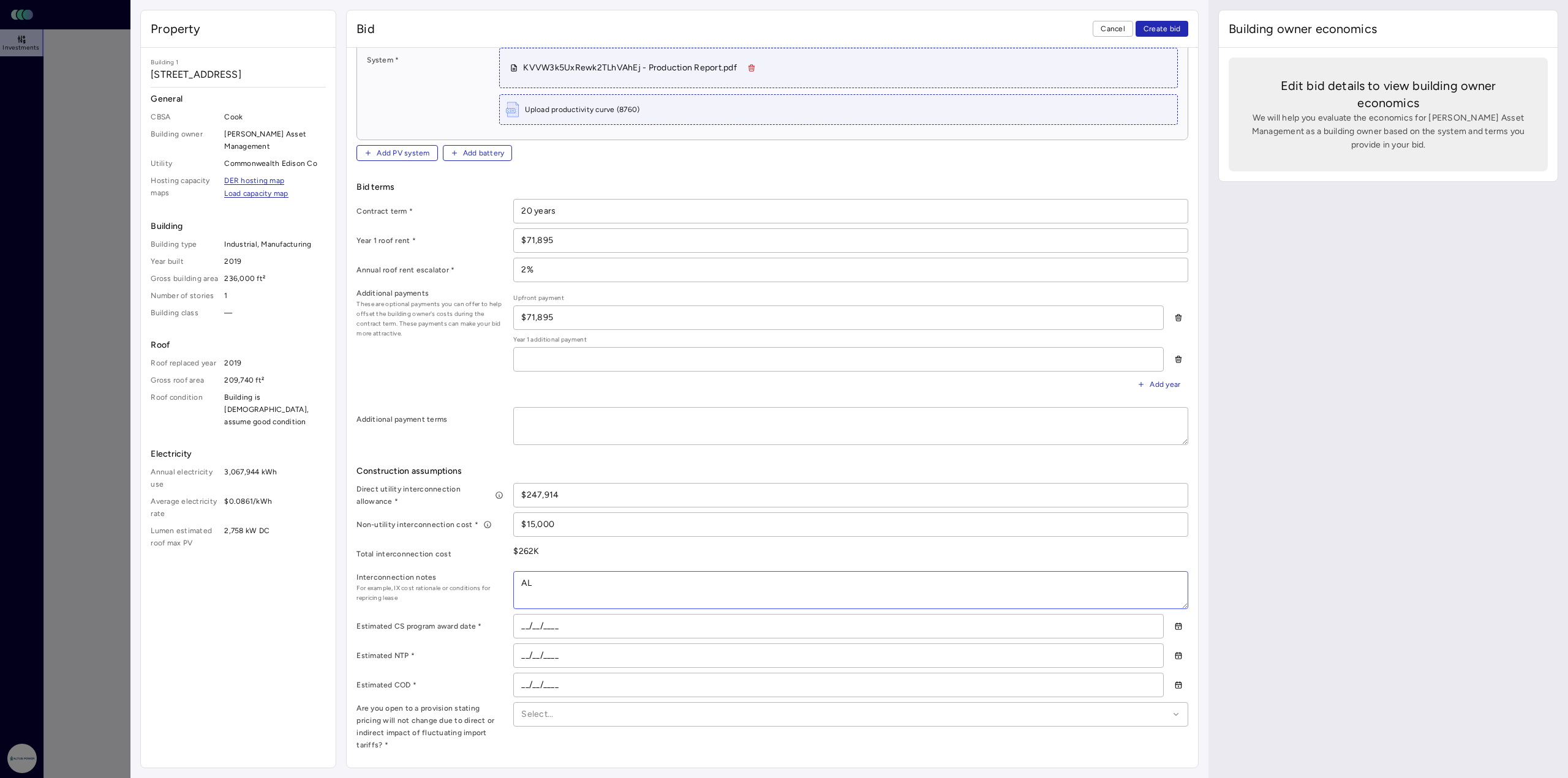 type on "x" 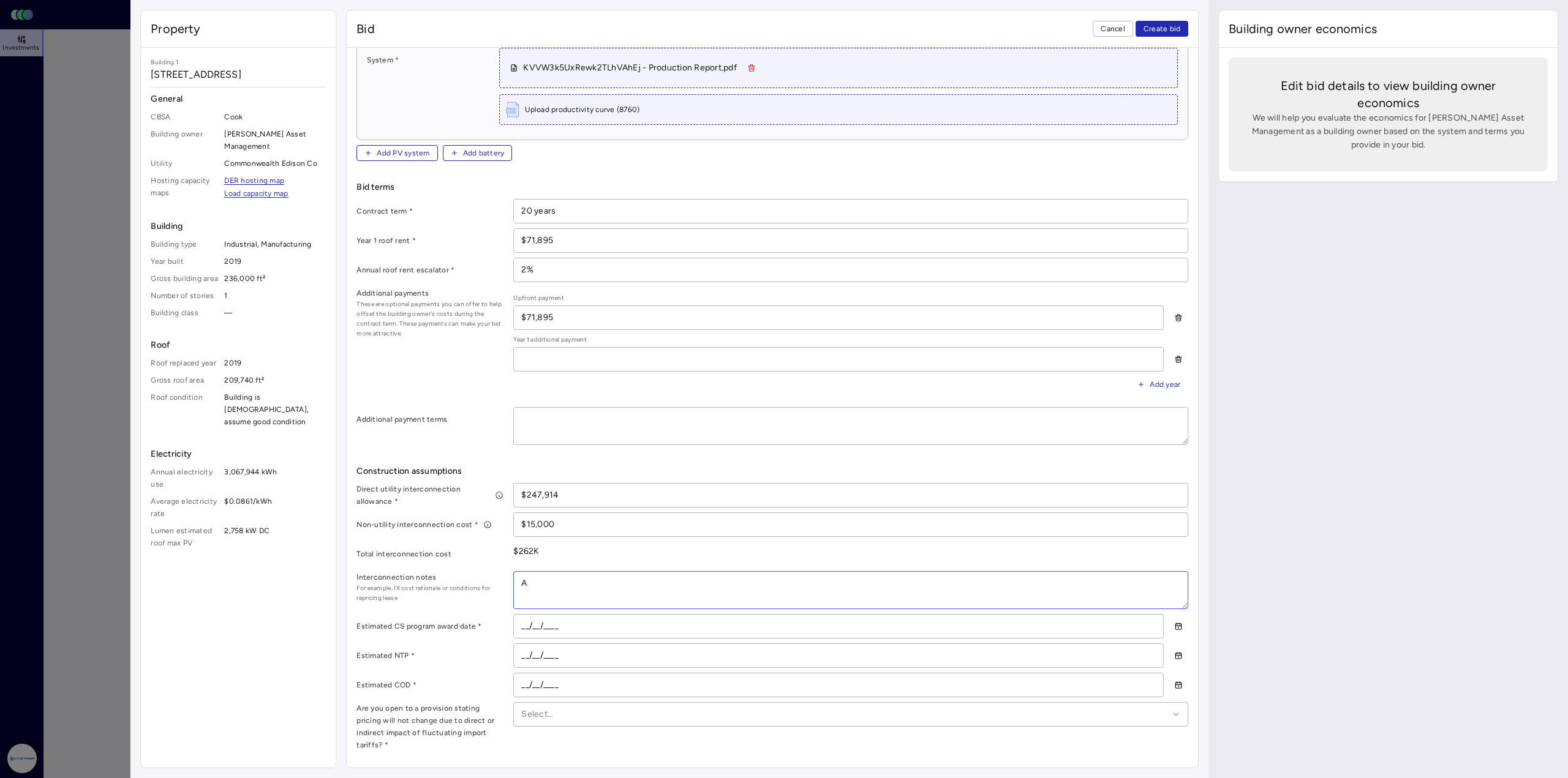 type on "x" 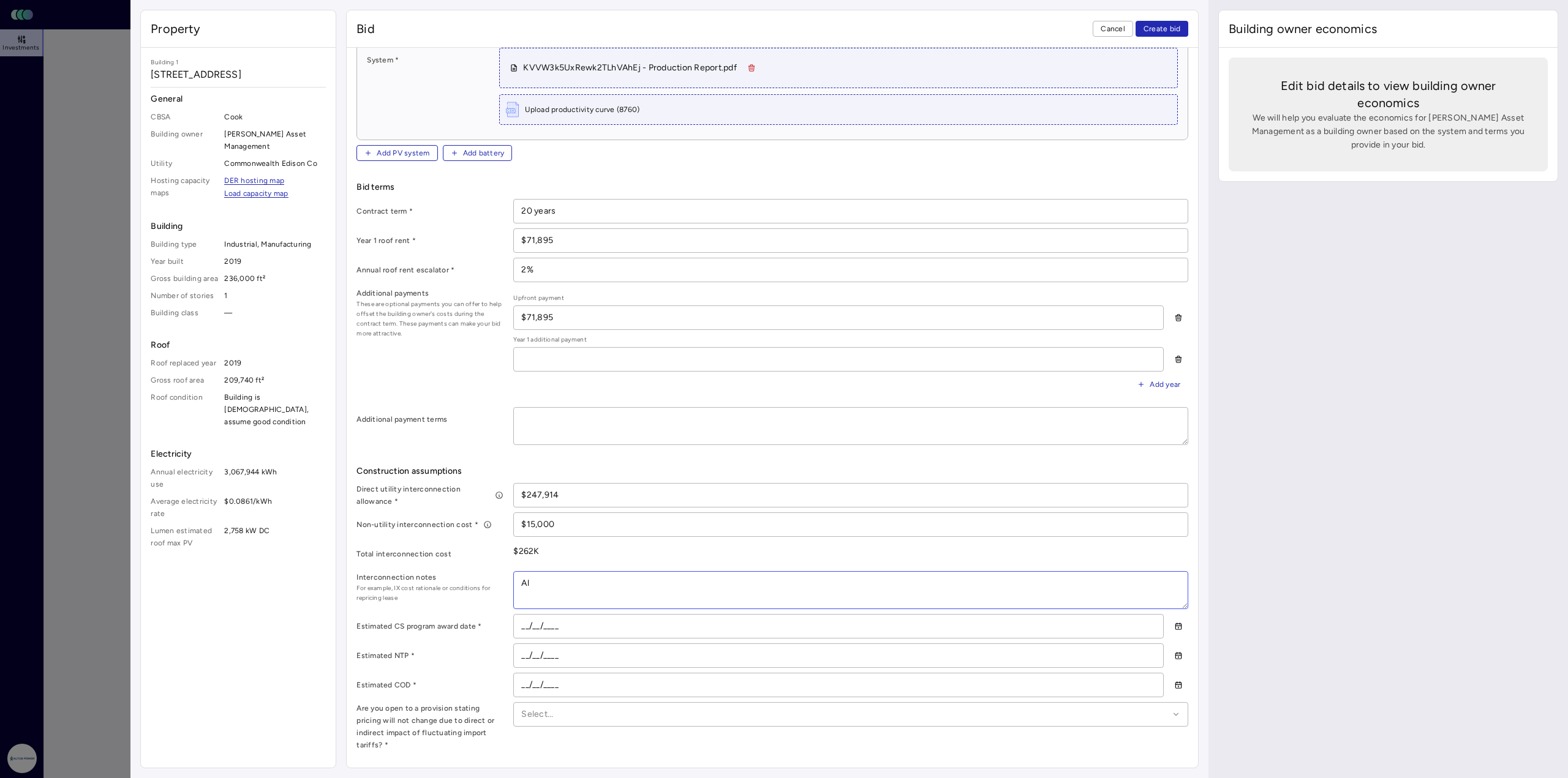 type on "x" 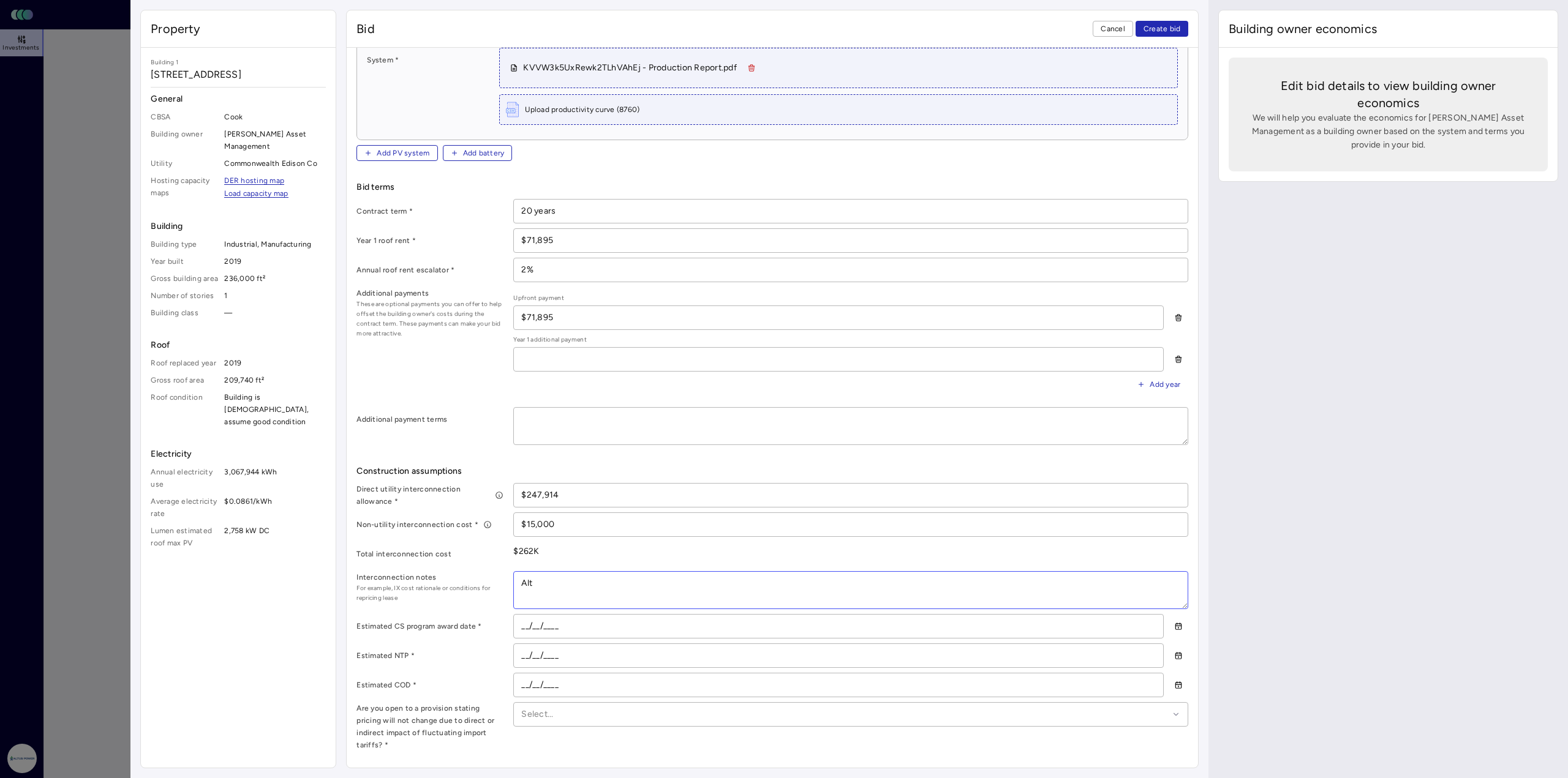 type on "x" 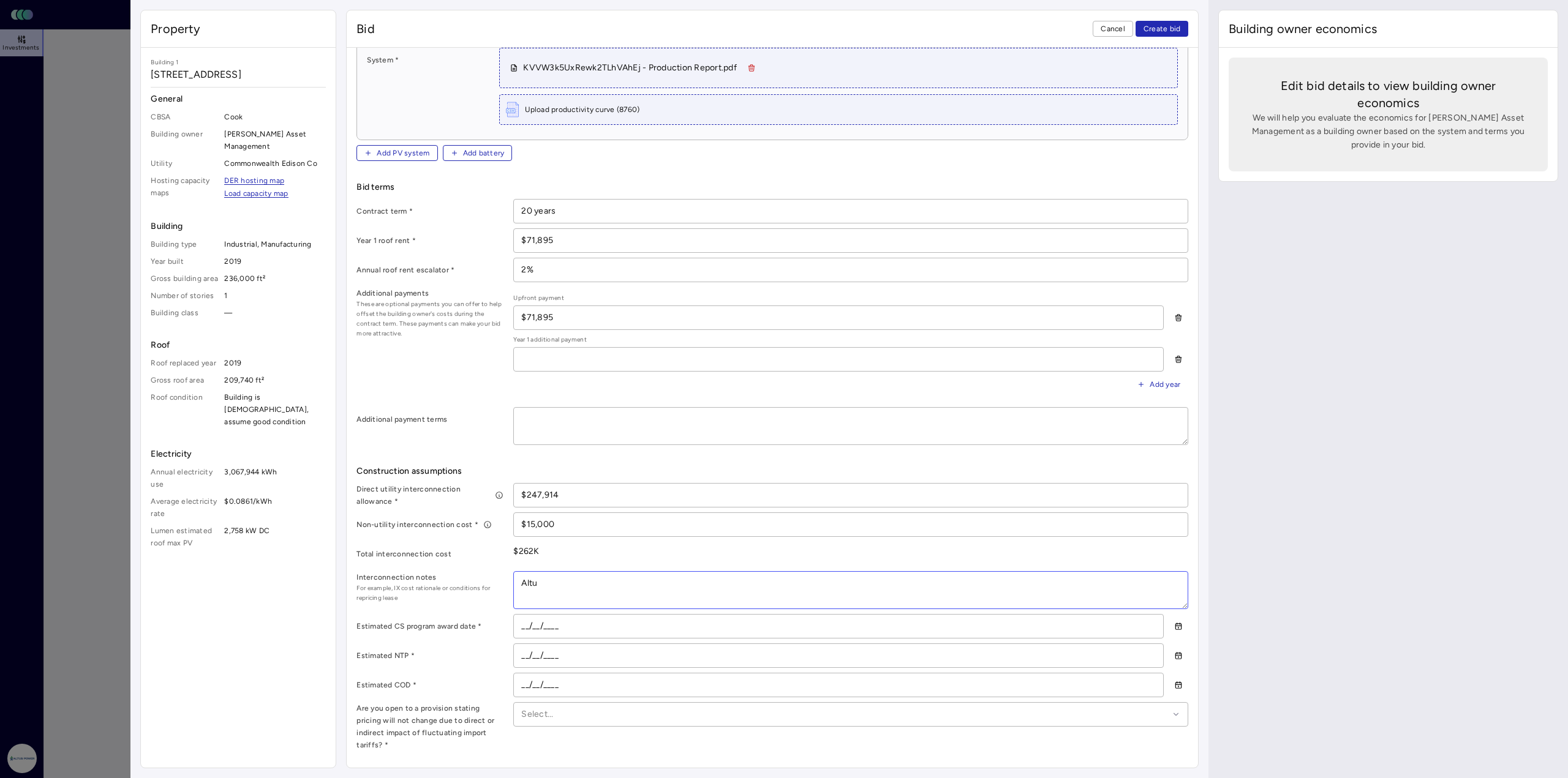 type on "x" 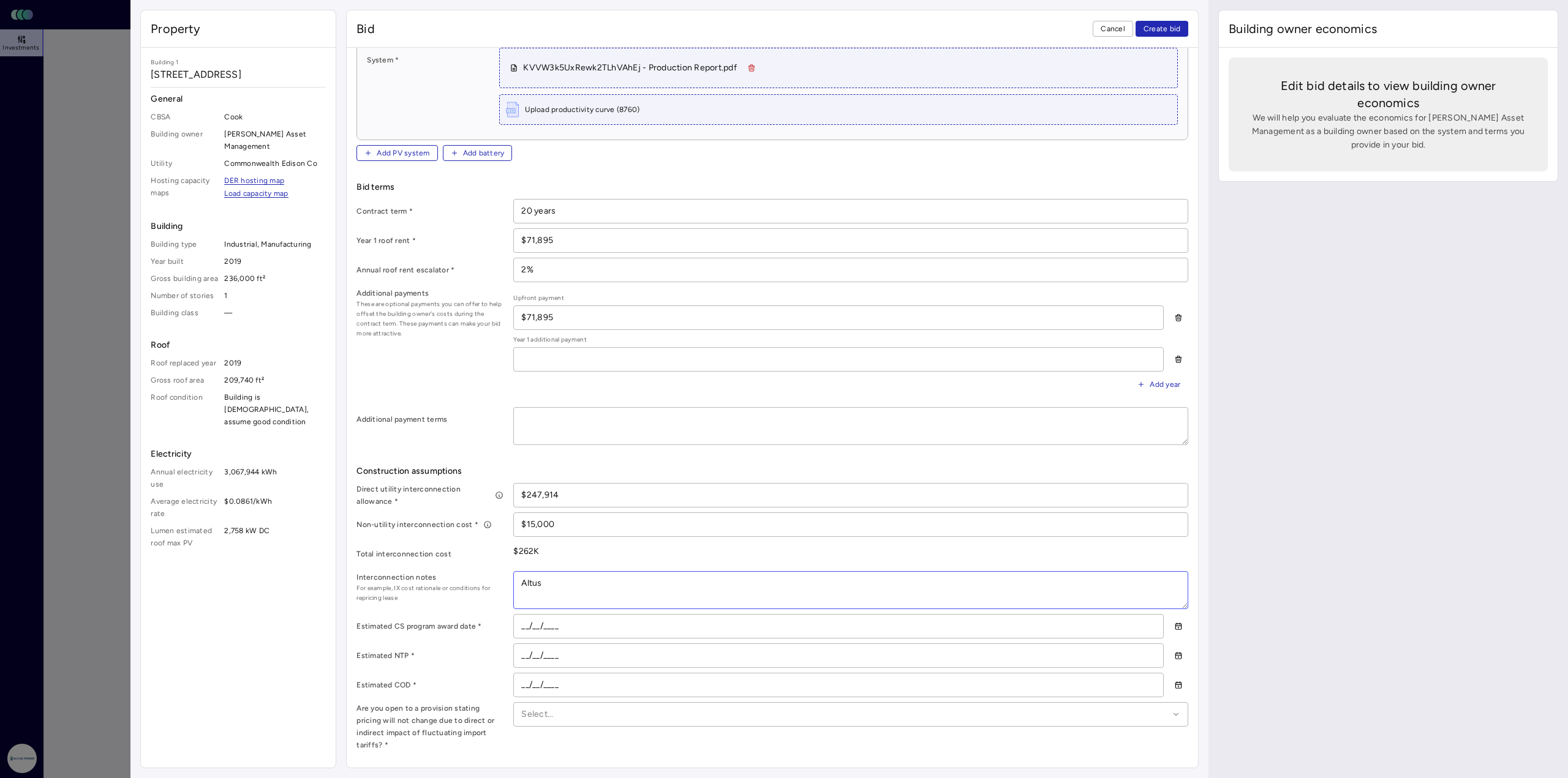 type on "x" 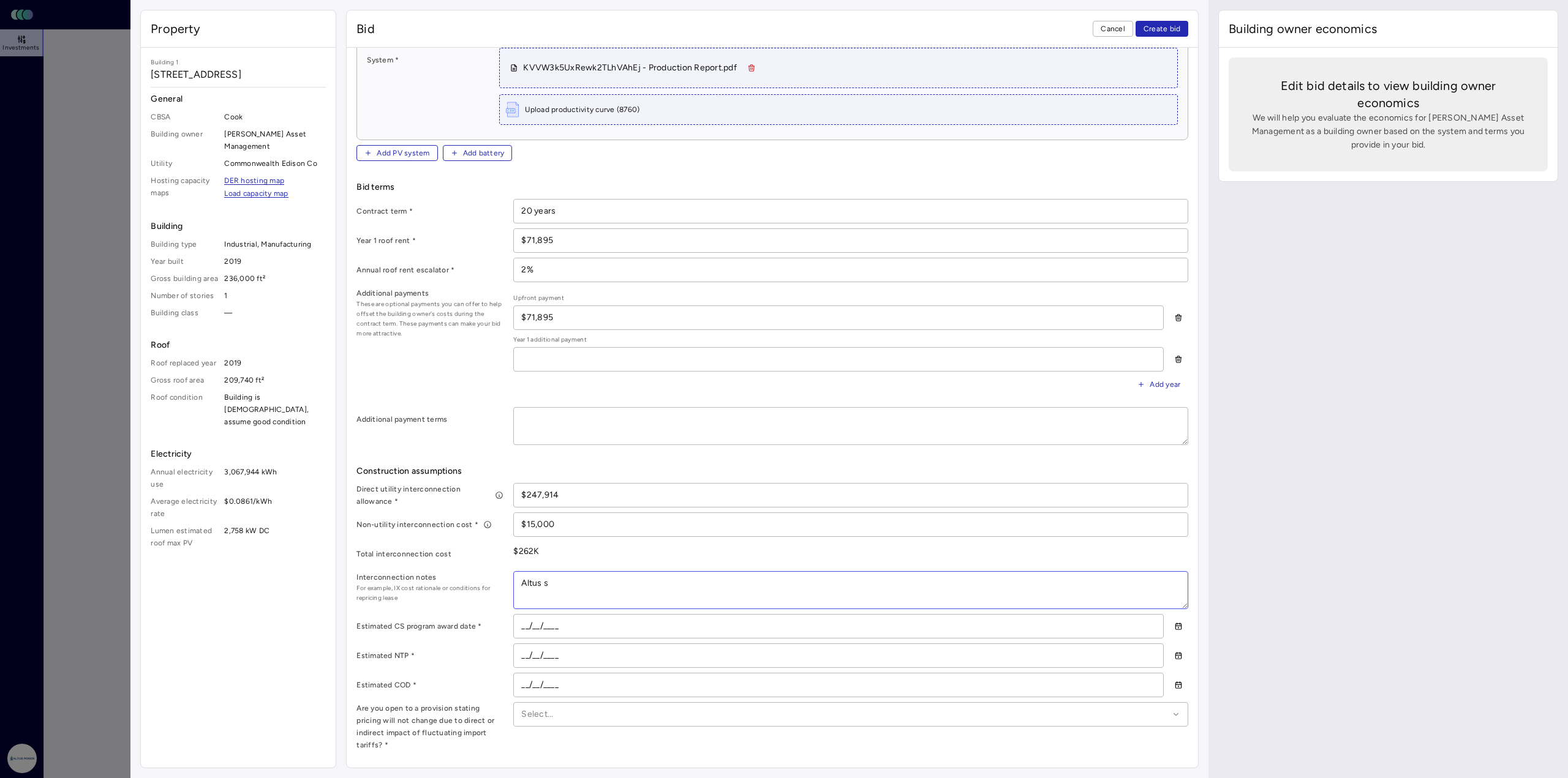 type on "x" 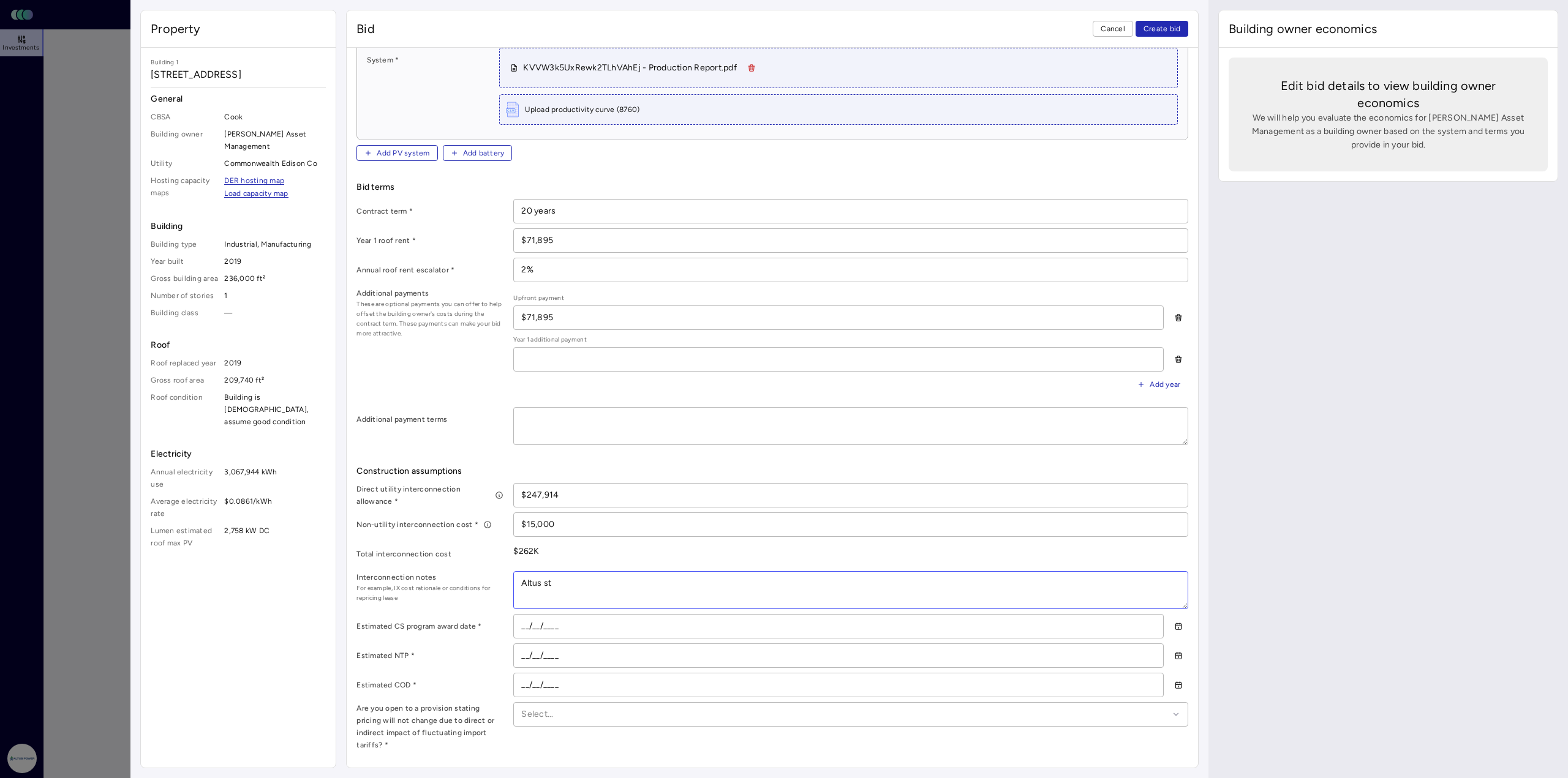 type on "x" 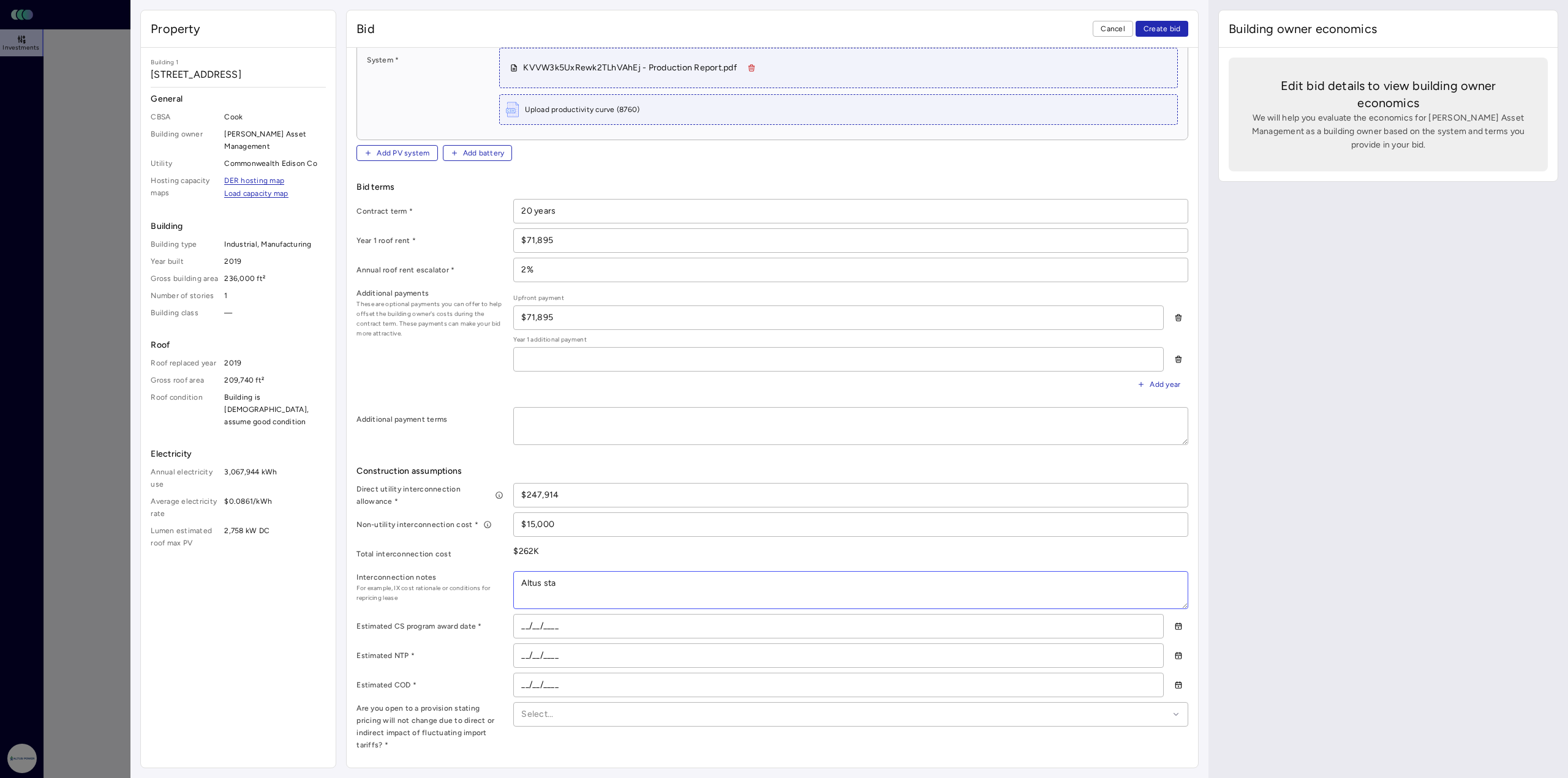 type on "[PERSON_NAME]" 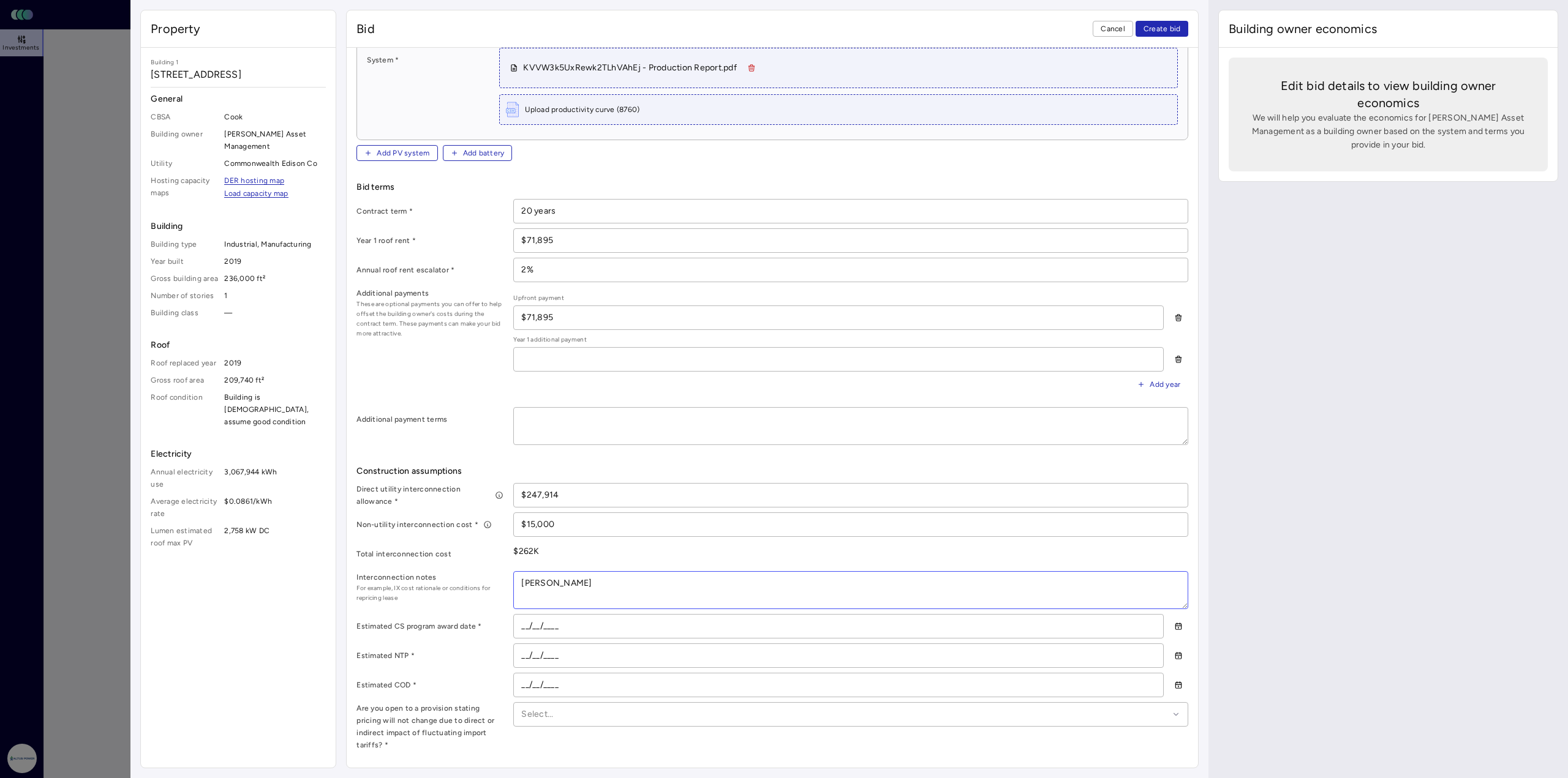 type on "x" 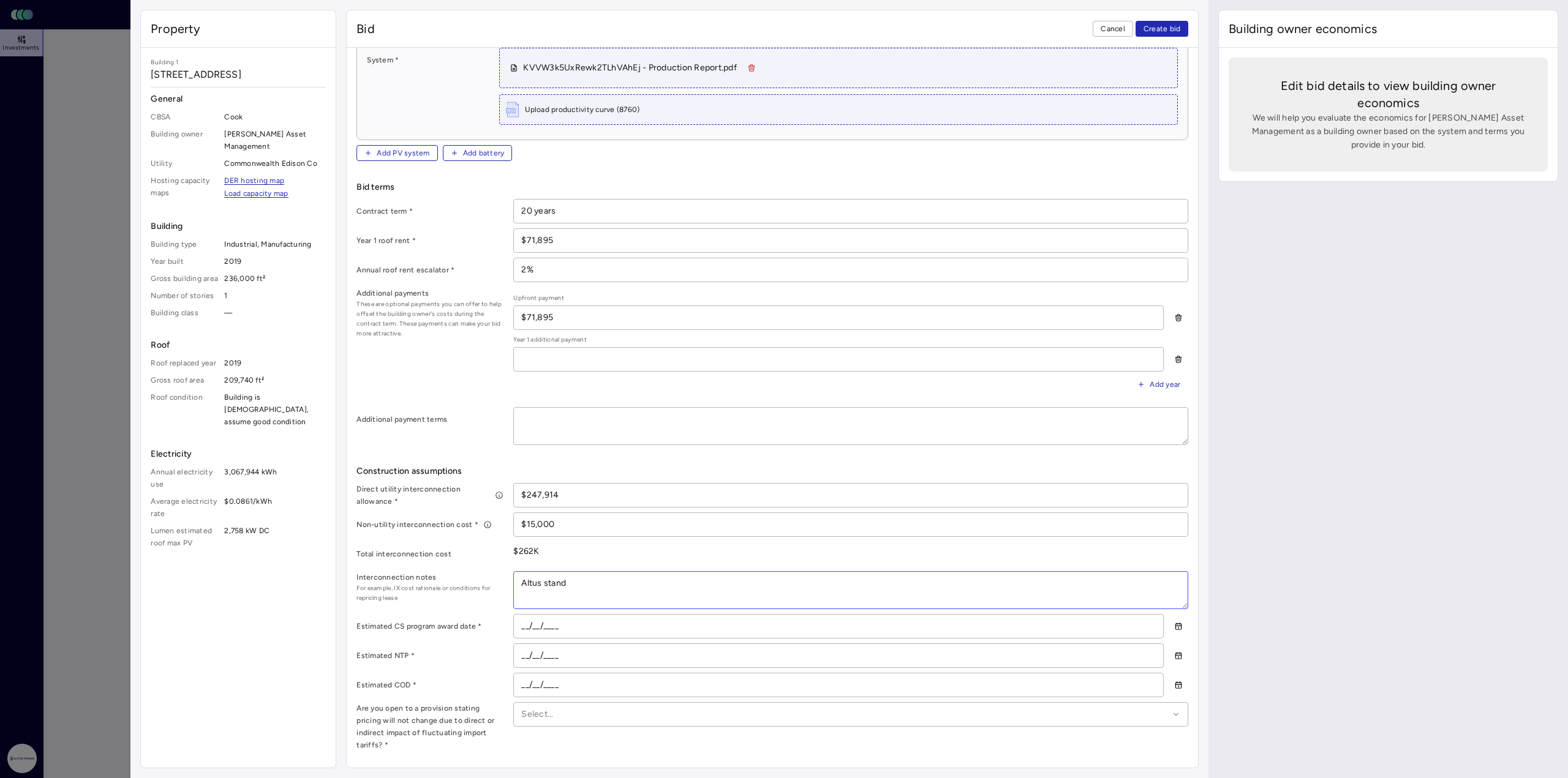 type on "x" 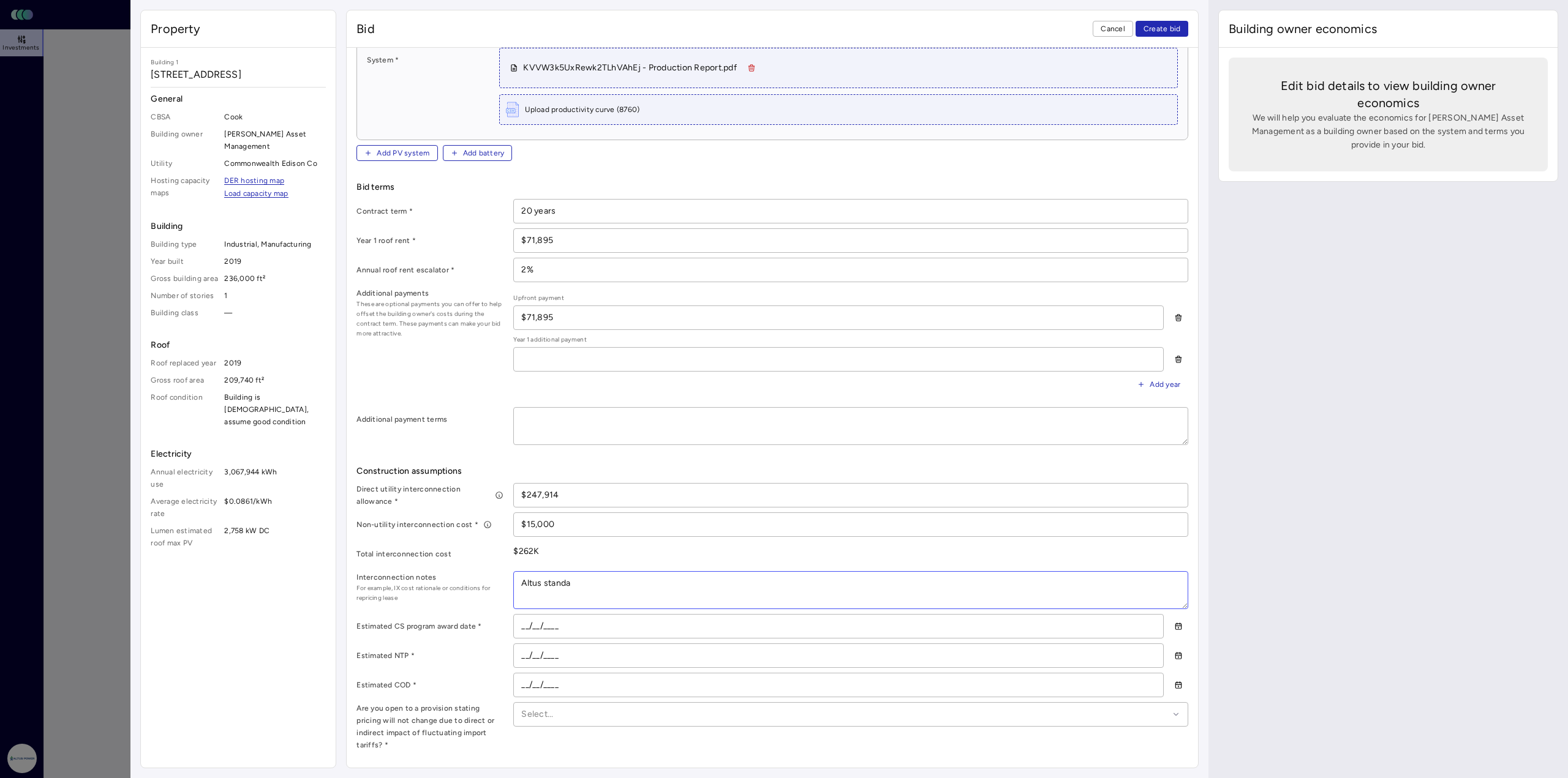 type on "x" 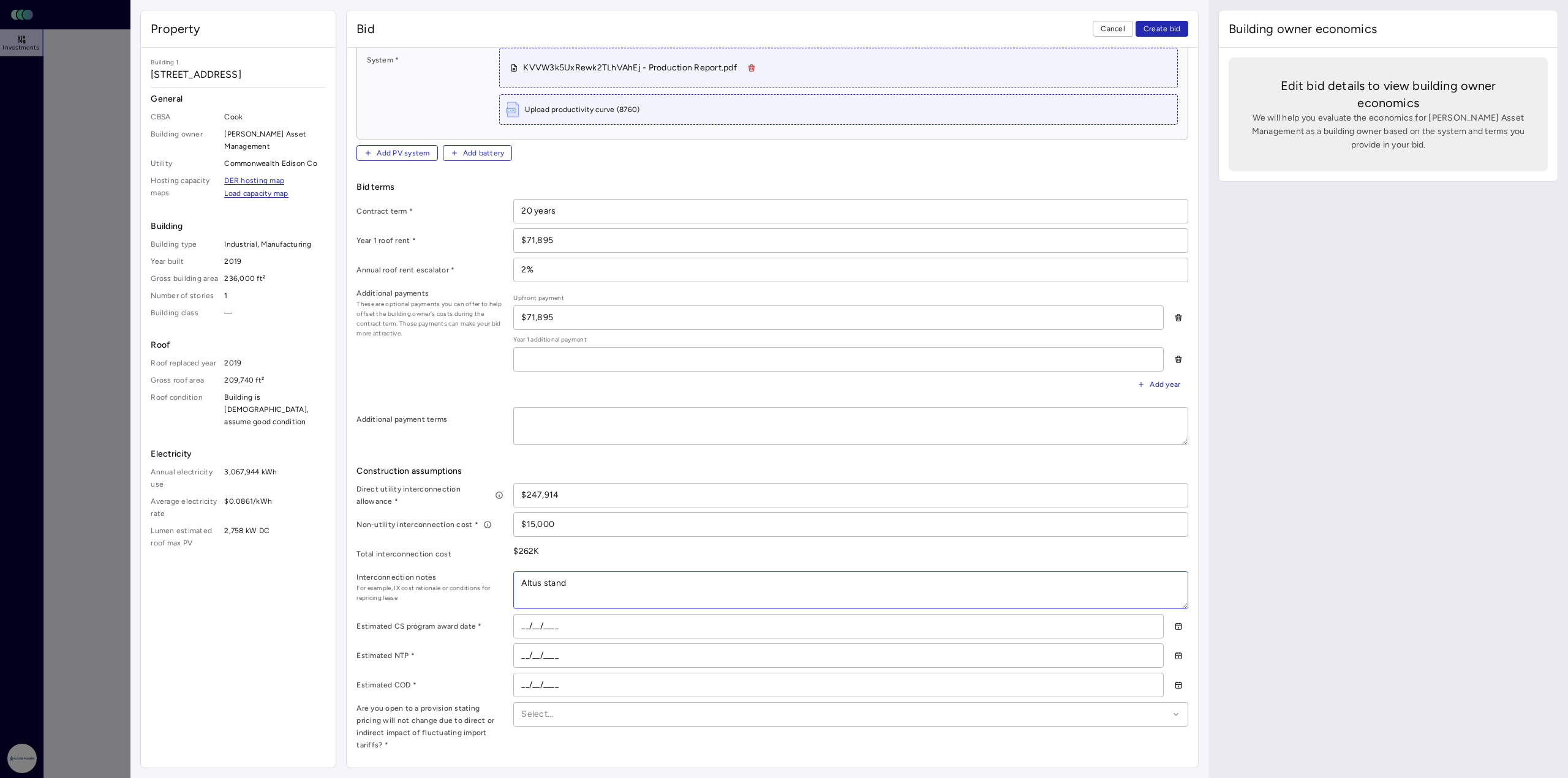 type on "x" 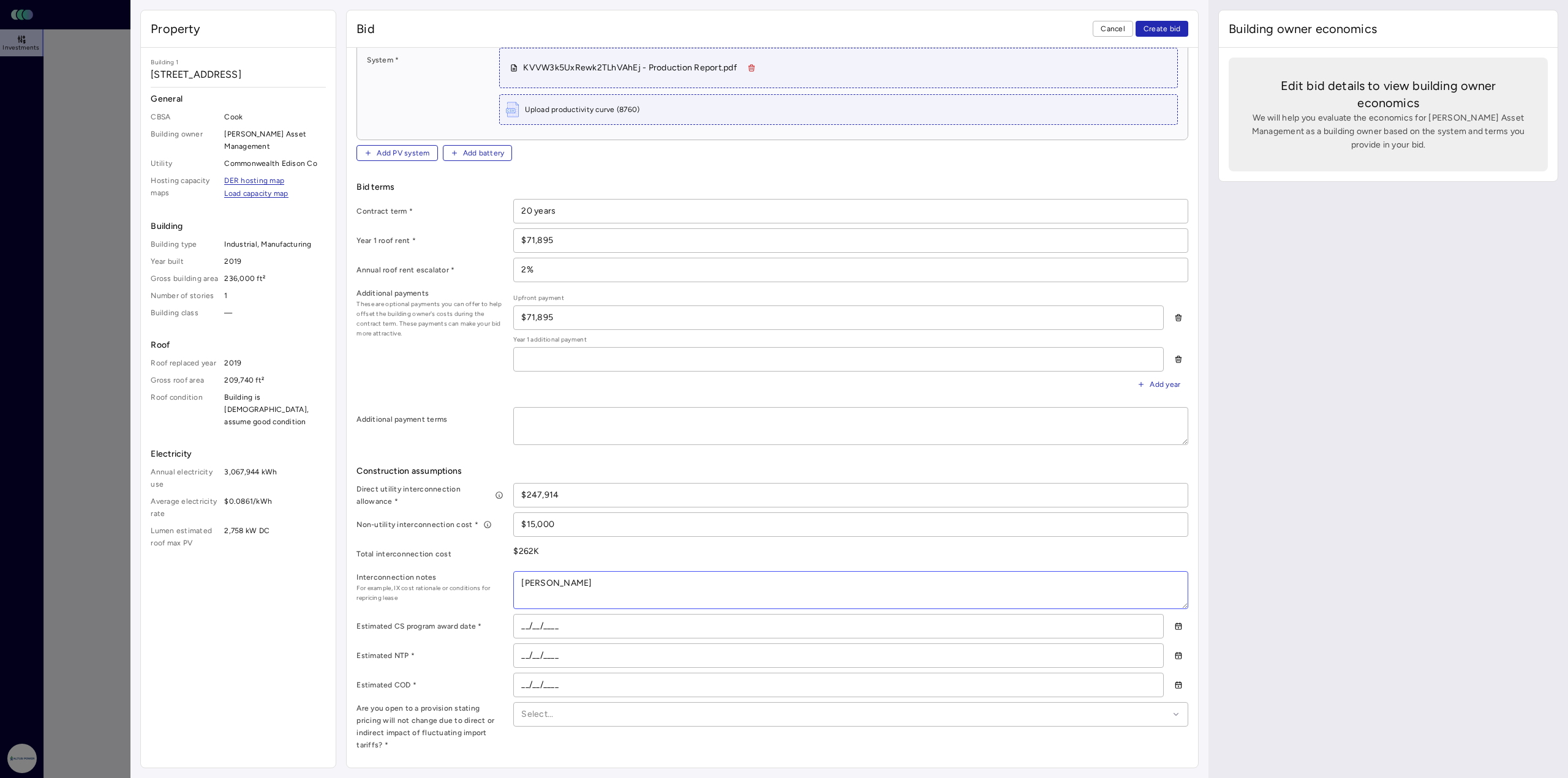 type on "x" 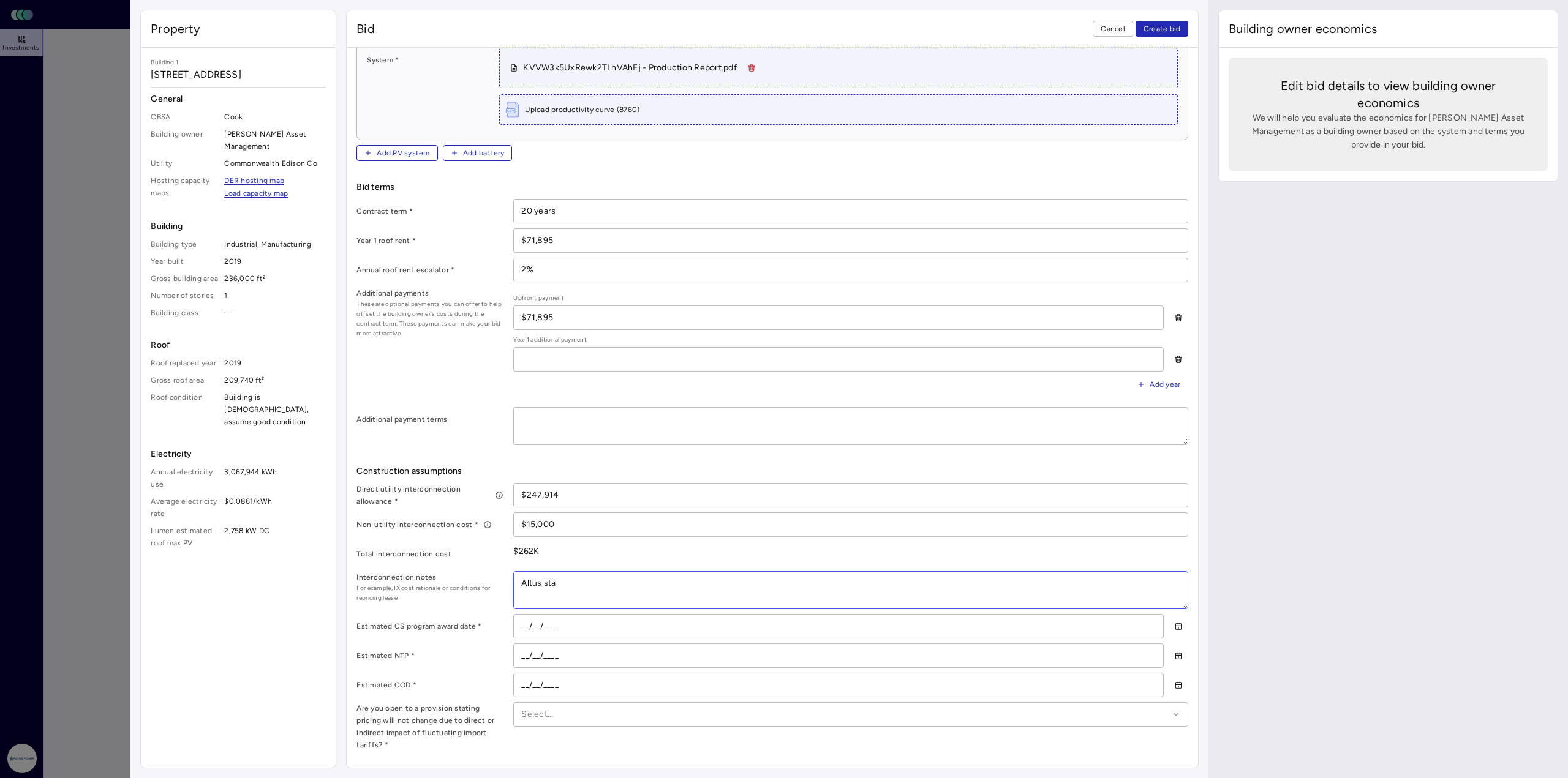 type on "x" 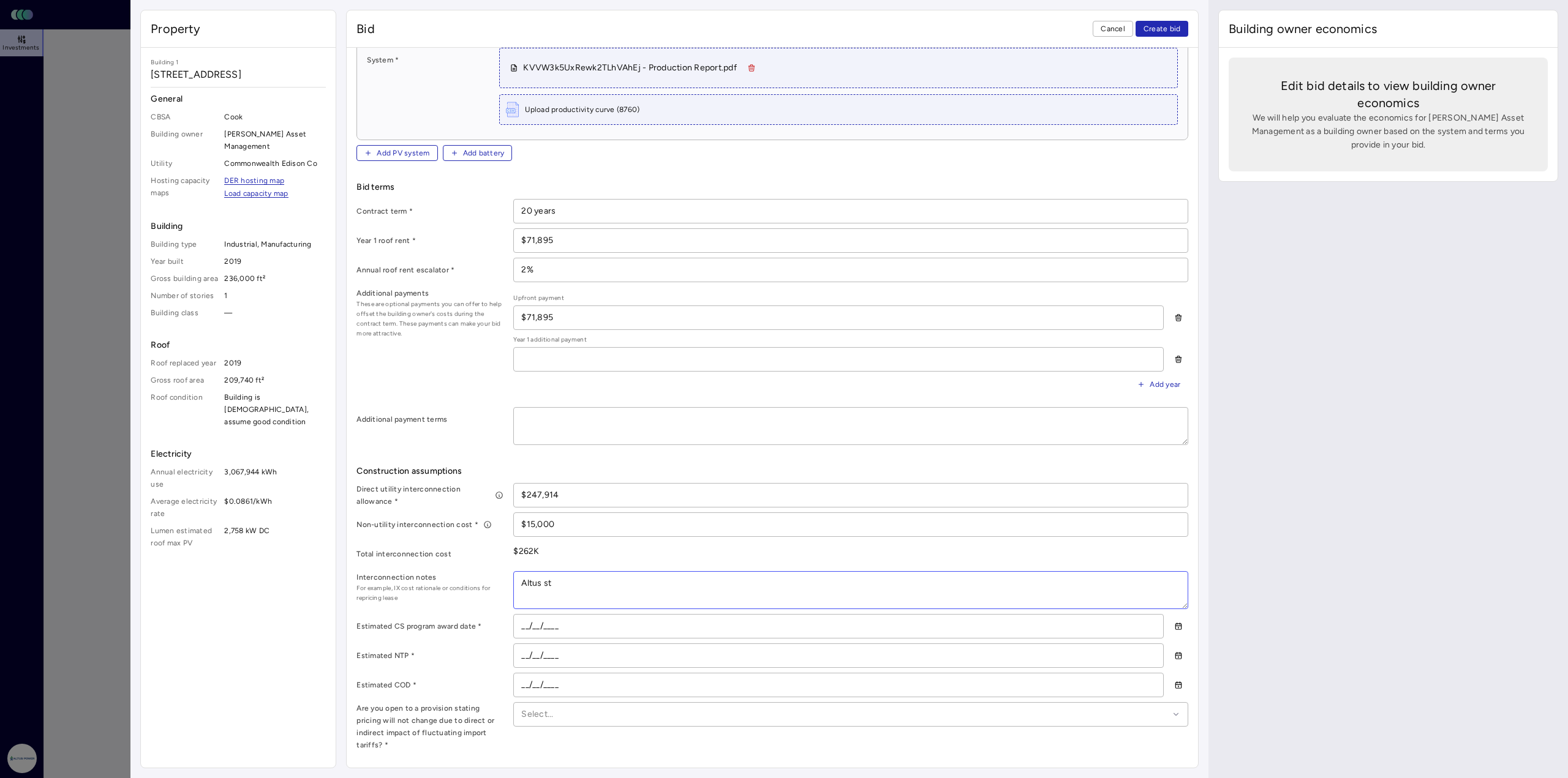 type on "Altus s" 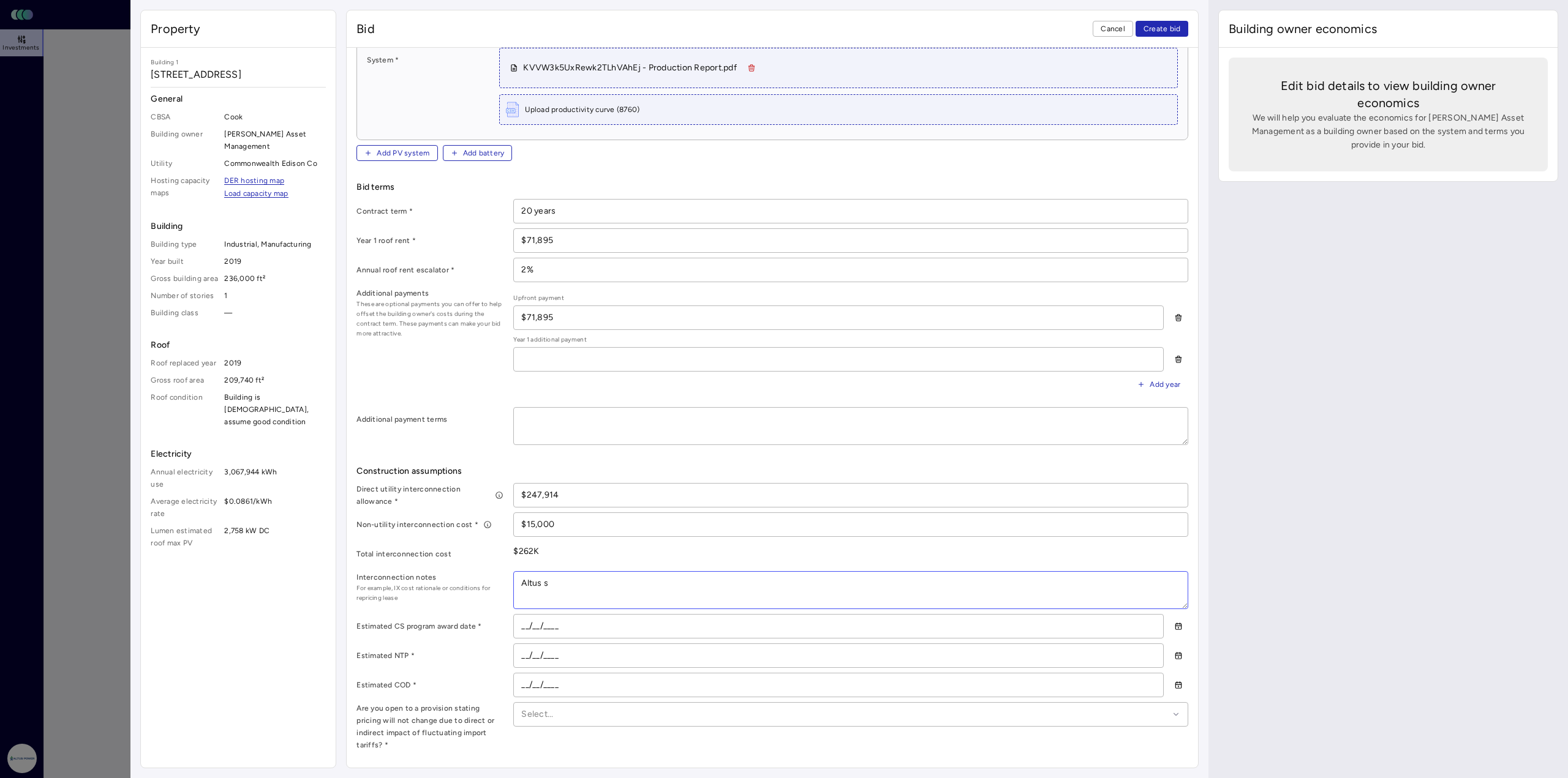 type on "x" 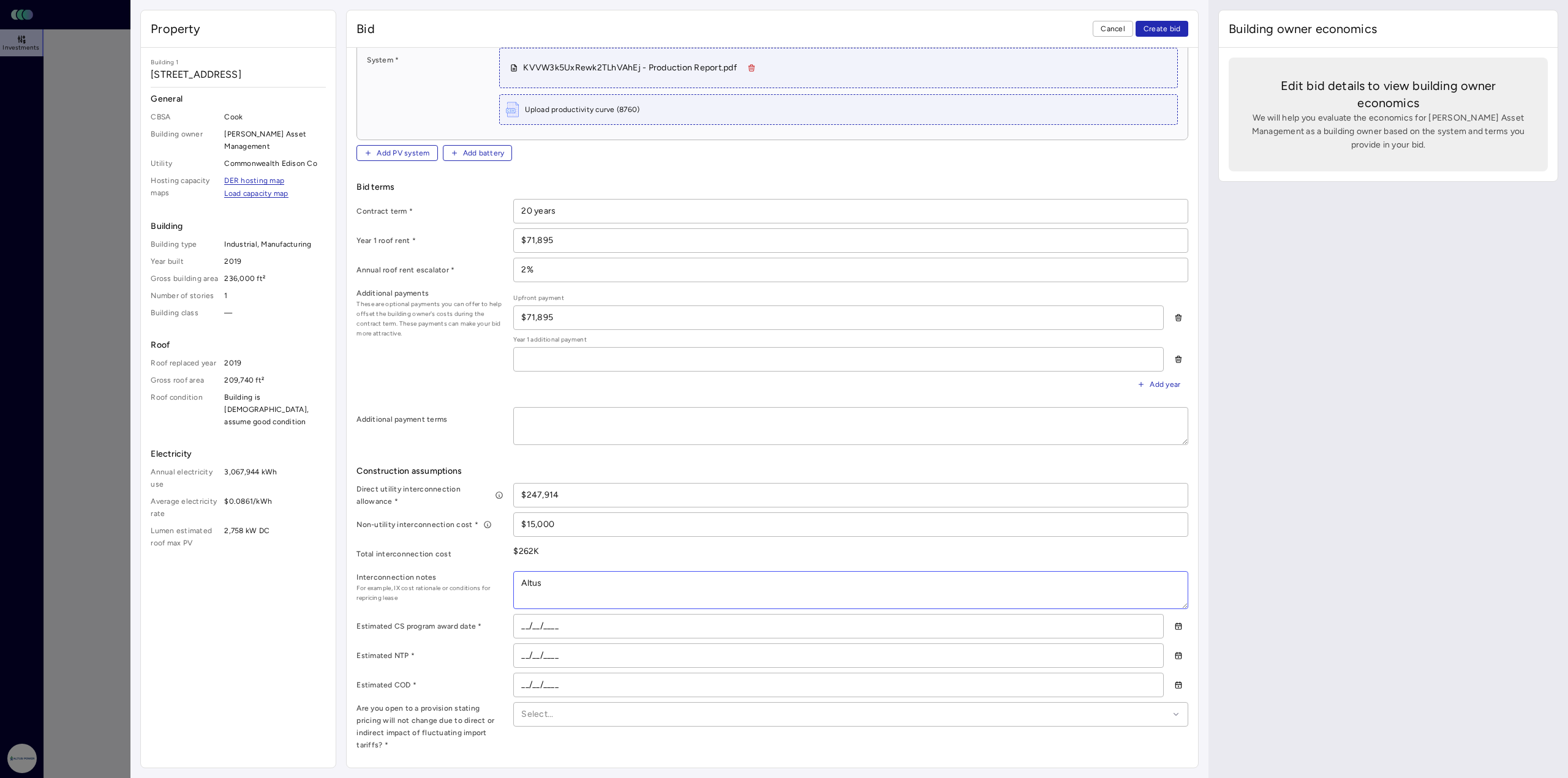 type on "x" 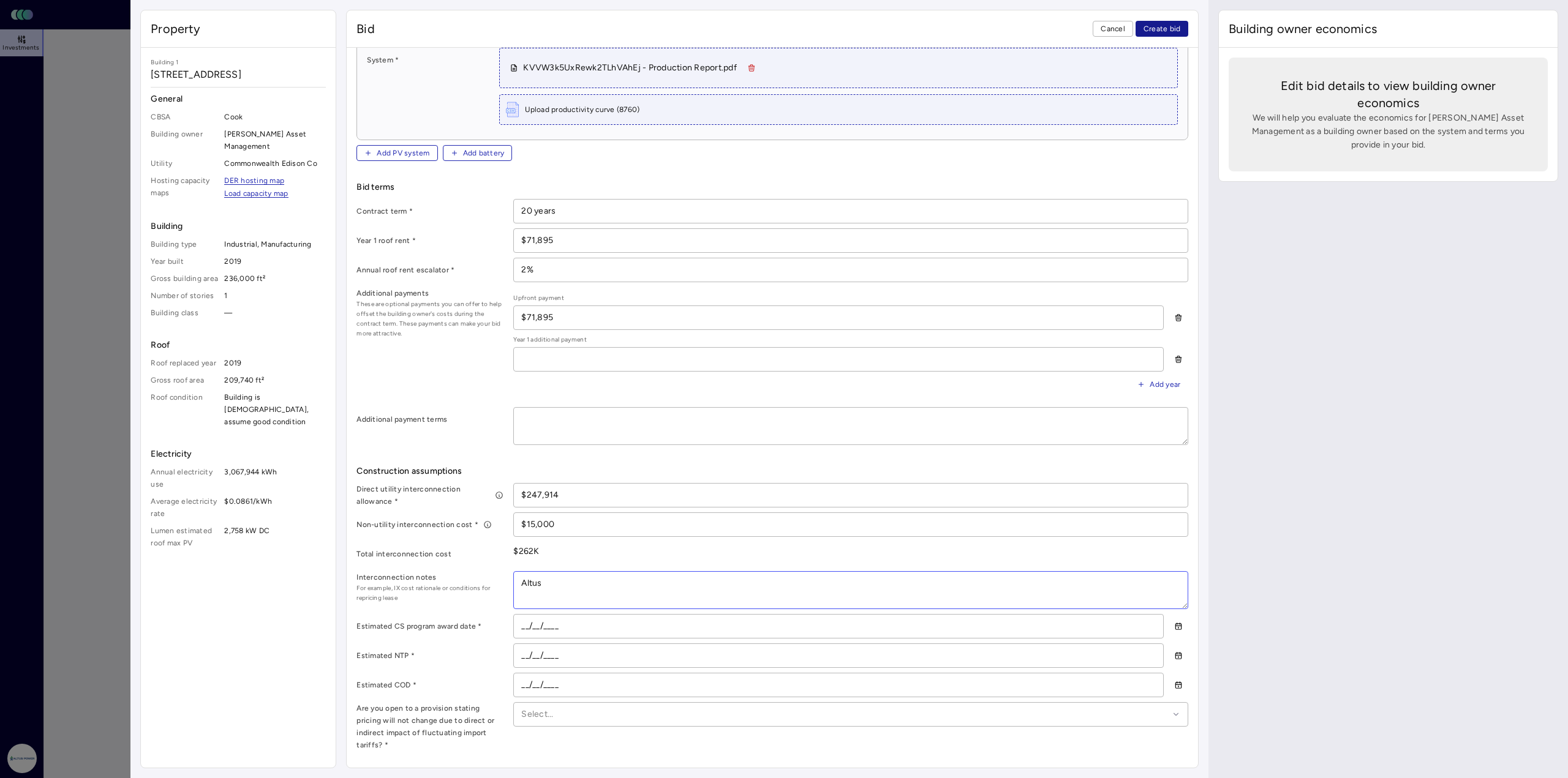 type on "Altus" 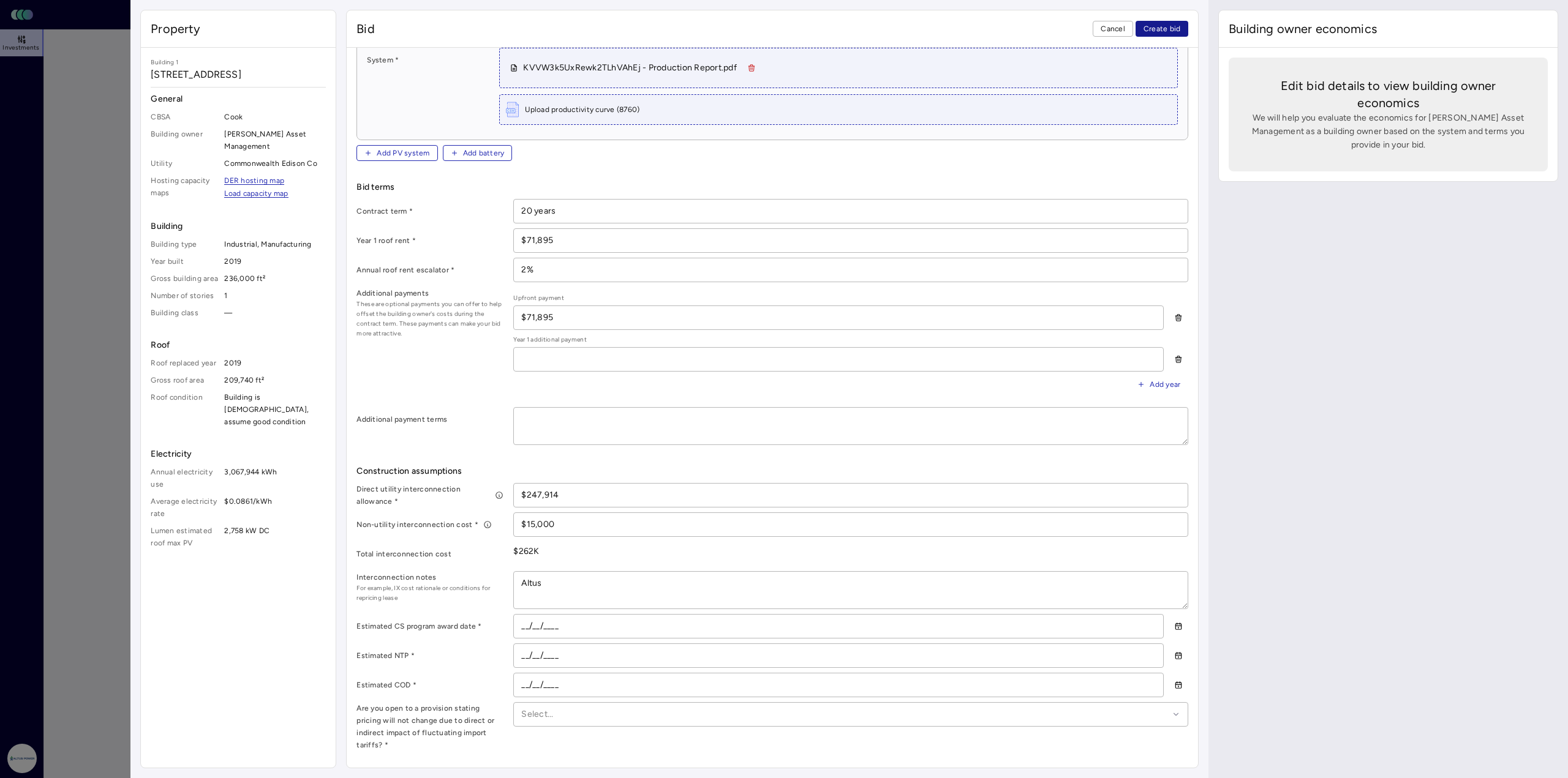 click on "Create bid" at bounding box center [1162, 29] 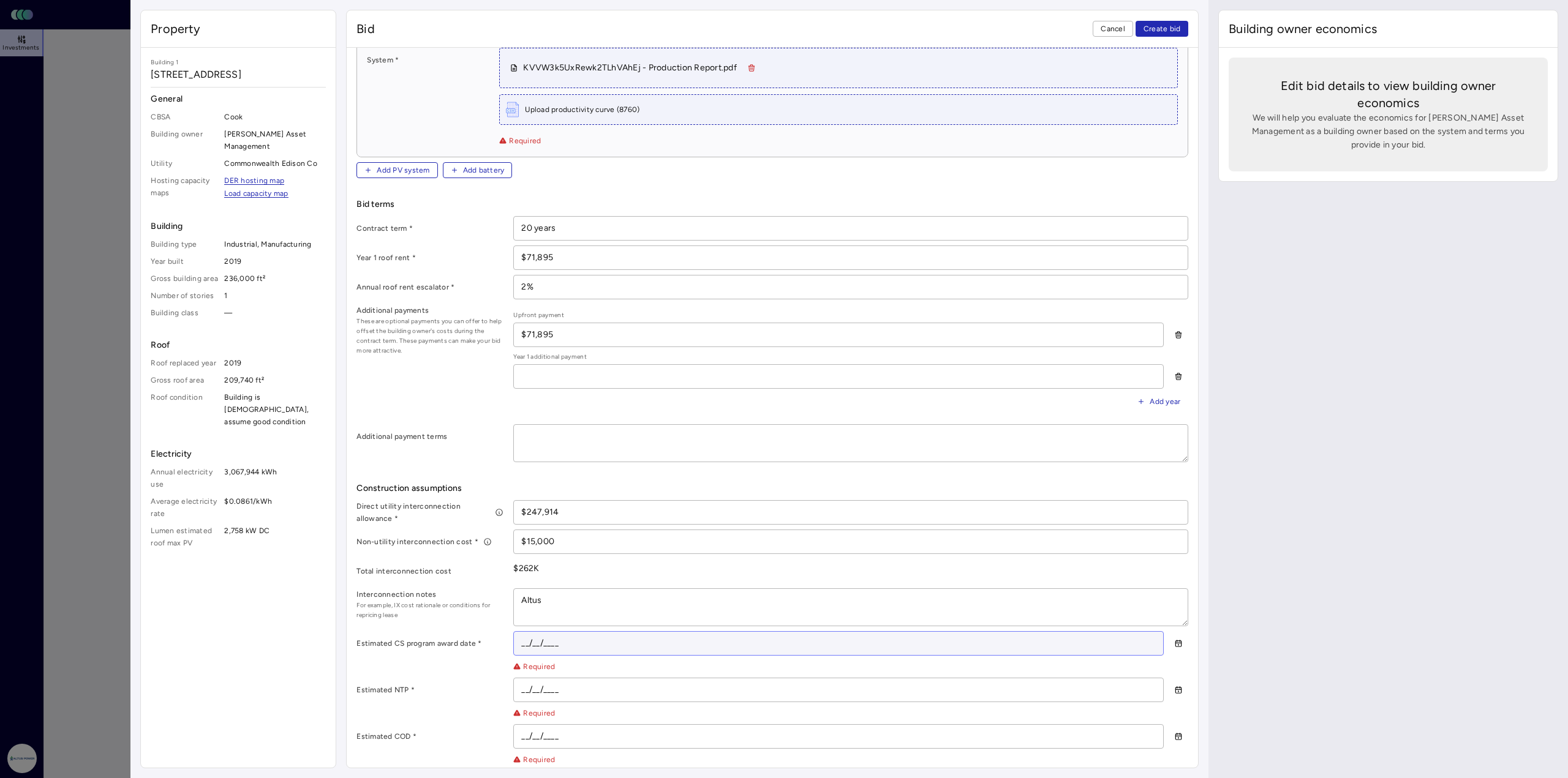 click on "__/__/____" at bounding box center [839, 643] 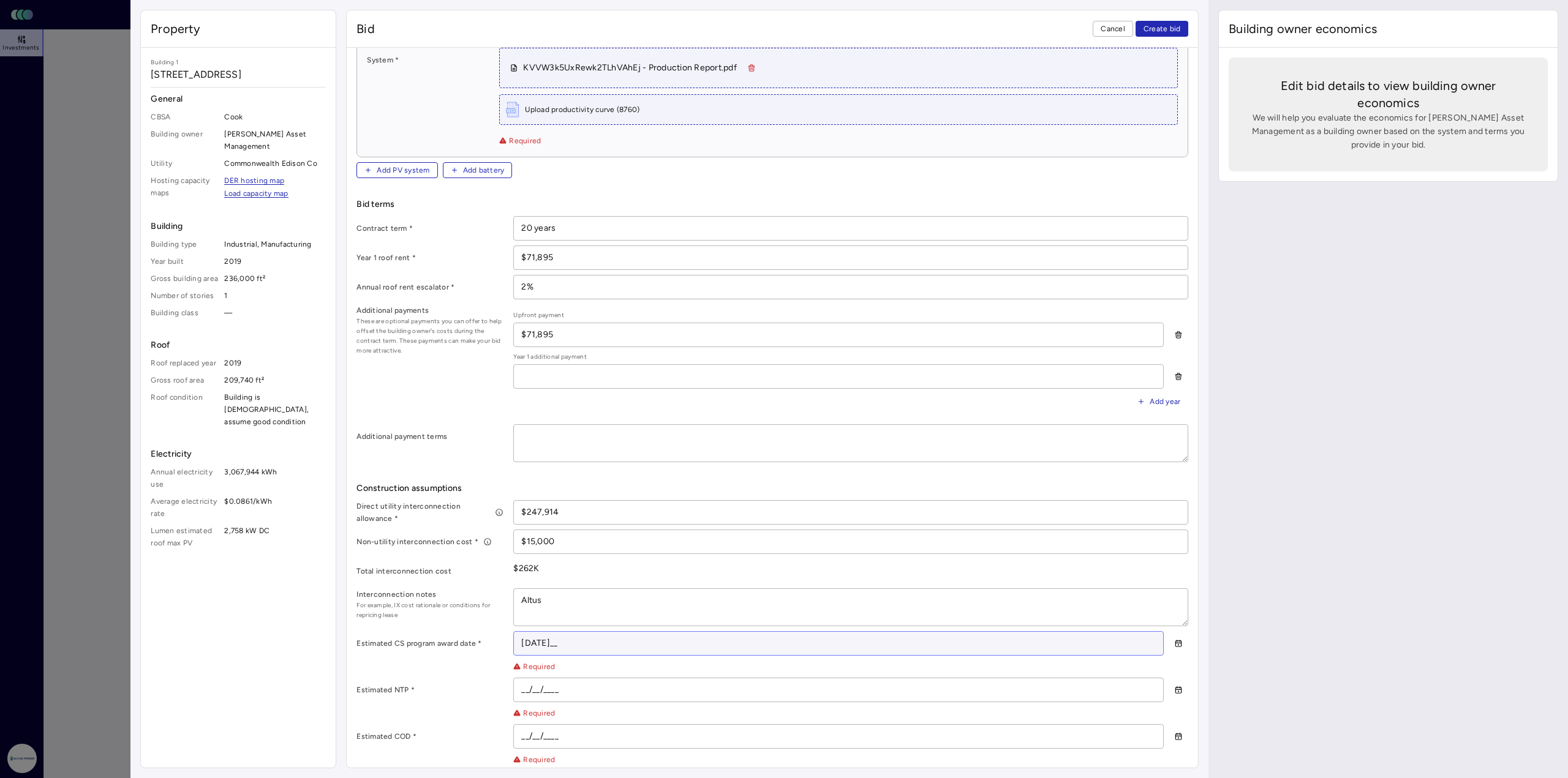 type on "12/31/202_" 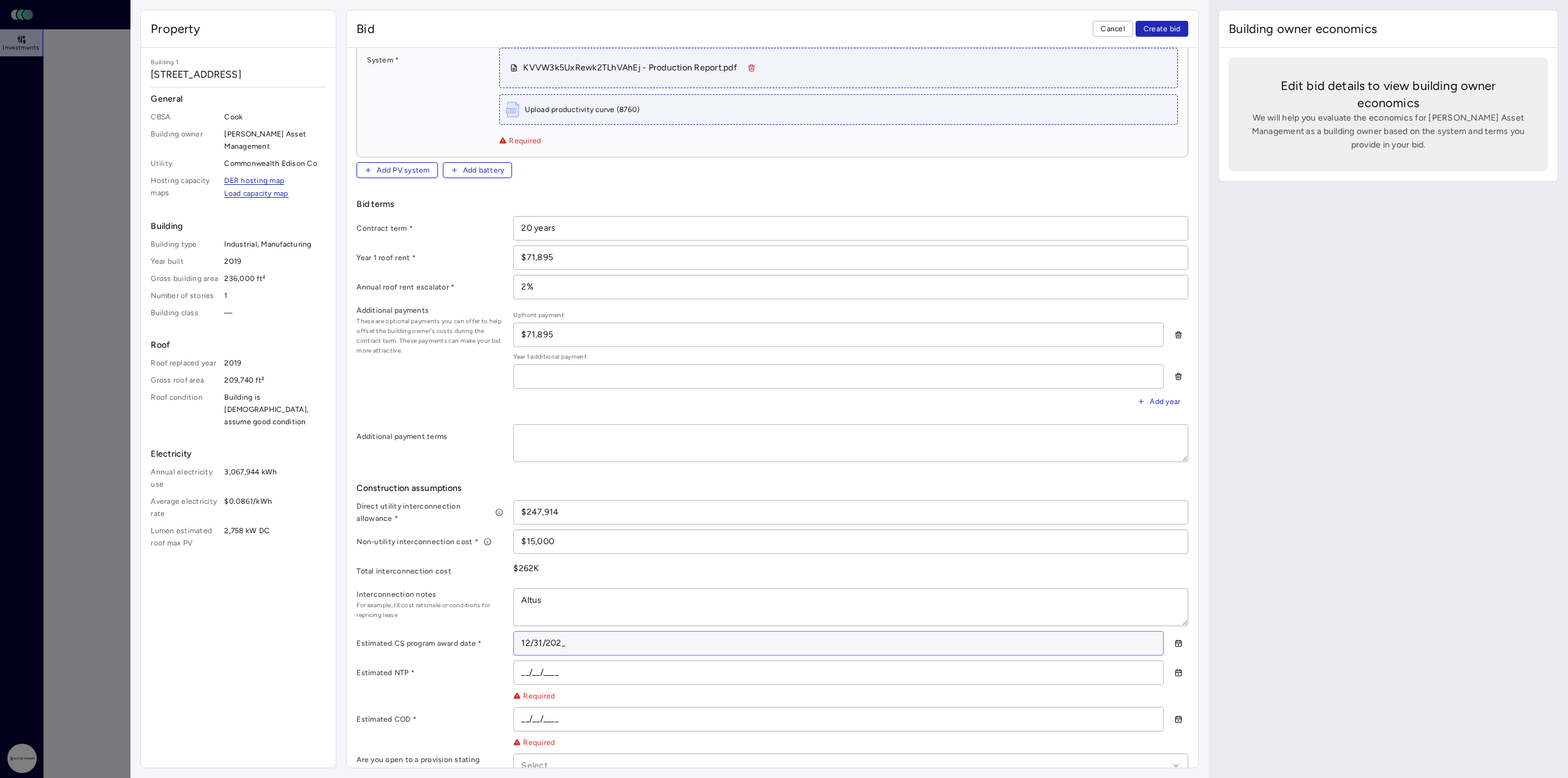 type on "x" 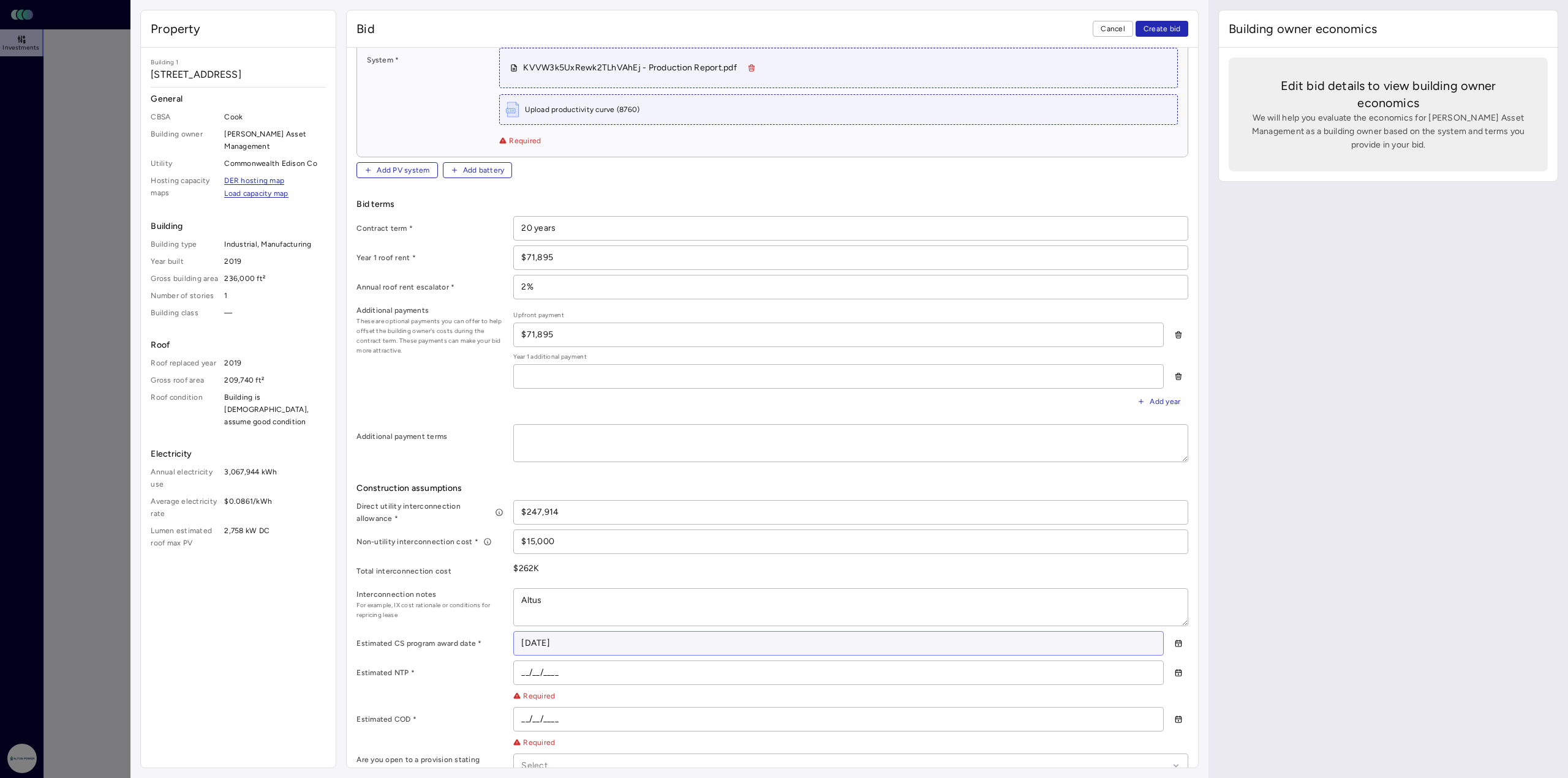 type on "x" 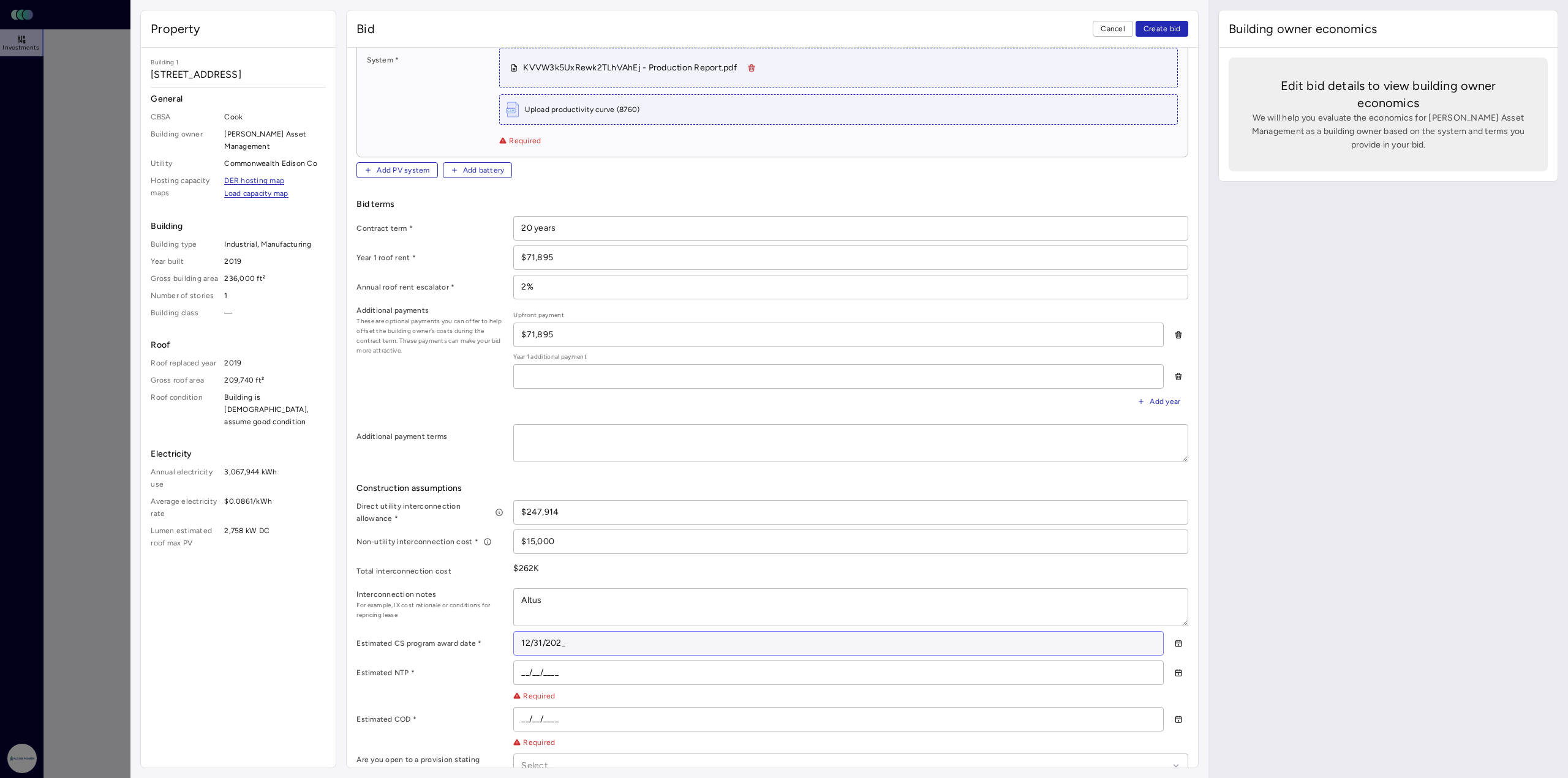 type on "x" 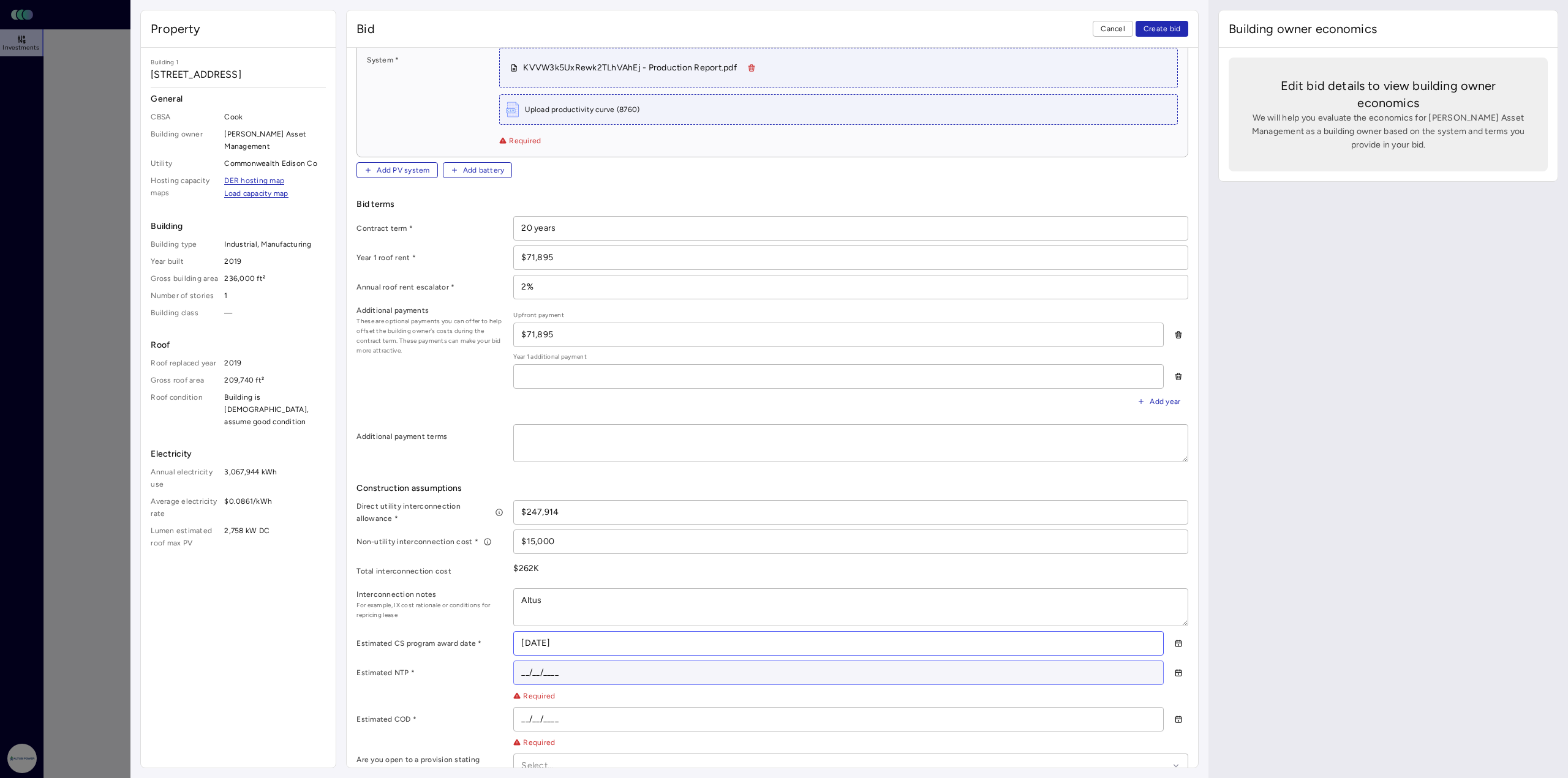 type on "[DATE]" 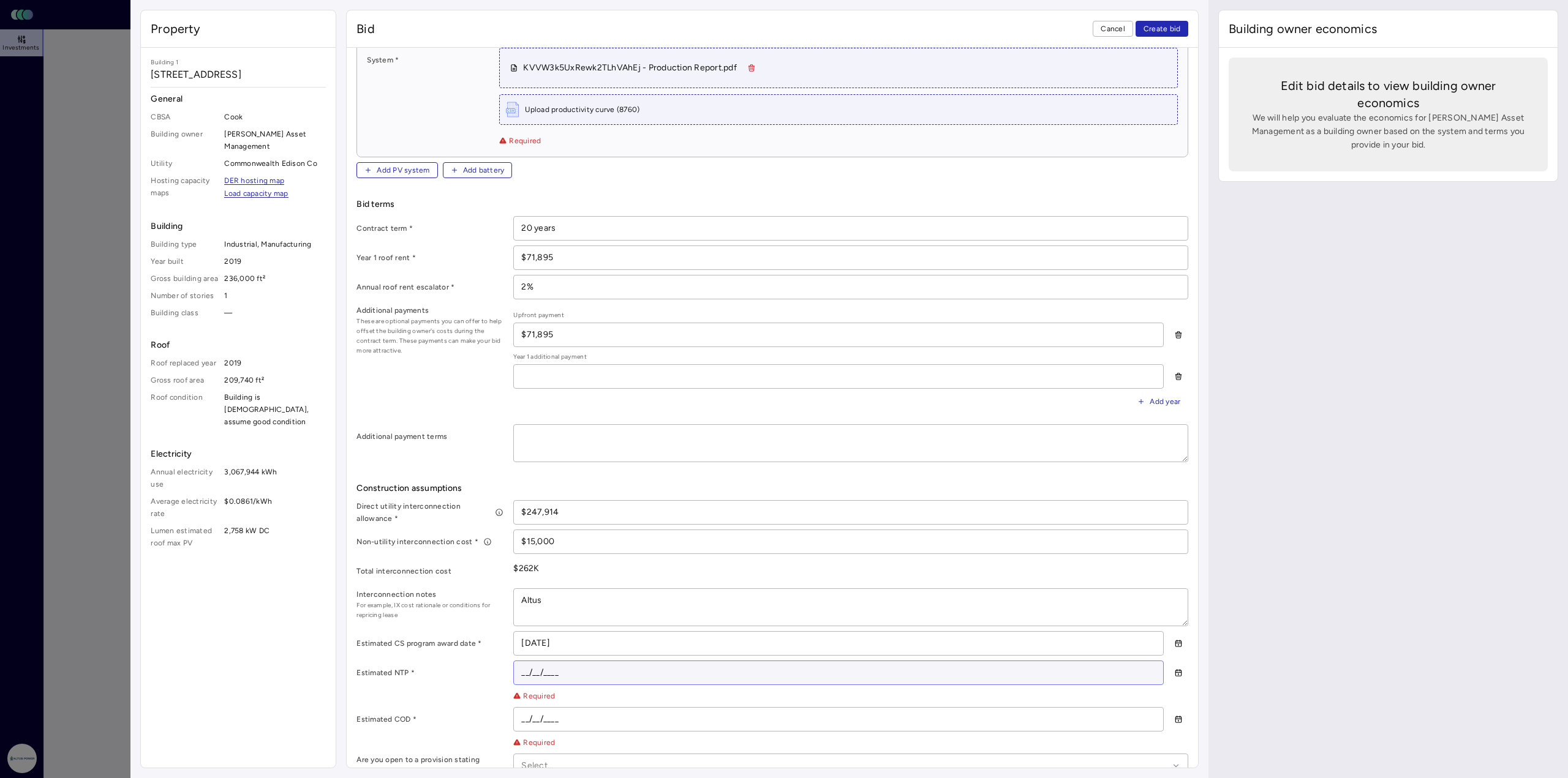 click on "__/__/____" at bounding box center [839, 673] 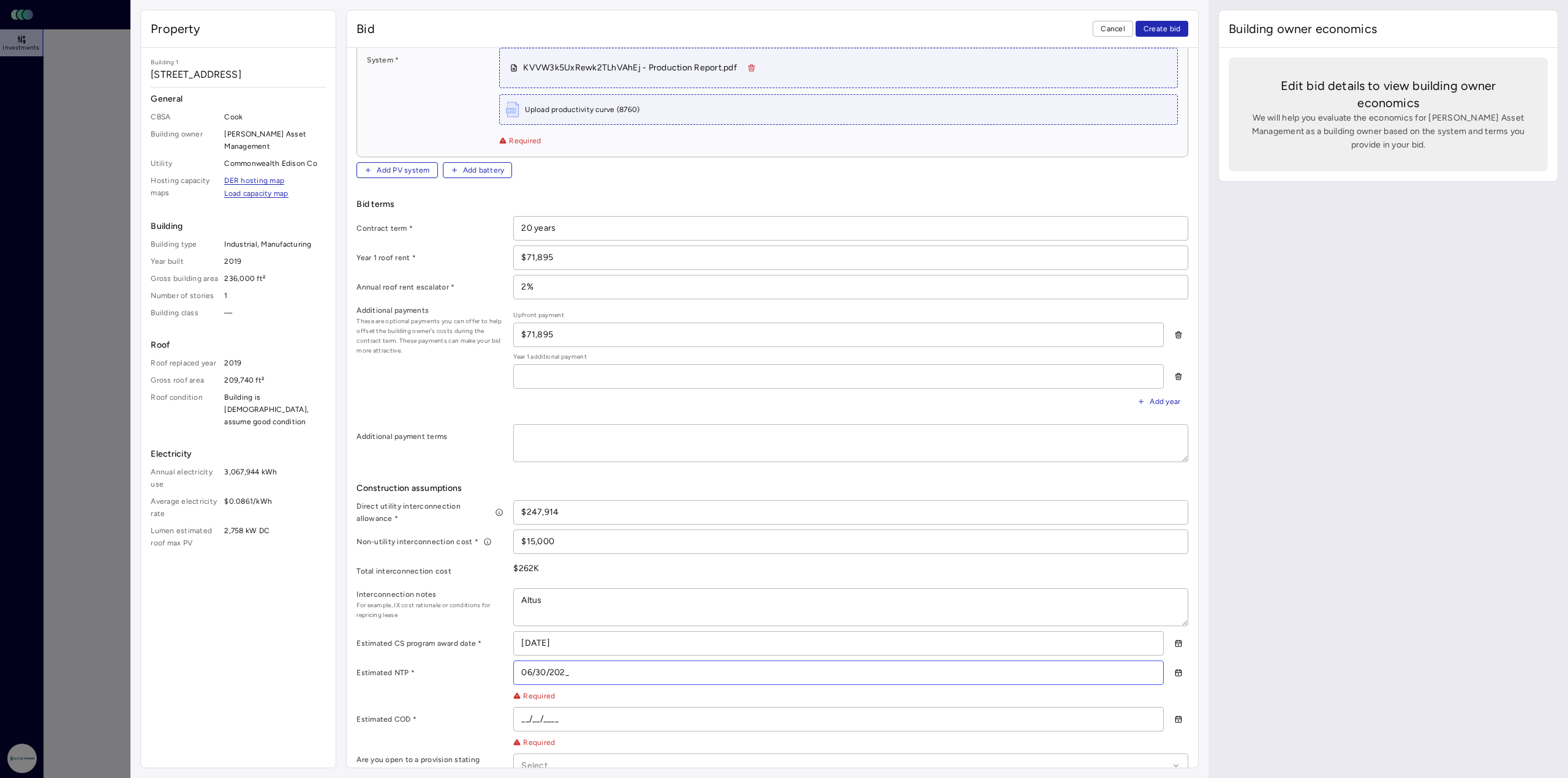 type on "[DATE]" 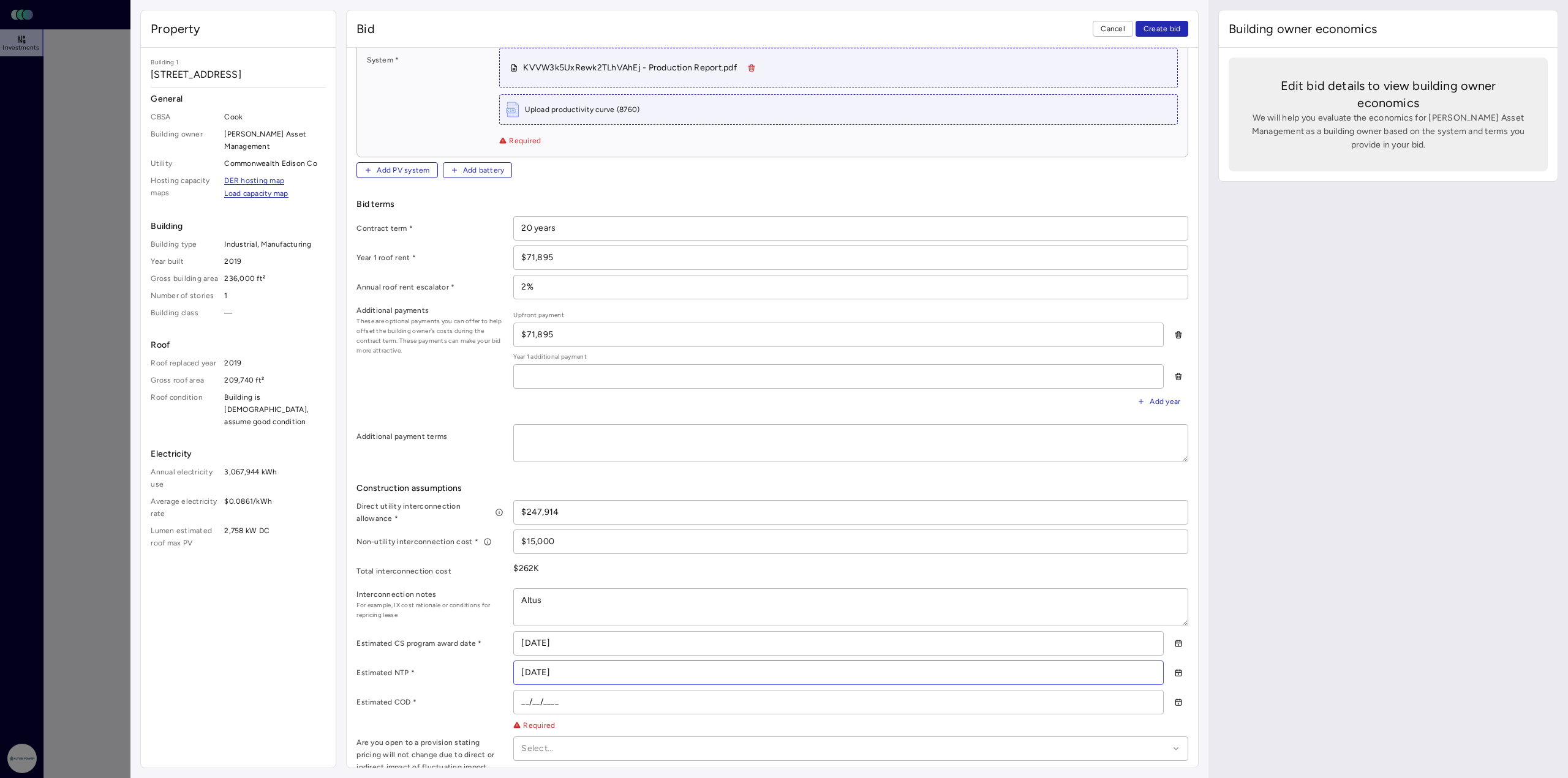 type on "x" 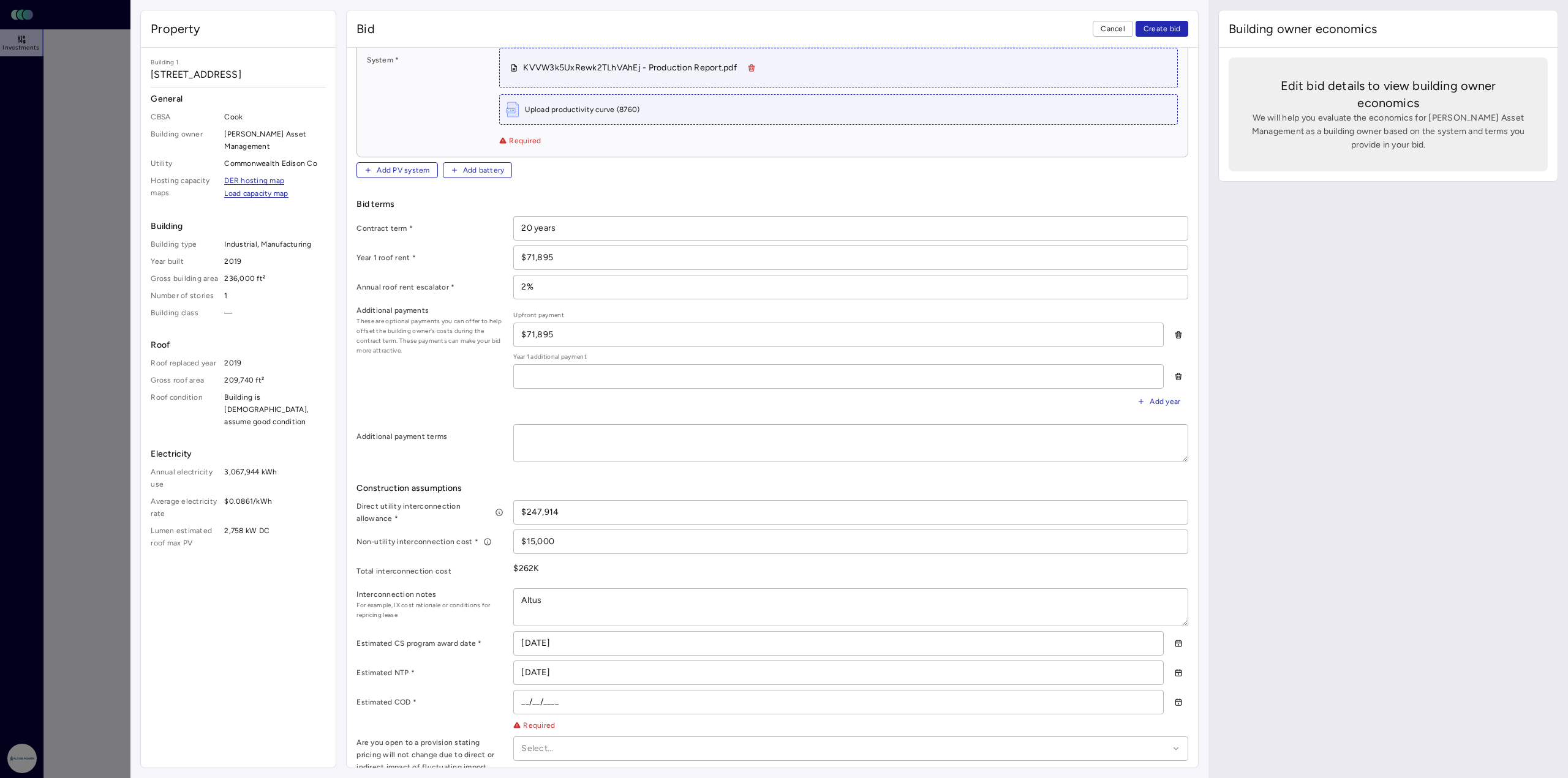 type 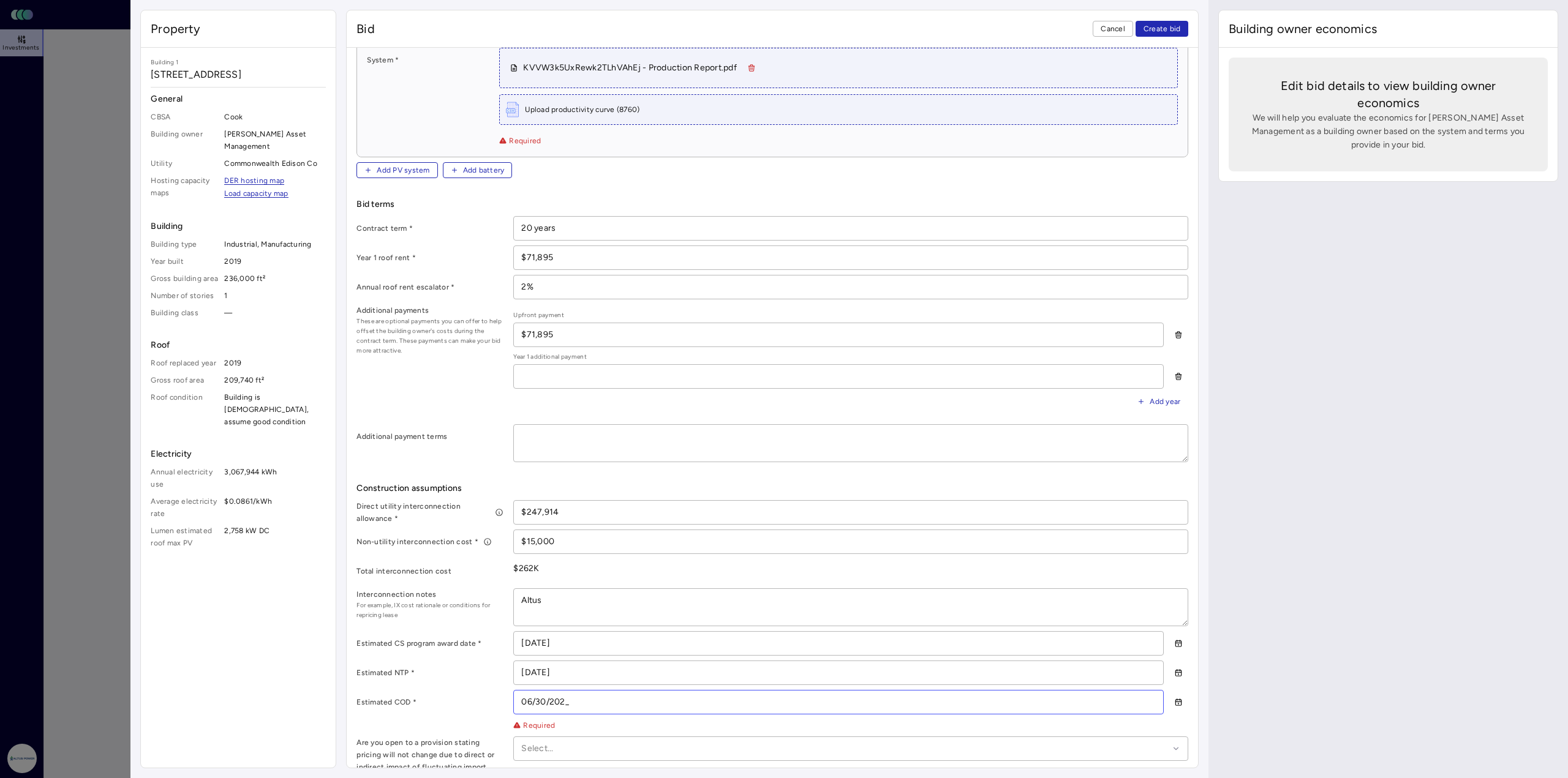 type on "[DATE]" 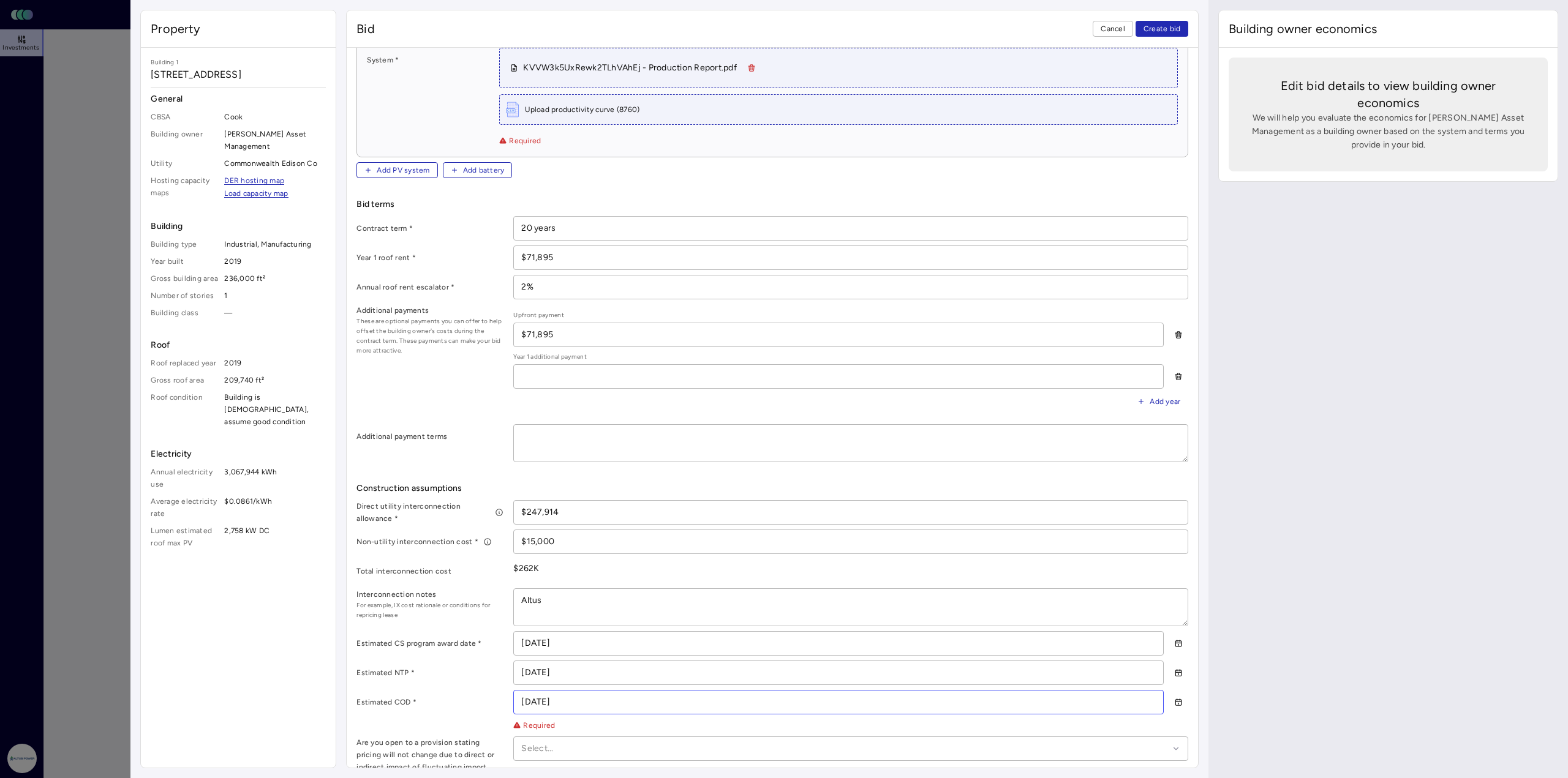 type on "x" 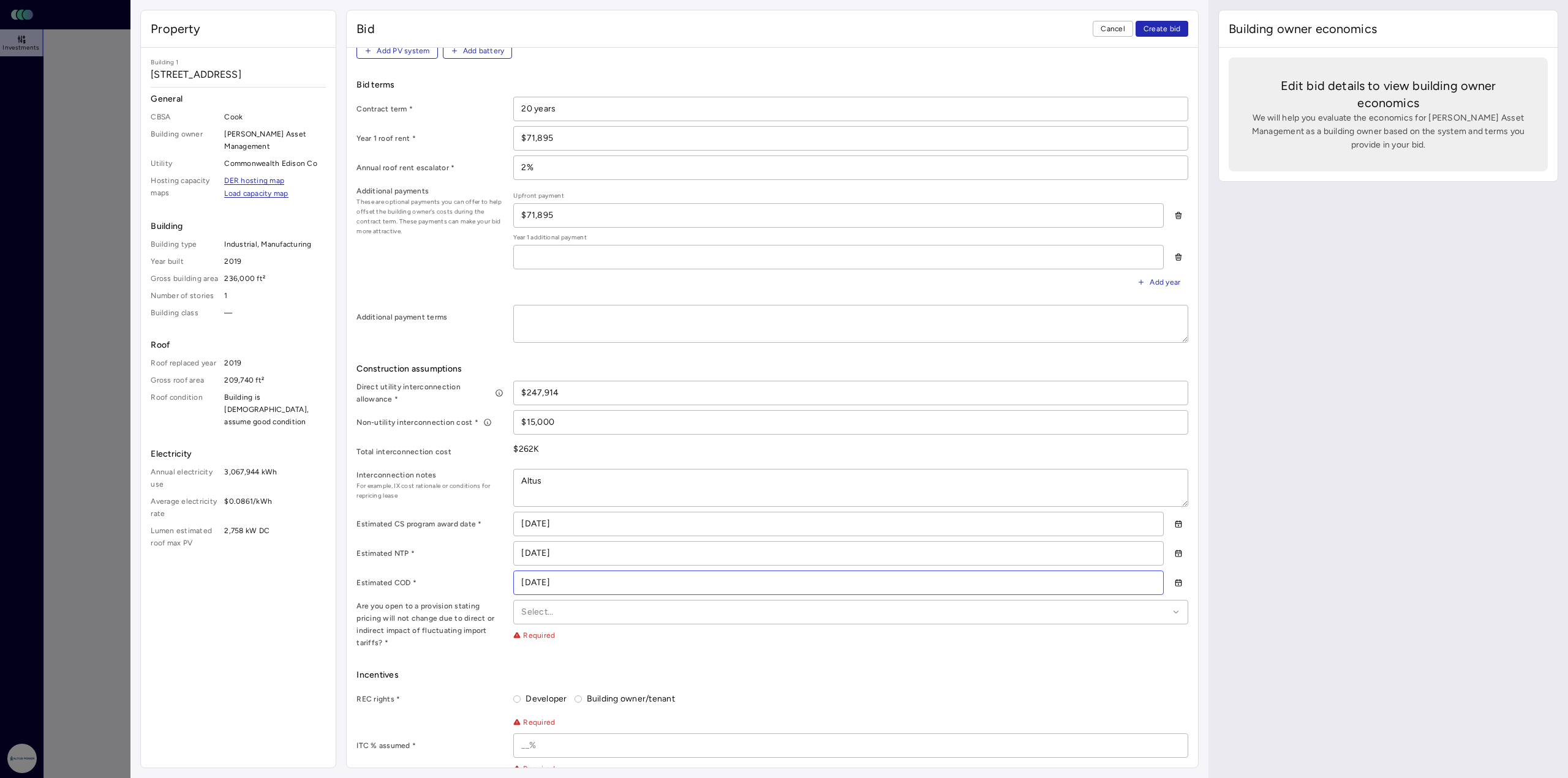 scroll, scrollTop: 306, scrollLeft: 0, axis: vertical 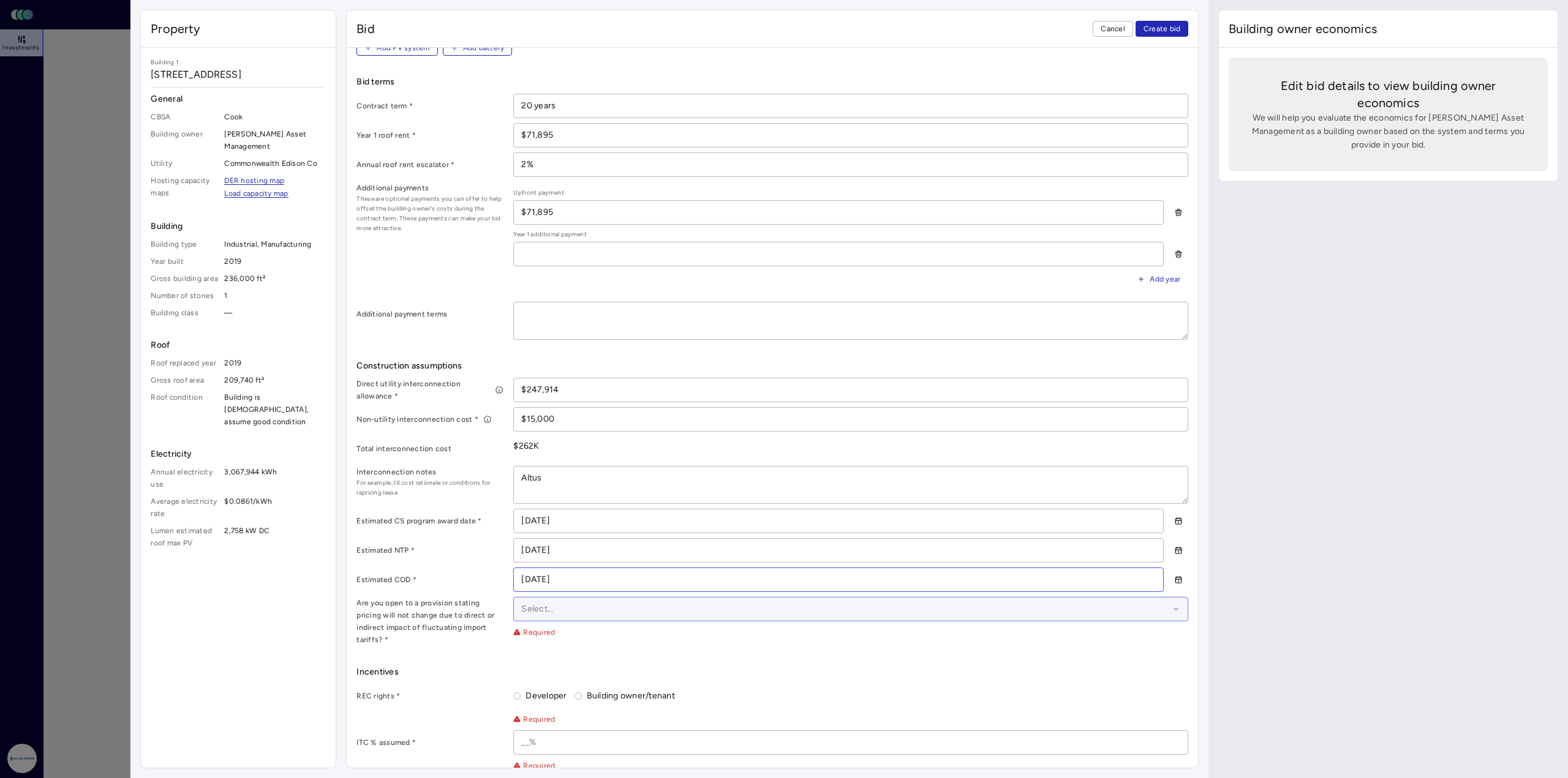 type on "[DATE]" 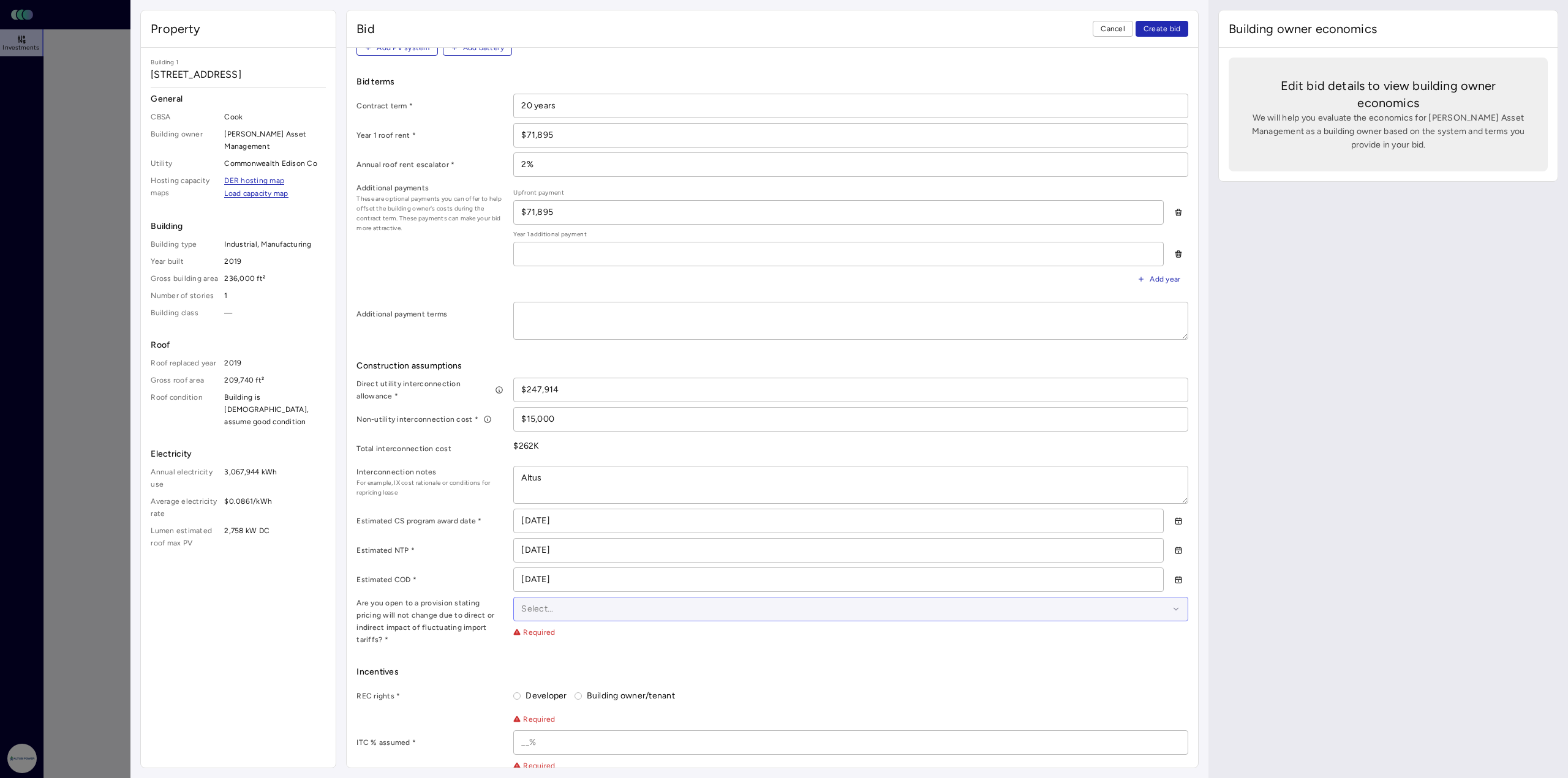 click on "Select..." at bounding box center [851, 609] 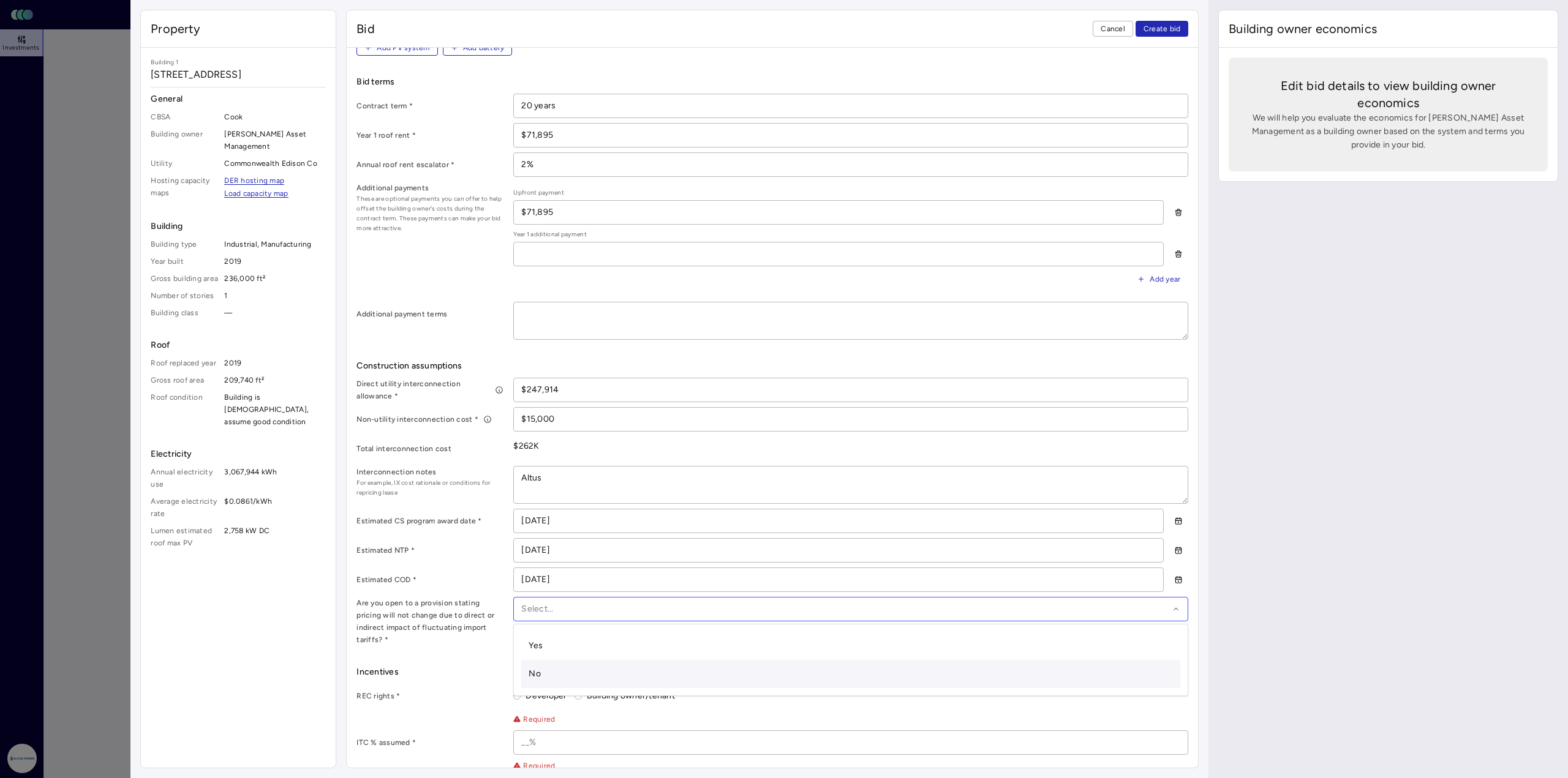 click on "No" at bounding box center [535, 673] 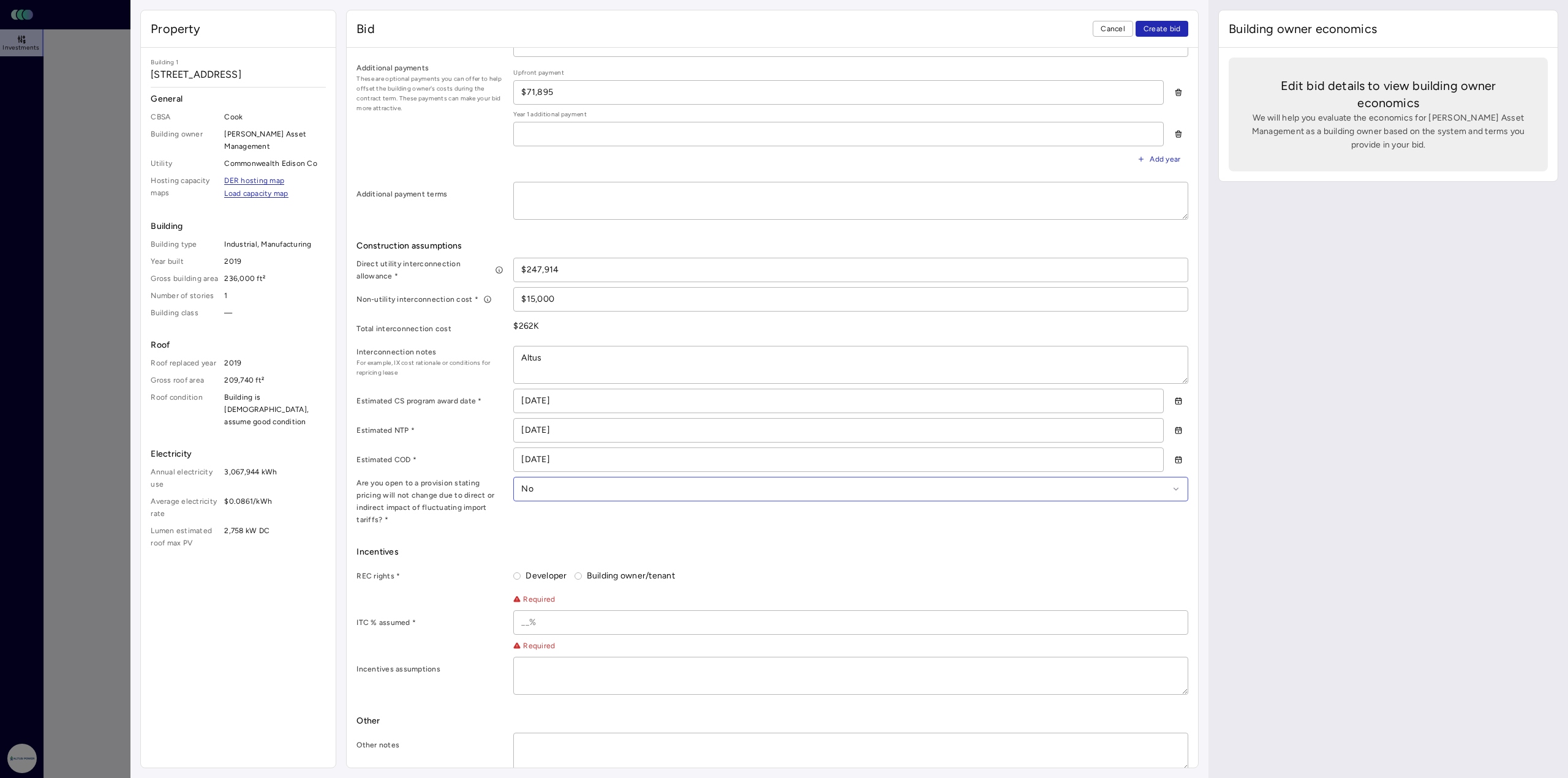 scroll, scrollTop: 429, scrollLeft: 0, axis: vertical 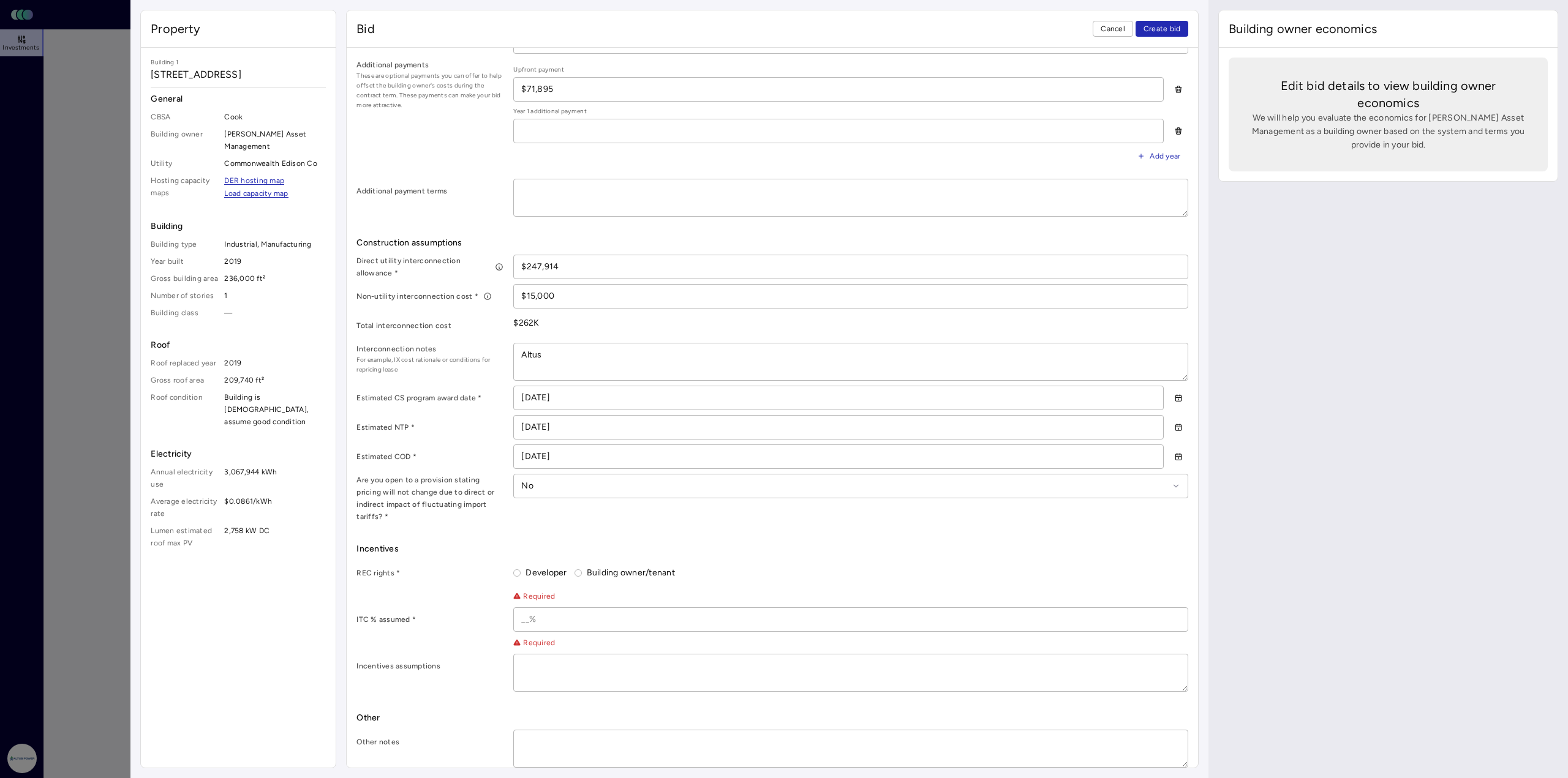 click on "Developer" at bounding box center (517, 573) 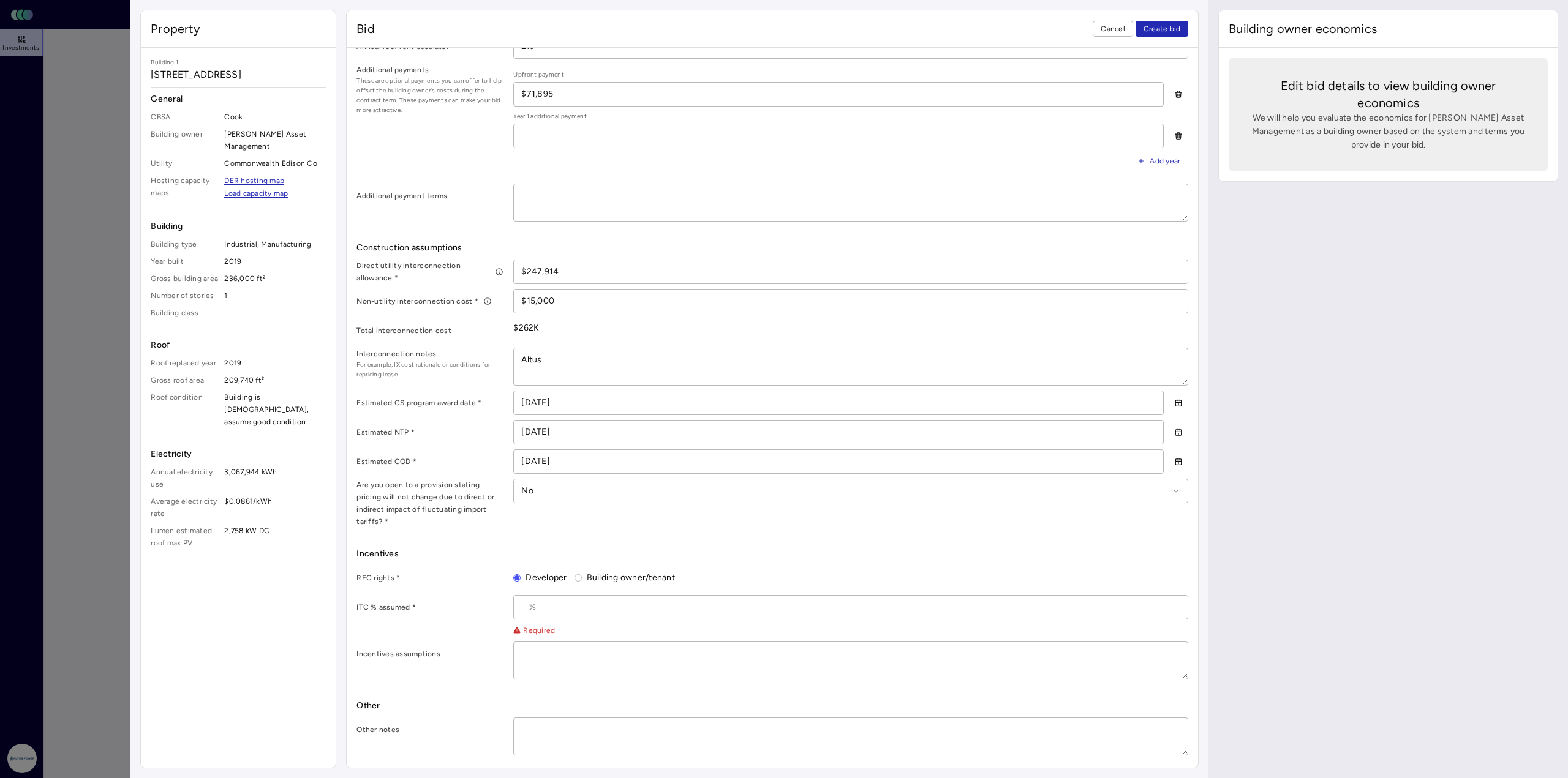 scroll, scrollTop: 412, scrollLeft: 0, axis: vertical 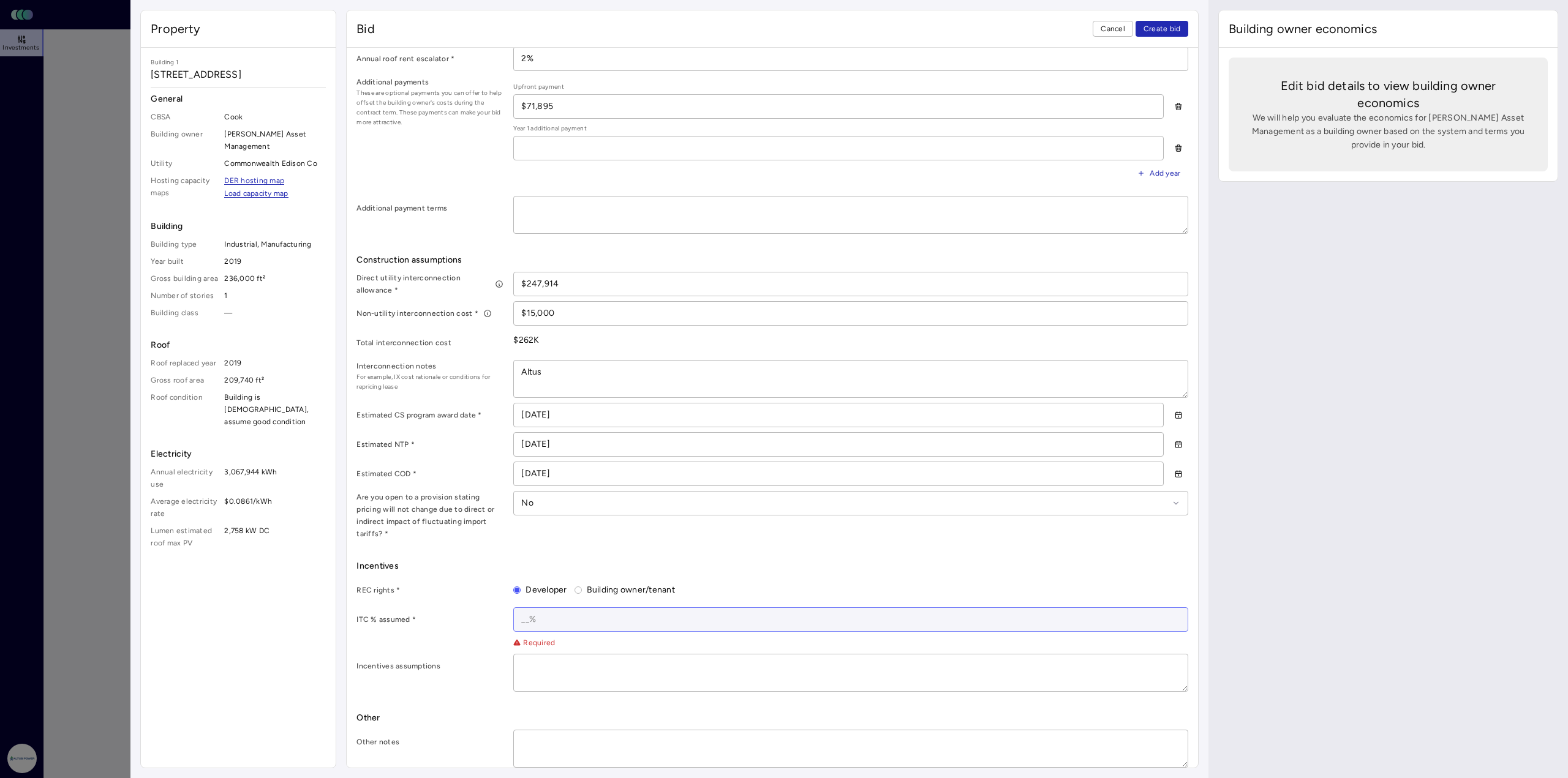 click at bounding box center (851, 619) 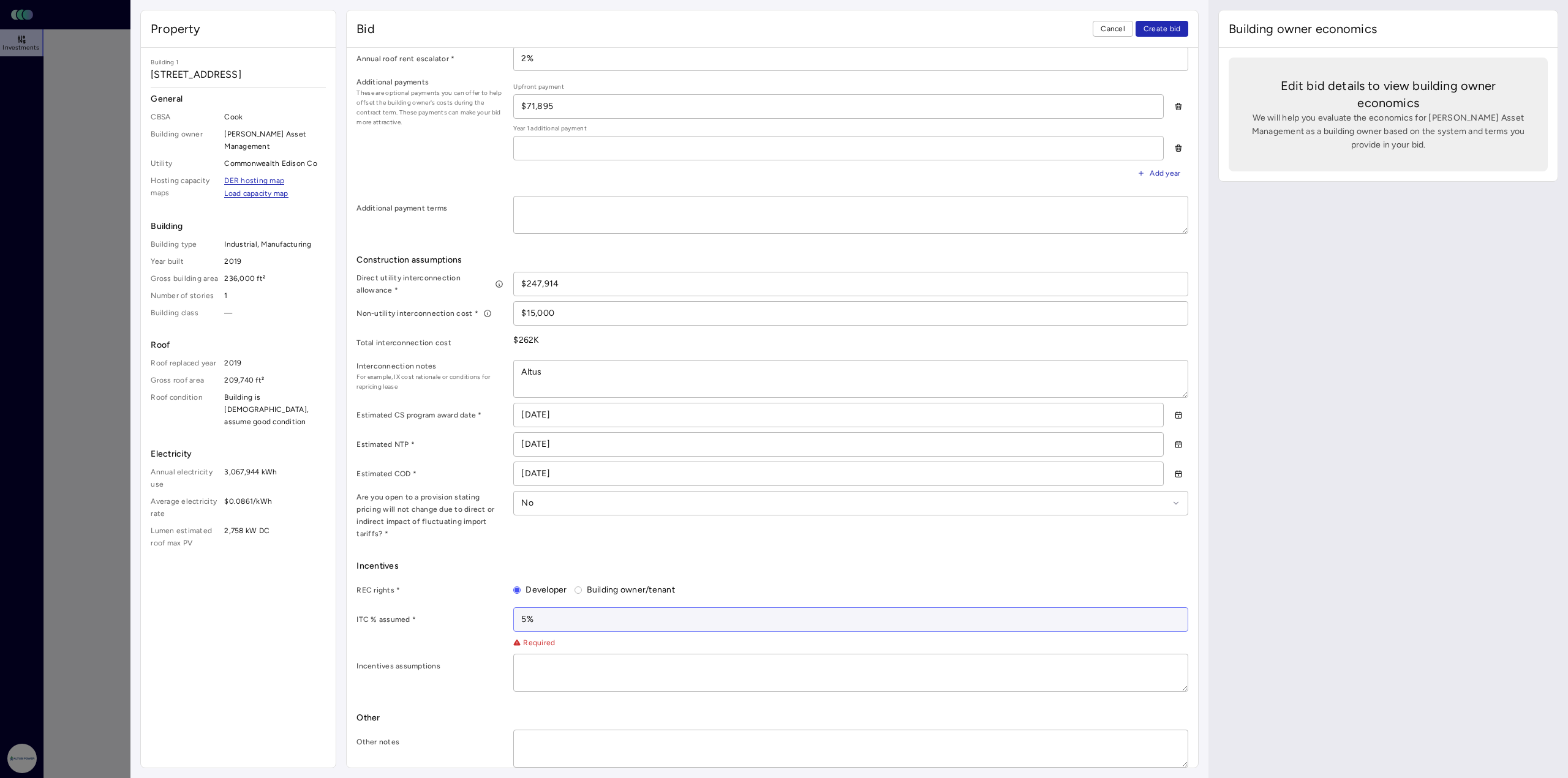 type on "x" 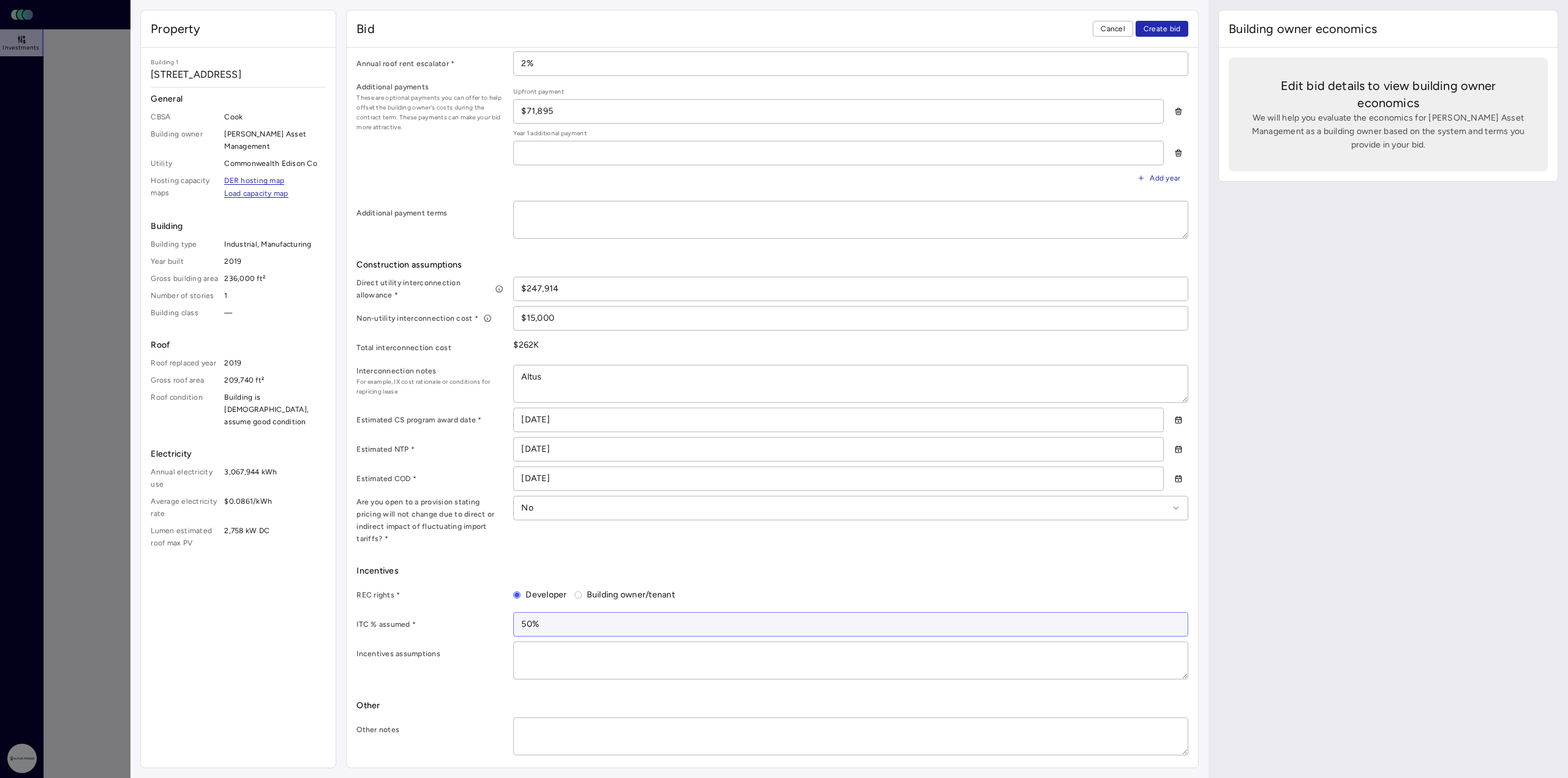 scroll, scrollTop: 395, scrollLeft: 0, axis: vertical 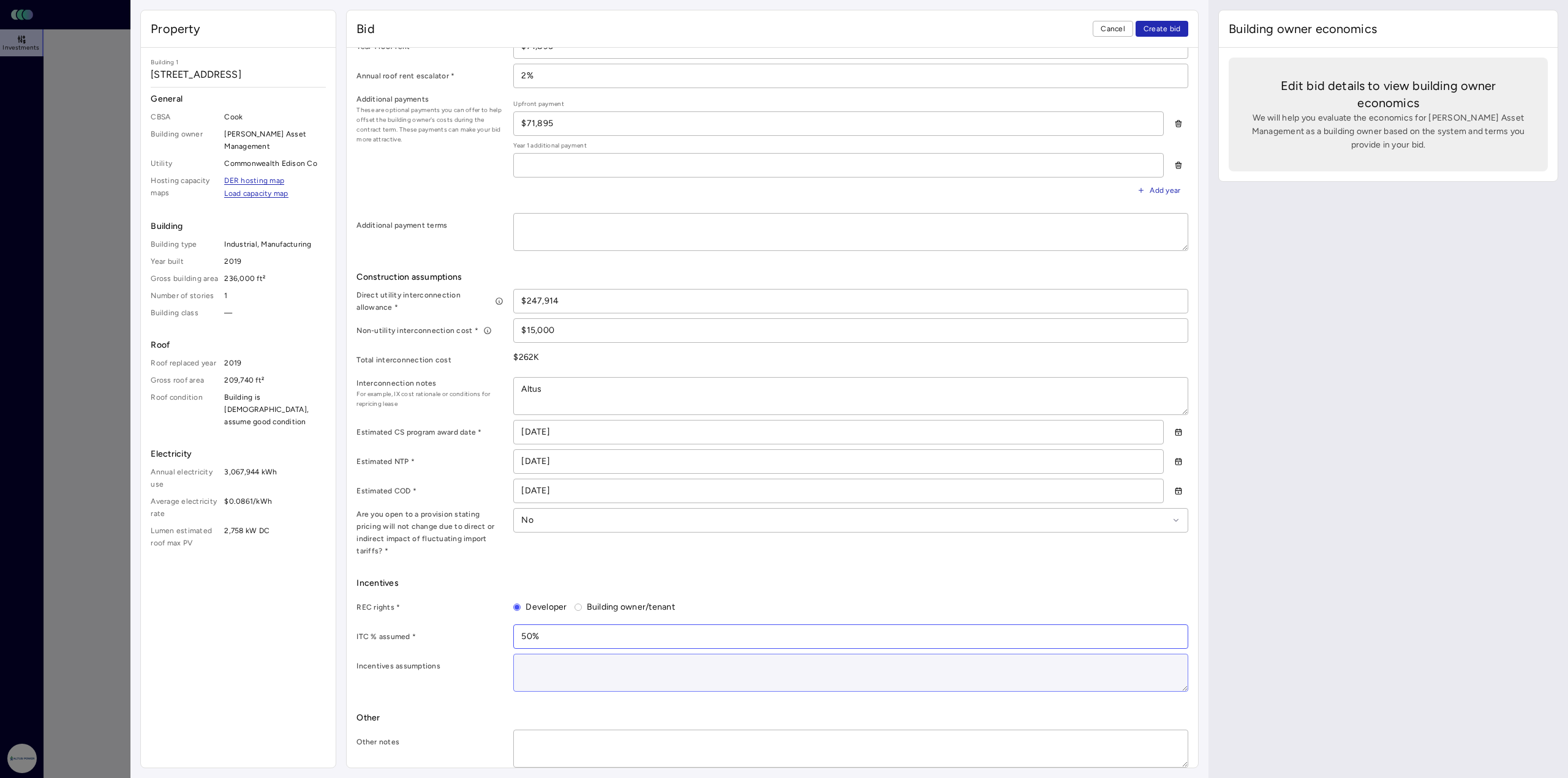 type on "50%" 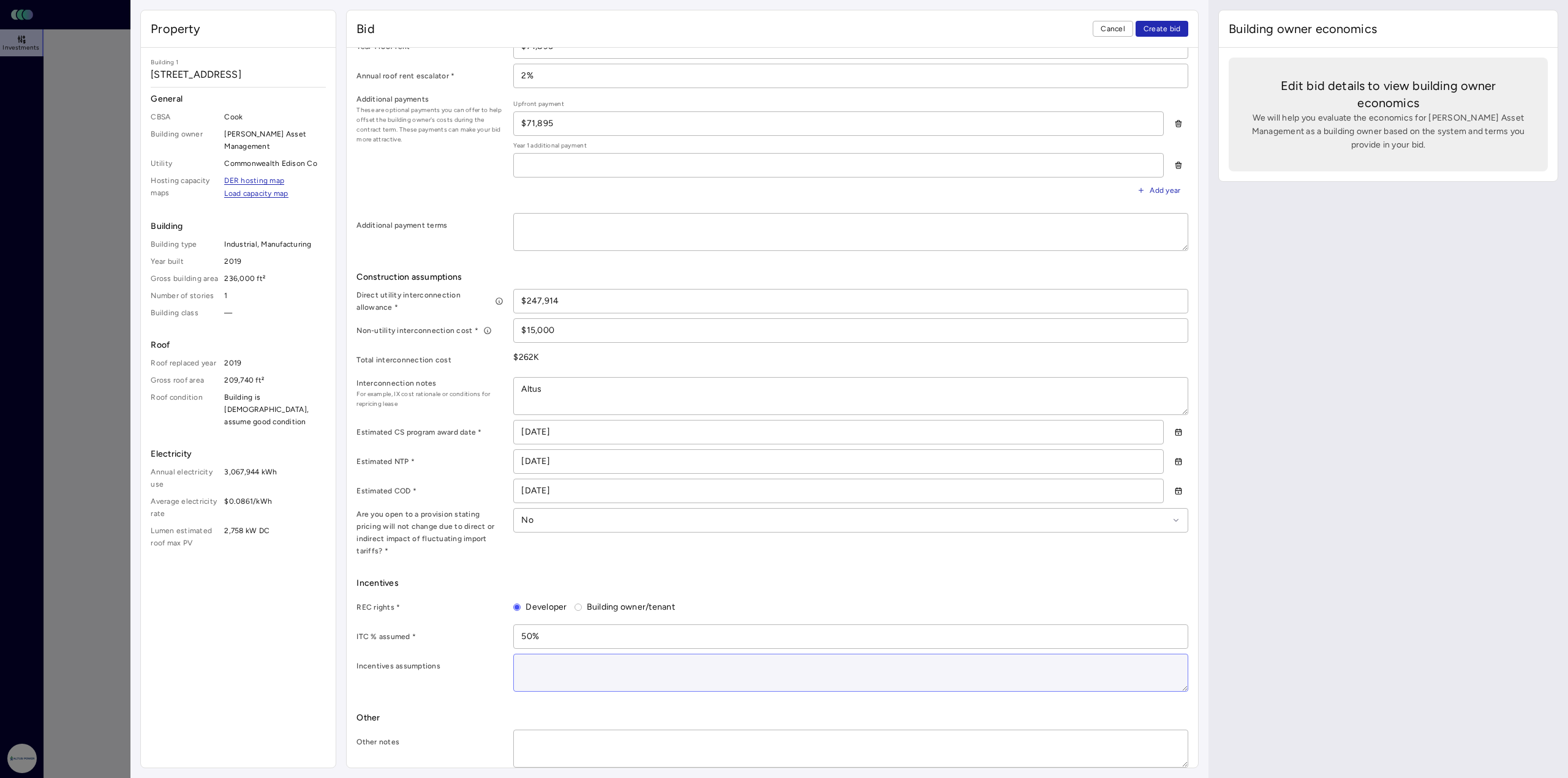 click at bounding box center (851, 673) 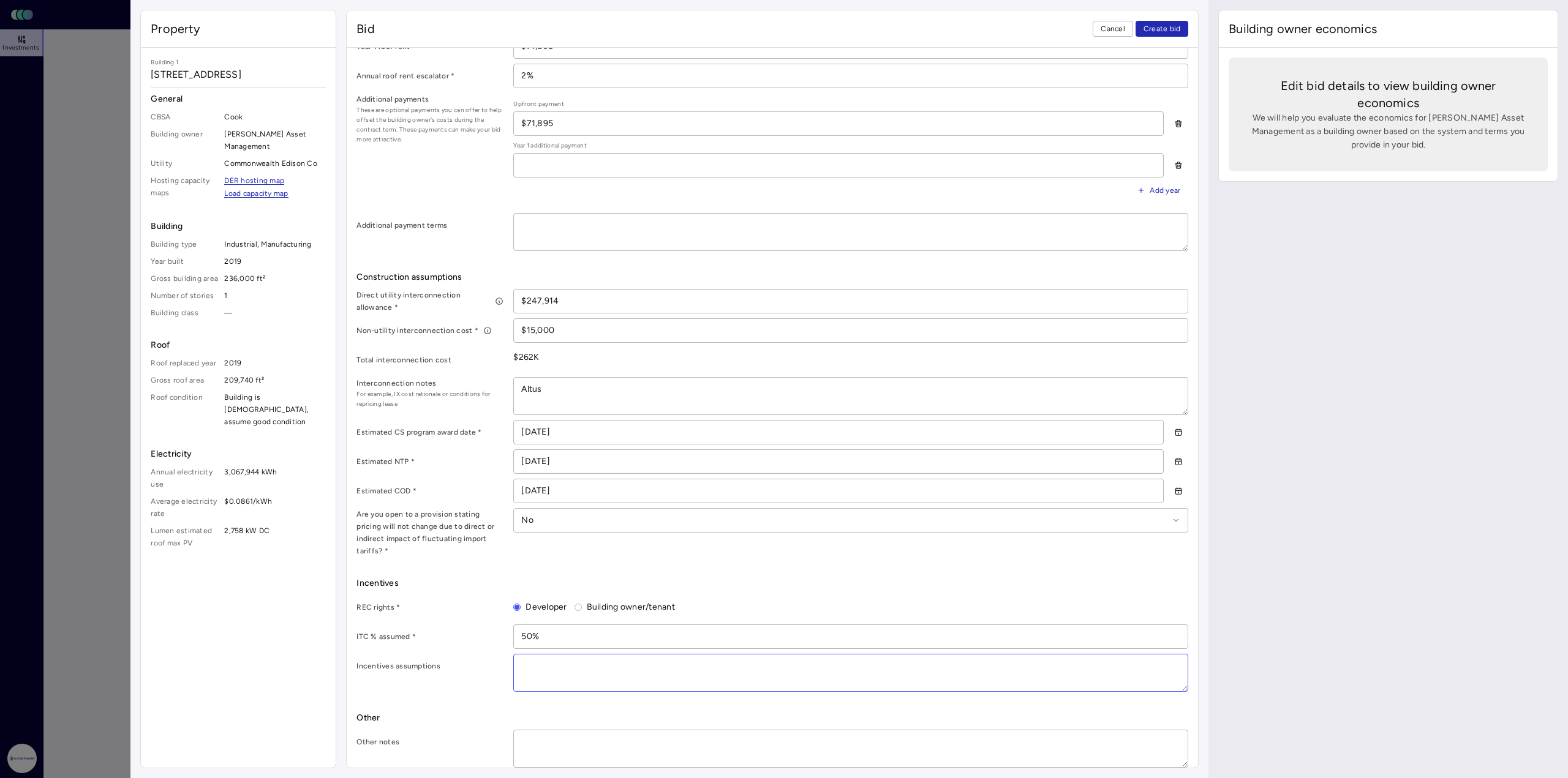 type on "x" 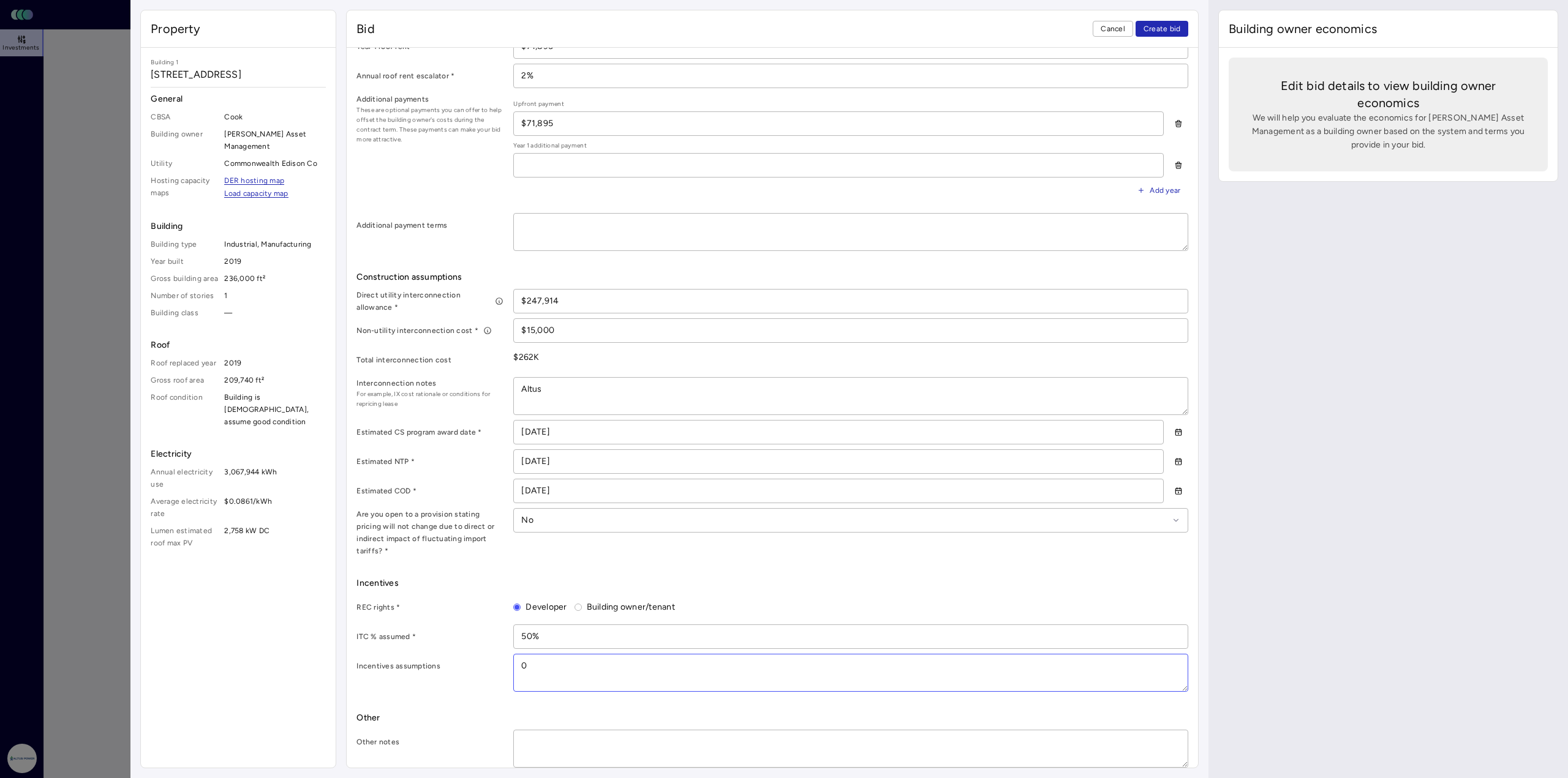 type 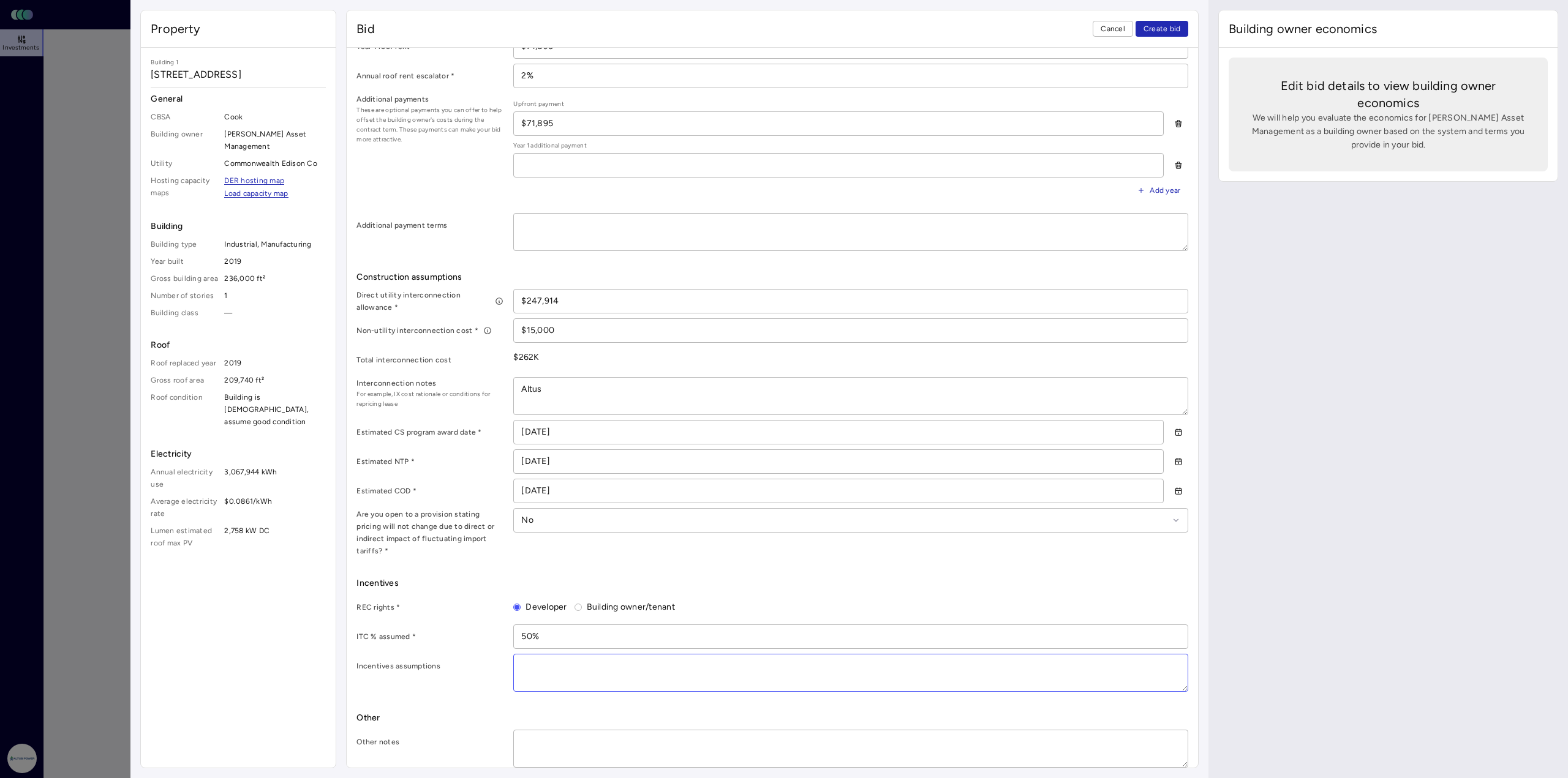 type on "x" 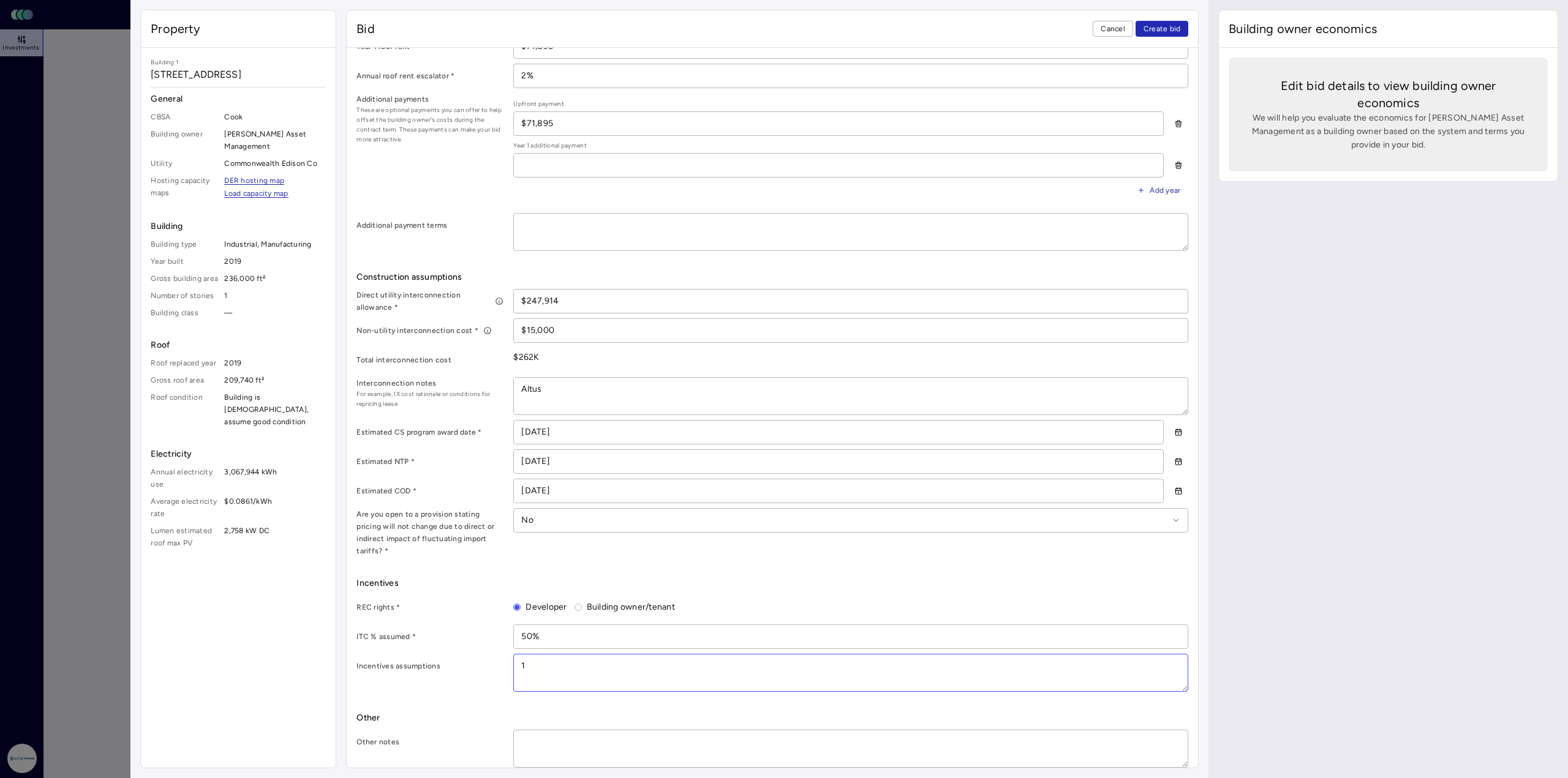 type on "x" 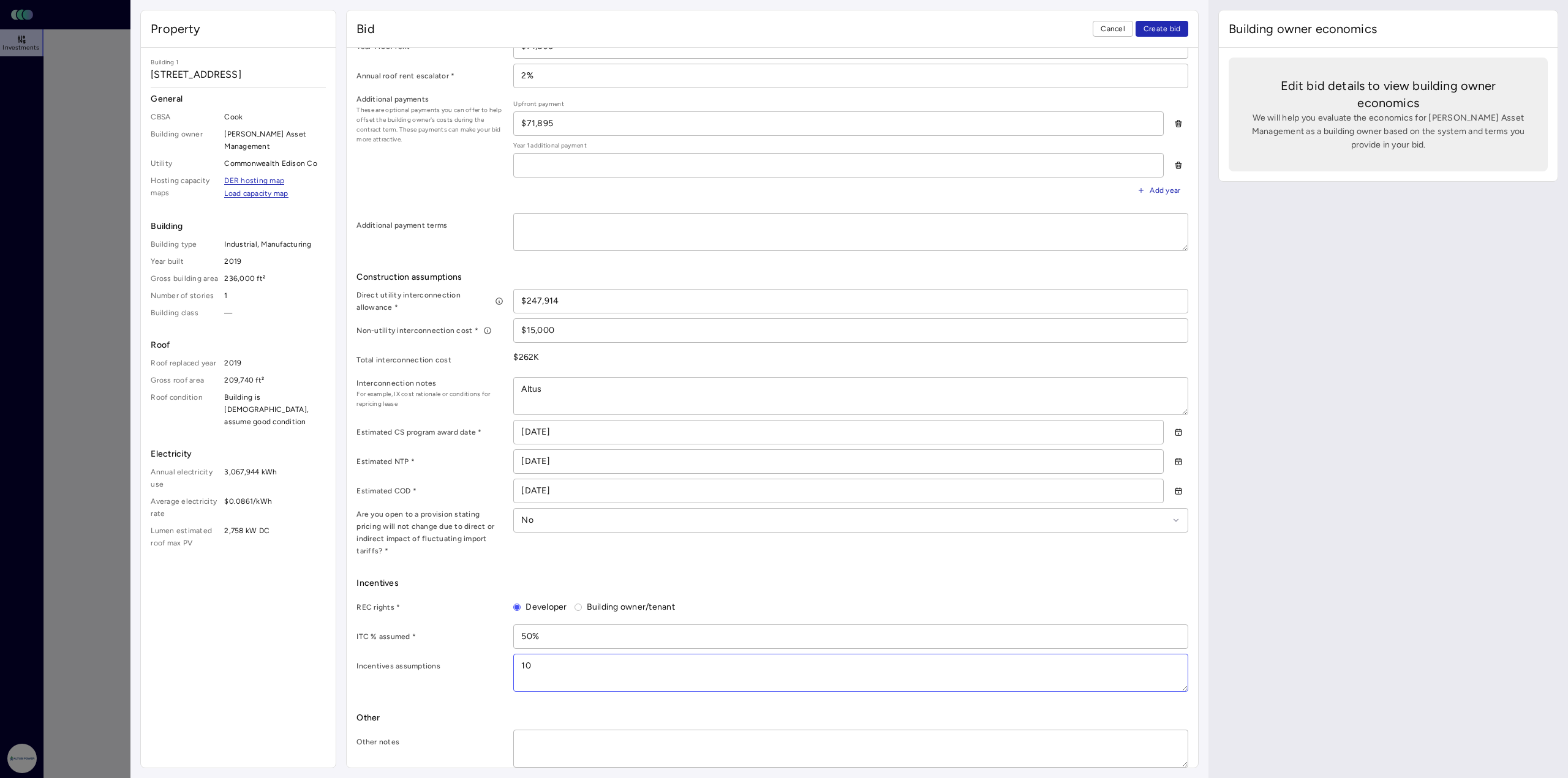 type on "x" 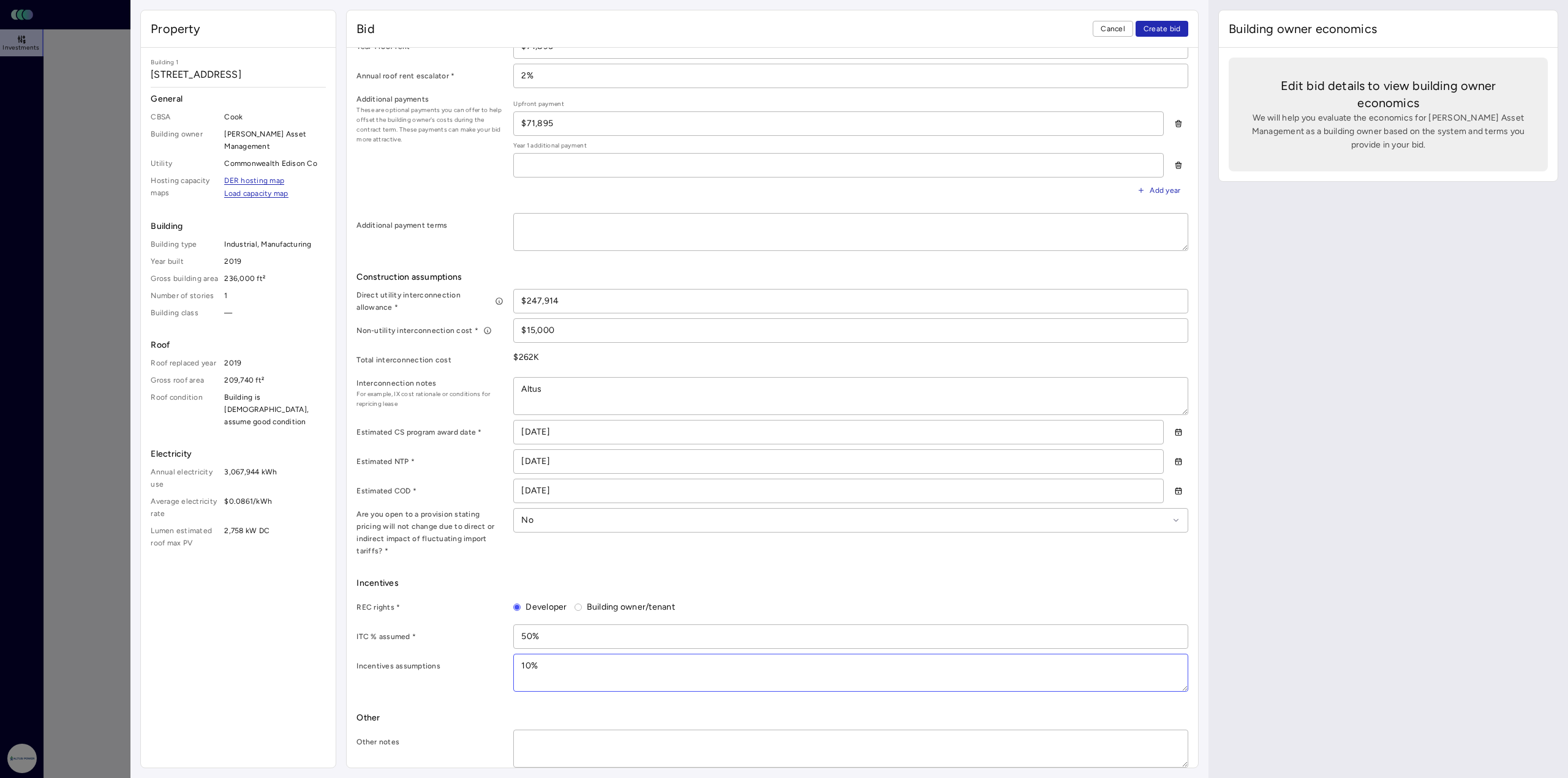 type on "x" 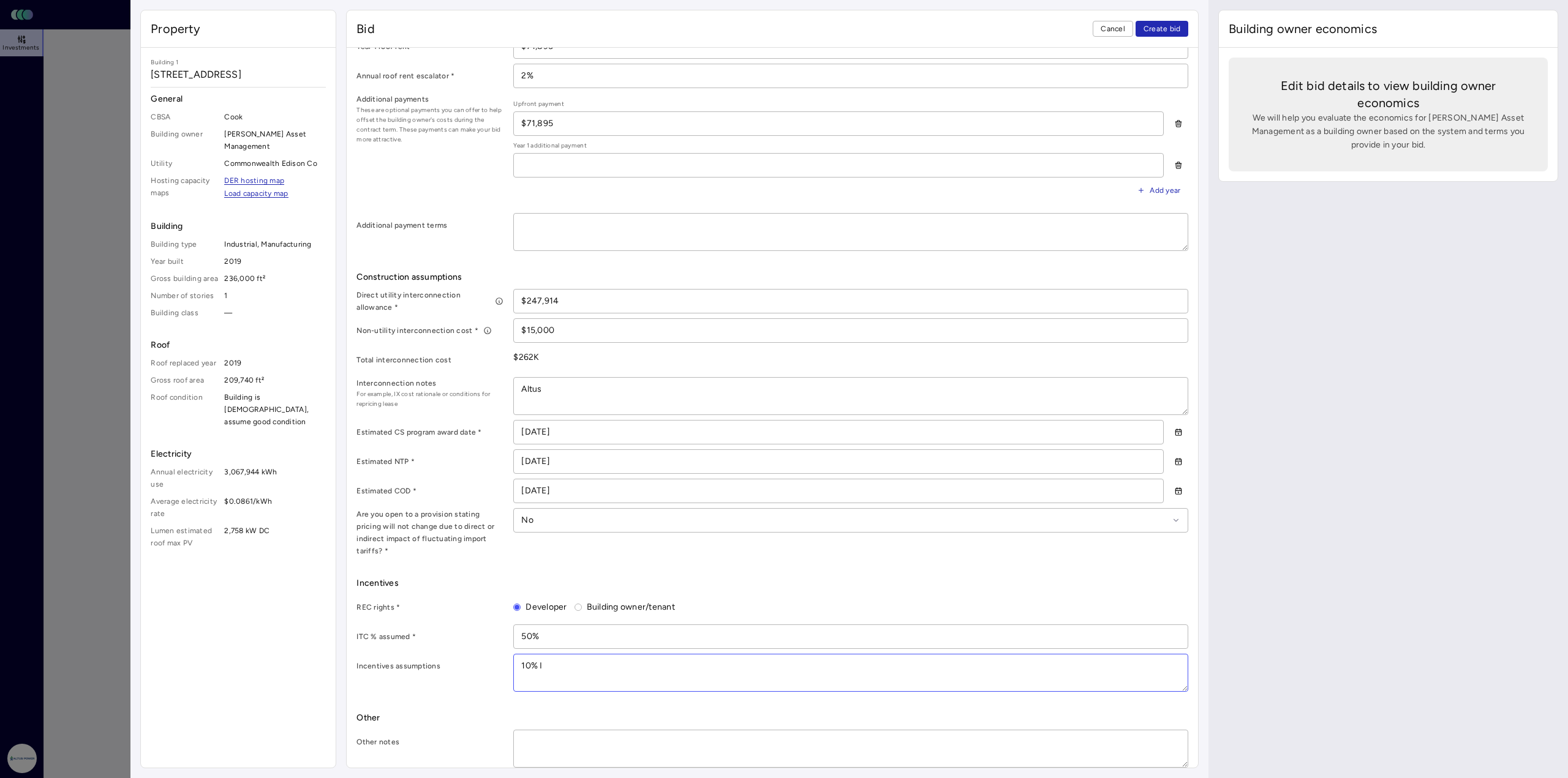 type on "10% IT" 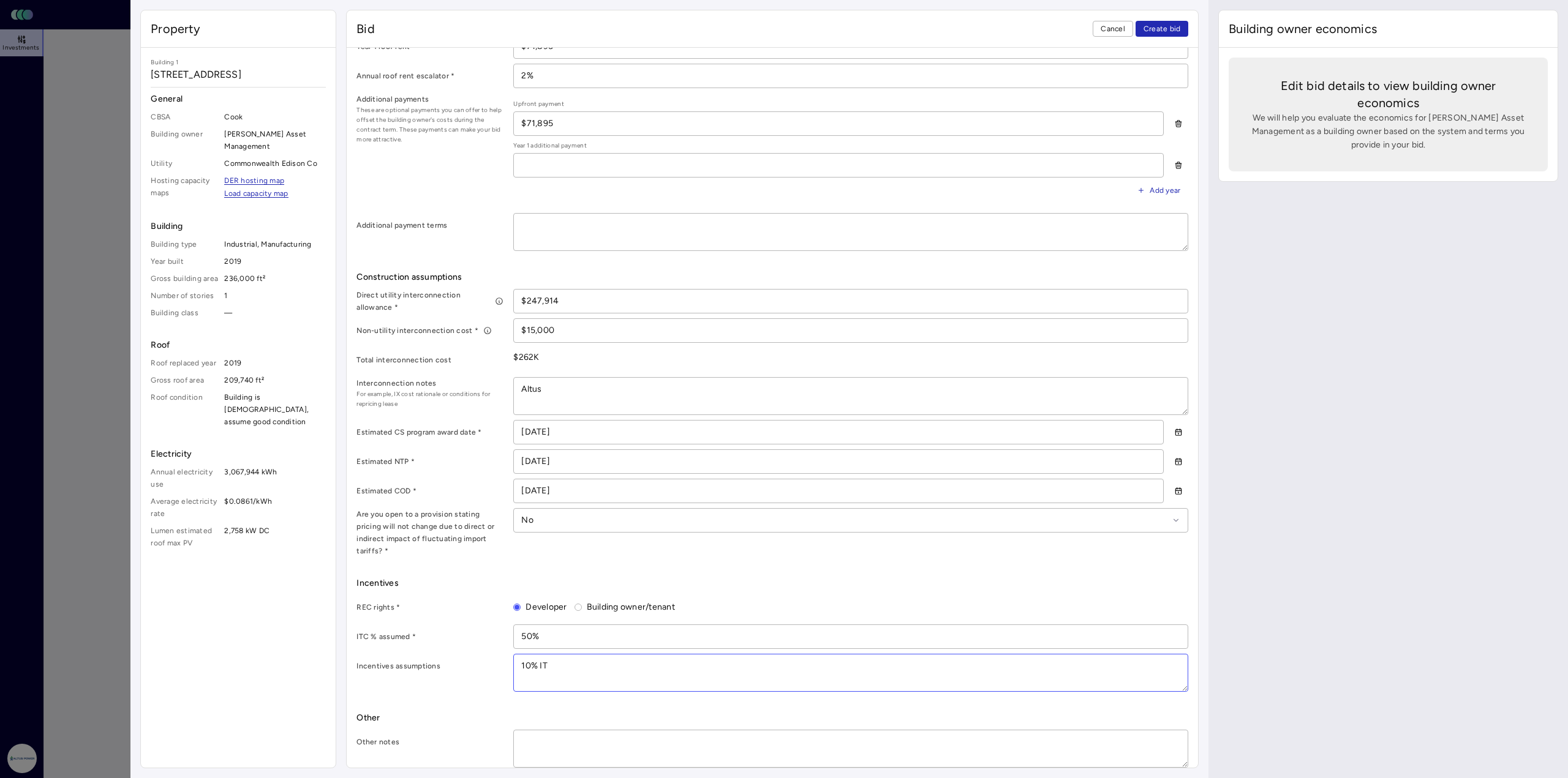 type on "x" 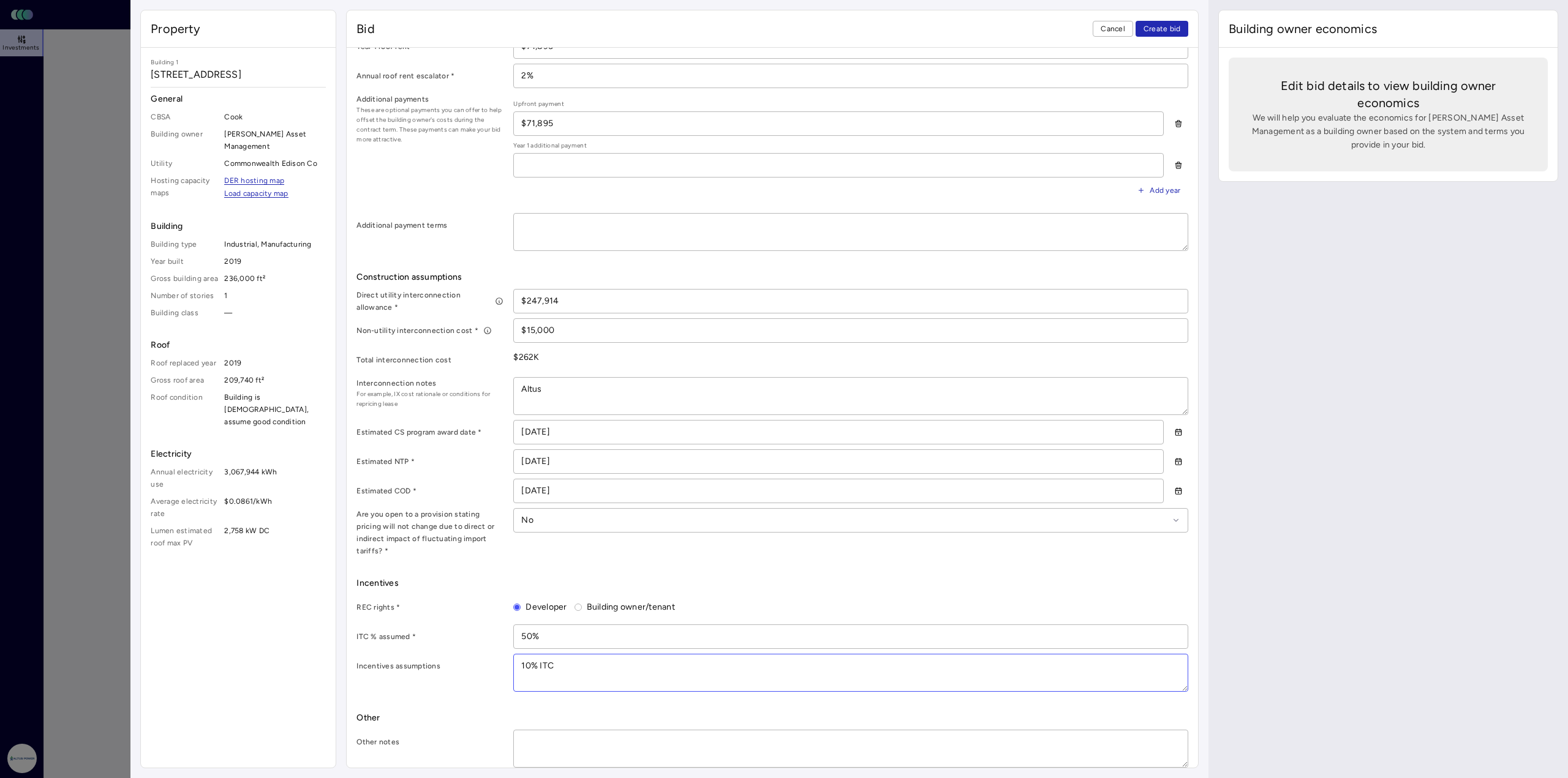 type on "x" 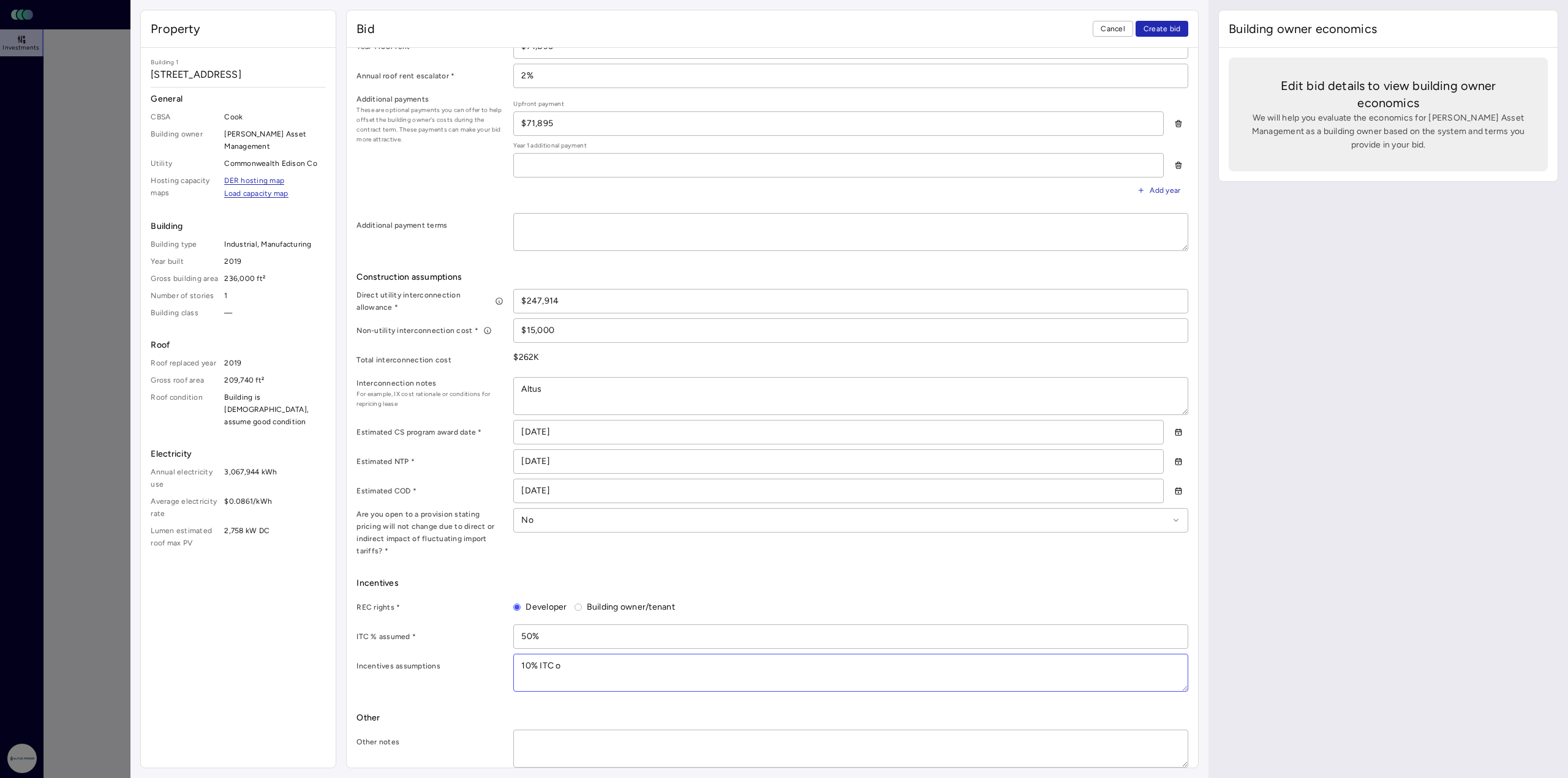type on "x" 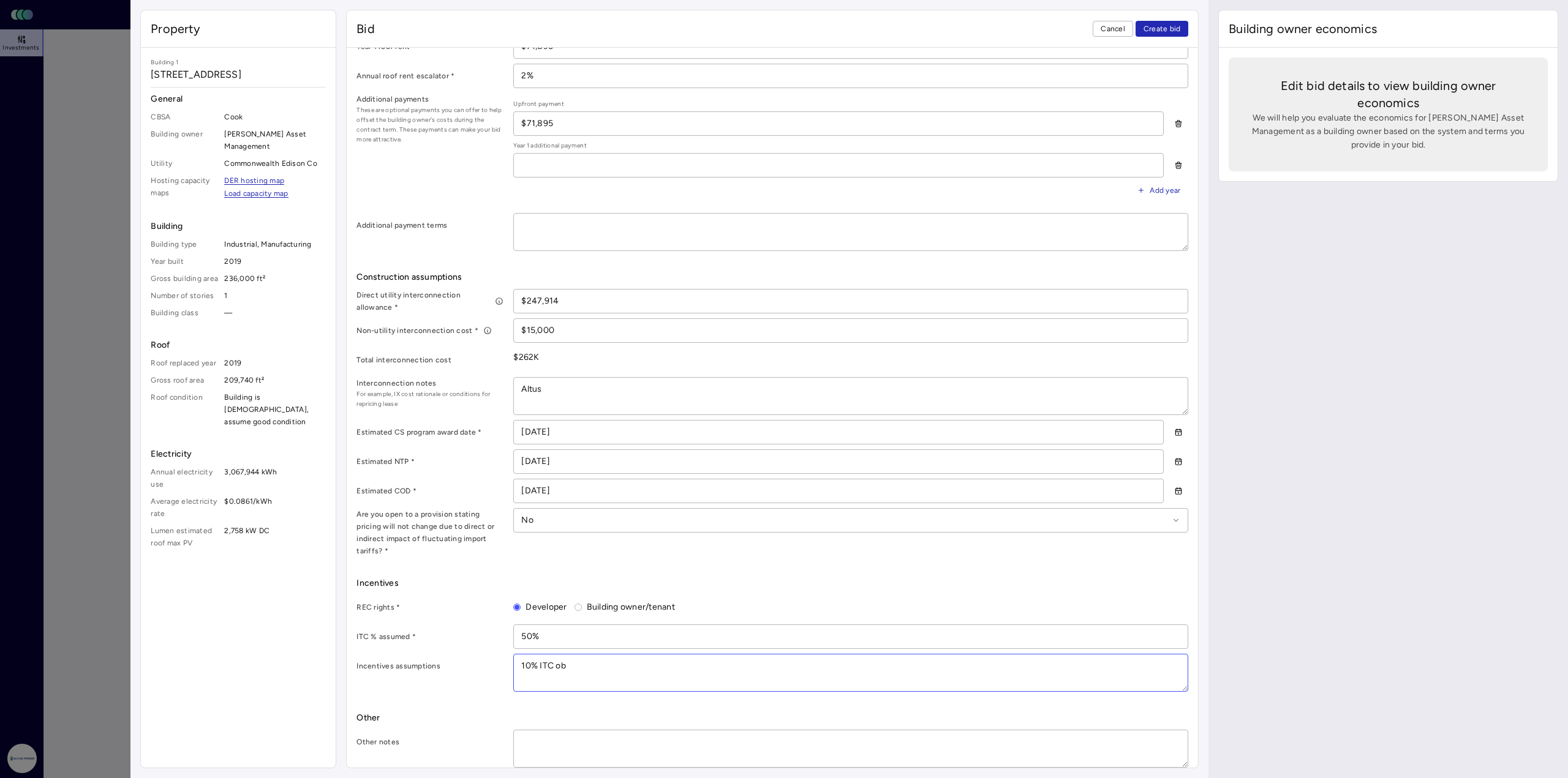 type on "x" 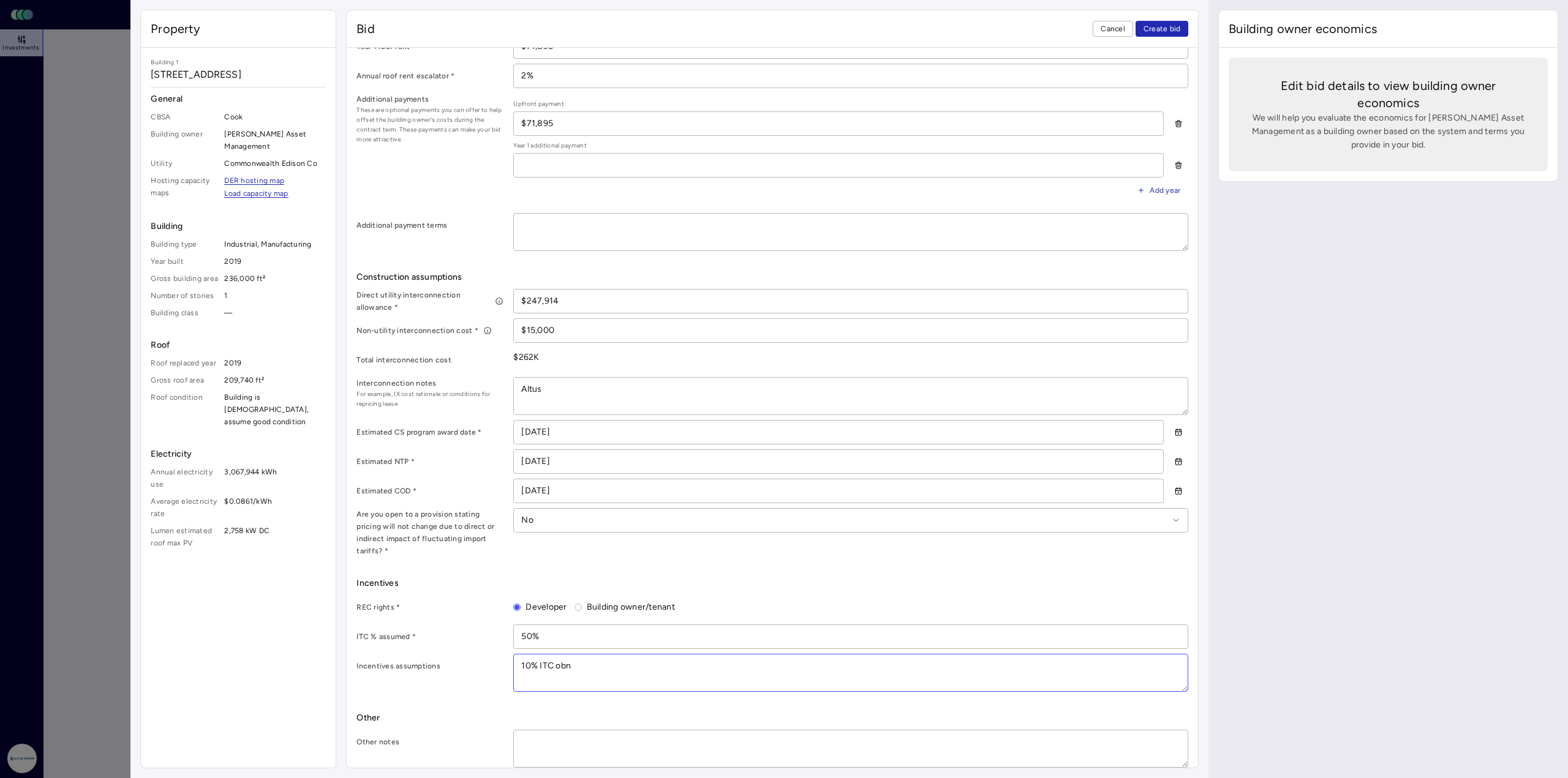 type on "x" 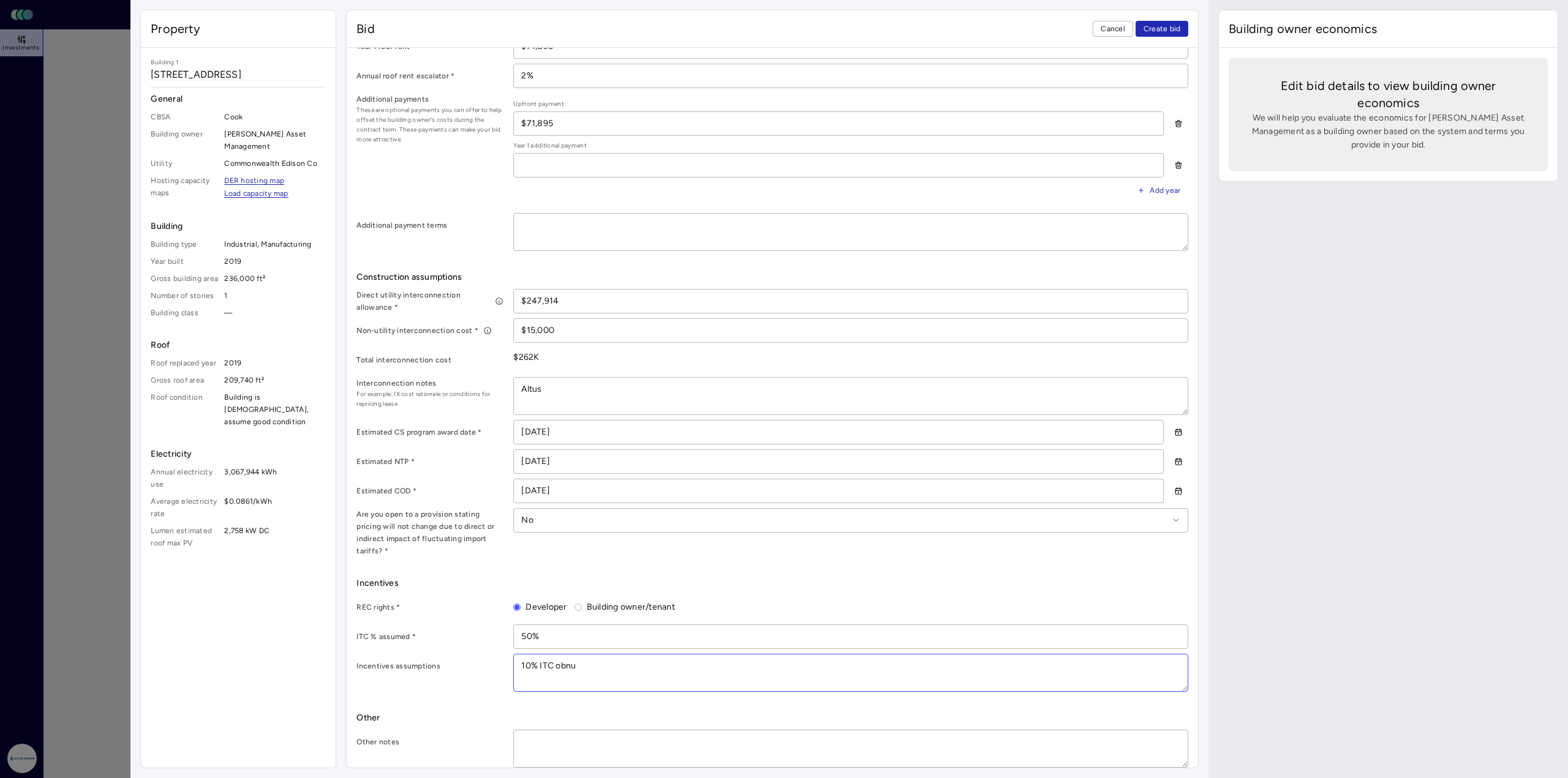 type on "x" 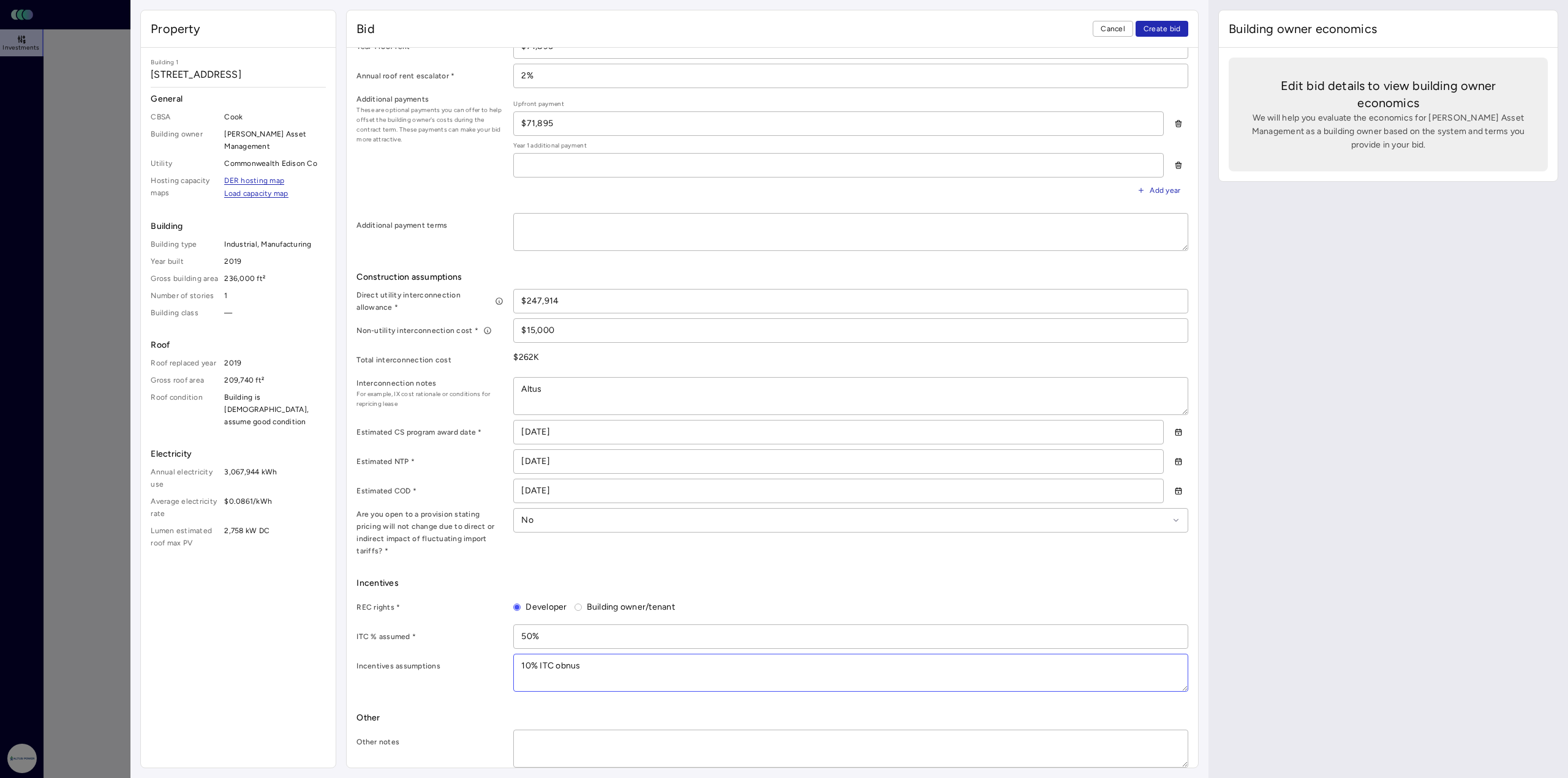 type on "x" 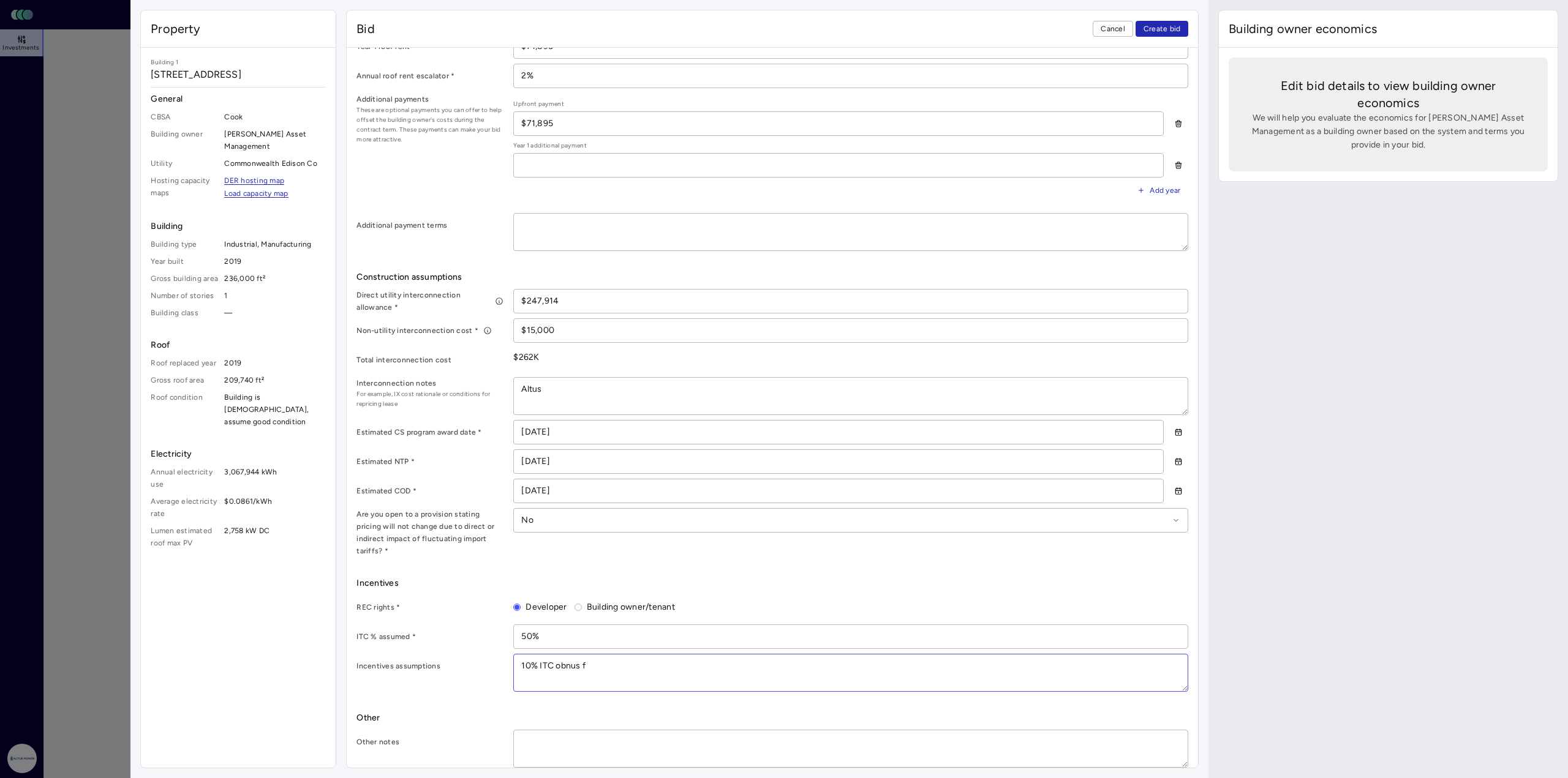 type on "x" 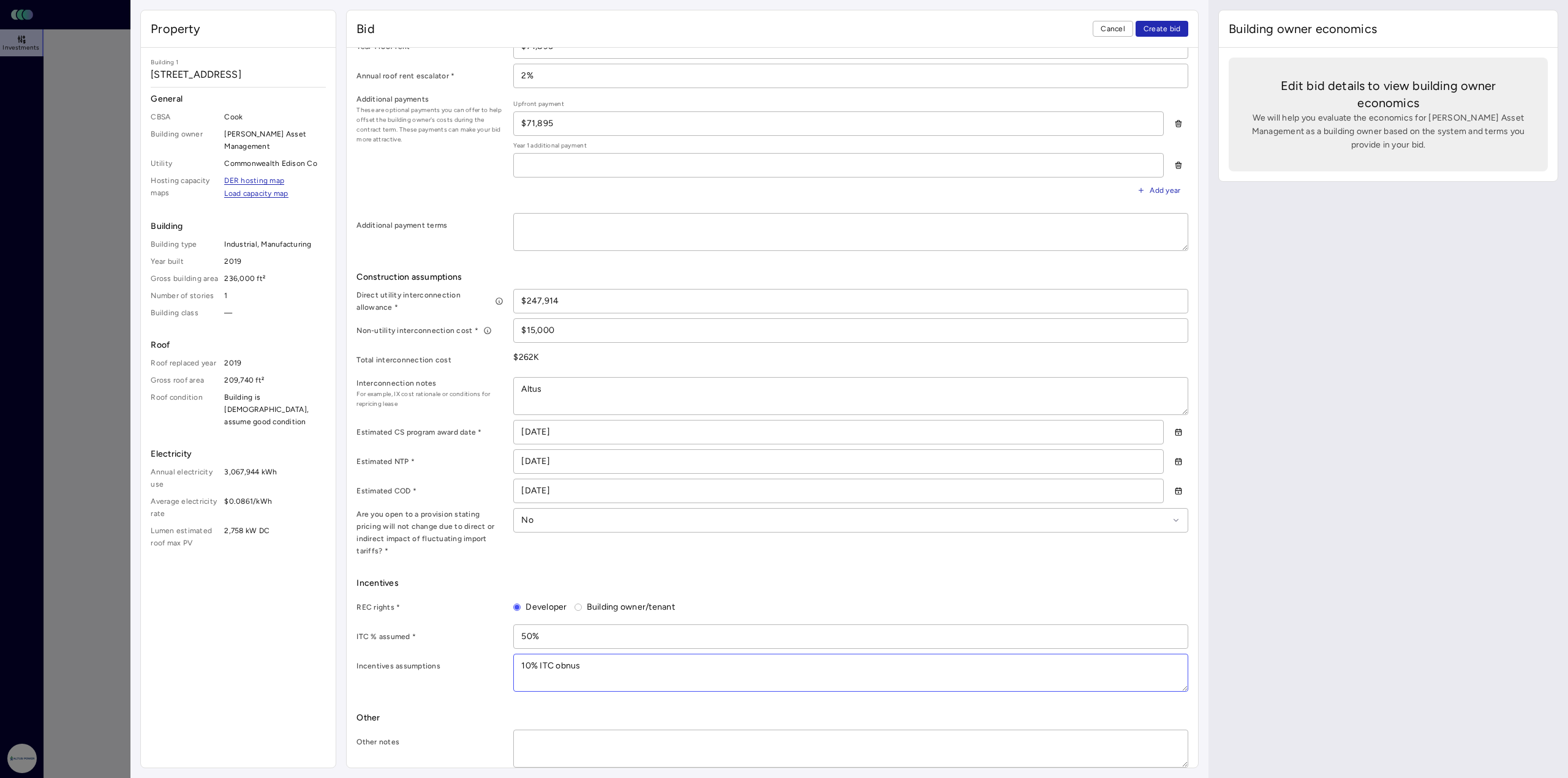 type on "x" 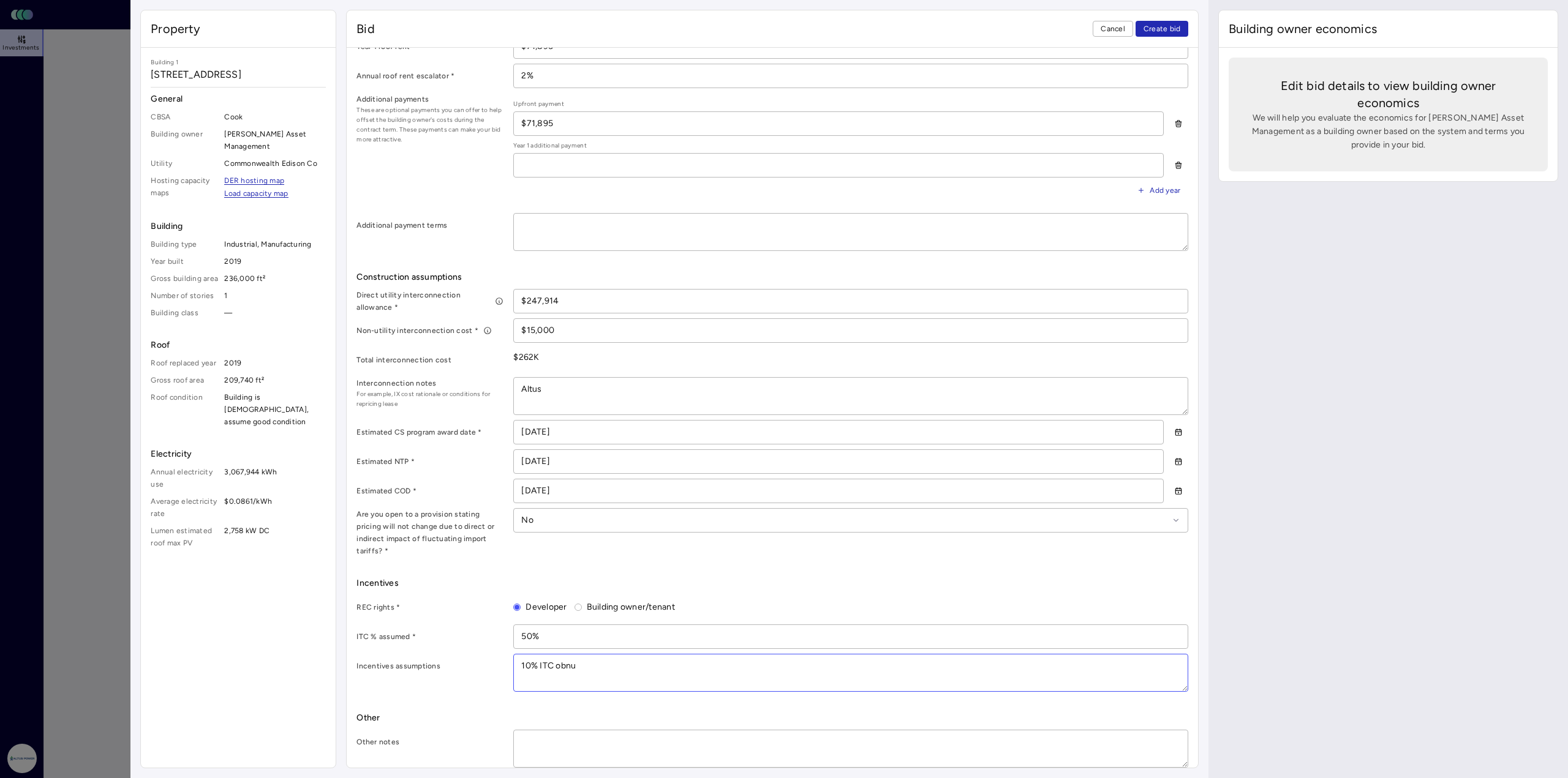 type on "x" 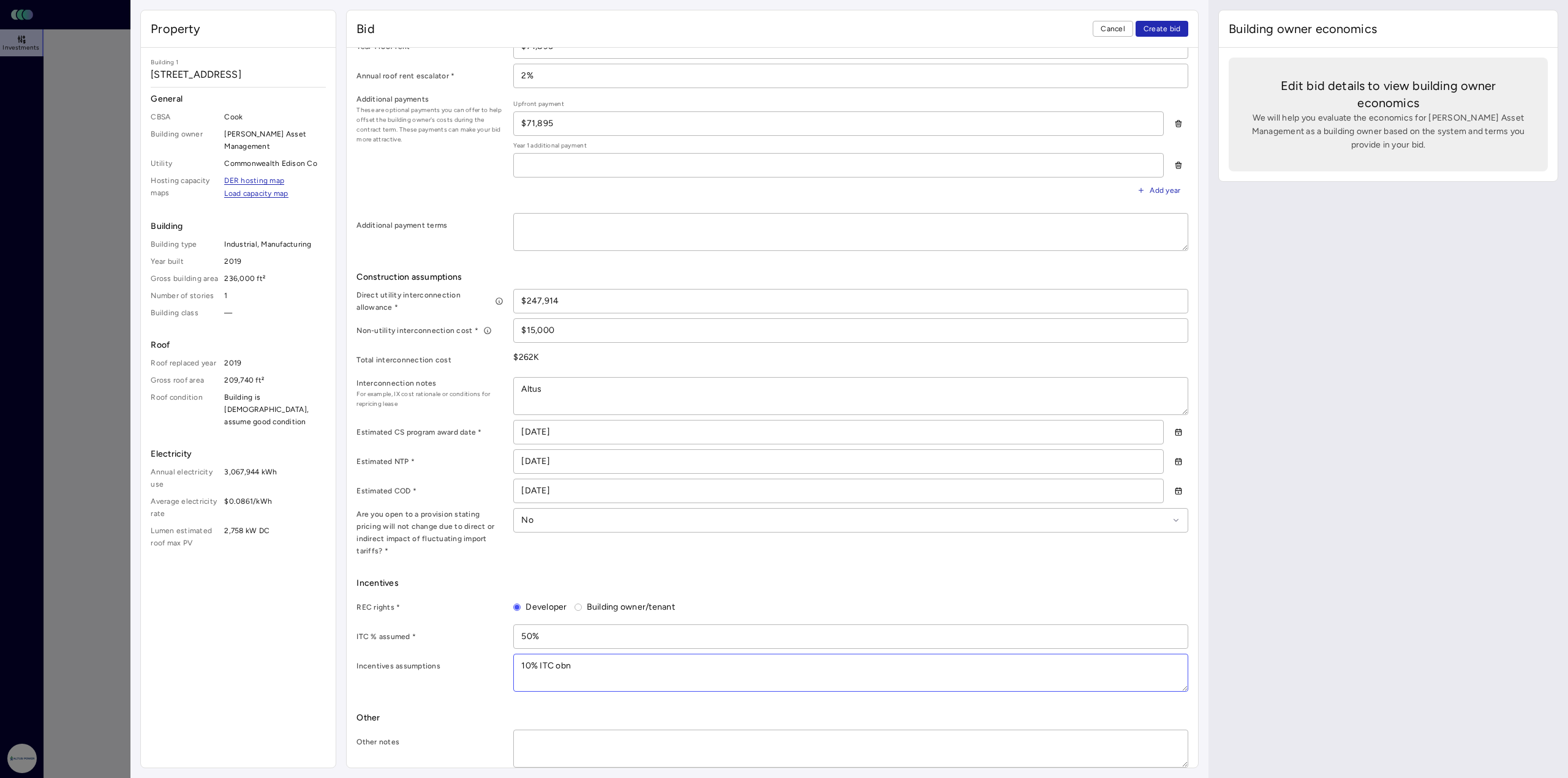type on "10% ITC ob" 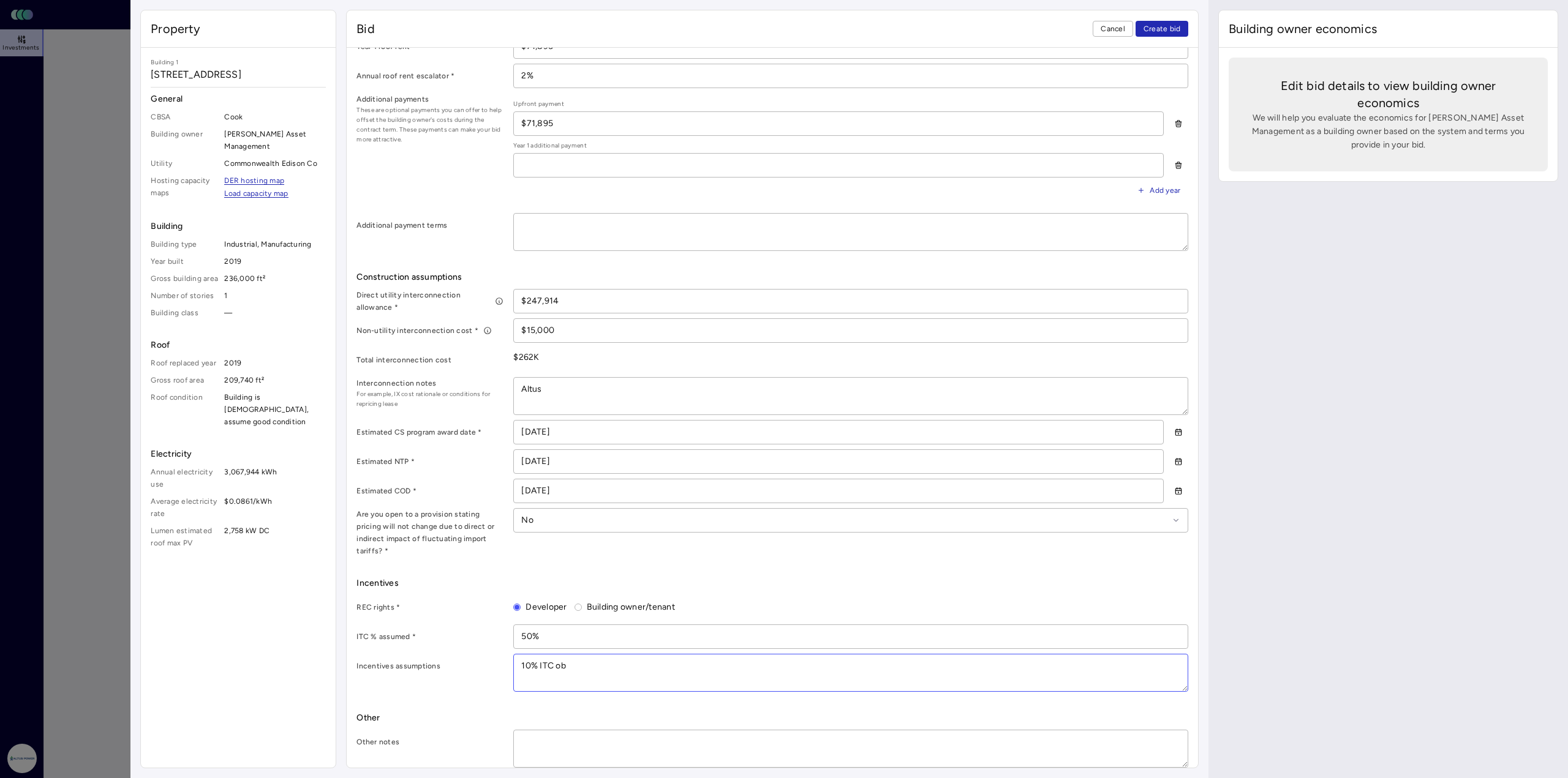 type on "x" 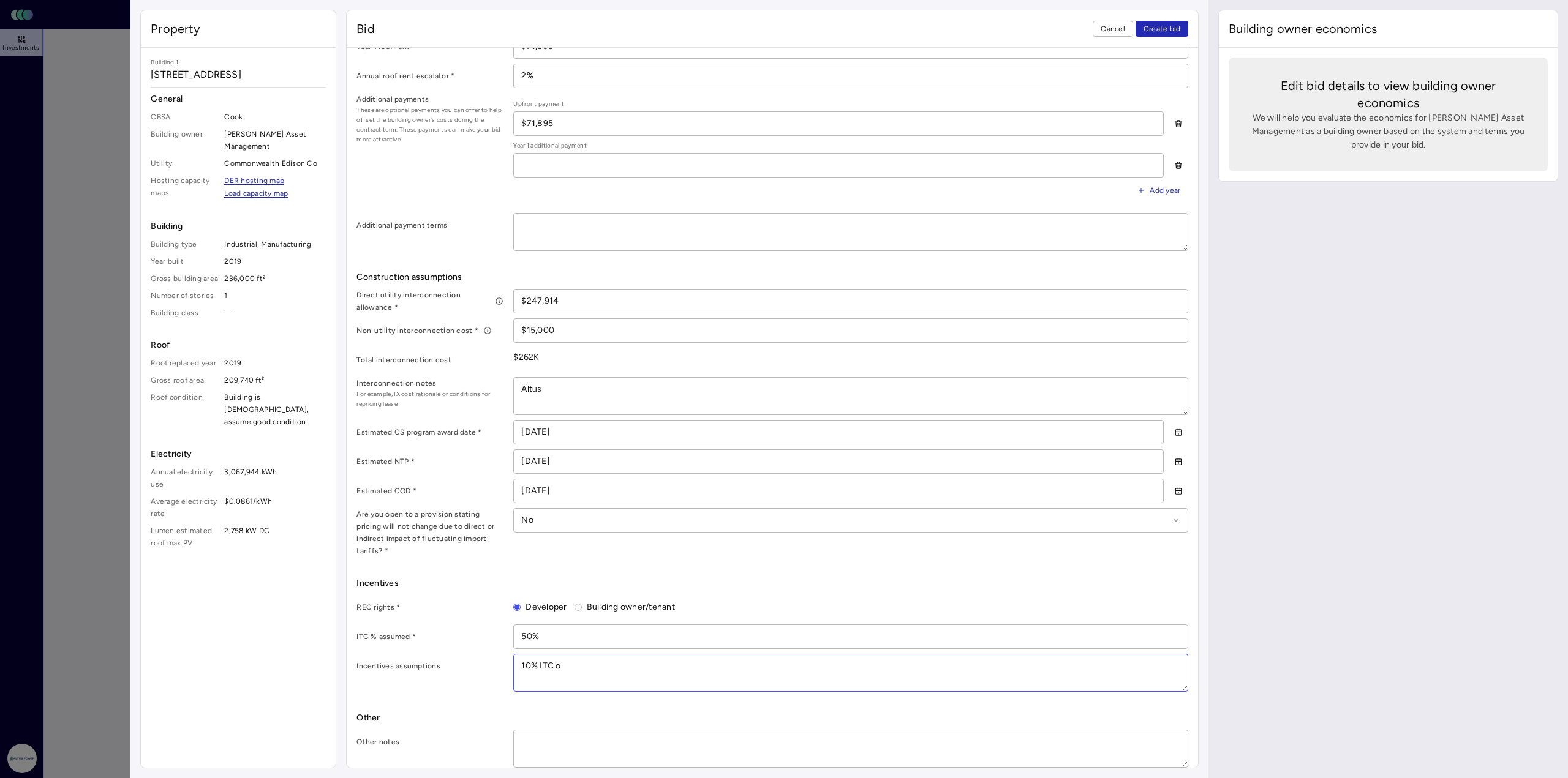 type on "x" 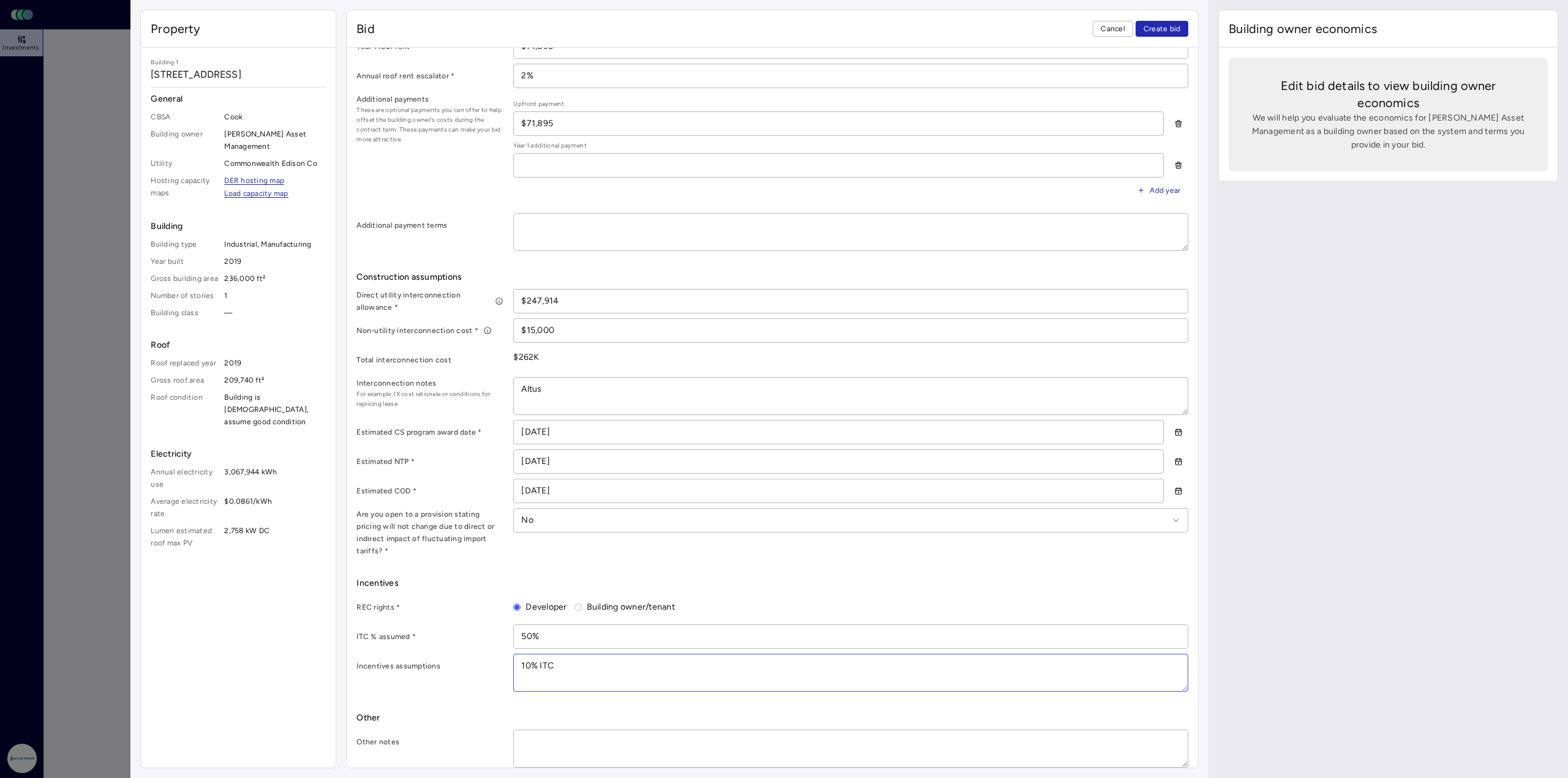 type on "x" 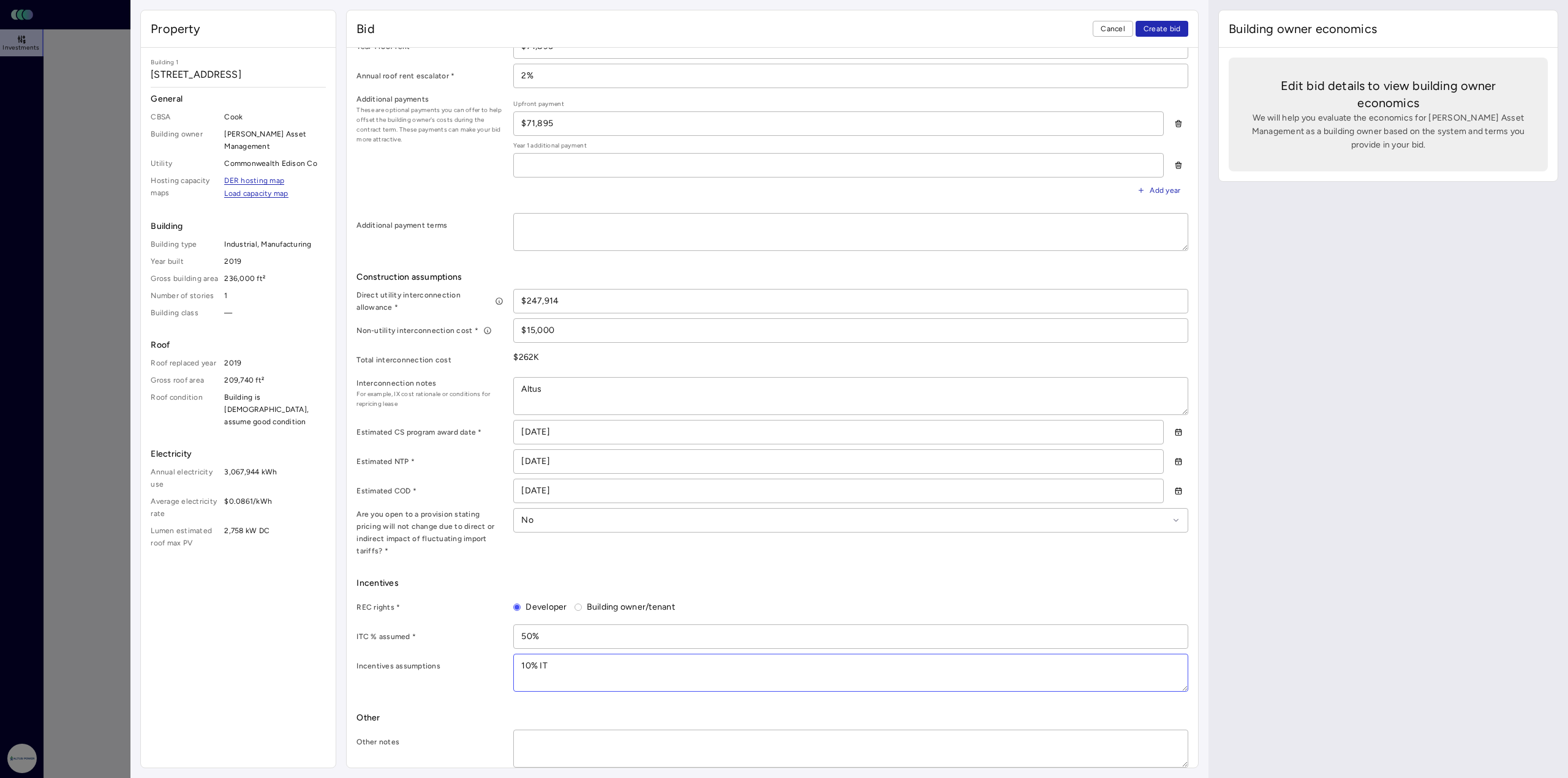 type on "x" 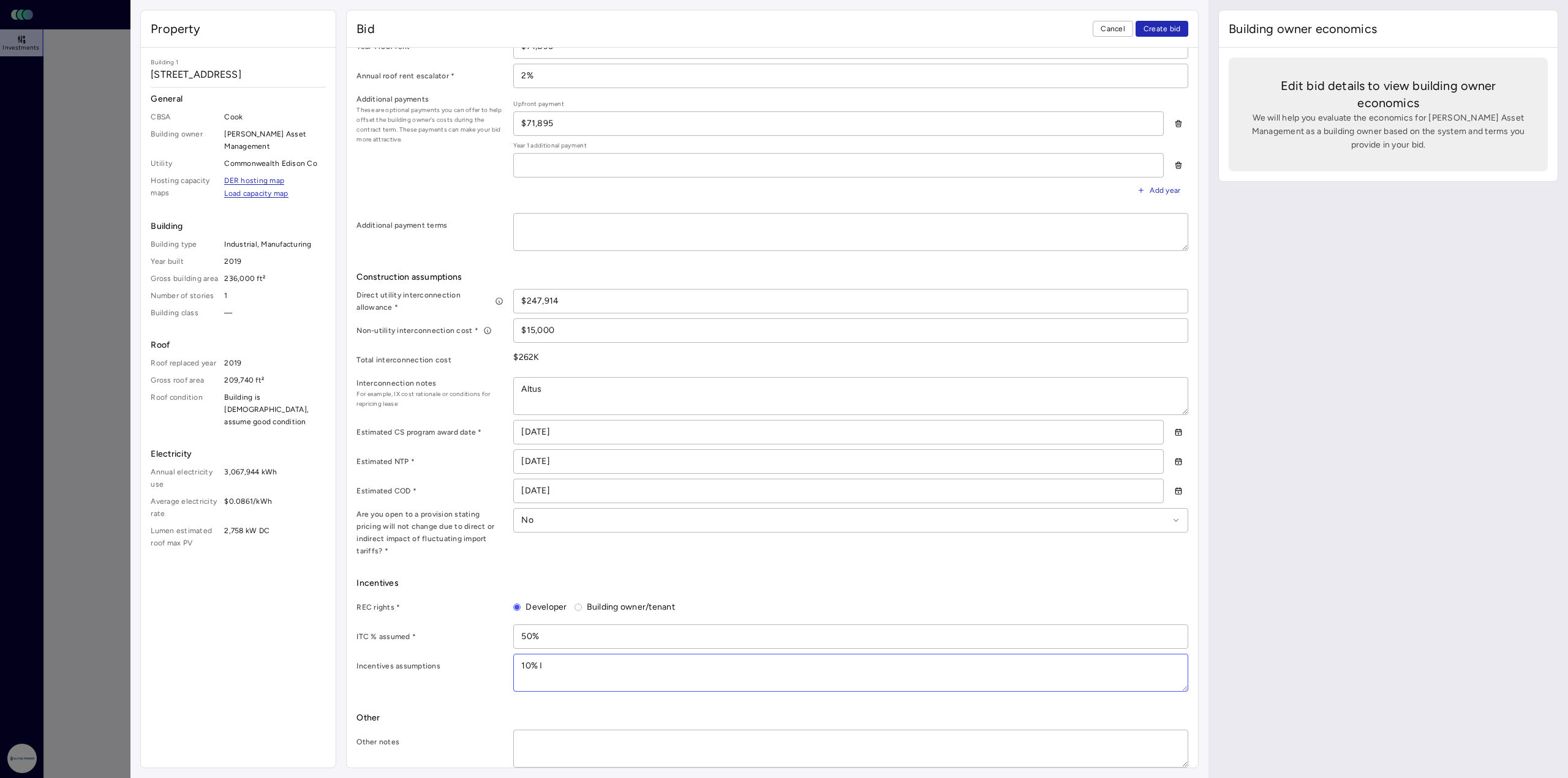 type on "x" 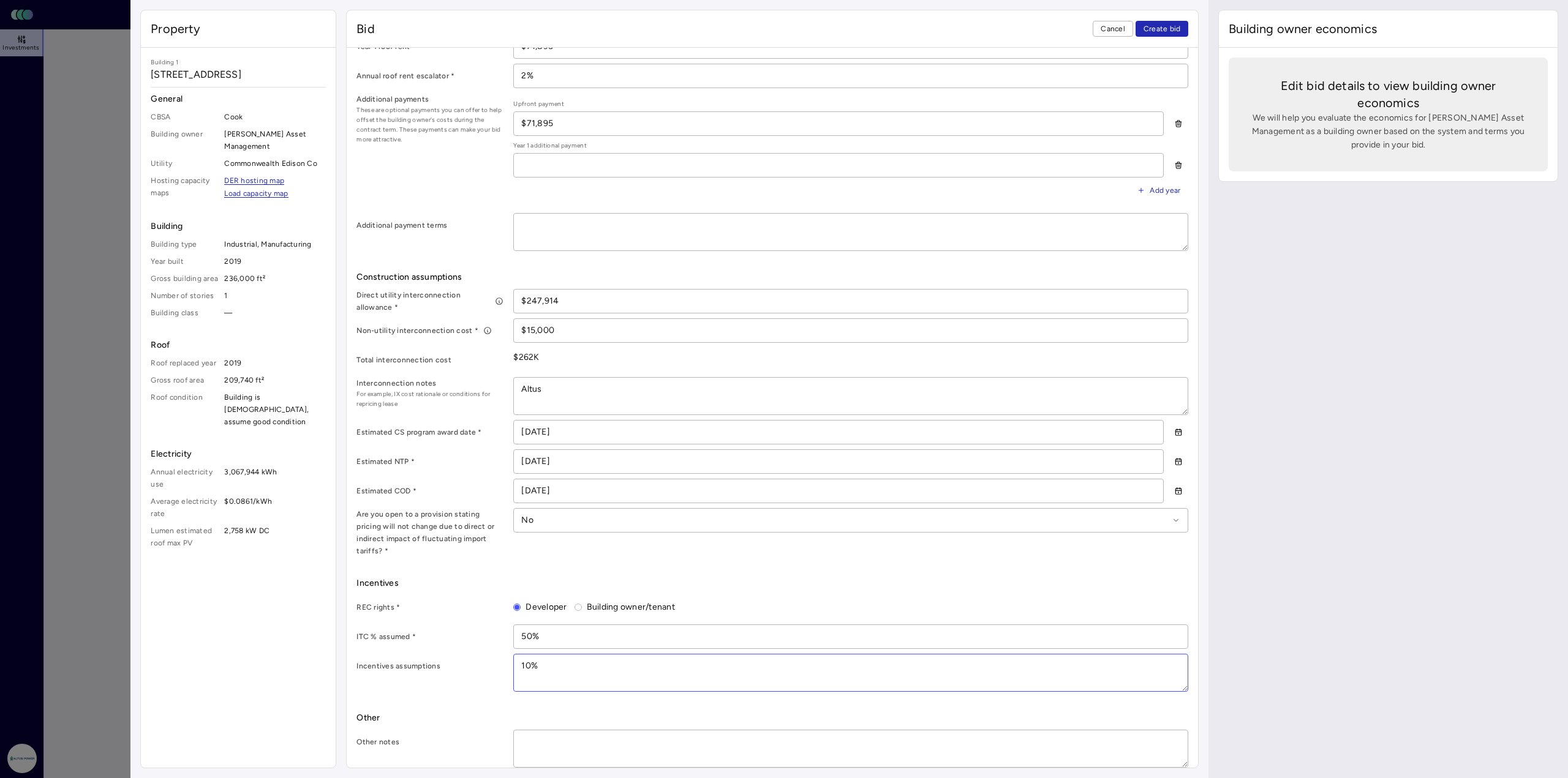 type on "x" 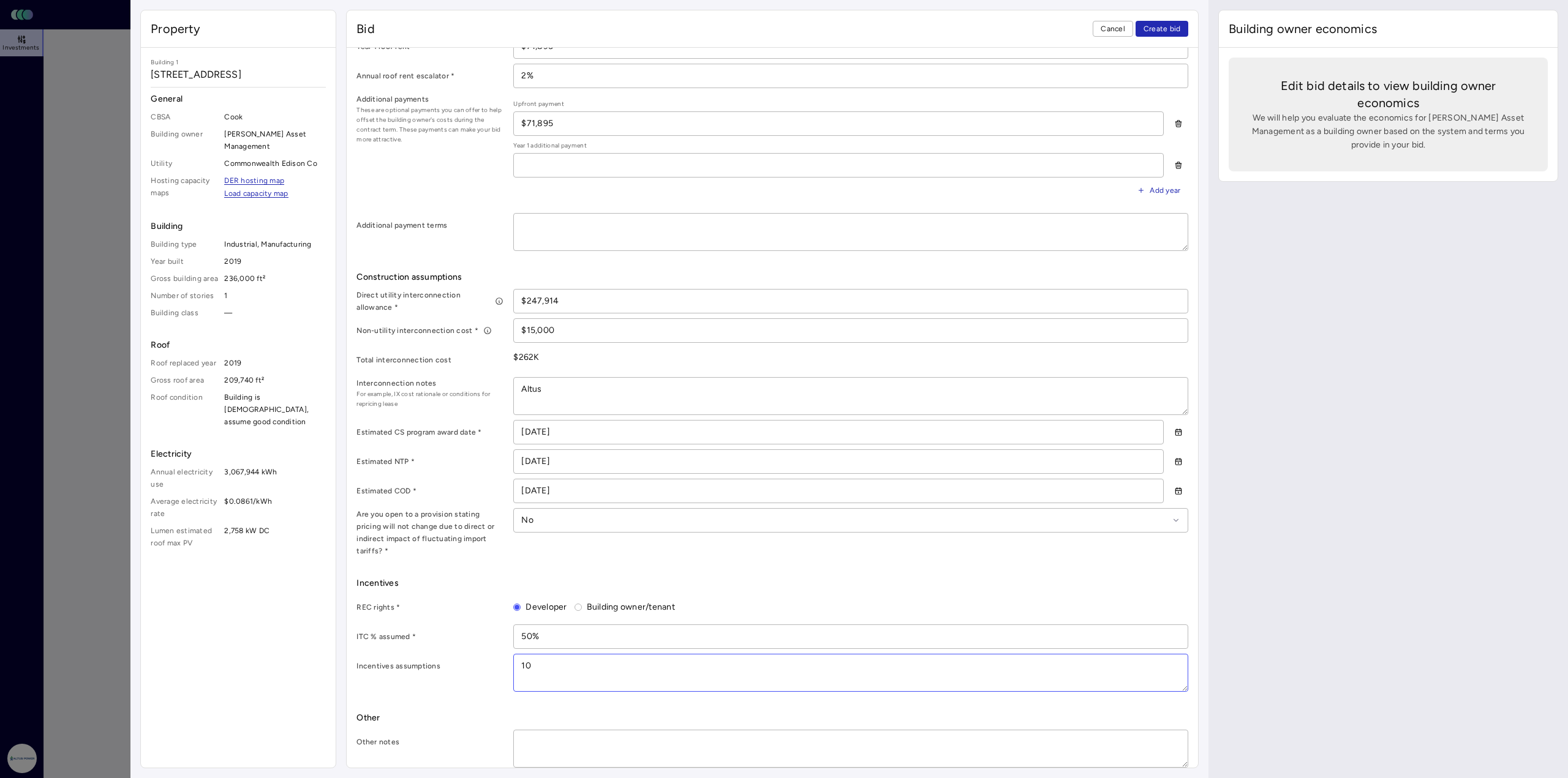 type on "x" 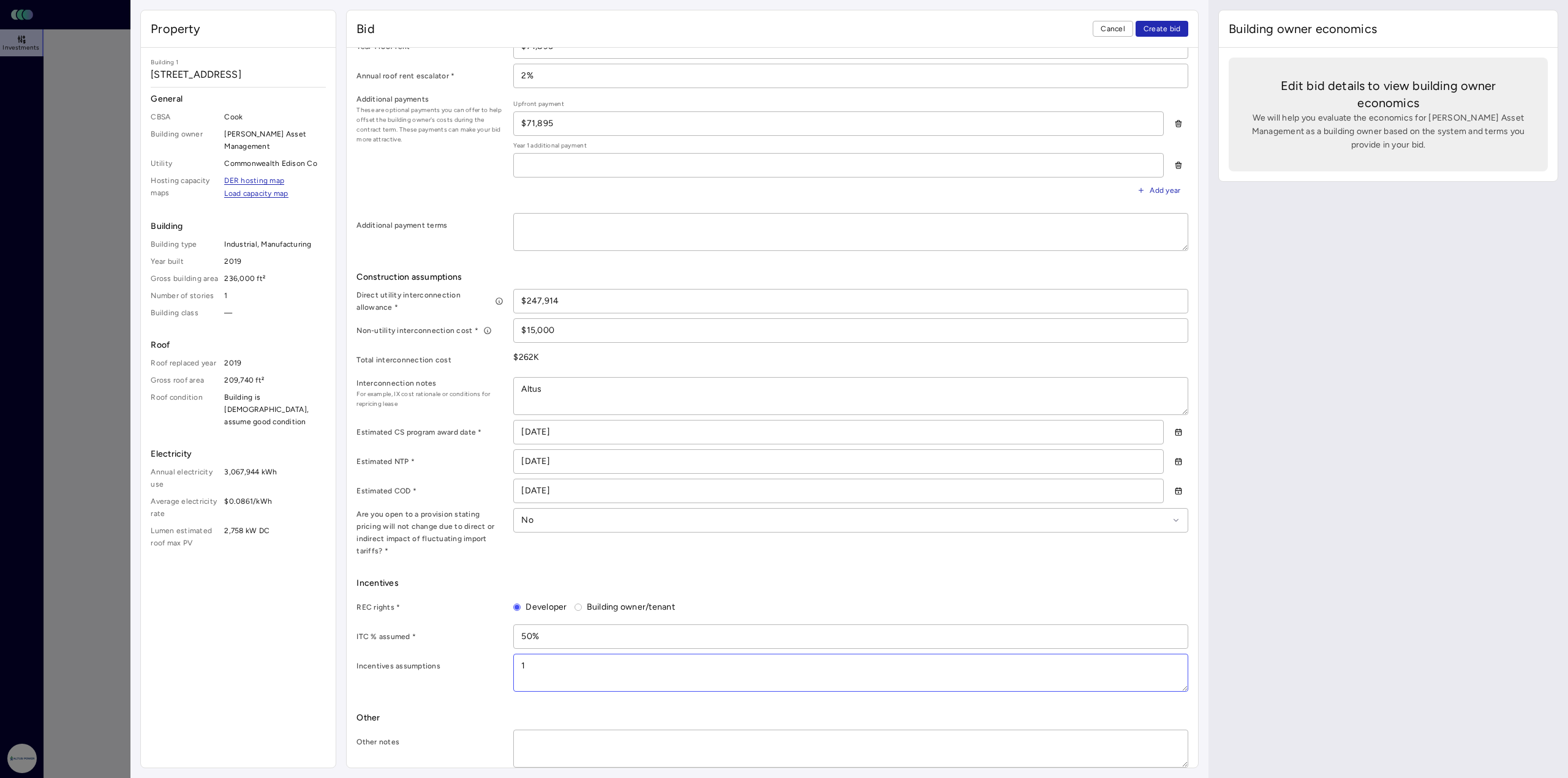 type 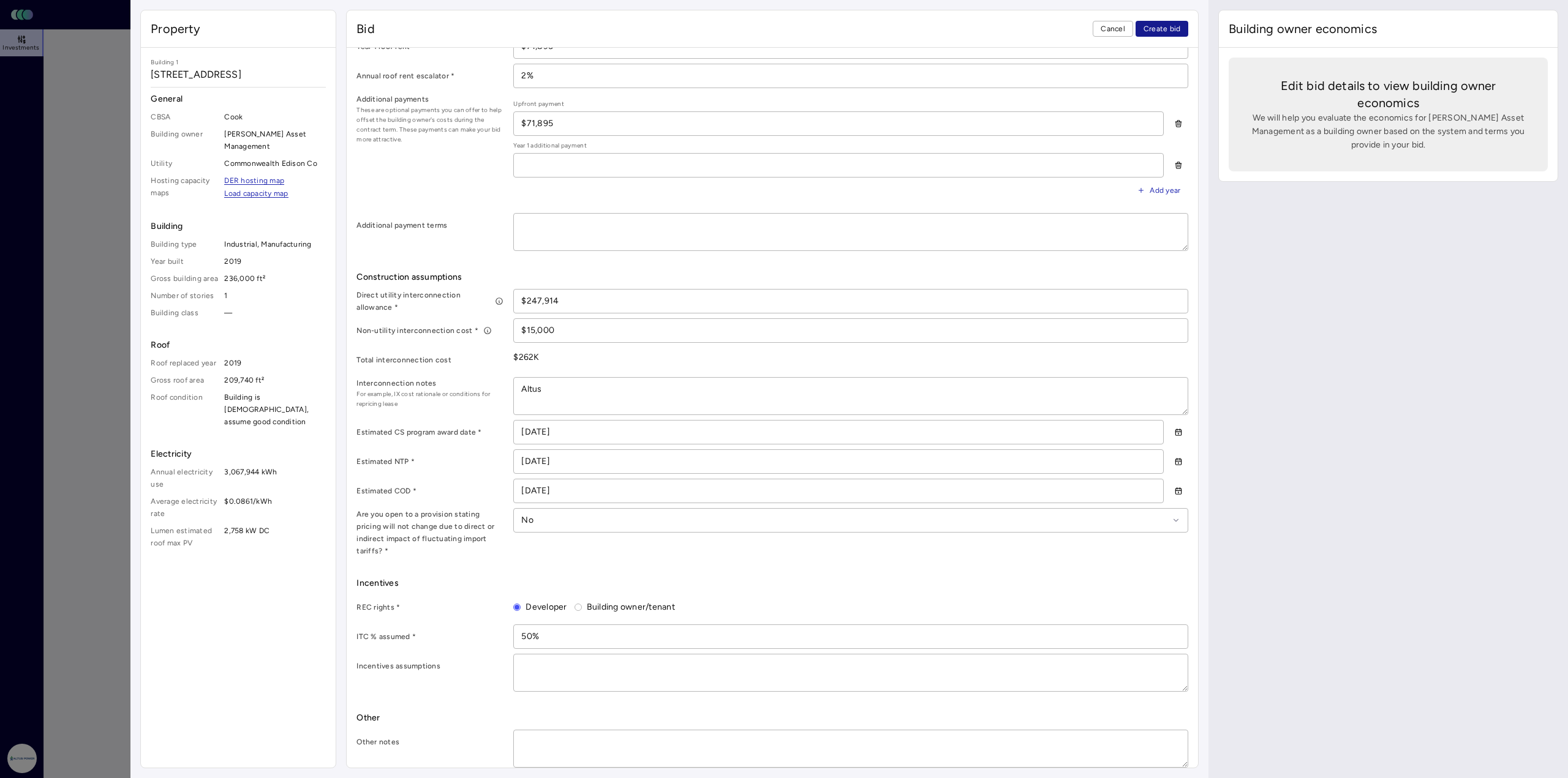 click on "Create bid" at bounding box center [1162, 29] 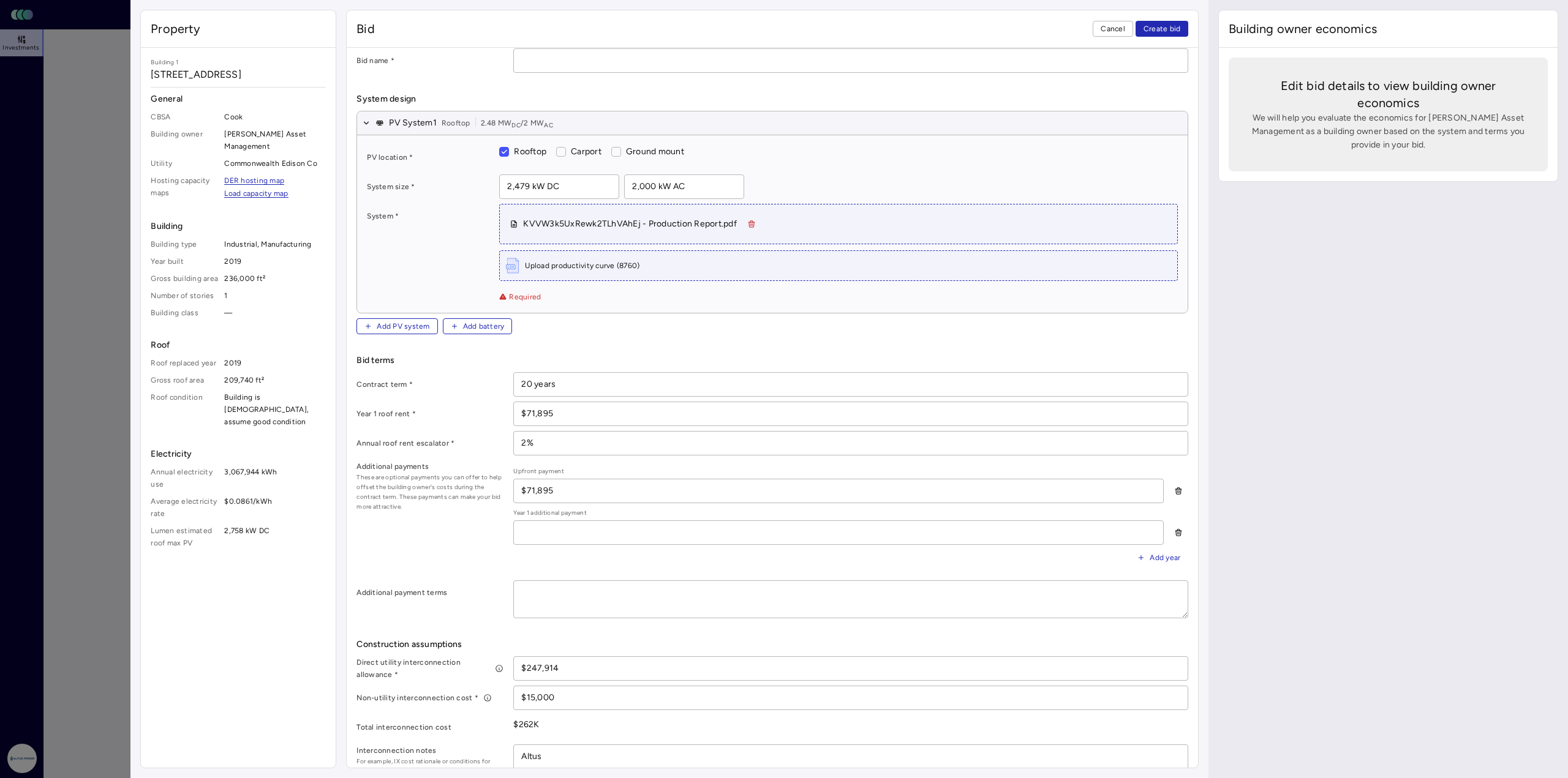scroll, scrollTop: 0, scrollLeft: 0, axis: both 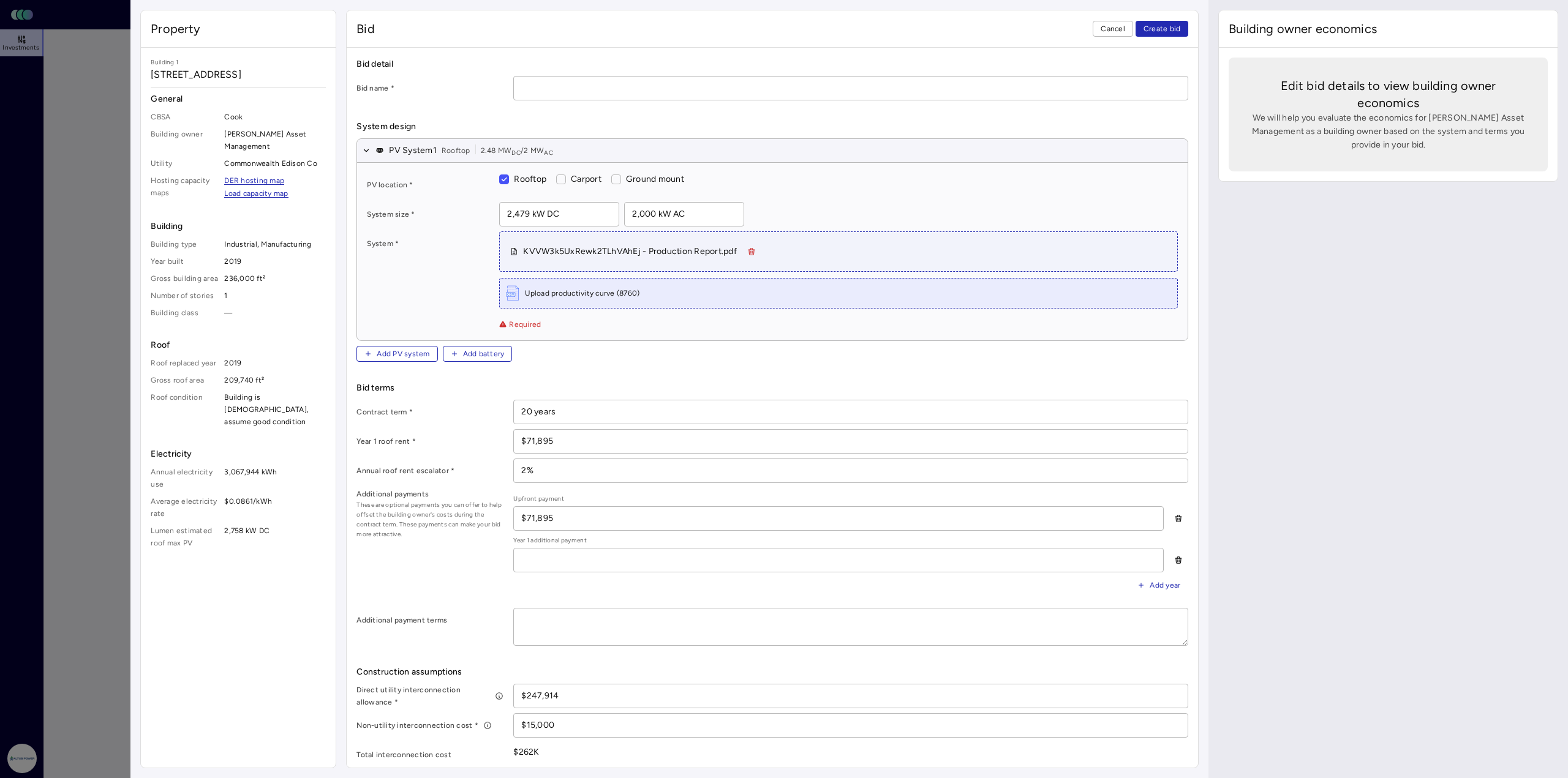 click on "Upload productivity curve (8760)" at bounding box center [839, 293] 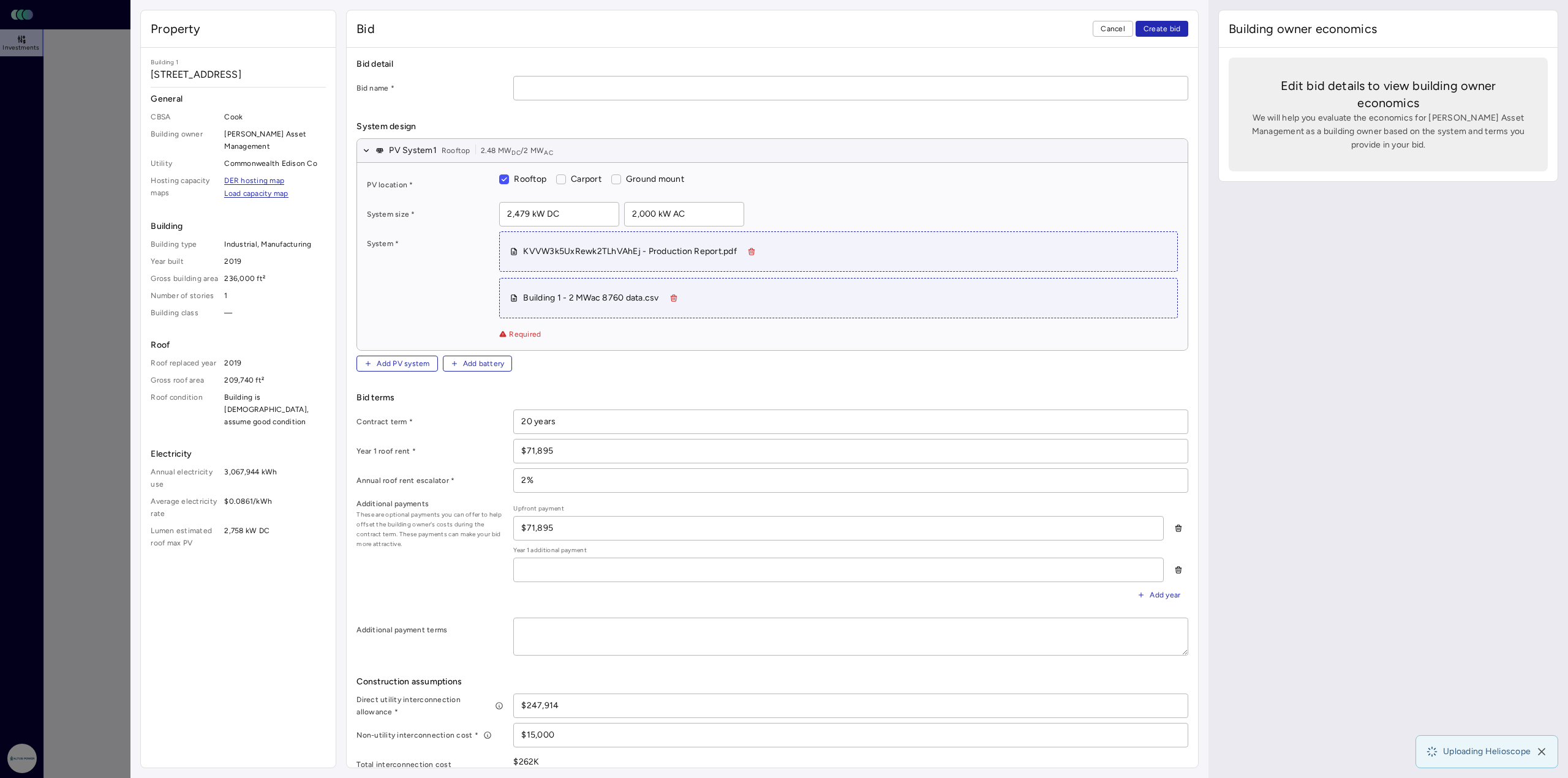 type on "x" 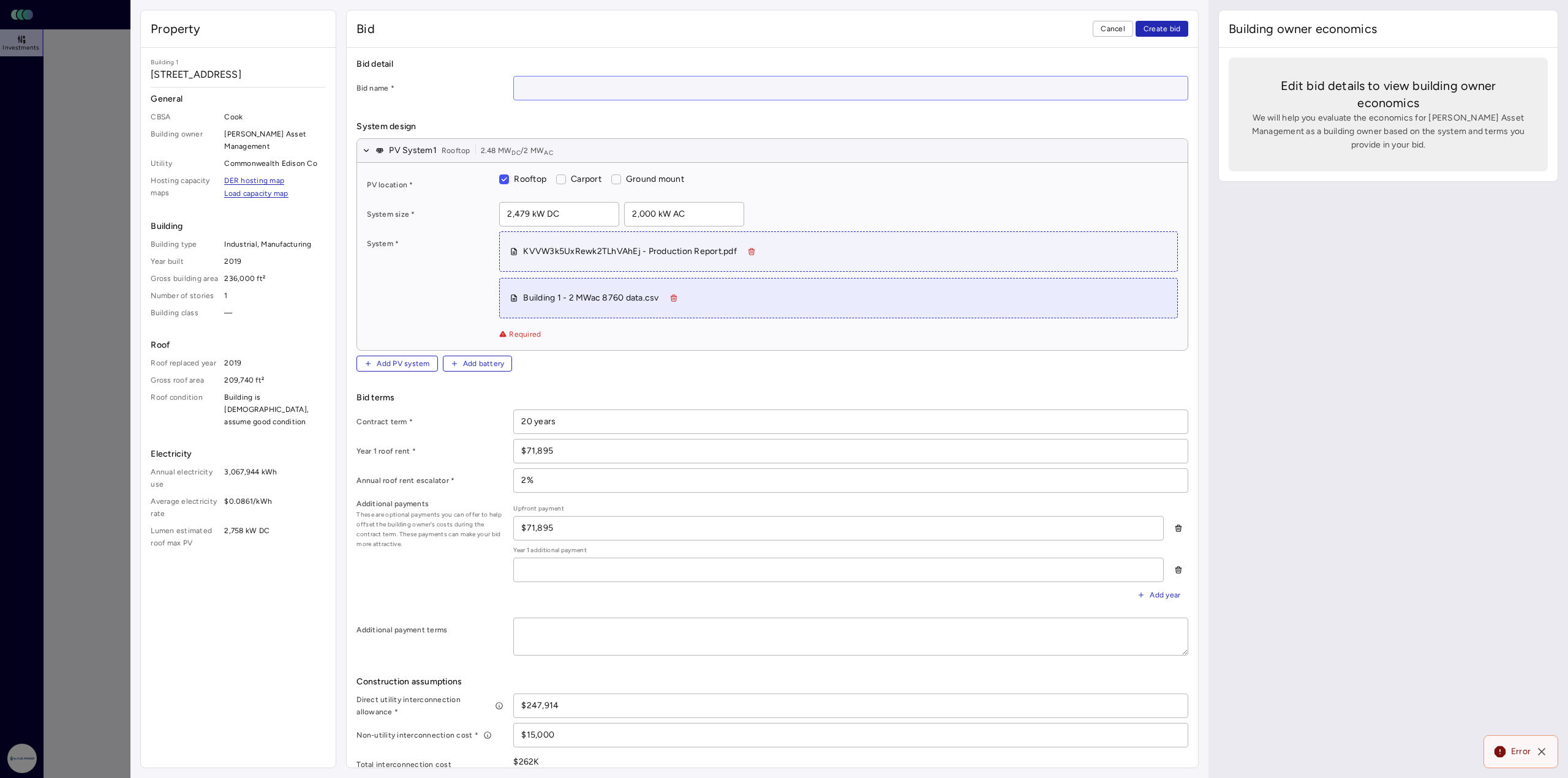 drag, startPoint x: 682, startPoint y: 90, endPoint x: 690, endPoint y: 99, distance: 12.041595 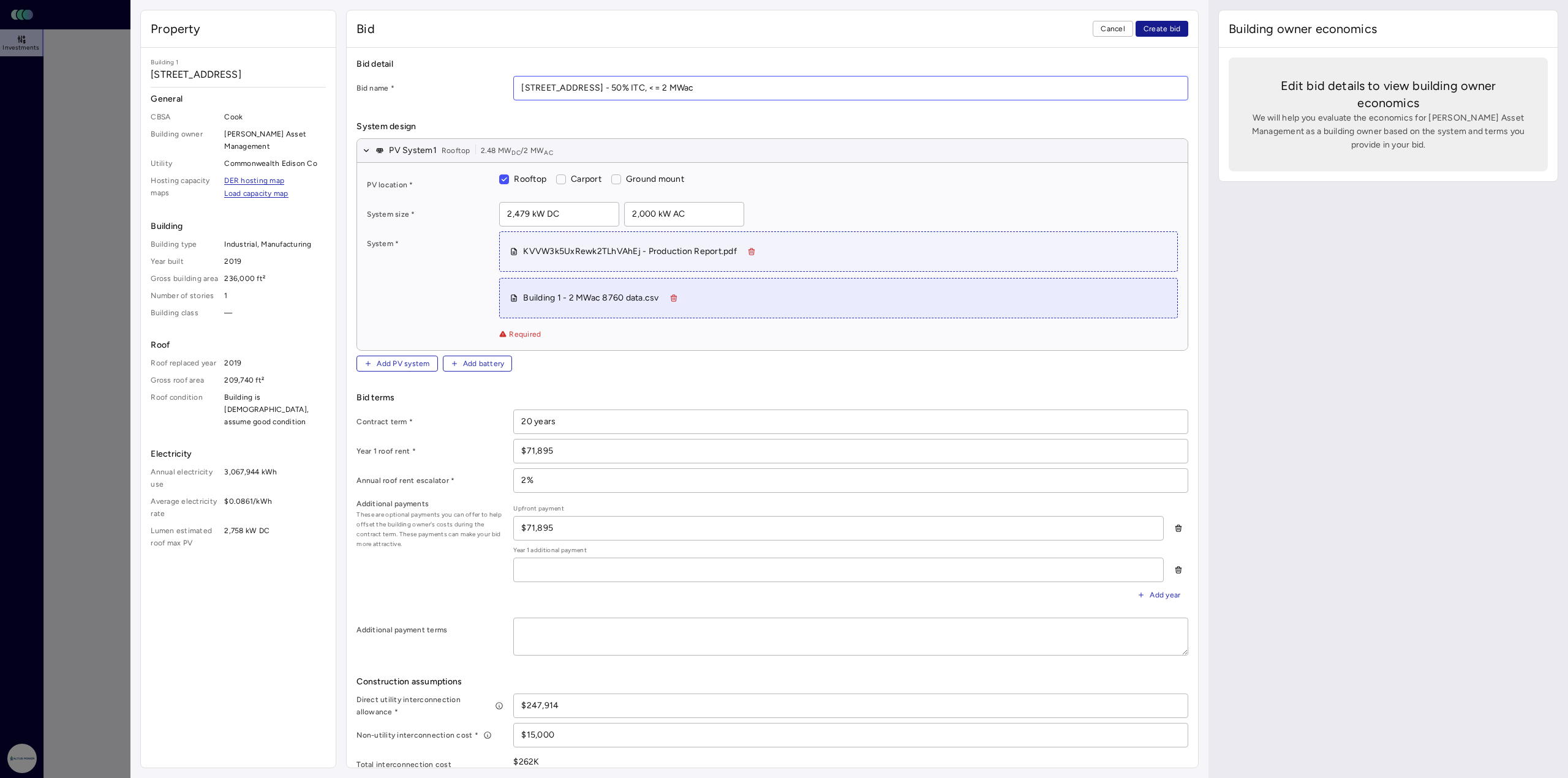 type on "[STREET_ADDRESS] - 50% ITC, <= 2 MWac" 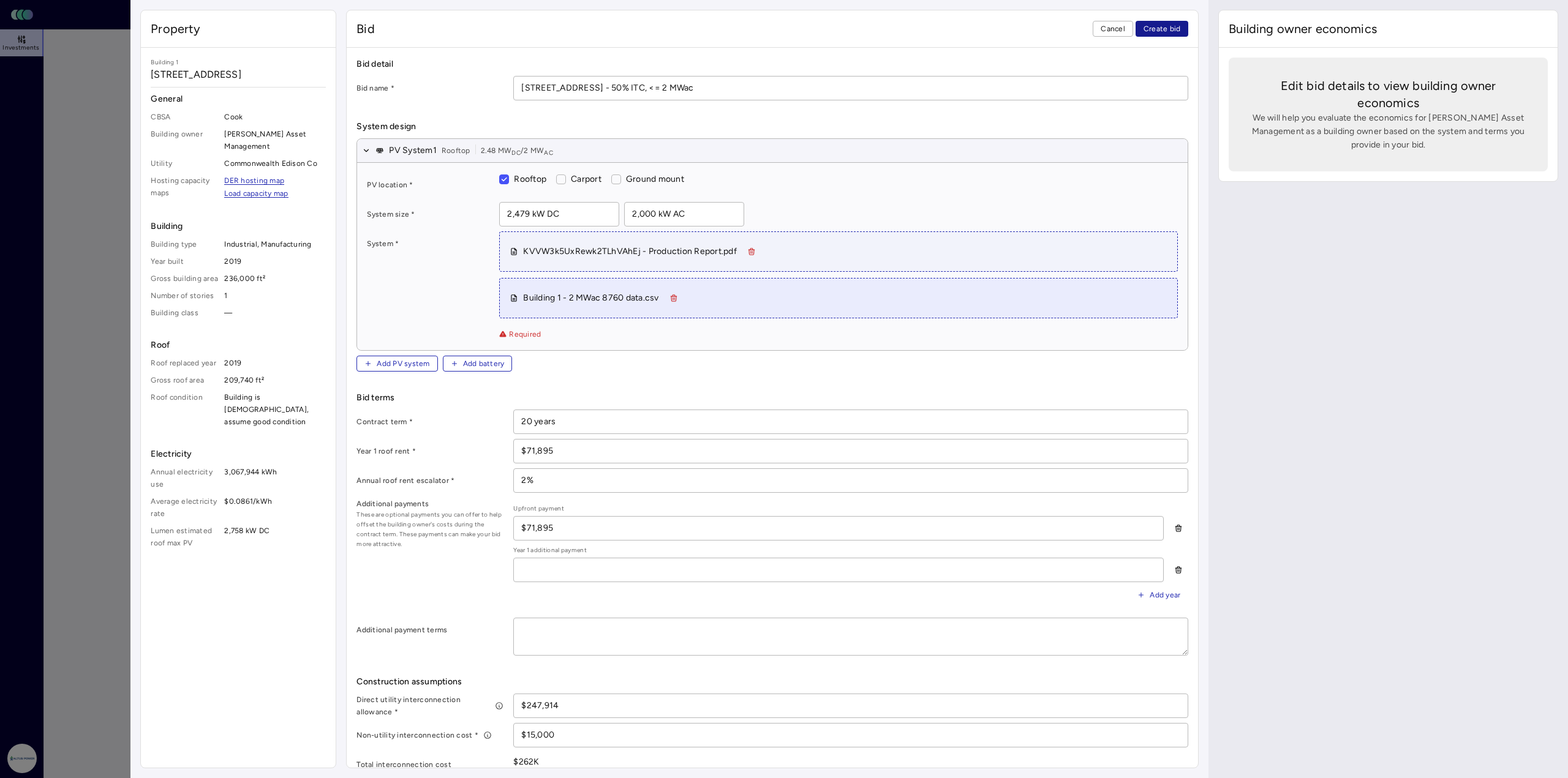 click on "Create bid" at bounding box center [1162, 29] 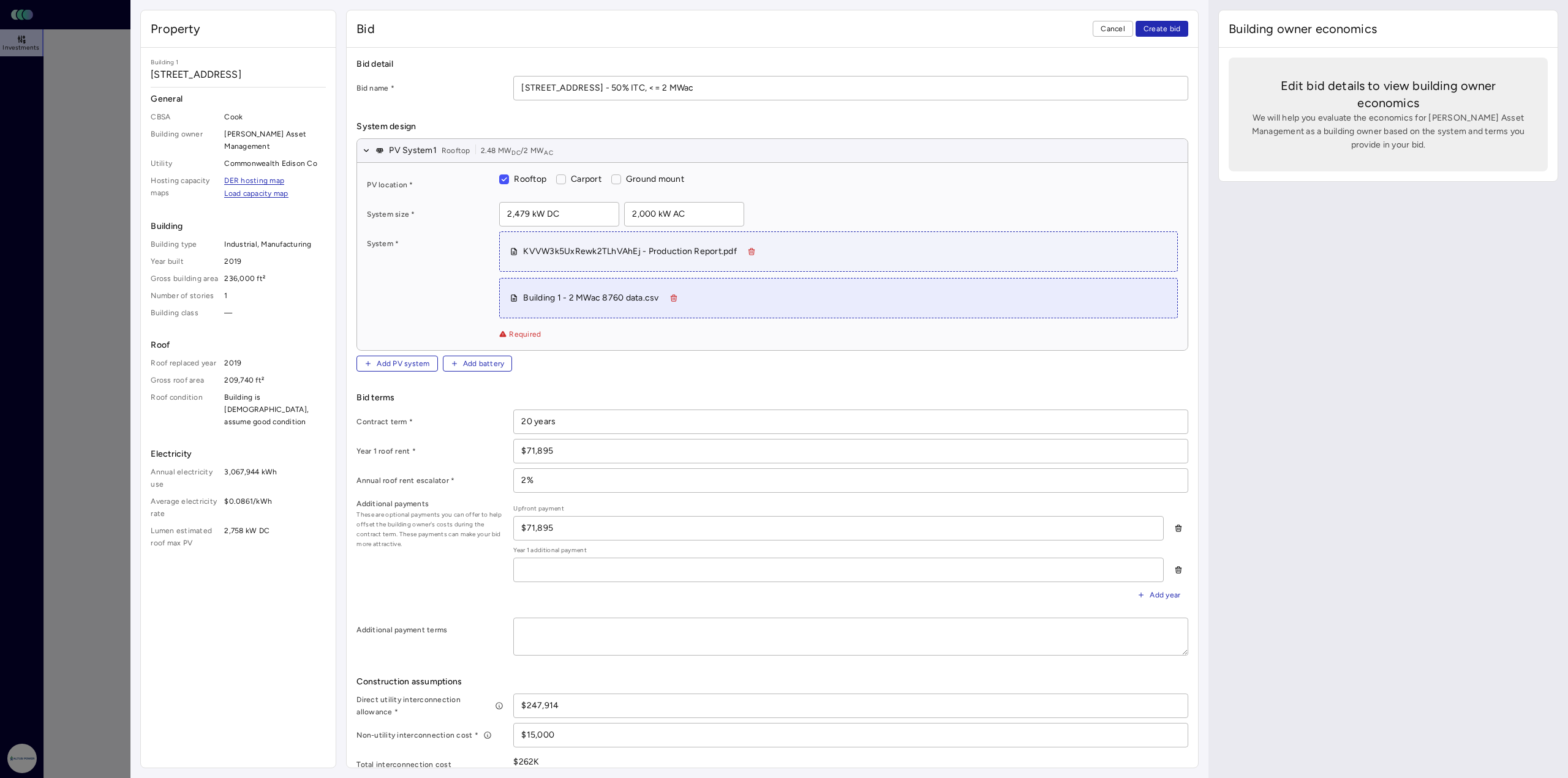 click on "Add PV system Add battery" at bounding box center [772, 364] 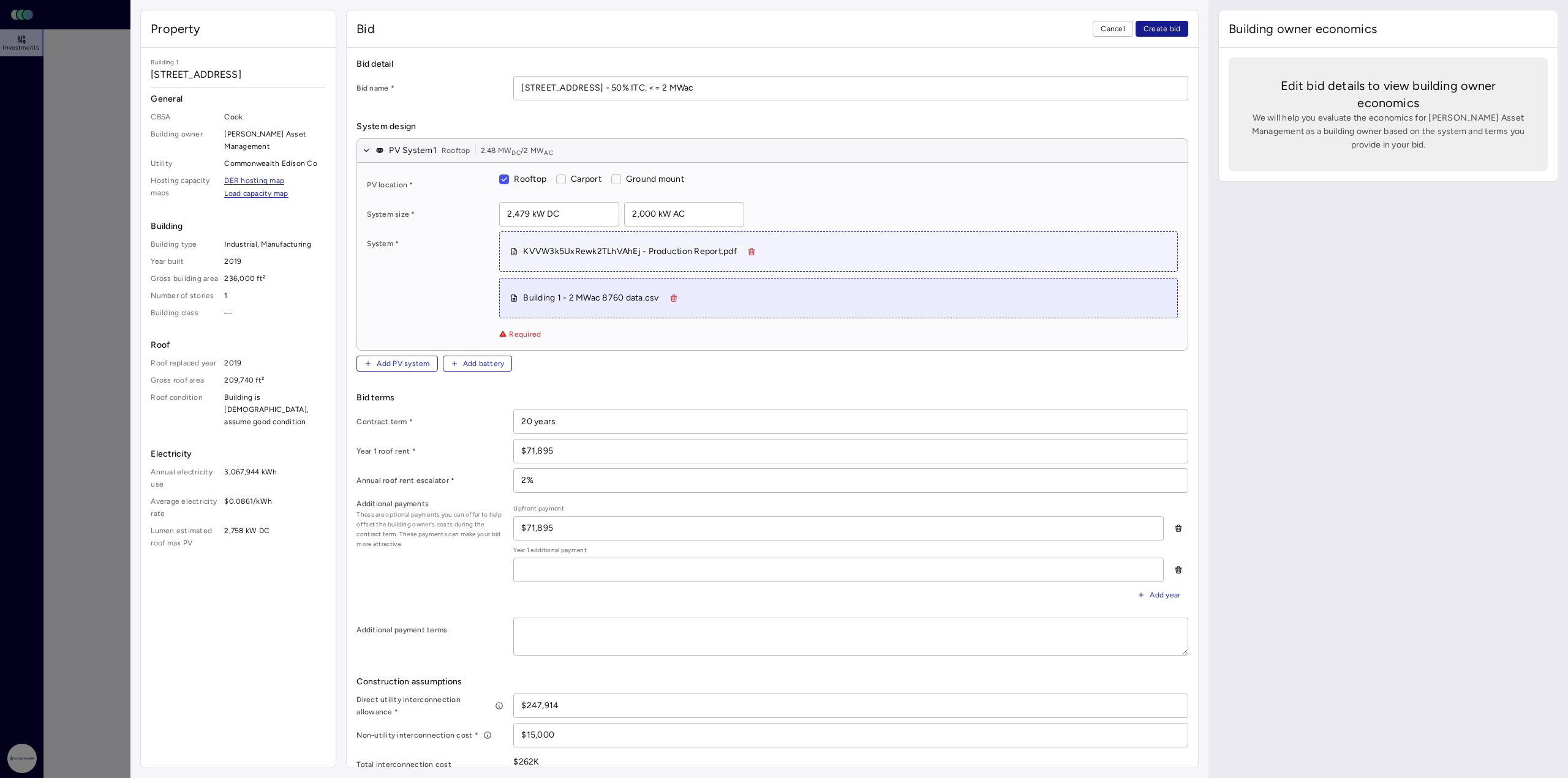 click on "Create bid" at bounding box center [1162, 29] 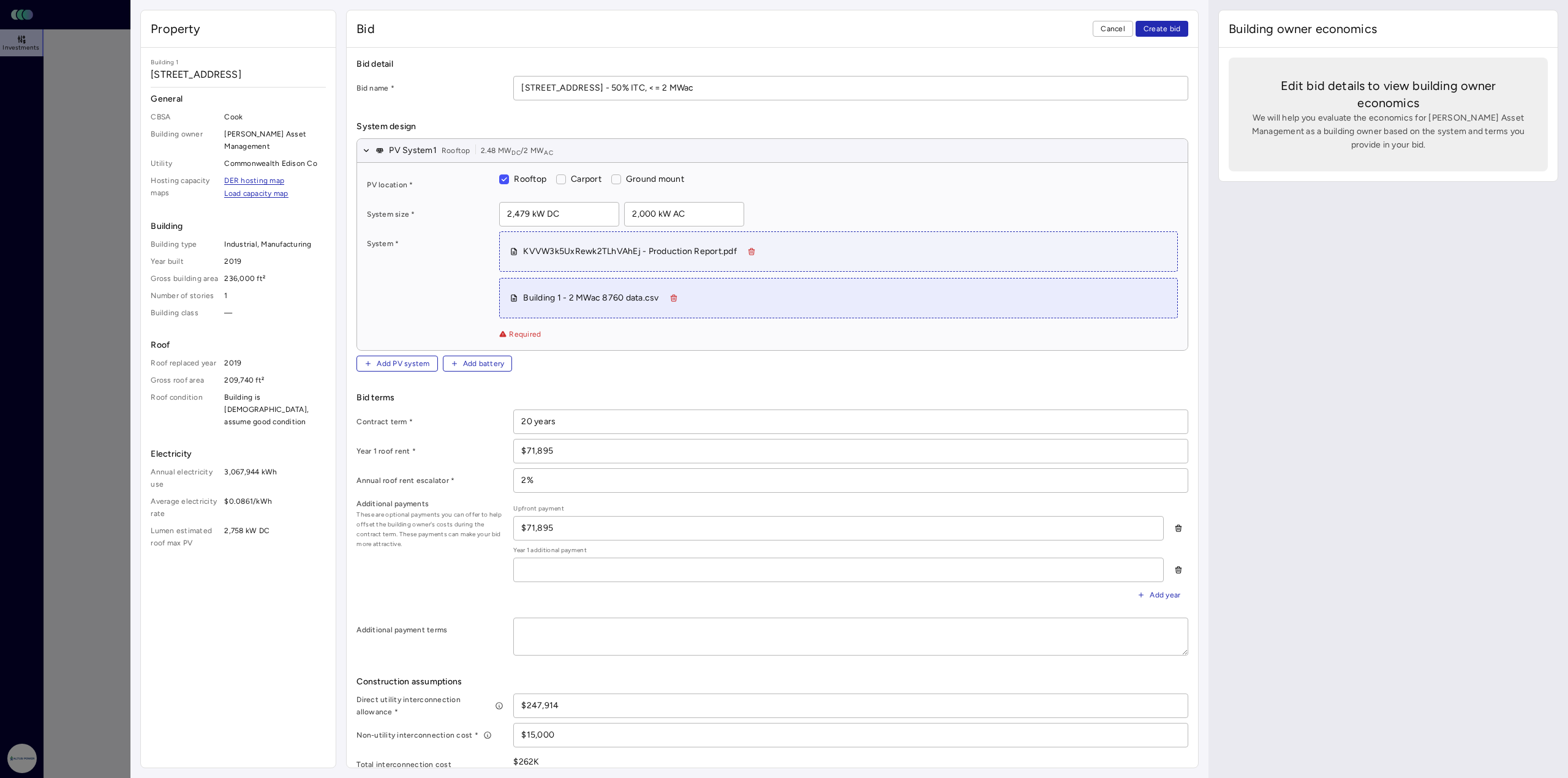 click on "PV location   * Rooftop Carport Ground mount System size   * 2,479 kW DC 2,000 kW AC System   *   KVVW3k5UxRewk2TLhVAhEj - Production Report.pdf   Building 1 - 2 MWac 8760 data.csv   Required" at bounding box center (772, 256) 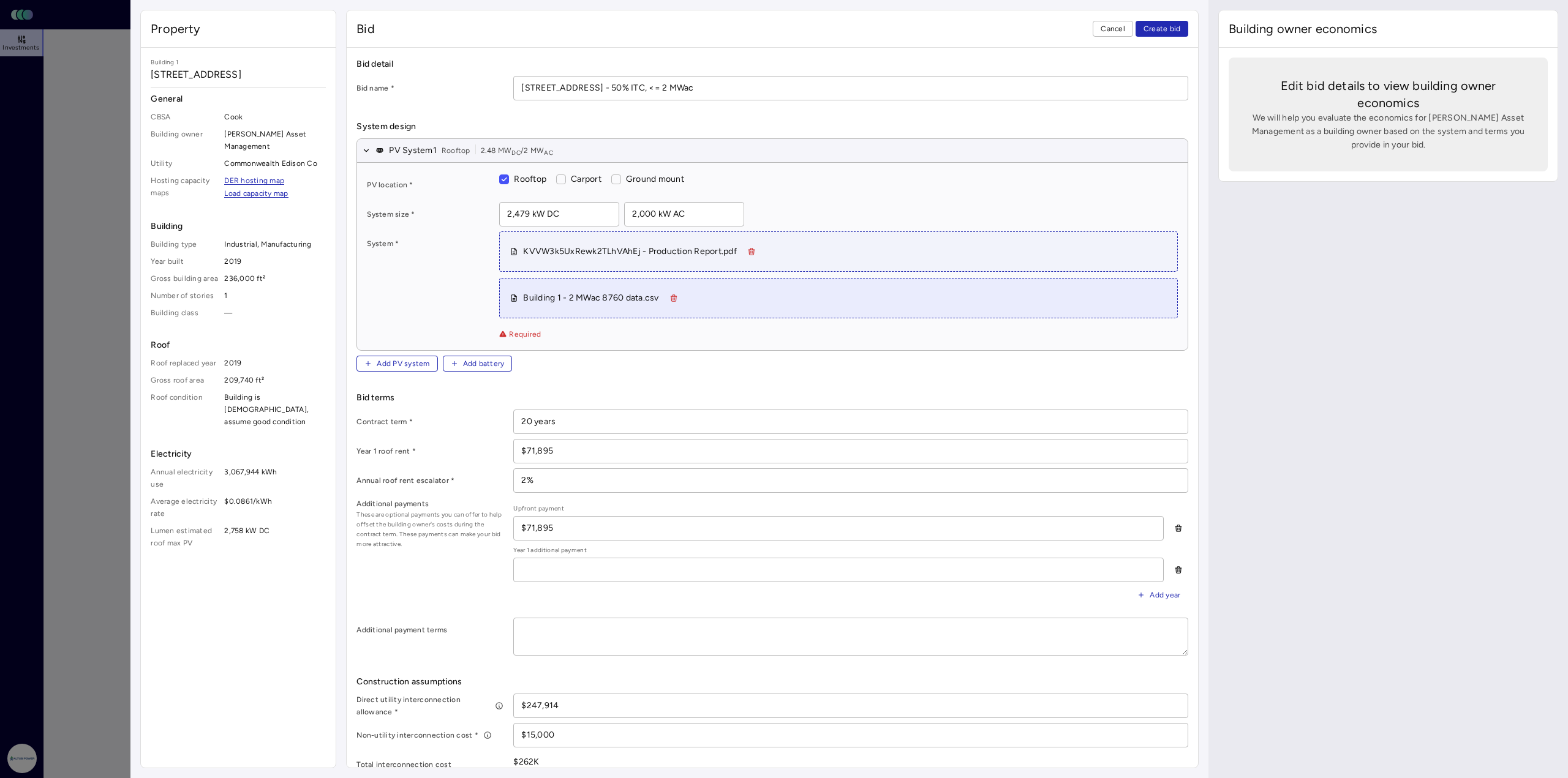 click on "Carport" at bounding box center (561, 179) 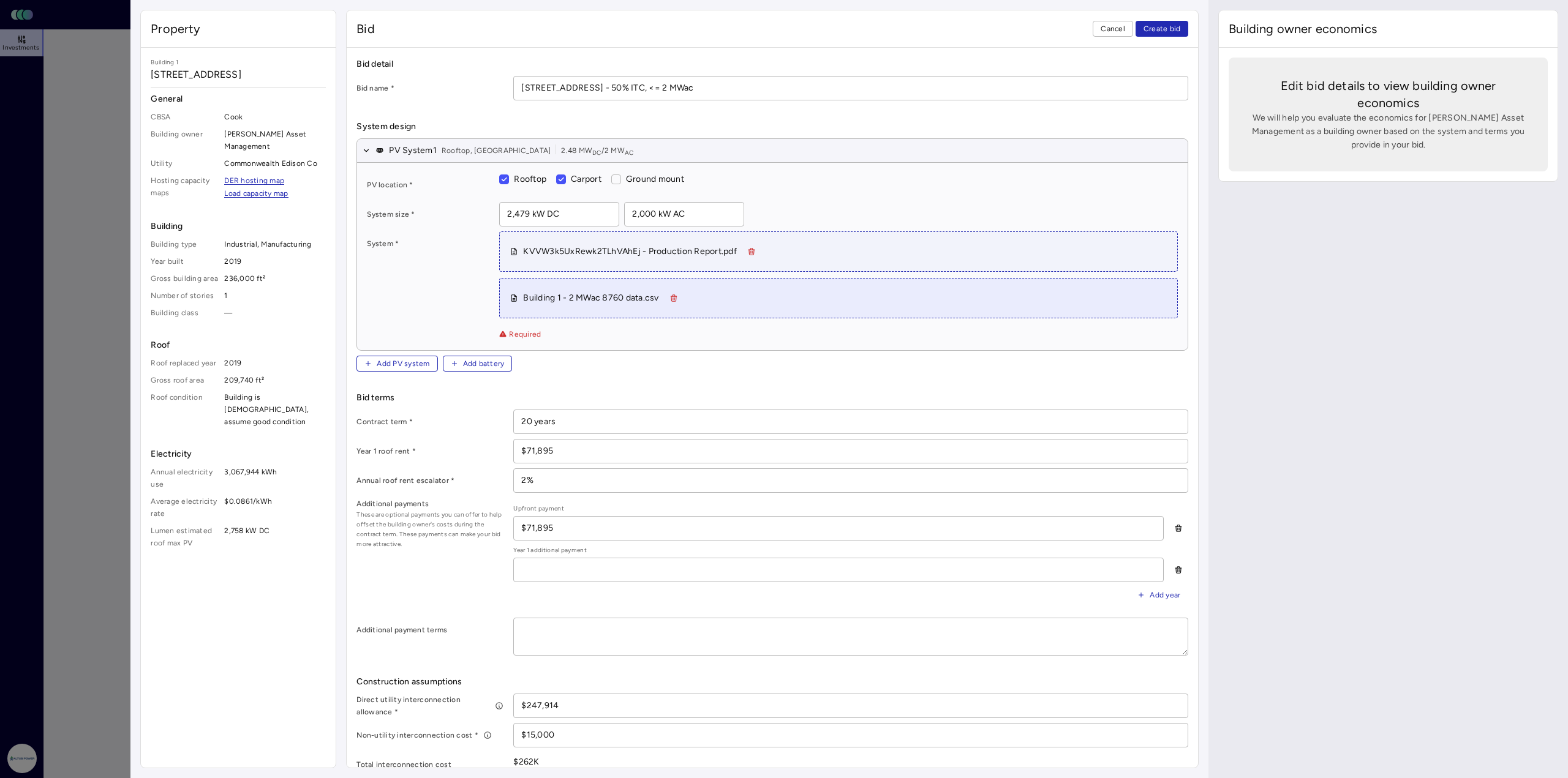 click on "Carport" at bounding box center (561, 179) 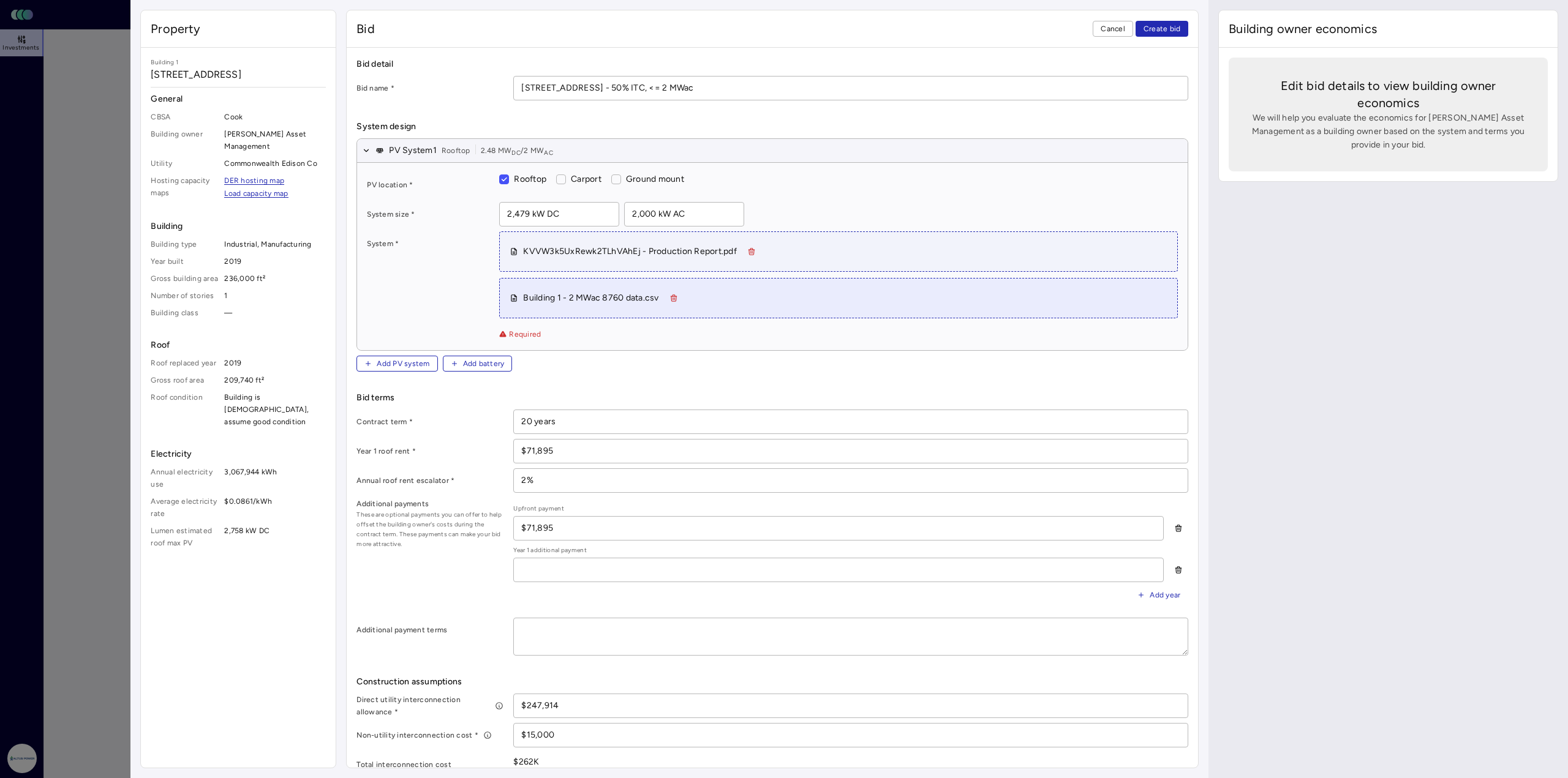 click on "System   *   KVVW3k5UxRewk2TLhVAhEj - Production Report.pdf   Building 1 - 2 MWac 8760 data.csv   Required" at bounding box center [772, 286] 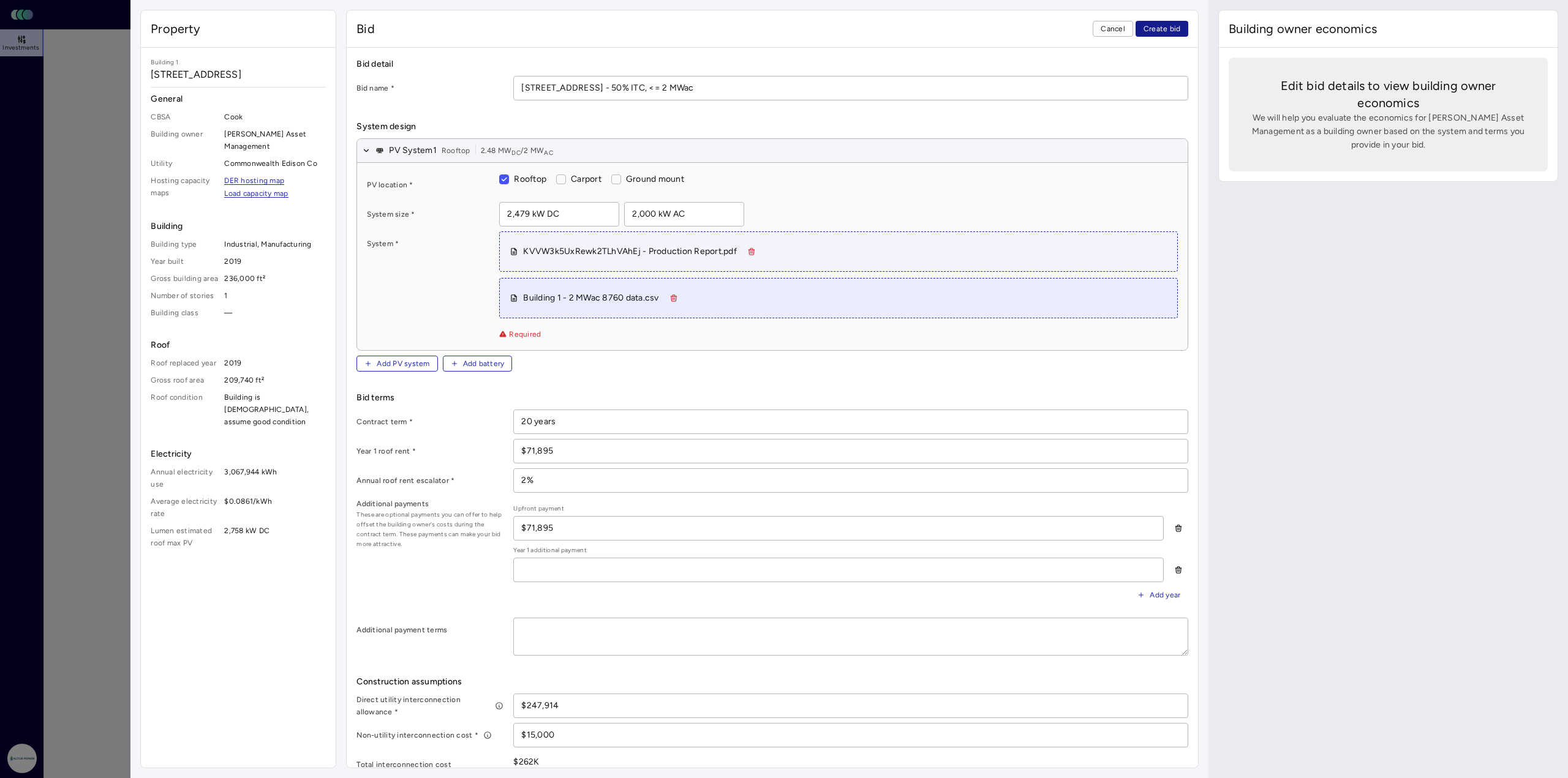 click on "Create bid" at bounding box center (1162, 29) 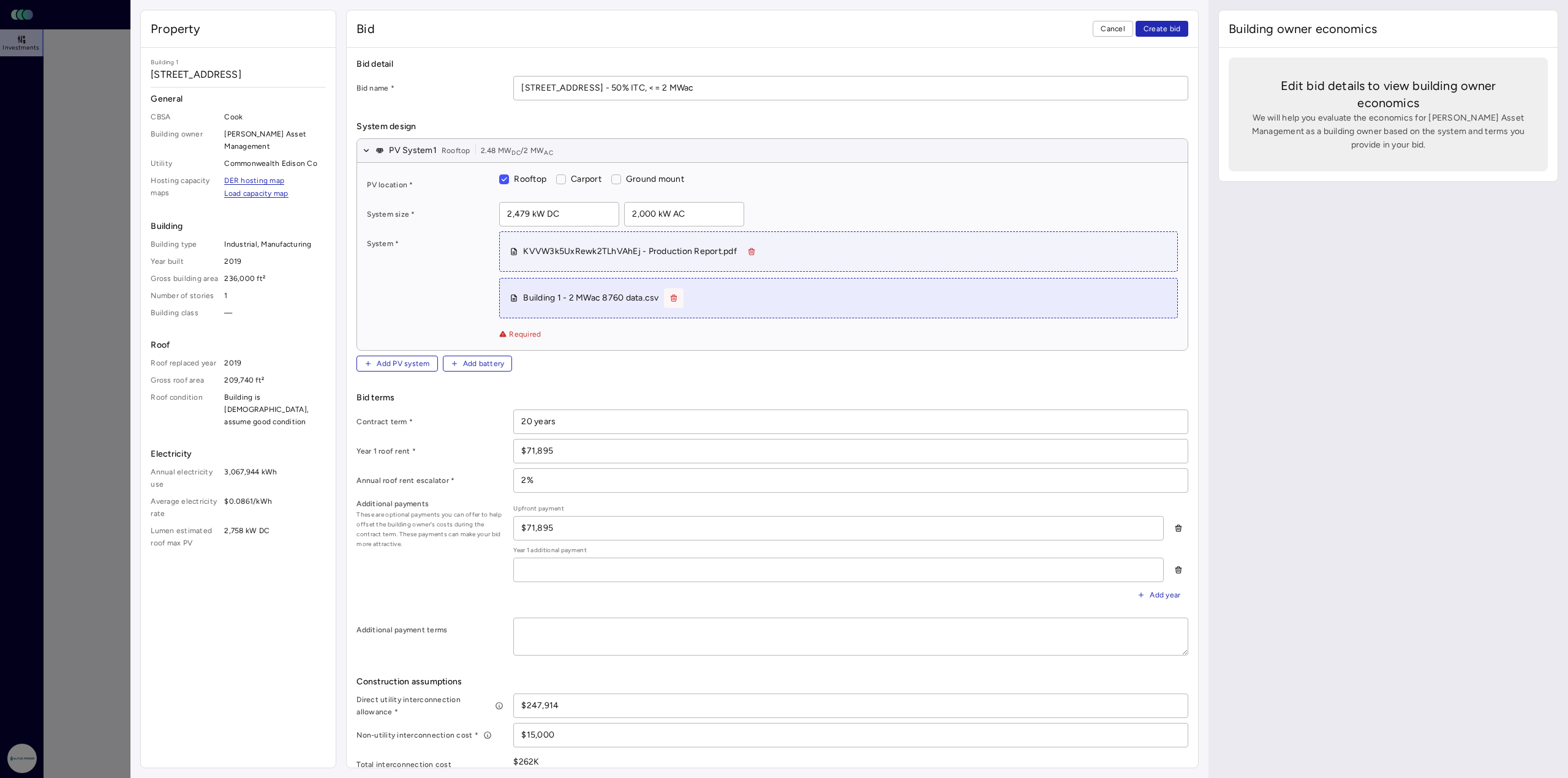 click 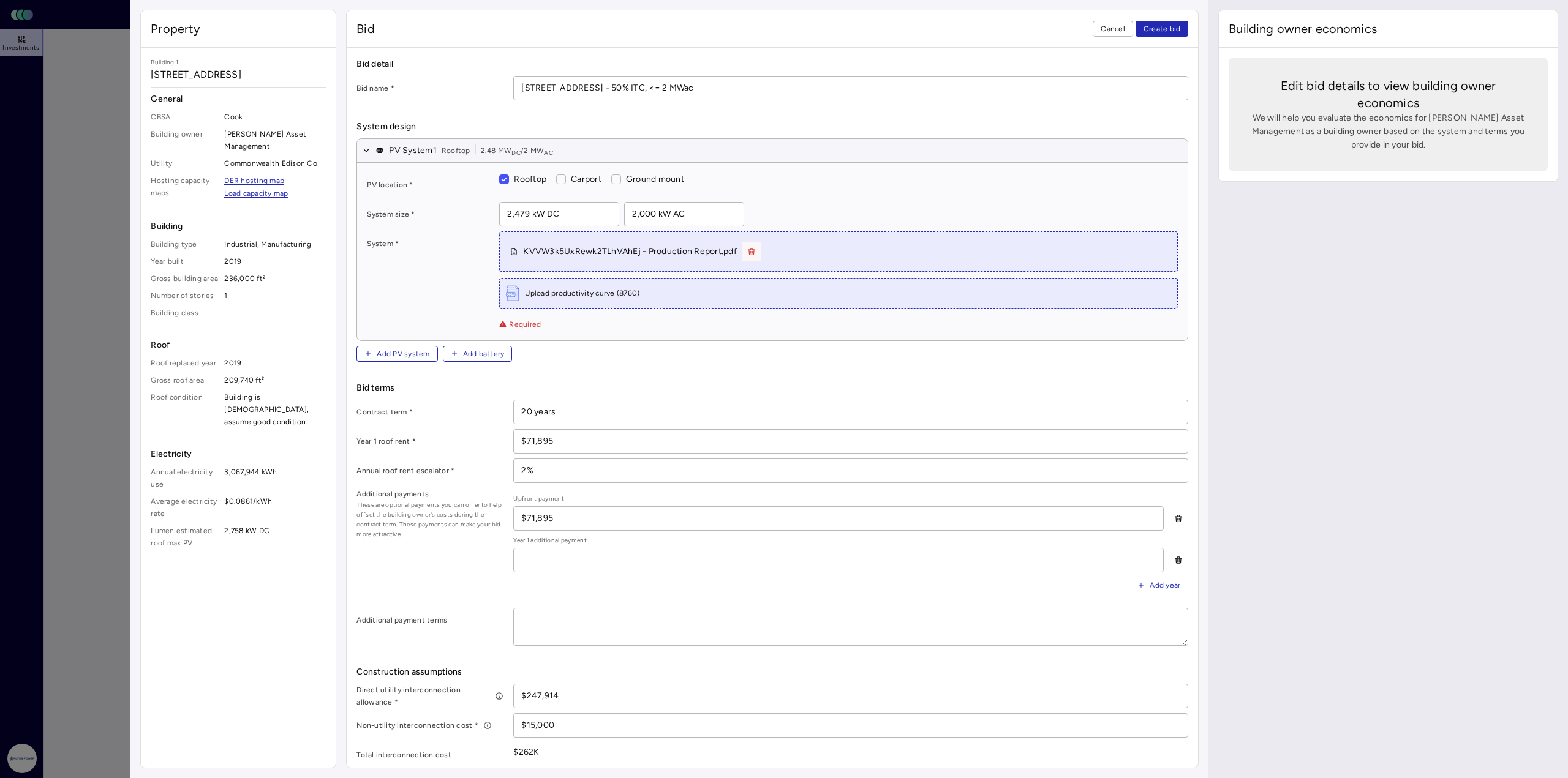 click 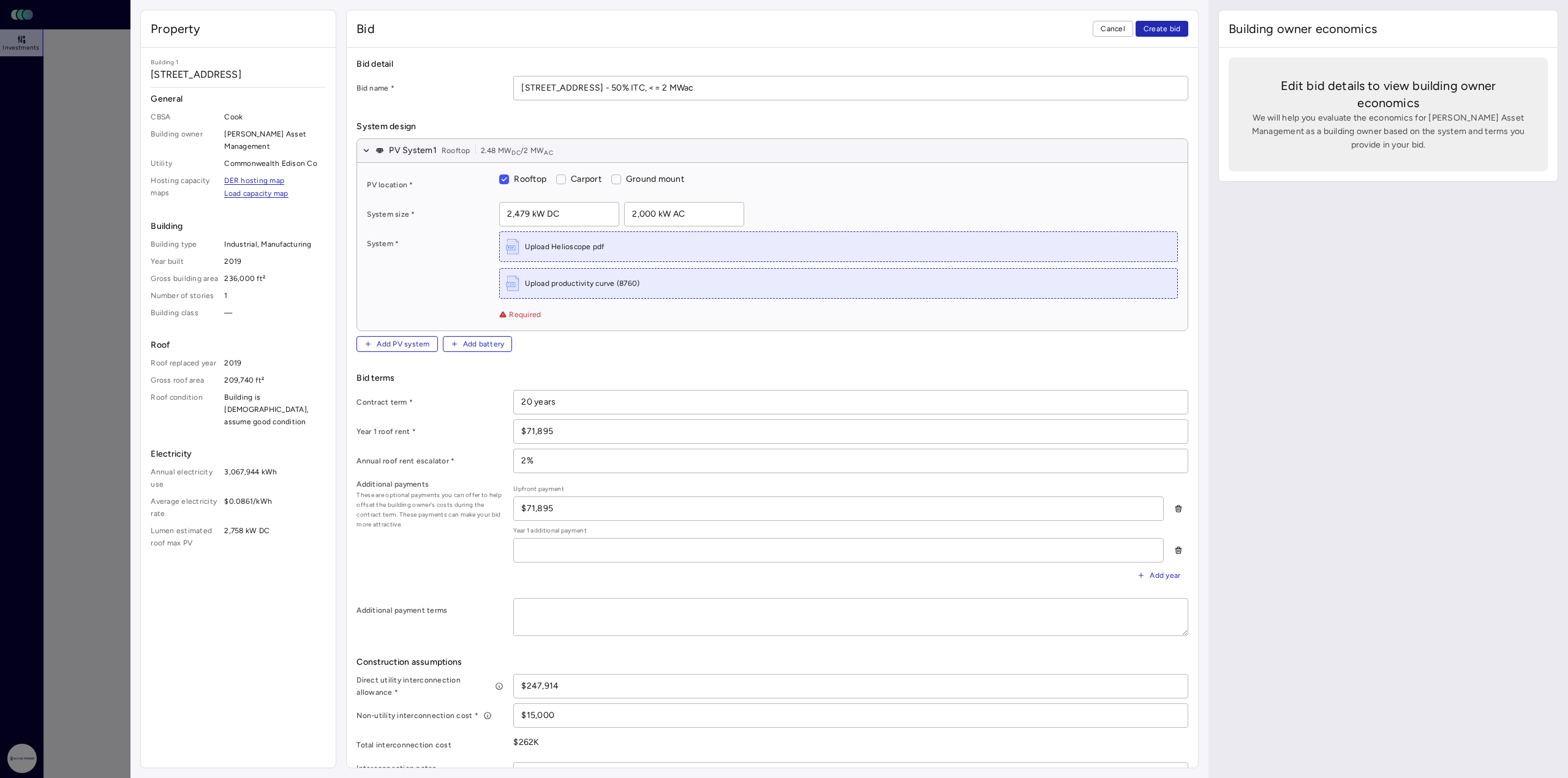 click on "Required" at bounding box center (839, 315) 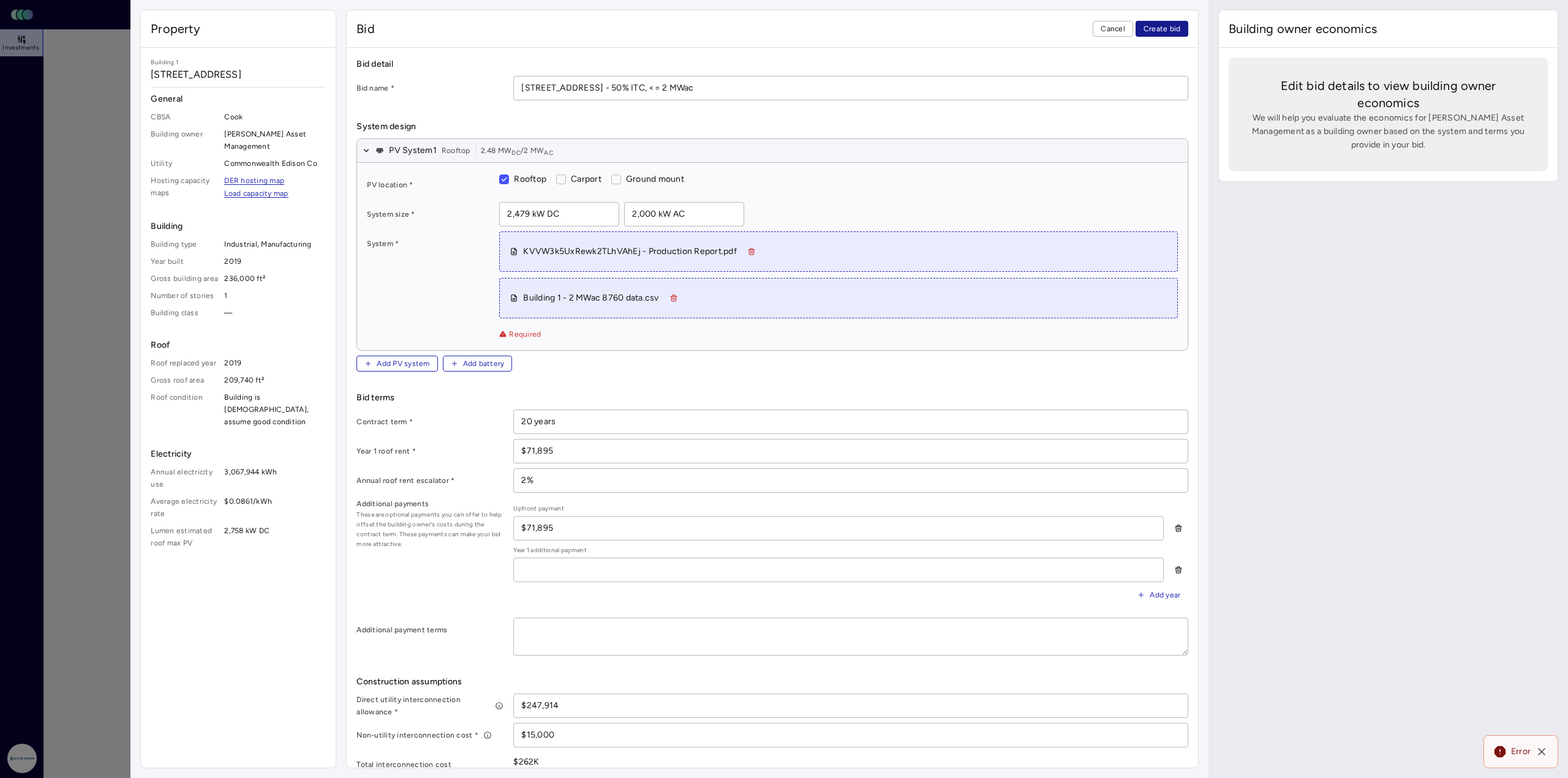 click on "Create bid" at bounding box center [1162, 29] 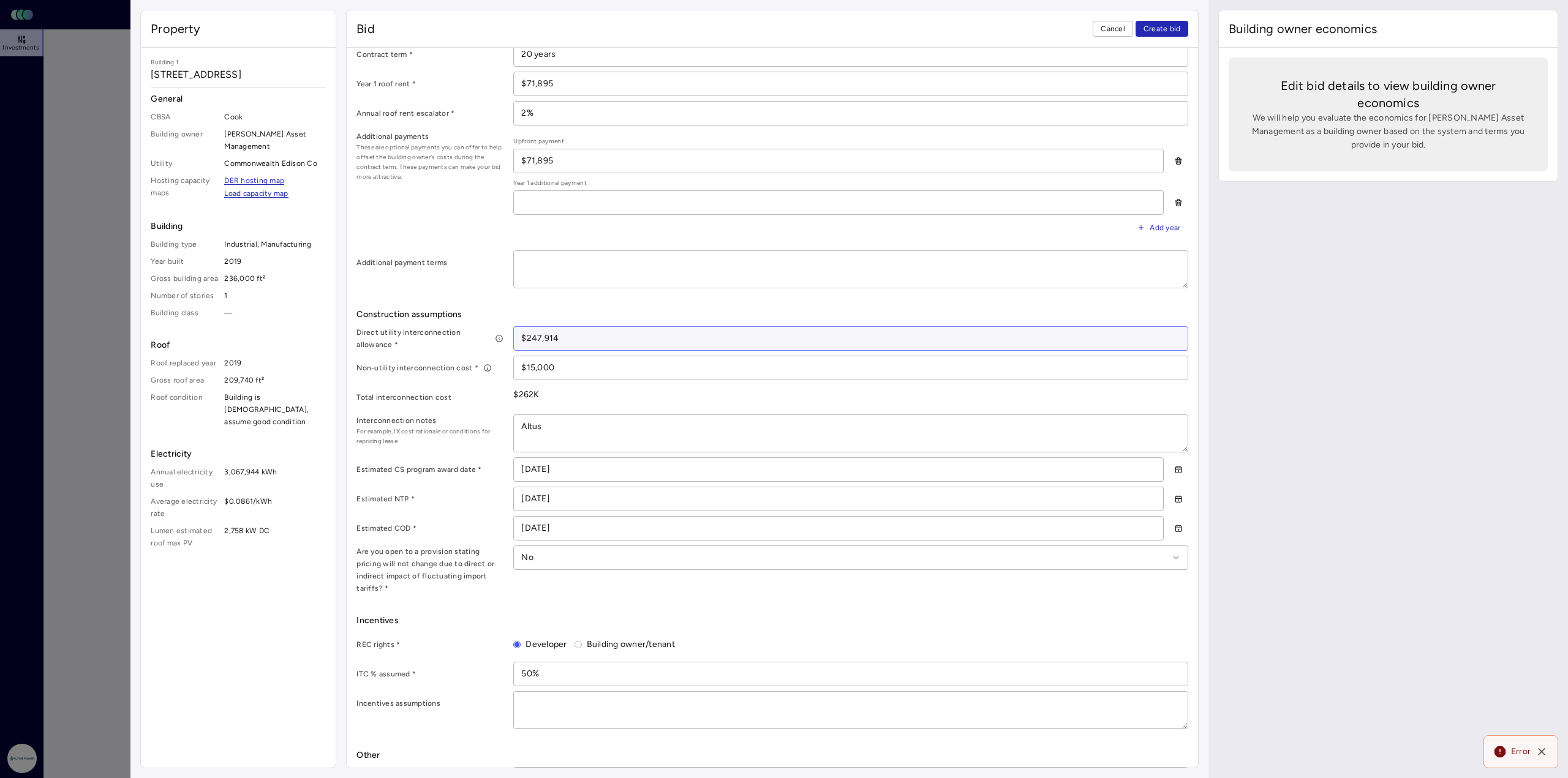 scroll, scrollTop: 405, scrollLeft: 0, axis: vertical 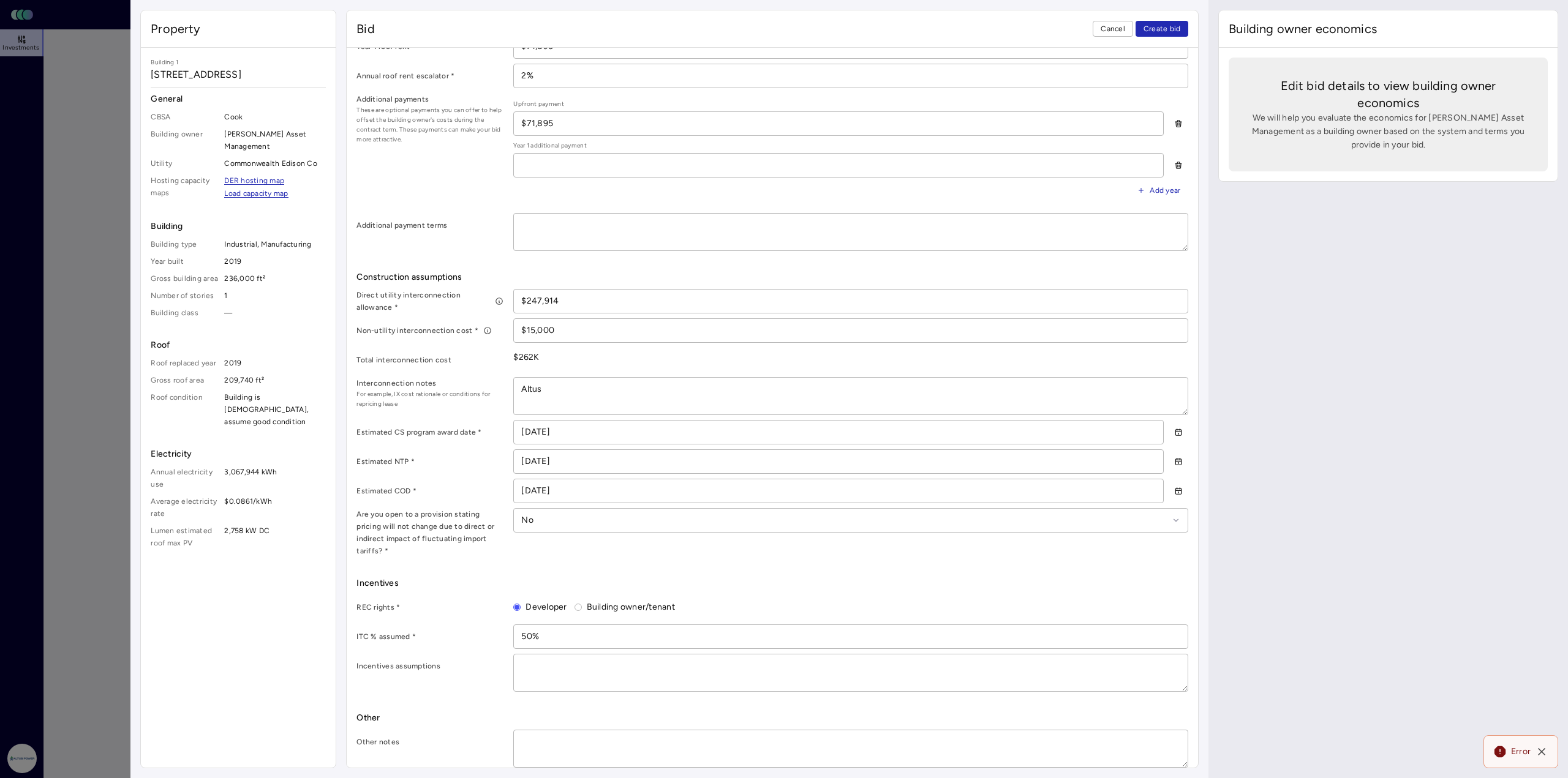 click 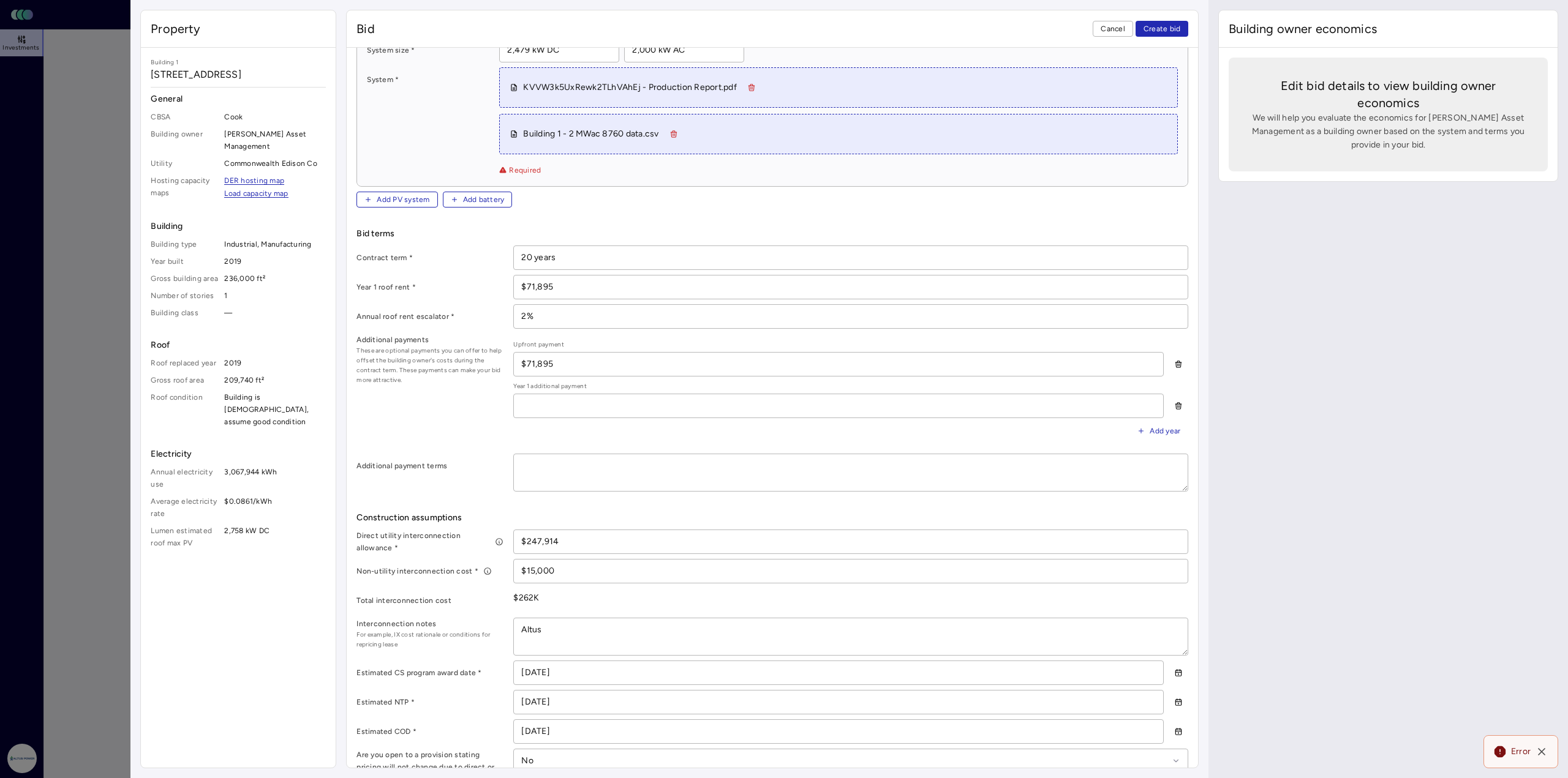 scroll, scrollTop: 0, scrollLeft: 0, axis: both 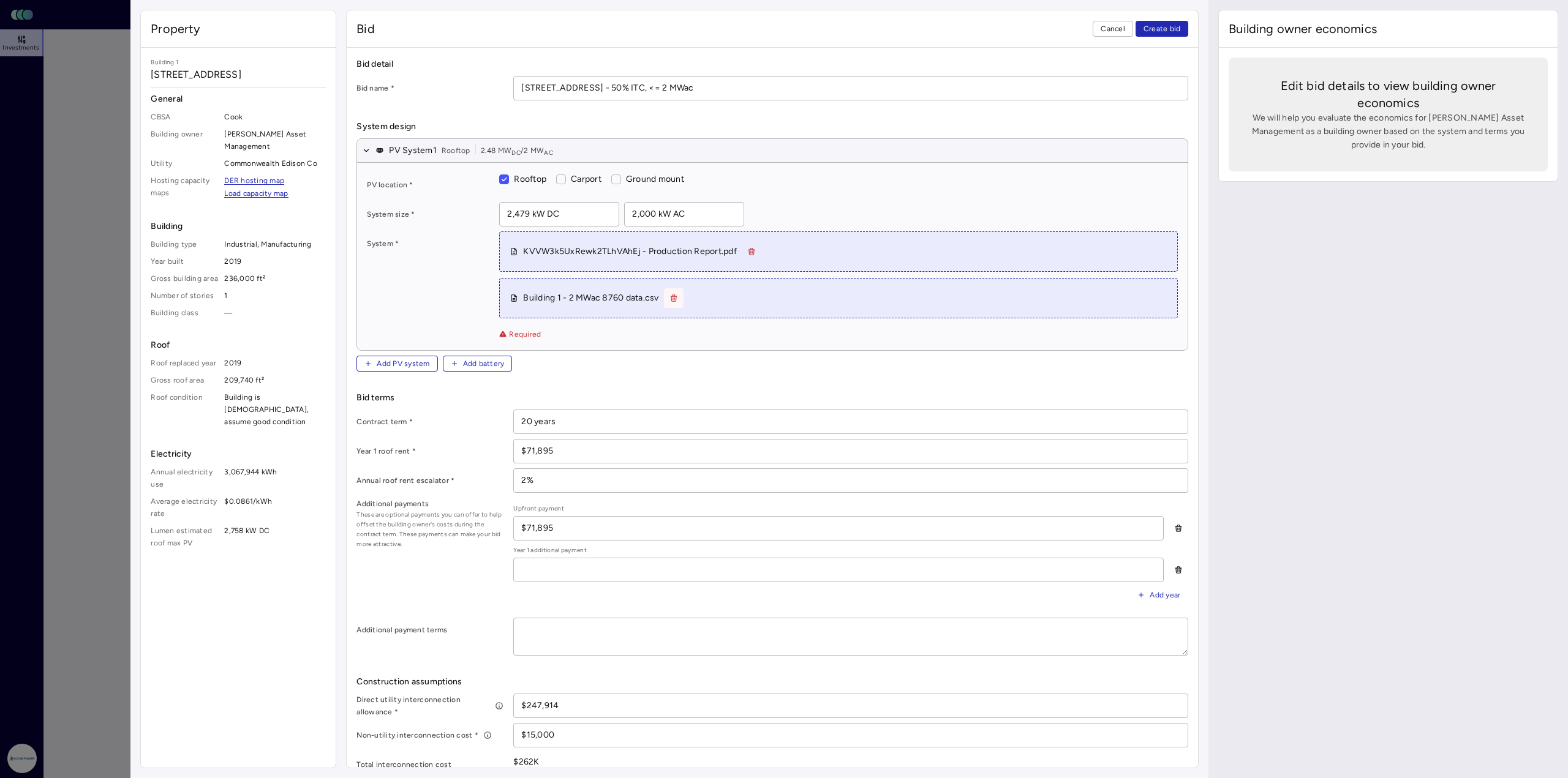 click 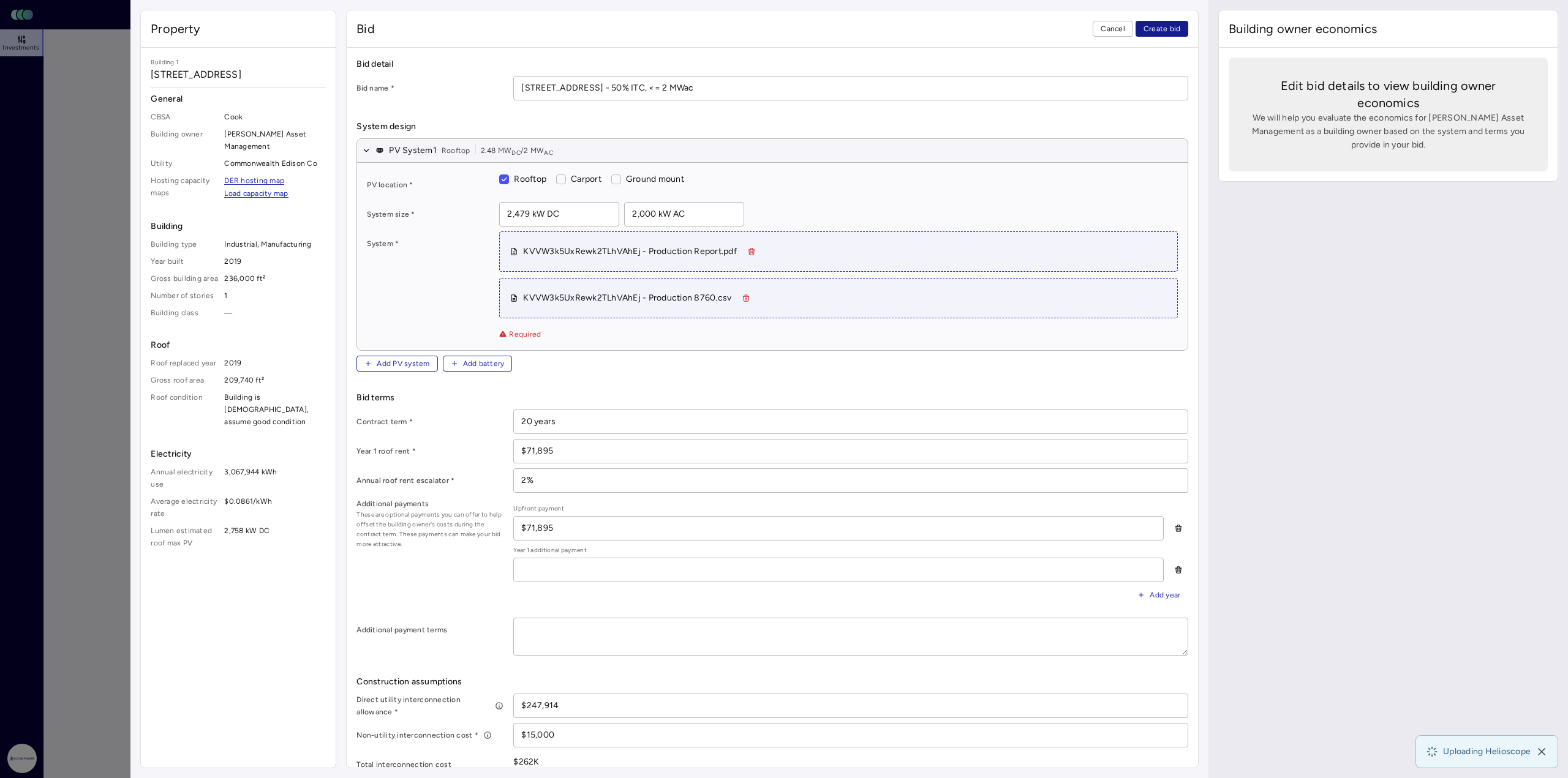 click on "Create bid" at bounding box center [1162, 29] 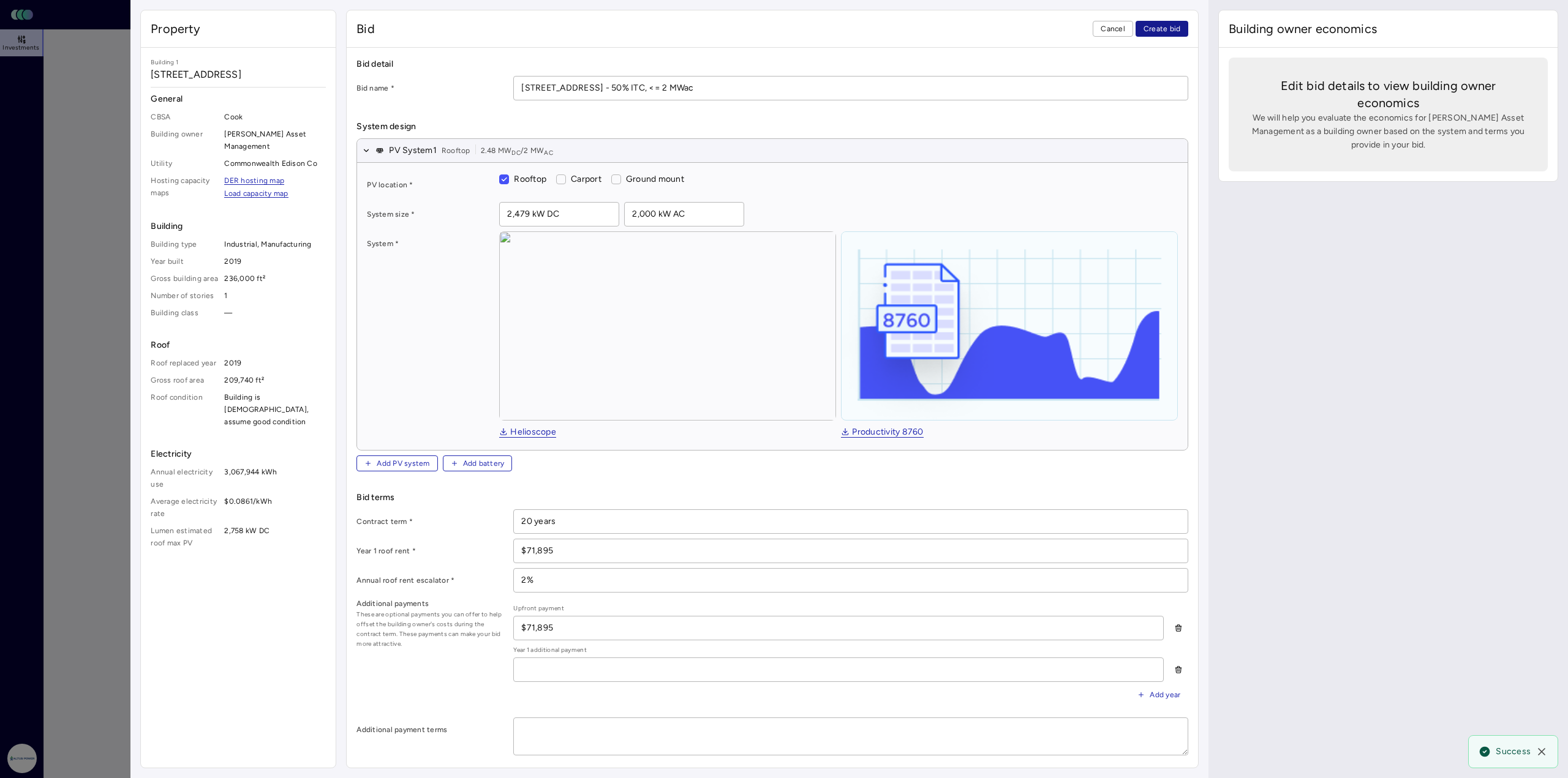 click on "Create bid" at bounding box center (1162, 29) 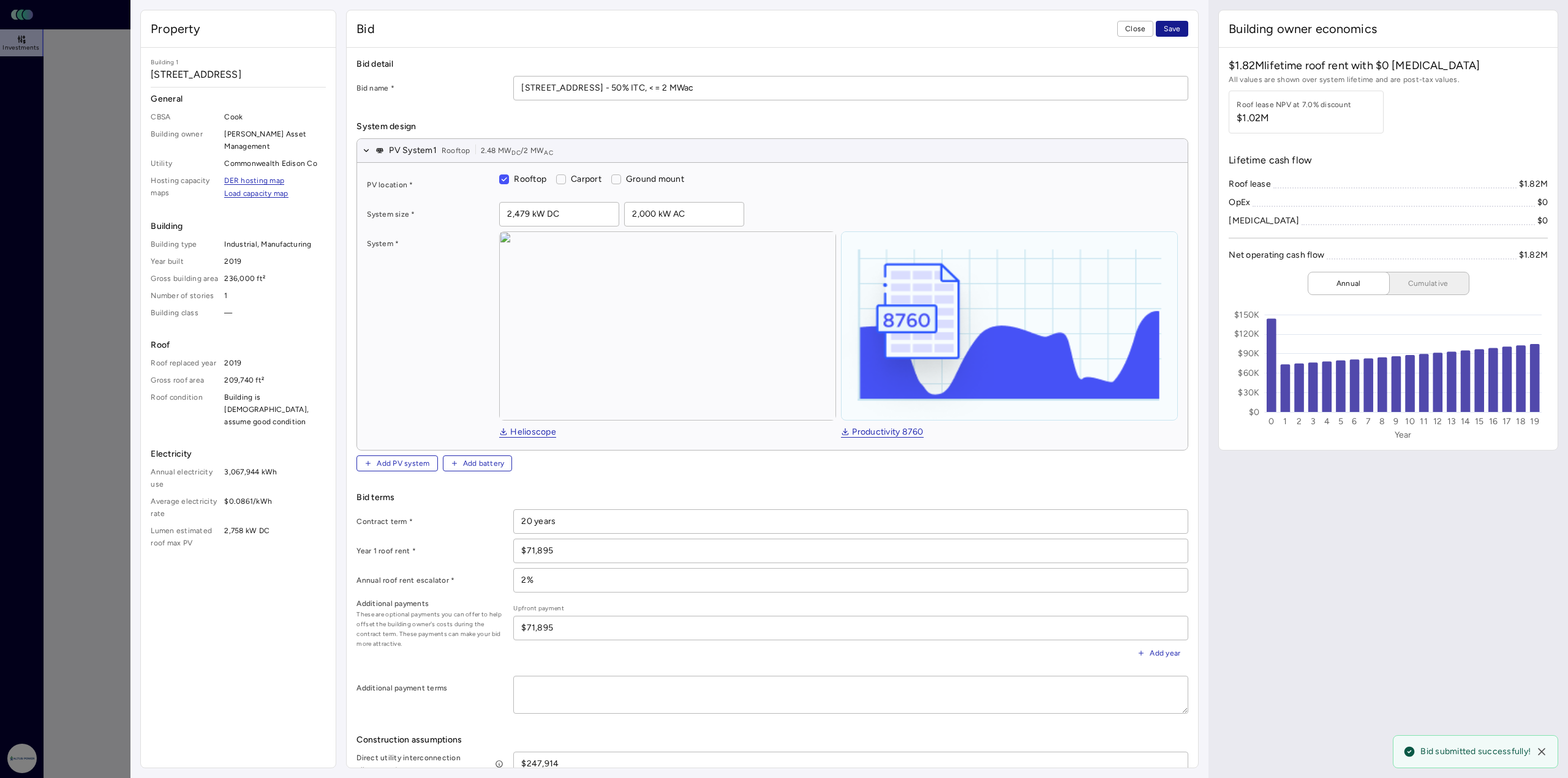click on "Save" at bounding box center (1172, 29) 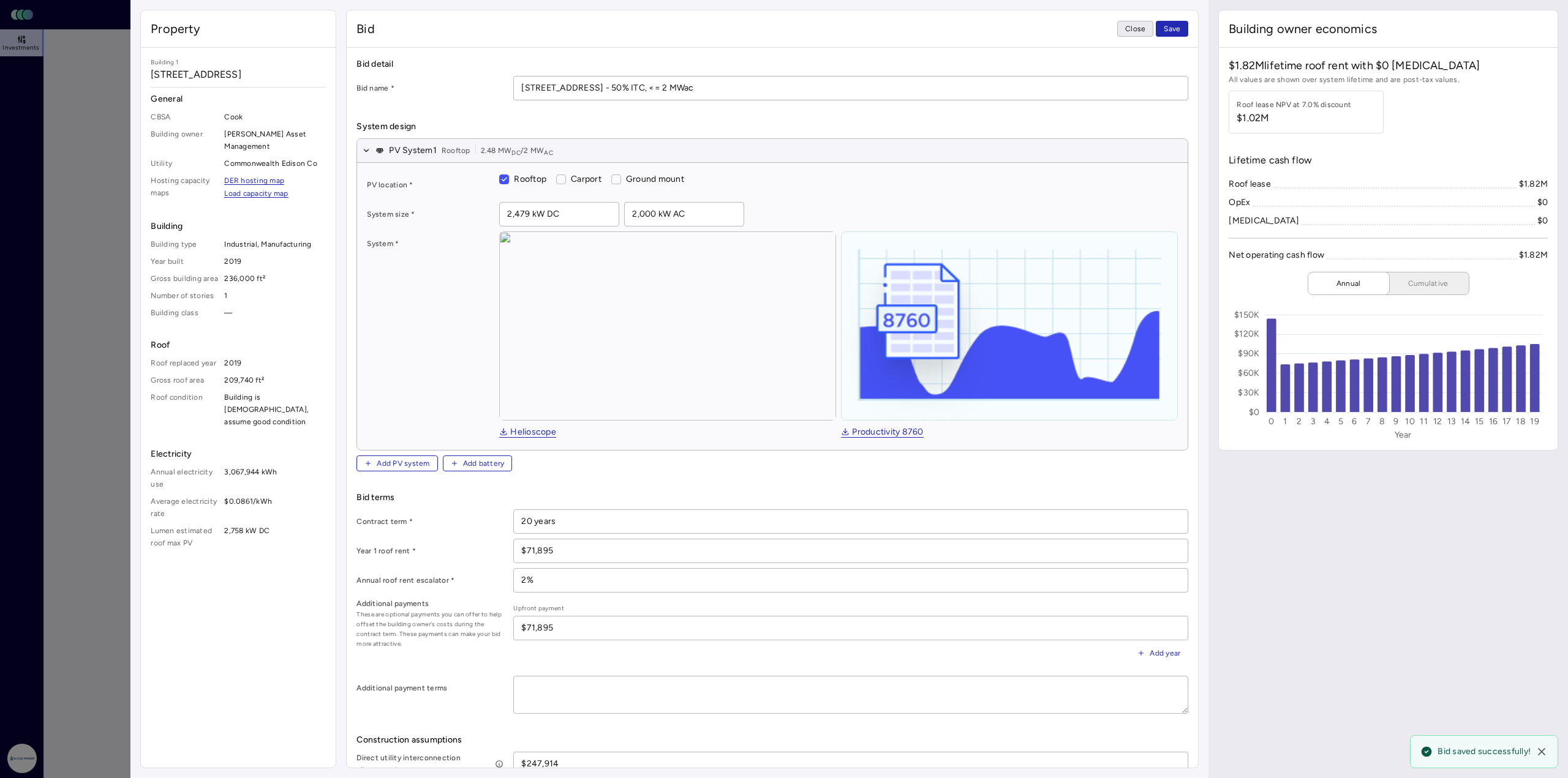 click on "Close" at bounding box center (1135, 29) 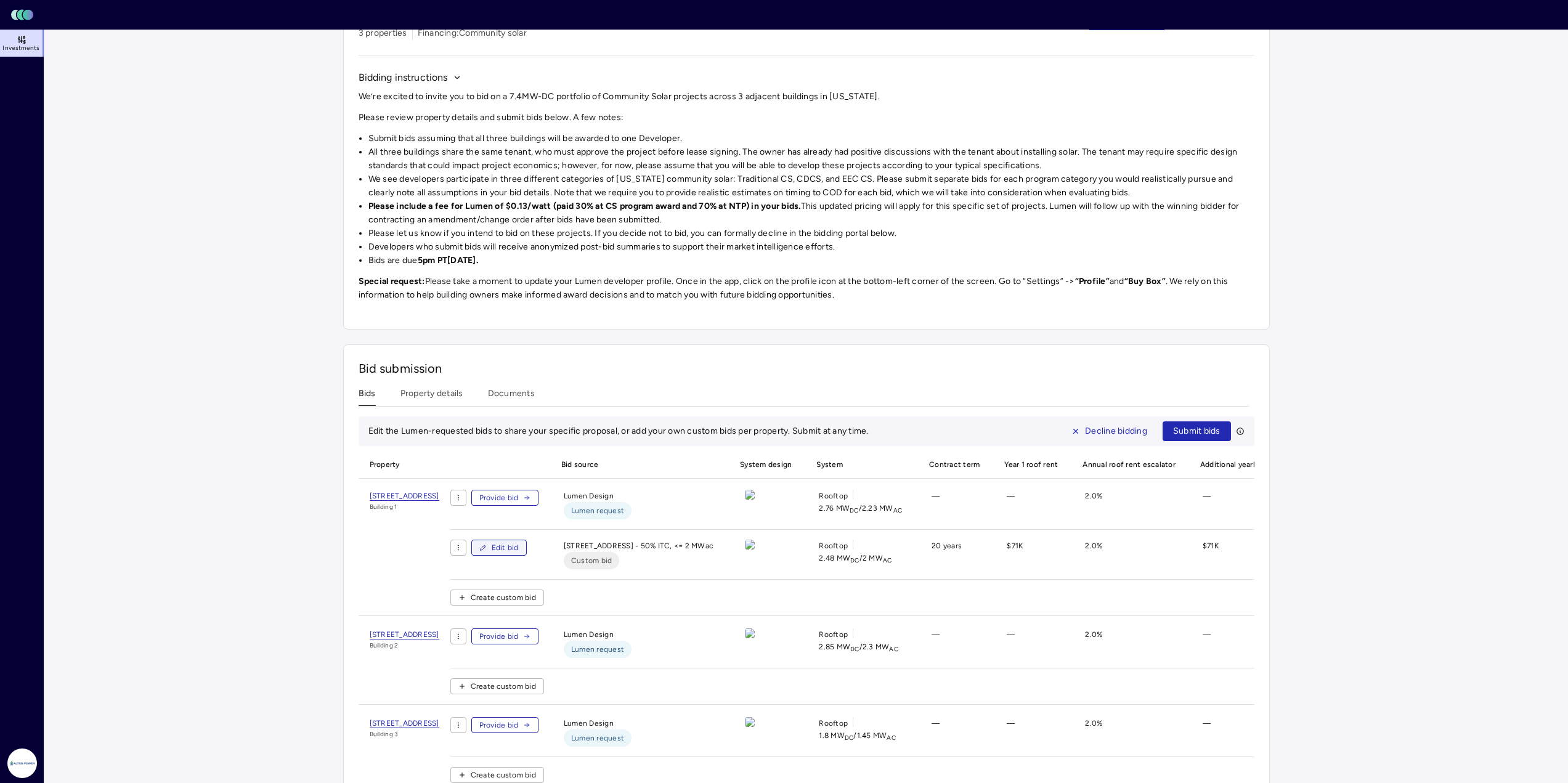 click on "Edit bid" at bounding box center (499, 548) 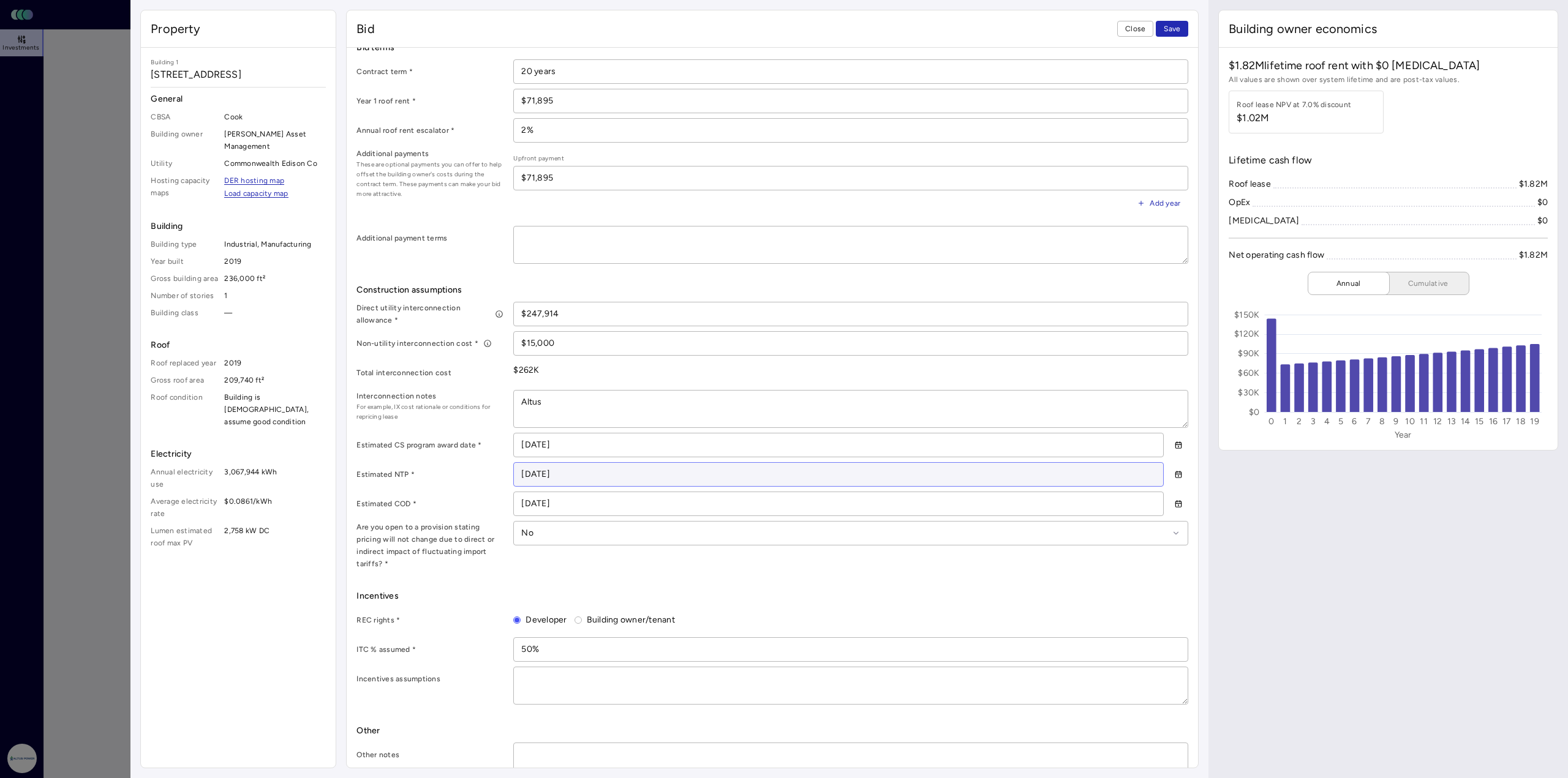 scroll, scrollTop: 460, scrollLeft: 0, axis: vertical 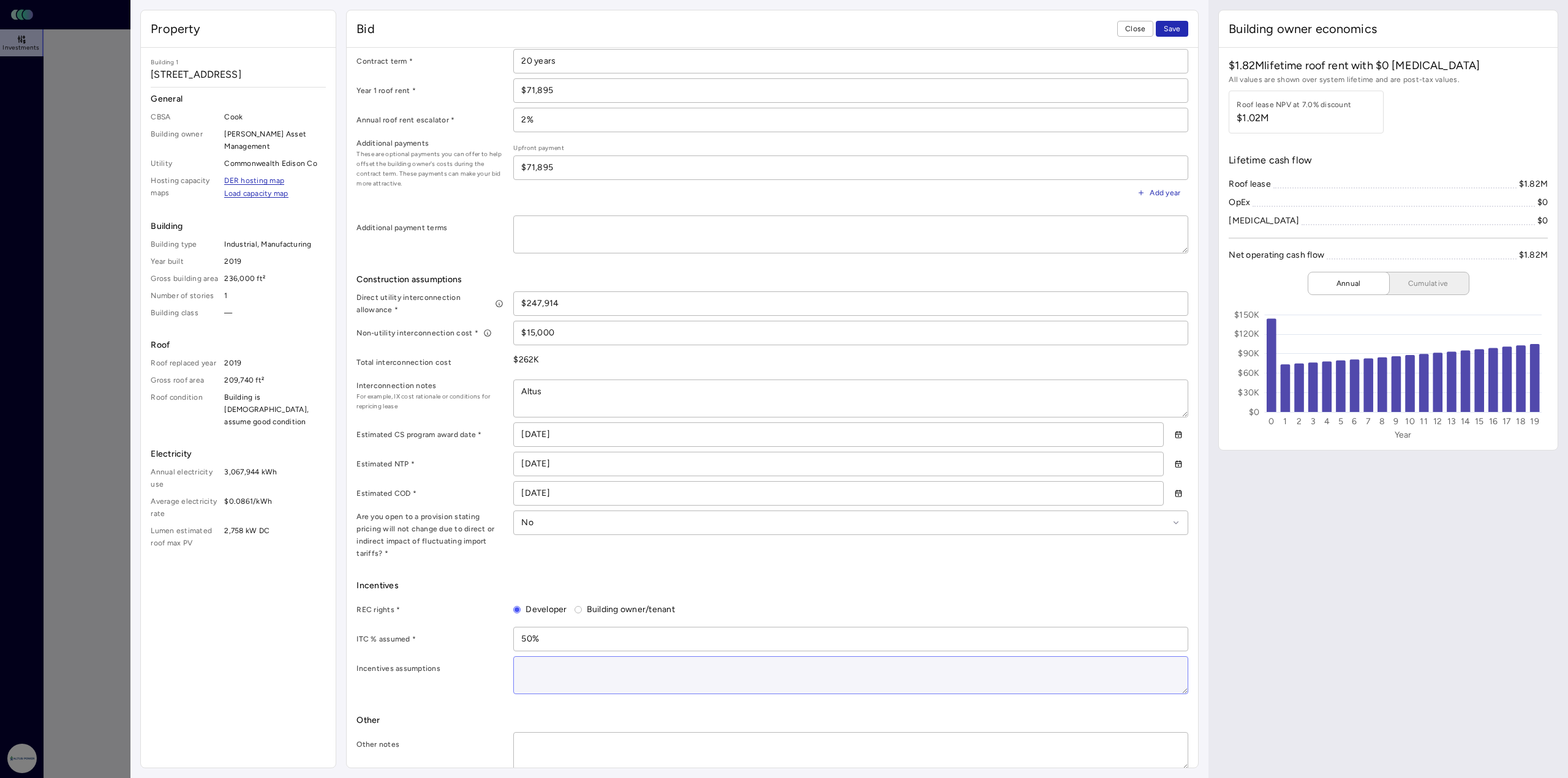 click at bounding box center [851, 675] 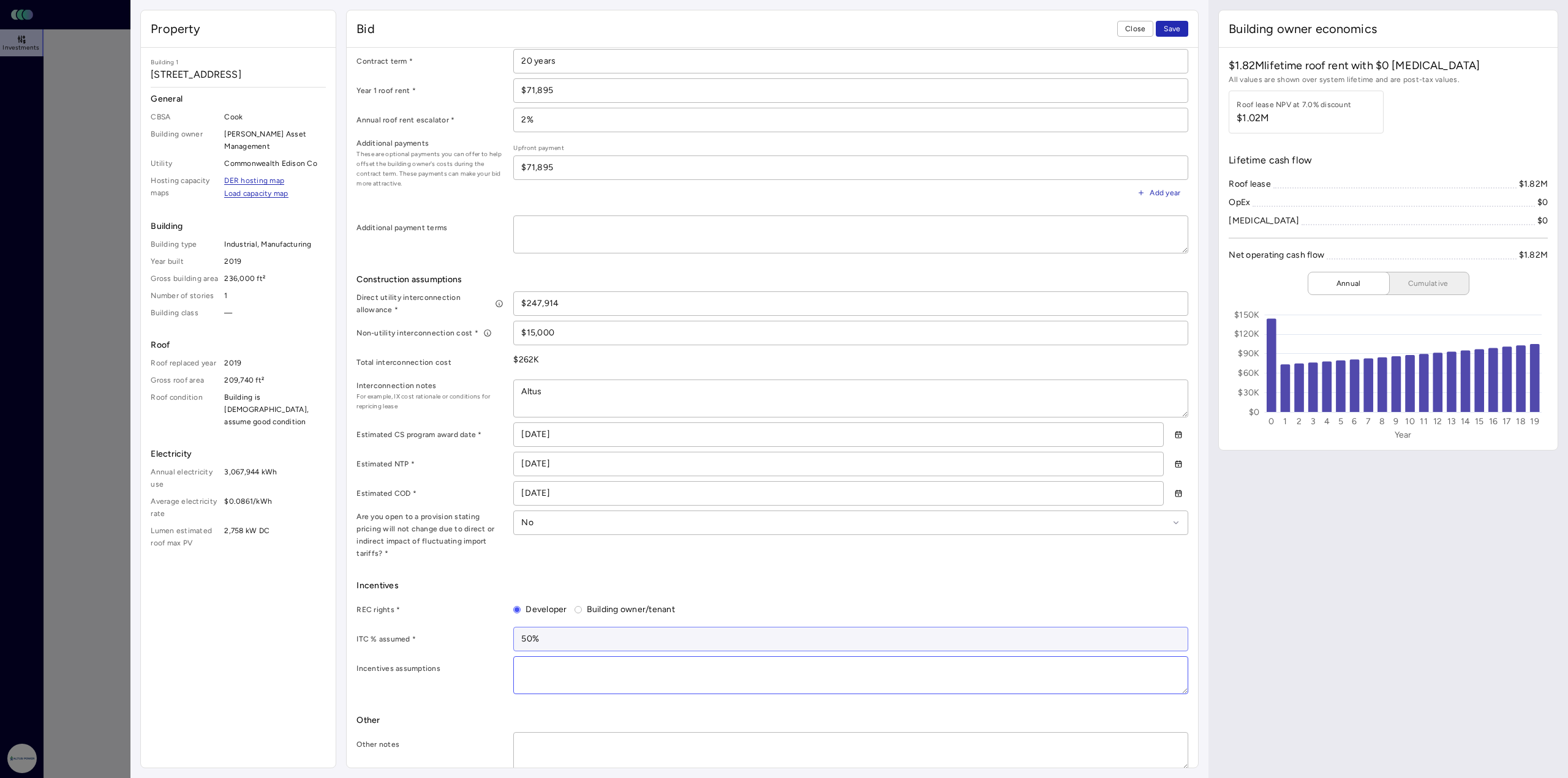paste on "Altus will be using safe-harbored equipment that is onshore allowing this project to realize the full value of all eligible ITCs regardless of what happens in Congress with the One Big Beautiful Bill. Our ability to use this inventory and our sophisticated procurement relationships allows us to deliver the project with 50% ITC with minimal risk. This dynamic of Altus's platform and bid should be a differentiator for customers like [PERSON_NAME].
1. Domestic content ITC adder of 10% by using qualified domestic content racking and inverters which Altus has procurement ability to receive.
2. Energy Community ITC adder of 10% as the project is located in an MSA/non-MSA that meets both the Fossil Fuel Employment (FFE) threshold and the unemployment rate requirement and is an energy community as of [DATE]." 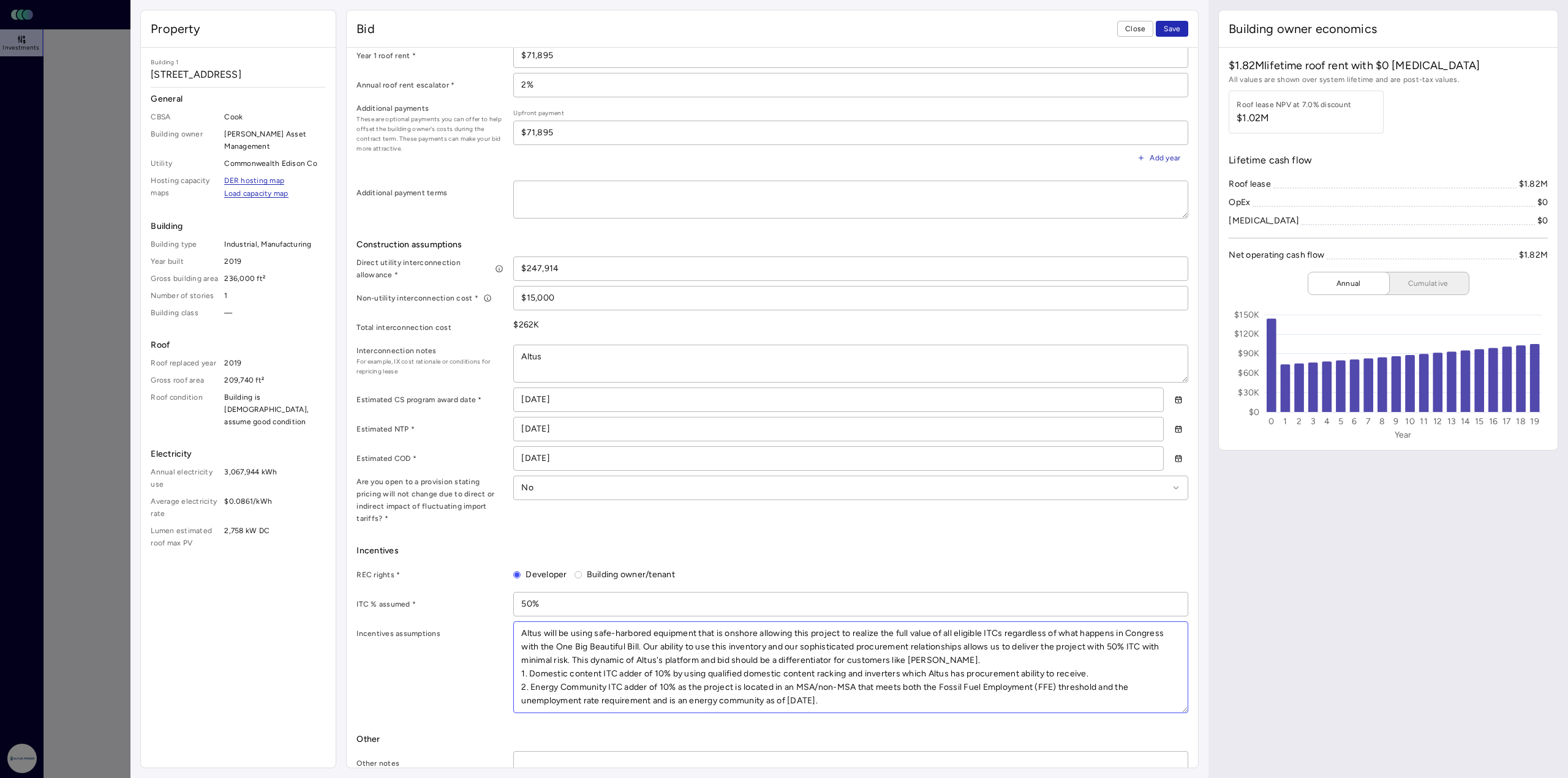 scroll, scrollTop: 514, scrollLeft: 0, axis: vertical 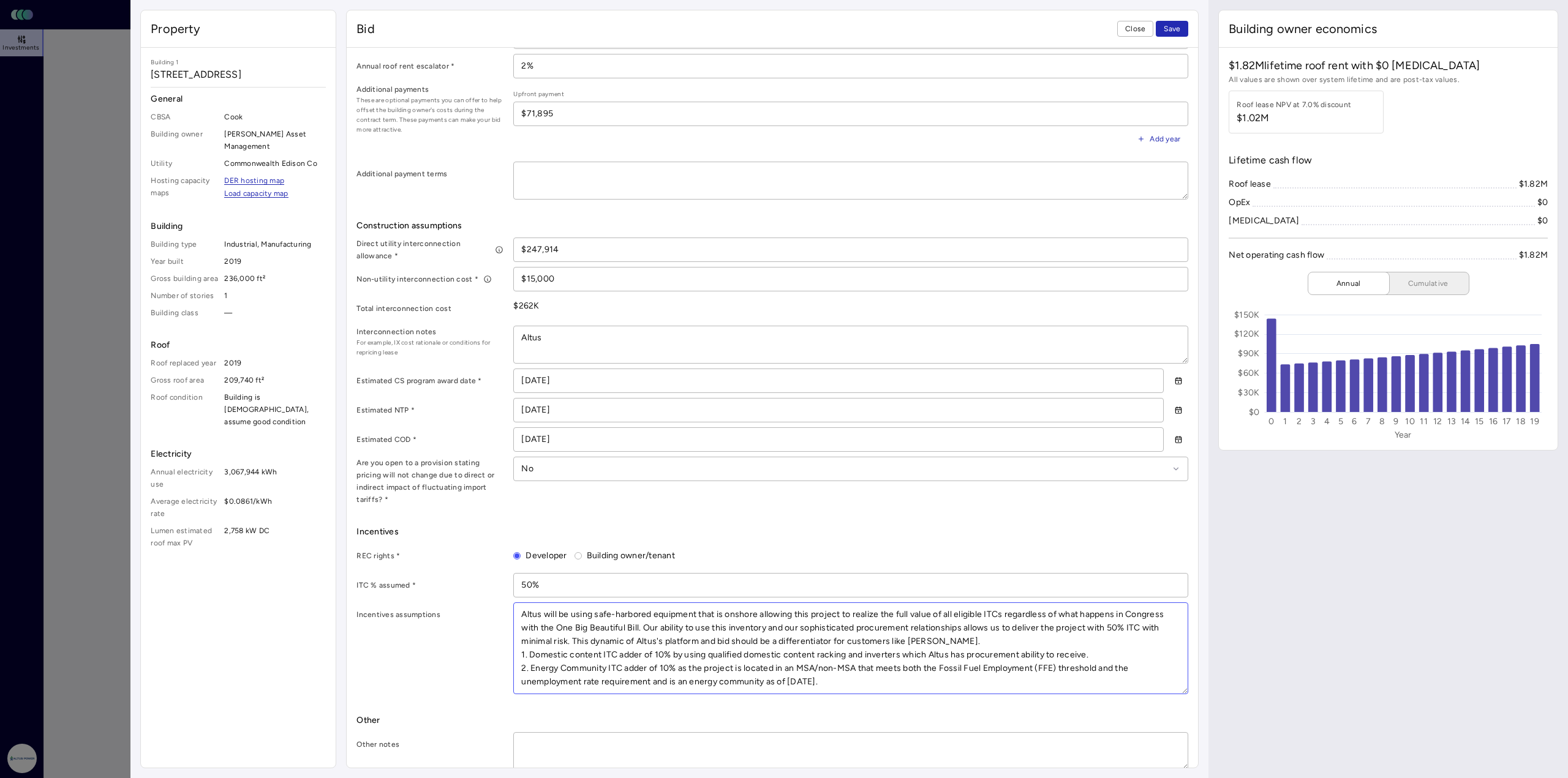 type on "Altus will be using safe-harbored equipment that is onshore allowing this project to realize the full value of all eligible ITCs regardless of what happens in Congress with the One Big Beautiful Bill. Our ability to use this inventory and our sophisticated procurement relationships allows us to deliver the project with 50% ITC with minimal risk. This dynamic of Altus's platform and bid should be a differentiator for customers like [PERSON_NAME].
1. Domestic content ITC adder of 10% by using qualified domestic content racking and inverters which Altus has procurement ability to receive.
2. Energy Community ITC adder of 10% as the project is located in an MSA/non-MSA that meets both the Fossil Fuel Employment (FFE) threshold and the unemployment rate requirement and is an energy community as of [DATE]." 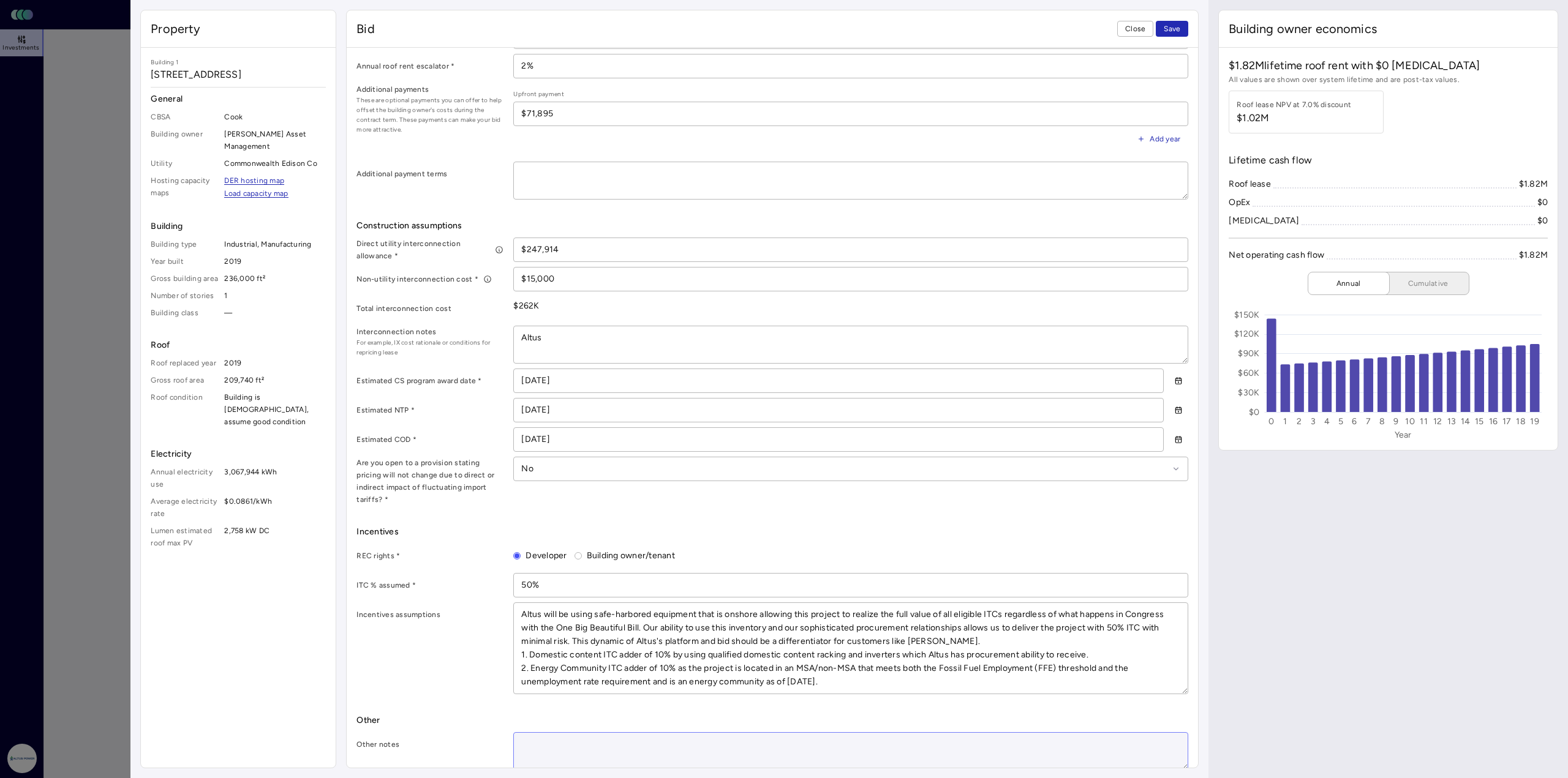 click at bounding box center [851, 751] 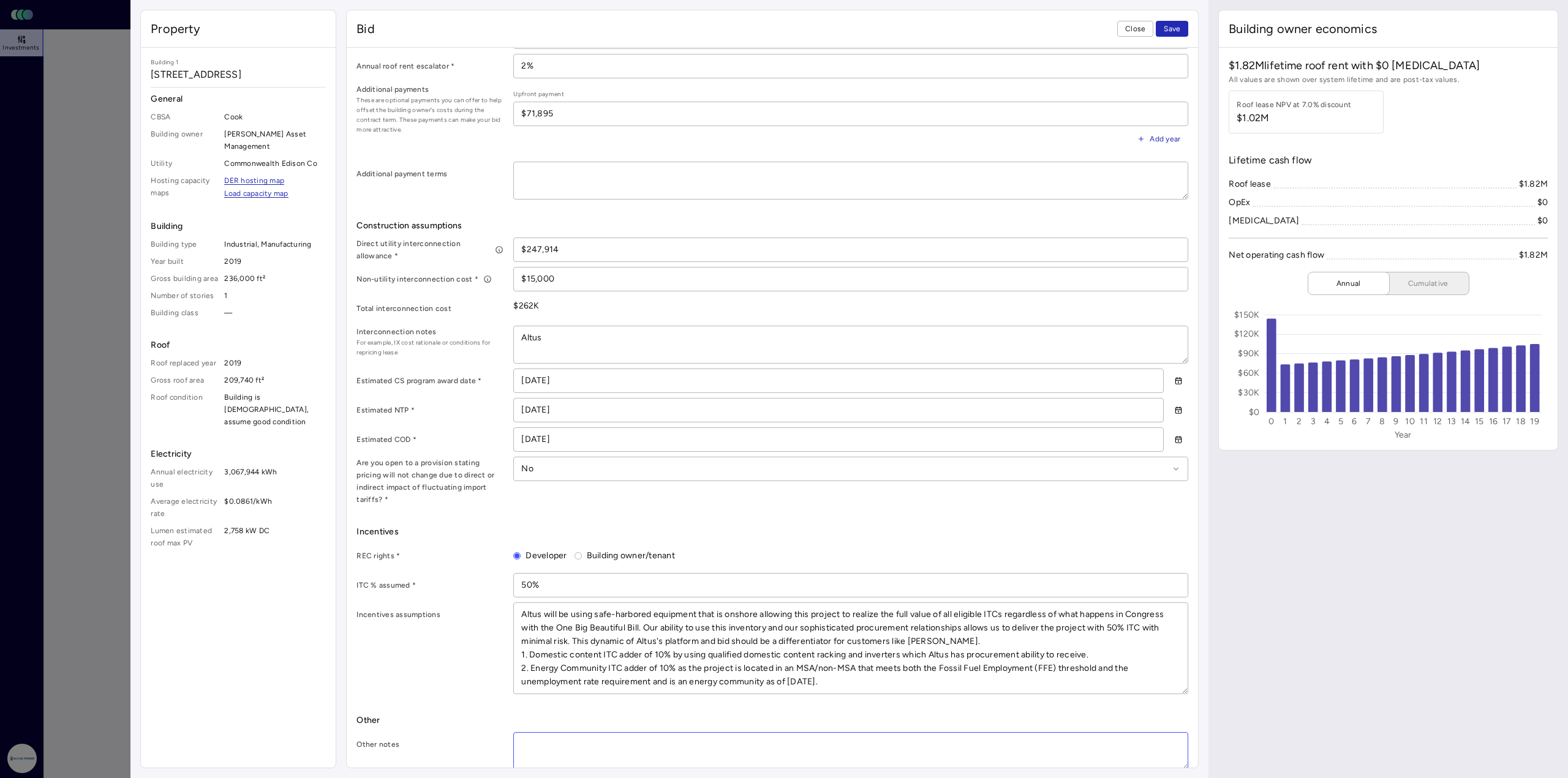 paste on "Additional Assumptions:
PTC Rate: $0.0841/kWh
PTC Rate Escalation: 2%
Subscription Mix: 40%/60% Commercial/Residential
Residential Discount: 12%
Commercial Discount: 10%
Property Taxes: Included and calculated using [US_STATE] DOR Commercial Solar Energy Systems Valuation
Lumen Fee: $0.10/wattDC
Roof Replacement: New roof prior to solar install will not be rock ballasted. No cost to Altus during the initial 20-year term for roof repairs/replacements.
Roof Structure: No additional structural support or intervention required to support proposed solar facility." 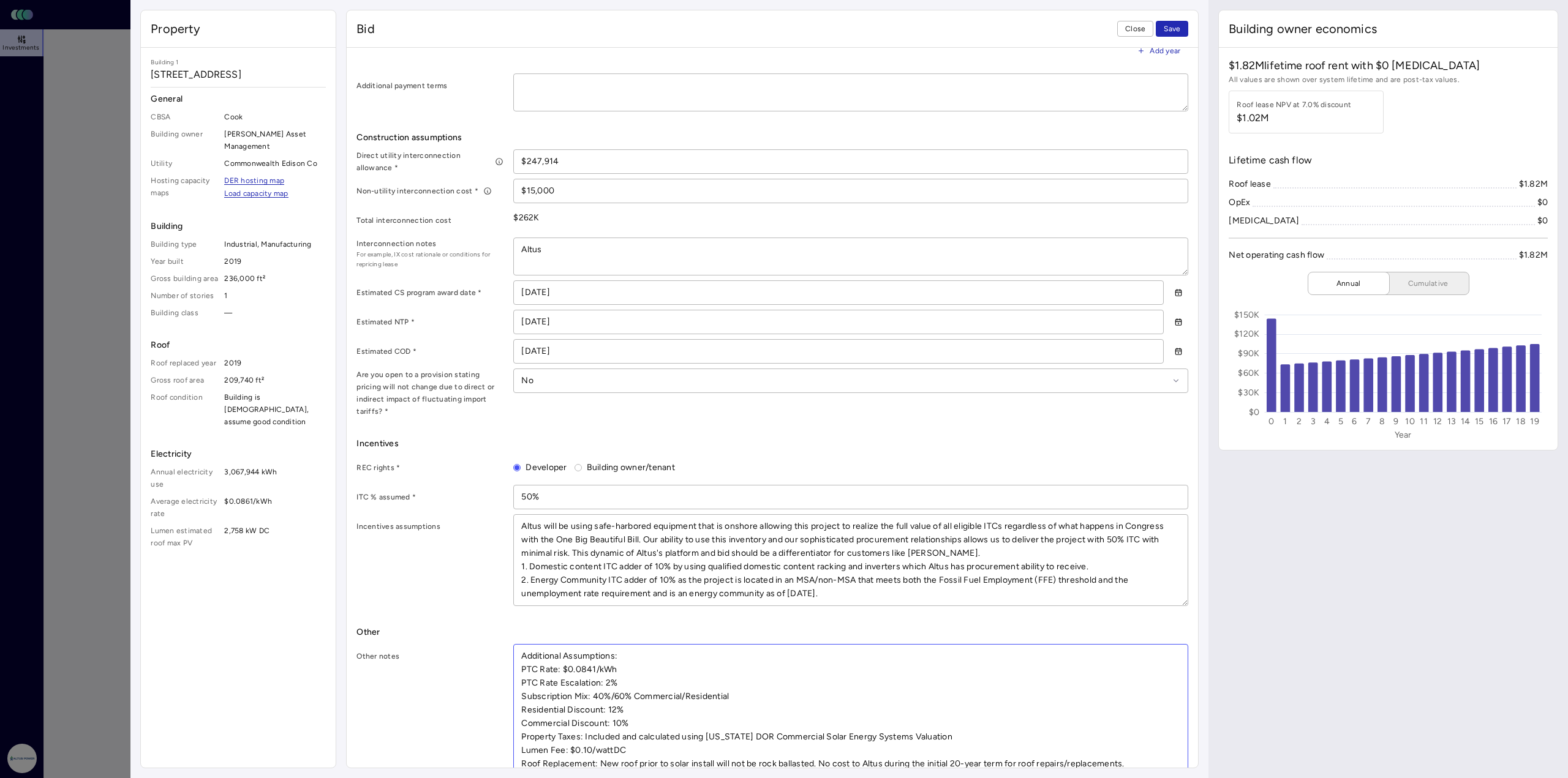 scroll, scrollTop: 622, scrollLeft: 0, axis: vertical 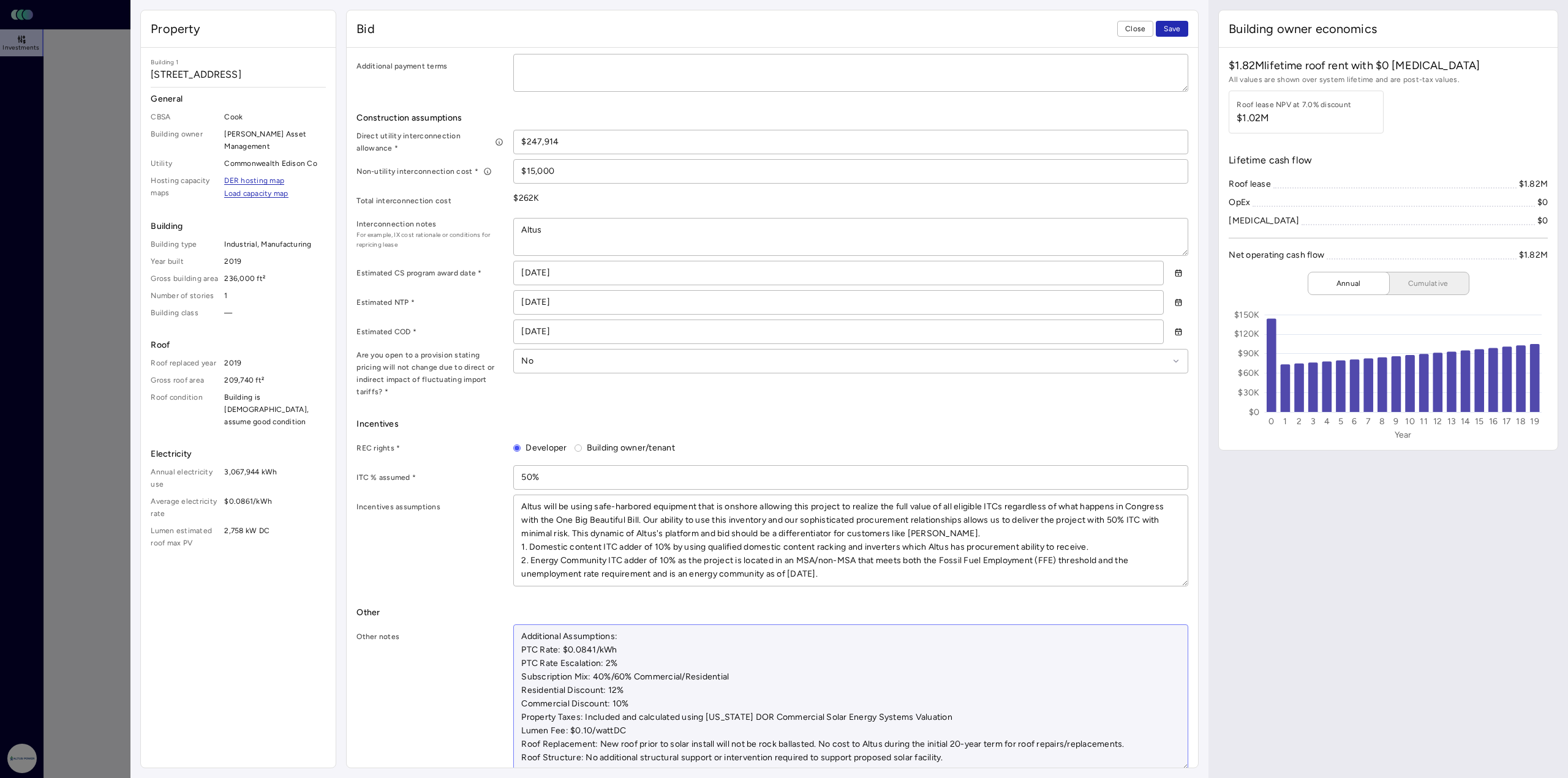 click on "Additional Assumptions:
PTC Rate: $0.0841/kWh
PTC Rate Escalation: 2%
Subscription Mix: 40%/60% Commercial/Residential
Residential Discount: 12%
Commercial Discount: 10%
Property Taxes: Included and calculated using [US_STATE] DOR Commercial Solar Energy Systems Valuation
Lumen Fee: $0.10/wattDC
Roof Replacement: New roof prior to solar install will not be rock ballasted. No cost to Altus during the initial 20-year term for roof repairs/replacements.
Roof Structure: No additional structural support or intervention required to support proposed solar facility." at bounding box center (851, 697) 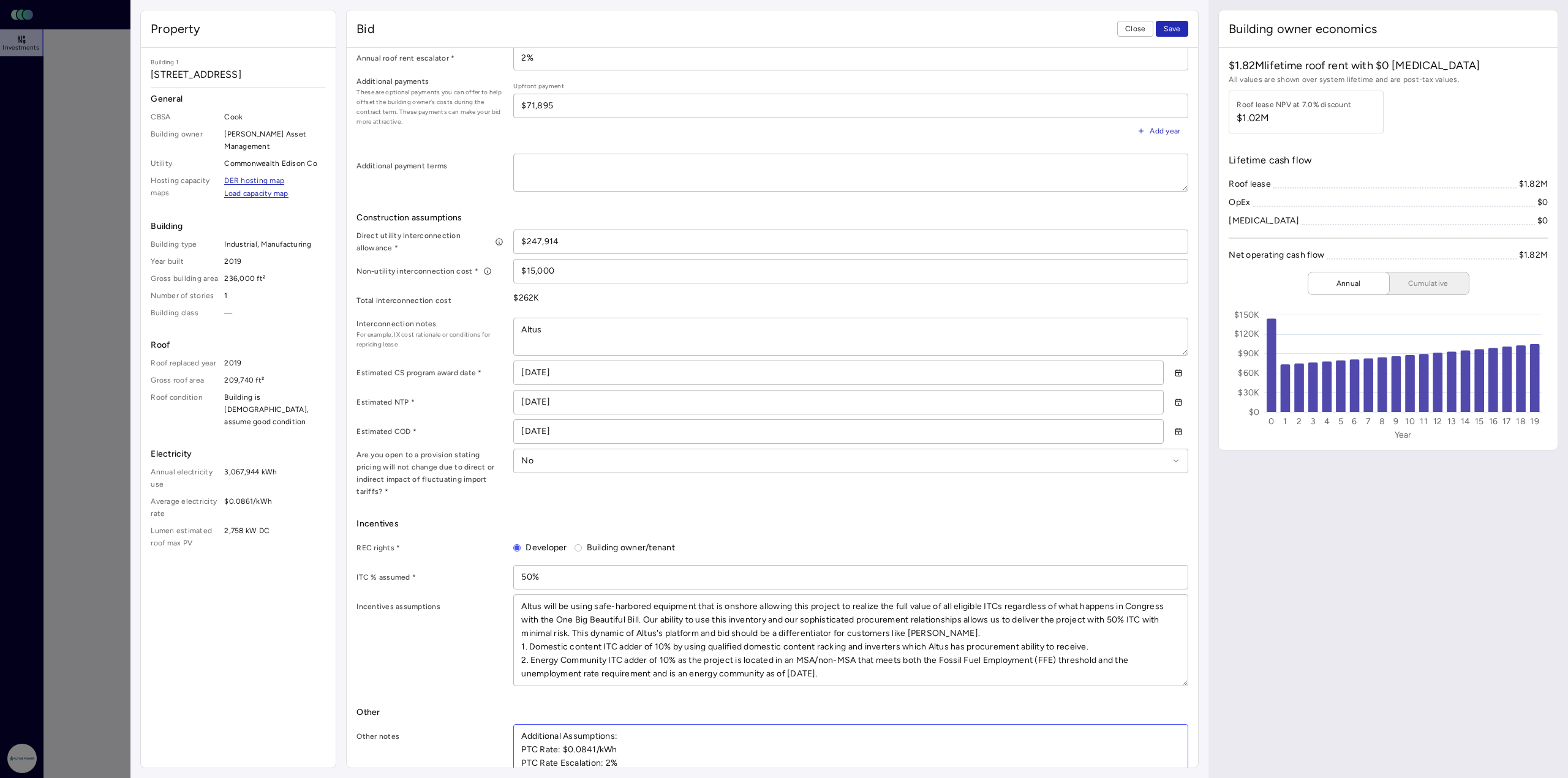 scroll, scrollTop: 316, scrollLeft: 0, axis: vertical 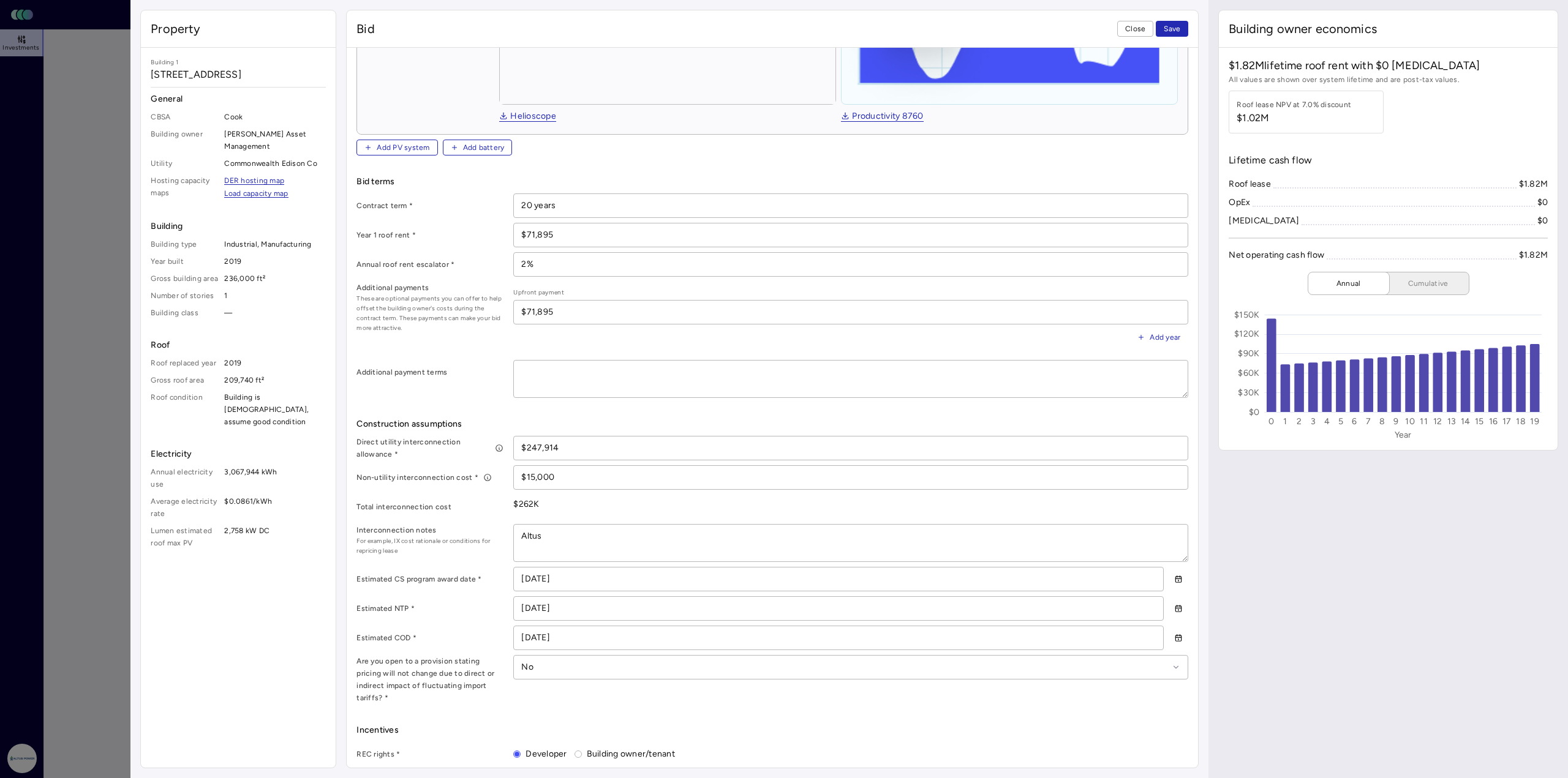 type on "Additional Assumptions:
PTC Rate: $0.0841/kWh
PTC Rate Escalation: 2%
Subscription Mix: 40%/60% Commercial/Residential
Residential Discount: 12%
Commercial Discount: 10%
Property Taxes: Included and calculated using [US_STATE] DOR Commercial Solar Energy Systems Valuation
Lumen Fee: $0.13/wattDC
Roof Replacement: New roof prior to solar install will not be rock ballasted. No cost to Altus during the initial 20-year term for roof repairs/replacements.
Roof Structure: No additional structural support or intervention required to support proposed solar facility." 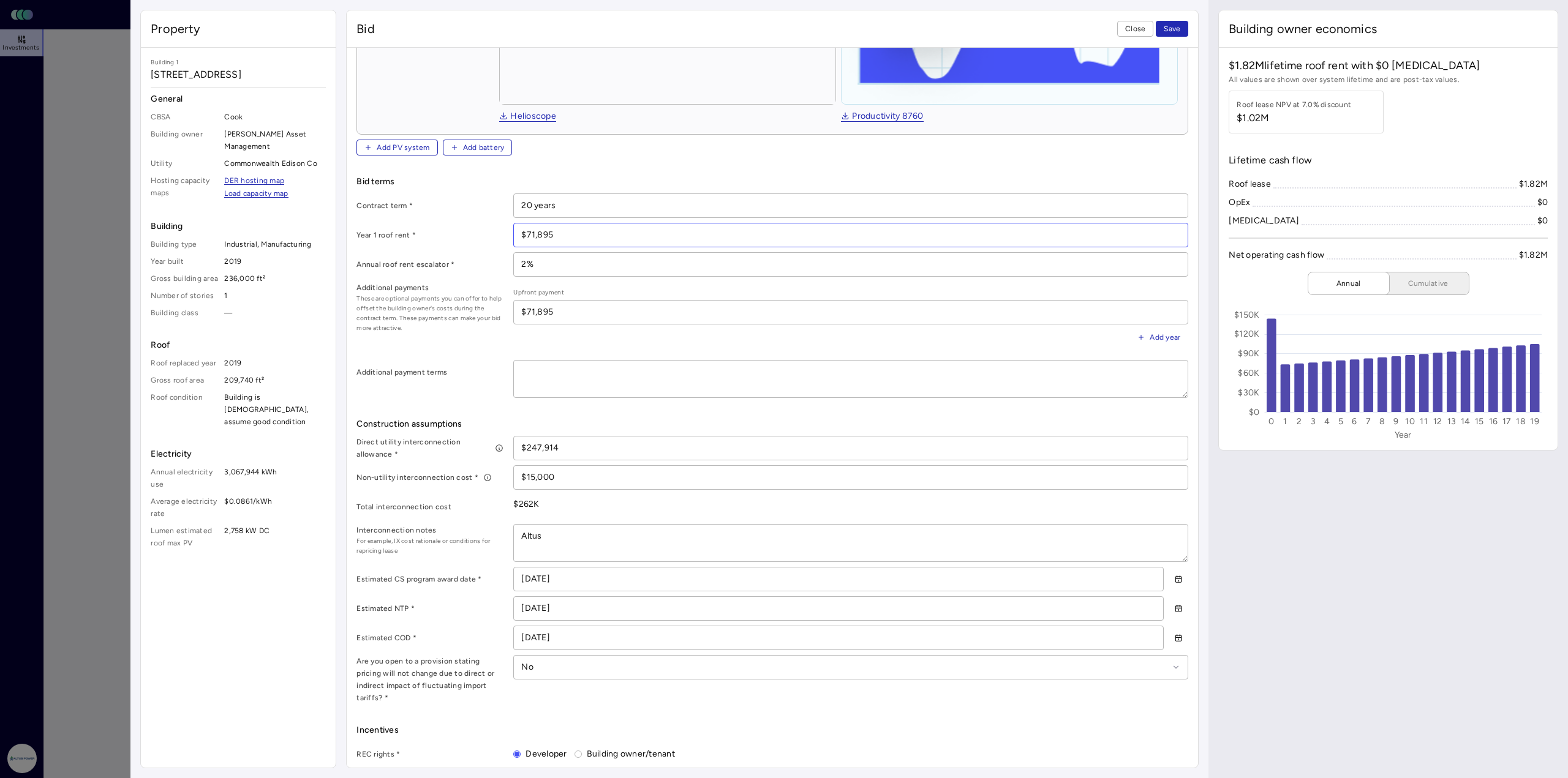 drag, startPoint x: 576, startPoint y: 230, endPoint x: 483, endPoint y: 232, distance: 93.0215 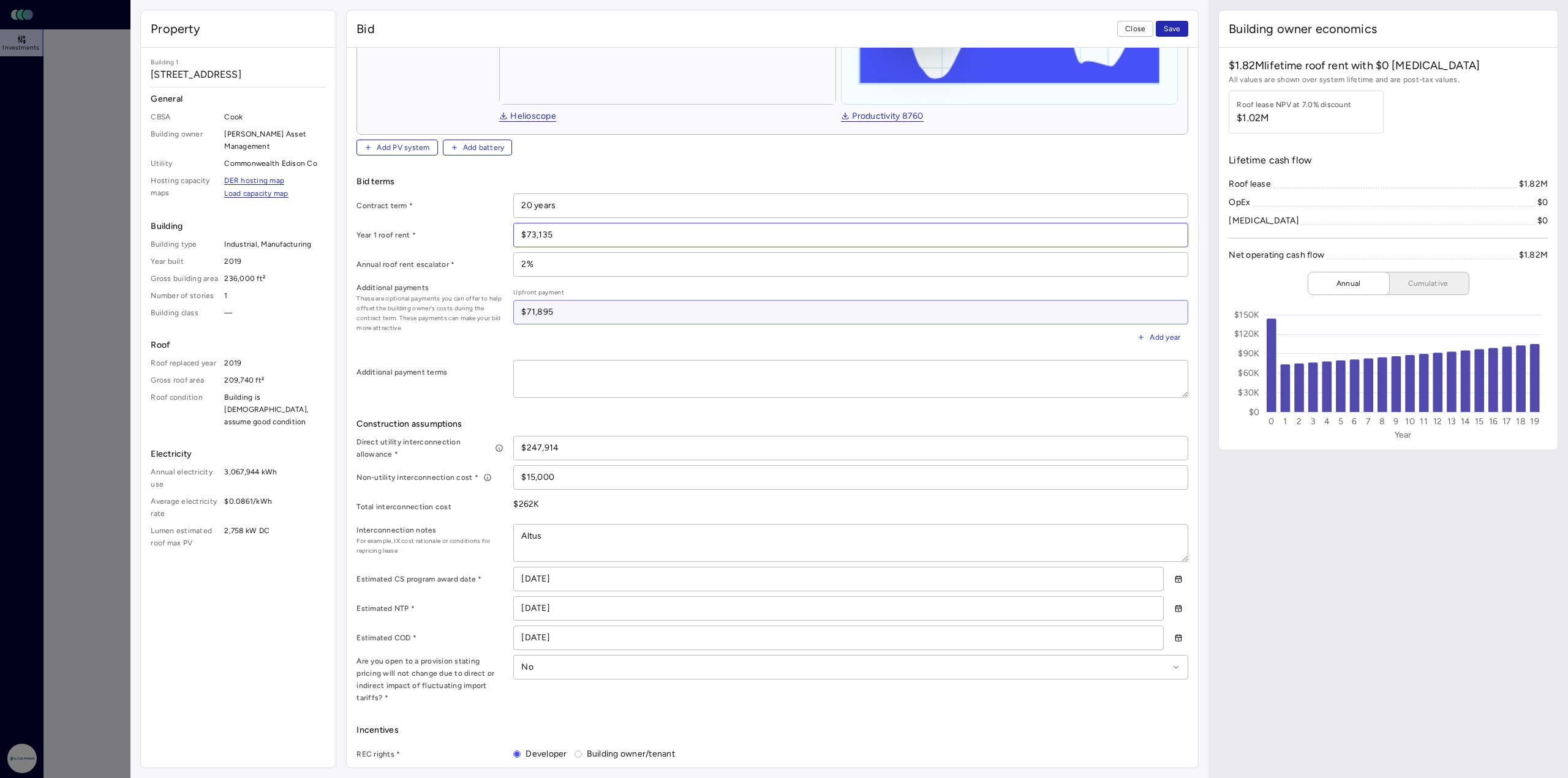 type on "$73,135" 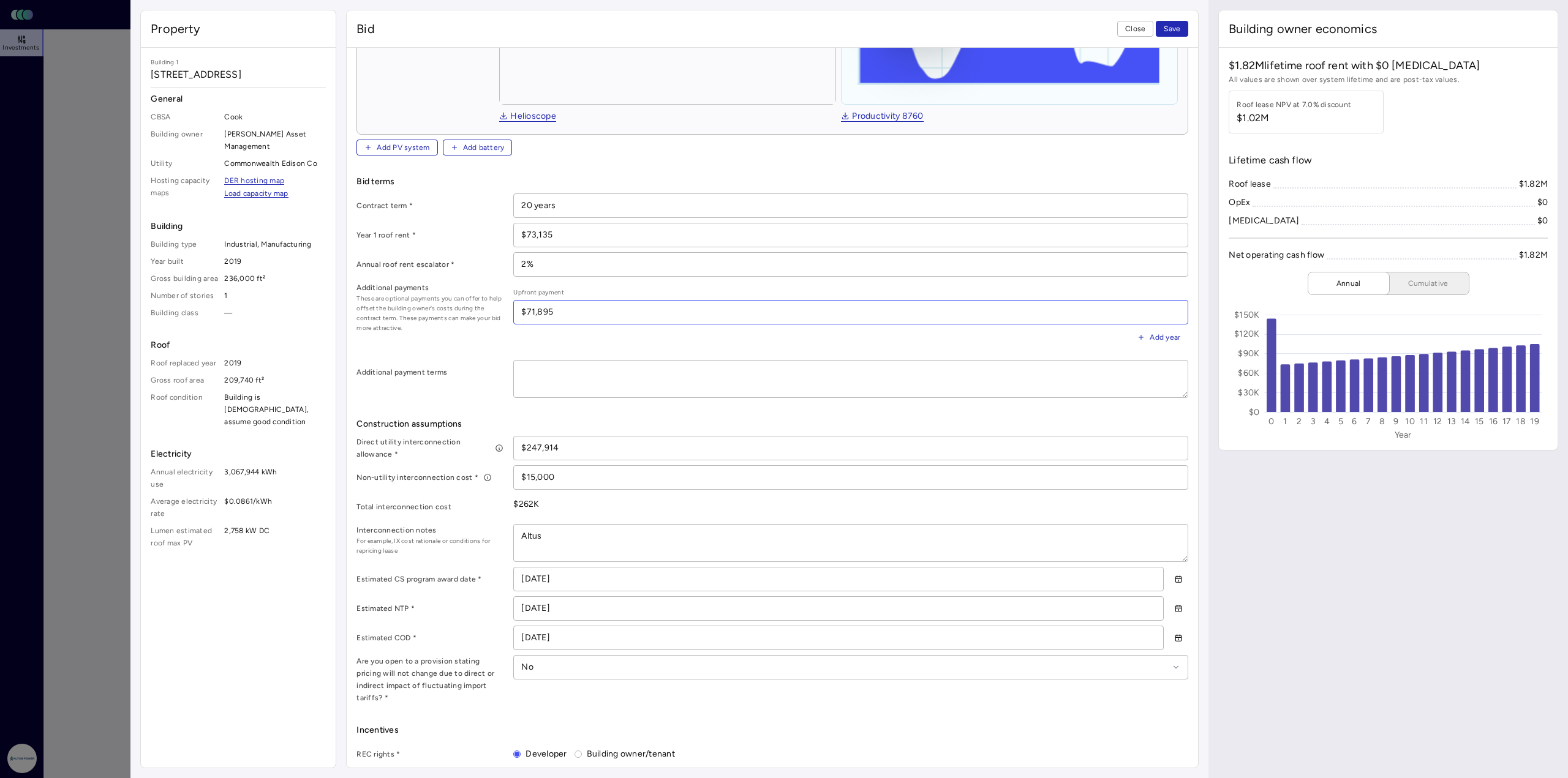 drag, startPoint x: 562, startPoint y: 315, endPoint x: 462, endPoint y: 314, distance: 100.005 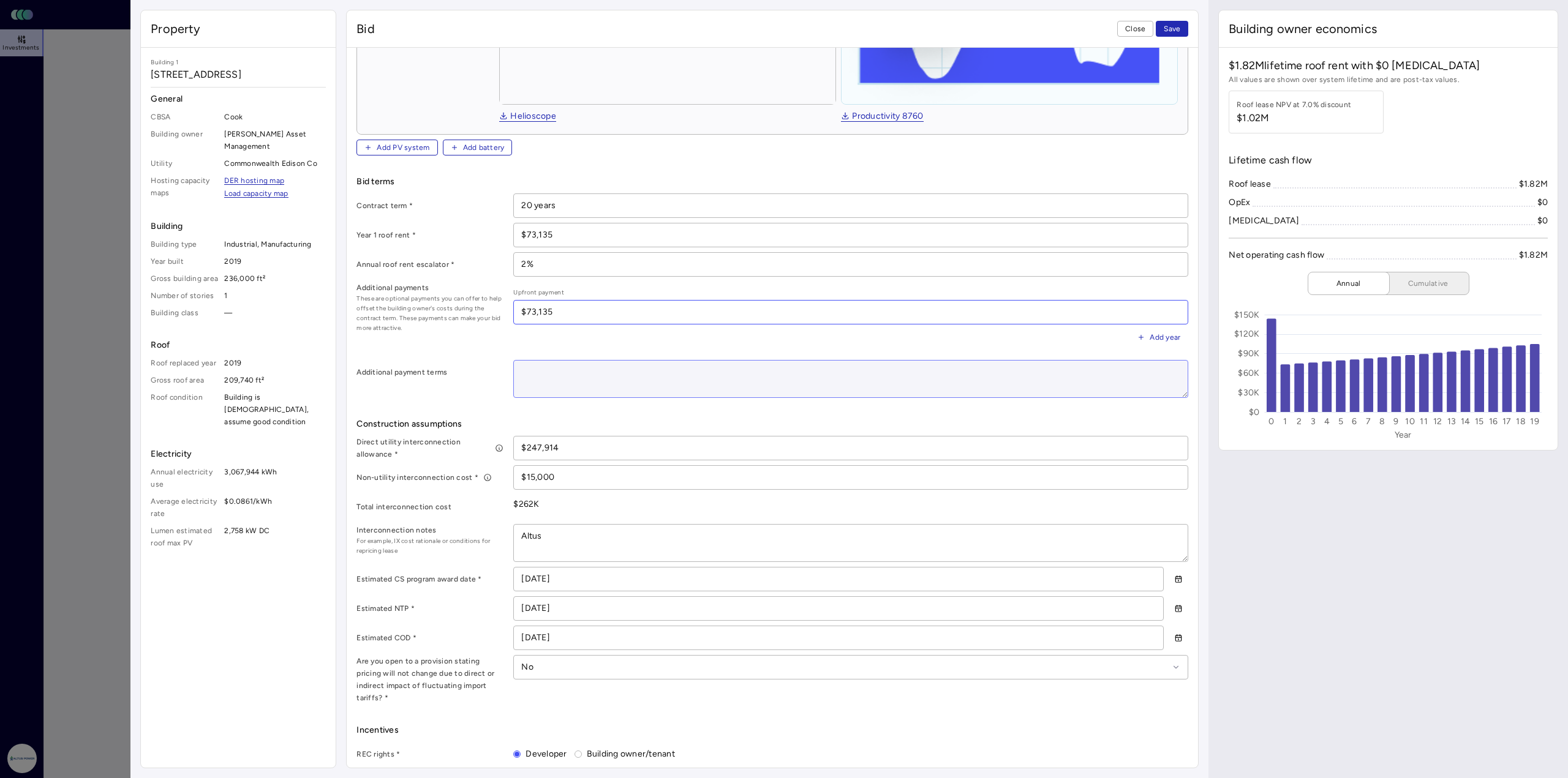 type on "$73,135" 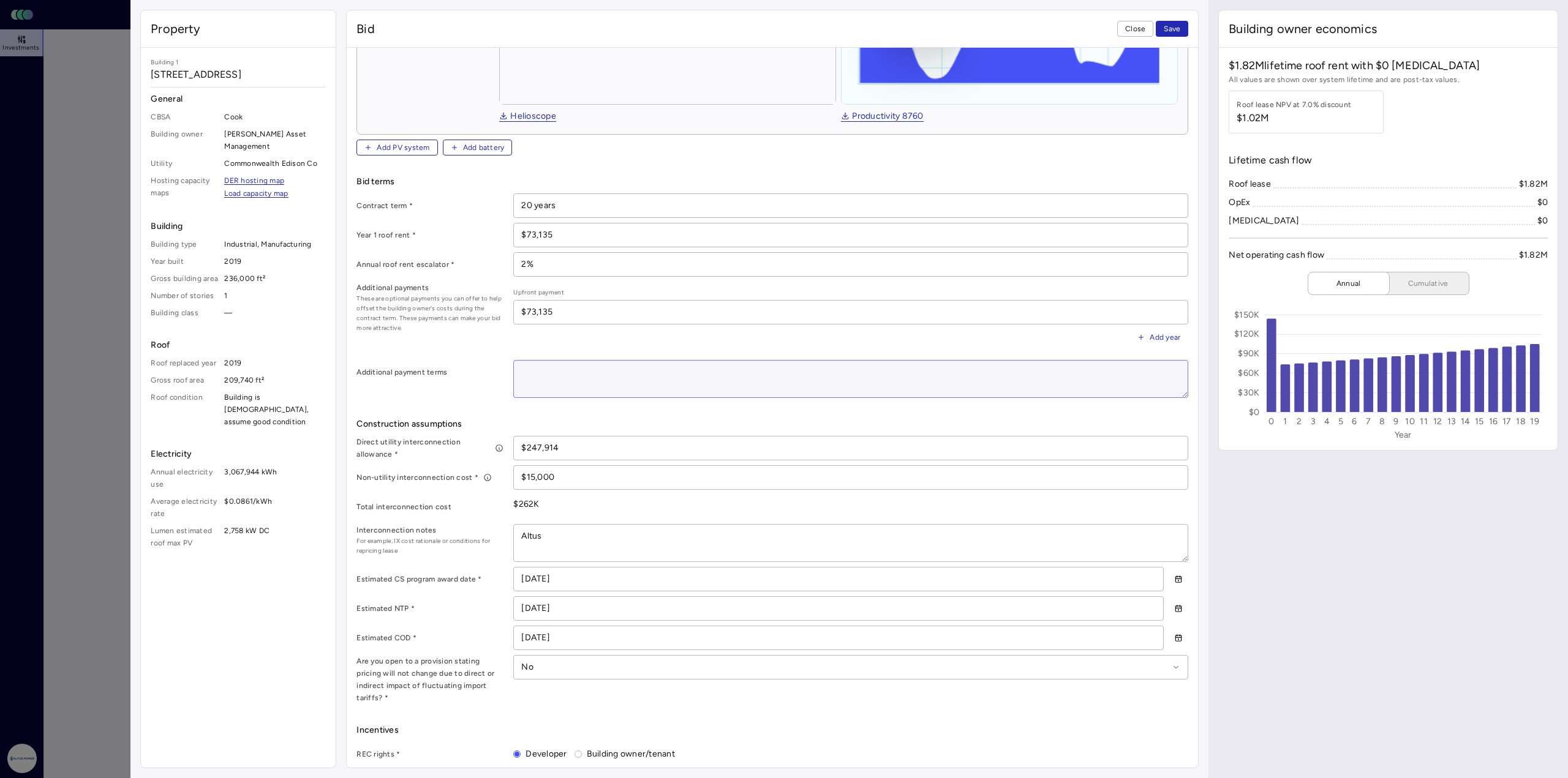 click at bounding box center [851, 379] 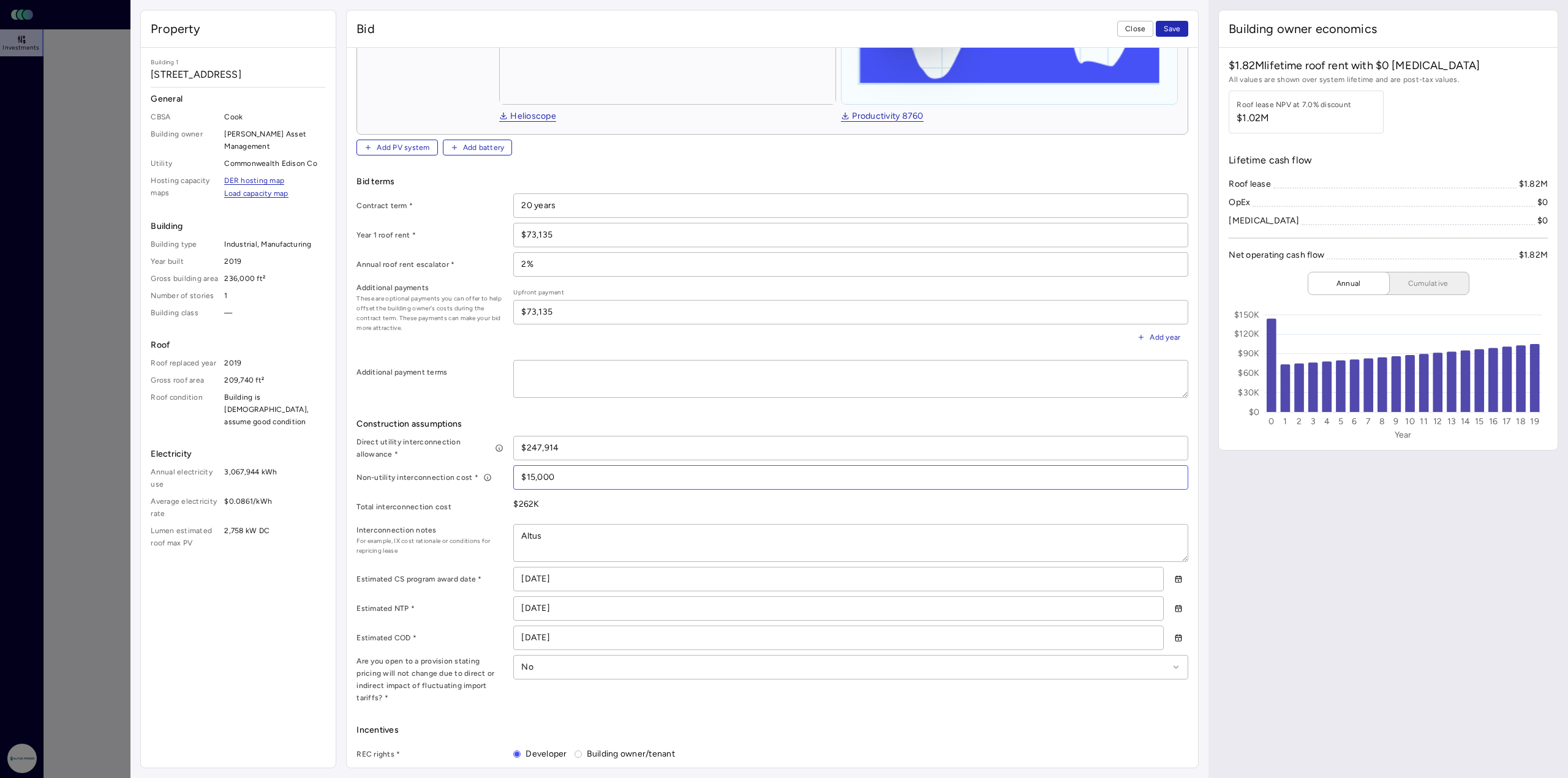 drag, startPoint x: 565, startPoint y: 473, endPoint x: 472, endPoint y: 473, distance: 93 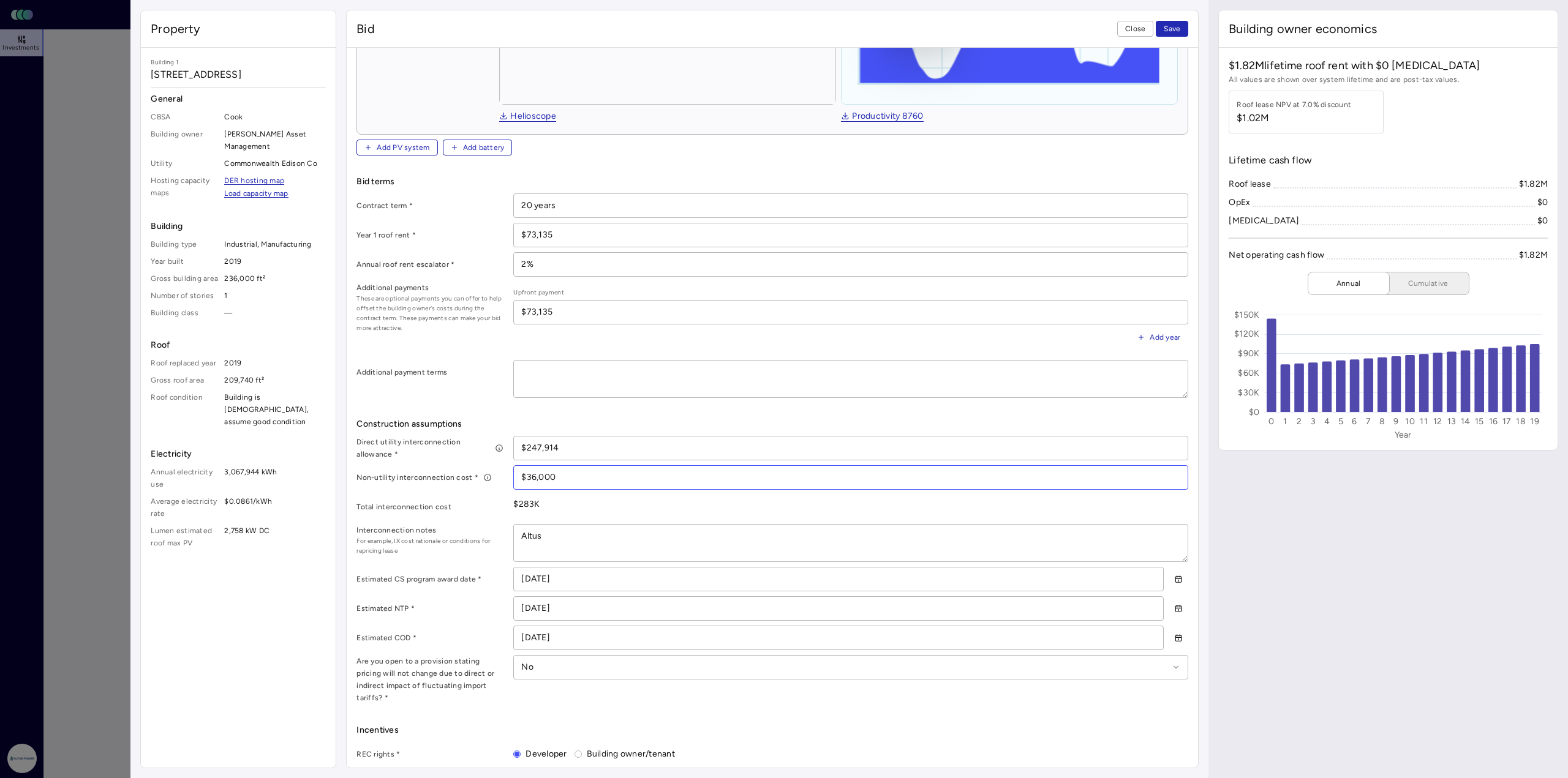 type on "$36,000" 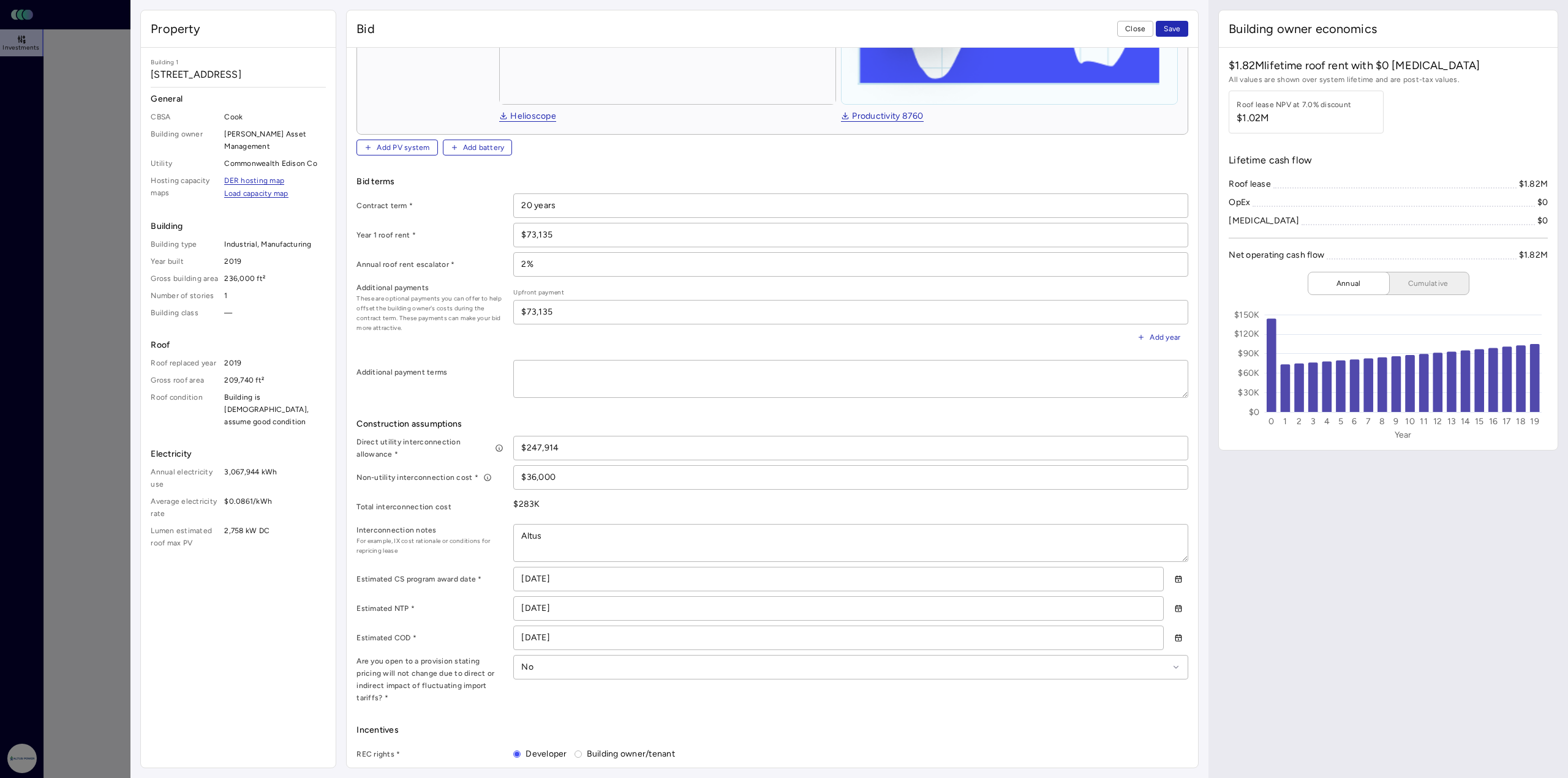 click on "Total interconnection cost" at bounding box center [430, 507] 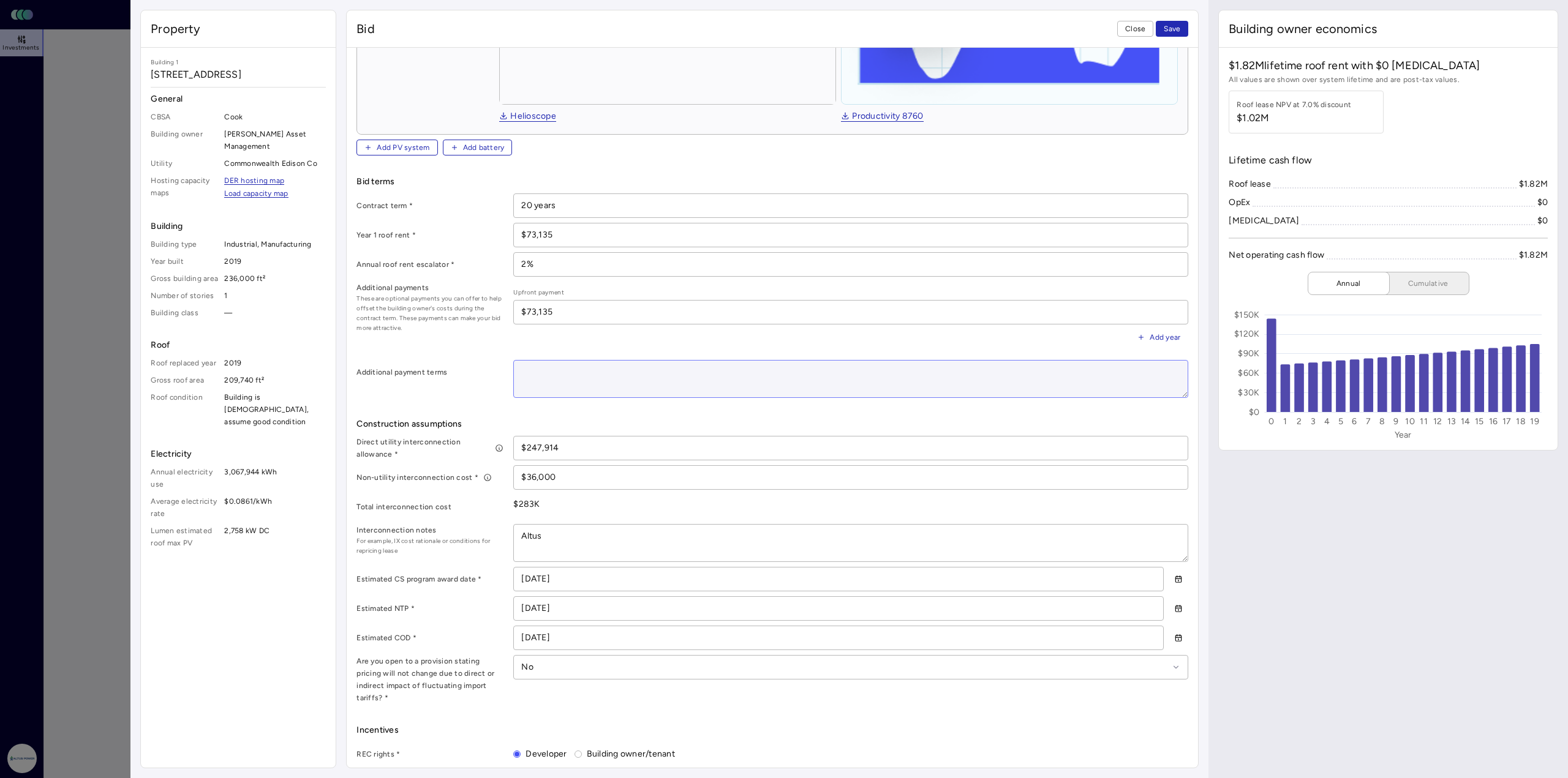 click at bounding box center (851, 379) 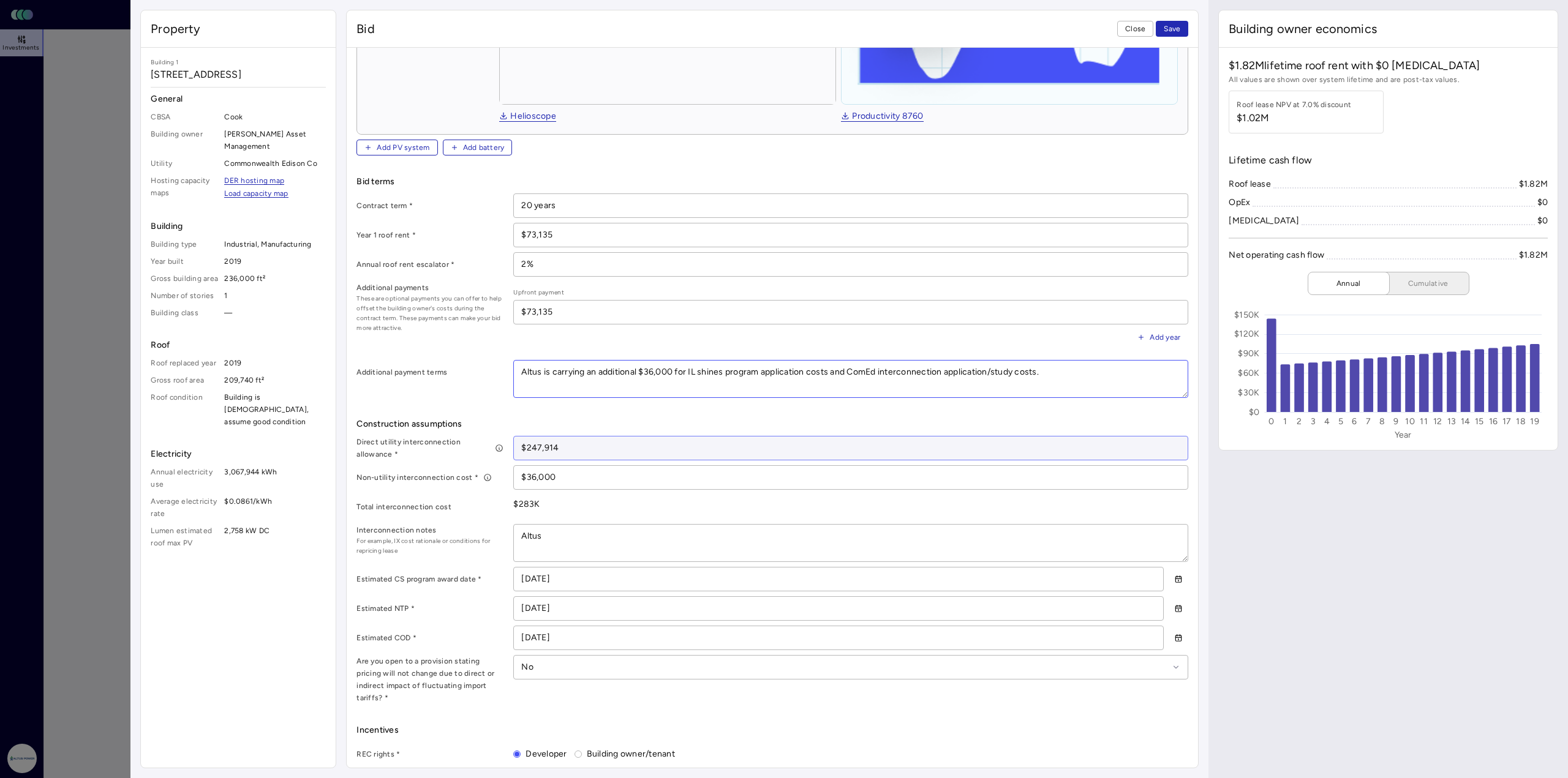 type 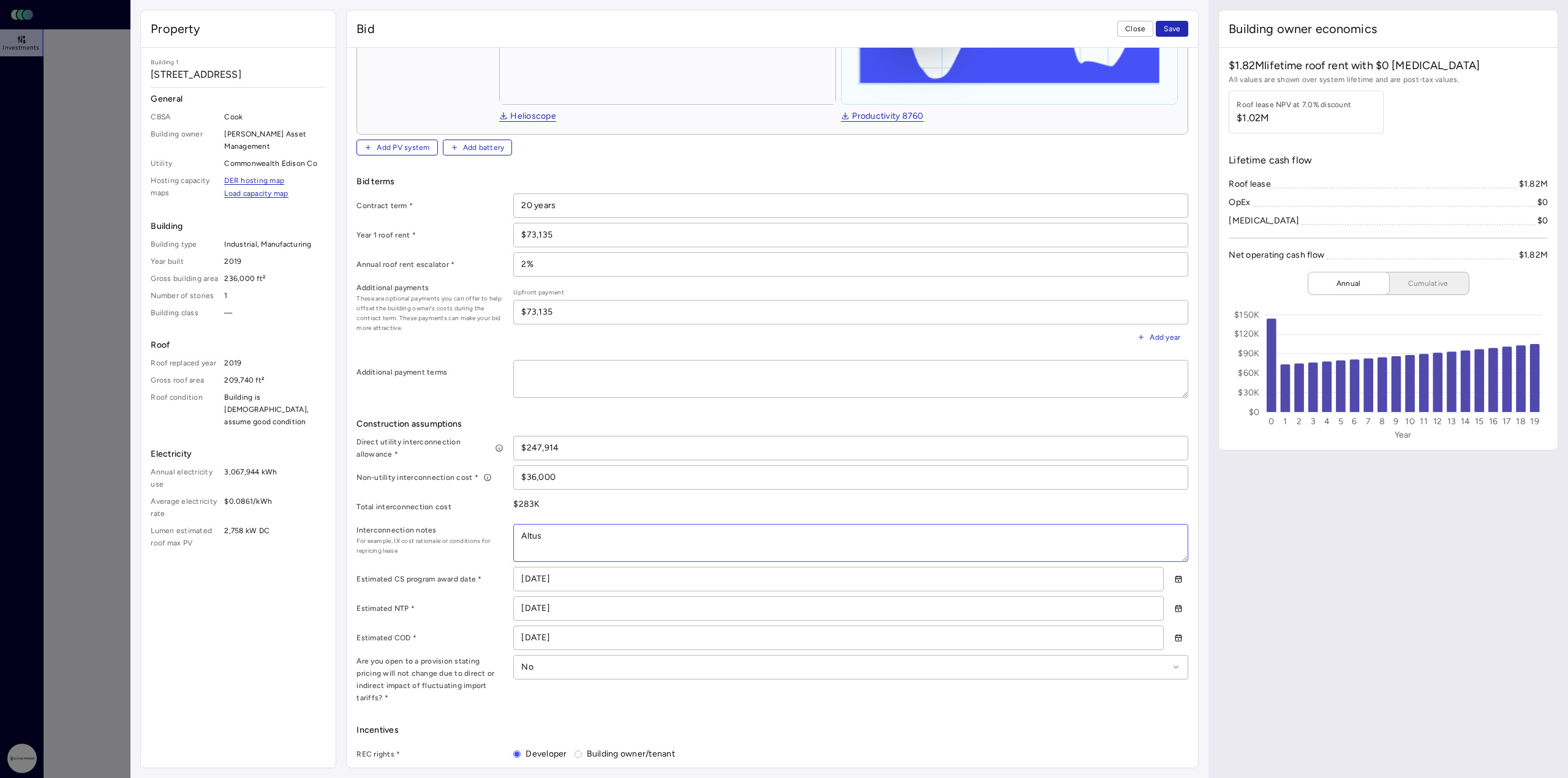 drag, startPoint x: 559, startPoint y: 535, endPoint x: 431, endPoint y: 528, distance: 128.1913 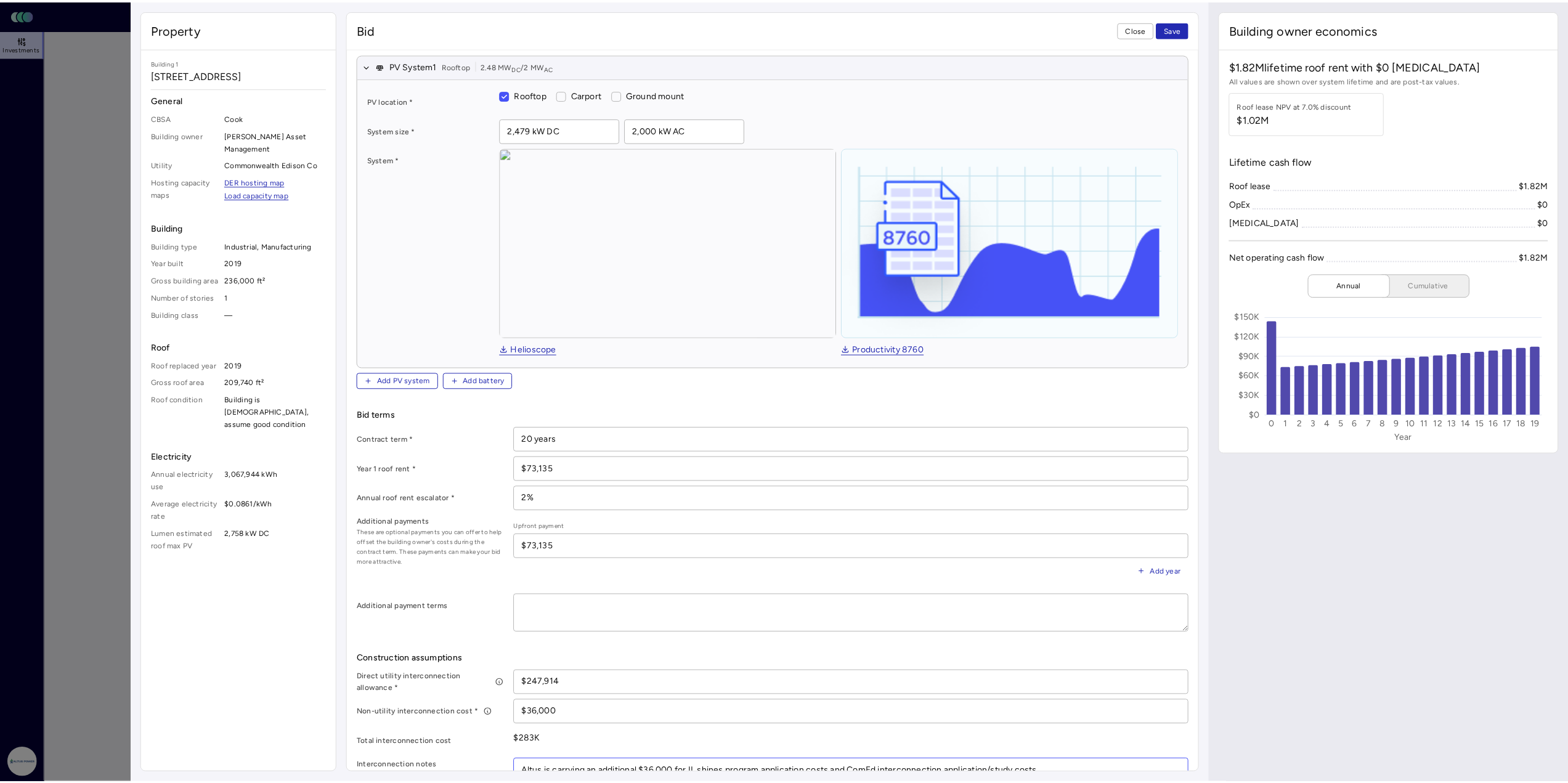 scroll, scrollTop: 10, scrollLeft: 0, axis: vertical 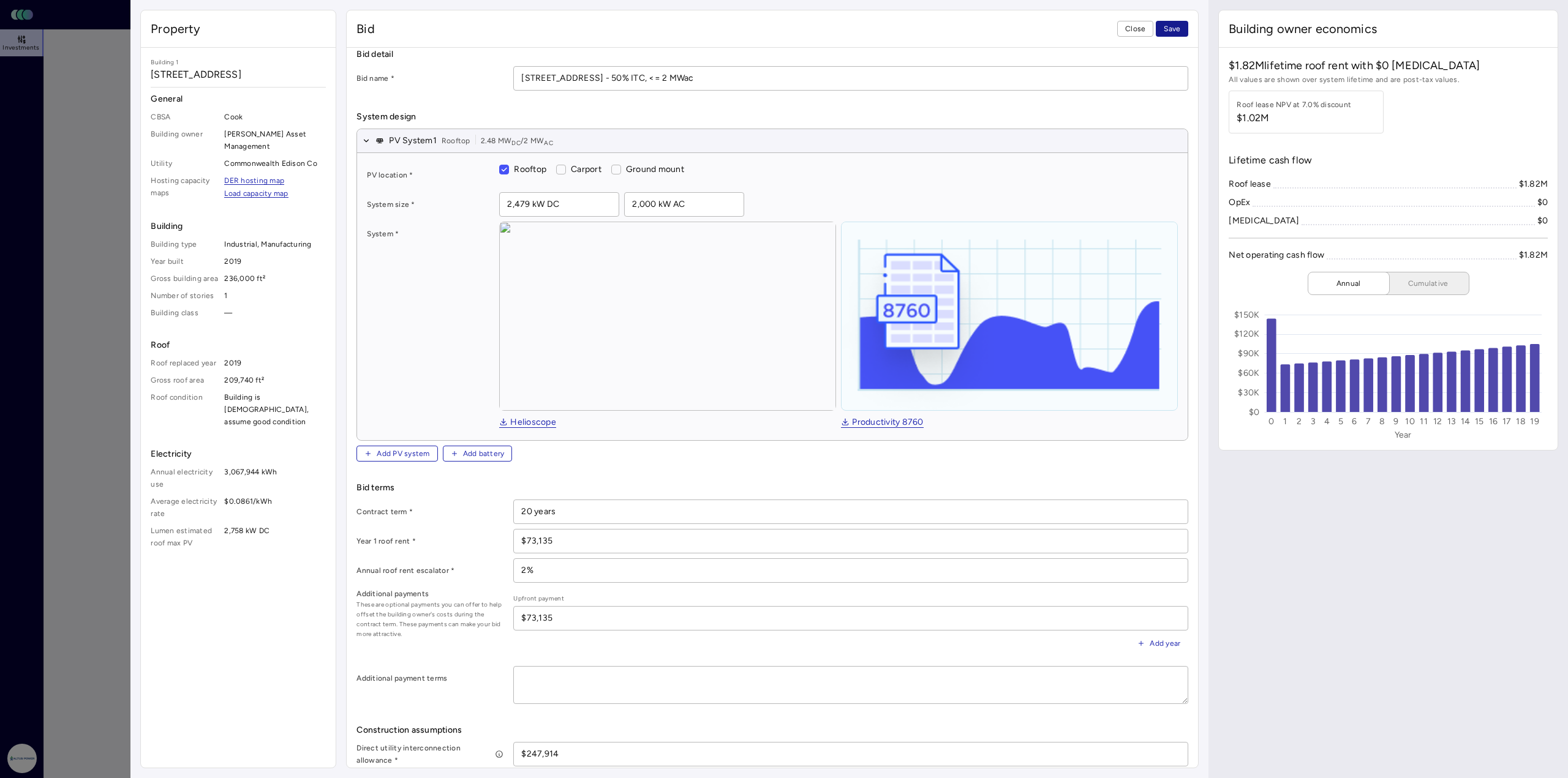 type on "Altus is carrying an additional $36,000 for IL shines program application costs and ComEd interconnection application/study costs." 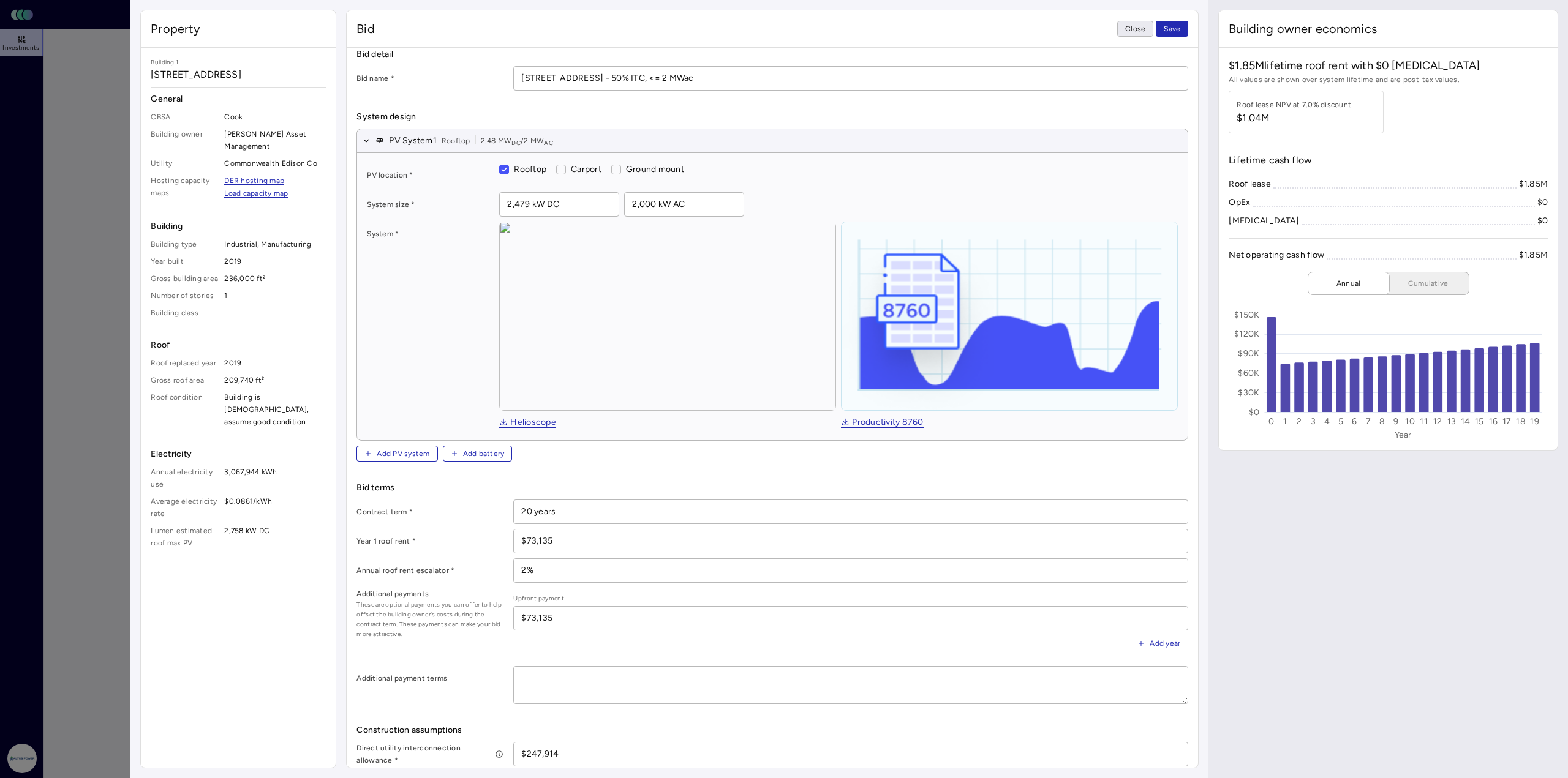 click on "Close" at bounding box center (1135, 29) 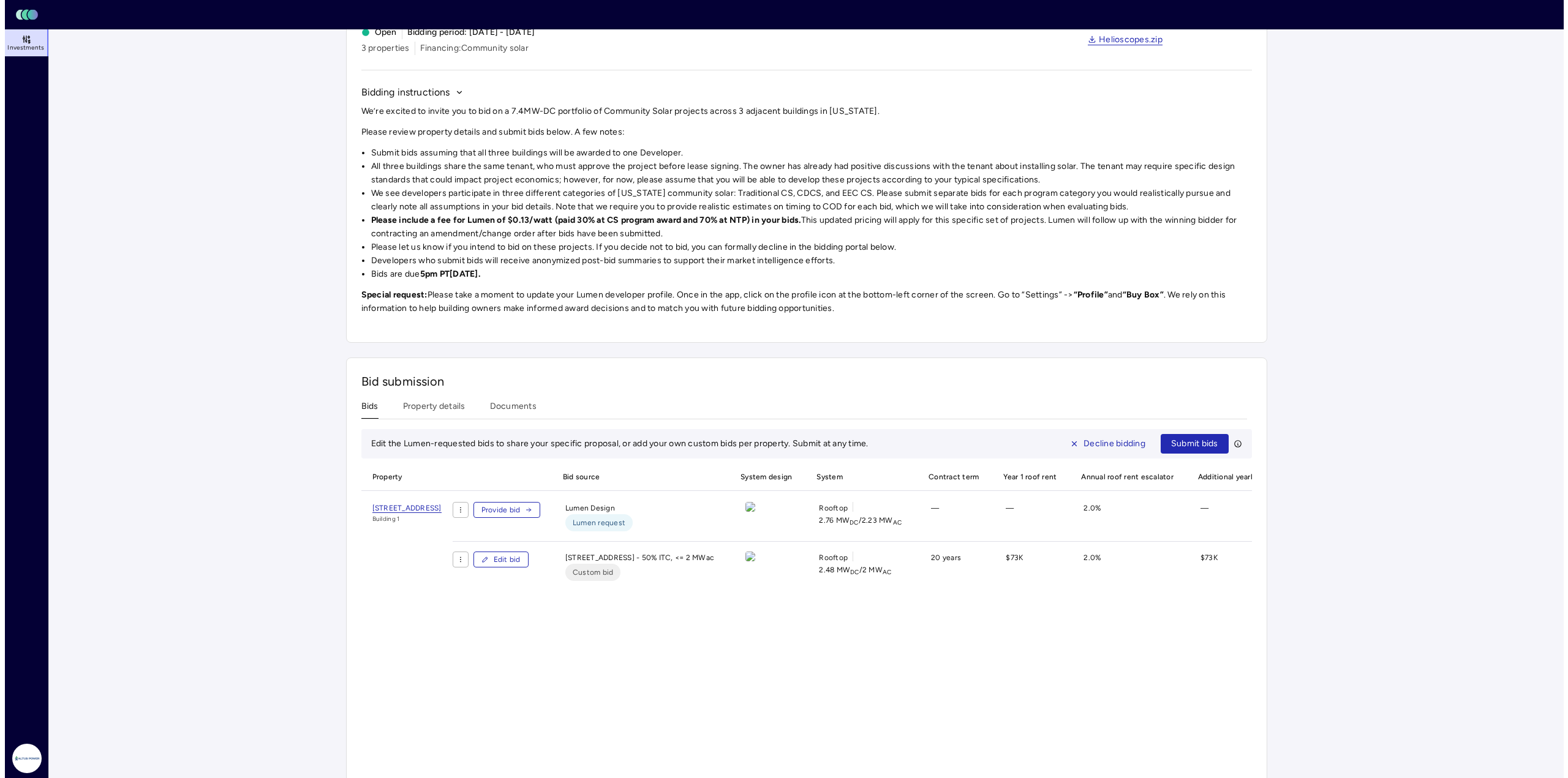 scroll, scrollTop: 241, scrollLeft: 0, axis: vertical 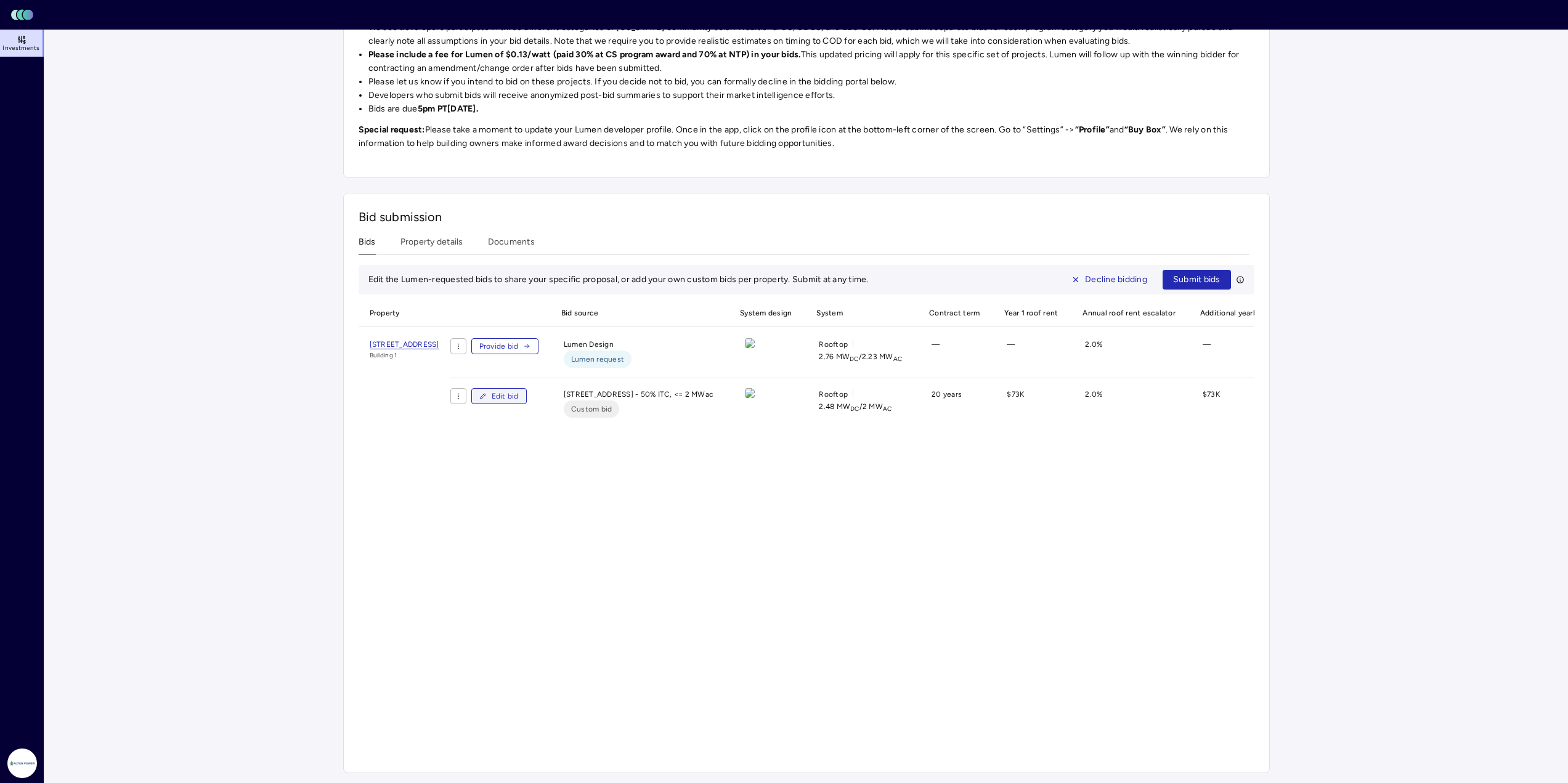 click on "Edit bid" at bounding box center [505, 396] 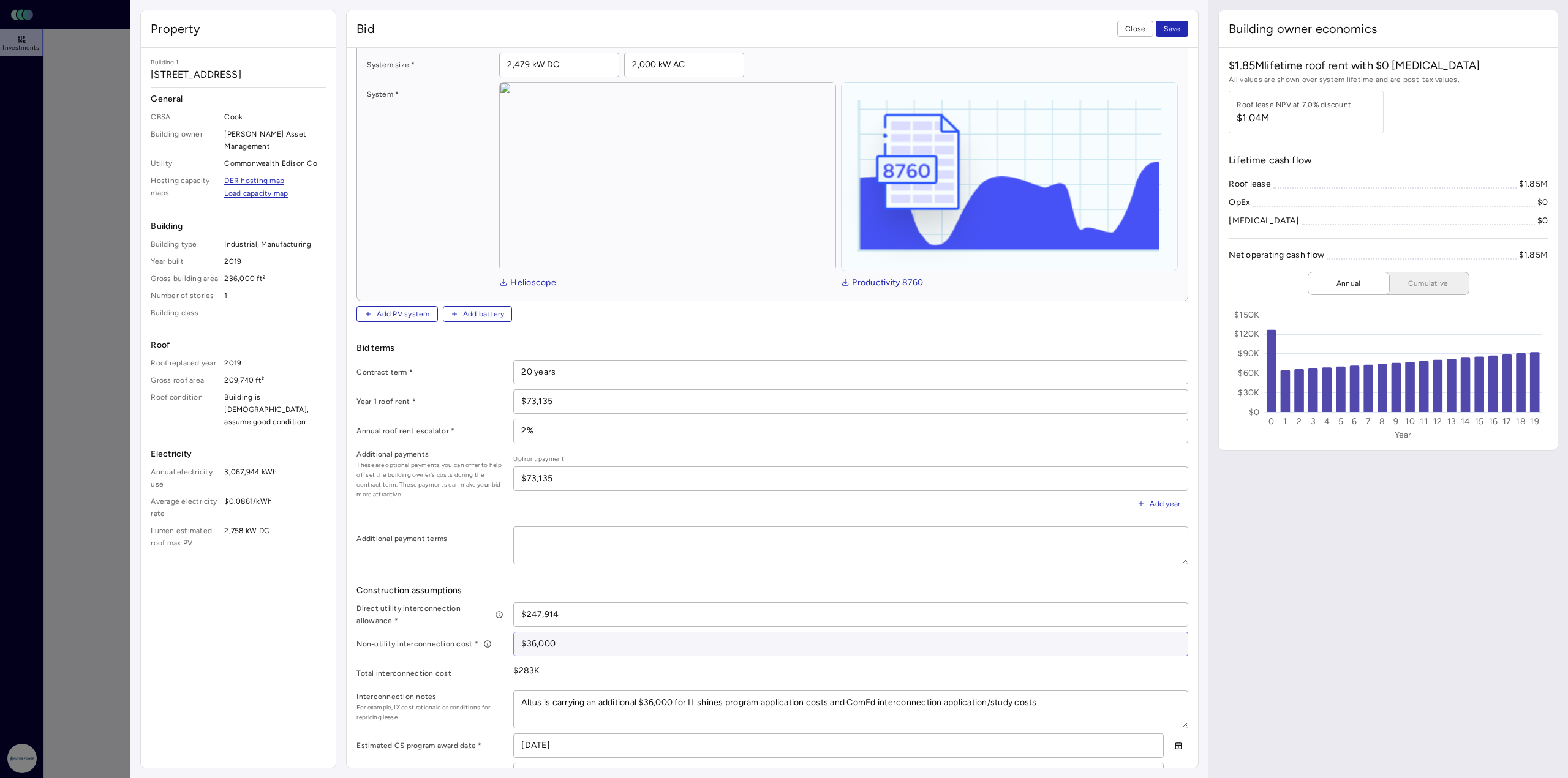 scroll, scrollTop: 367, scrollLeft: 0, axis: vertical 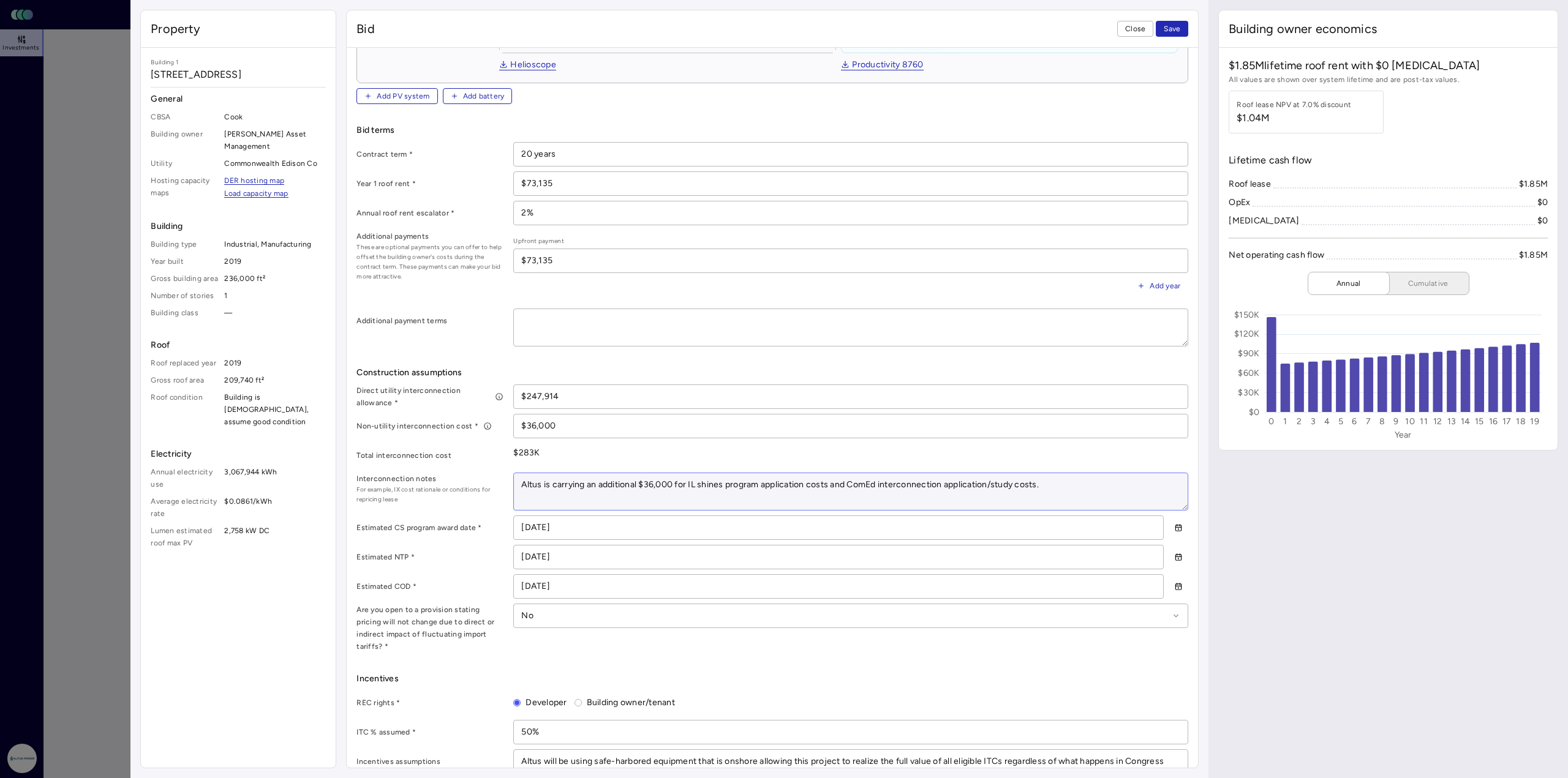 click on "Altus is carrying an additional $36,000 for IL shines program application costs and ComEd interconnection application/study costs." at bounding box center (851, 492) 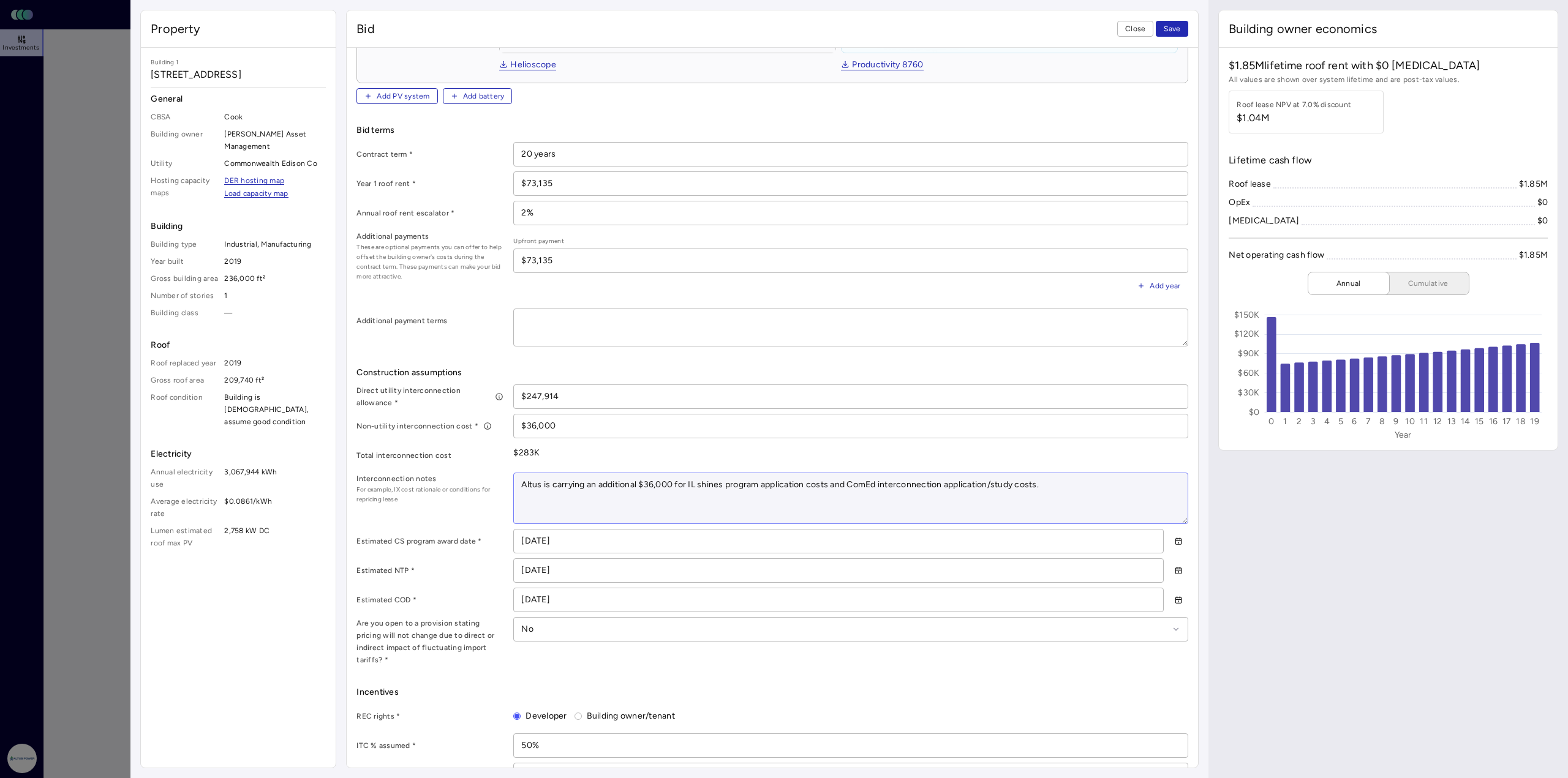 paste on "Altus's standard practice is to carry $0.10/W in interconnection cost and provide the client with an IX slider that would increase or decrease the annual site lease once actual interconnection costs are known.
Proposed site lease: $55,170 ($23/kWdc) escalating at 2% per year.
IX Cost Slider: For every $0.01/W increase in IX cost, the annual site lease would be reduced by $0.5/kWdc. For every $0.01/W decrease in IX cost, the annual site lease would be increased by $0.5/kWdc." 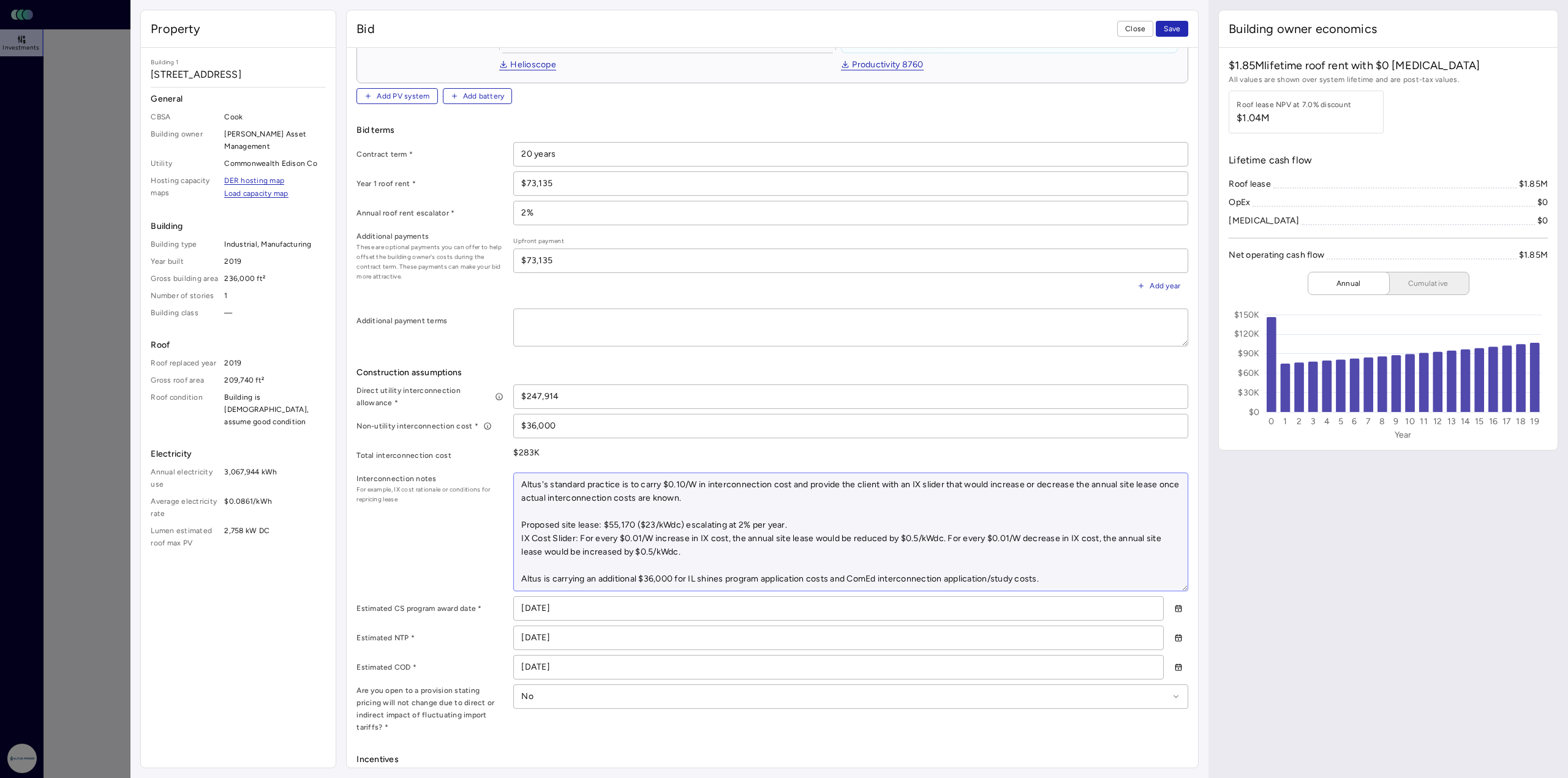 click on "Altus's standard practice is to carry $0.10/W in interconnection cost and provide the client with an IX slider that would increase or decrease the annual site lease once actual interconnection costs are known.
Proposed site lease: $55,170 ($23/kWdc) escalating at 2% per year.
IX Cost Slider: For every $0.01/W increase in IX cost, the annual site lease would be reduced by $0.5/kWdc. For every $0.01/W decrease in IX cost, the annual site lease would be increased by $0.5/kWdc.
Altus is carrying an additional $36,000 for IL shines program application costs and ComEd interconnection application/study costs." at bounding box center [851, 532] 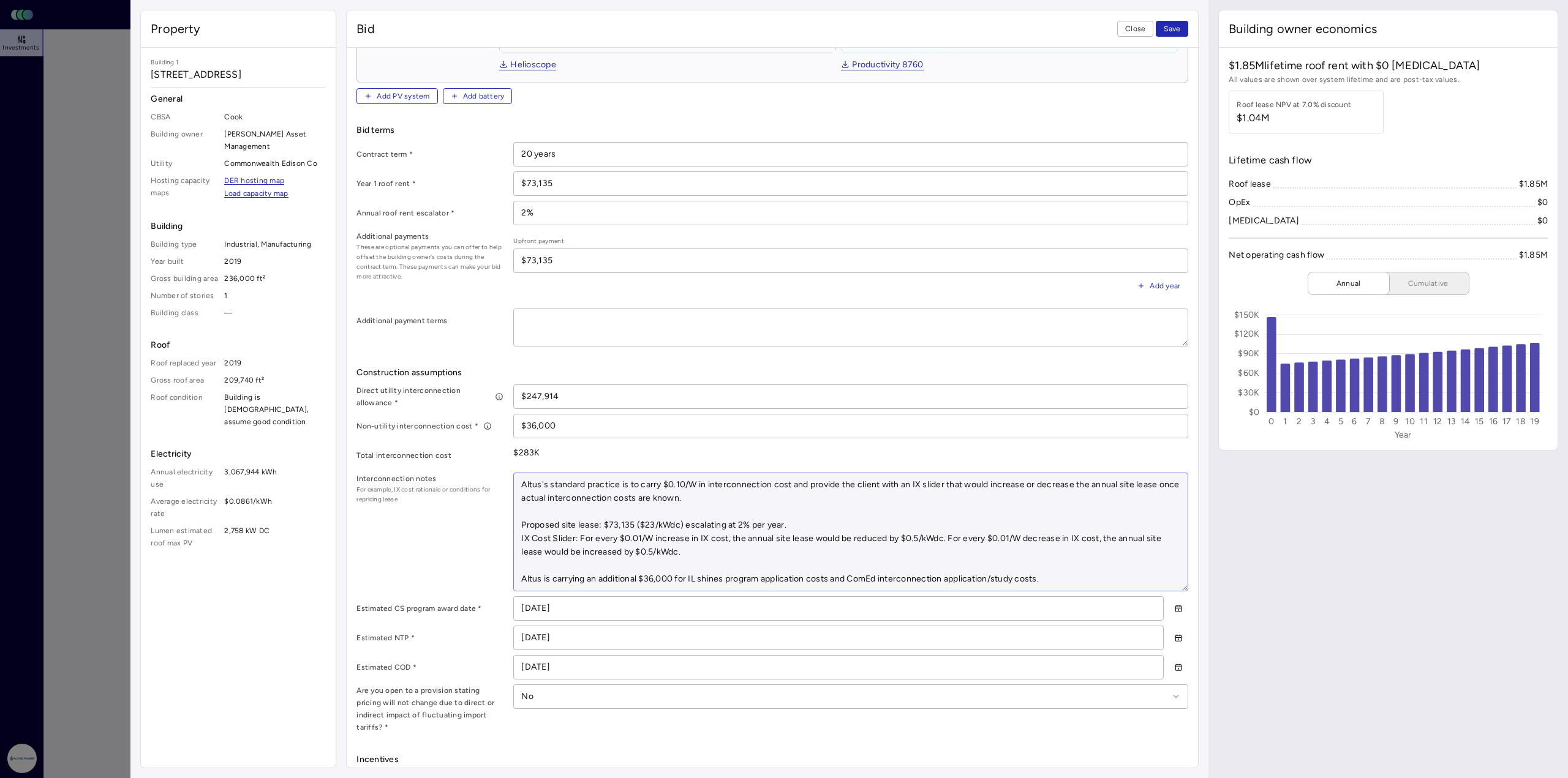 click on "Altus's standard practice is to carry $0.10/W in interconnection cost and provide the client with an IX slider that would increase or decrease the annual site lease once actual interconnection costs are known.
Proposed site lease: $73,135 ($23/kWdc) escalating at 2% per year.
IX Cost Slider: For every $0.01/W increase in IX cost, the annual site lease would be reduced by $0.5/kWdc. For every $0.01/W decrease in IX cost, the annual site lease would be increased by $0.5/kWdc.
Altus is carrying an additional $36,000 for IL shines program application costs and ComEd interconnection application/study costs." at bounding box center (851, 532) 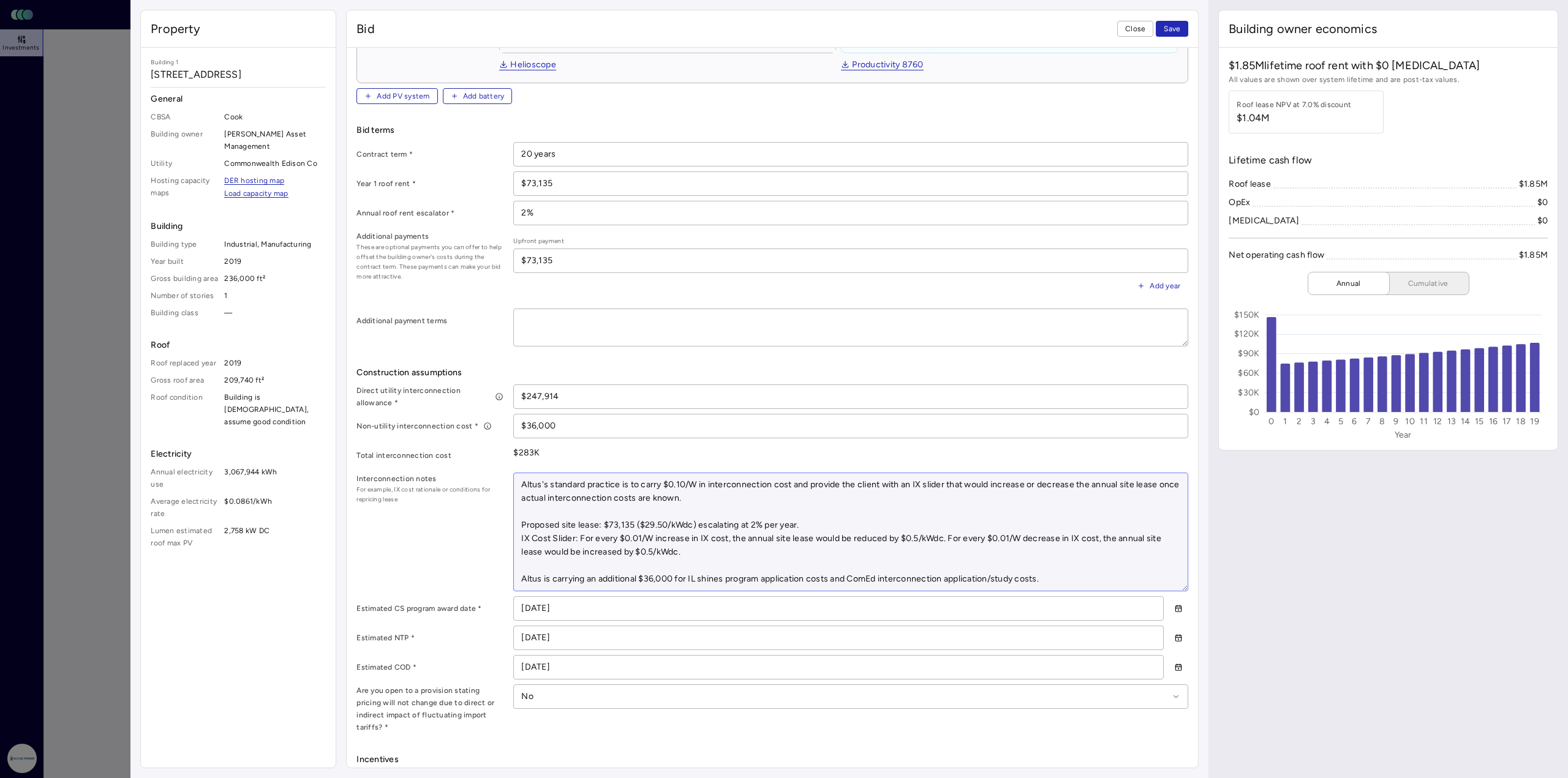 click on "Altus's standard practice is to carry $0.10/W in interconnection cost and provide the client with an IX slider that would increase or decrease the annual site lease once actual interconnection costs are known.
Proposed site lease: $73,135 ($29.50/kWdc) escalating at 2% per year.
IX Cost Slider: For every $0.01/W increase in IX cost, the annual site lease would be reduced by $0.5/kWdc. For every $0.01/W decrease in IX cost, the annual site lease would be increased by $0.5/kWdc.
Altus is carrying an additional $36,000 for IL shines program application costs and ComEd interconnection application/study costs." at bounding box center (851, 532) 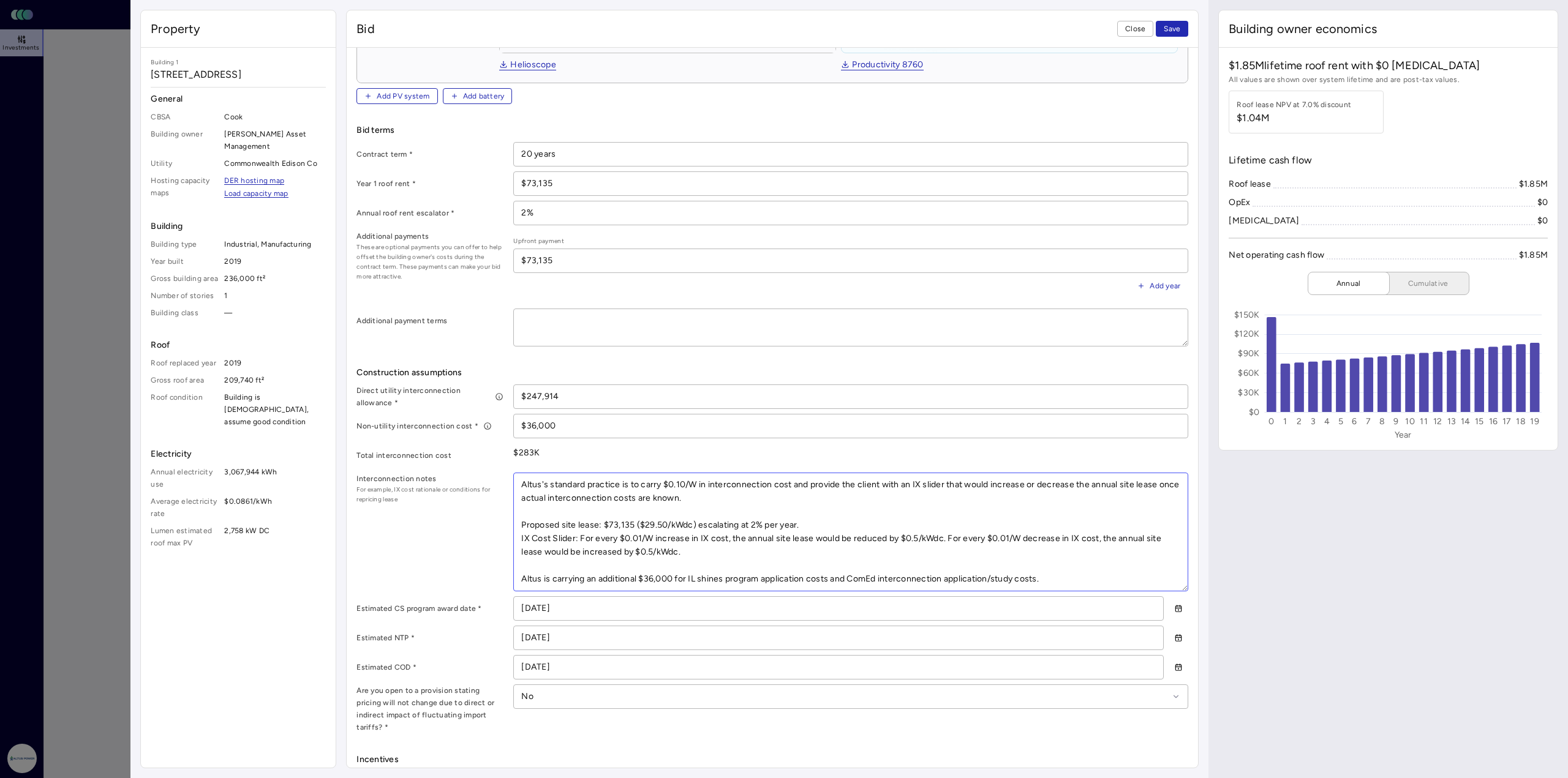 type on "Altus's standard practice is to carry $0.10/W in interconnection cost and provide the client with an IX slider that would increase or decrease the annual site lease once actual interconnection costs are known.
Proposed site lease: $73,135 ($29.50/kWdc) escalating at 2% per year.
IX Cost Slider: For every $0.01/W increase in IX cost, the annual site lease would be reduced by $0.5/kWdc. For every $0.01/W decrease in IX cost, the annual site lease would be increased by $0.5/kWdc.
Altus is carrying an additional $36,000 for IL shines program application costs and ComEd interconnection application/study costs." 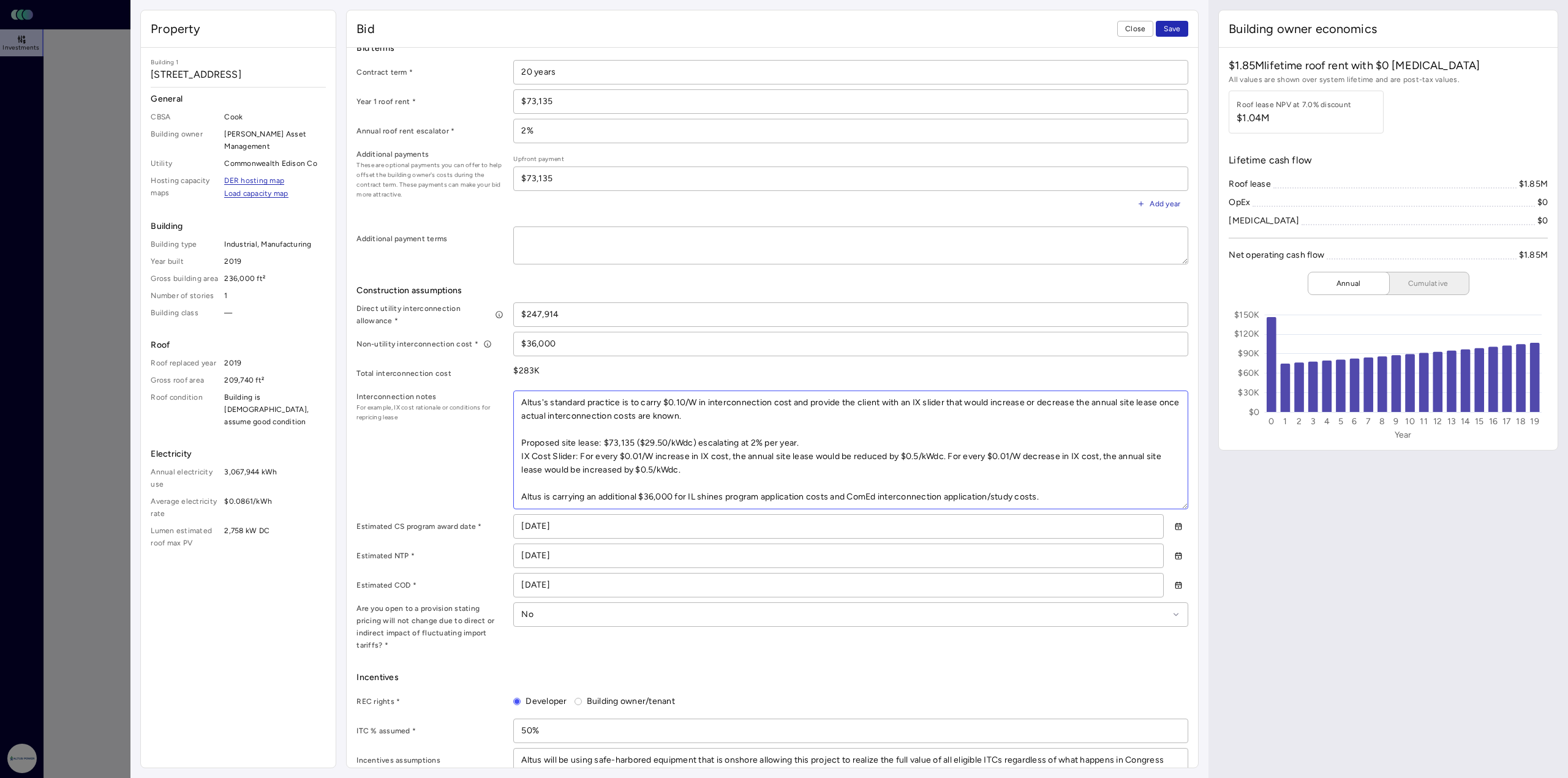 scroll, scrollTop: 428, scrollLeft: 0, axis: vertical 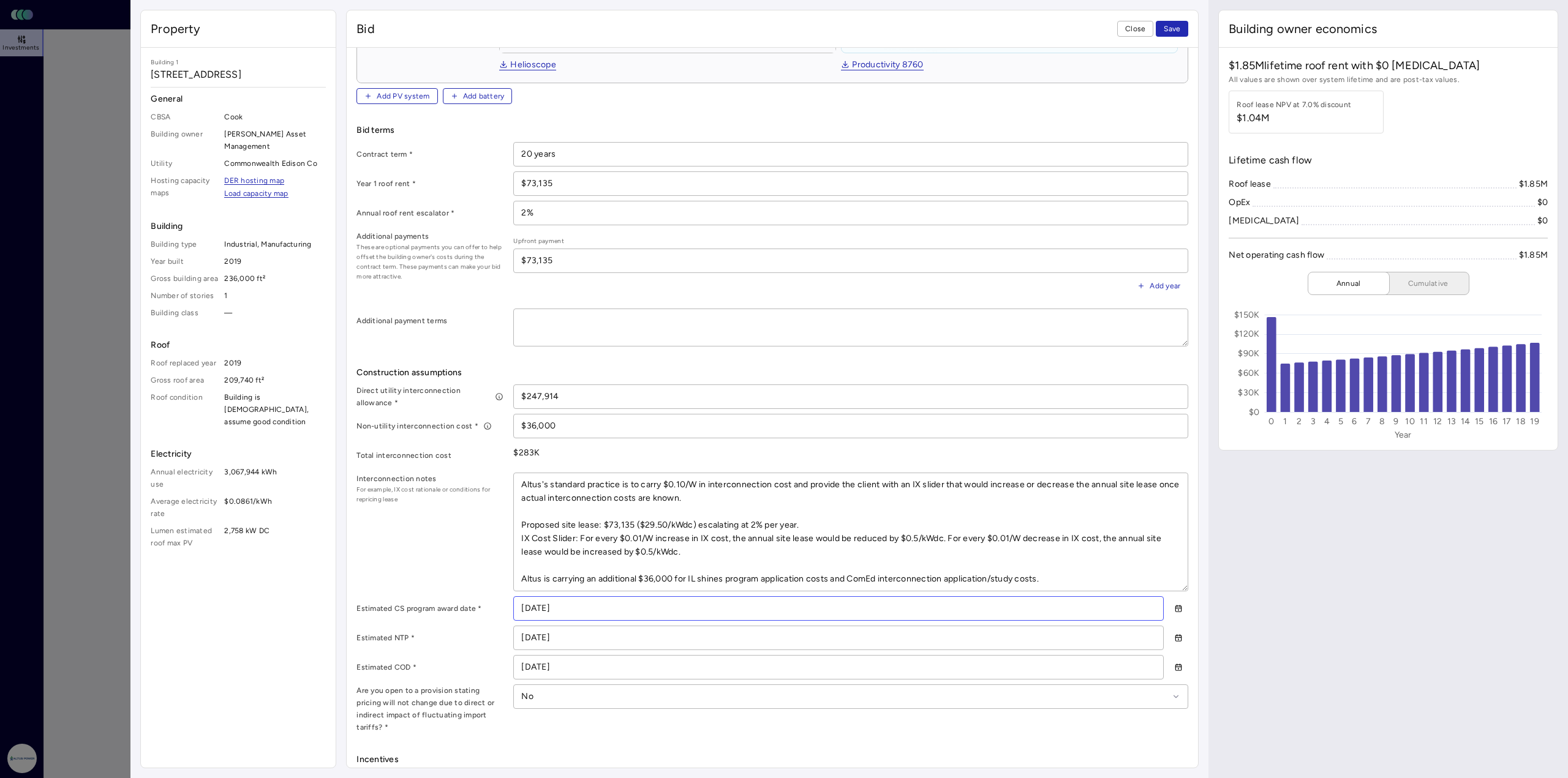 drag, startPoint x: 582, startPoint y: 608, endPoint x: 422, endPoint y: 601, distance: 160.1531 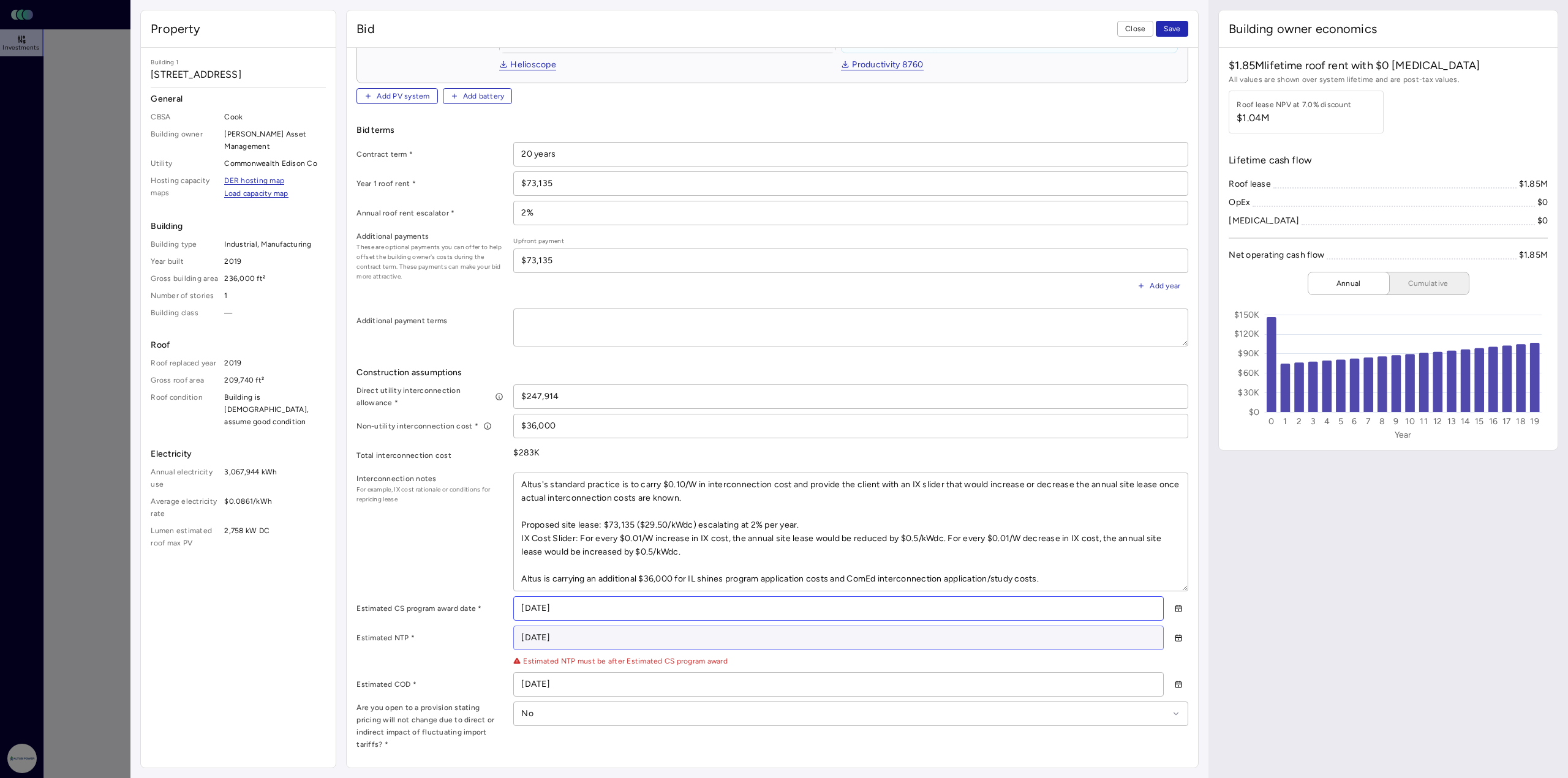 type on "[DATE]" 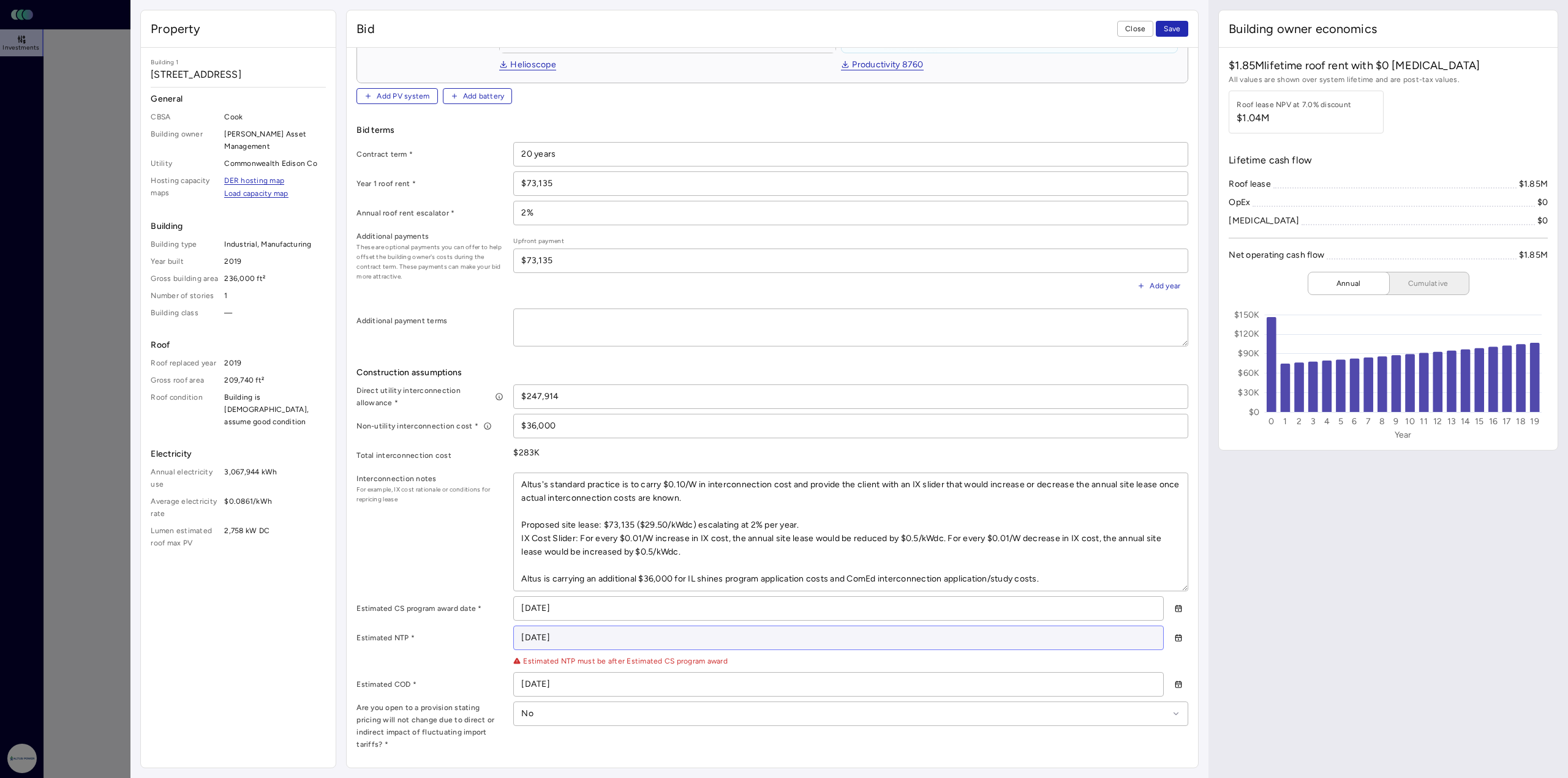 click on "[DATE]" at bounding box center (839, 638) 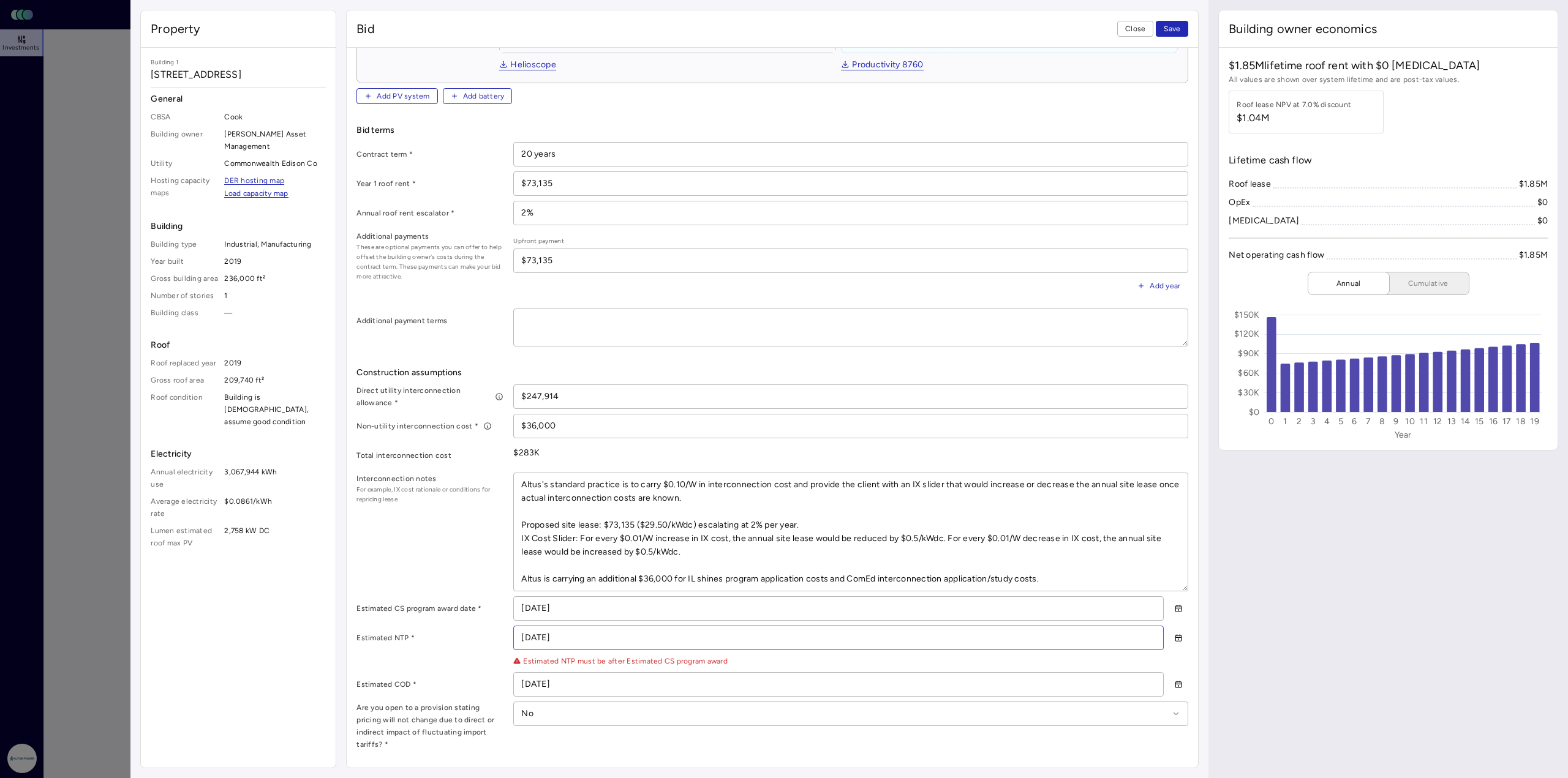 drag, startPoint x: 592, startPoint y: 634, endPoint x: 429, endPoint y: 635, distance: 163.0031 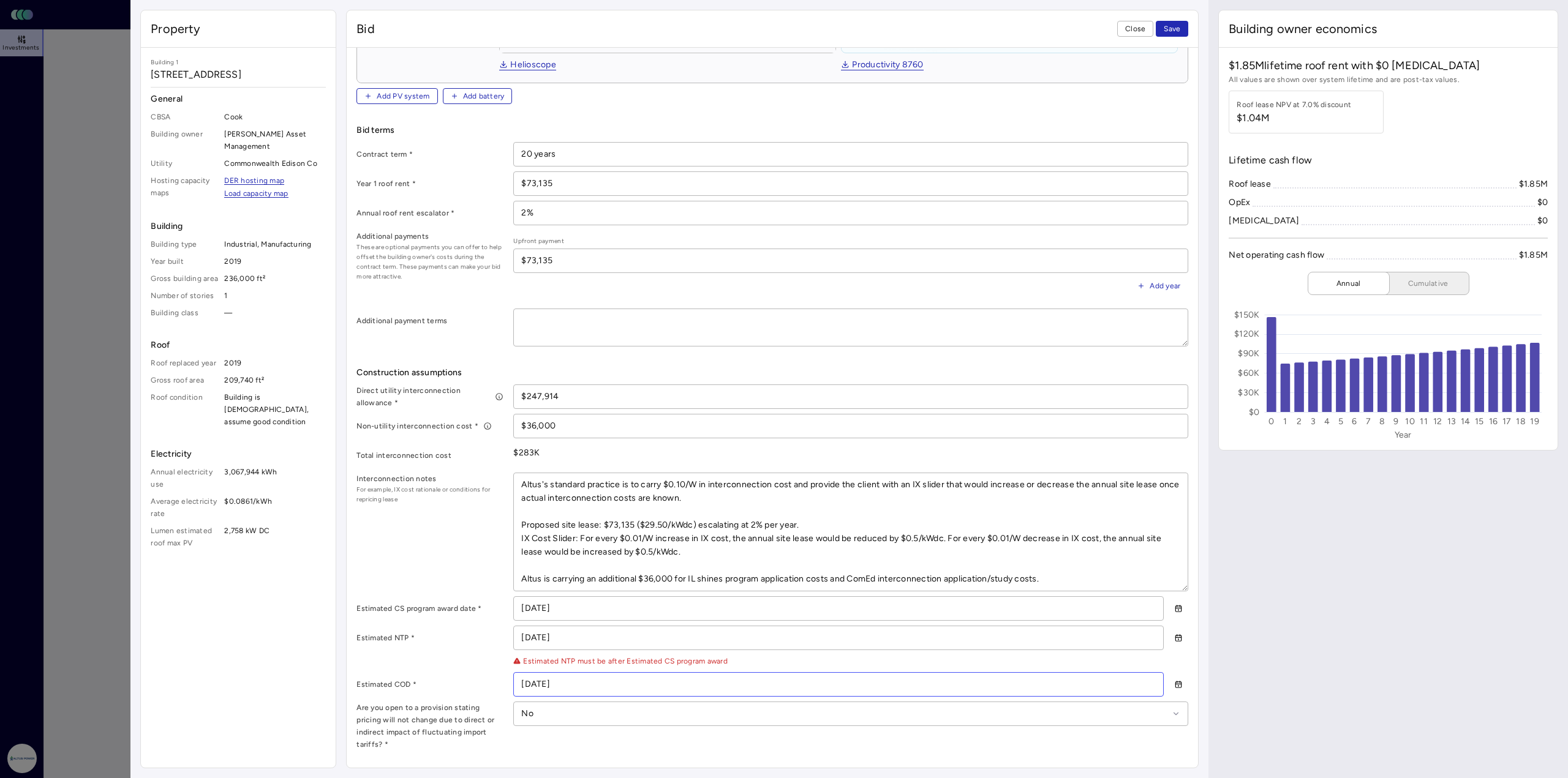 drag, startPoint x: 576, startPoint y: 683, endPoint x: 438, endPoint y: 678, distance: 138.09055 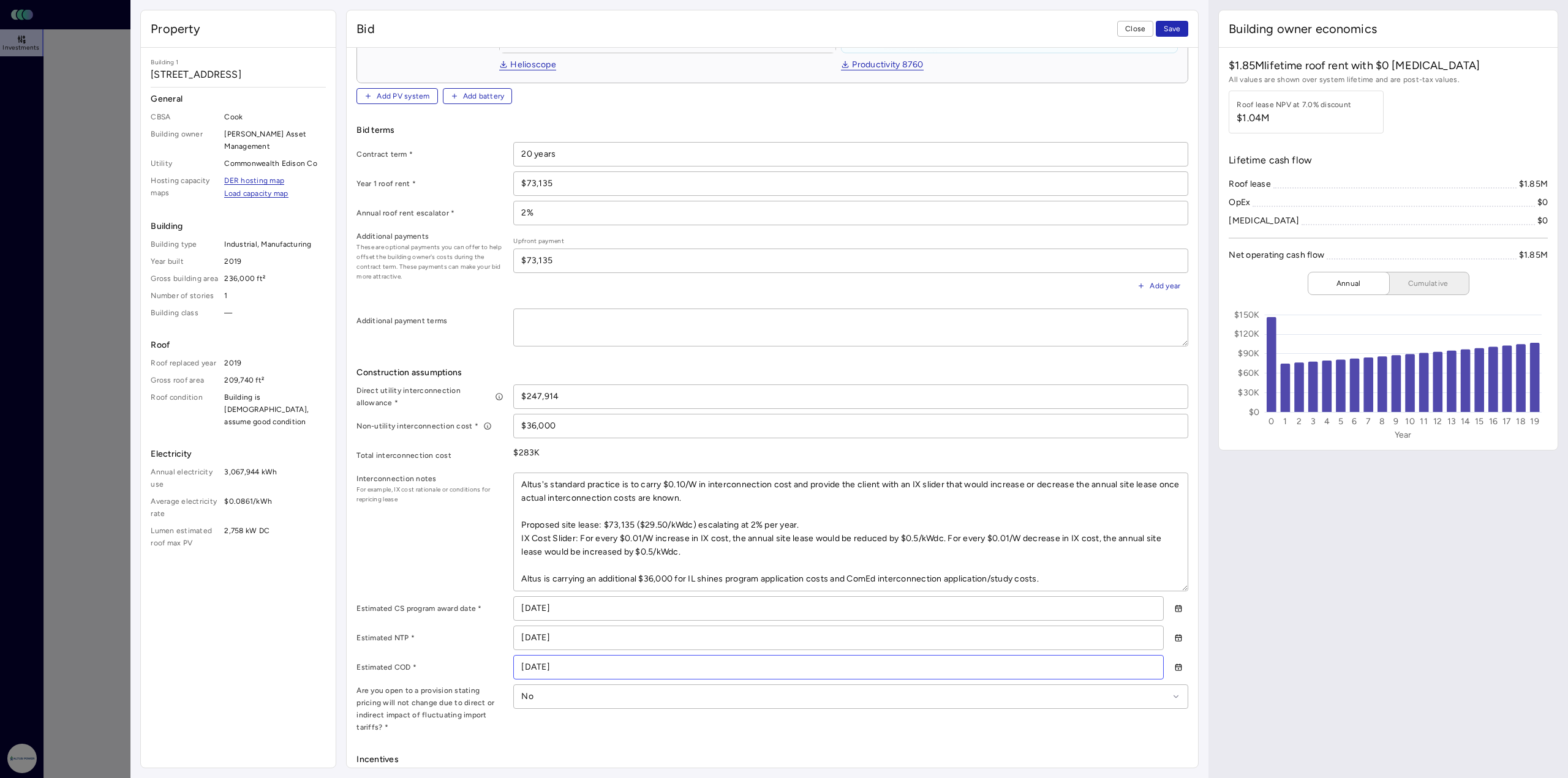 type on "[DATE]" 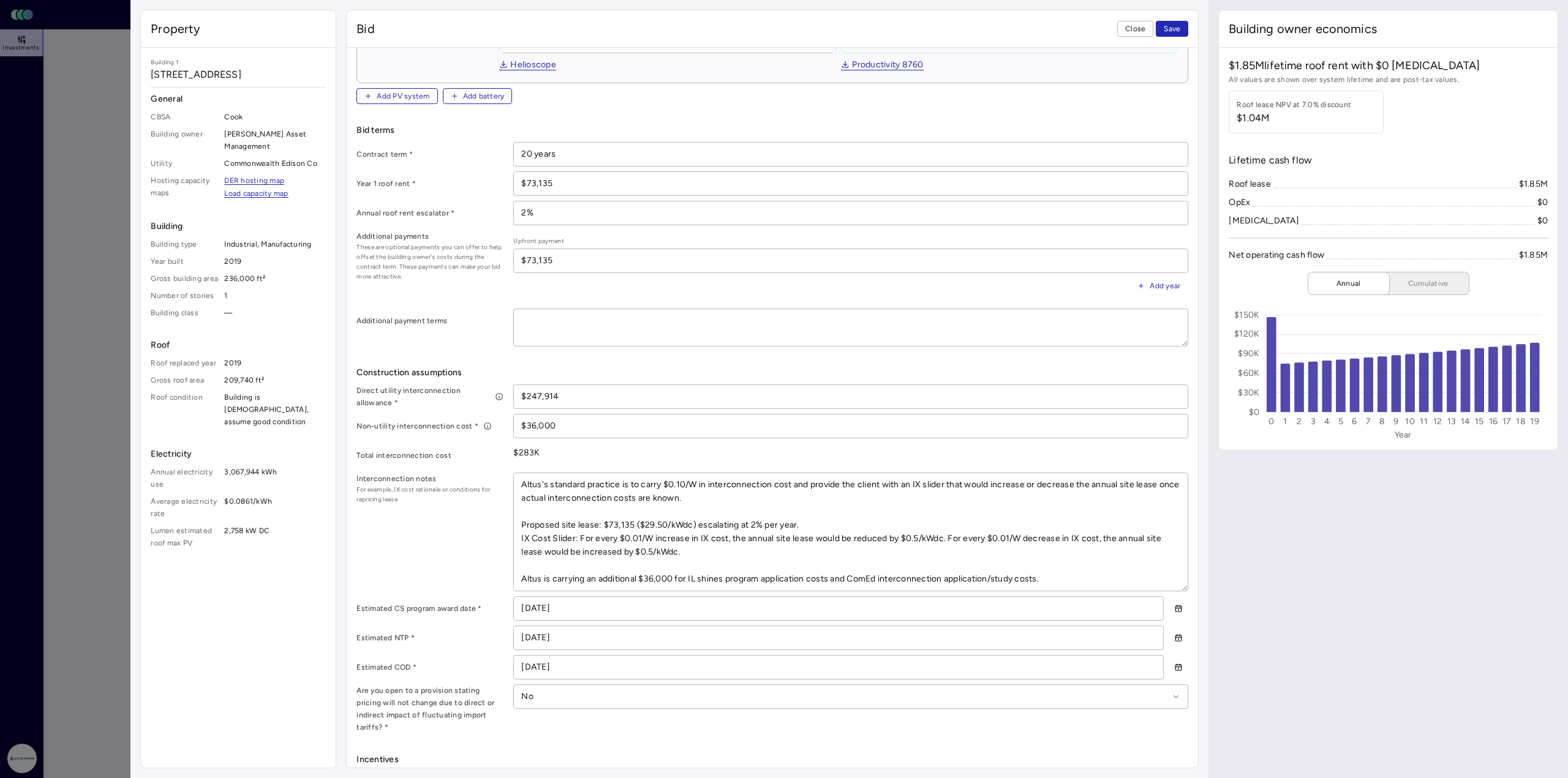 click on "Direct utility interconnection allowance   * $247,914 Non-utility interconnection cost   * $36,000 Total interconnection cost   $283K Interconnection notes   For example, IX cost rationale or conditions for repricing lease Altus's standard practice is to carry $0.10/W in interconnection cost and provide the client with an IX slider that would increase or decrease the annual site lease once actual interconnection costs are known.
Proposed site lease: $73,135 ($29.50/kWdc) escalating at 2% per year.
IX Cost Slider: For every $0.01/W increase in IX cost, the annual site lease would be reduced by $0.5/kWdc. For every $0.01/W decrease in IX cost, the annual site lease would be increased by $0.5/kWdc.
Altus is carrying an additional $36,000 for IL shines program application costs and ComEd interconnection application/study costs. Estimated CS program award date   * [DATE] Estimated NTP   * [DATE] Estimated COD   * [DATE]   * No" at bounding box center (772, 559) 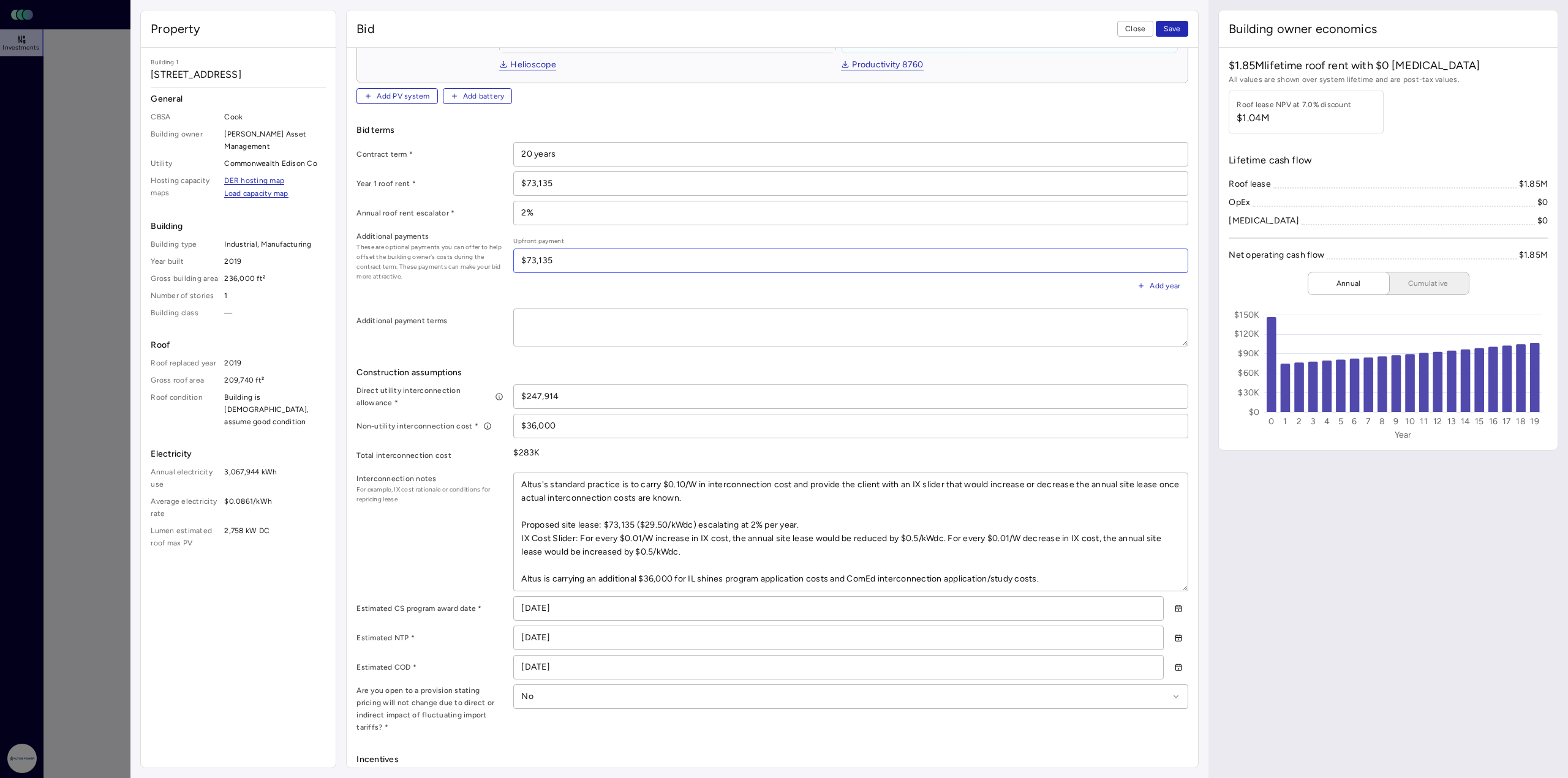 drag, startPoint x: 580, startPoint y: 257, endPoint x: 420, endPoint y: 255, distance: 160.0125 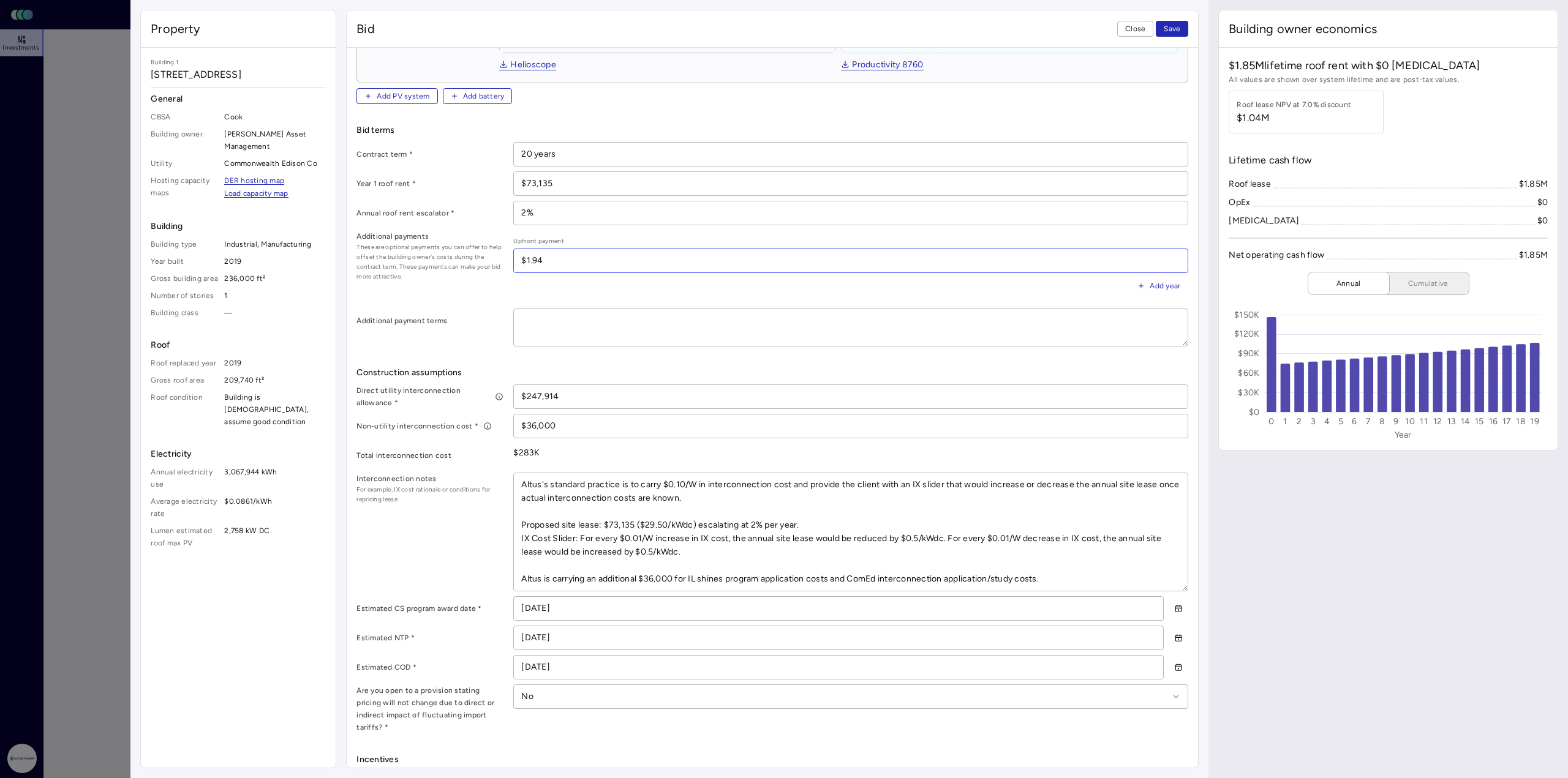 drag, startPoint x: 570, startPoint y: 263, endPoint x: 443, endPoint y: 261, distance: 127.01575 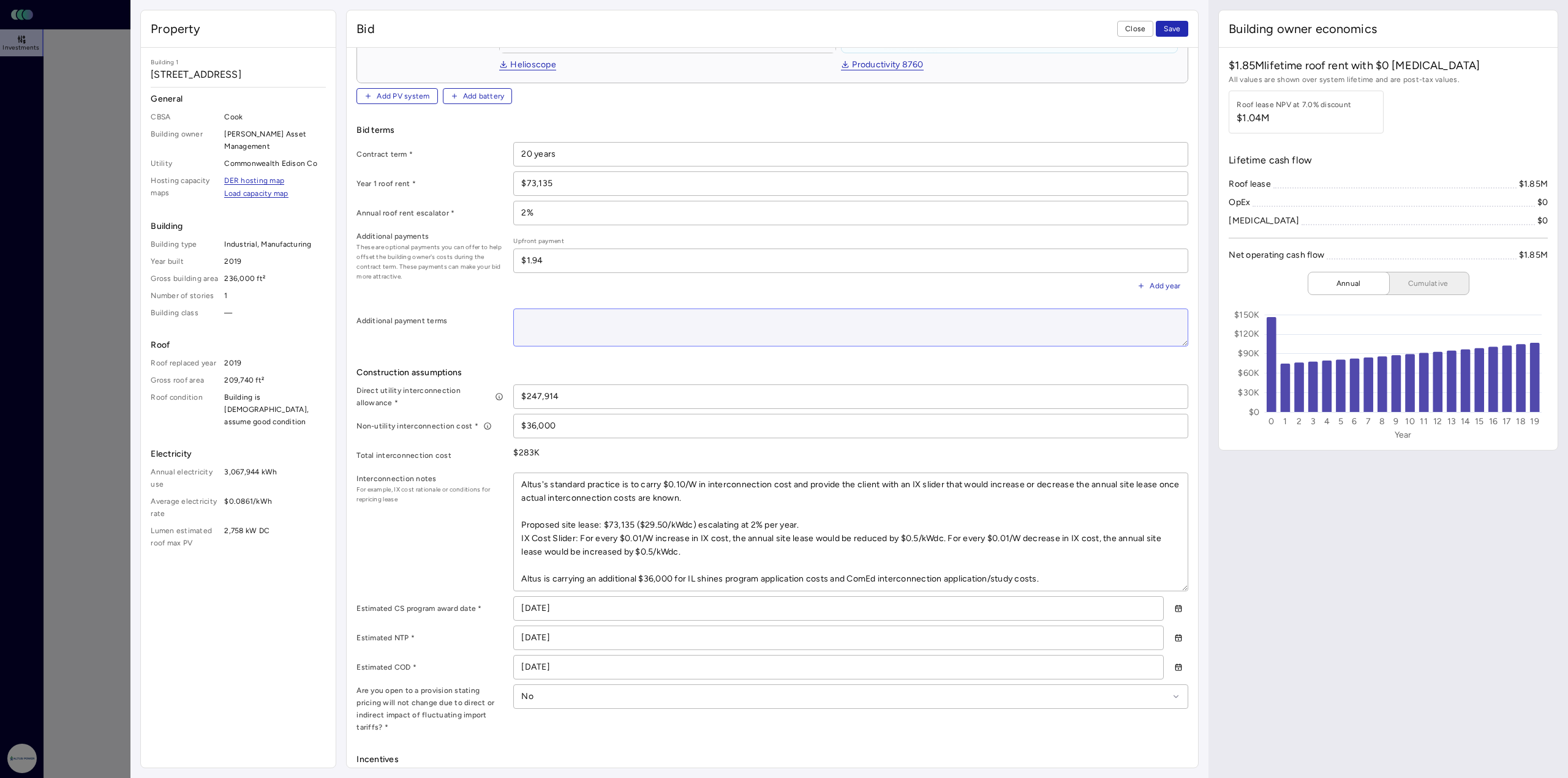 click at bounding box center (851, 327) 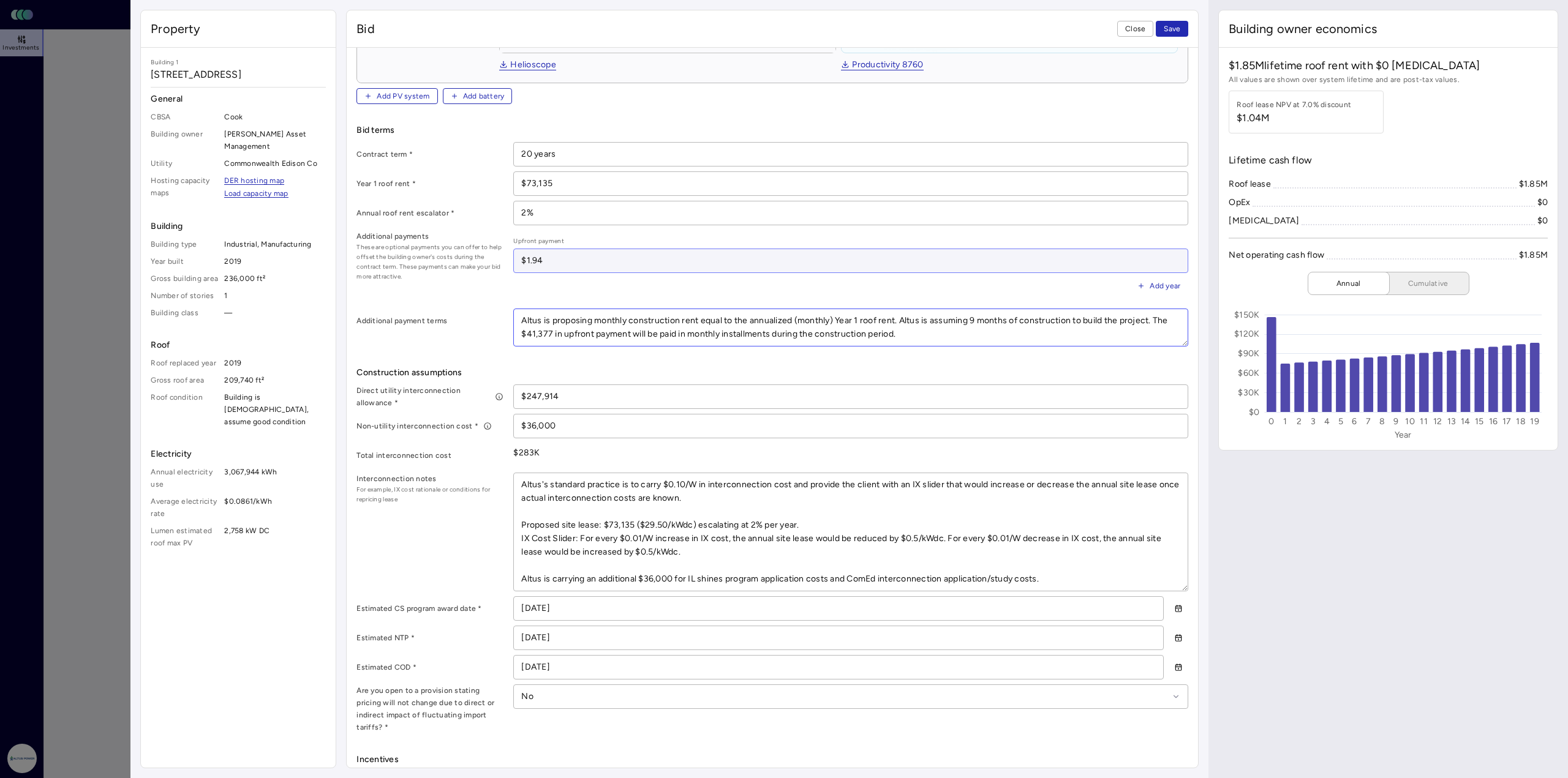 type on "Altus is proposing monthly construction rent equal to the annualized (monthly) Year 1 roof rent. Altus is assuming 9 months of construction to build the project. The $41,377 in upfront payment will be paid in monthly installments during the construction period." 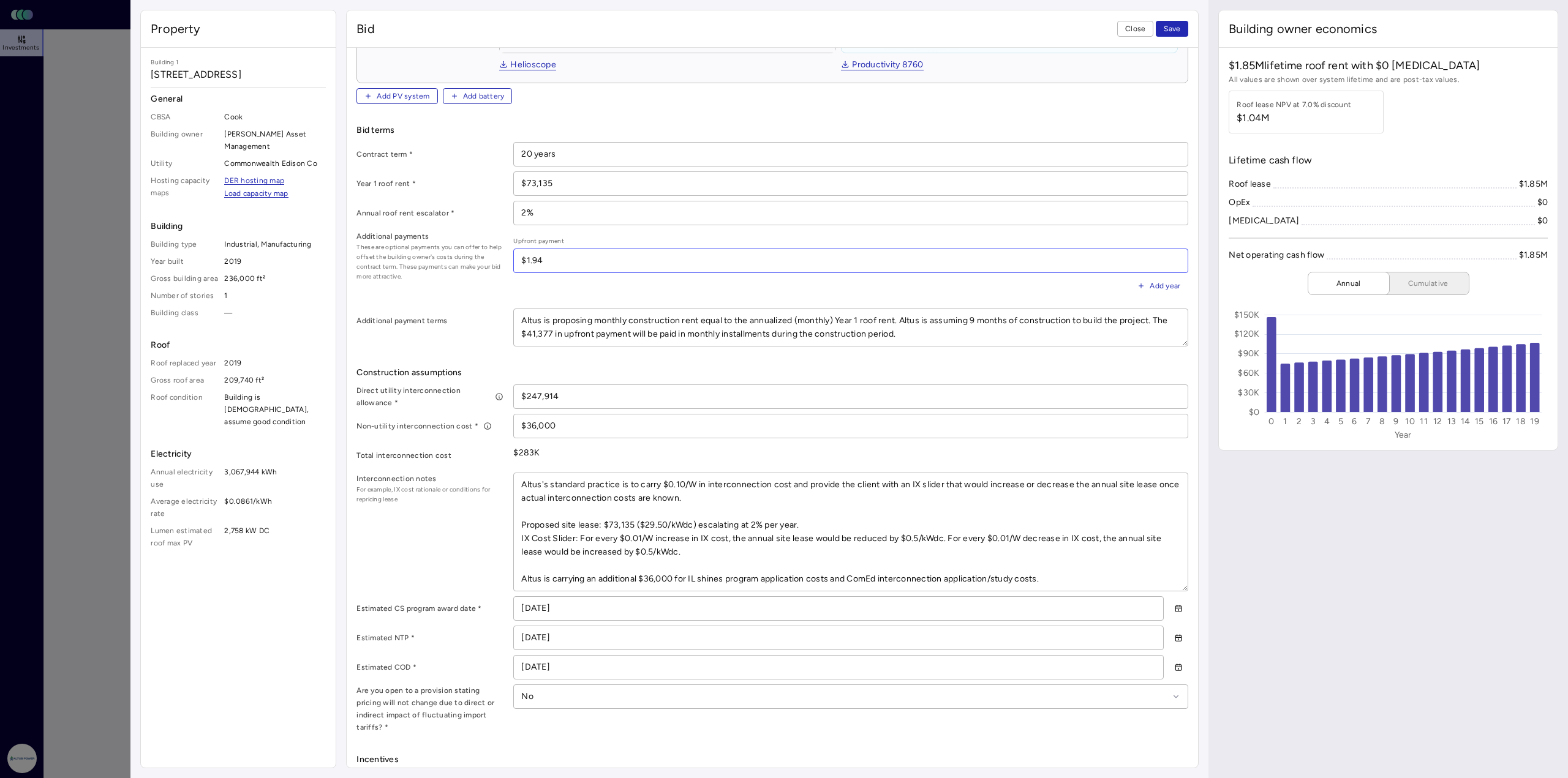 drag, startPoint x: 543, startPoint y: 258, endPoint x: 466, endPoint y: 266, distance: 77.41447 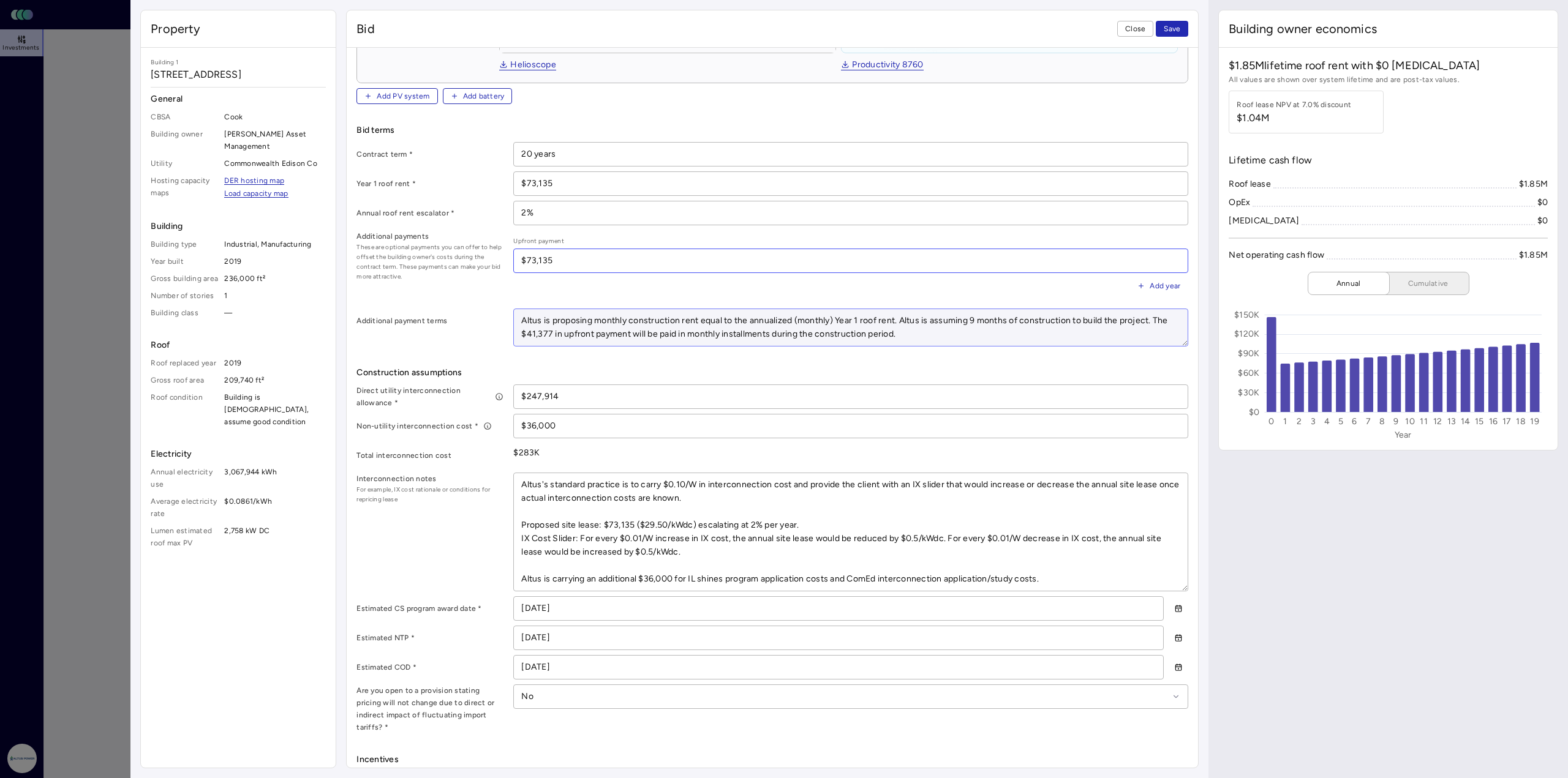 type on "$73,135" 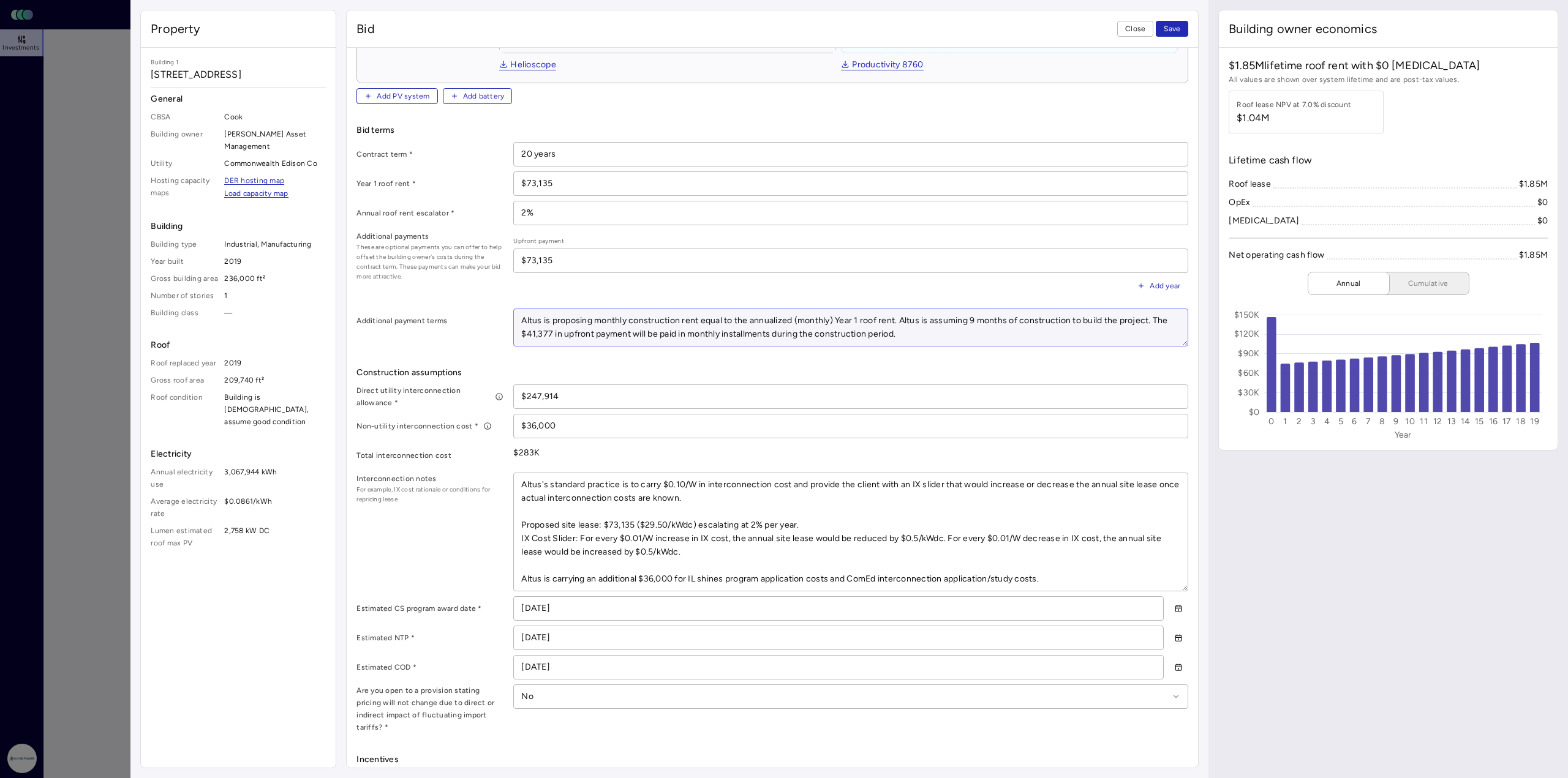 click on "Altus is proposing monthly construction rent equal to the annualized (monthly) Year 1 roof rent. Altus is assuming 9 months of construction to build the project. The $41,377 in upfront payment will be paid in monthly installments during the construction period." at bounding box center (851, 327) 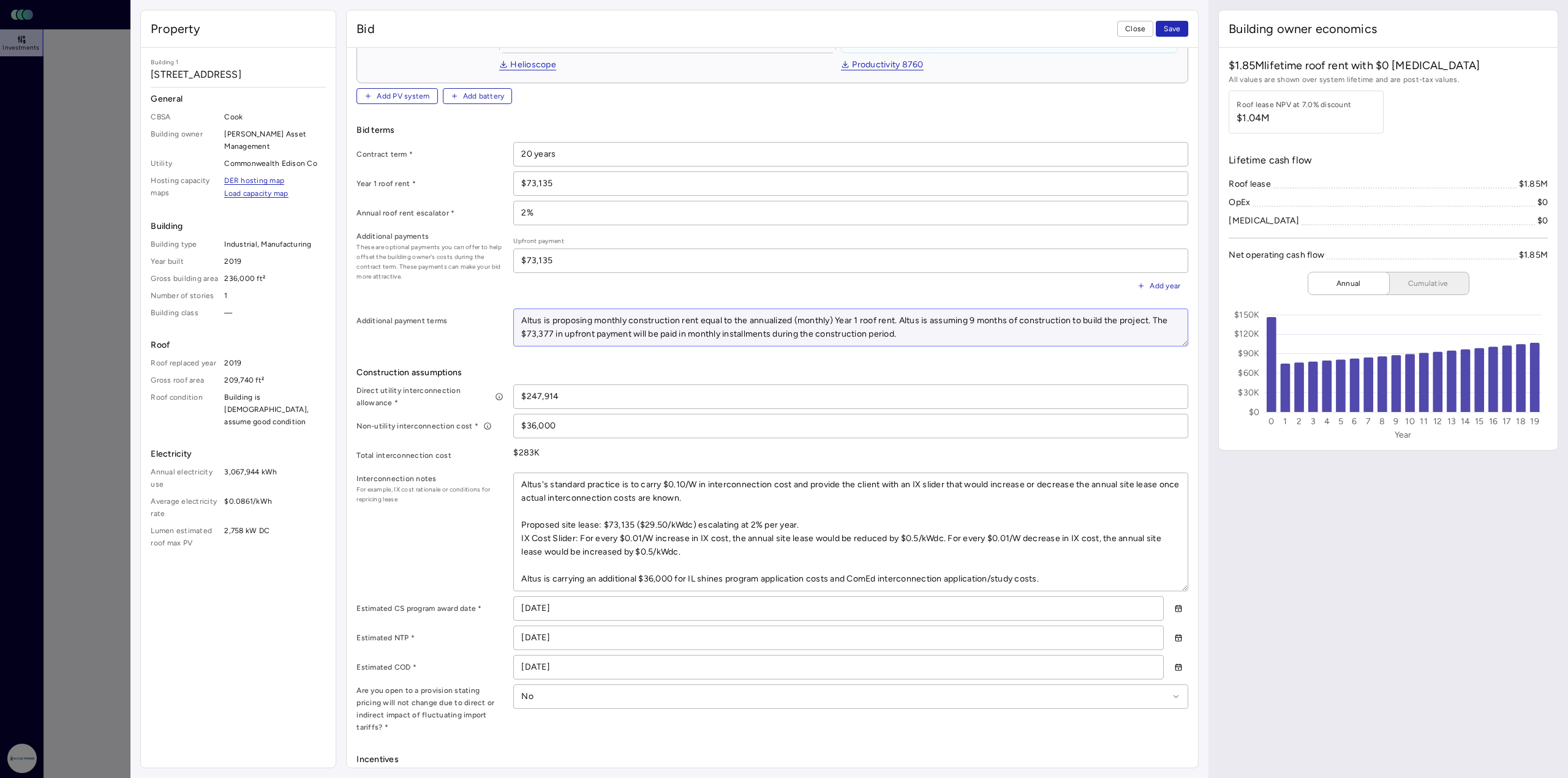 click on "Altus is proposing monthly construction rent equal to the annualized (monthly) Year 1 roof rent. Altus is assuming 9 months of construction to build the project. The $73,377 in upfront payment will be paid in monthly installments during the construction period." at bounding box center (851, 327) 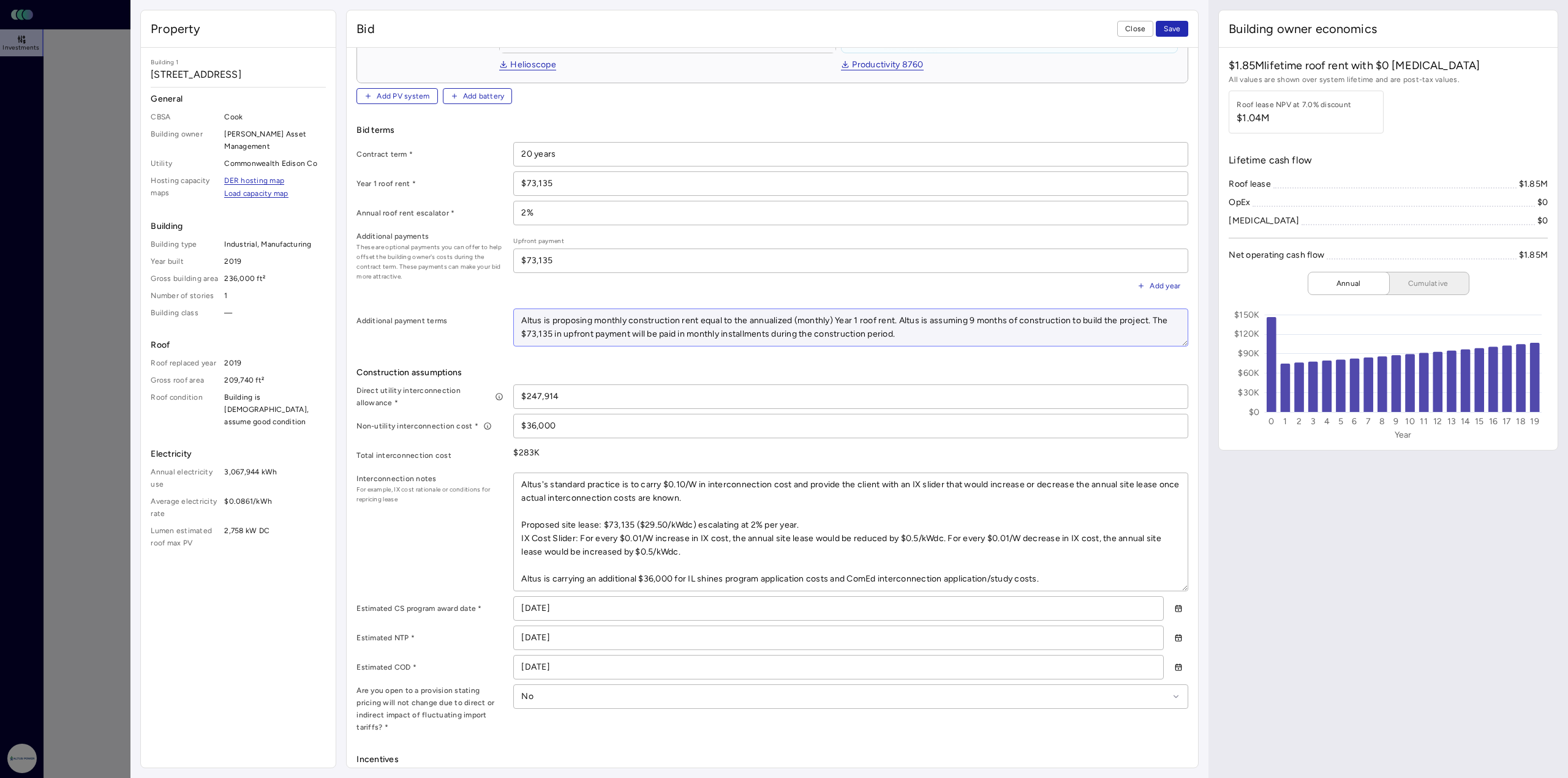 click on "Altus is proposing monthly construction rent equal to the annualized (monthly) Year 1 roof rent. Altus is assuming 9 months of construction to build the project. The $73,135 in upfront payment will be paid in monthly installments during the construction period." at bounding box center [851, 327] 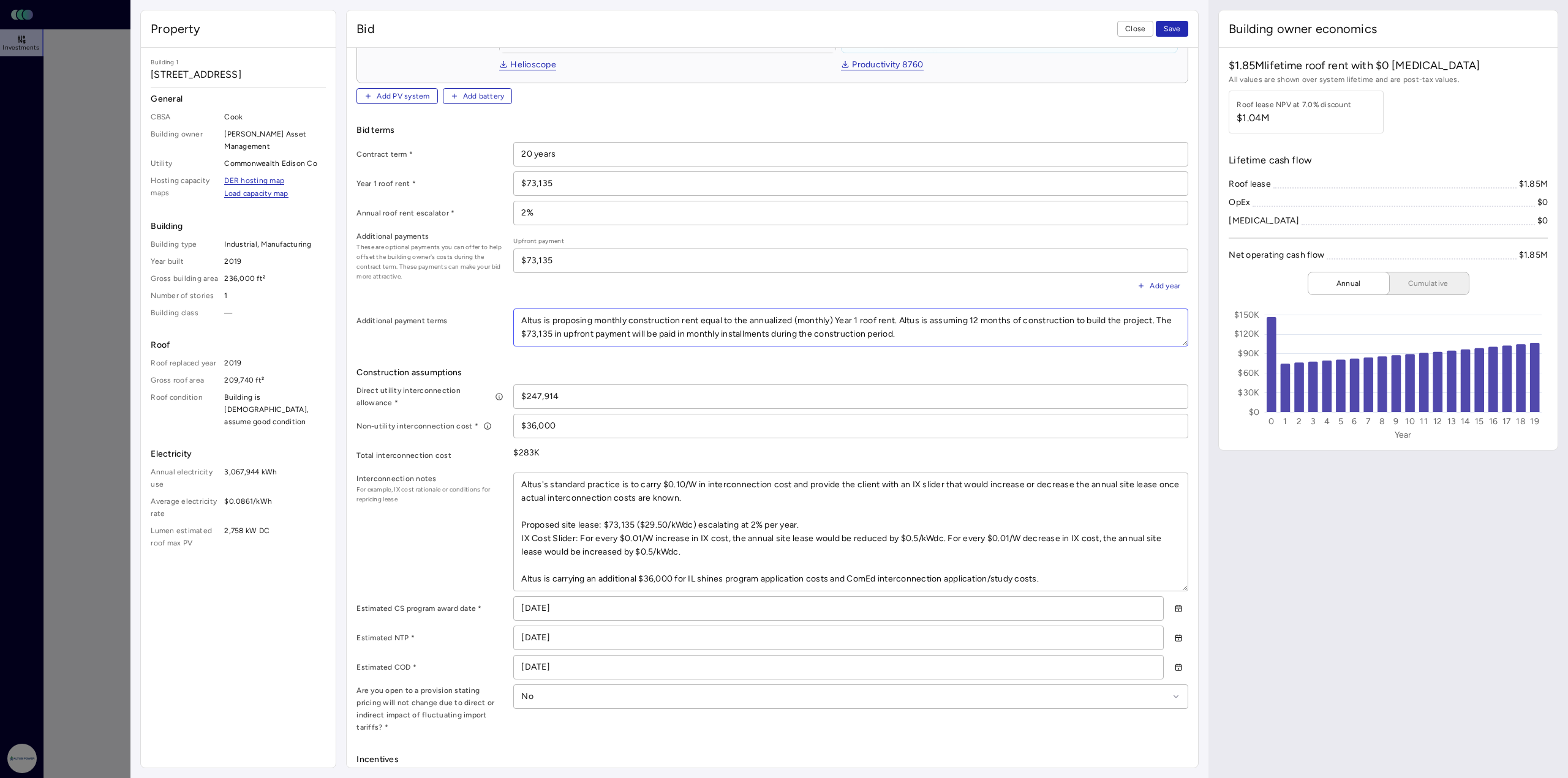 type on "Altus is proposing monthly construction rent equal to the annualized (monthly) Year 1 roof rent. Altus is assuming 12 months of construction to build the project. The $73,135 in upfront payment will be paid in monthly installments during the construction period." 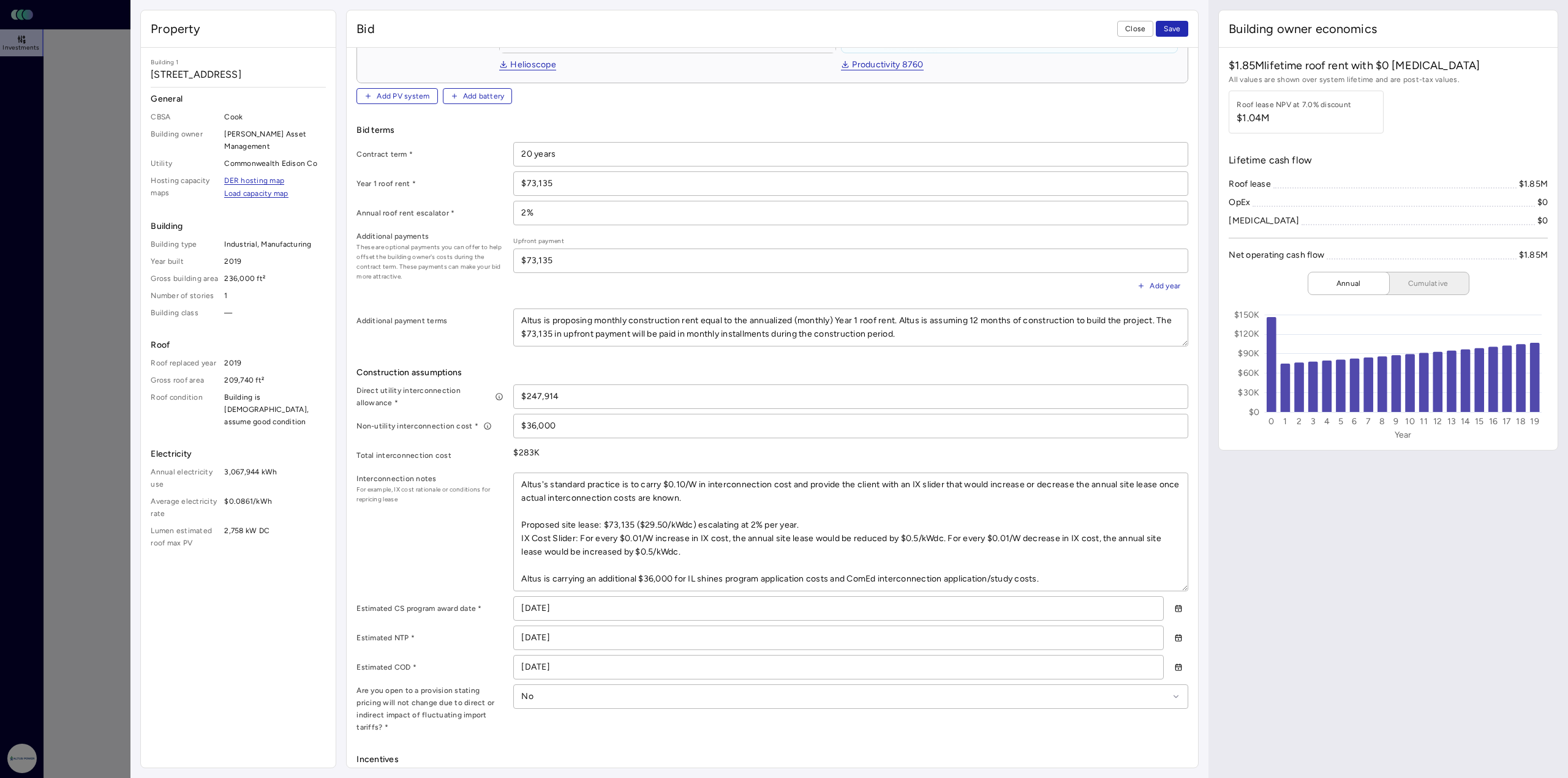 click on "Additional payment terms   Altus is proposing monthly construction rent equal to the annualized (monthly) Year 1 roof rent. Altus is assuming 12 months of construction to build the project. The $73,135 in upfront payment will be paid in monthly installments during the construction period." at bounding box center [772, 327] 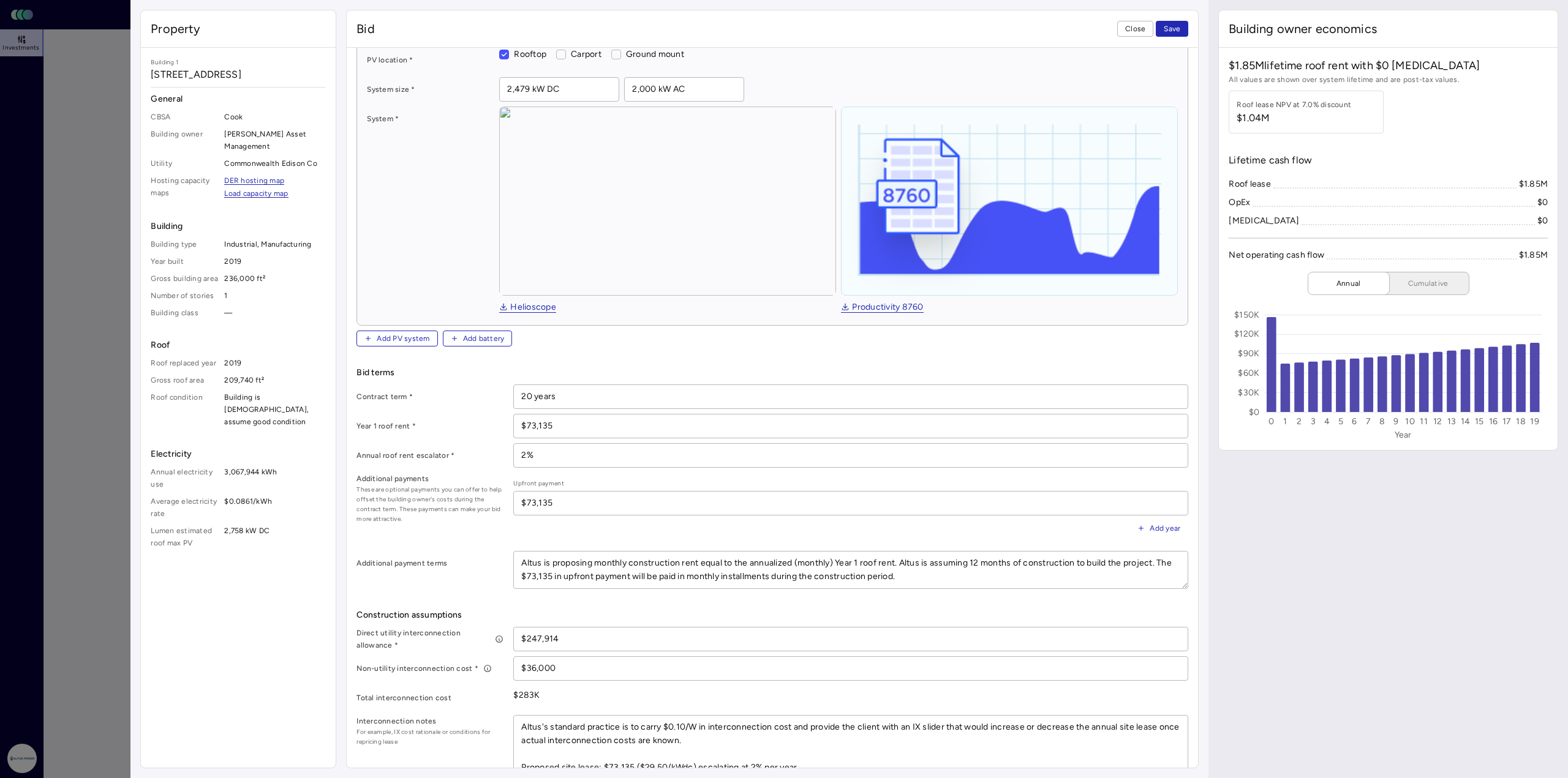 scroll, scrollTop: 91, scrollLeft: 0, axis: vertical 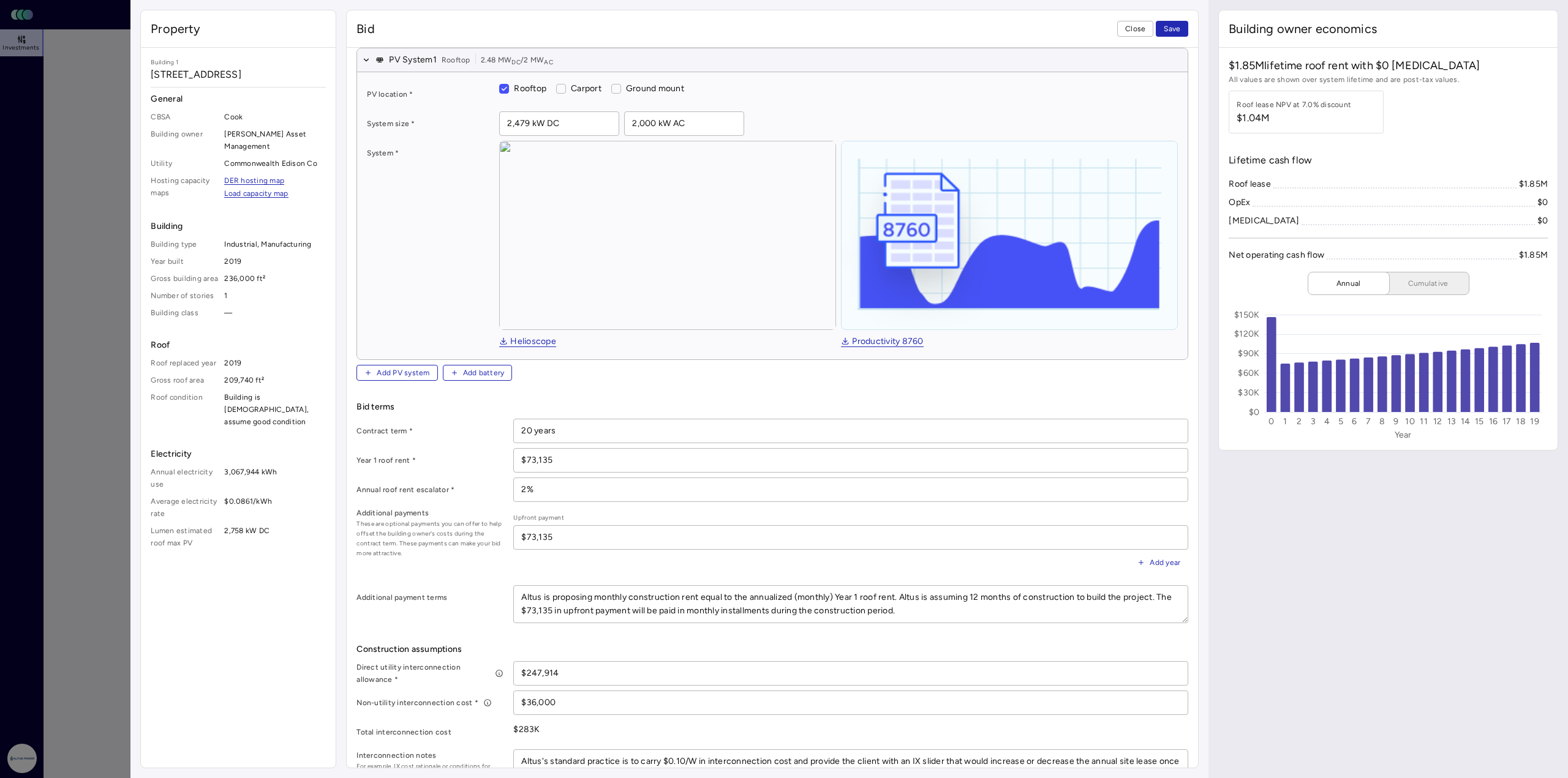drag, startPoint x: 151, startPoint y: 72, endPoint x: 186, endPoint y: 87, distance: 38.078866 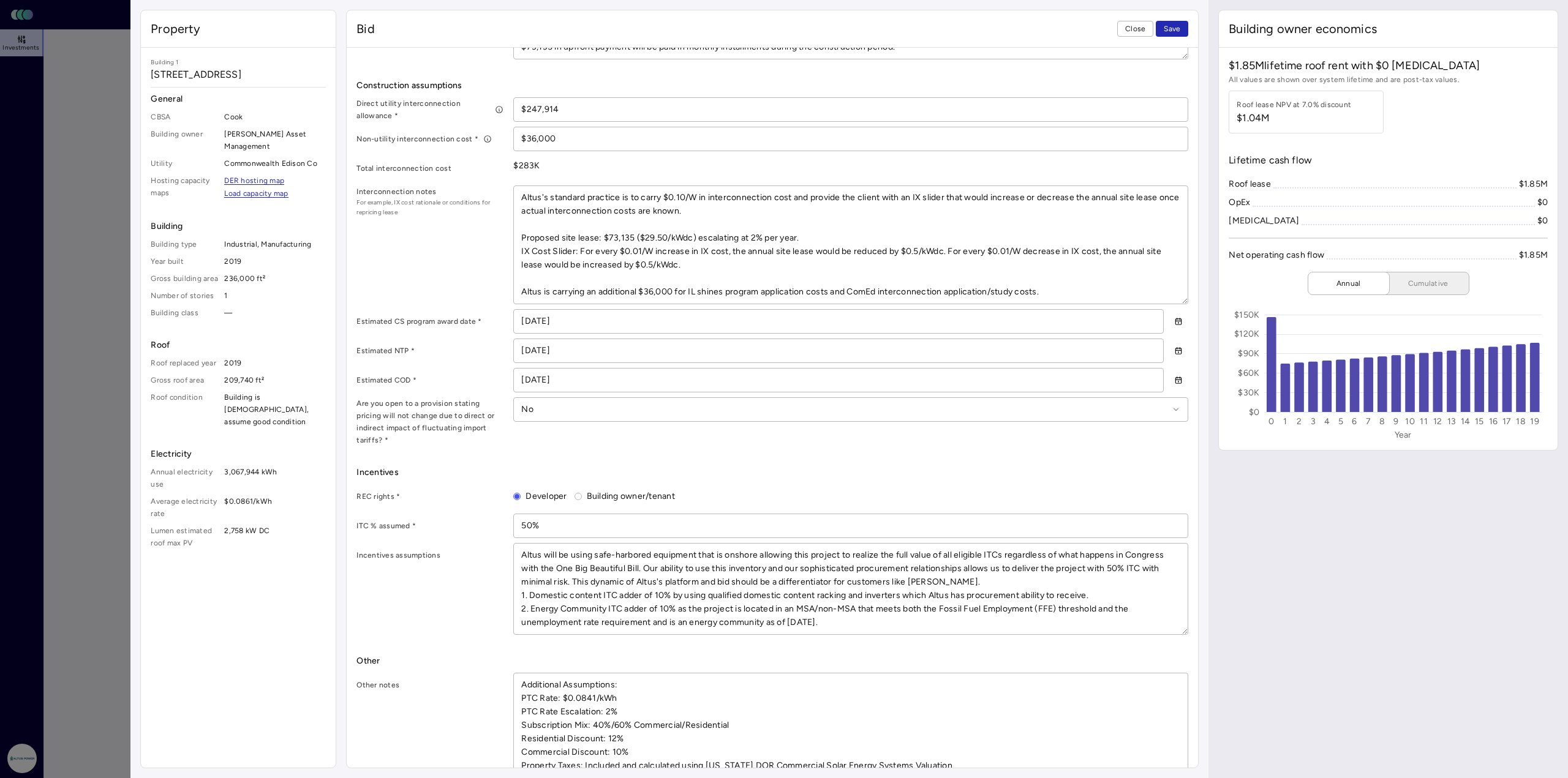 scroll, scrollTop: 703, scrollLeft: 0, axis: vertical 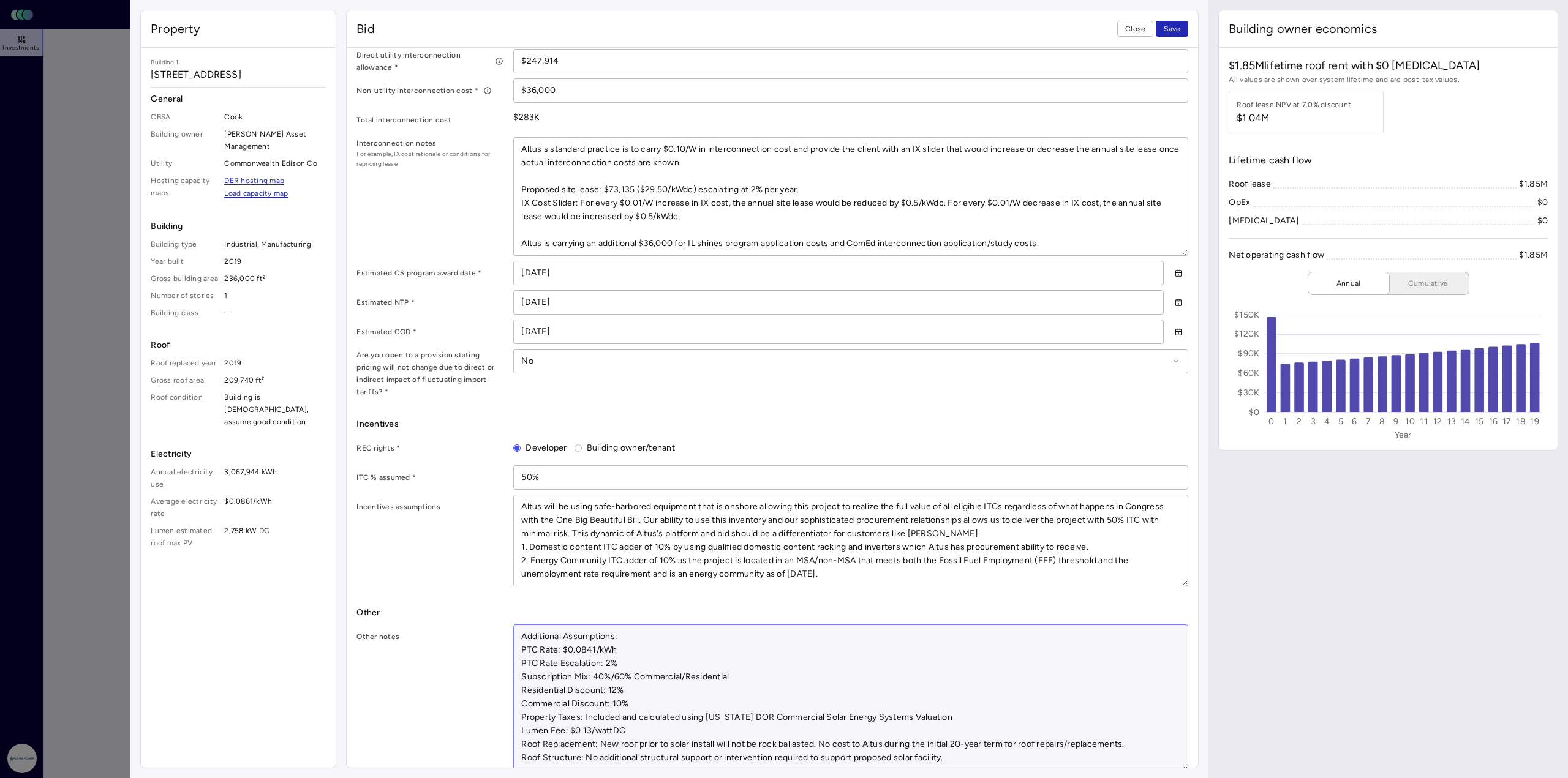 drag, startPoint x: 808, startPoint y: 730, endPoint x: 600, endPoint y: 732, distance: 208.0096 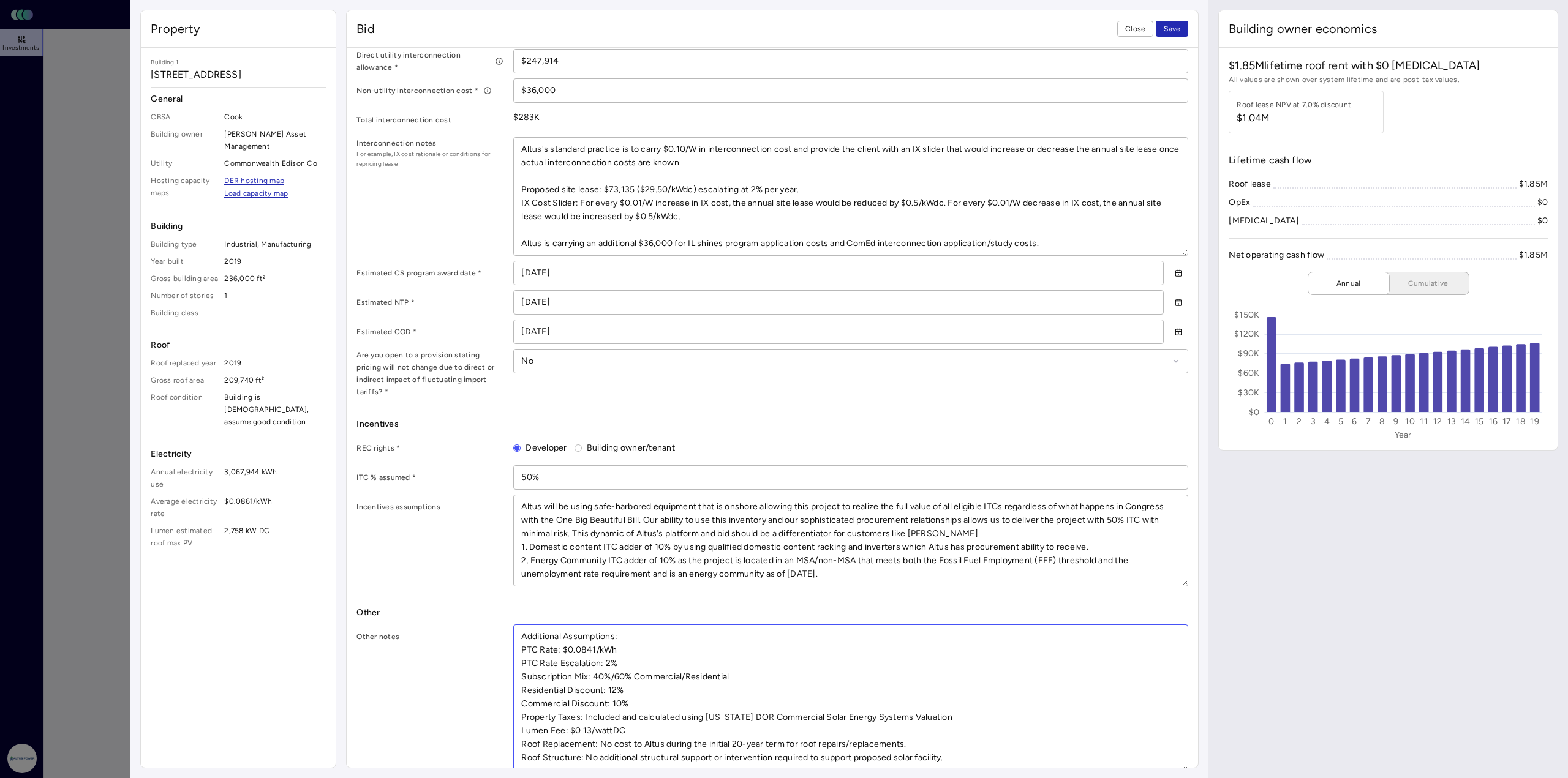 type on "Additional Assumptions:
PTC Rate: $0.0841/kWh
PTC Rate Escalation: 2%
Subscription Mix: 40%/60% Commercial/Residential
Residential Discount: 12%
Commercial Discount: 10%
Property Taxes: Included and calculated using [US_STATE] DOR Commercial Solar Energy Systems Valuation
Lumen Fee: $0.13/wattDC
Roof Replacement: No cost to Altus during the initial 20-year term for roof repairs/replacements.
Roof Structure: No additional structural support or intervention required to support proposed solar facility." 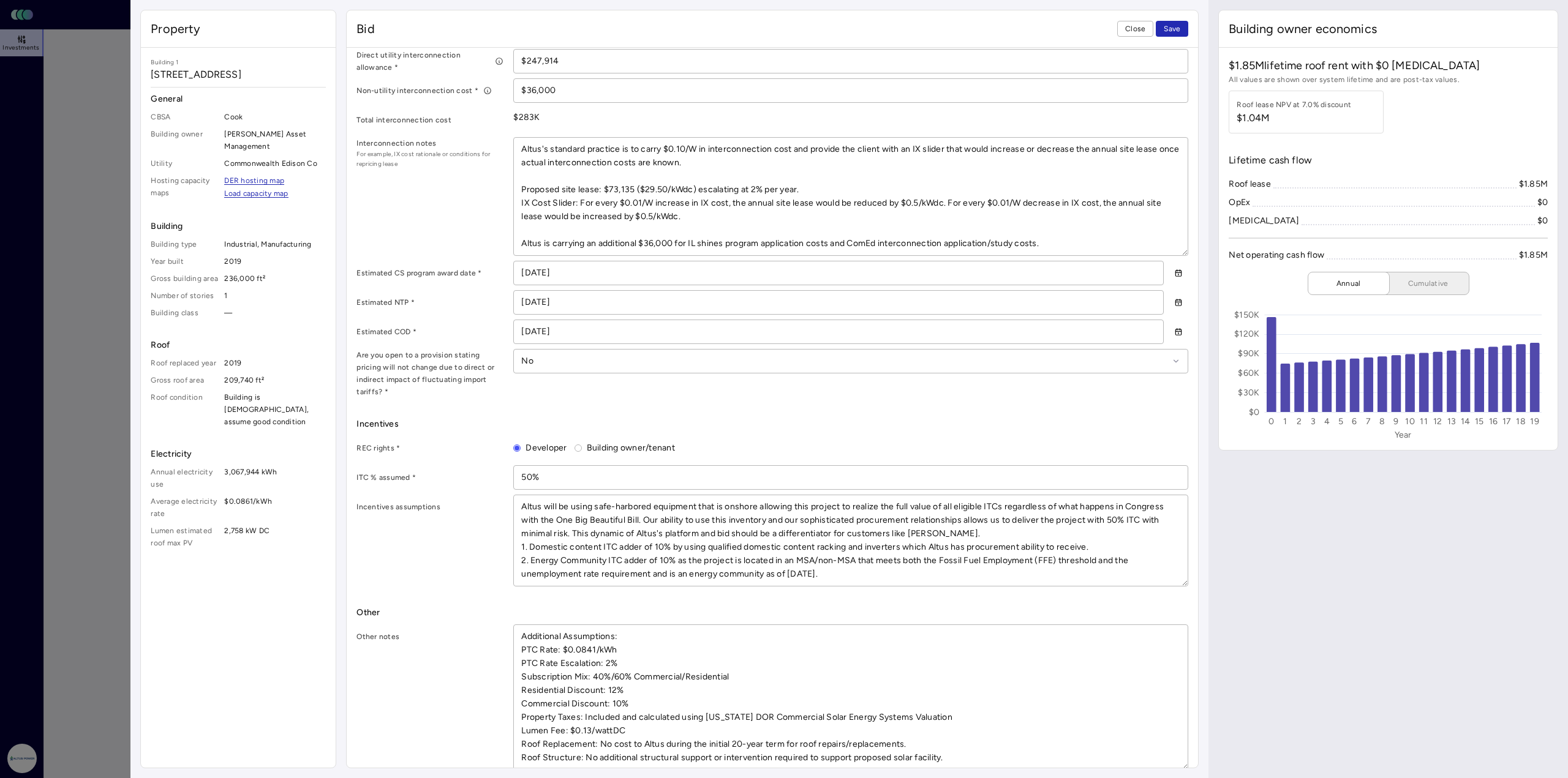 click on "Other notes   Additional Assumptions:
PTC Rate: $0.0841/kWh
PTC Rate Escalation: 2%
Subscription Mix: 40%/60% Commercial/Residential
Residential Discount: 12%
Commercial Discount: 10%
Property Taxes: Included and calculated using [US_STATE] DOR Commercial Solar Energy Systems Valuation
Lumen Fee: $0.13/wattDC
Roof Replacement: No cost to Altus during the initial 20-year term for roof repairs/replacements.
Roof Structure: No additional structural support or intervention required to support proposed solar facility." at bounding box center [772, 697] 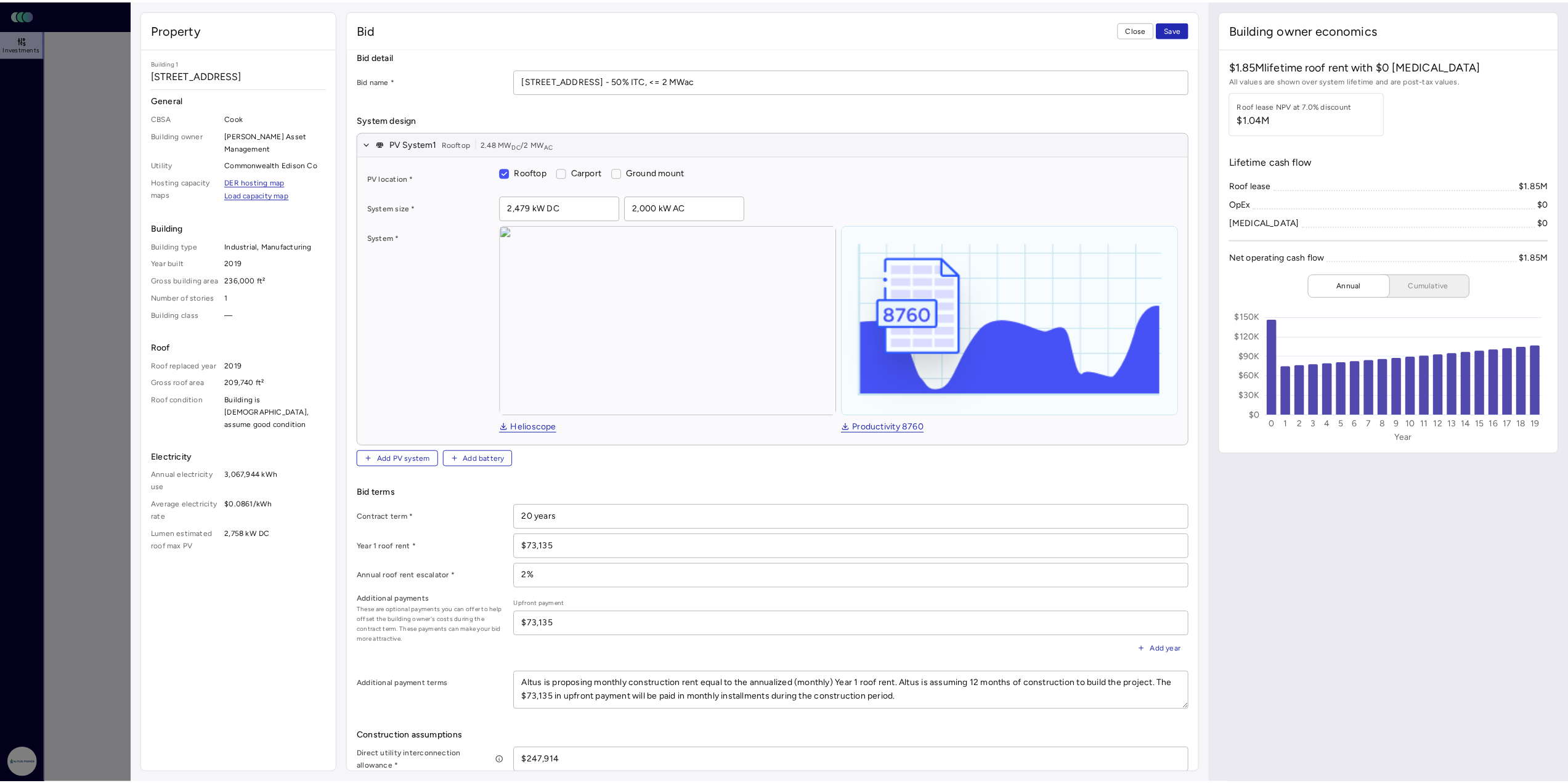 scroll, scrollTop: 0, scrollLeft: 0, axis: both 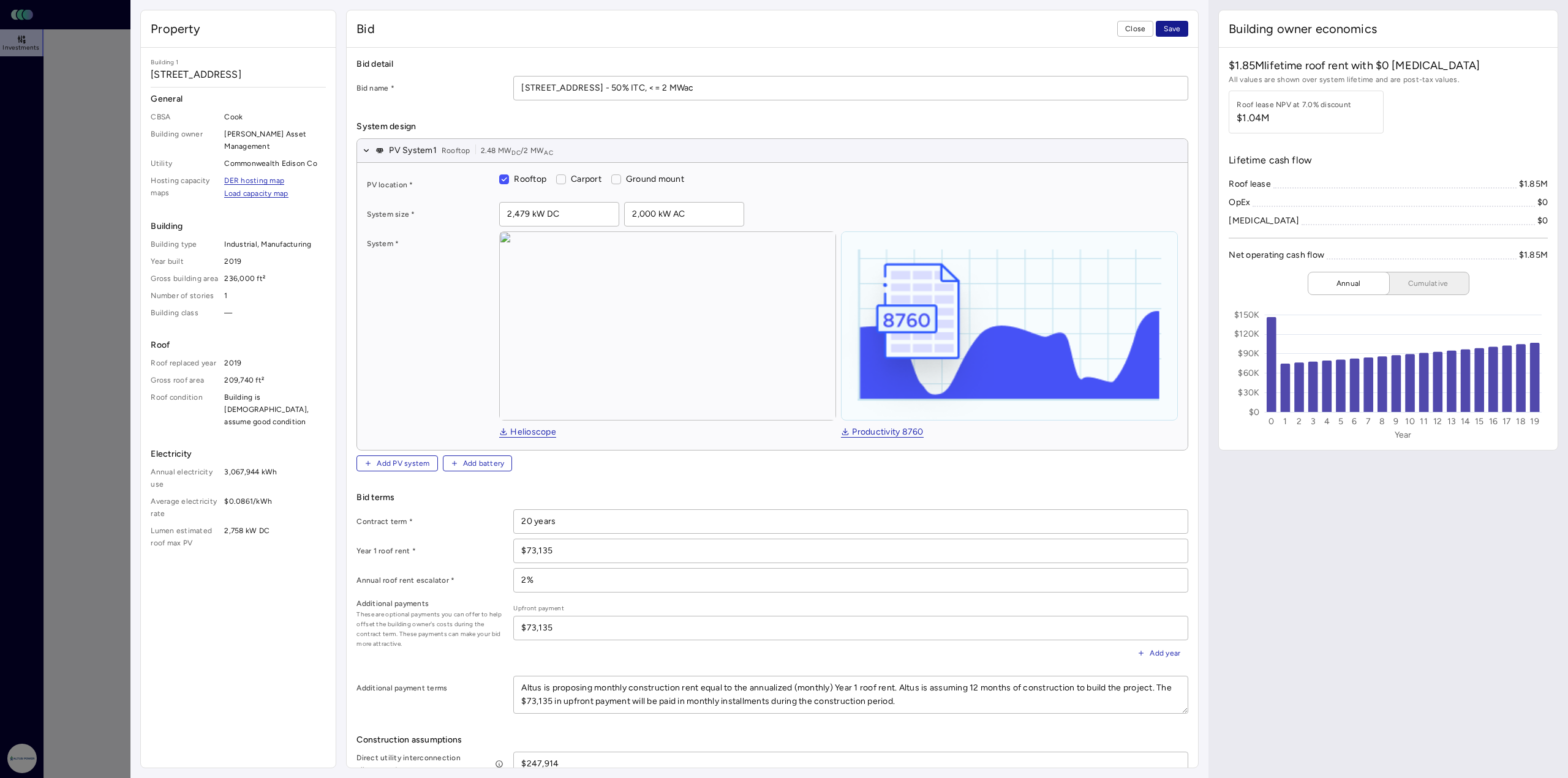 click on "Save" at bounding box center [1172, 29] 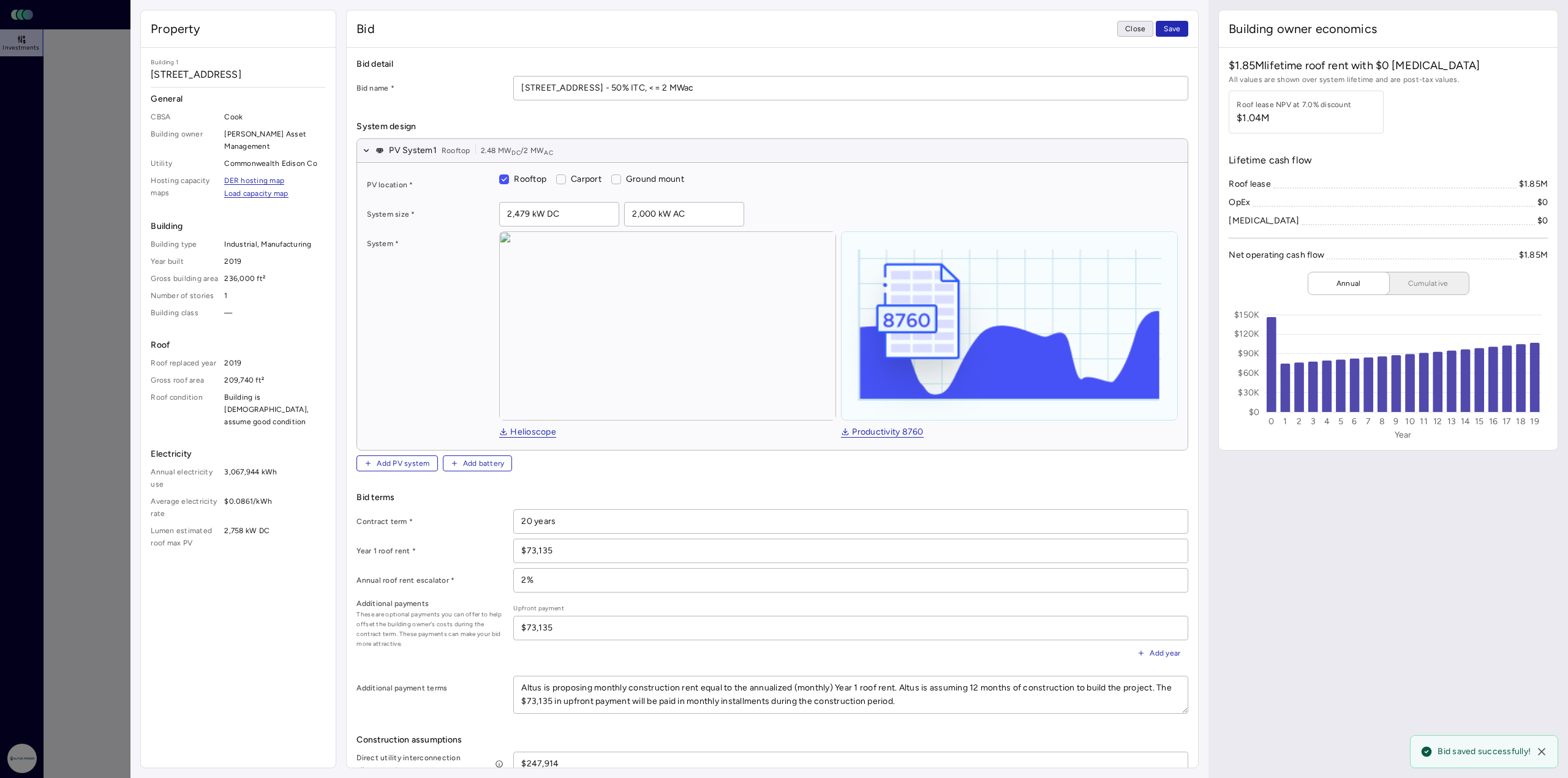 click on "Close" at bounding box center (1135, 29) 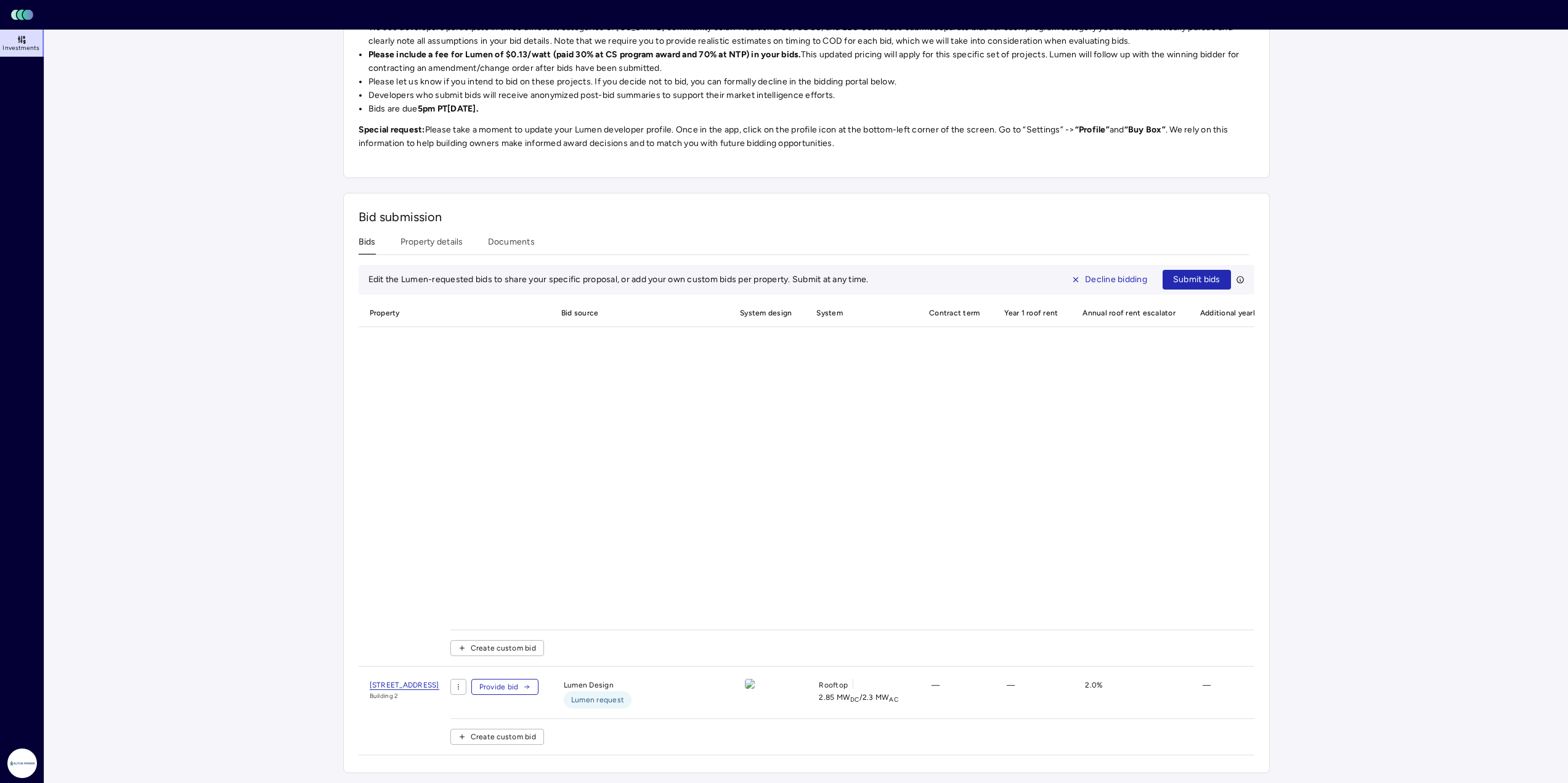 scroll, scrollTop: 0, scrollLeft: 0, axis: both 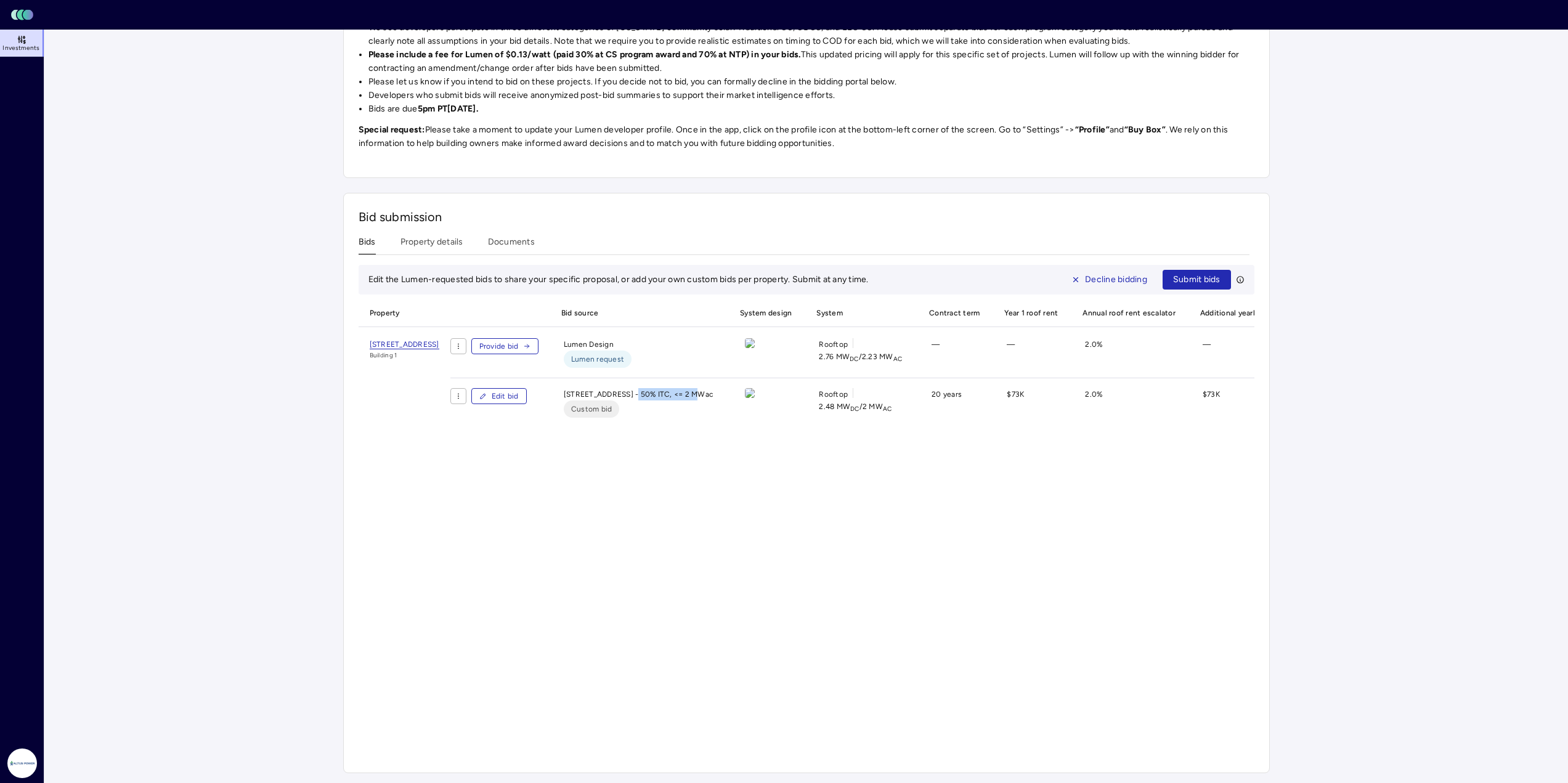 drag, startPoint x: 760, startPoint y: 395, endPoint x: 672, endPoint y: 397, distance: 88.02272 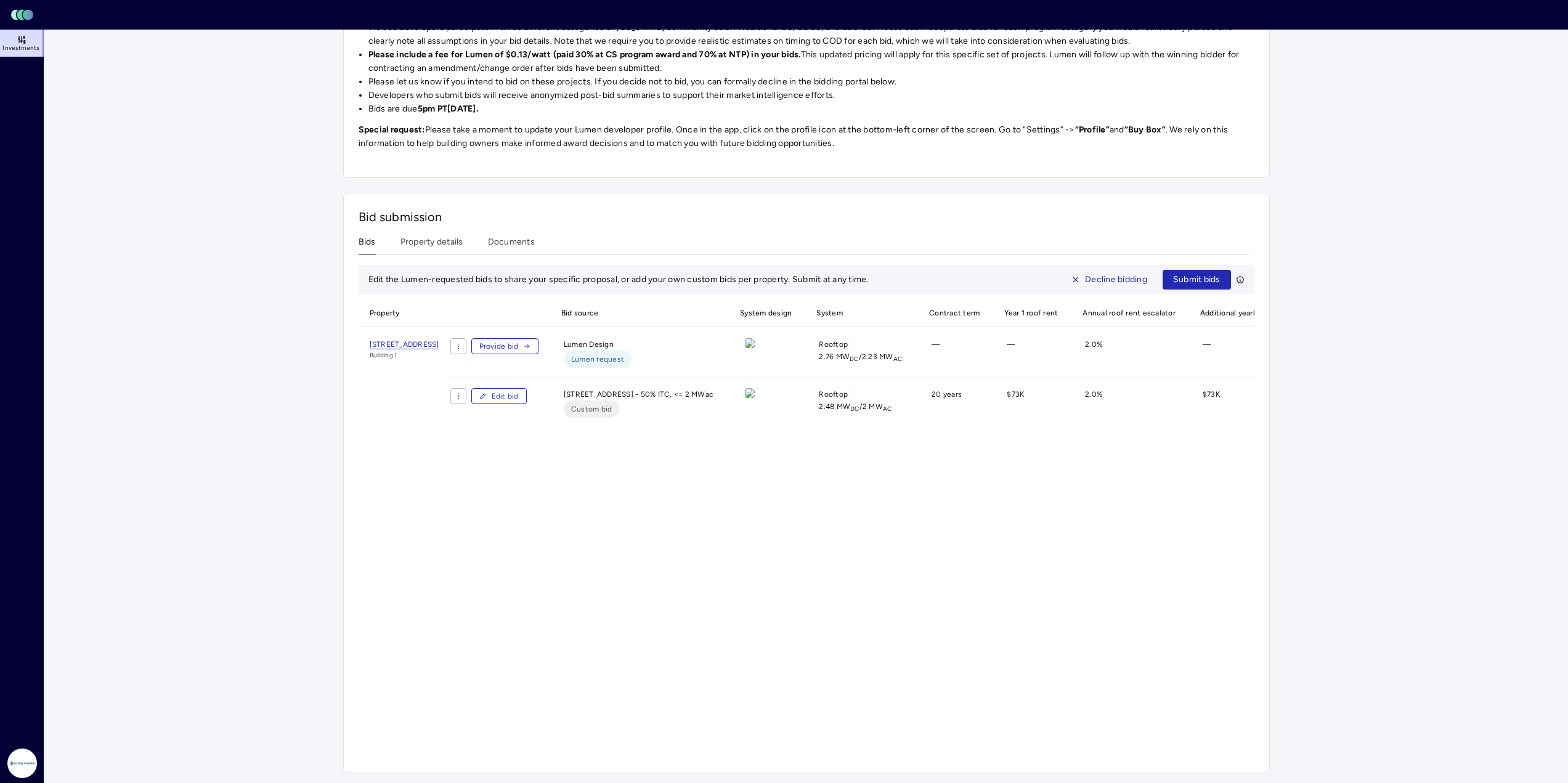click on "[STREET_ADDRESS] - 50% ITC, <= 2 MWac Custom bid" at bounding box center [638, 579] 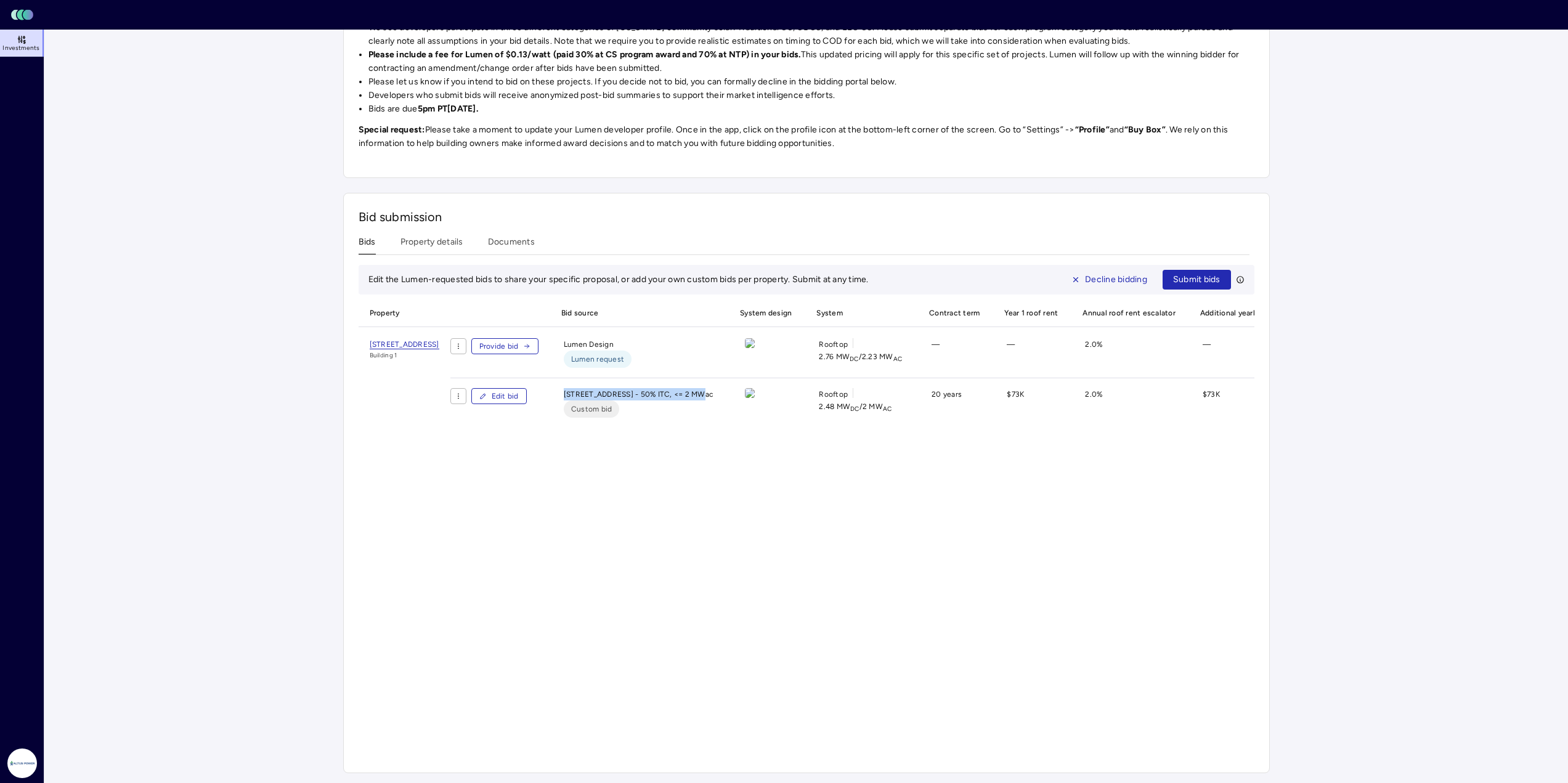 drag, startPoint x: 629, startPoint y: 395, endPoint x: 762, endPoint y: 392, distance: 133.03383 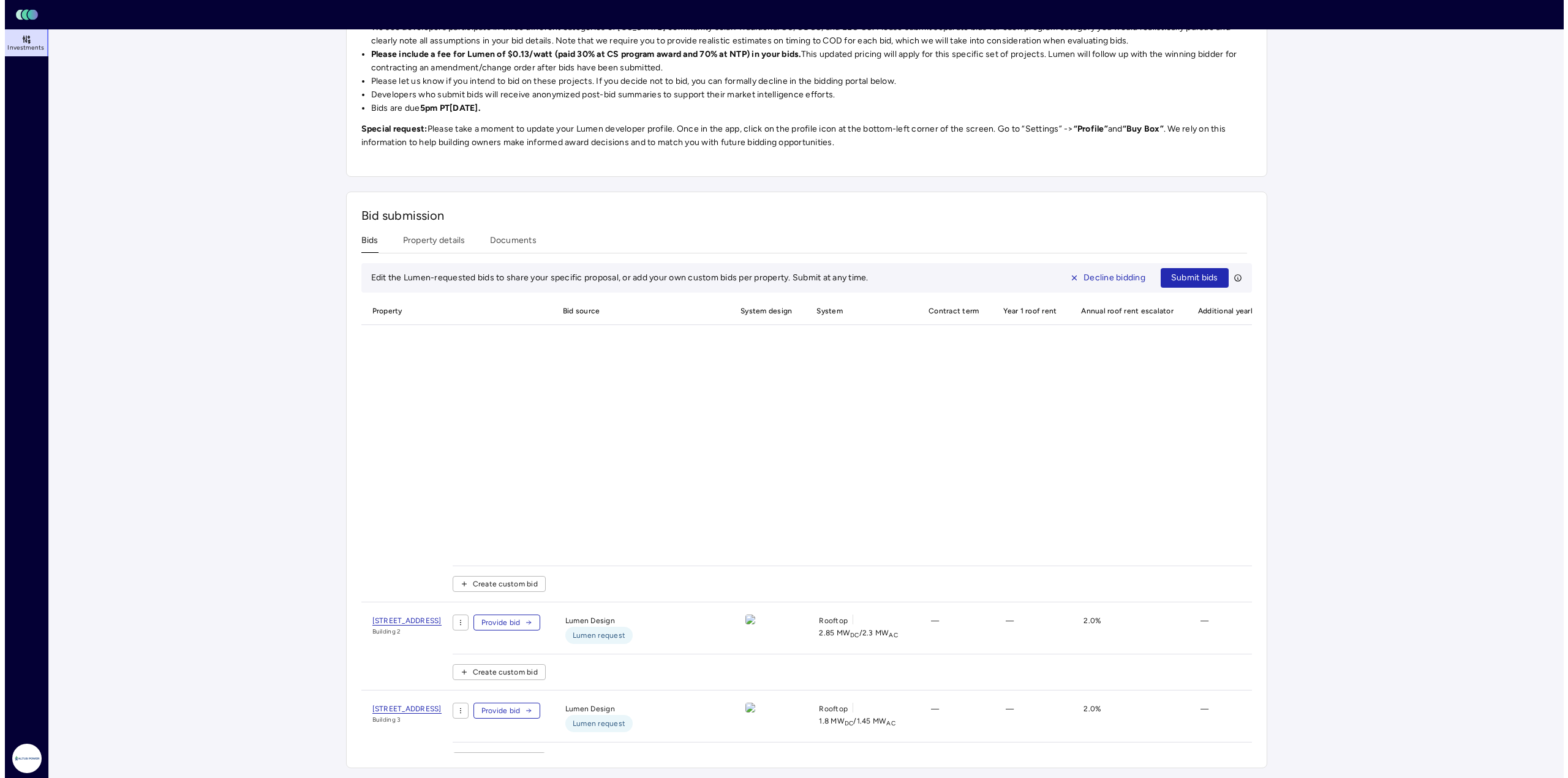 scroll, scrollTop: 261, scrollLeft: 0, axis: vertical 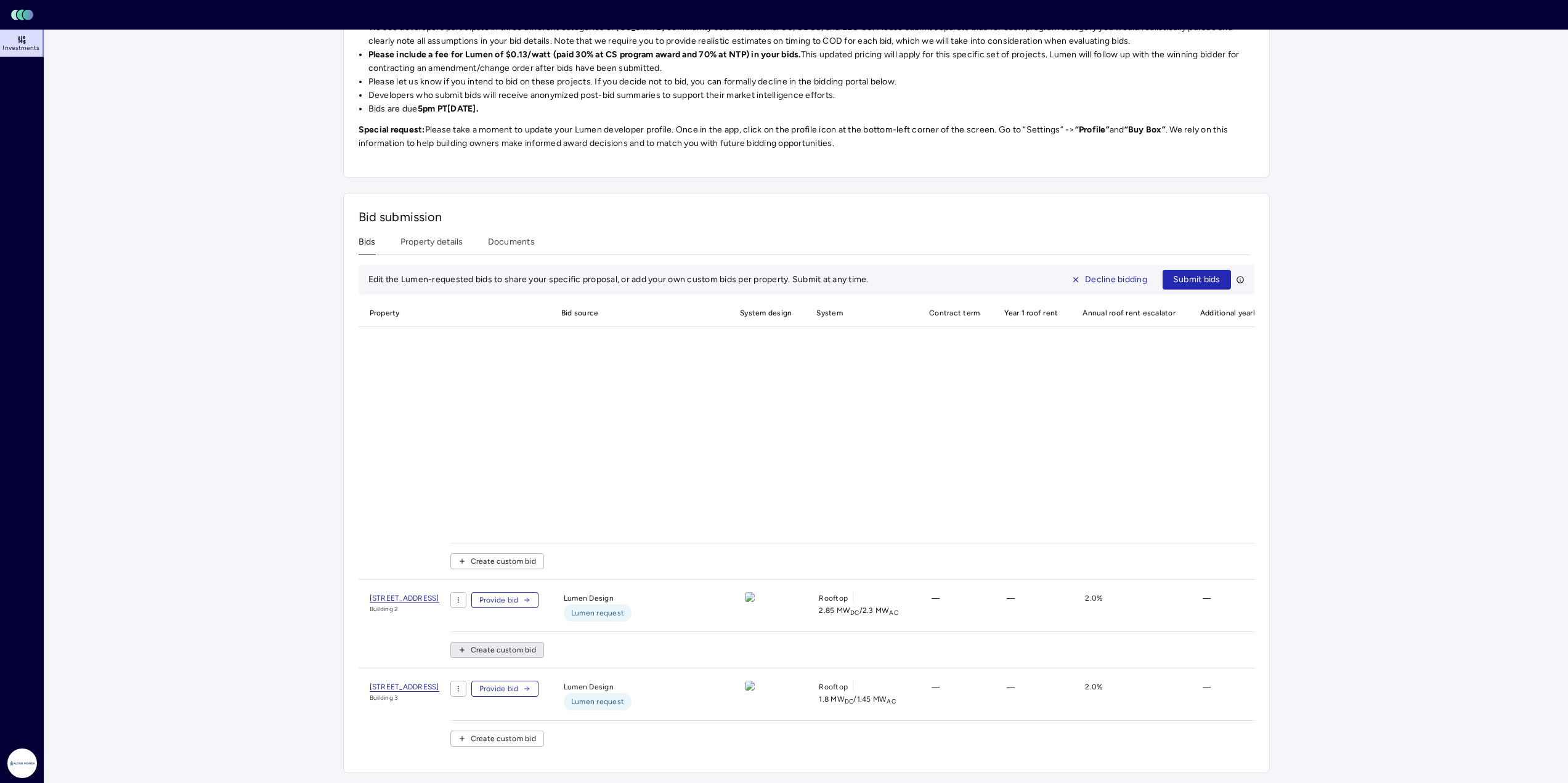 click on "Create custom bid" at bounding box center (503, 650) 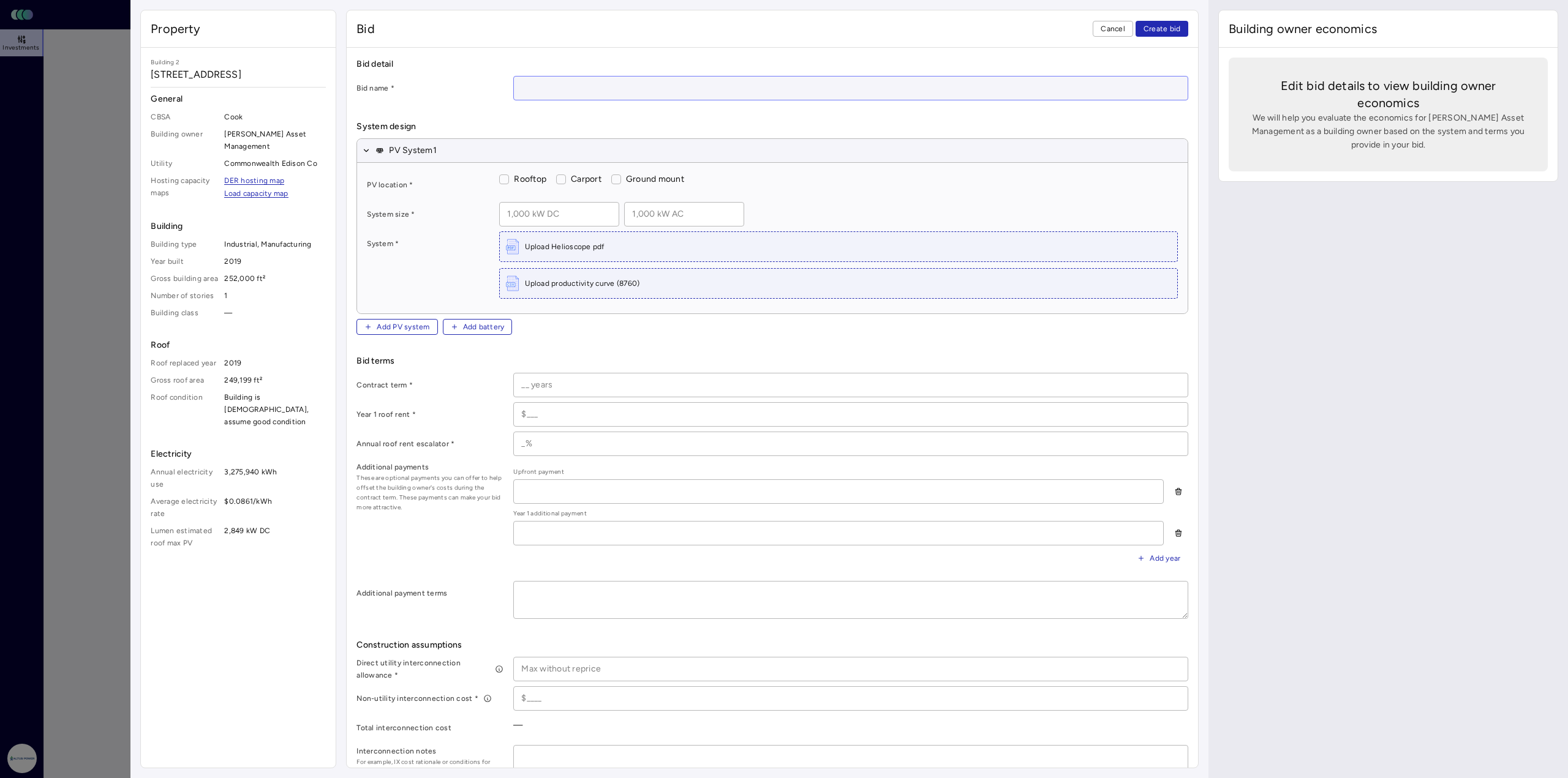 click at bounding box center (851, 88) 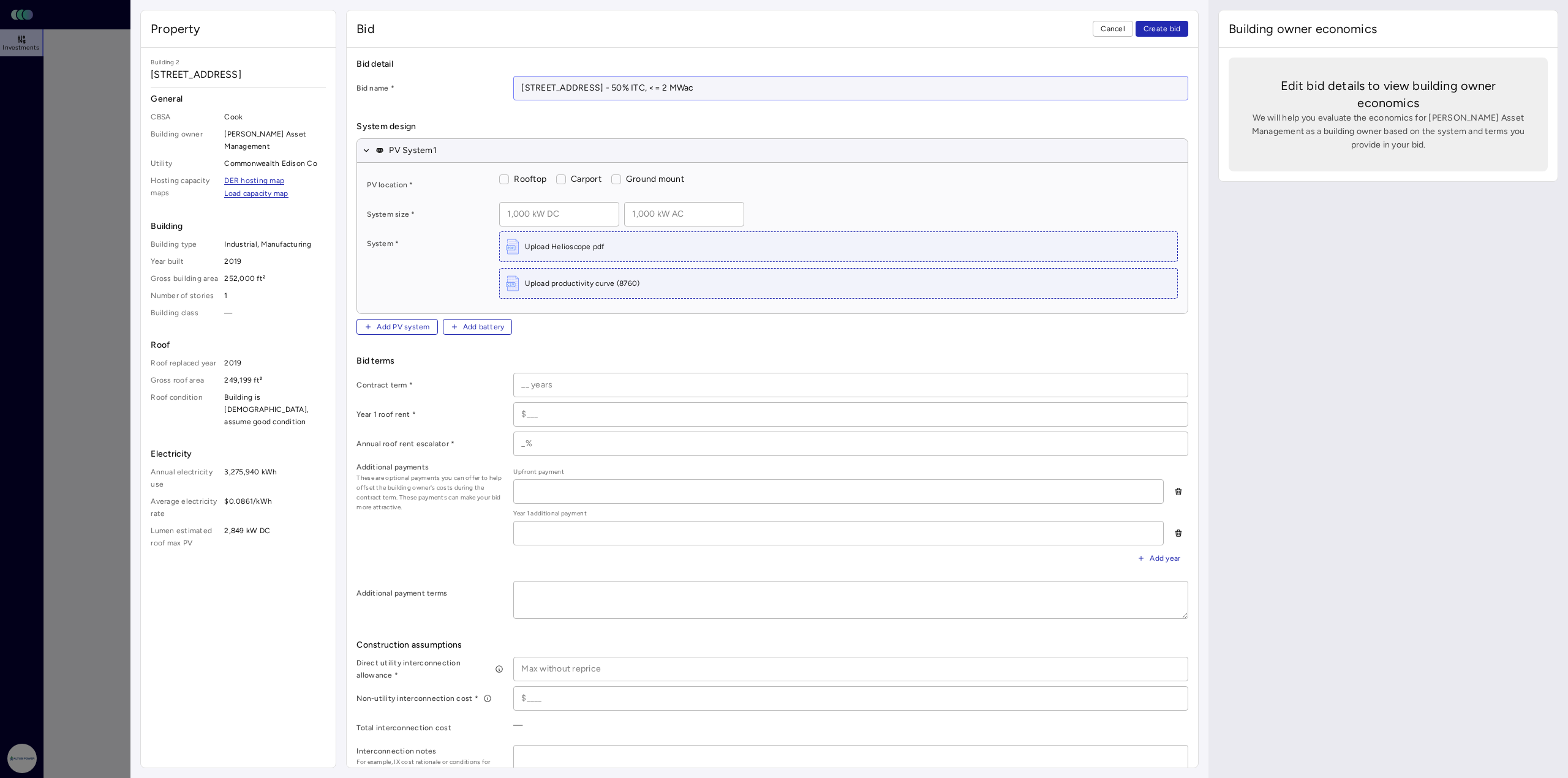 click on "[STREET_ADDRESS] - 50% ITC, <= 2 MWac" at bounding box center [851, 88] 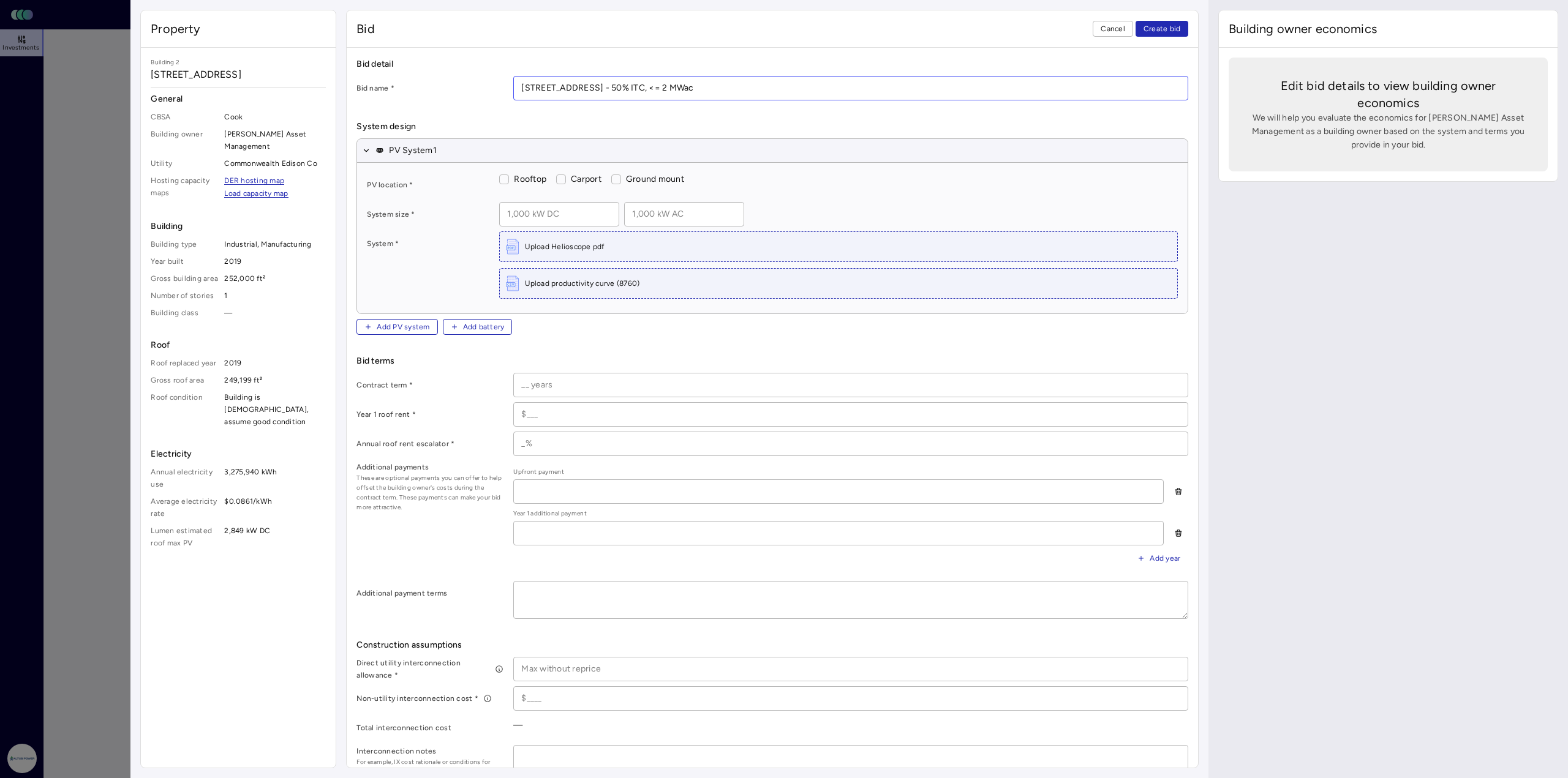type on "[STREET_ADDRESS] - 50% ITC, <= 2 MWac" 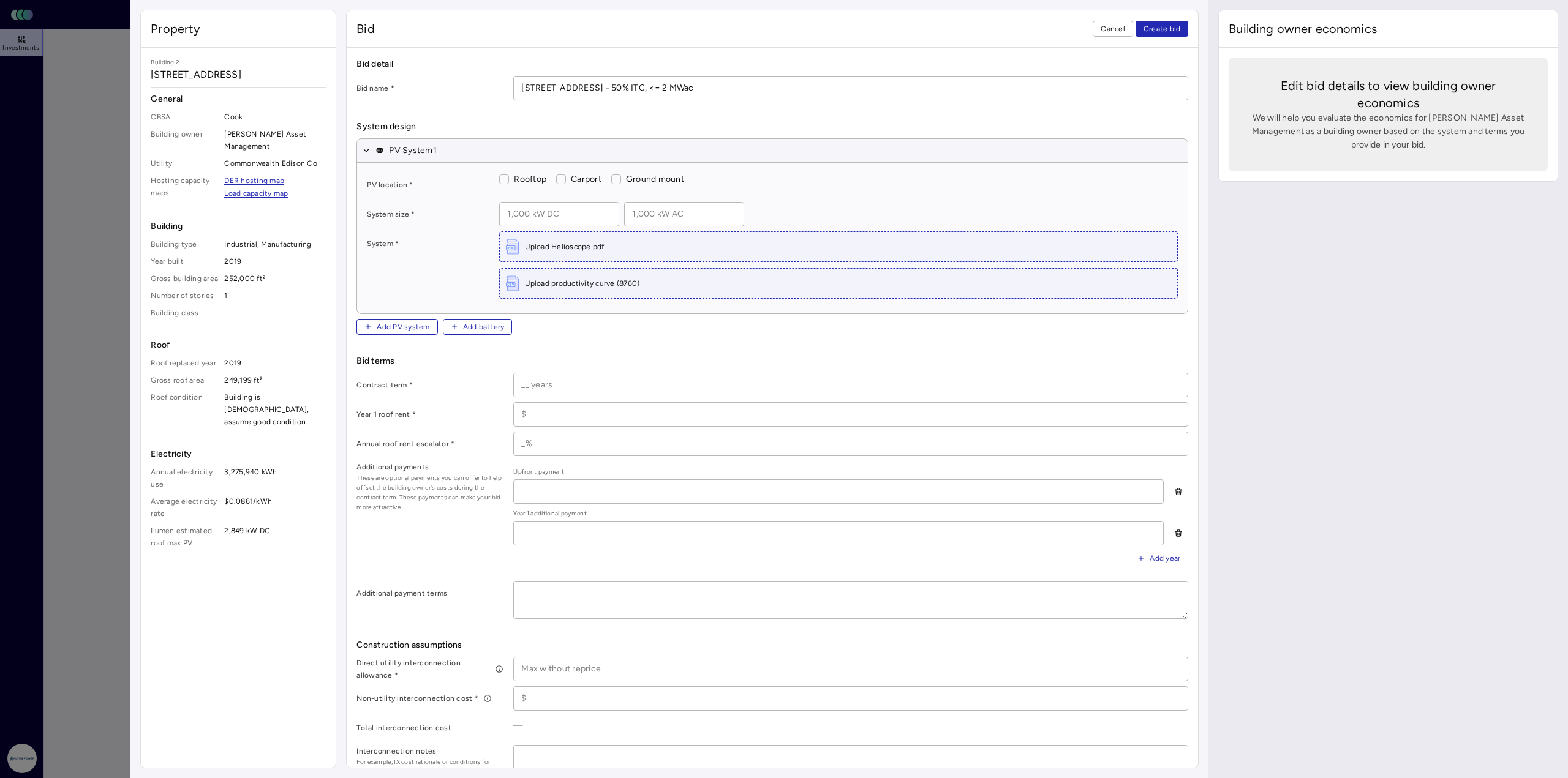 click on "Rooftop" at bounding box center (504, 179) 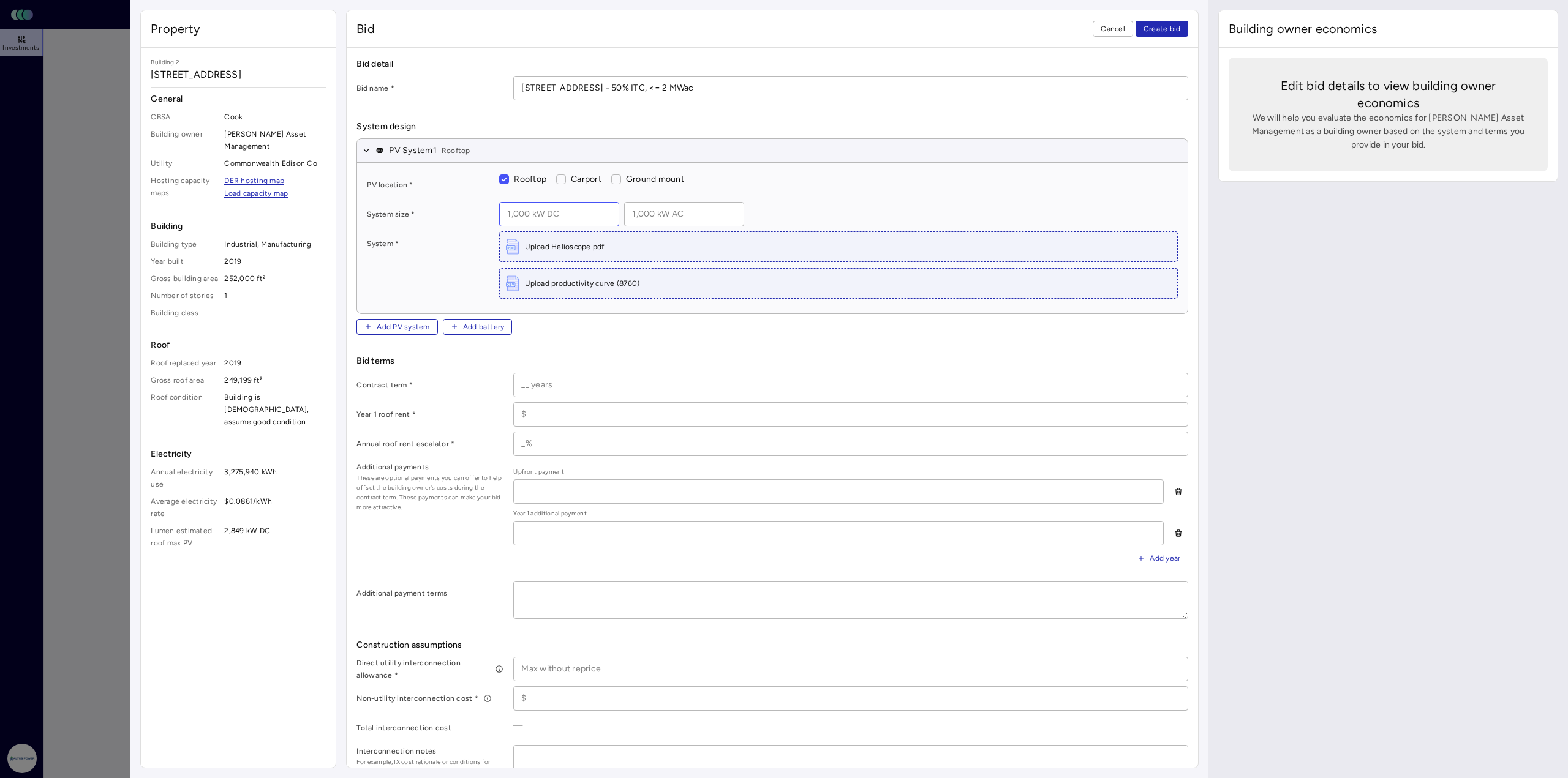 drag, startPoint x: 532, startPoint y: 214, endPoint x: 755, endPoint y: 469, distance: 338.7536 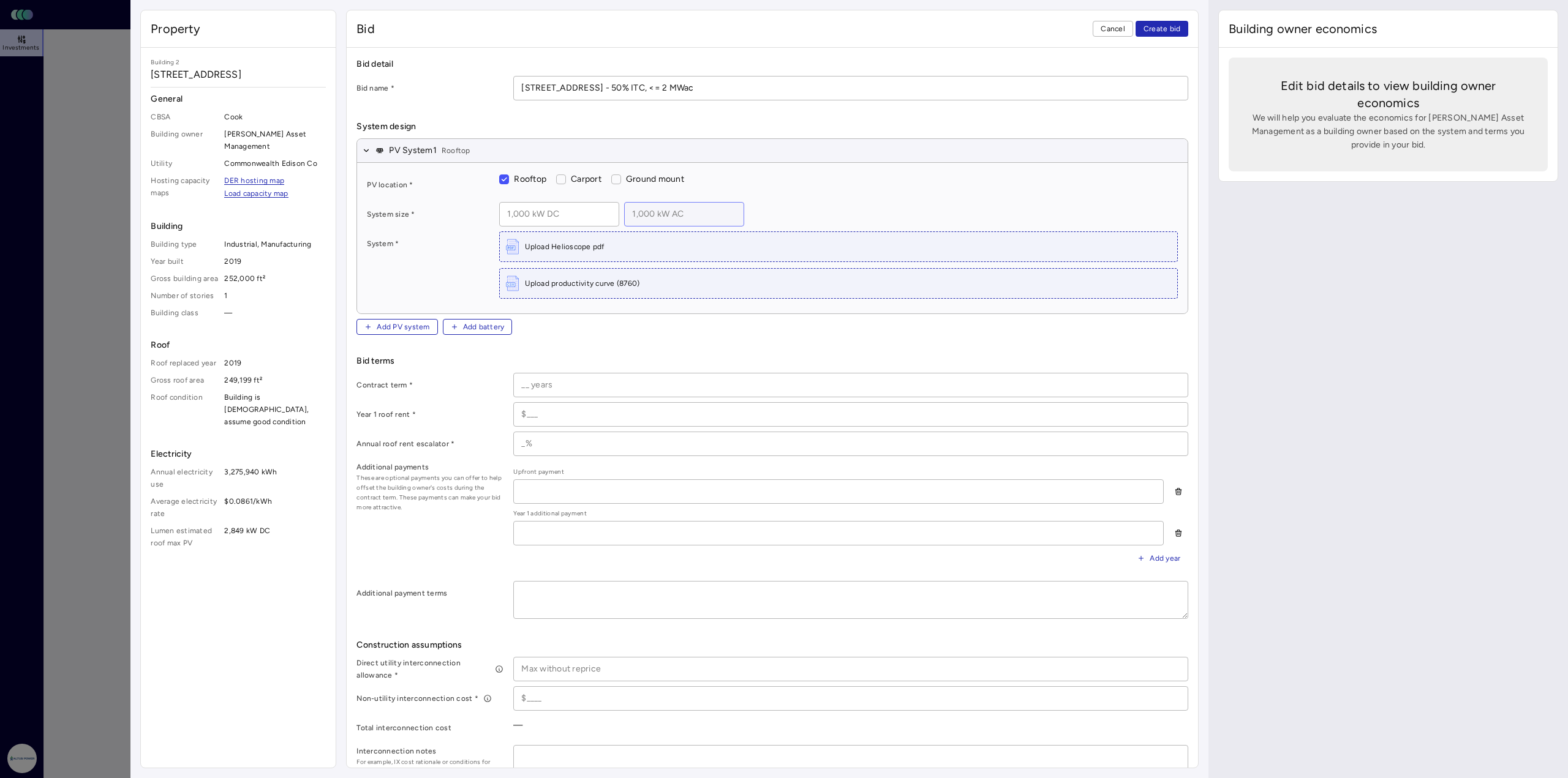click at bounding box center (684, 214) 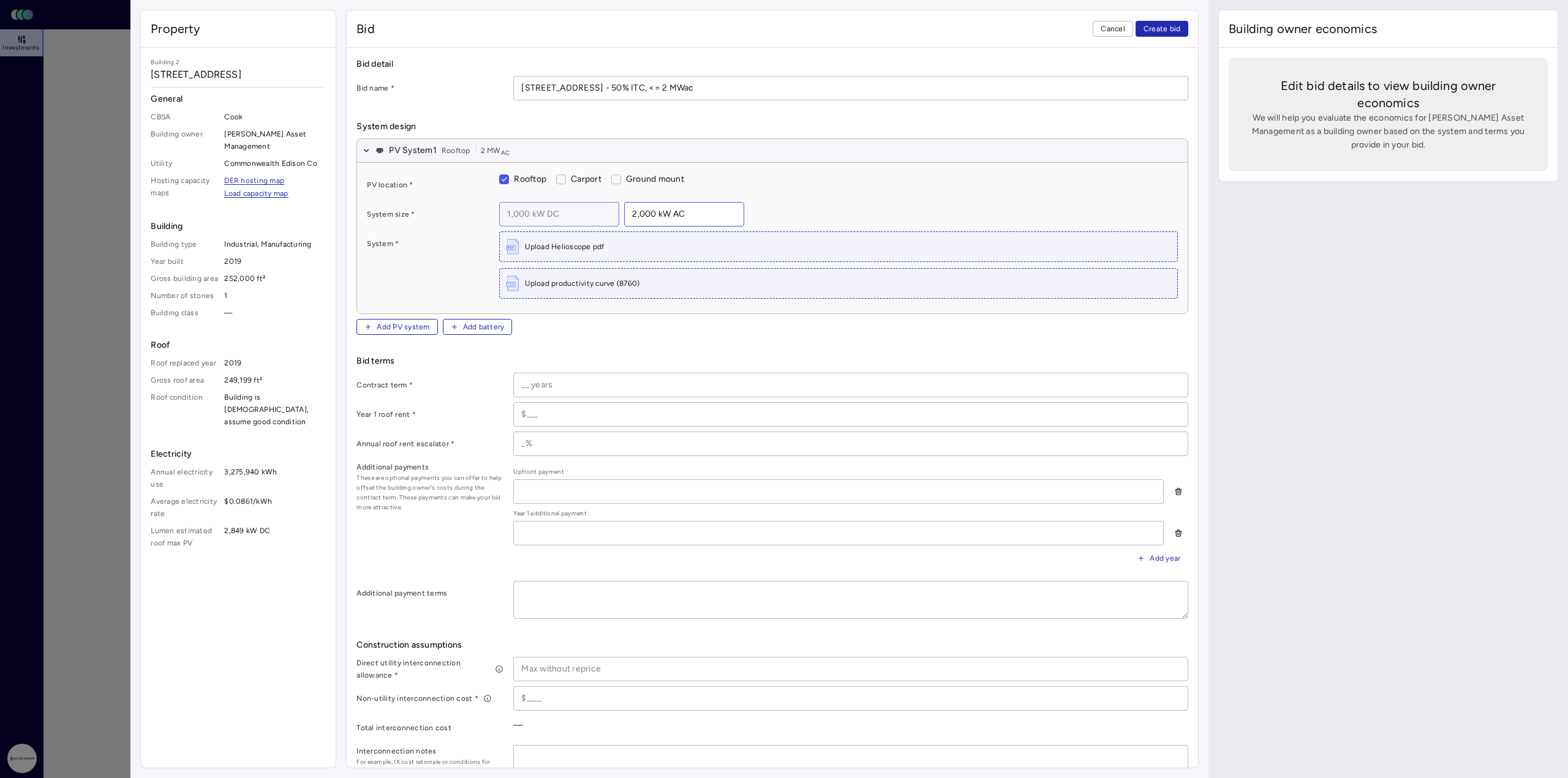 type on "2,000 kW AC" 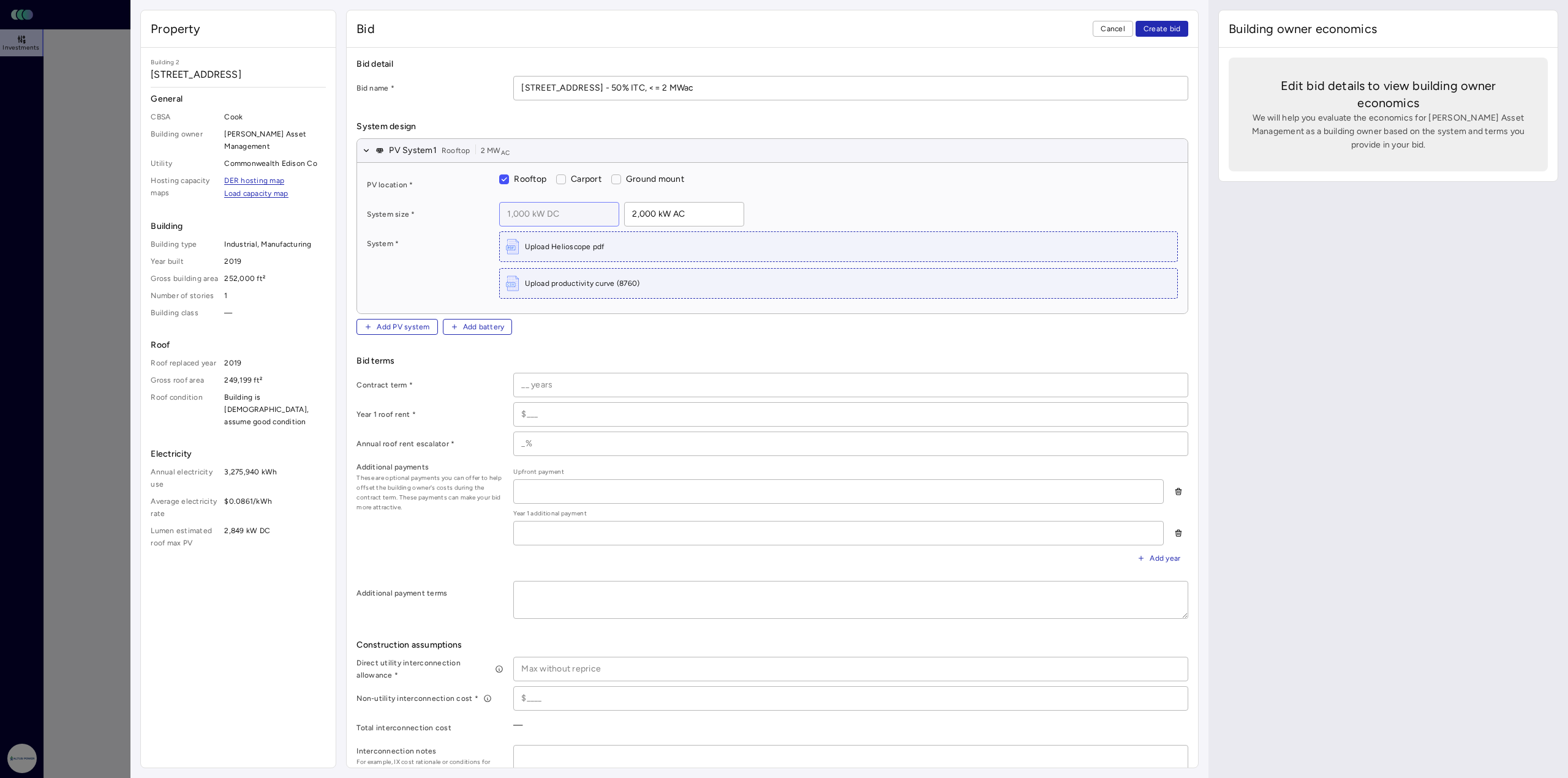 click at bounding box center (559, 214) 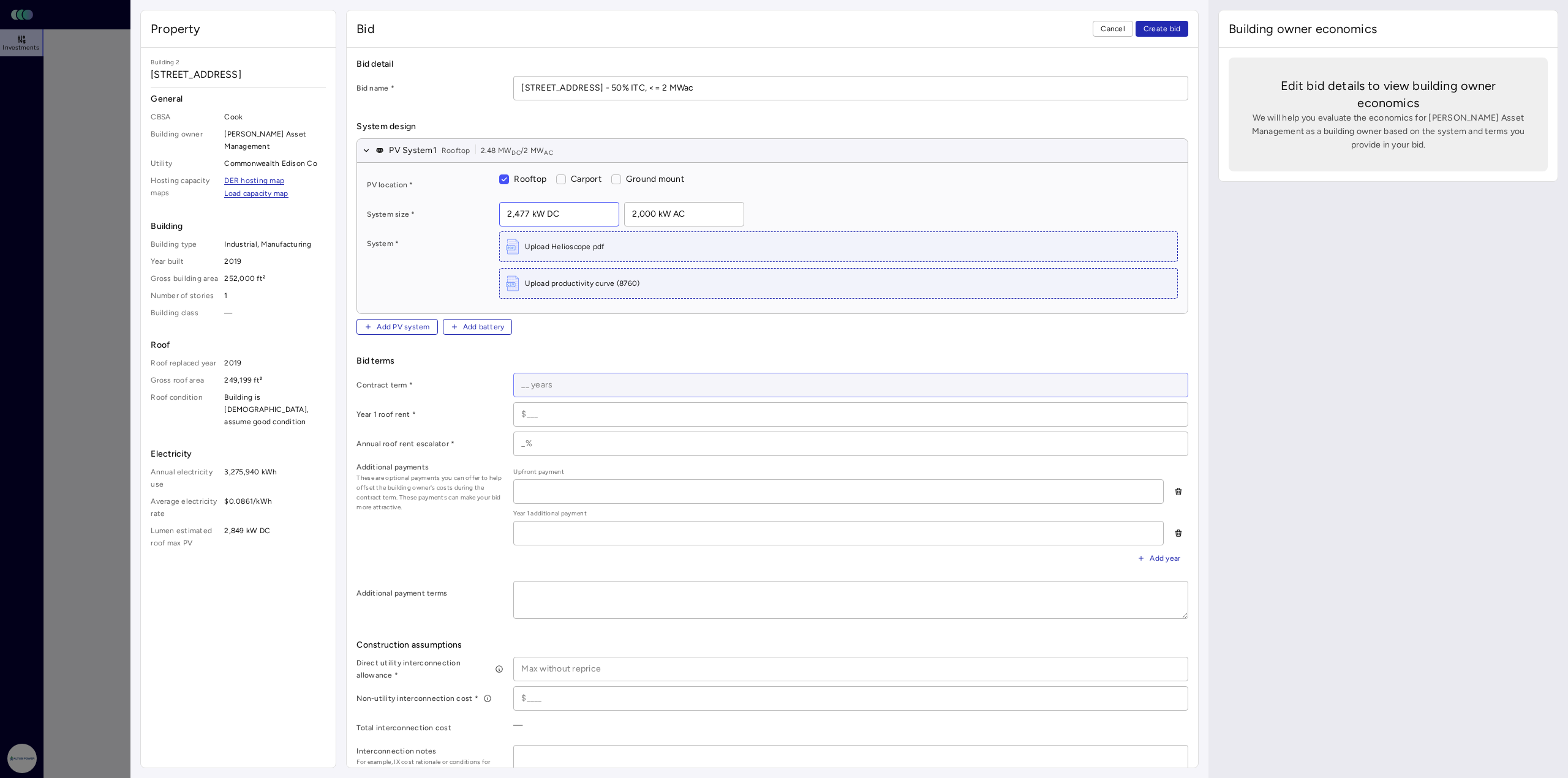 type on "2,477 kW DC" 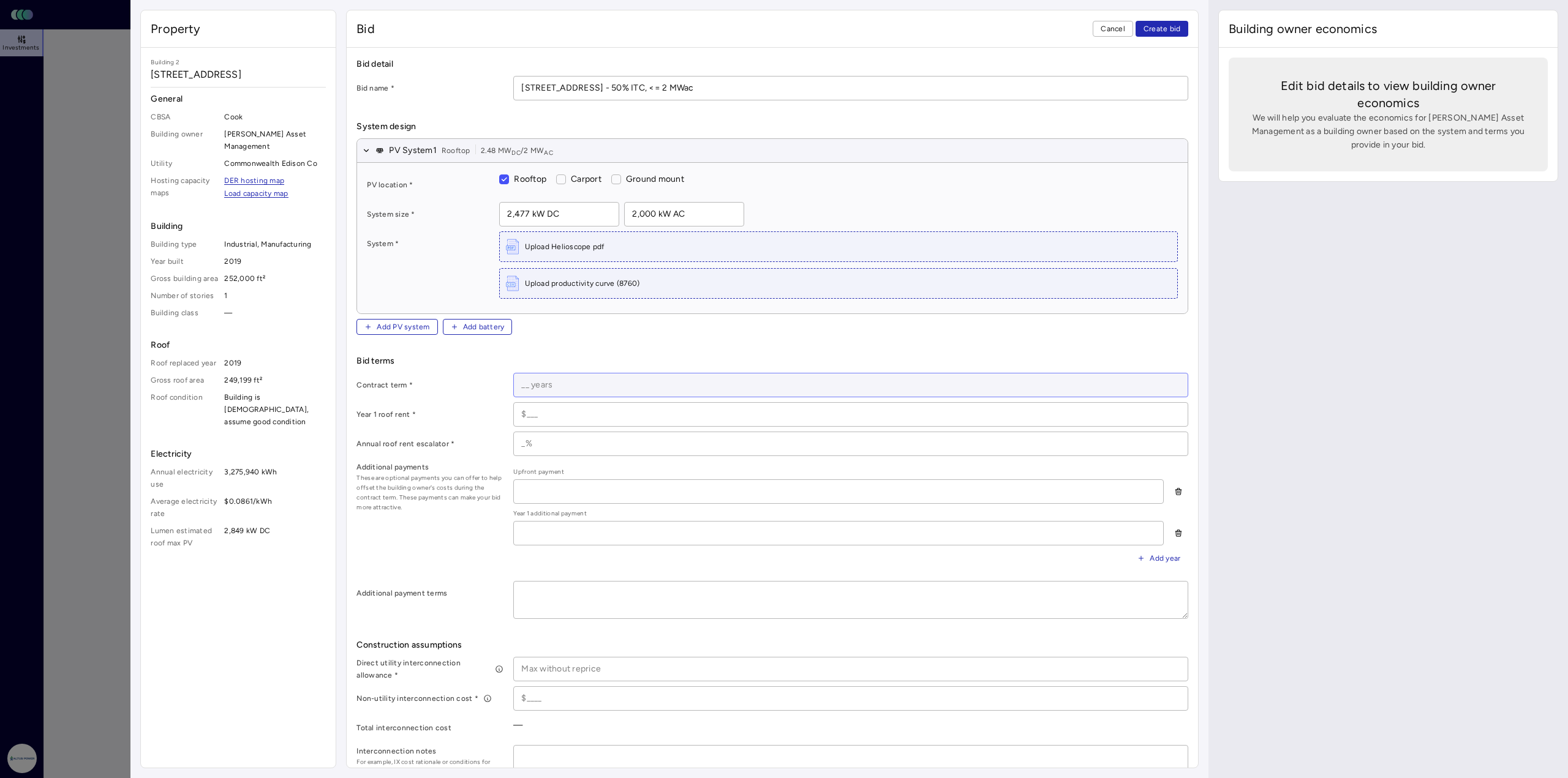 click at bounding box center (851, 385) 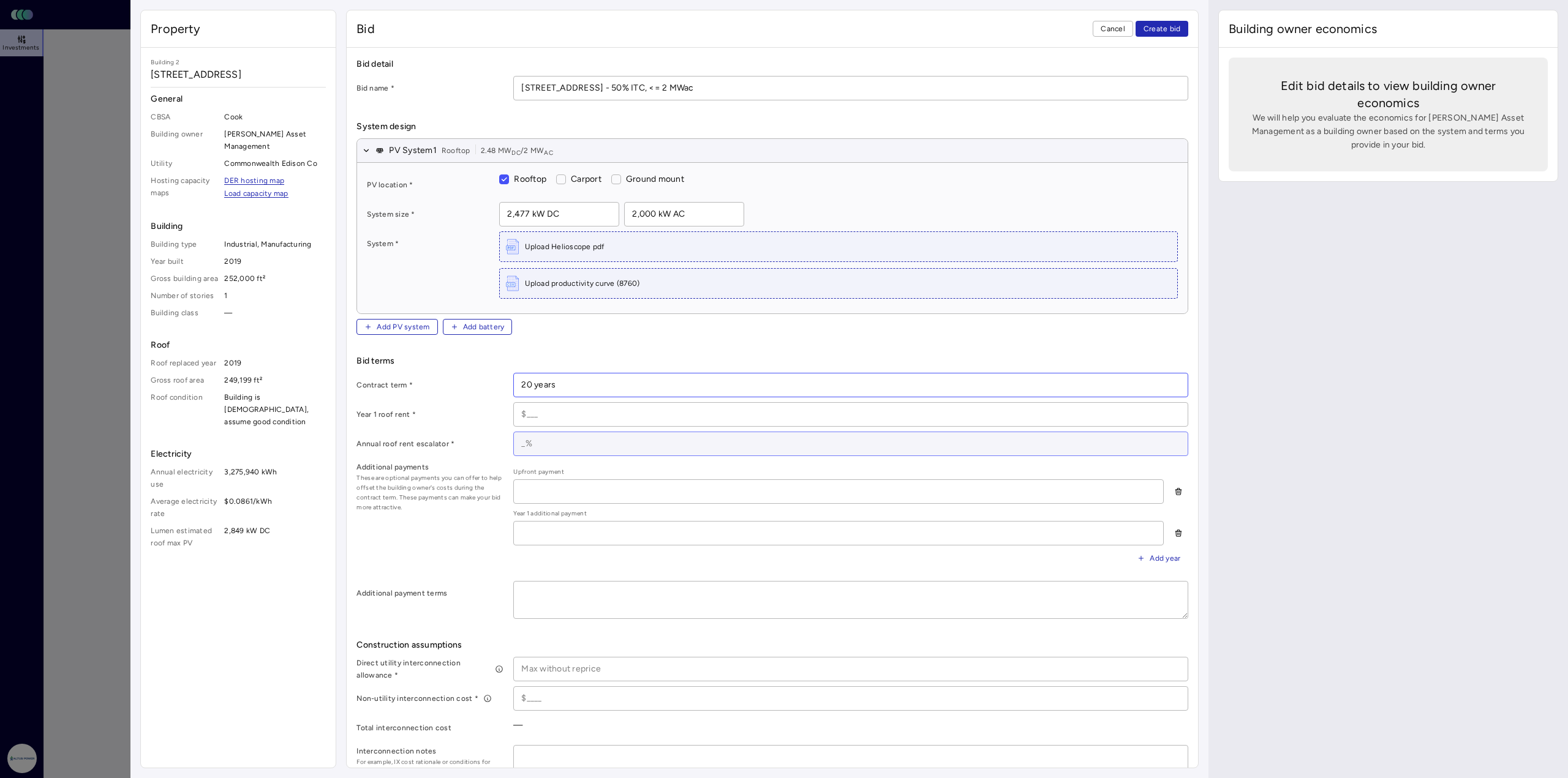 type on "20 years" 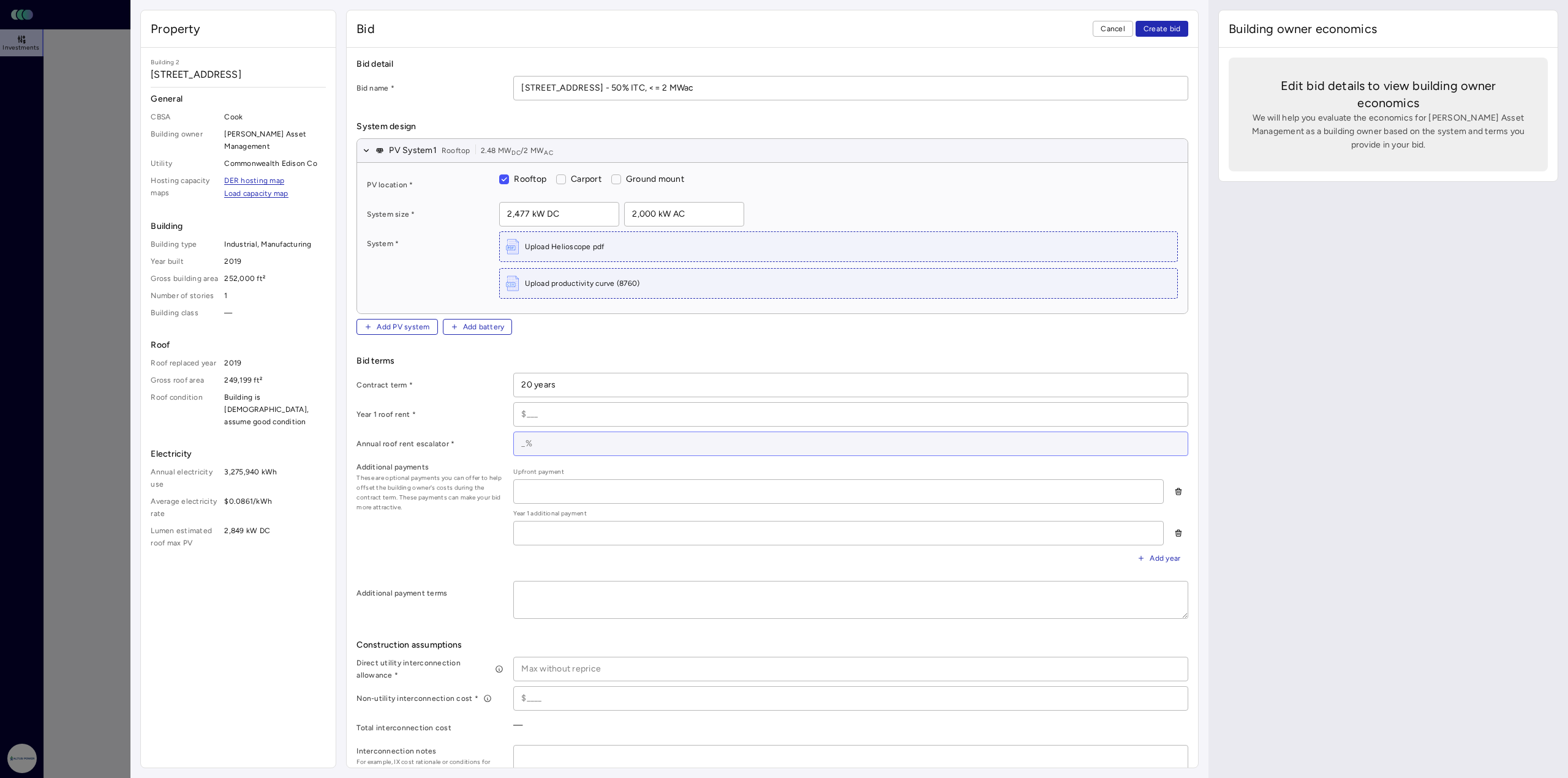 click at bounding box center [851, 444] 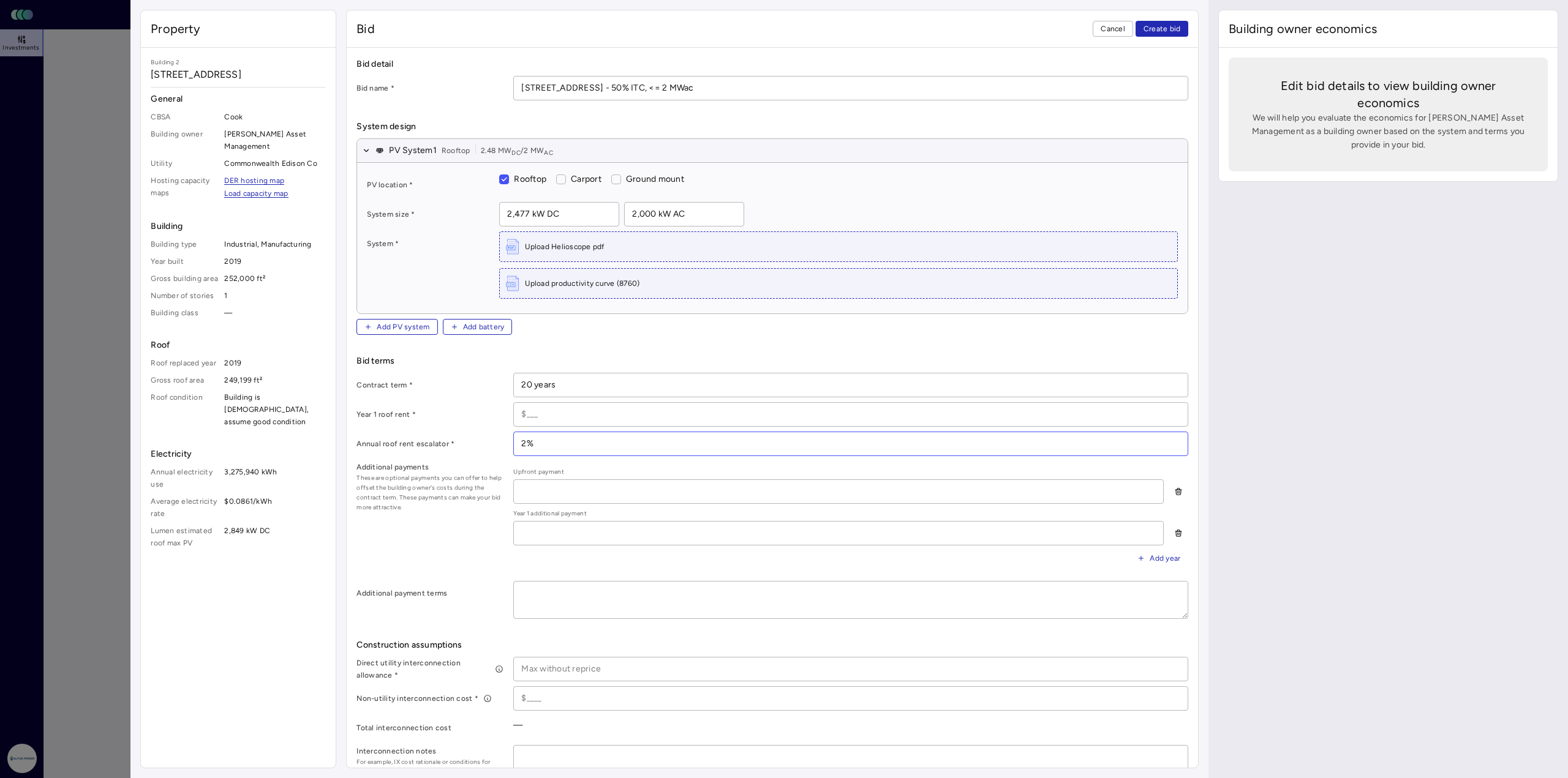 type on "2%" 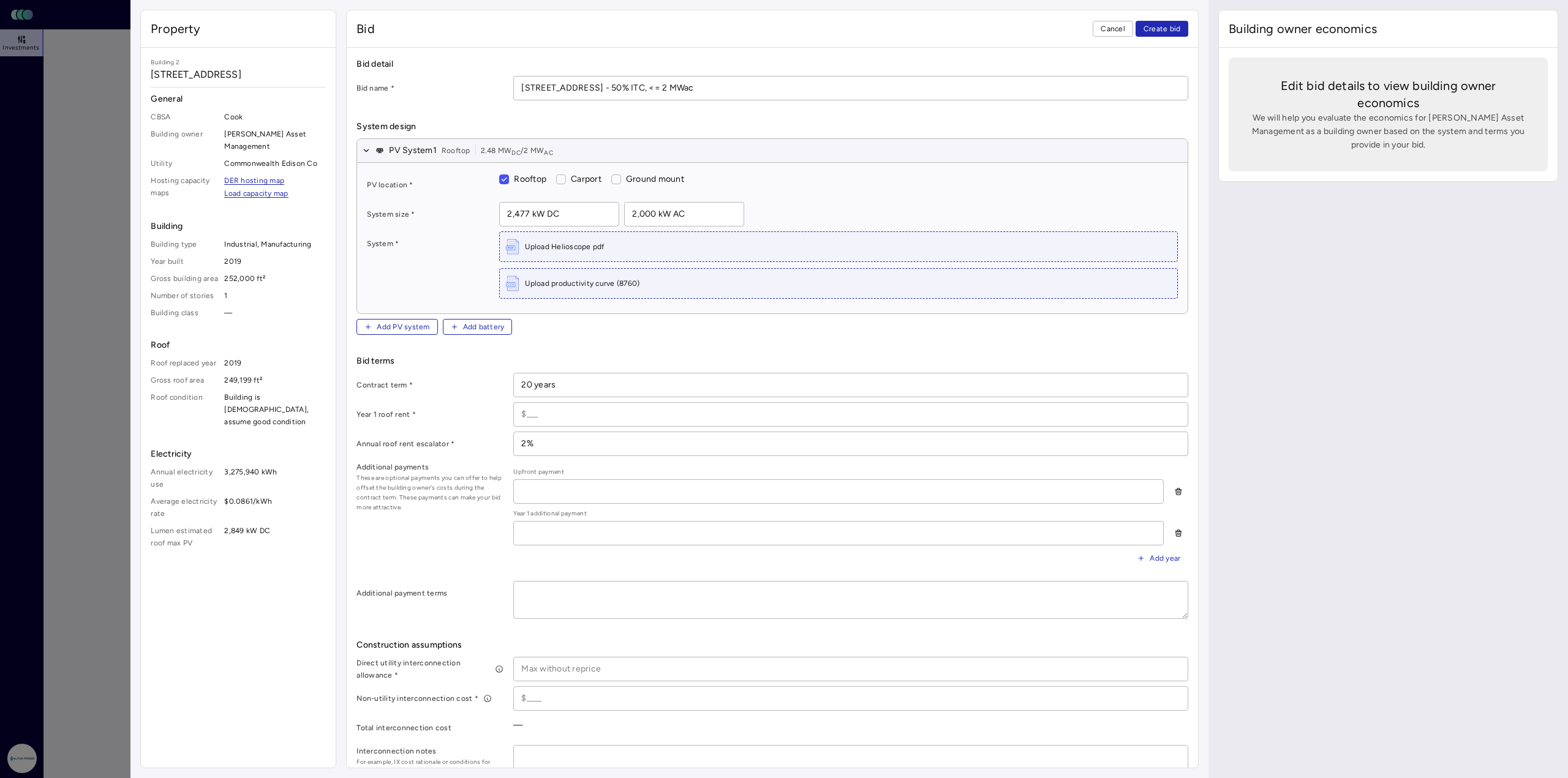 click on "Bid terms" at bounding box center [772, 361] 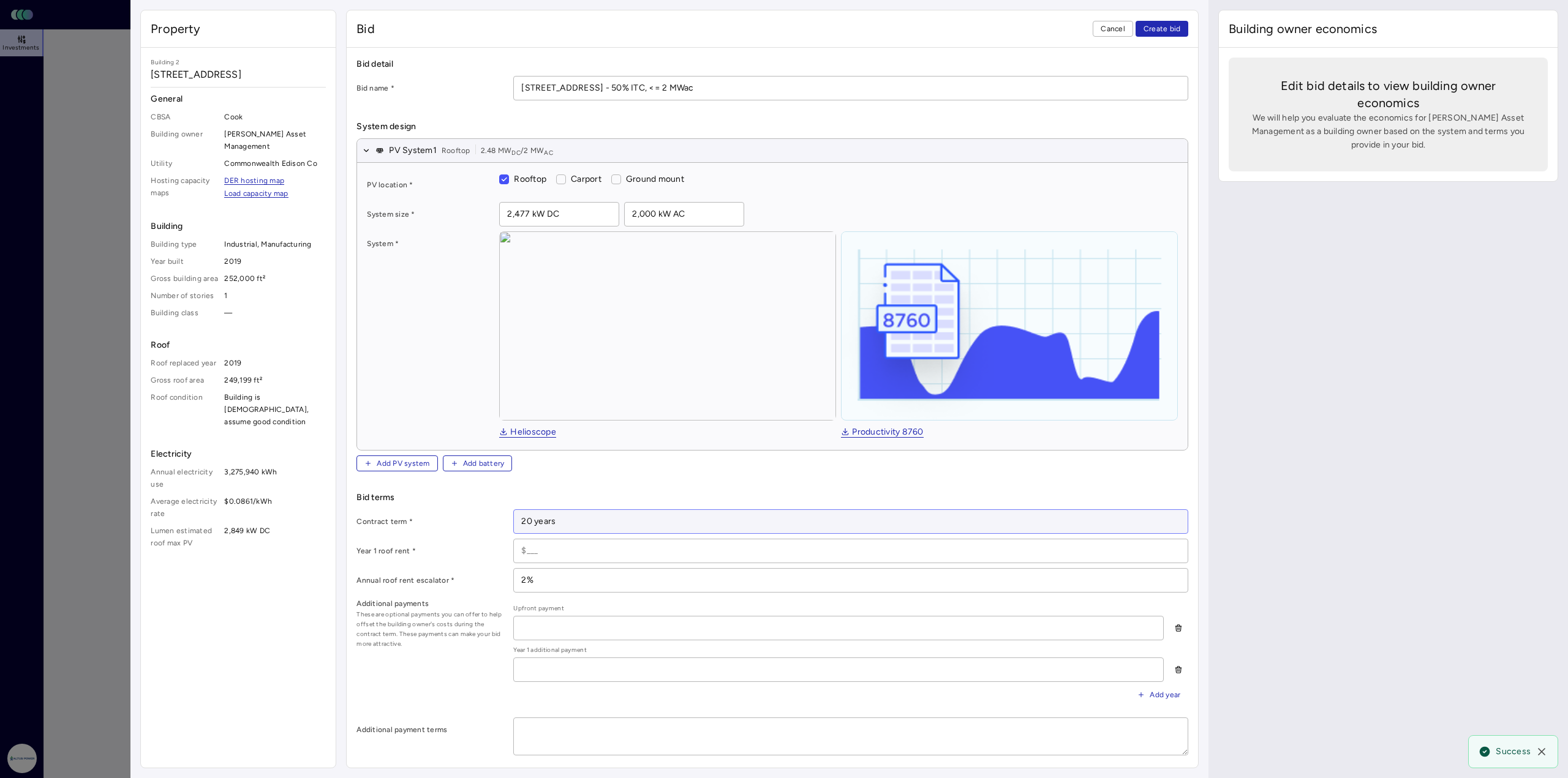 scroll, scrollTop: 61, scrollLeft: 0, axis: vertical 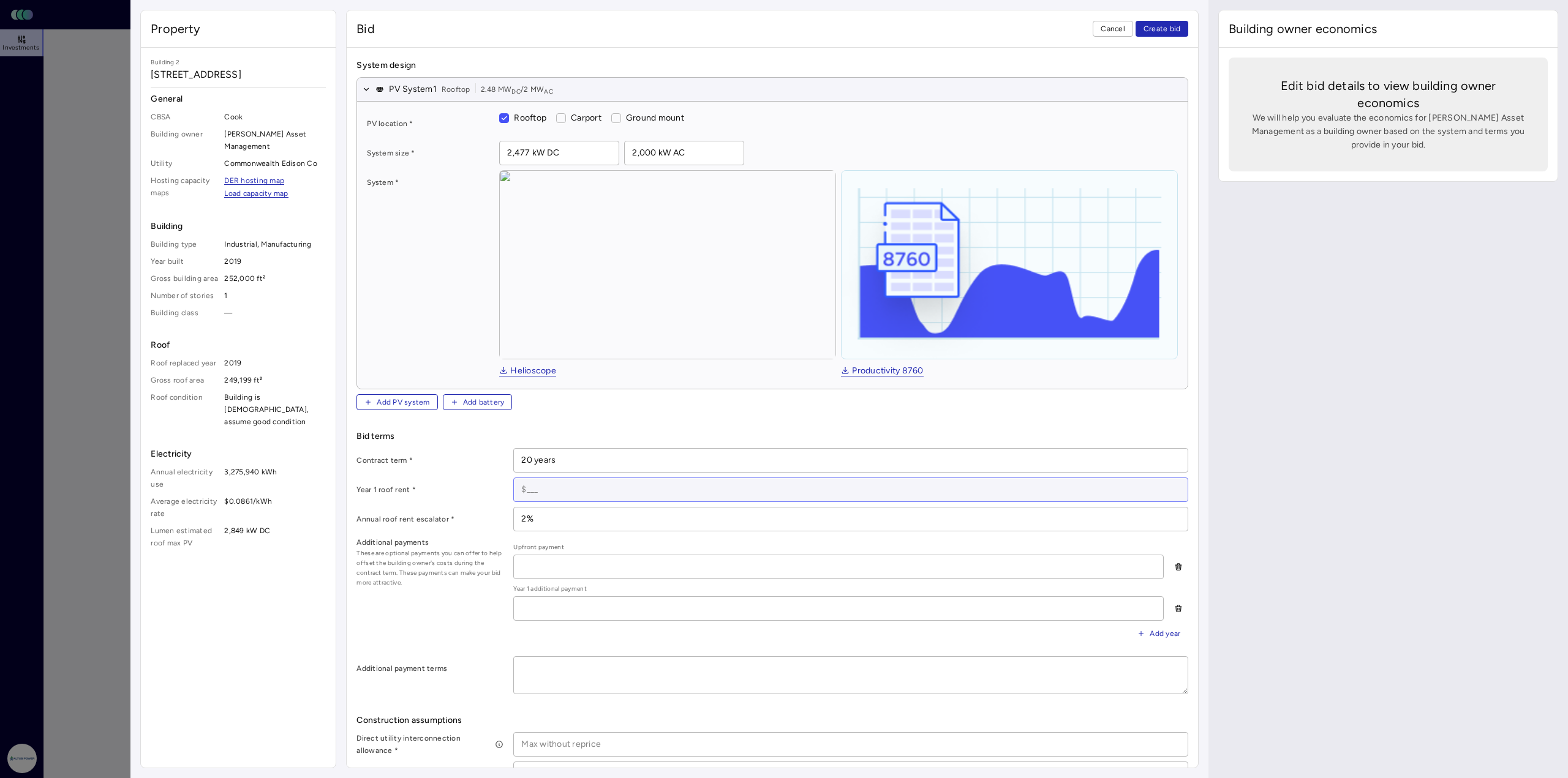click at bounding box center [851, 490] 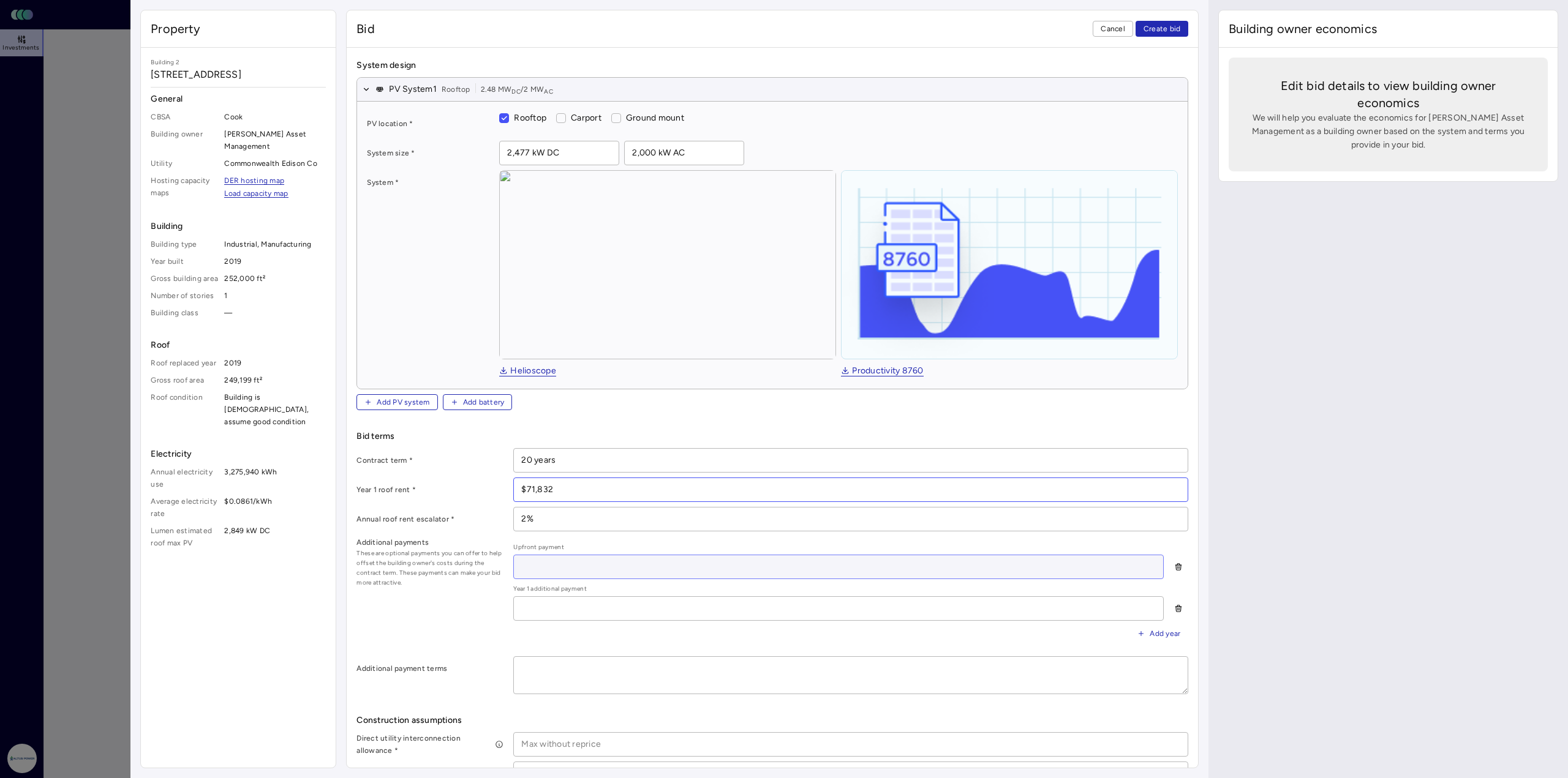 type on "$71,832" 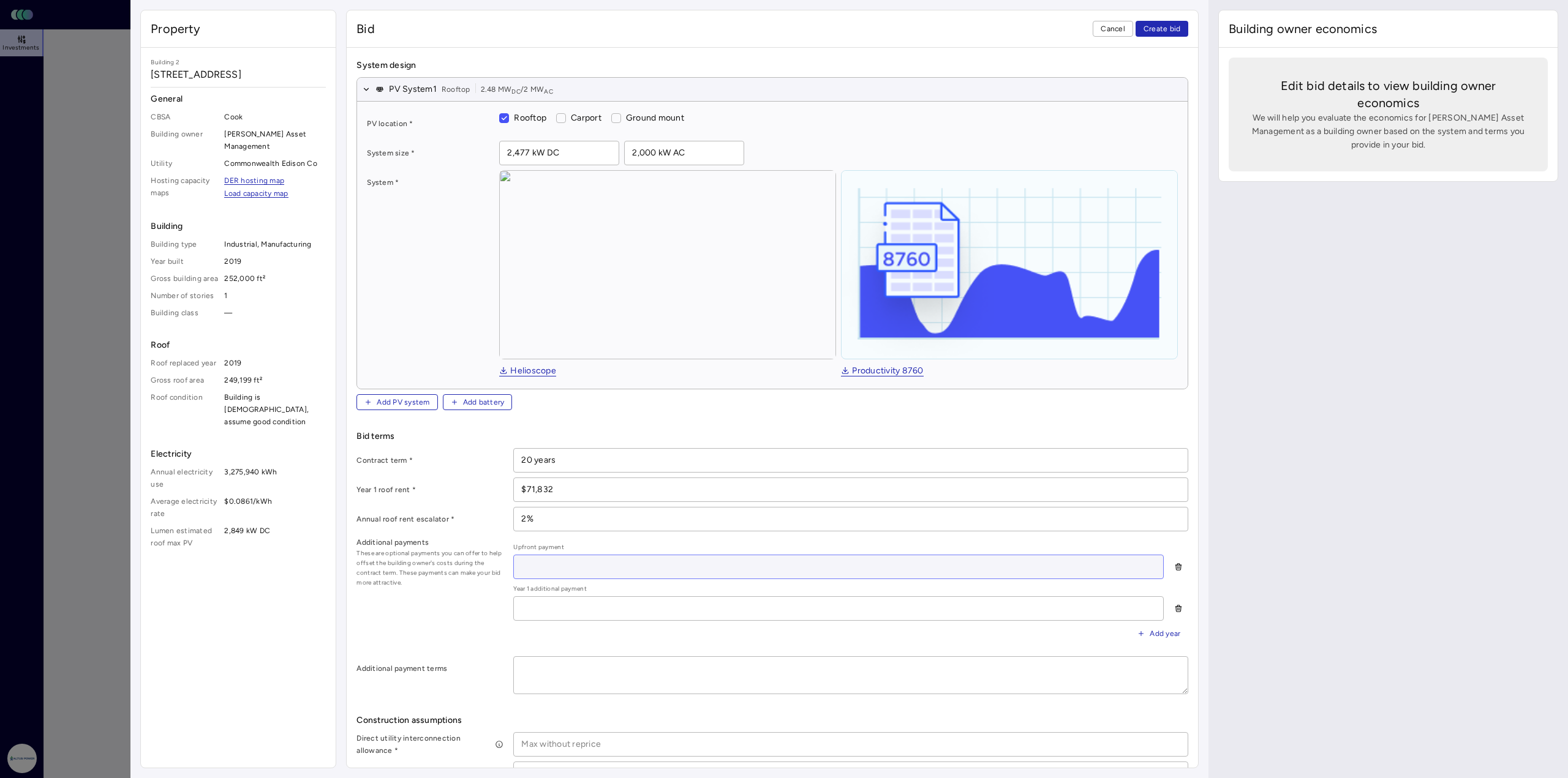 click at bounding box center [839, 567] 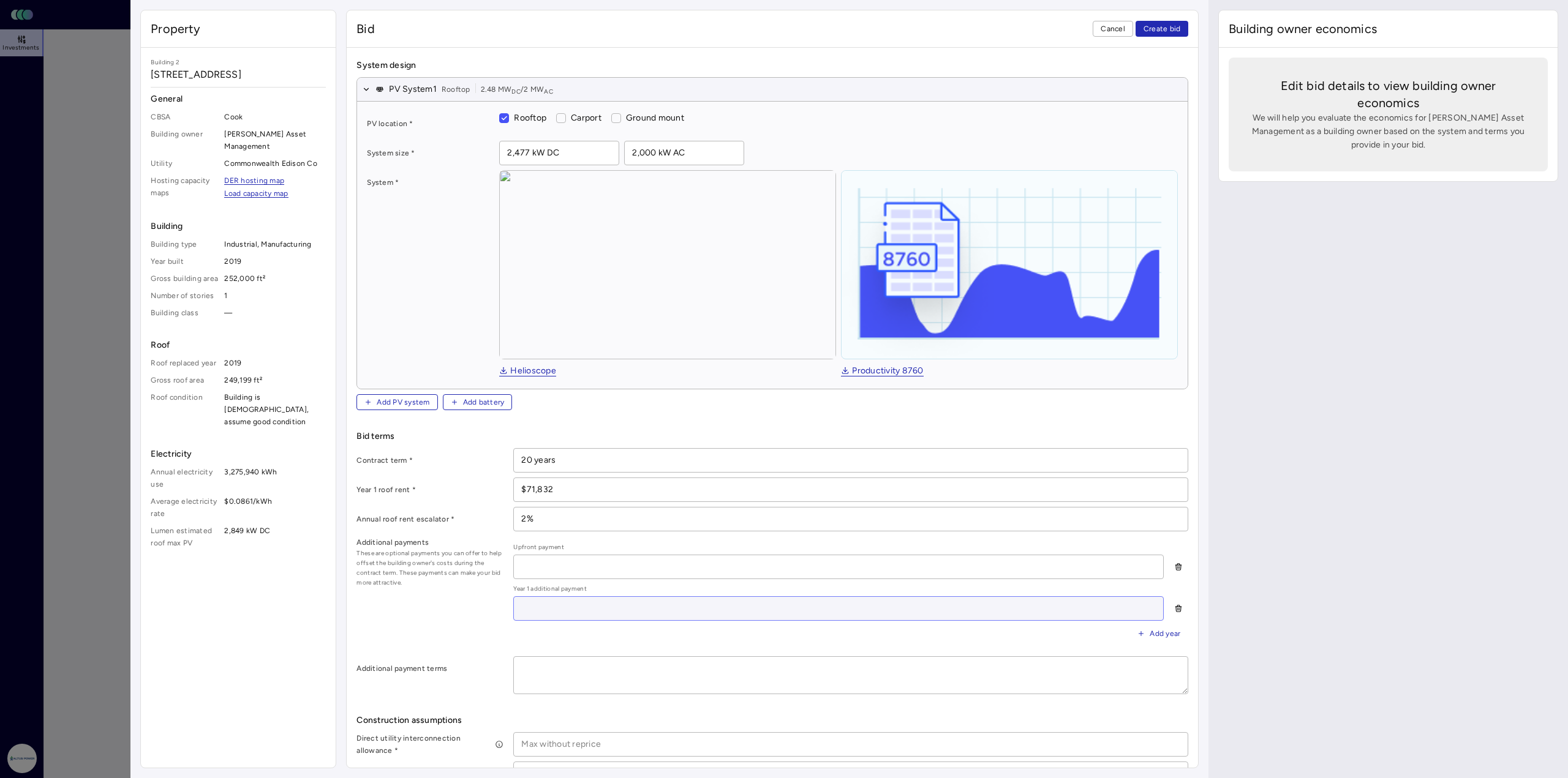 click at bounding box center (839, 608) 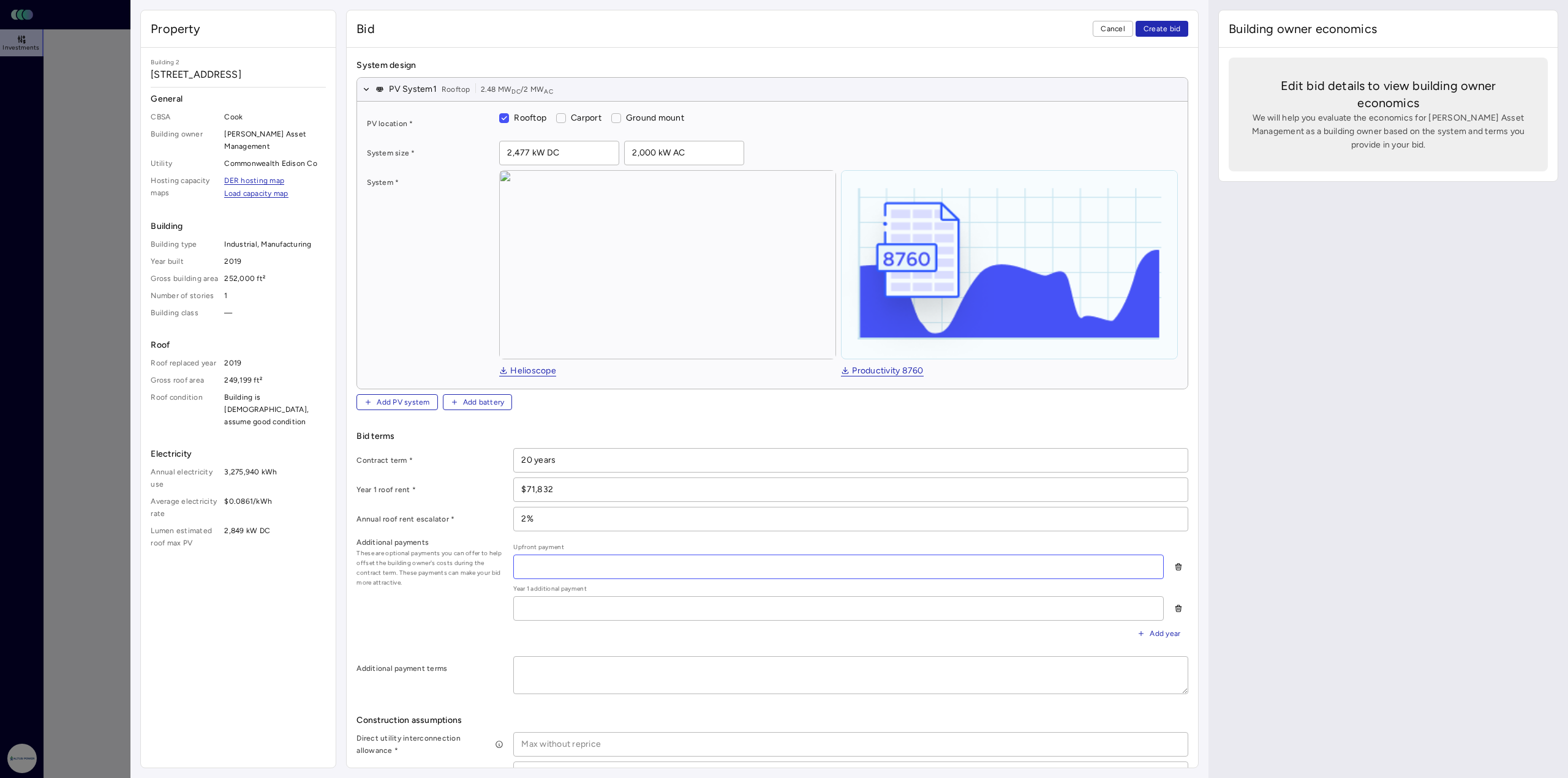 drag, startPoint x: 554, startPoint y: 572, endPoint x: 524, endPoint y: 587, distance: 33.54102 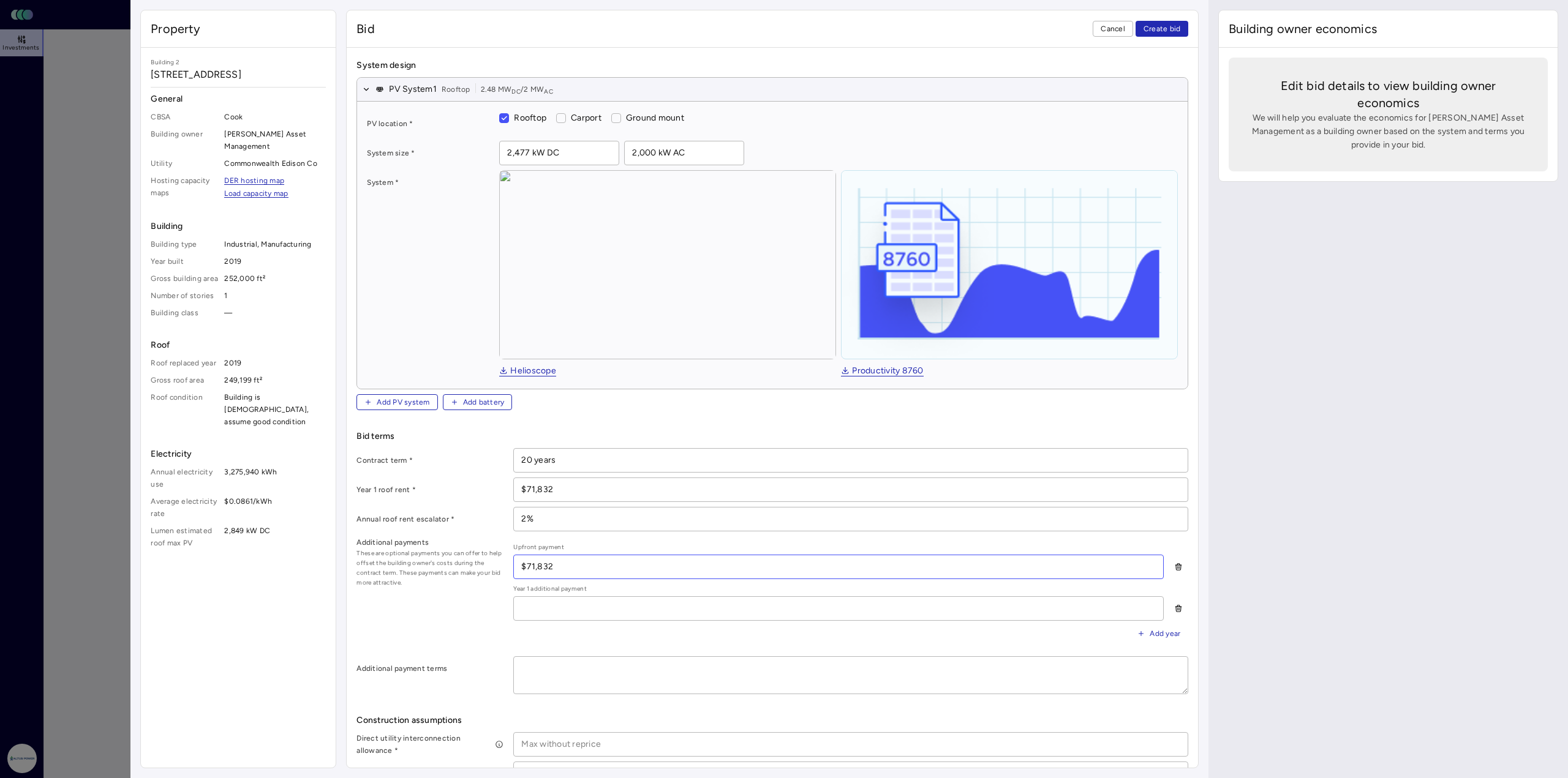 type on "$71,832" 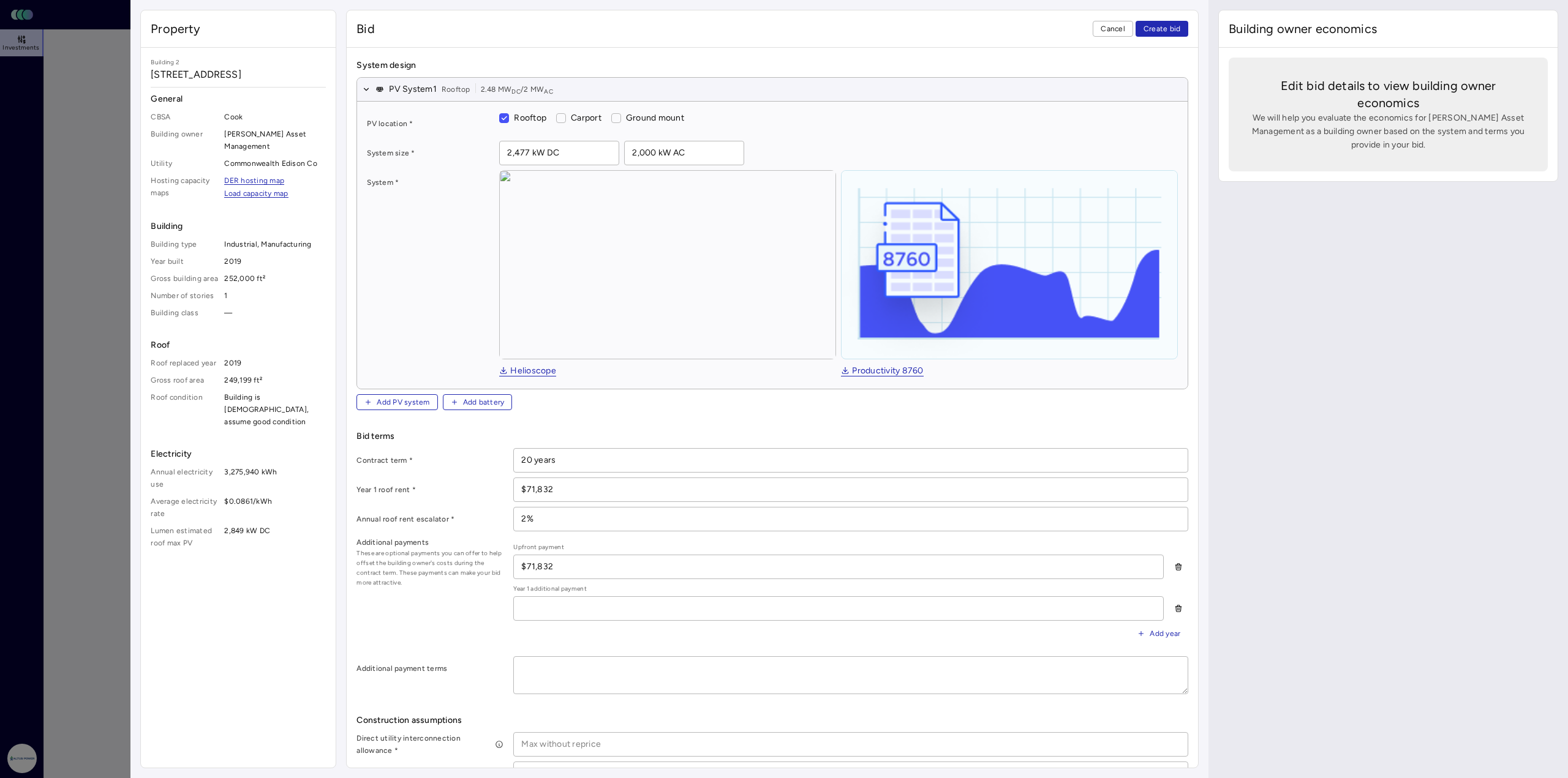 click on "Additional payments   These are optional payments you can offer to help offset the building owner's costs during the contract term. These payments can make your bid more attractive. Upfront payment $71,832 Year 1 additional payment Add year" at bounding box center [772, 594] 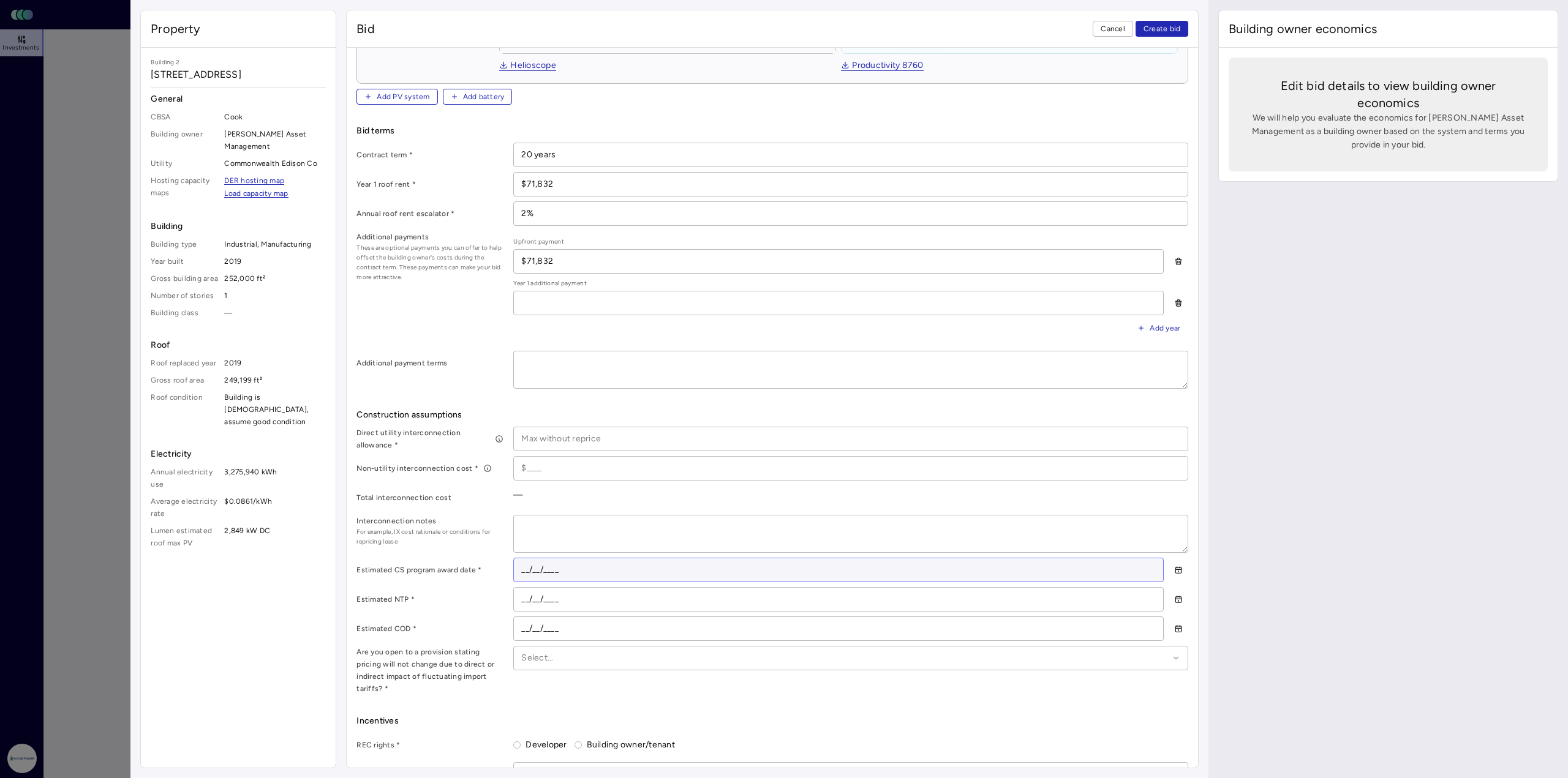scroll, scrollTop: 367, scrollLeft: 0, axis: vertical 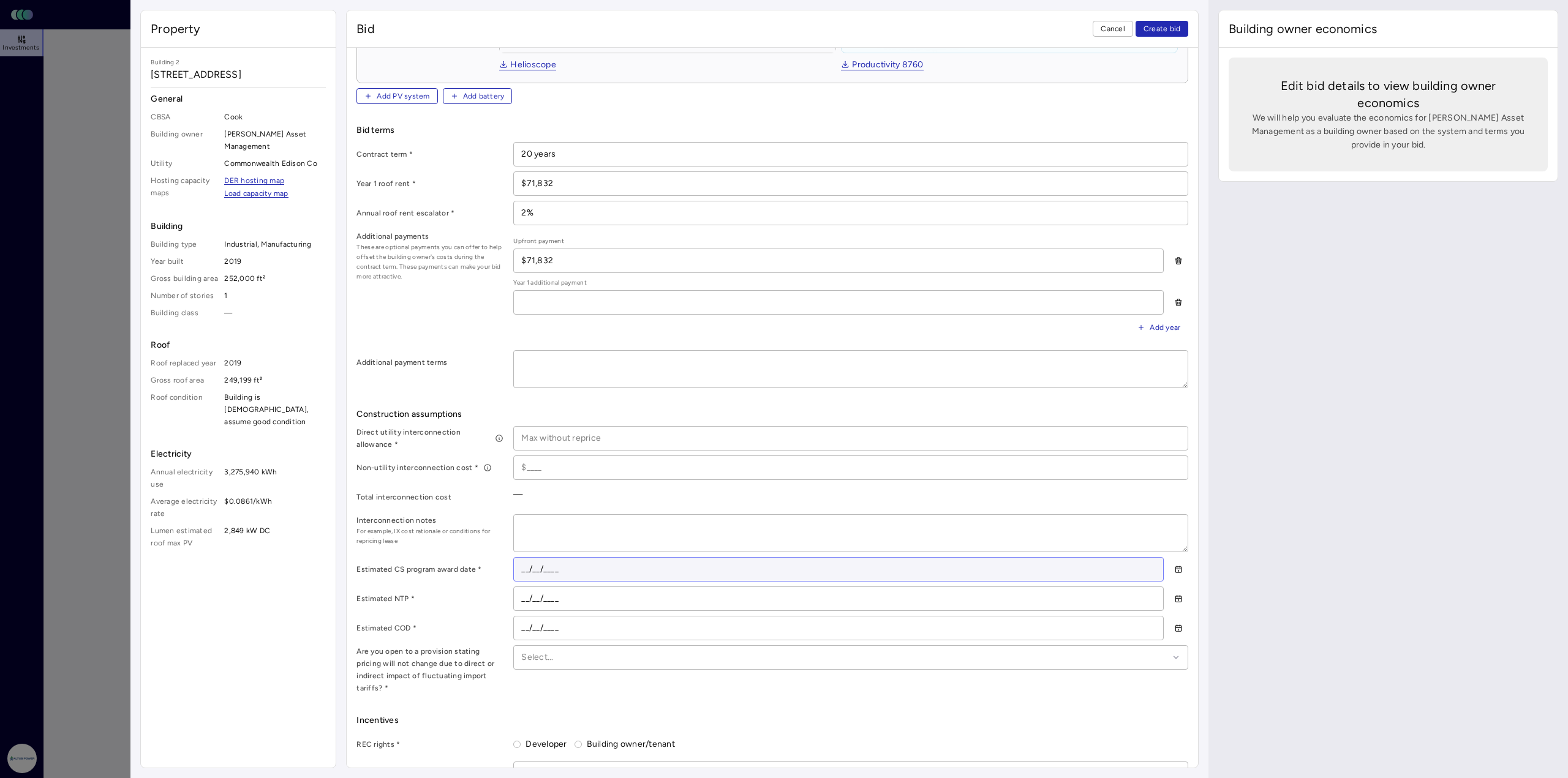 click on "__/__/____" at bounding box center [839, 569] 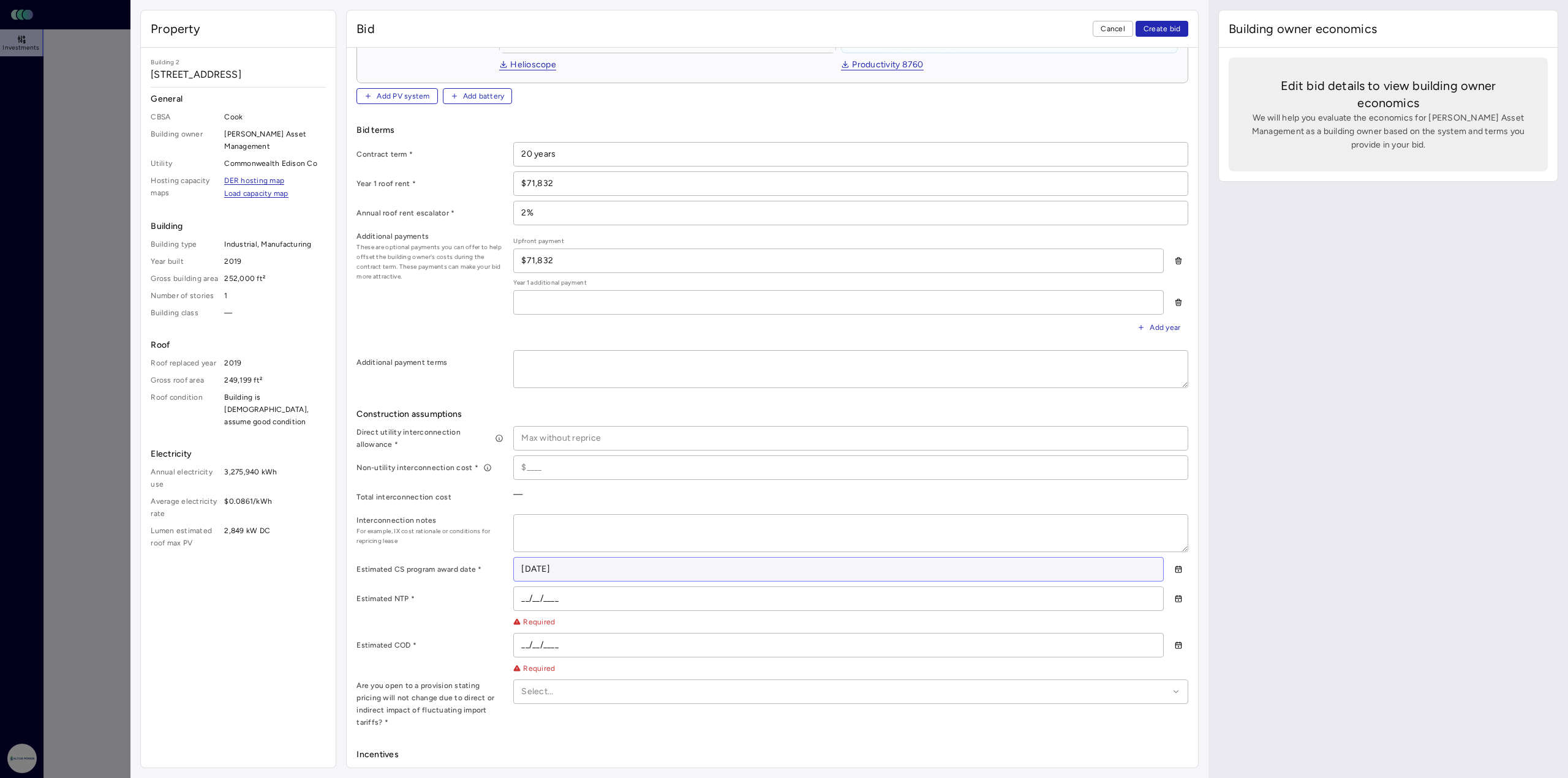 type on "[DATE]" 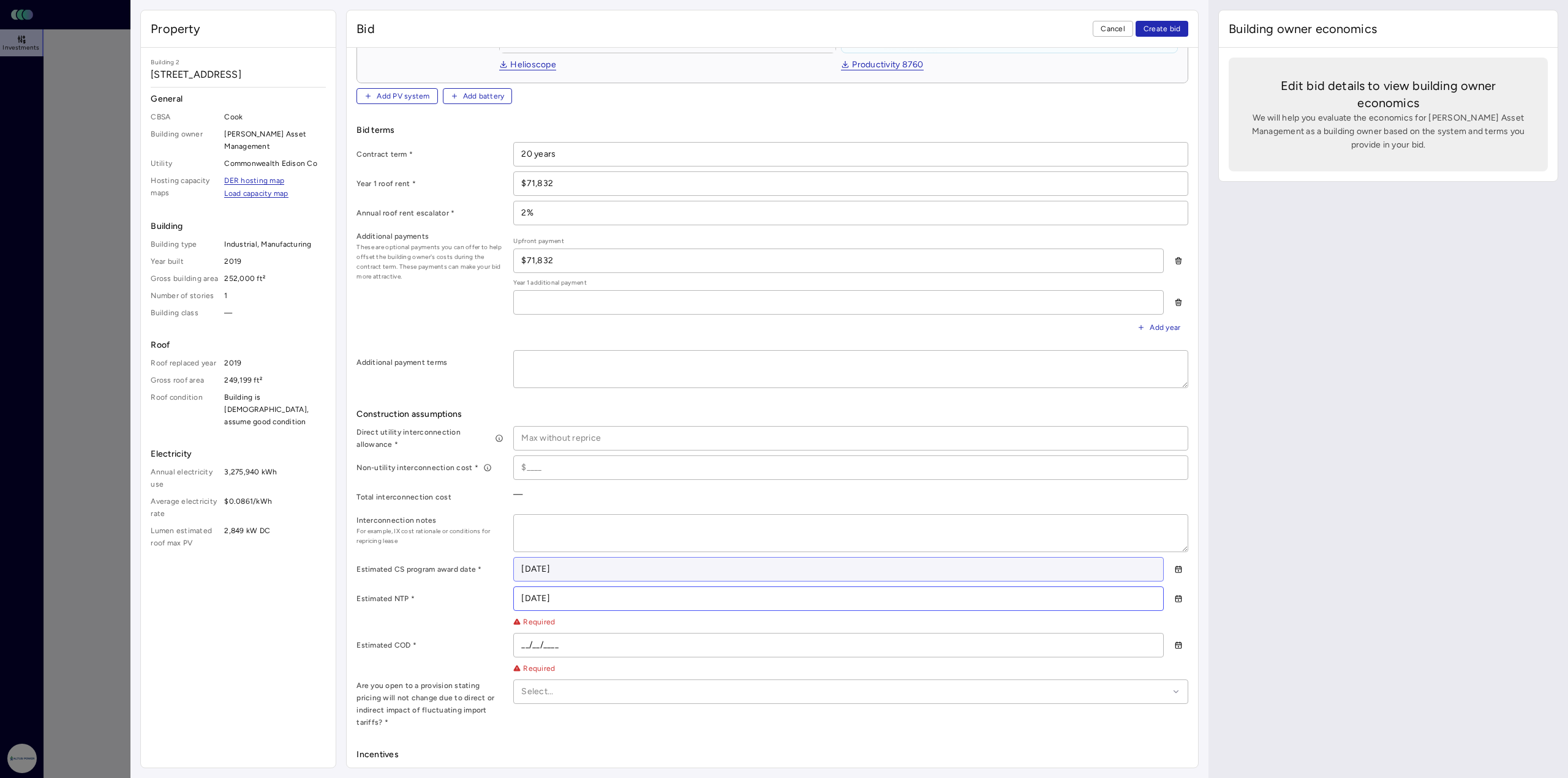 type on "[DATE]" 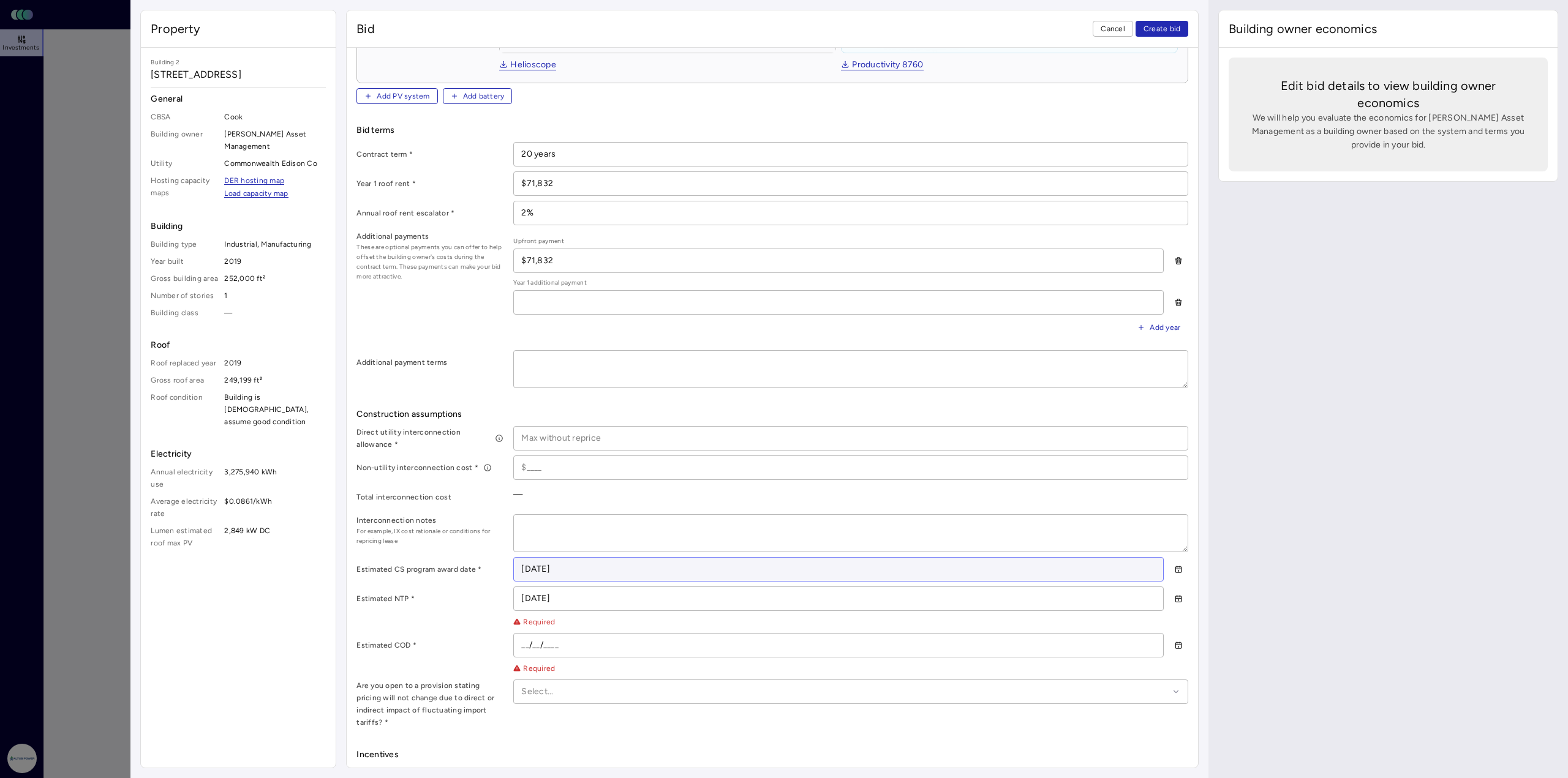 type 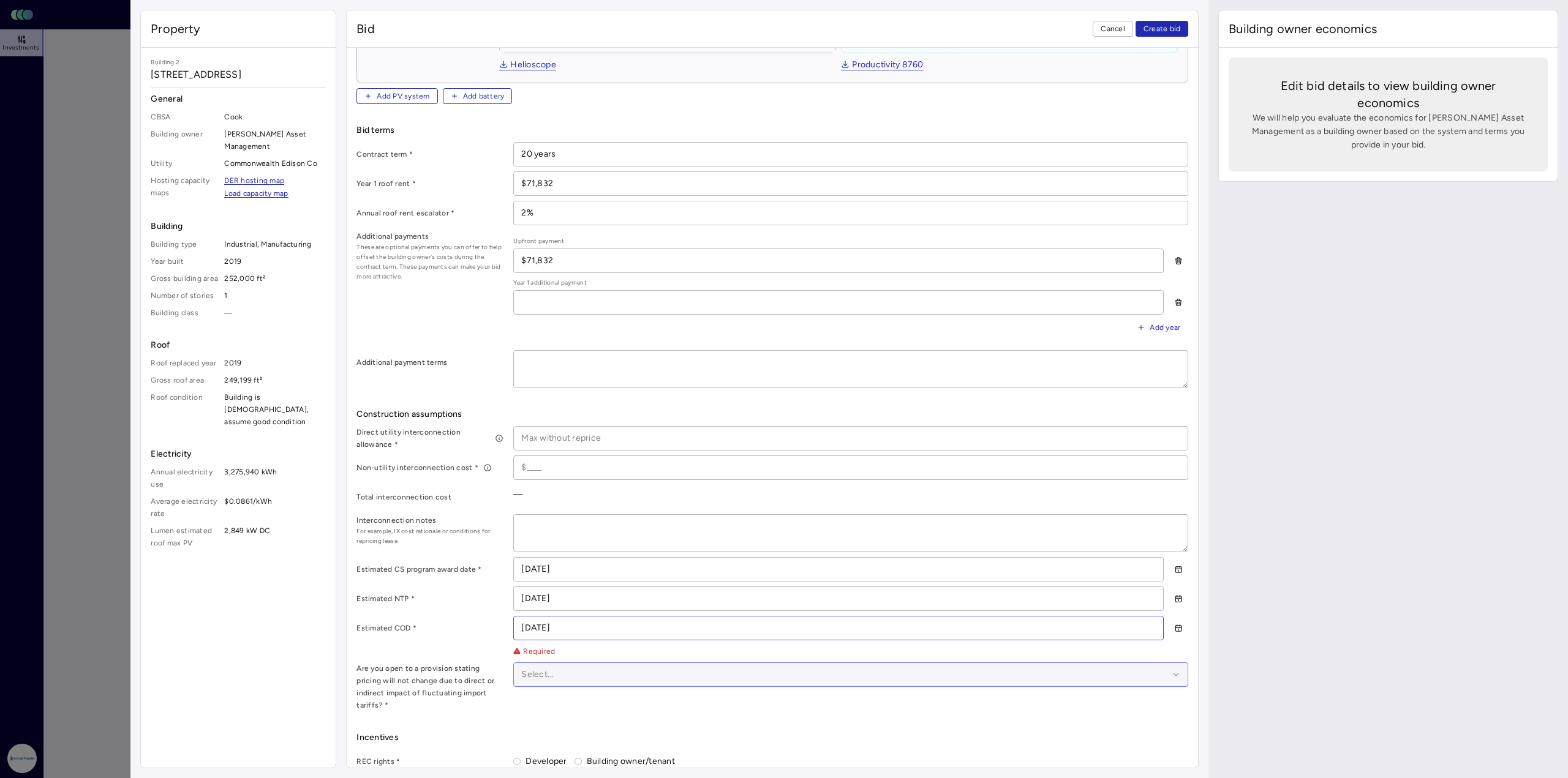 type on "[DATE]" 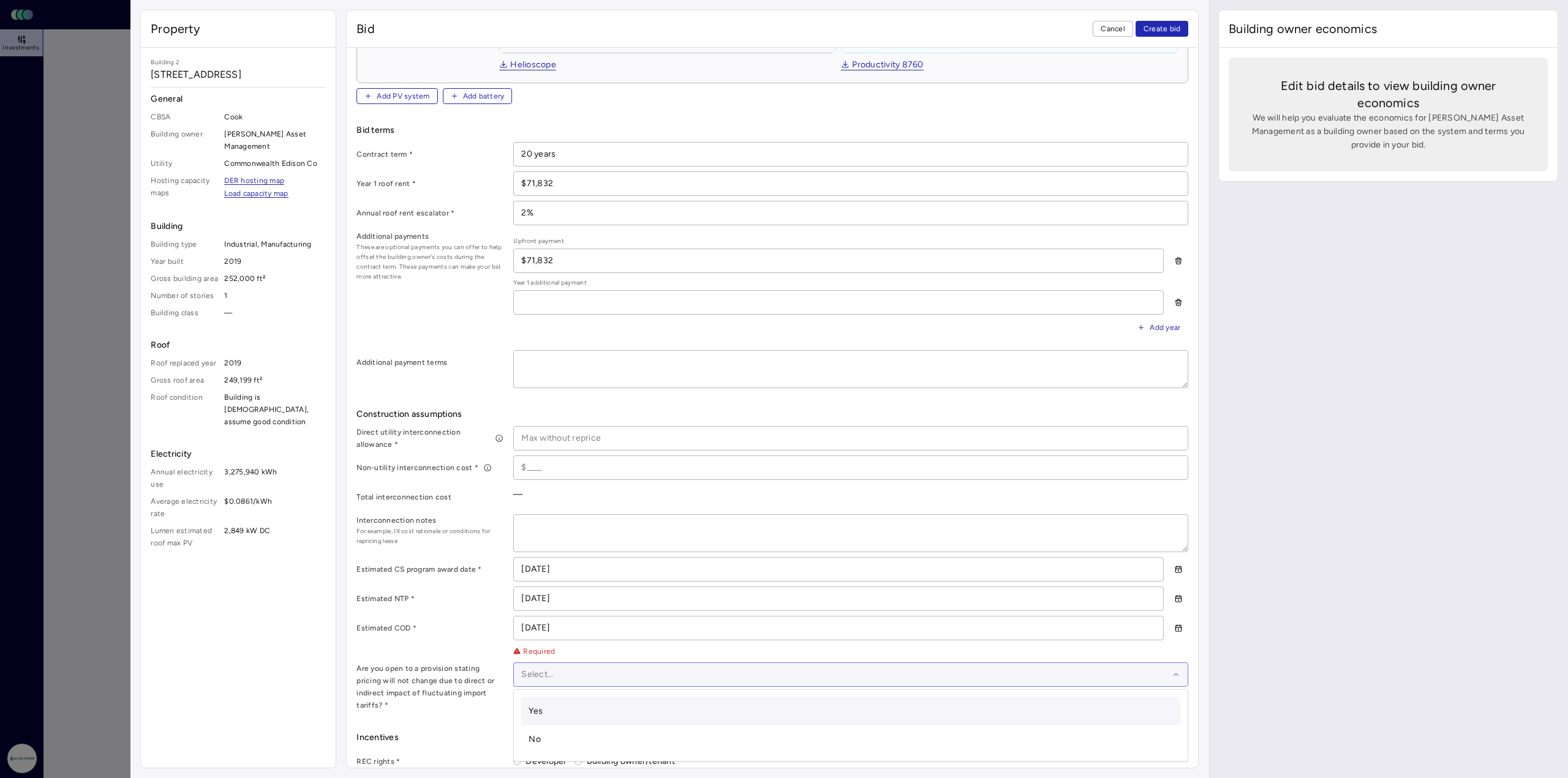 click at bounding box center [845, 675] 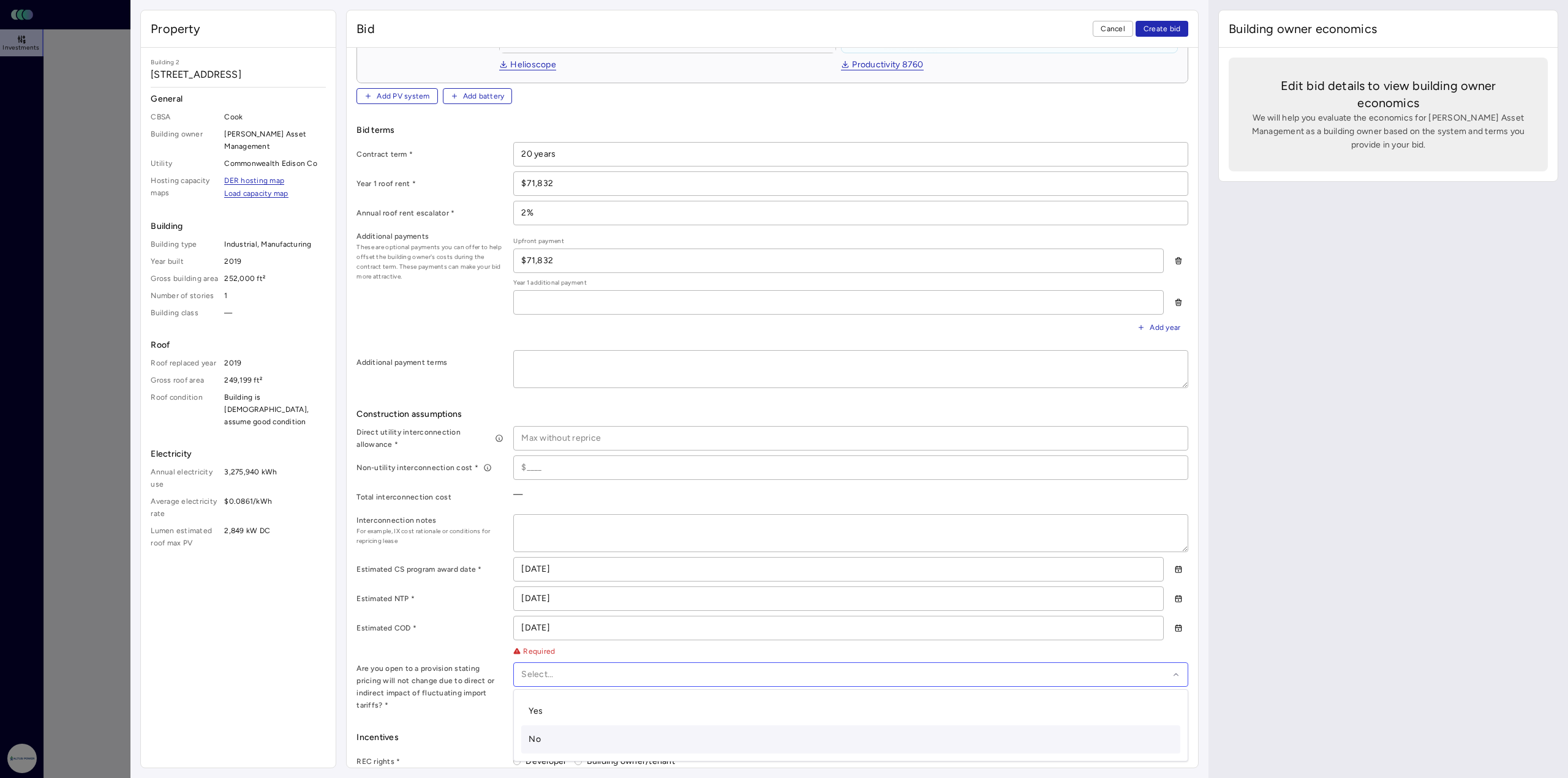 click on "No" at bounding box center [851, 739] 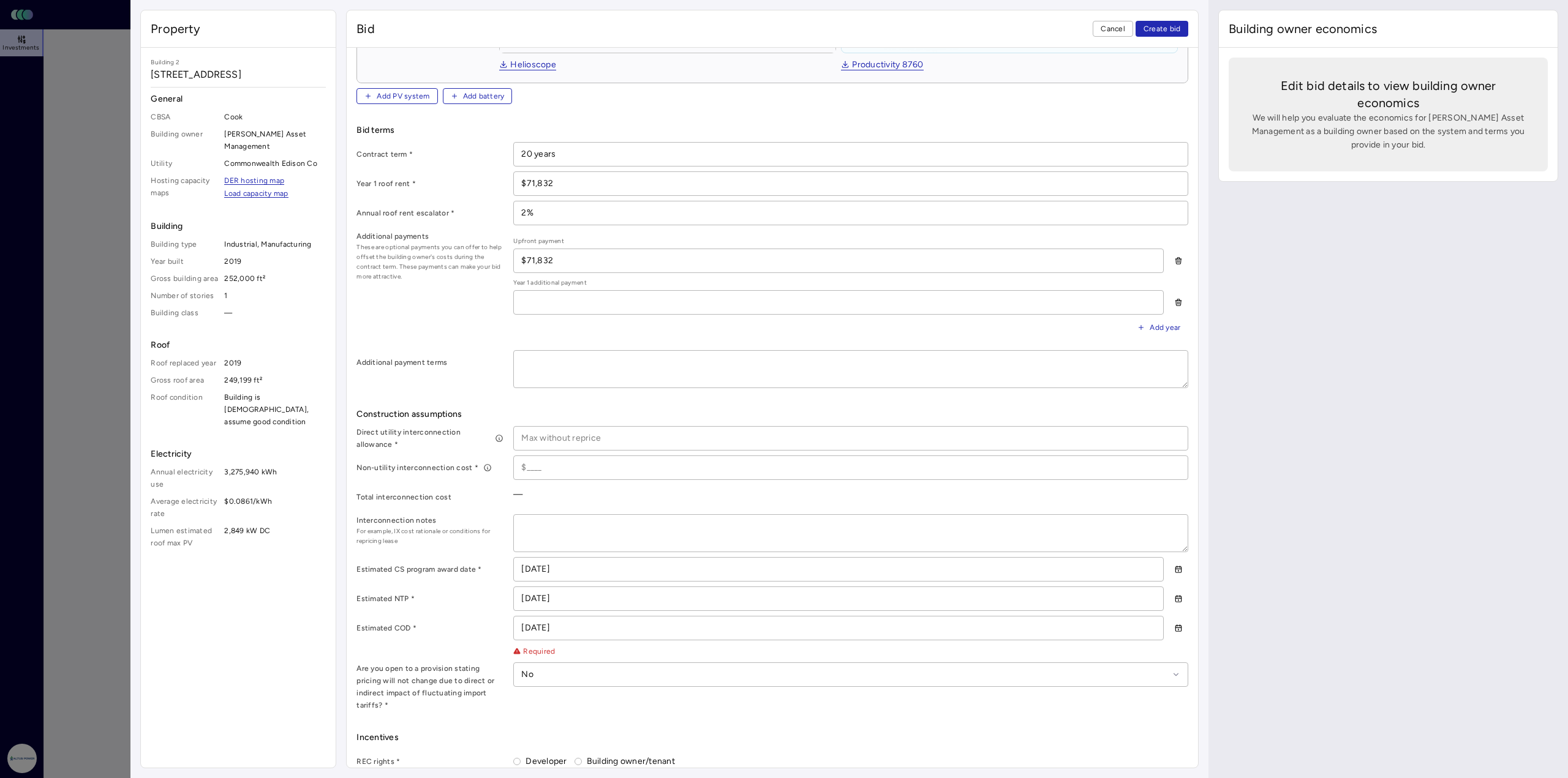 click on "Are you open to a provision stating pricing will not change due to direct or indirect impact of fluctuating import tariffs?   *" at bounding box center [430, 687] 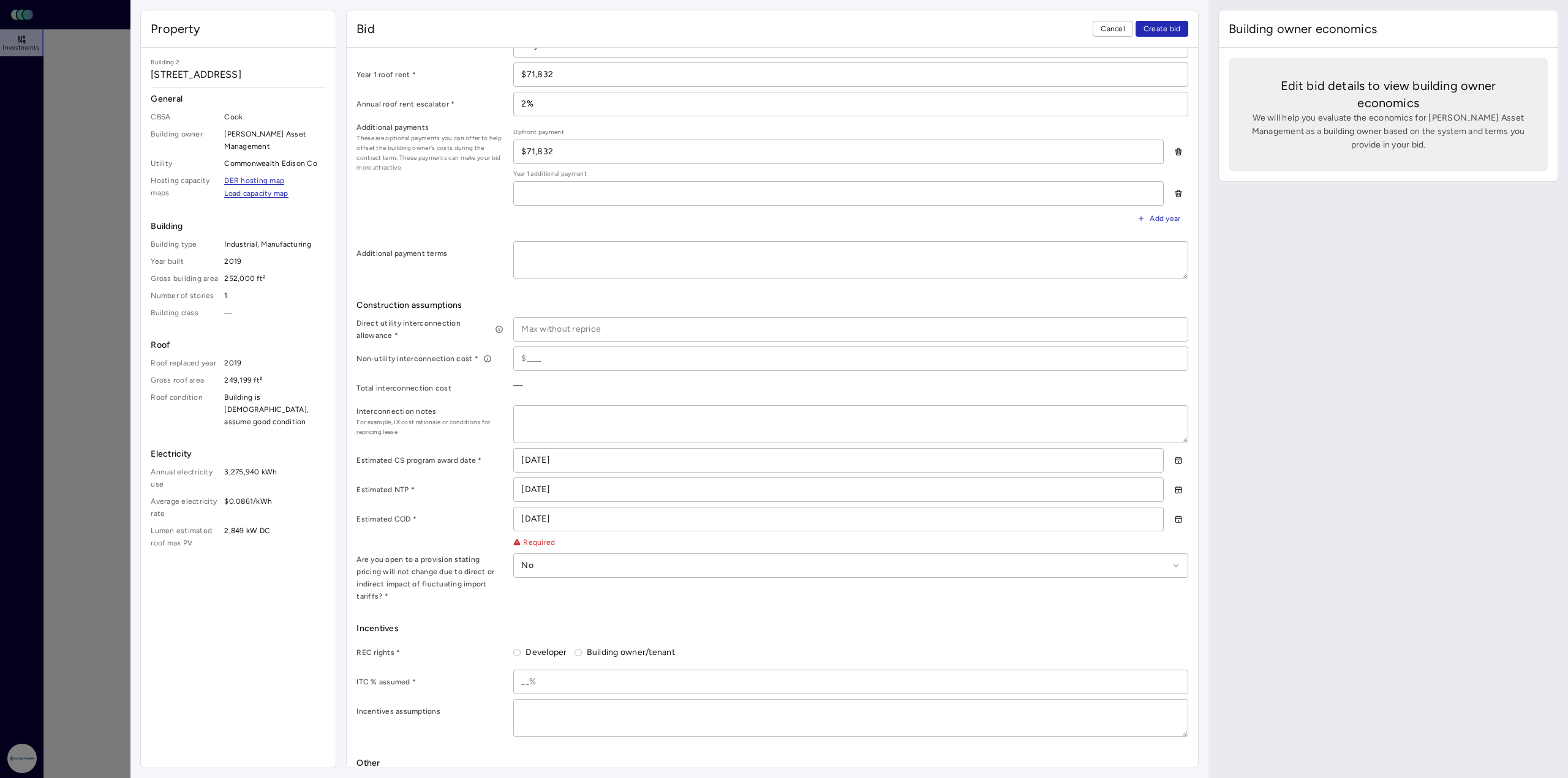 scroll, scrollTop: 490, scrollLeft: 0, axis: vertical 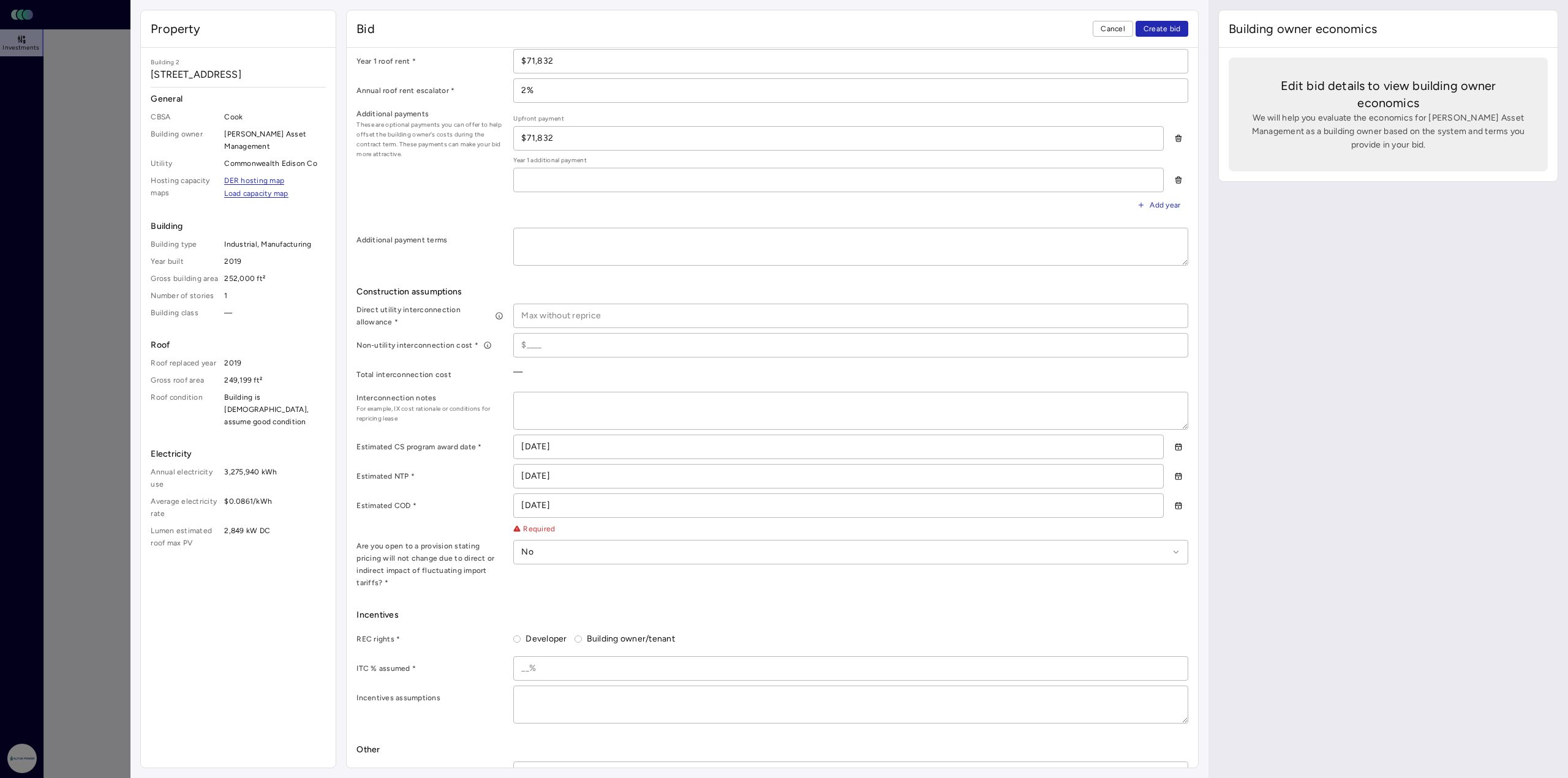 click on "Developer" at bounding box center [517, 639] 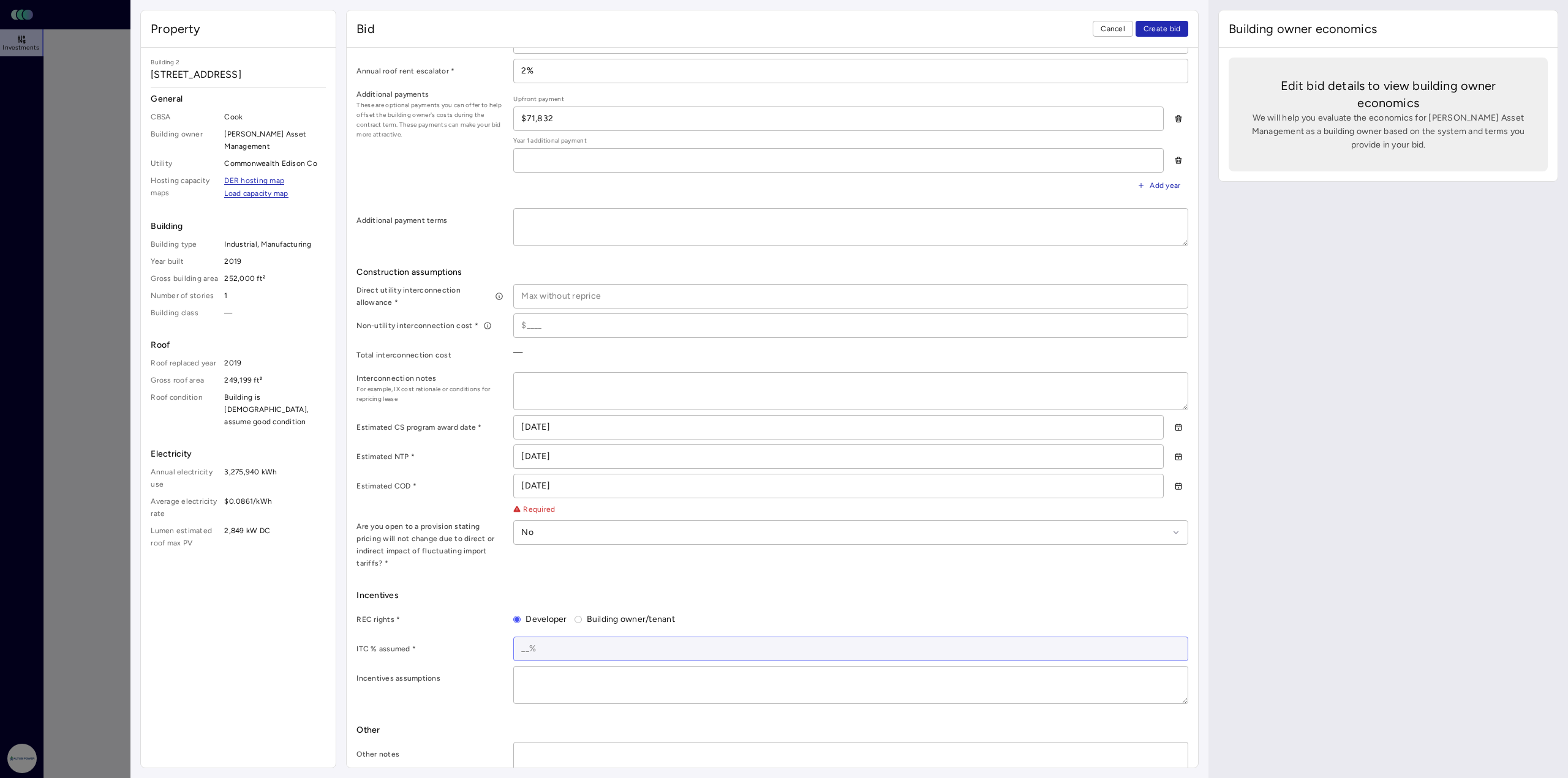 scroll, scrollTop: 519, scrollLeft: 0, axis: vertical 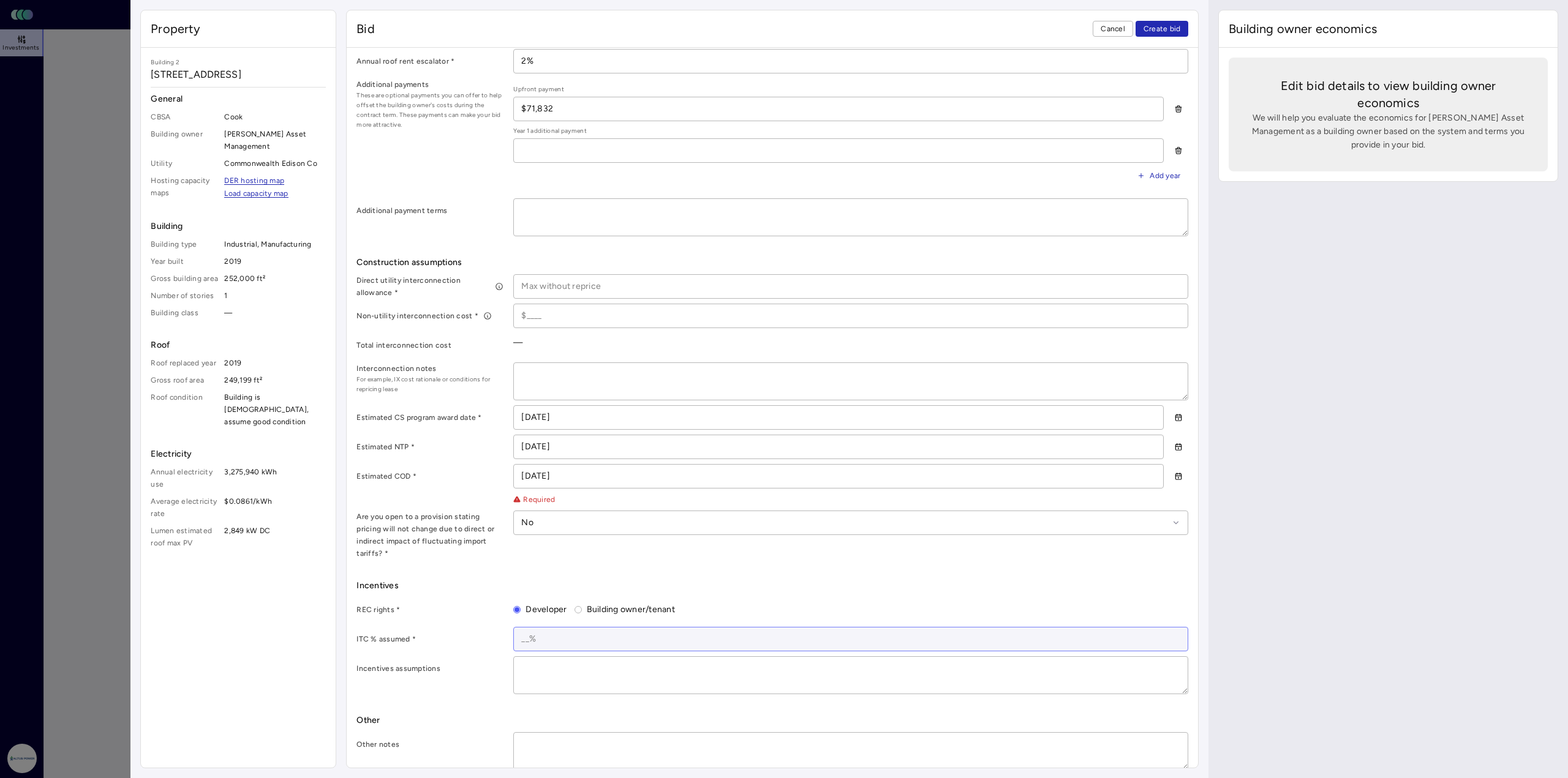 drag, startPoint x: 527, startPoint y: 632, endPoint x: 567, endPoint y: 636, distance: 40.199502 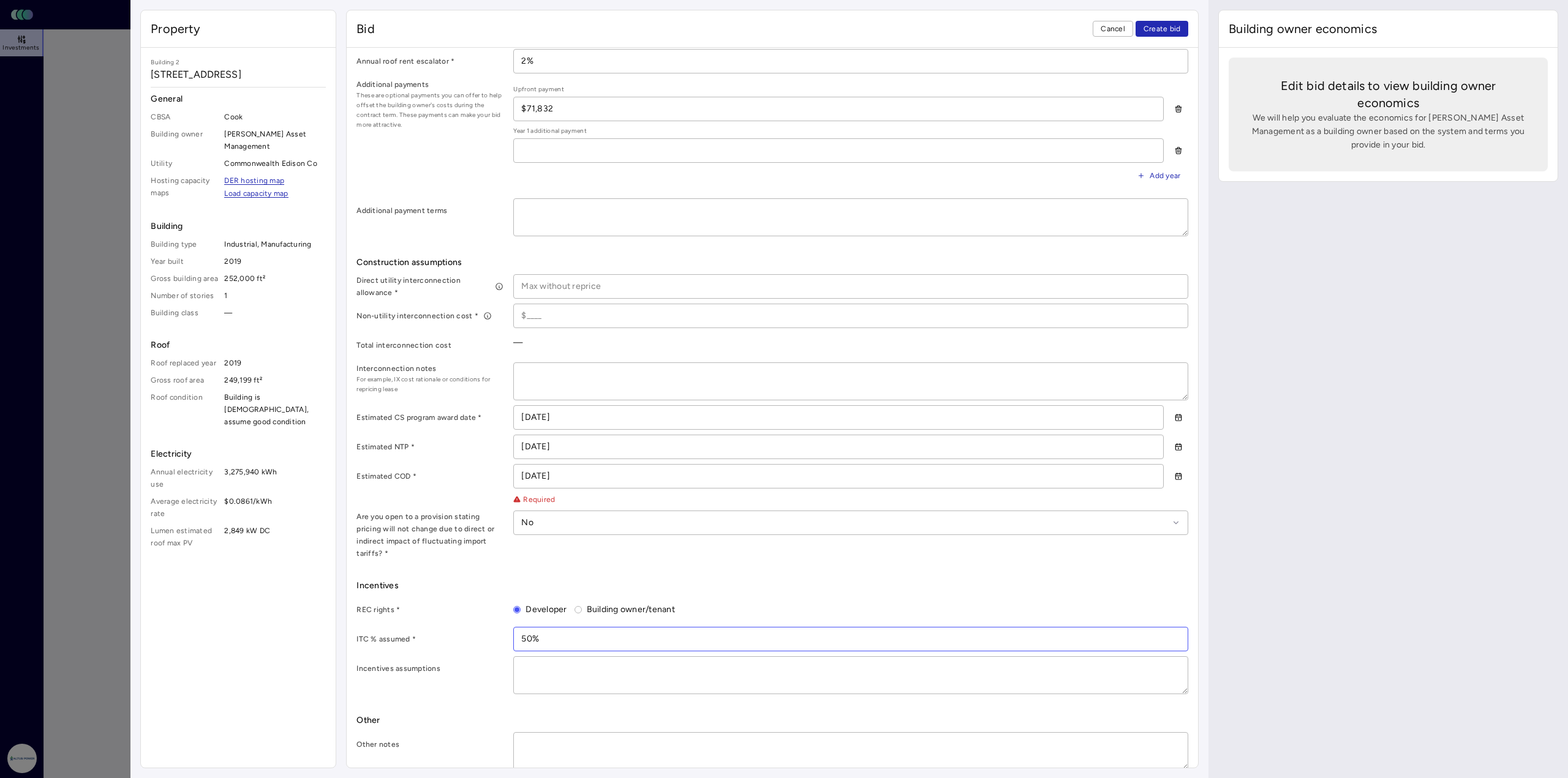 type on "50%" 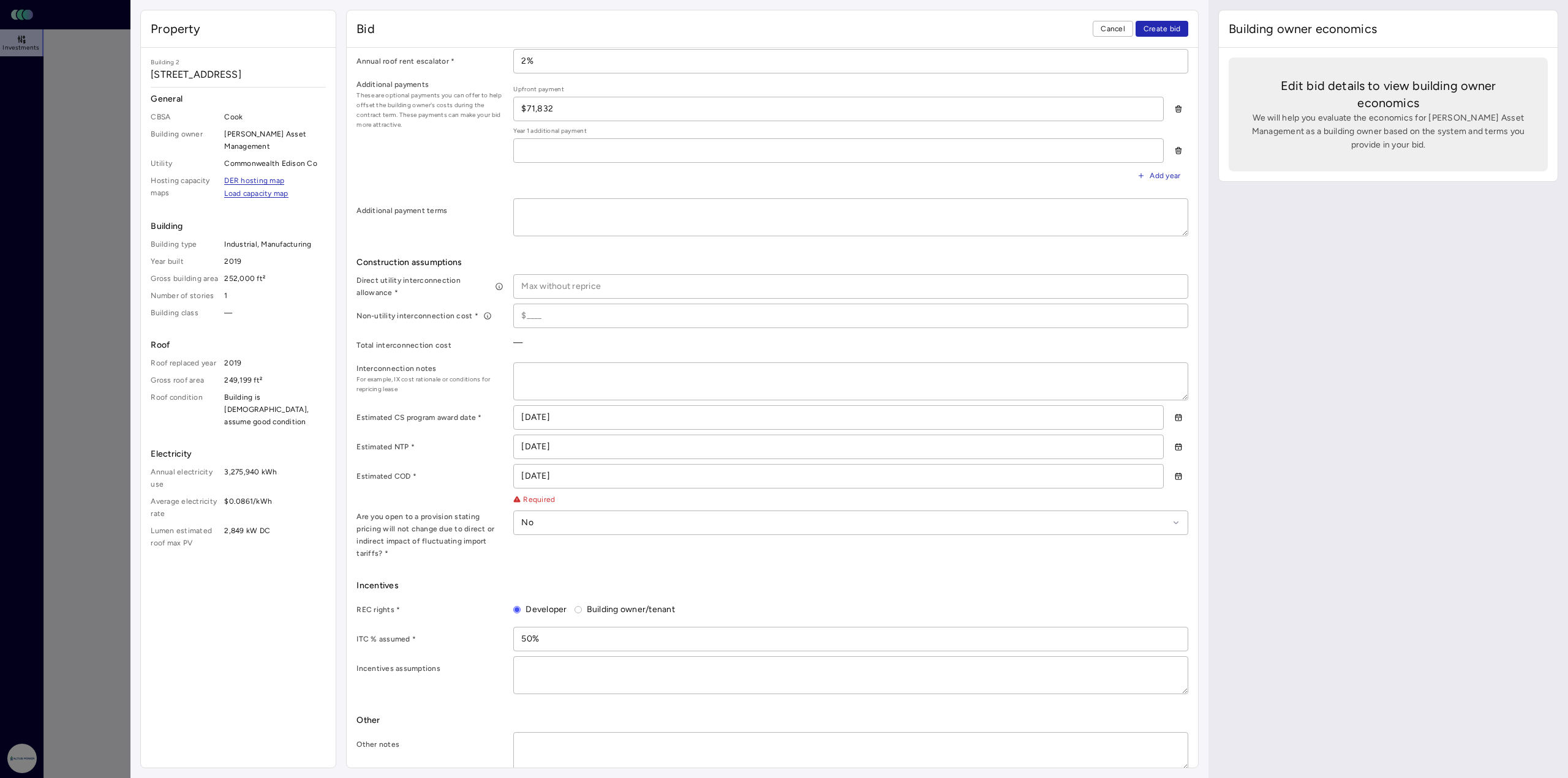 click on "Incentives assumptions" at bounding box center (772, 675) 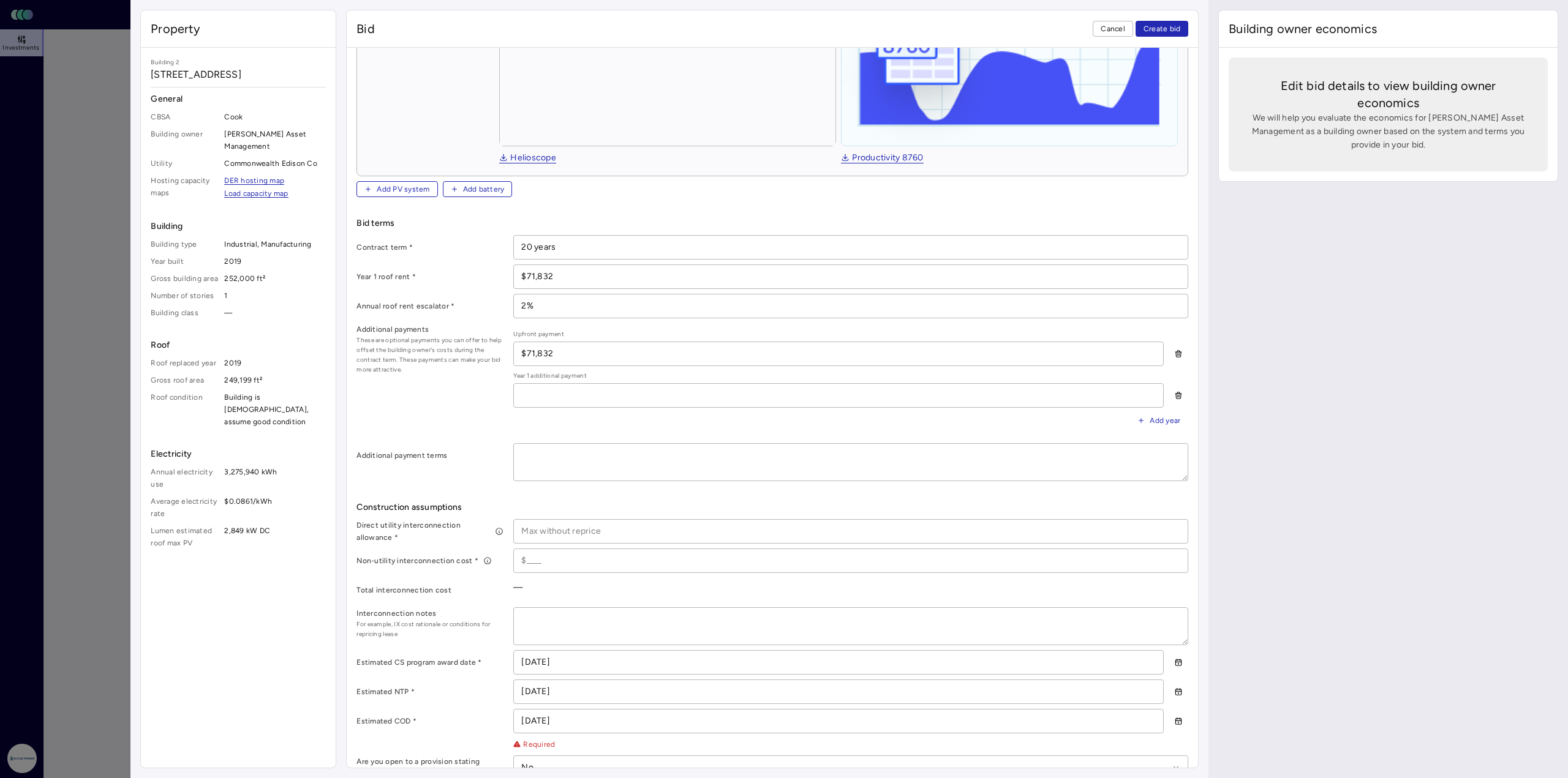 scroll, scrollTop: 0, scrollLeft: 0, axis: both 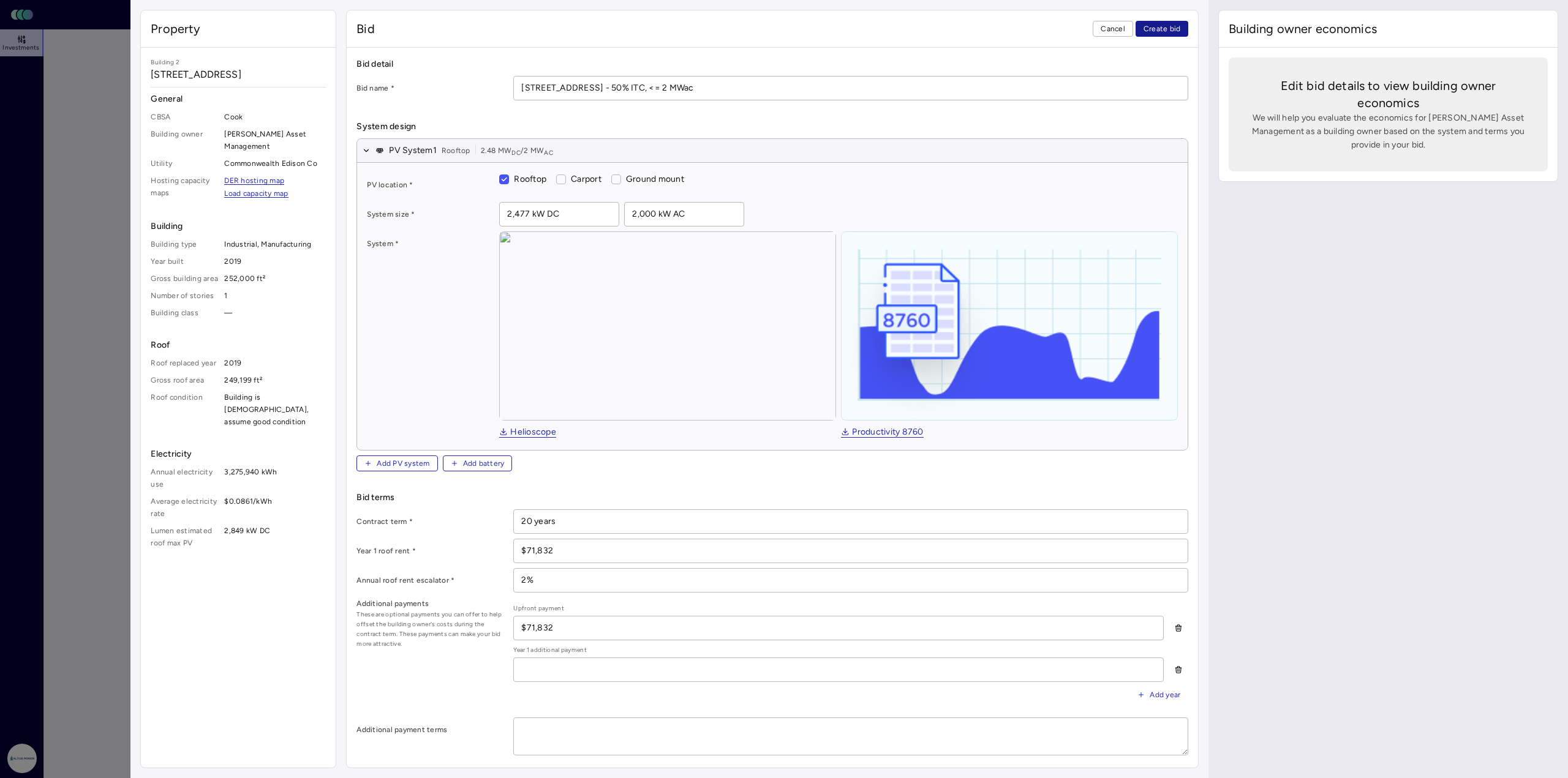 click on "Create bid" at bounding box center [1162, 29] 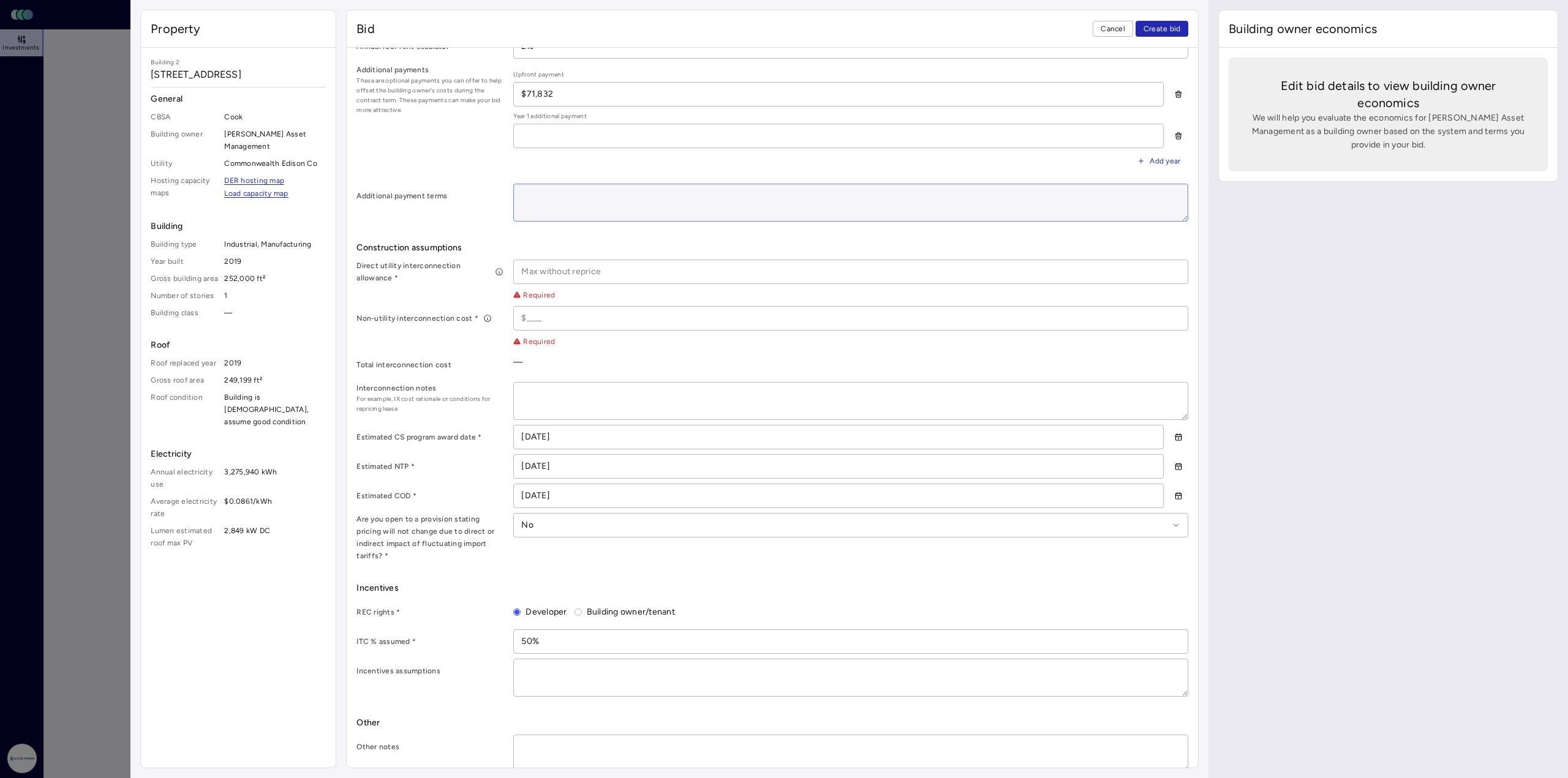 scroll, scrollTop: 536, scrollLeft: 0, axis: vertical 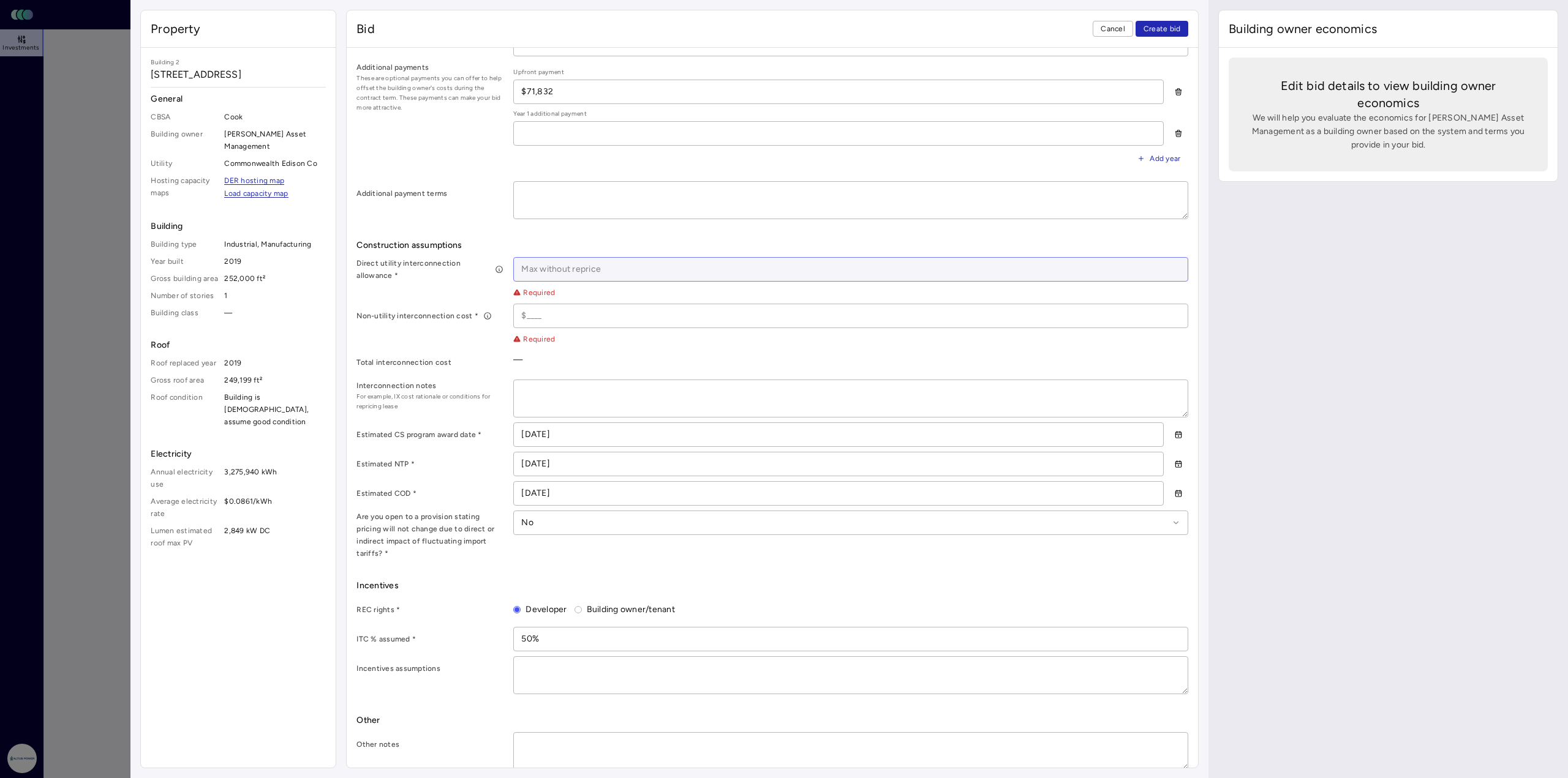 drag, startPoint x: 546, startPoint y: 275, endPoint x: 570, endPoint y: 279, distance: 24.33105 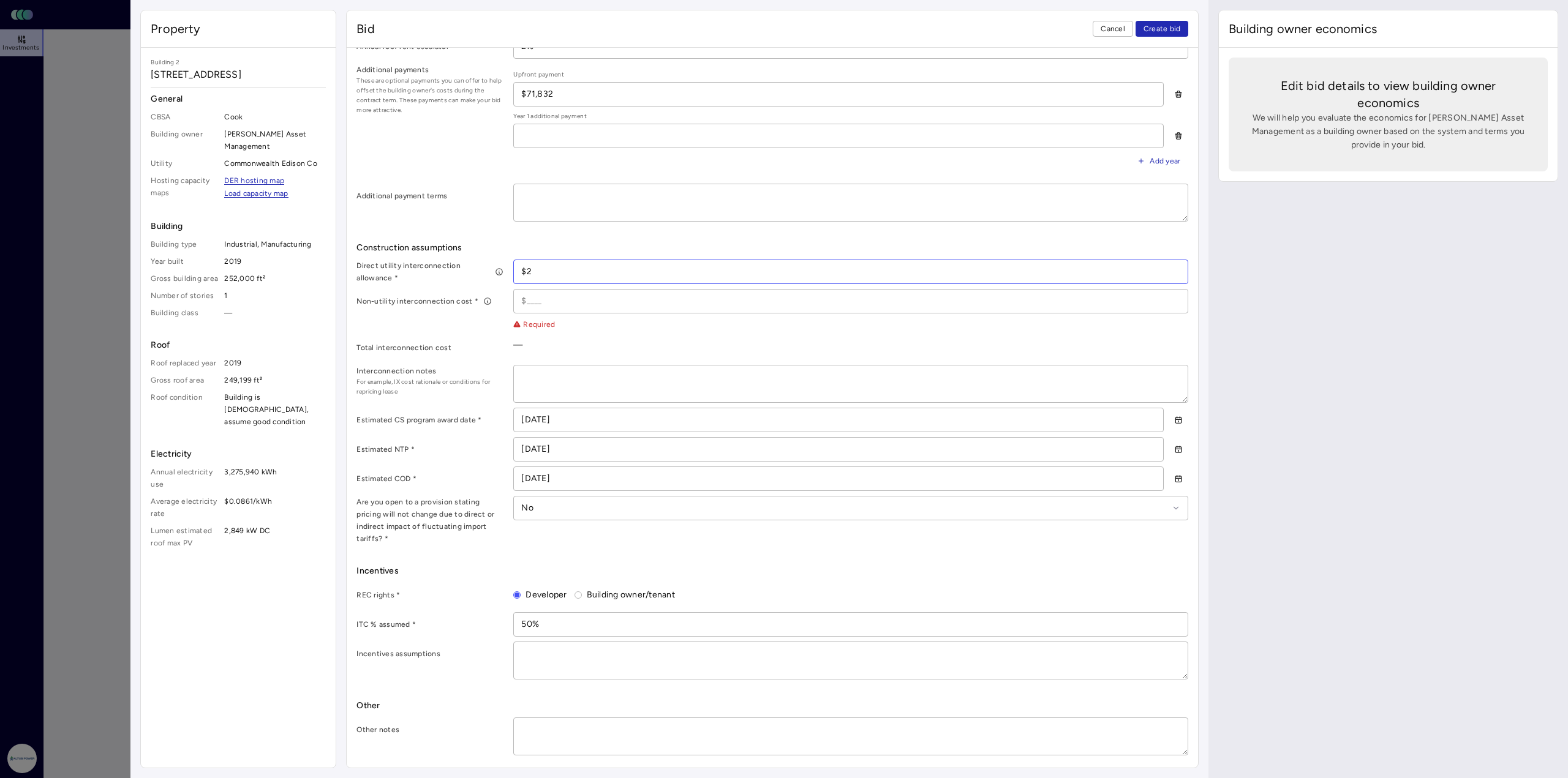 scroll, scrollTop: 519, scrollLeft: 0, axis: vertical 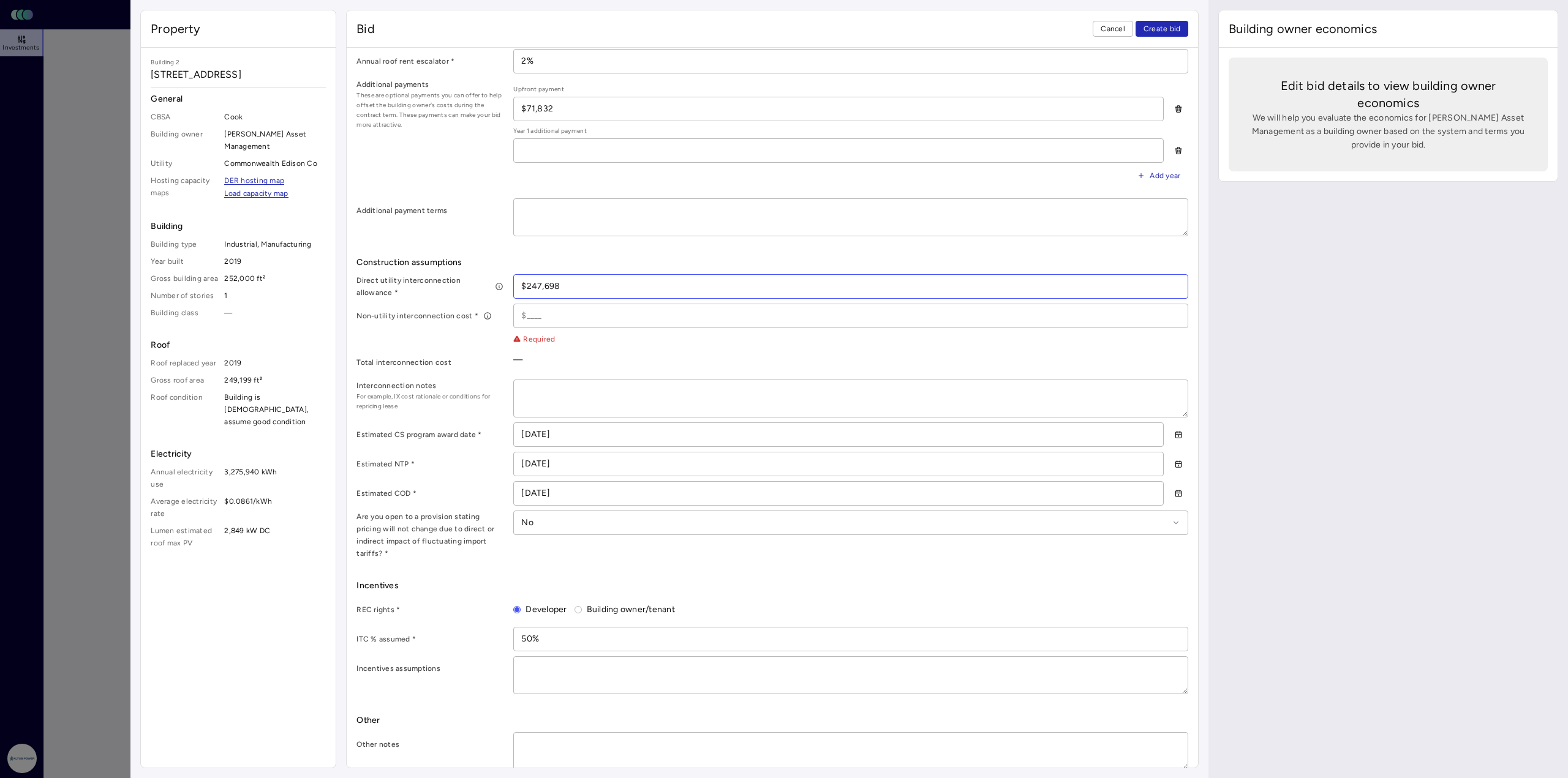 type on "$247,698" 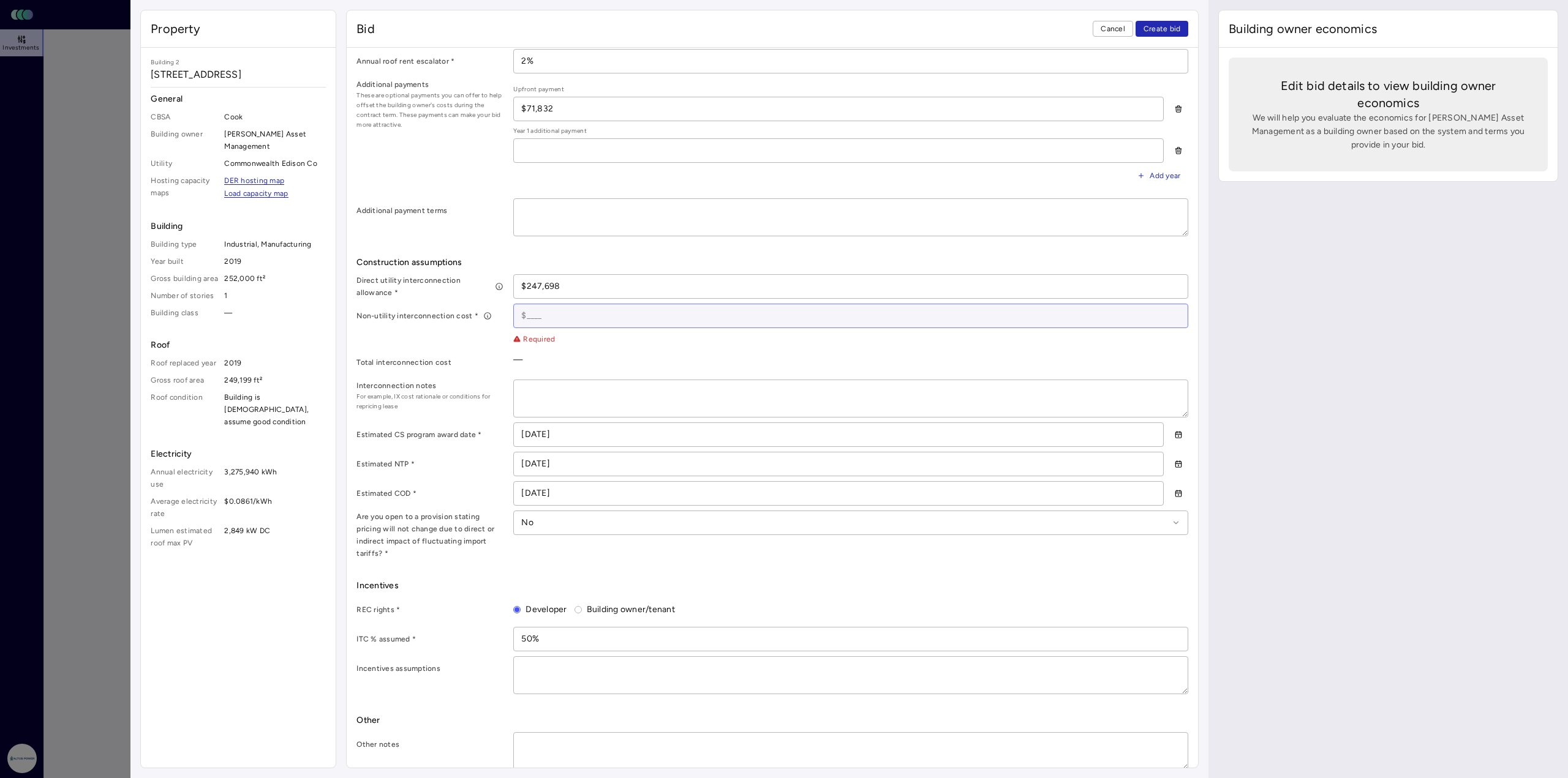 drag, startPoint x: 555, startPoint y: 315, endPoint x: 579, endPoint y: 324, distance: 25.632011 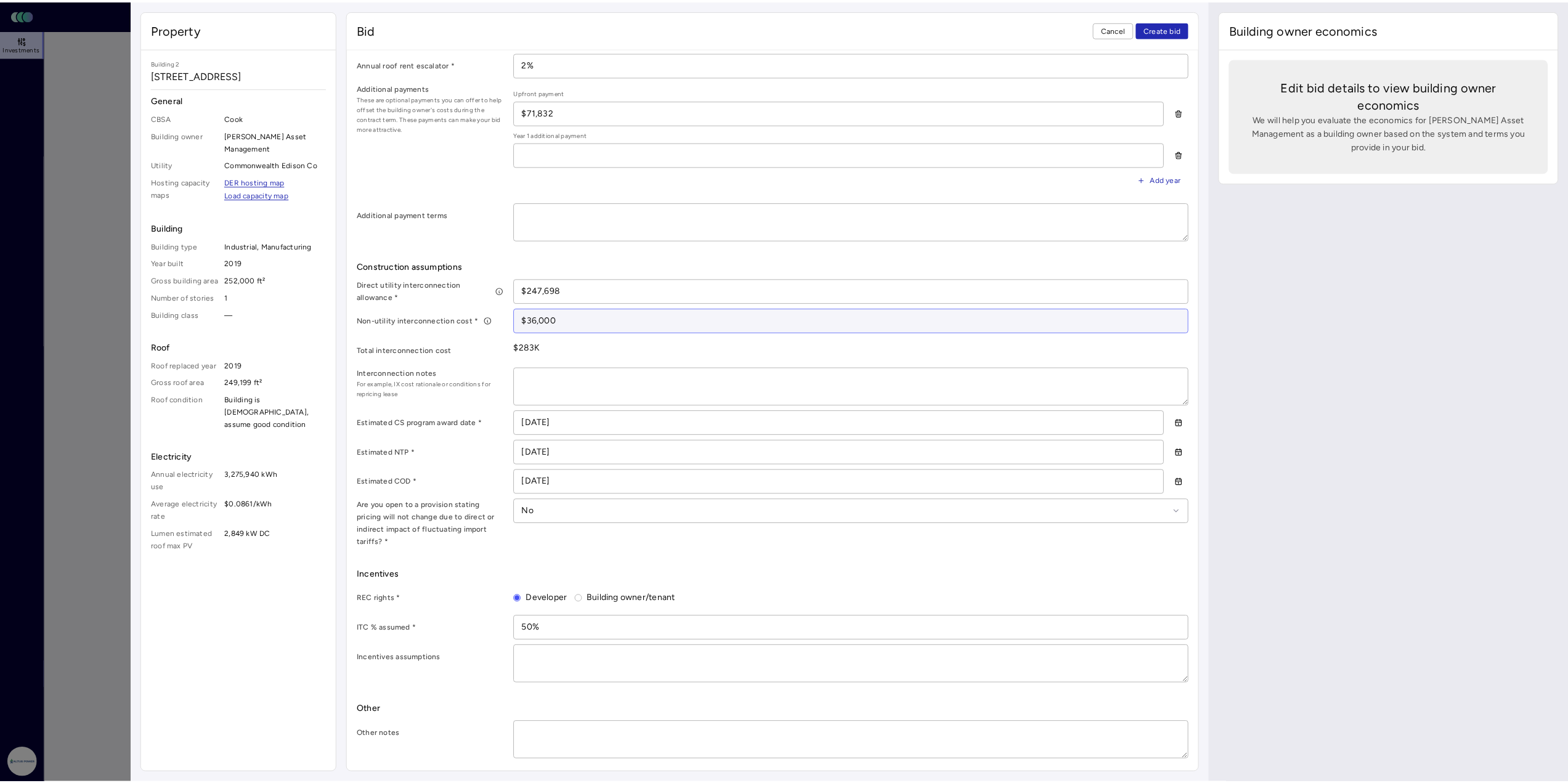scroll, scrollTop: 505, scrollLeft: 0, axis: vertical 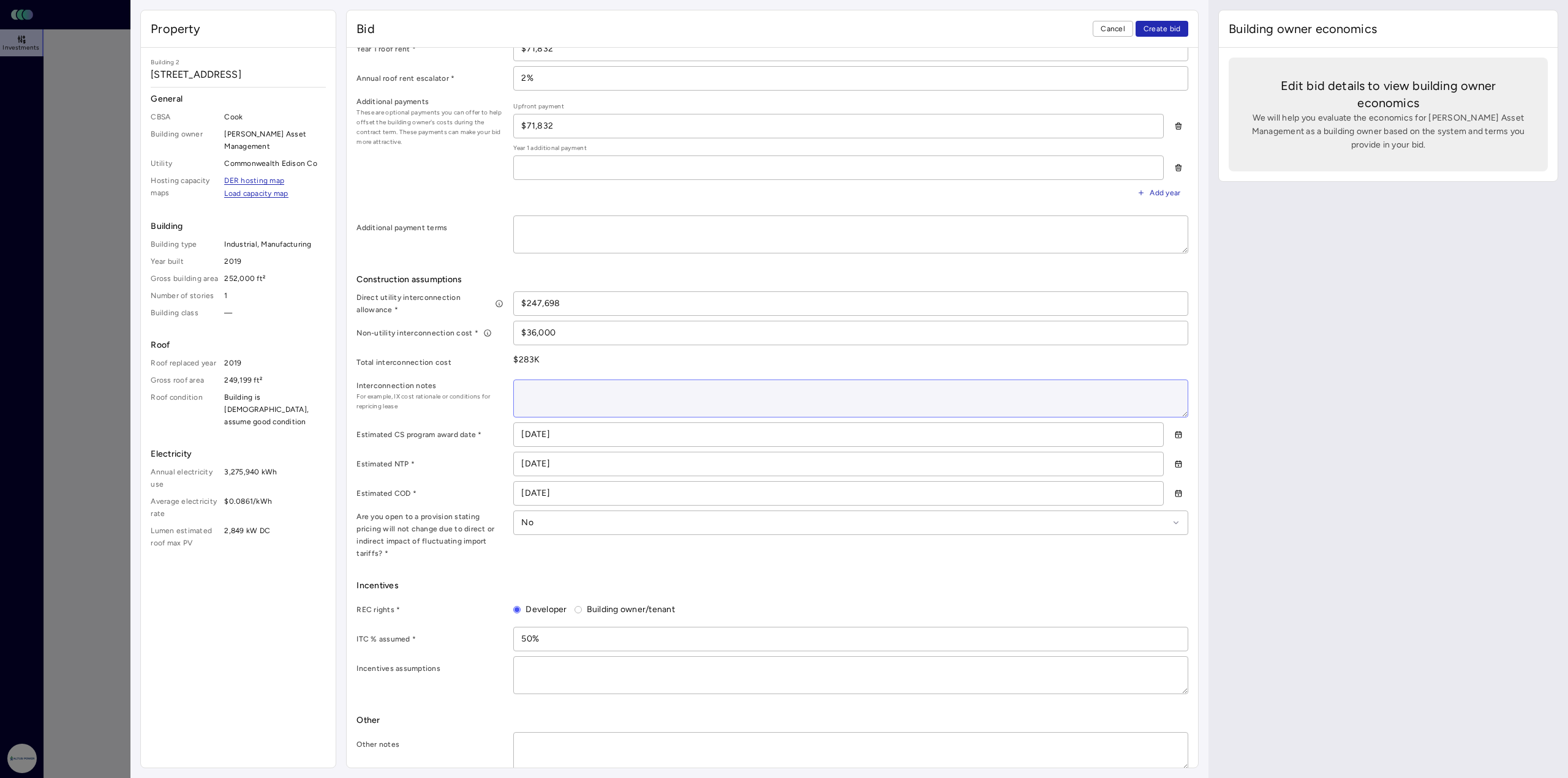 click at bounding box center [851, 398] 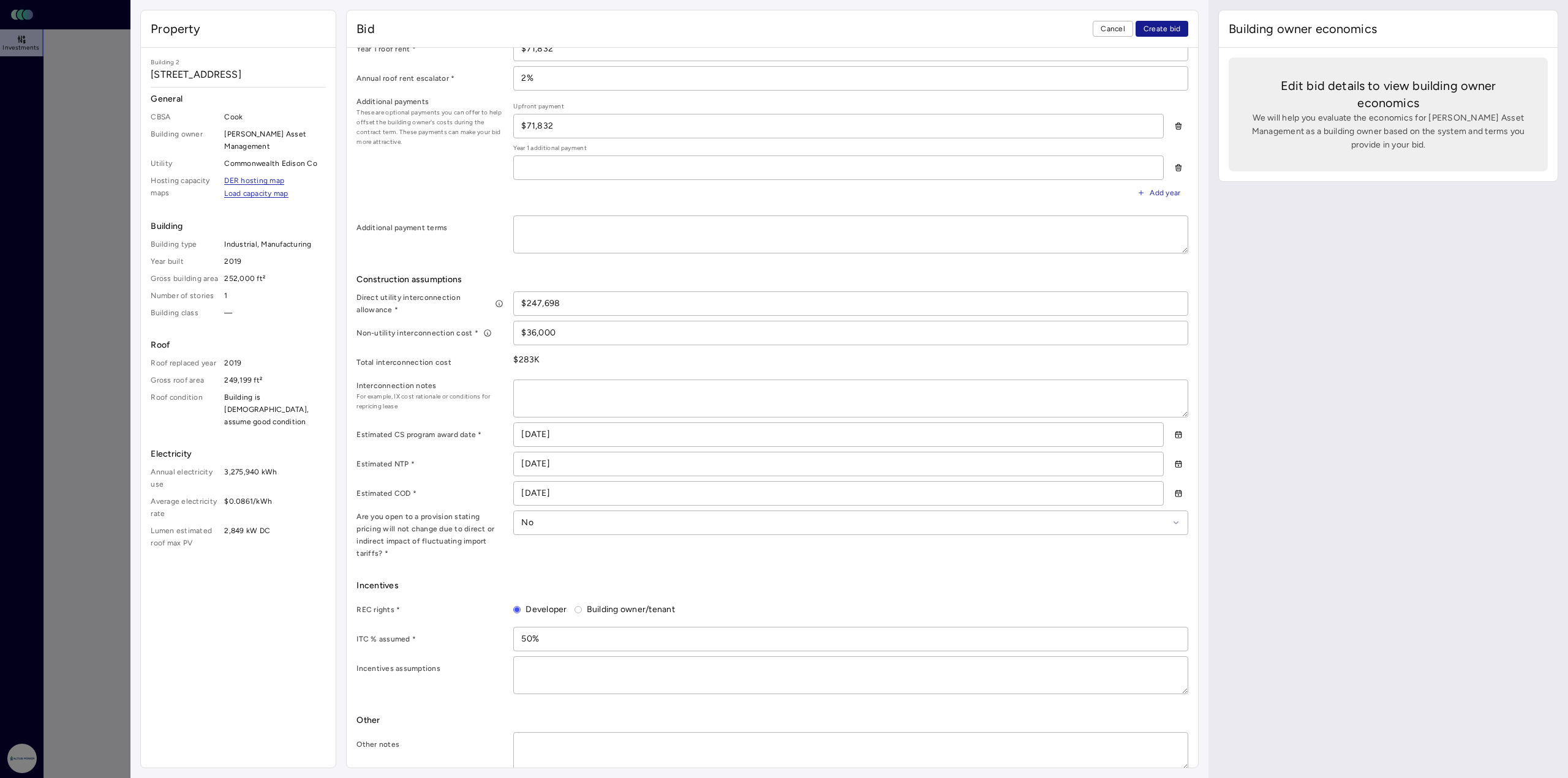 click on "Create bid" at bounding box center (1162, 29) 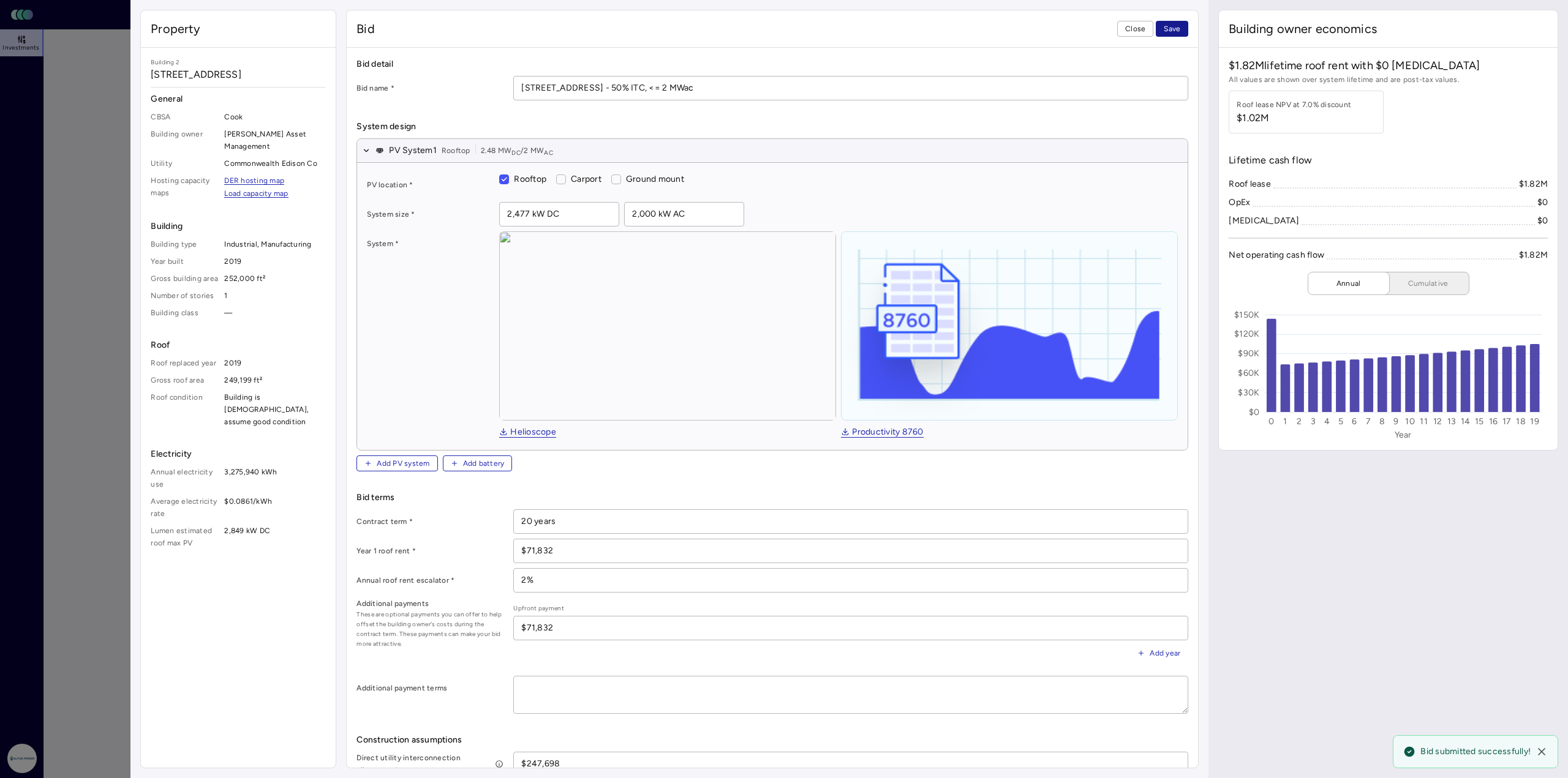 click on "Save" at bounding box center (1172, 29) 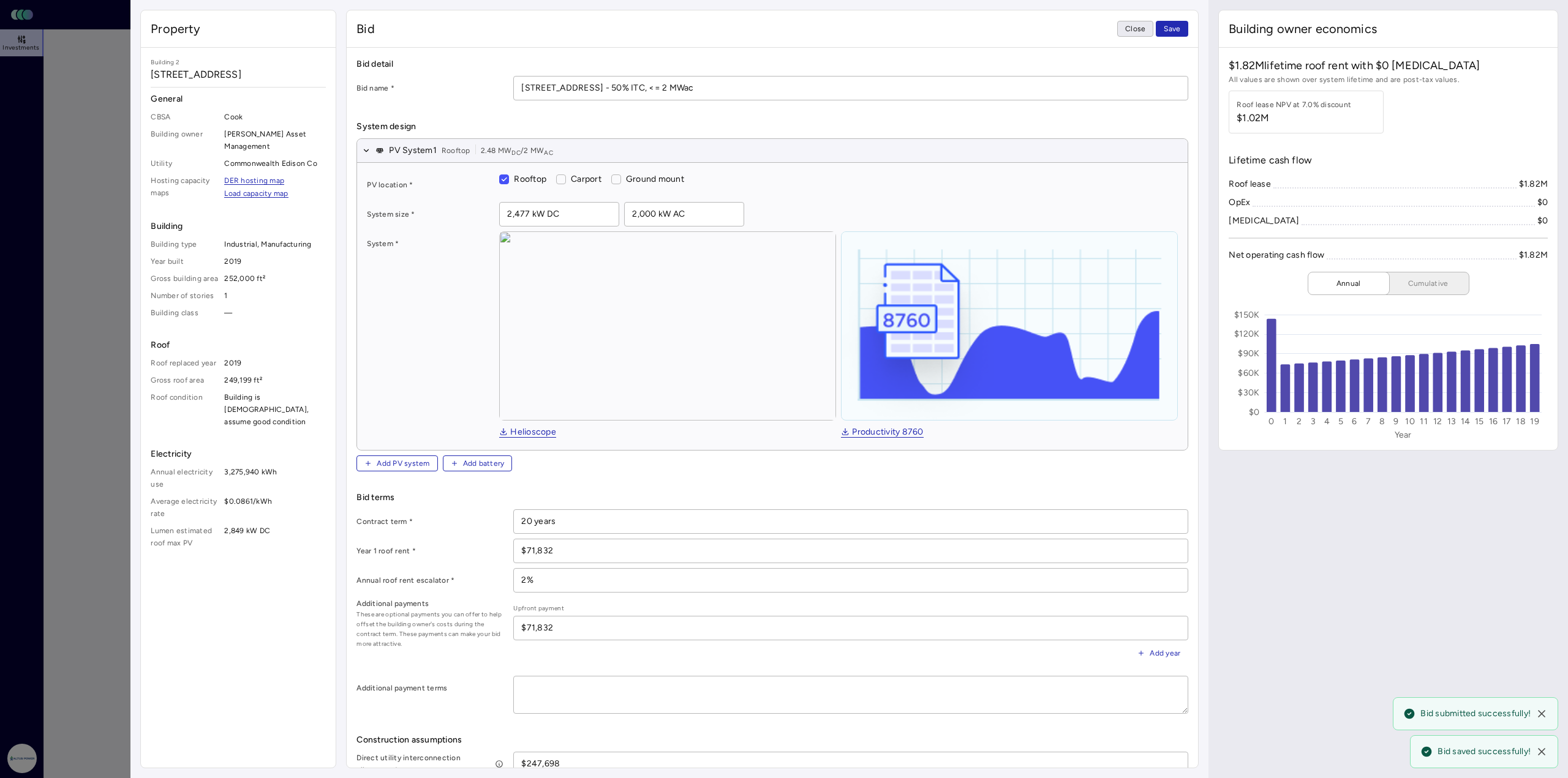 click on "Close" at bounding box center [1135, 29] 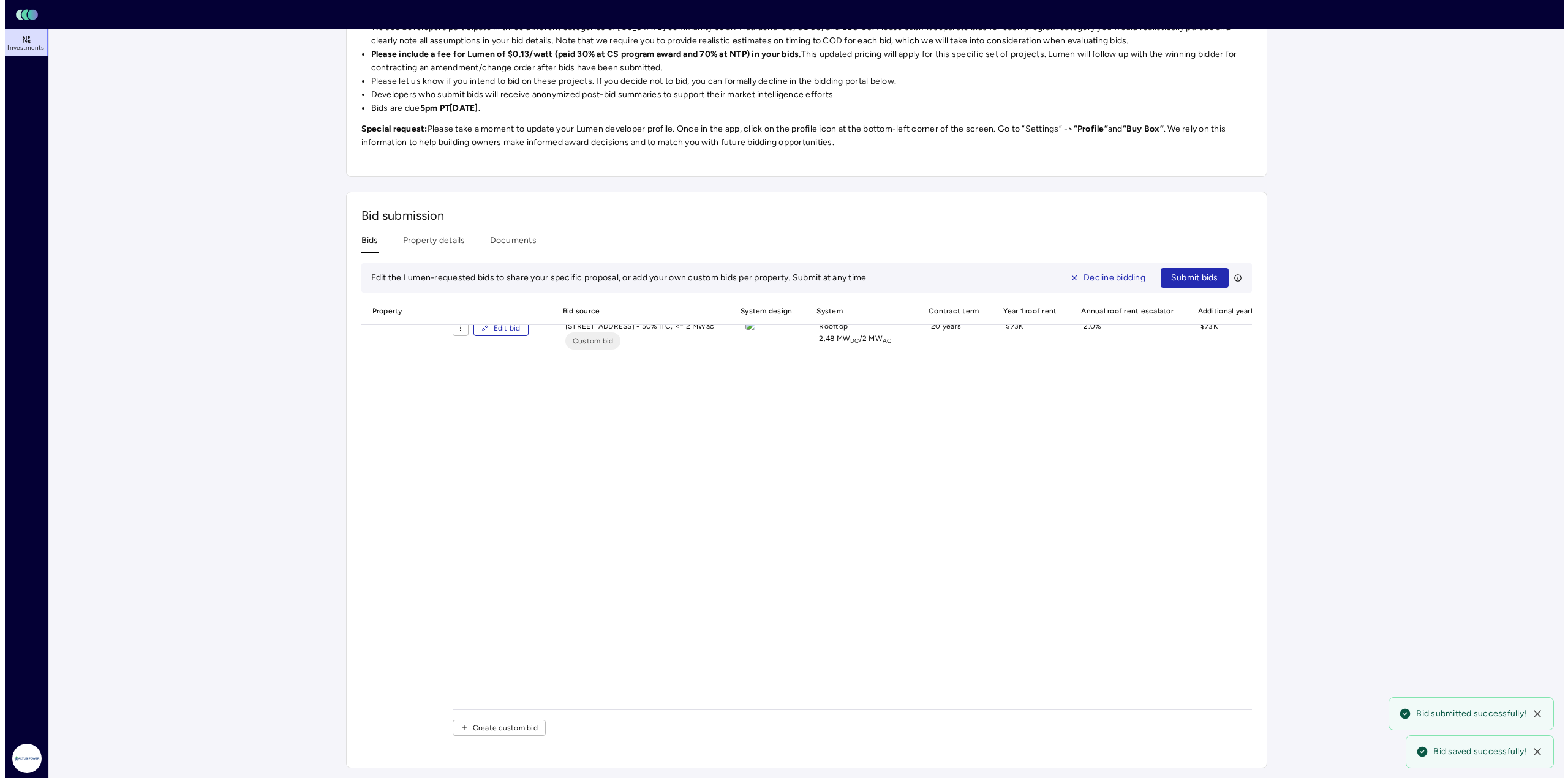 scroll, scrollTop: 0, scrollLeft: 0, axis: both 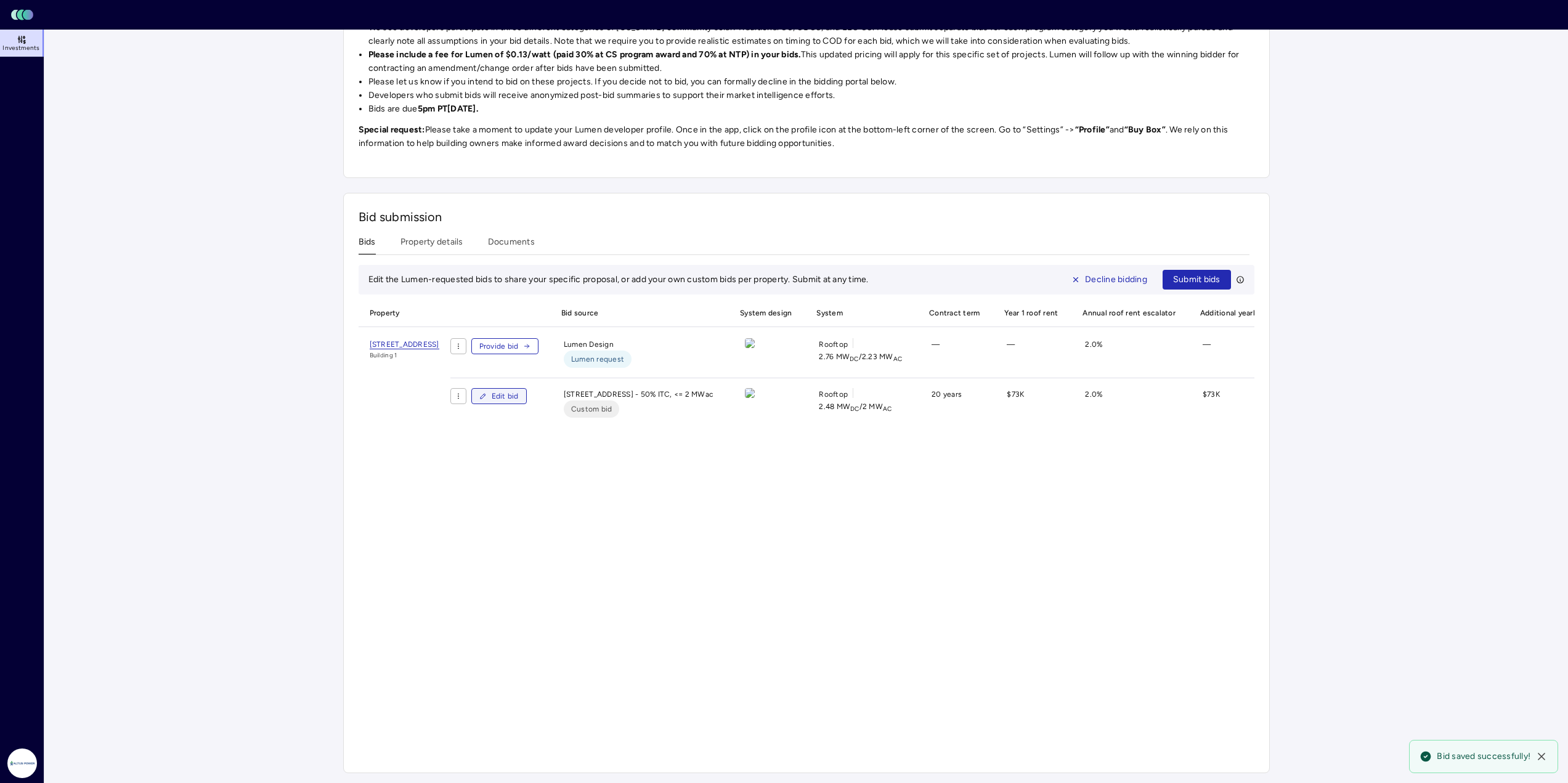 click on "Edit bid" at bounding box center (505, 396) 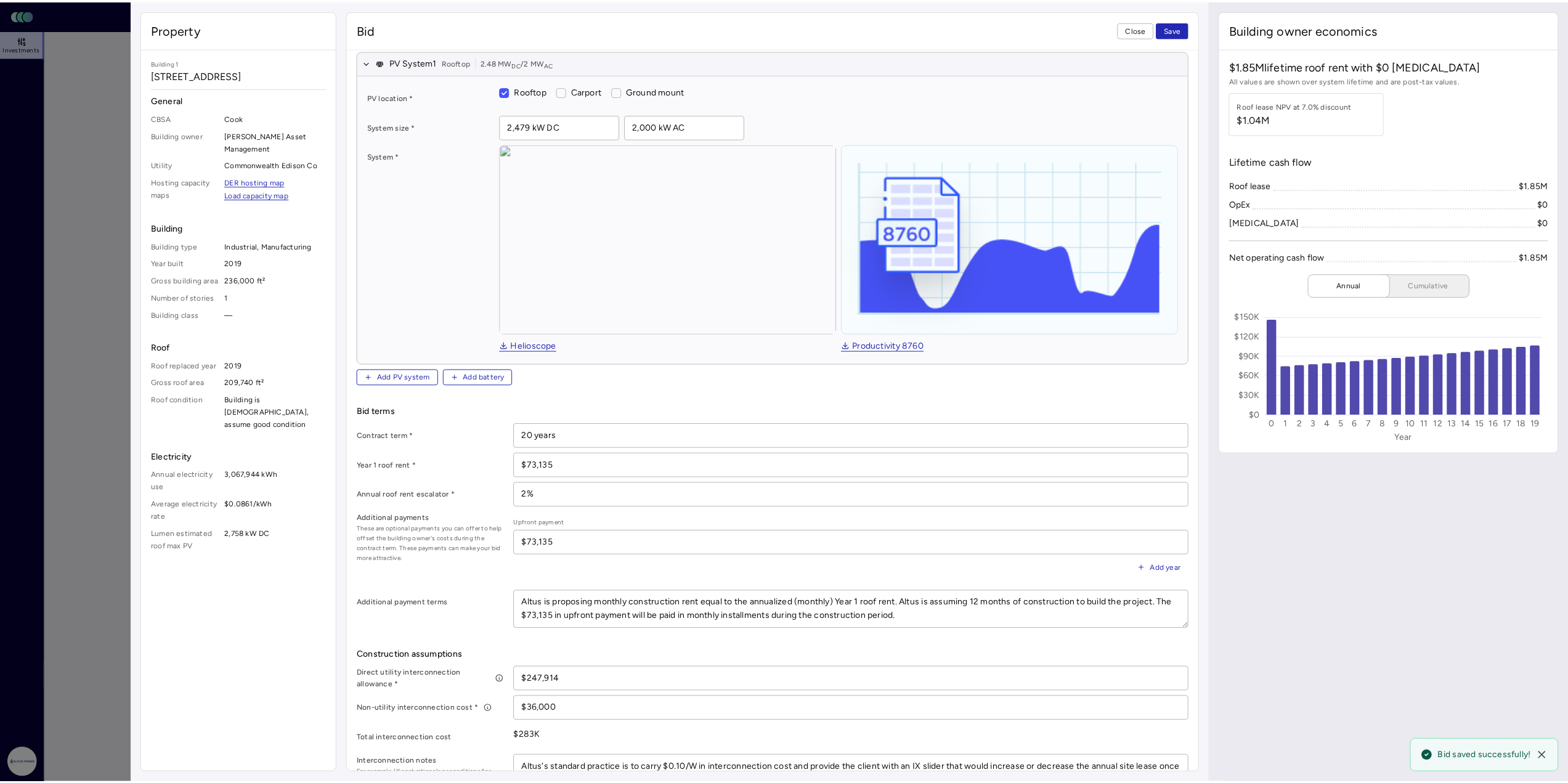 scroll, scrollTop: 246, scrollLeft: 0, axis: vertical 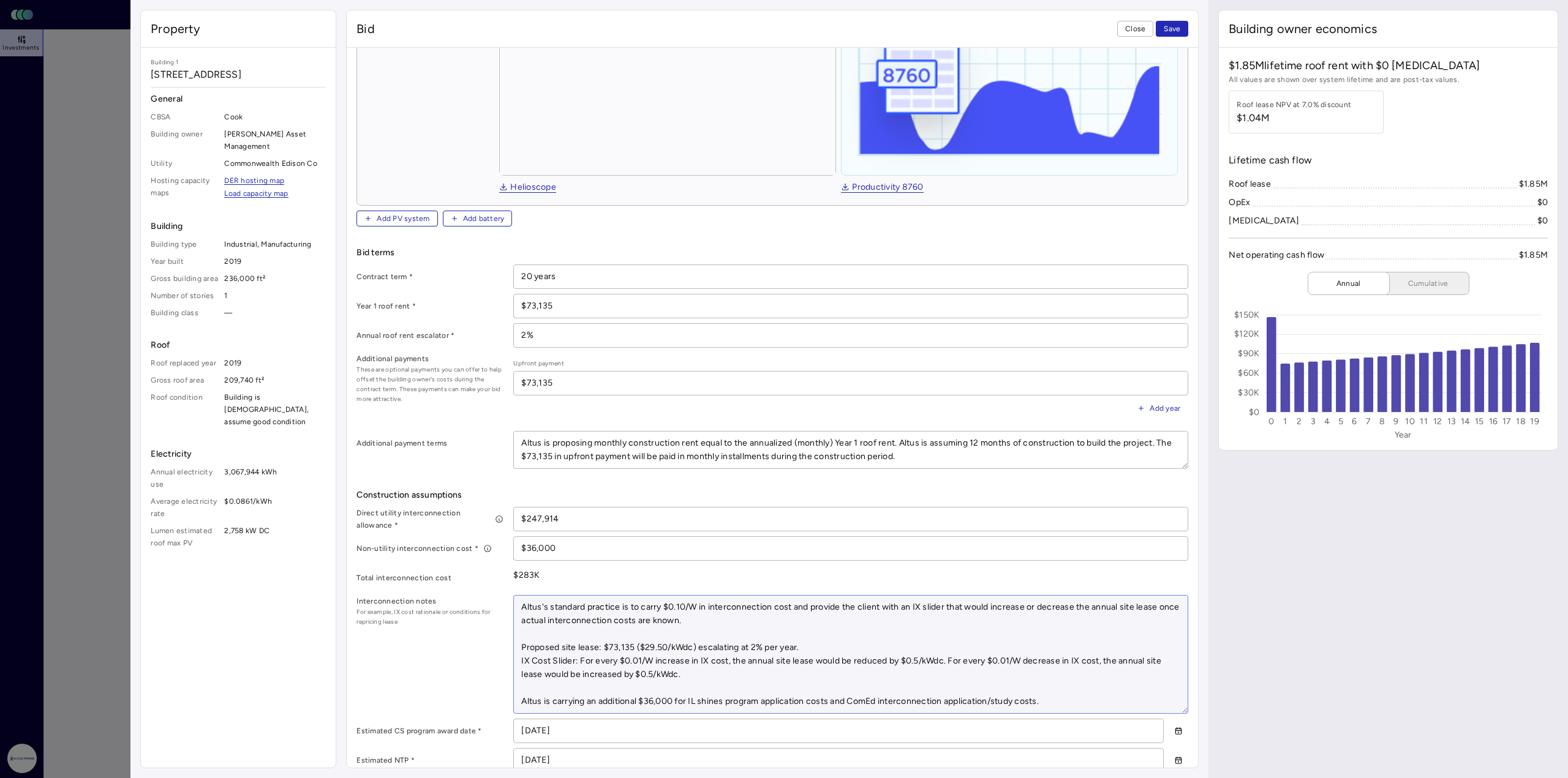 click on "Altus's standard practice is to carry $0.10/W in interconnection cost and provide the client with an IX slider that would increase or decrease the annual site lease once actual interconnection costs are known.
Proposed site lease: $73,135 ($29.50/kWdc) escalating at 2% per year.
IX Cost Slider: For every $0.01/W increase in IX cost, the annual site lease would be reduced by $0.5/kWdc. For every $0.01/W decrease in IX cost, the annual site lease would be increased by $0.5/kWdc.
Altus is carrying an additional $36,000 for IL shines program application costs and ComEd interconnection application/study costs." at bounding box center (851, 654) 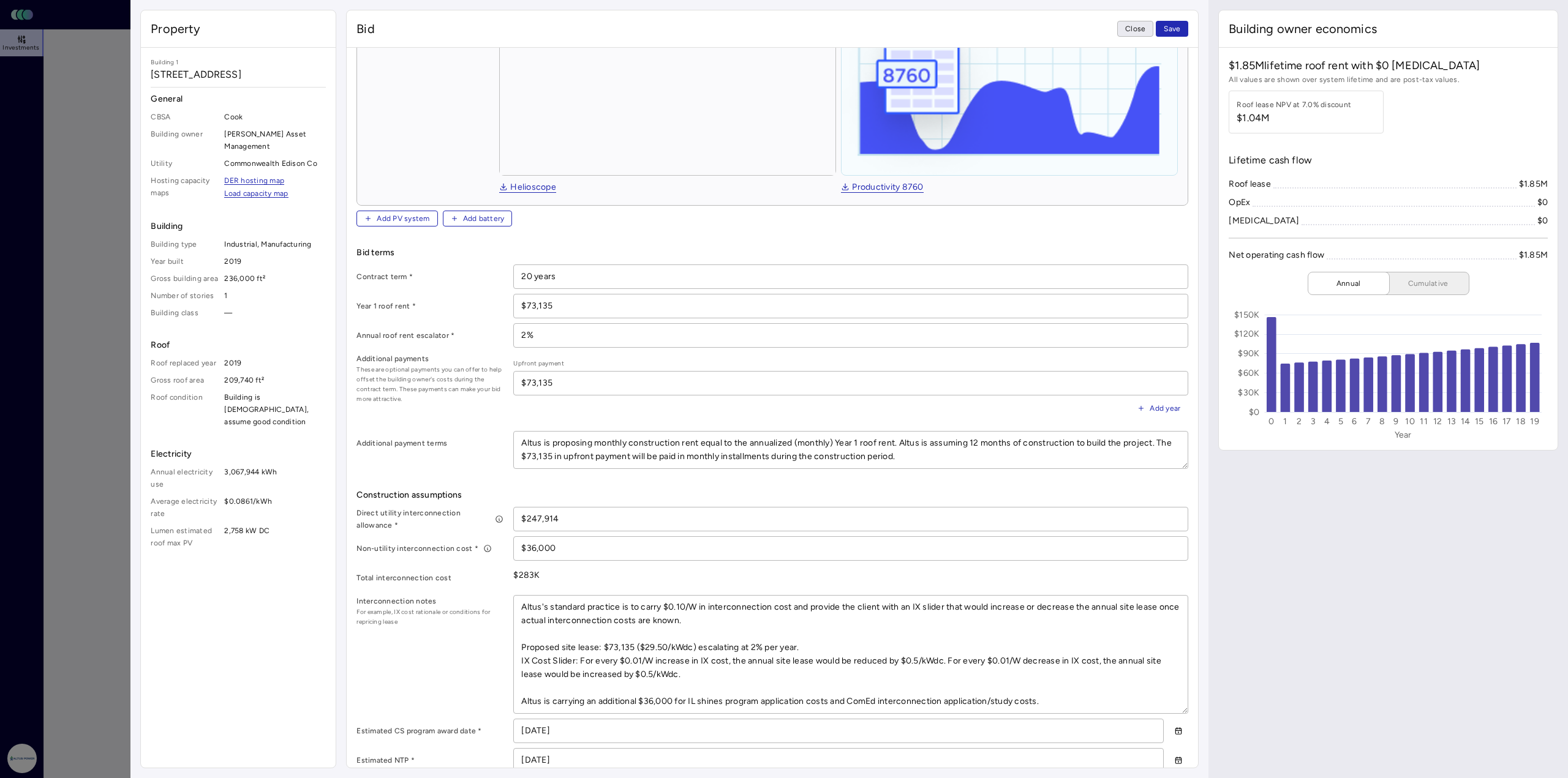 click on "Close" at bounding box center (1135, 29) 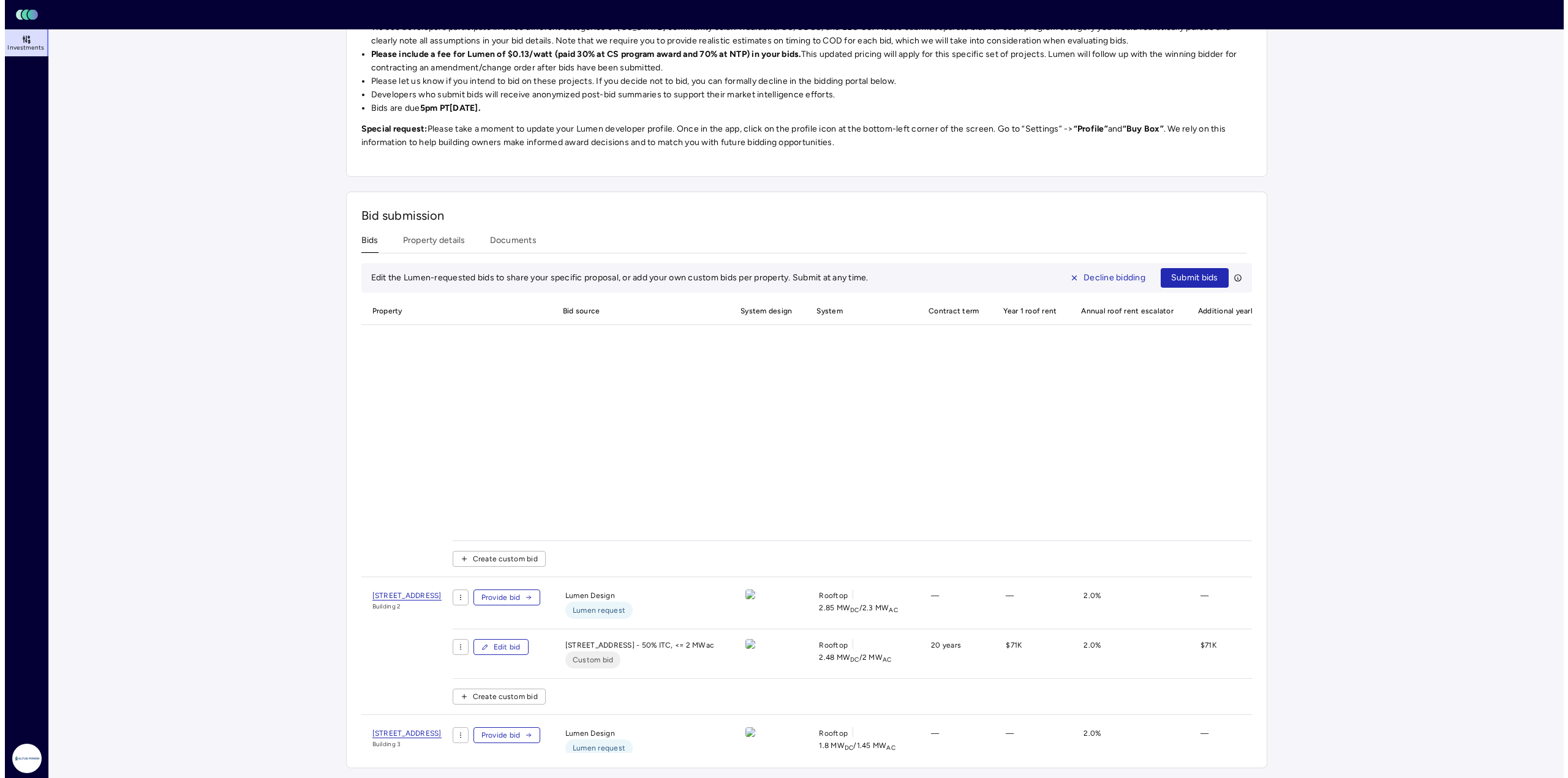scroll, scrollTop: 312, scrollLeft: 0, axis: vertical 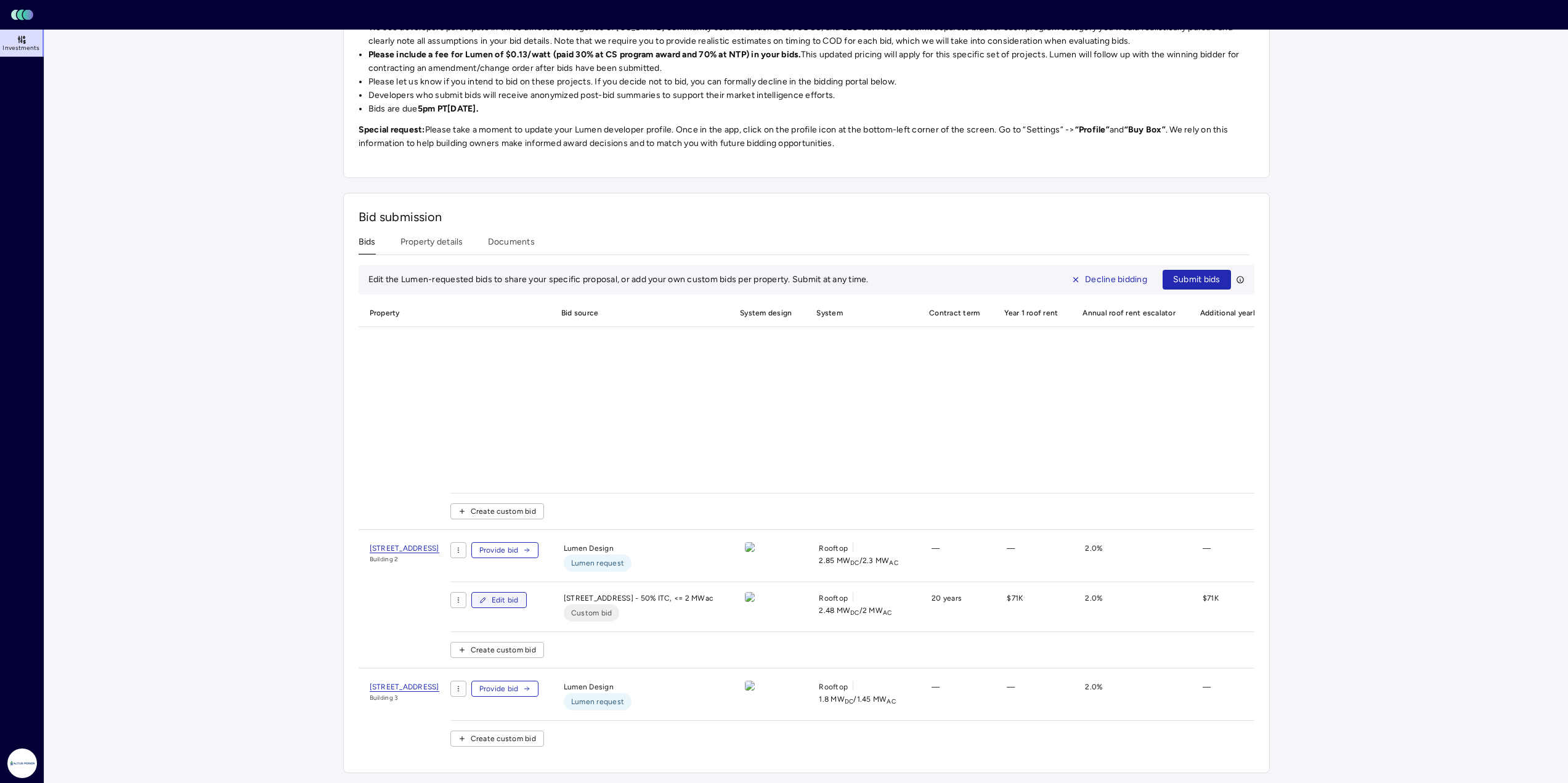 click on "Edit bid" at bounding box center [505, 600] 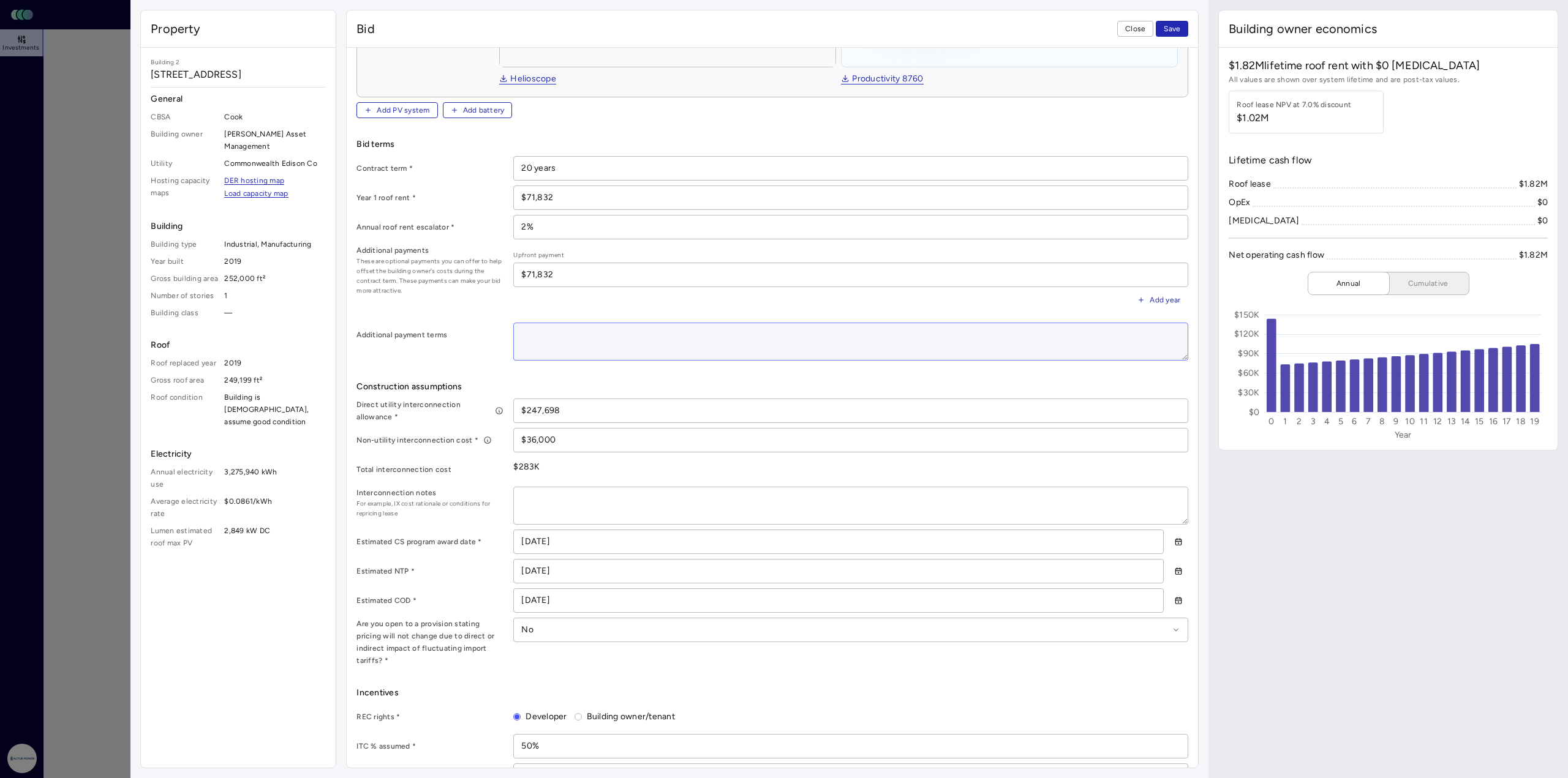 scroll, scrollTop: 367, scrollLeft: 0, axis: vertical 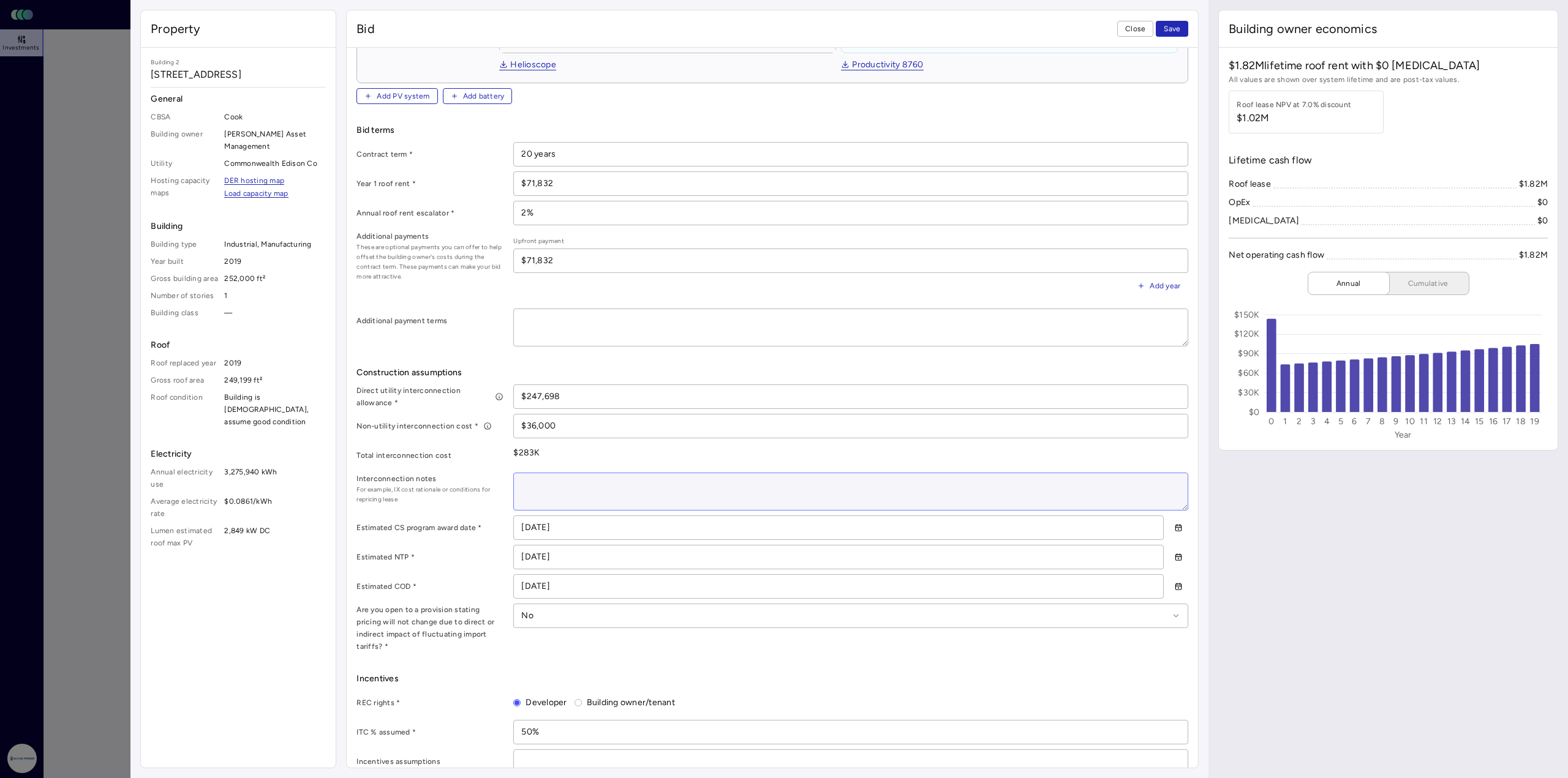 click at bounding box center (851, 492) 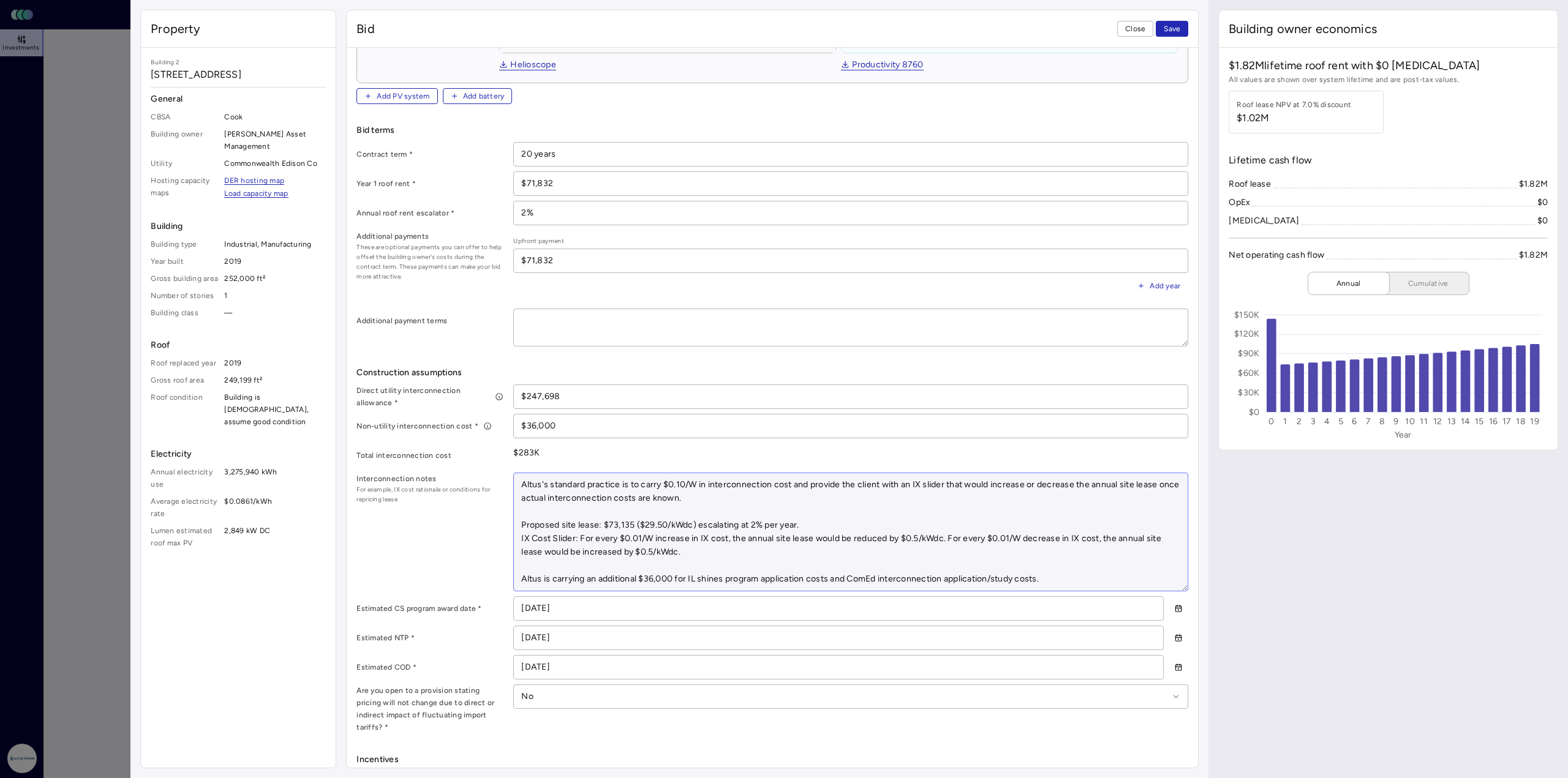 click on "Altus's standard practice is to carry $0.10/W in interconnection cost and provide the client with an IX slider that would increase or decrease the annual site lease once actual interconnection costs are known.
Proposed site lease: $73,135 ($29.50/kWdc) escalating at 2% per year.
IX Cost Slider: For every $0.01/W increase in IX cost, the annual site lease would be reduced by $0.5/kWdc. For every $0.01/W decrease in IX cost, the annual site lease would be increased by $0.5/kWdc.
Altus is carrying an additional $36,000 for IL shines program application costs and ComEd interconnection application/study costs." at bounding box center (851, 532) 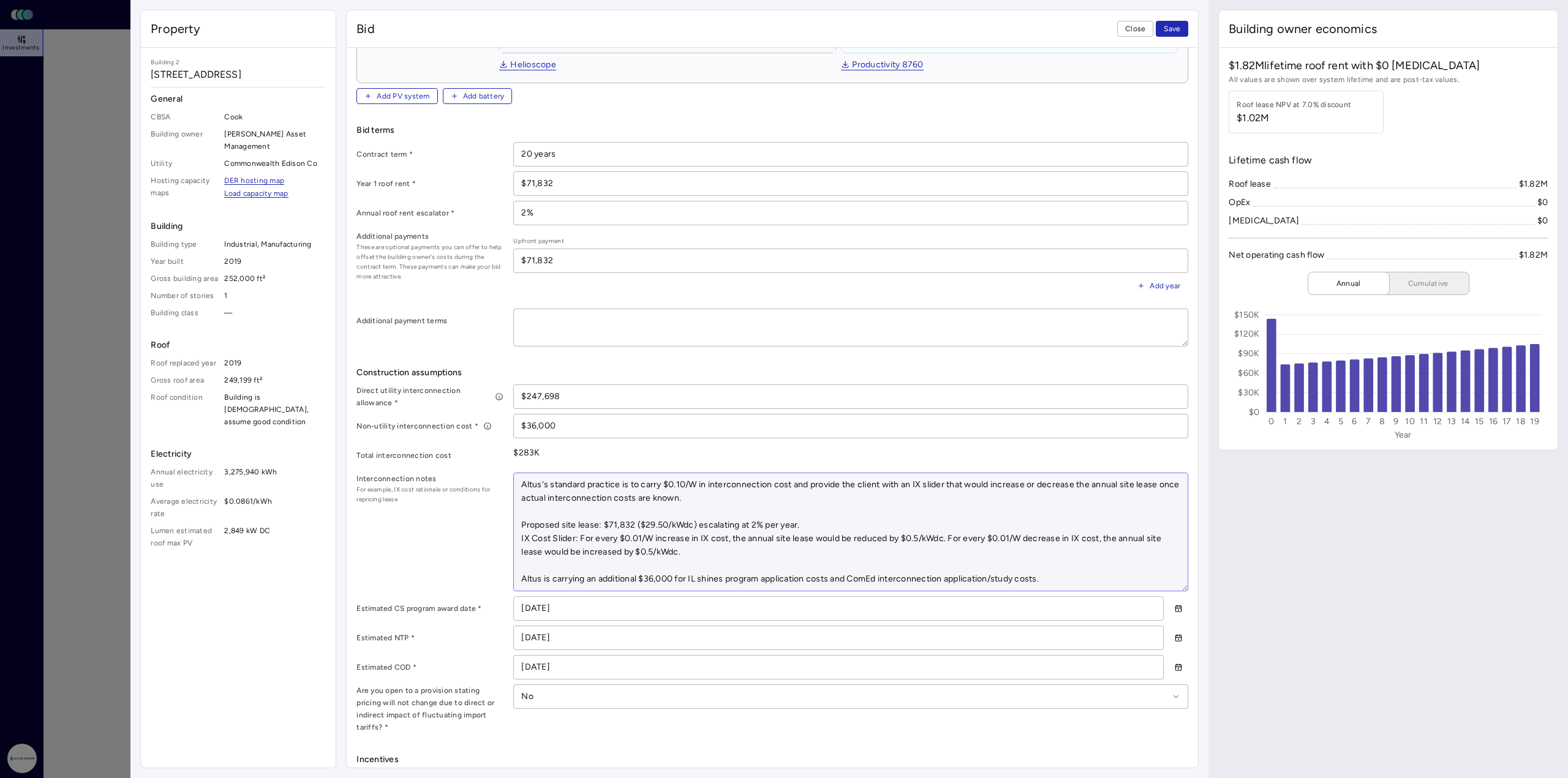 click on "Altus's standard practice is to carry $0.10/W in interconnection cost and provide the client with an IX slider that would increase or decrease the annual site lease once actual interconnection costs are known.
Proposed site lease: $71,832 ($29.50/kWdc) escalating at 2% per year.
IX Cost Slider: For every $0.01/W increase in IX cost, the annual site lease would be reduced by $0.5/kWdc. For every $0.01/W decrease in IX cost, the annual site lease would be increased by $0.5/kWdc.
Altus is carrying an additional $36,000 for IL shines program application costs and ComEd interconnection application/study costs." at bounding box center (851, 532) 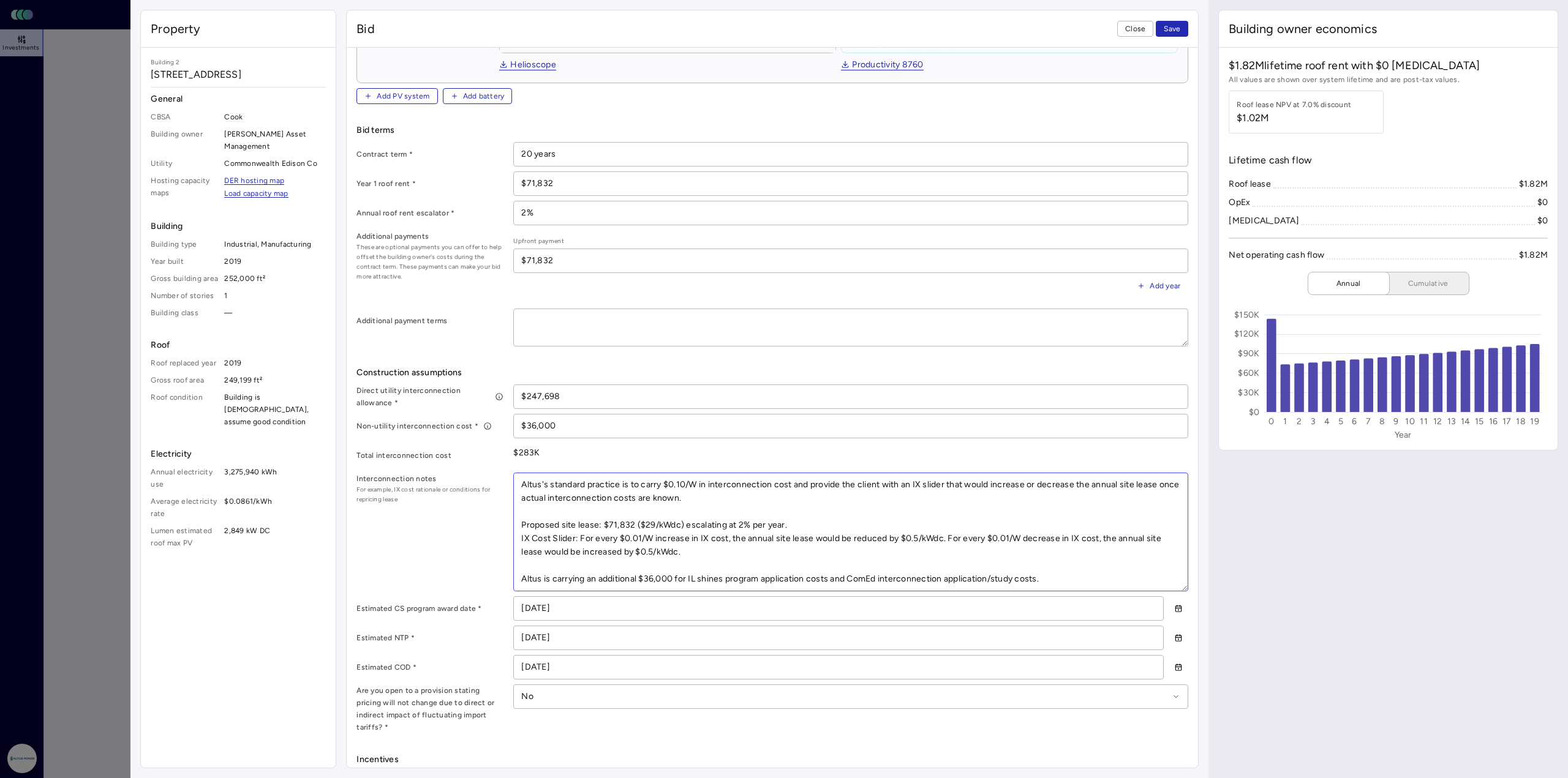 type on "Altus's standard practice is to carry $0.10/W in interconnection cost and provide the client with an IX slider that would increase or decrease the annual site lease once actual interconnection costs are known.
Proposed site lease: $71,832 ($29/kWdc) escalating at 2% per year.
IX Cost Slider: For every $0.01/W increase in IX cost, the annual site lease would be reduced by $0.5/kWdc. For every $0.01/W decrease in IX cost, the annual site lease would be increased by $0.5/kWdc.
Altus is carrying an additional $36,000 for IL shines program application costs and ComEd interconnection application/study costs." 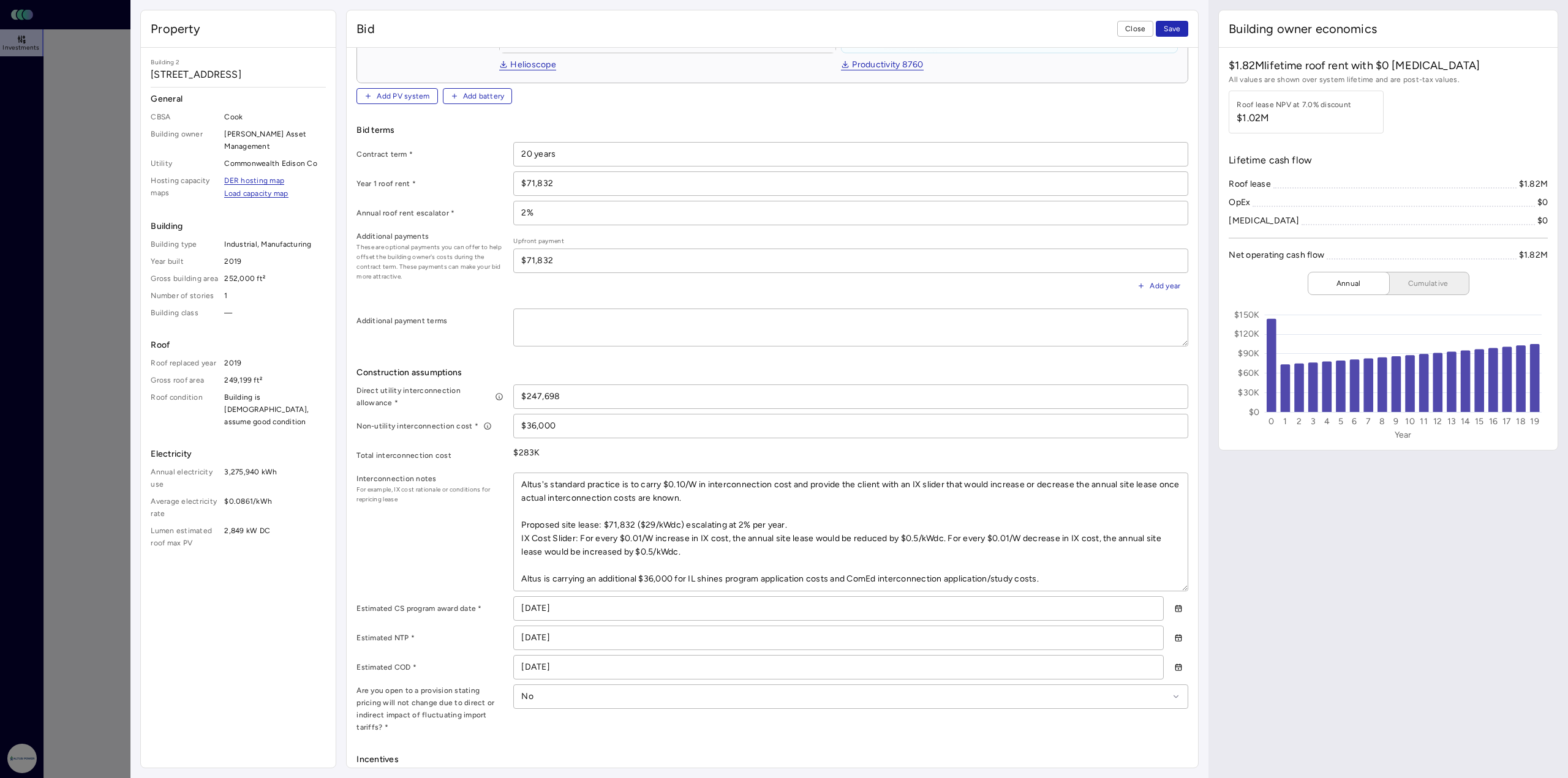 click on "Interconnection notes   For example, IX cost rationale or conditions for repricing lease Altus's standard practice is to carry $0.10/W in interconnection cost and provide the client with an IX slider that would increase or decrease the annual site lease once actual interconnection costs are known.
Proposed site lease: $71,832 ($29/kWdc) escalating at 2% per year.
IX Cost Slider: For every $0.01/W increase in IX cost, the annual site lease would be reduced by $0.5/kWdc. For every $0.01/W decrease in IX cost, the annual site lease would be increased by $0.5/kWdc.
Altus is carrying an additional $36,000 for IL shines program application costs and ComEd interconnection application/study costs." at bounding box center [772, 532] 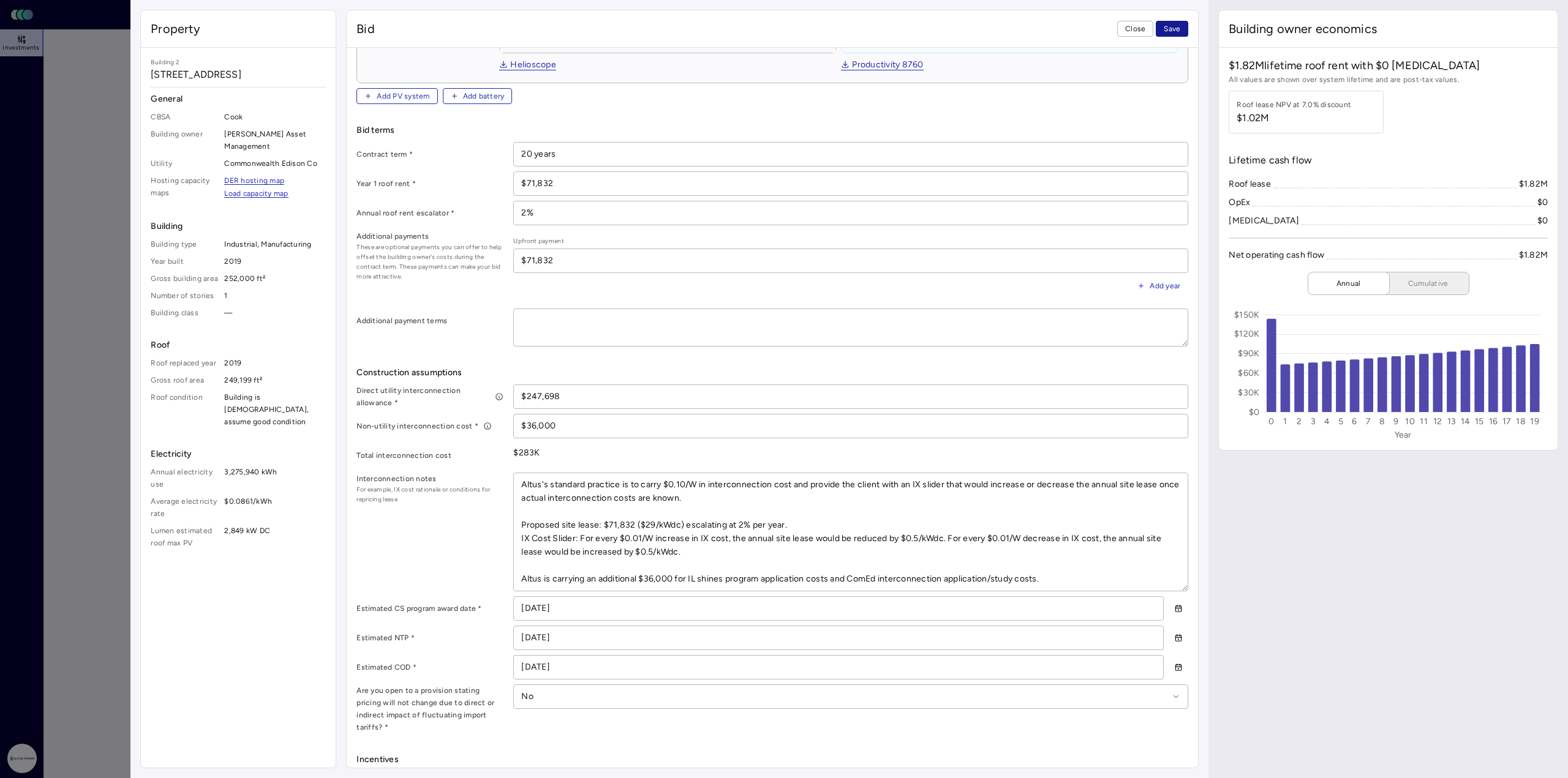 click on "Save" at bounding box center [1172, 29] 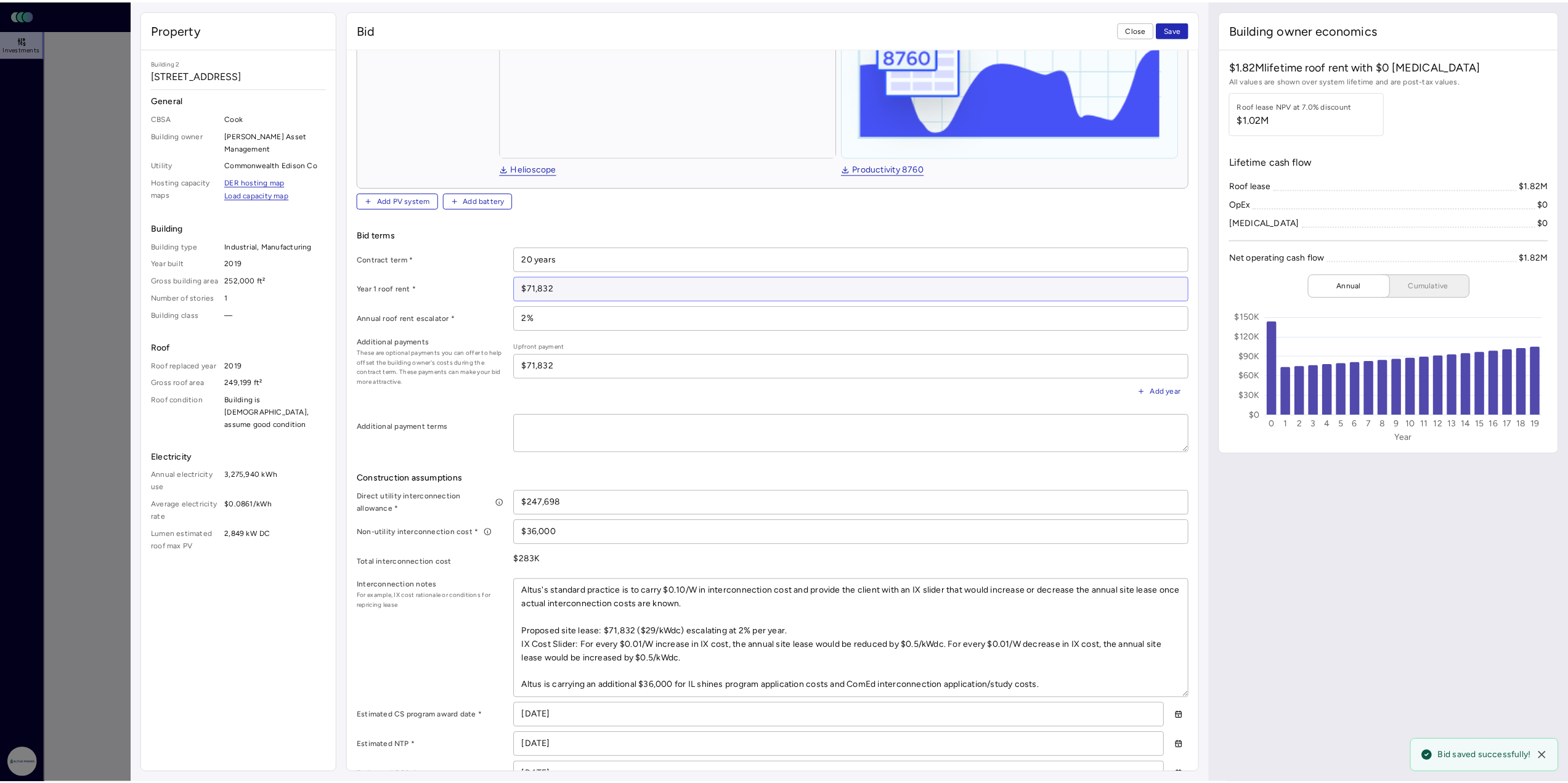 scroll, scrollTop: 246, scrollLeft: 0, axis: vertical 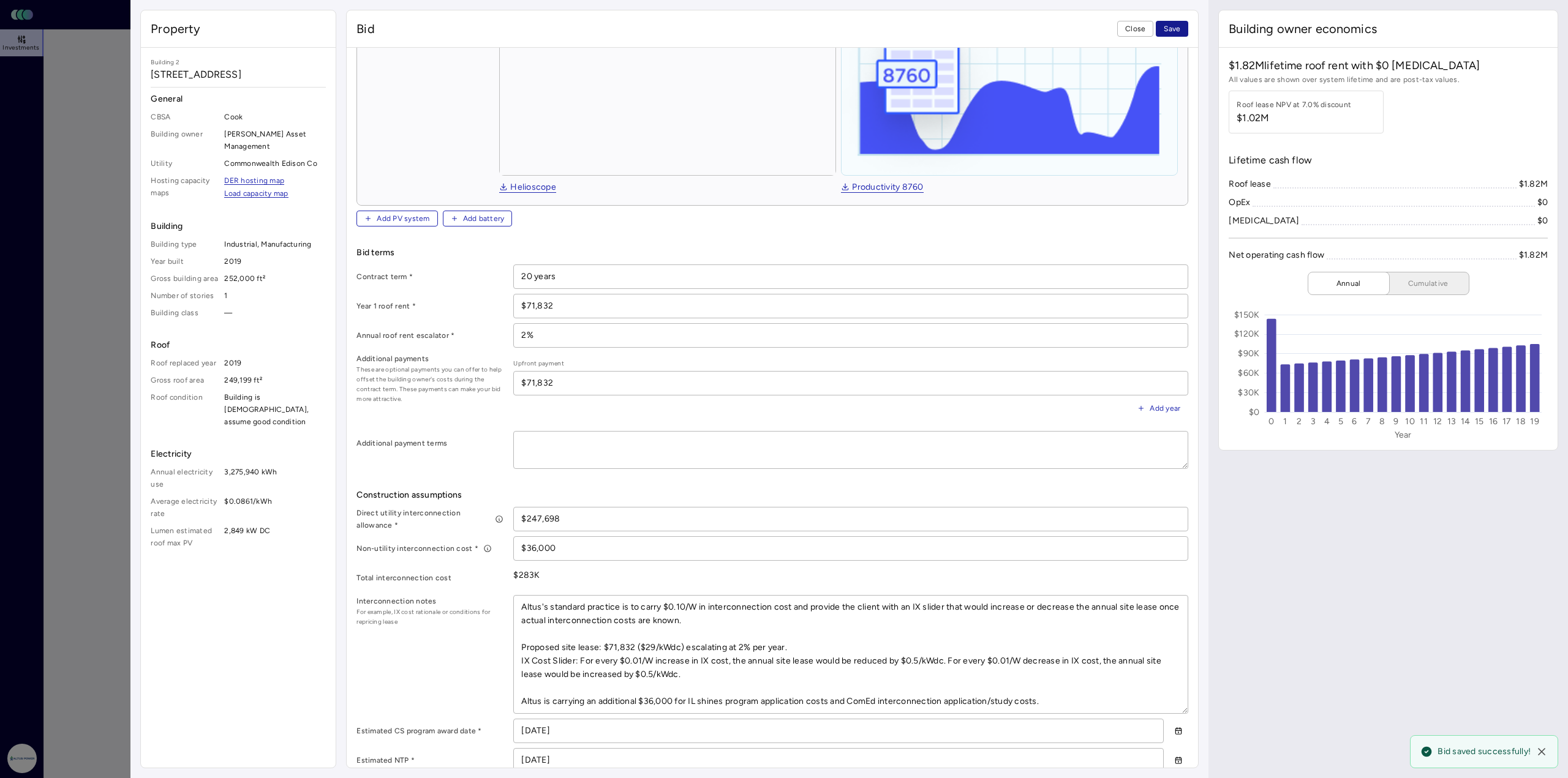 click on "Save" at bounding box center [1172, 29] 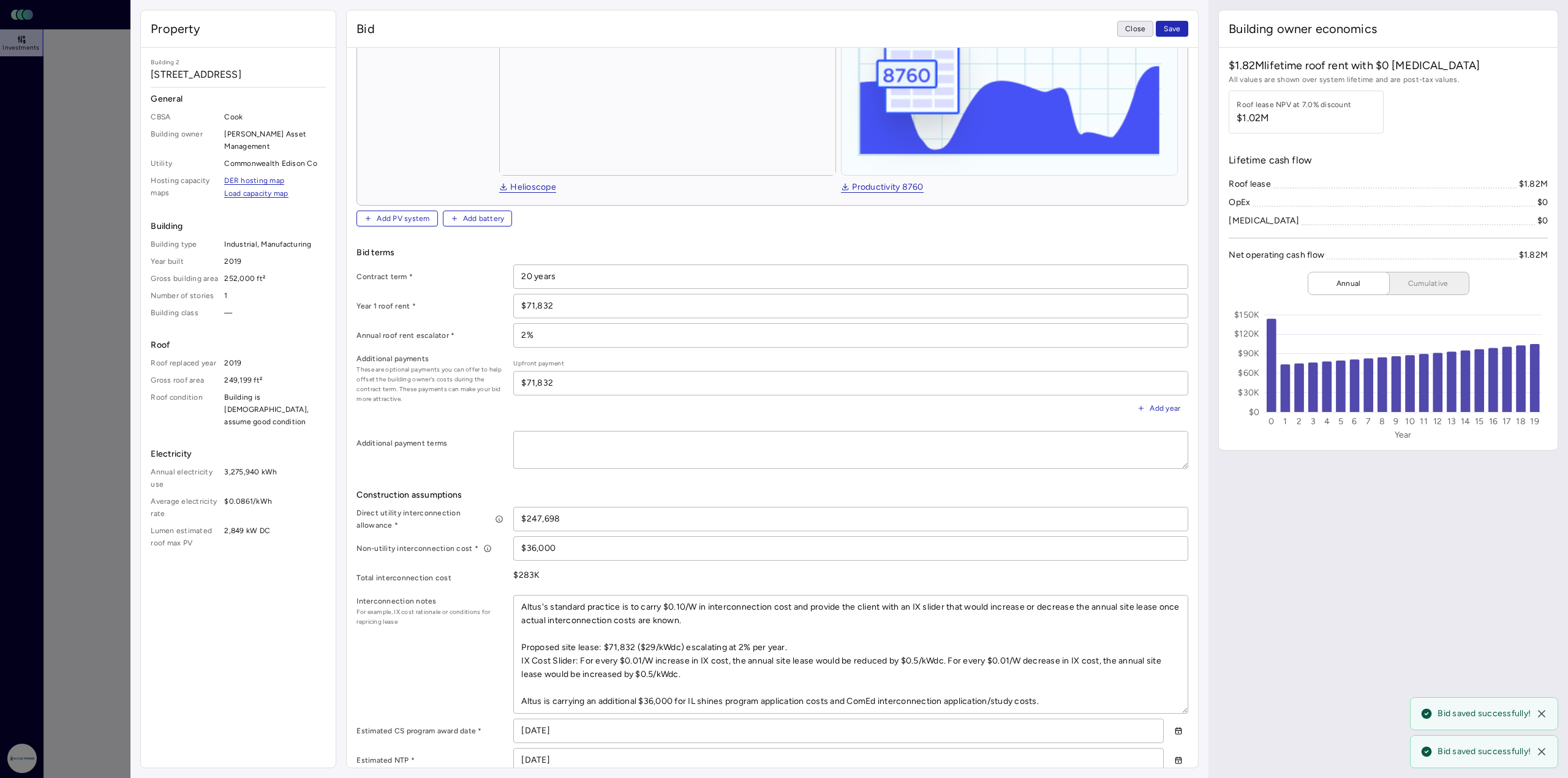 click on "Close" at bounding box center (1135, 29) 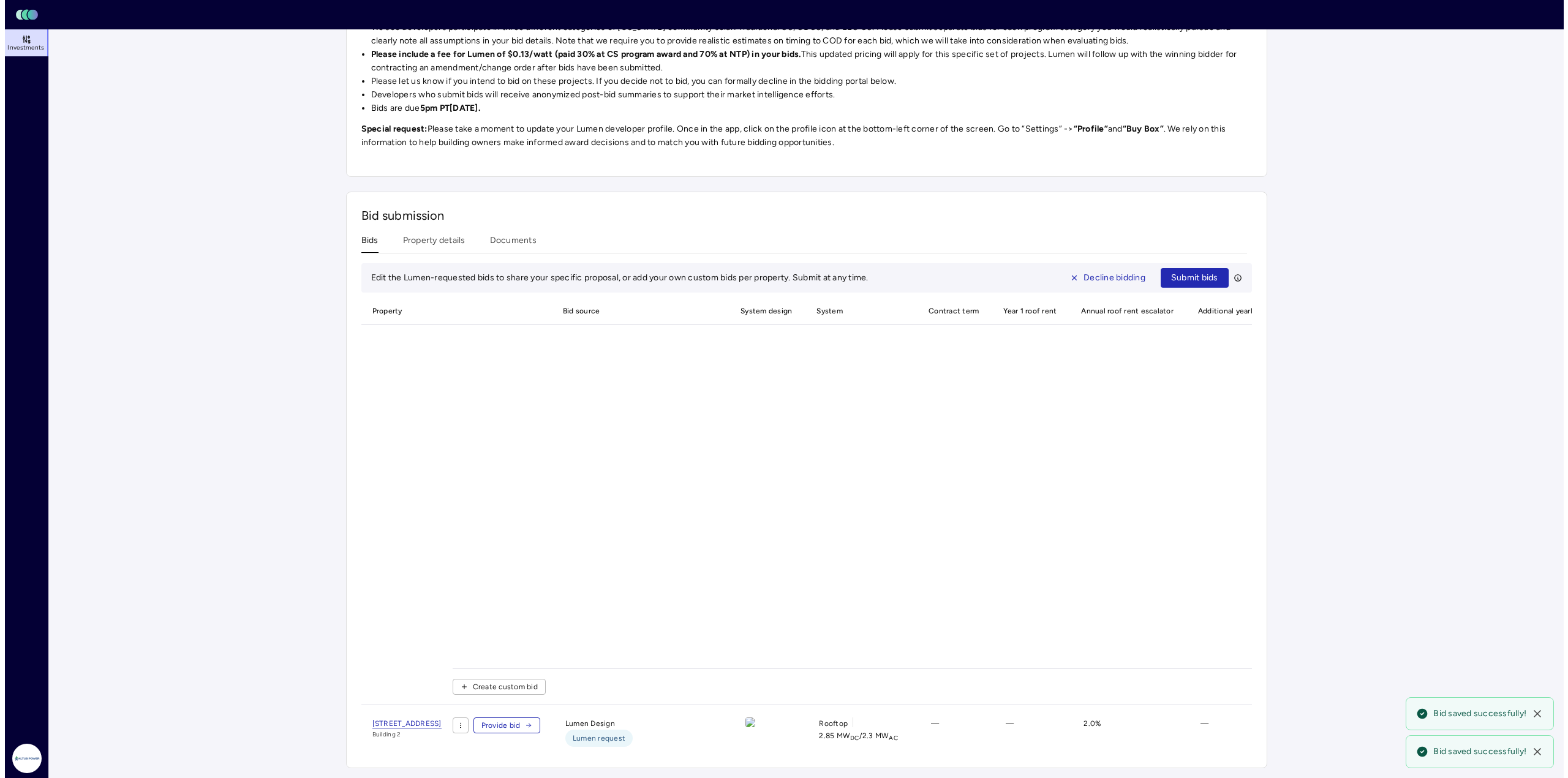 scroll, scrollTop: 0, scrollLeft: 0, axis: both 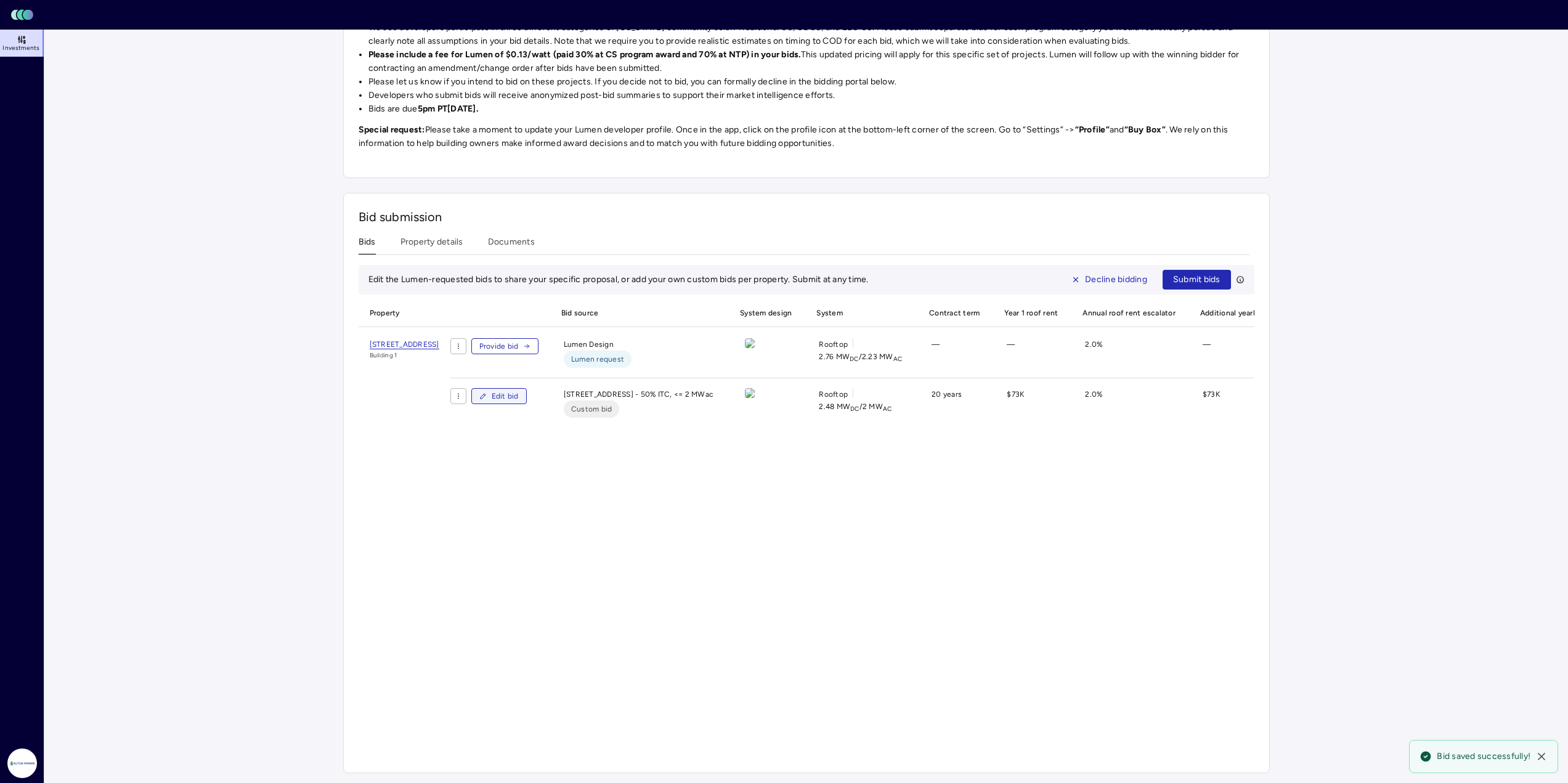 click on "Edit bid" at bounding box center (505, 396) 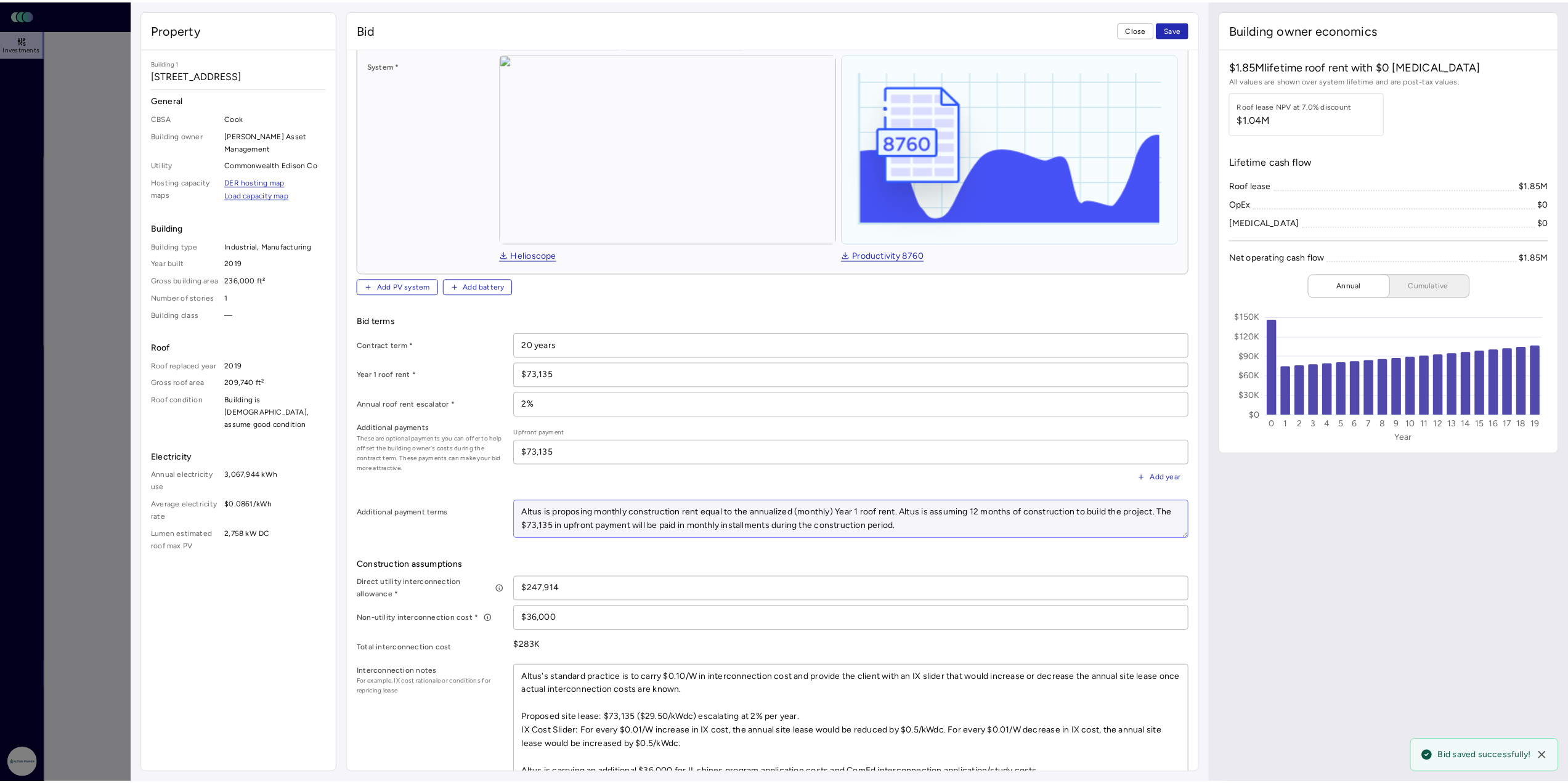 scroll, scrollTop: 185, scrollLeft: 0, axis: vertical 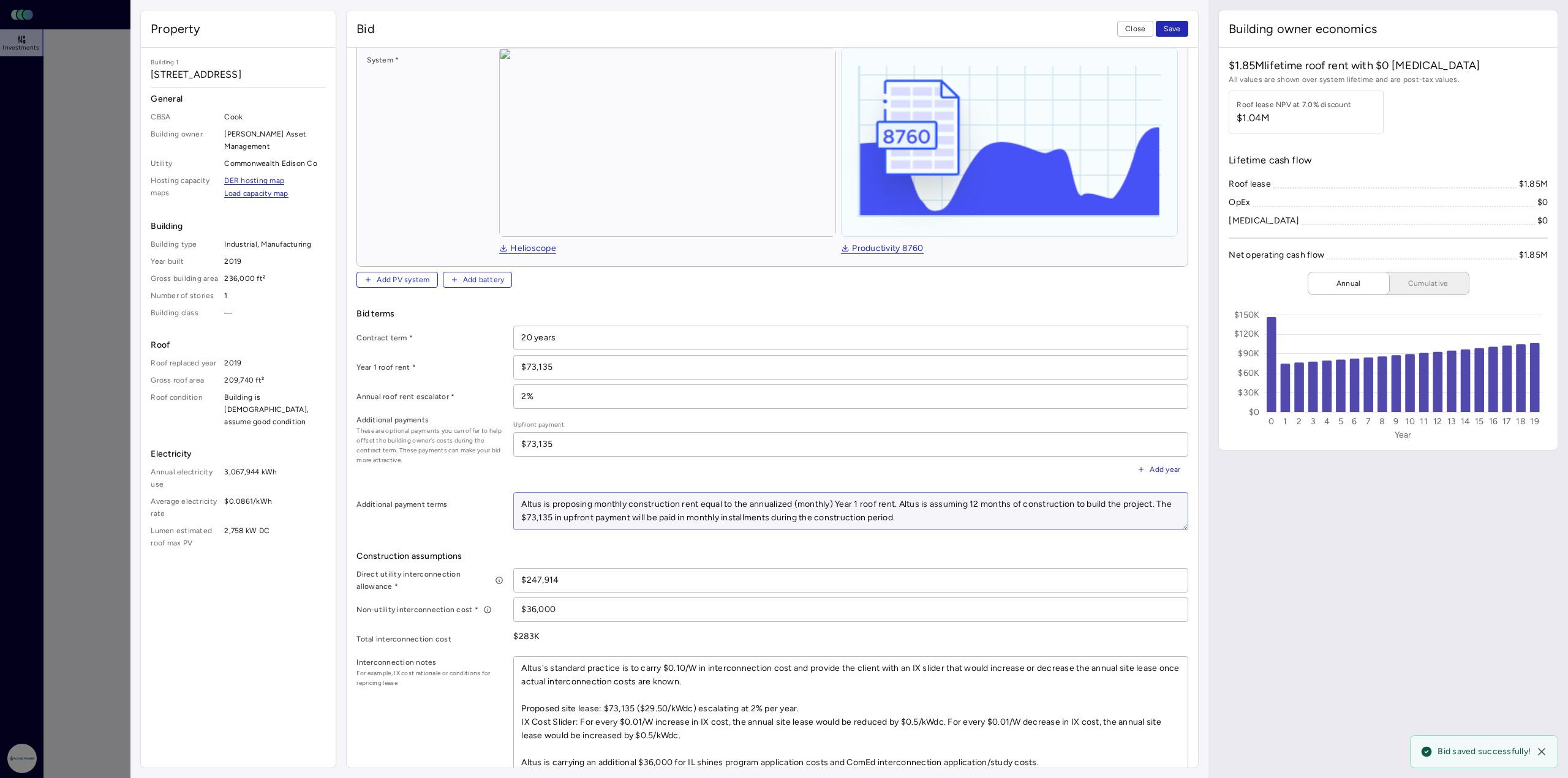 click on "Altus is proposing monthly construction rent equal to the annualized (monthly) Year 1 roof rent. Altus is assuming 12 months of construction to build the project. The $73,135 in upfront payment will be paid in monthly installments during the construction period." at bounding box center [851, 511] 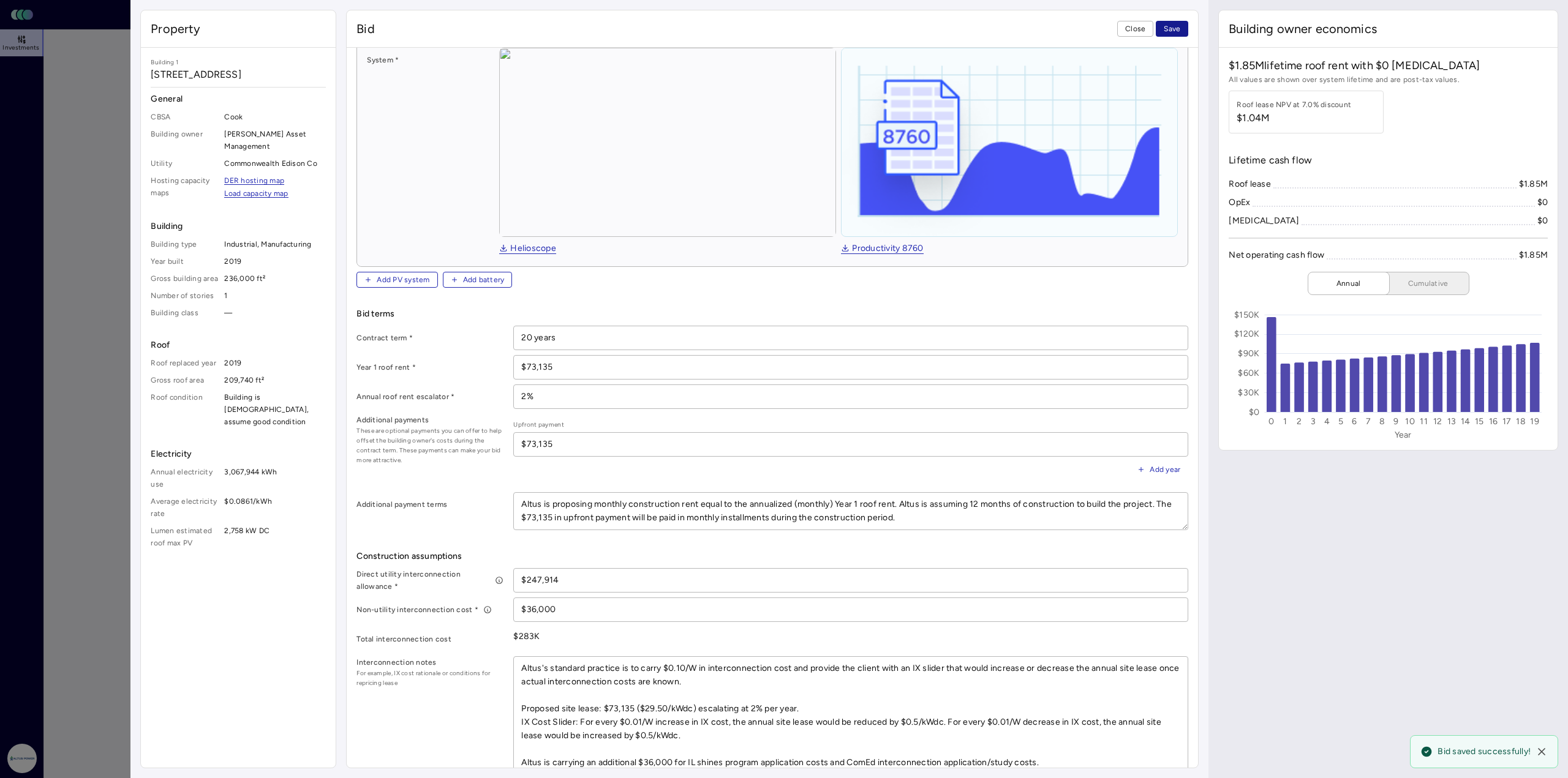 click on "Save" at bounding box center (1172, 29) 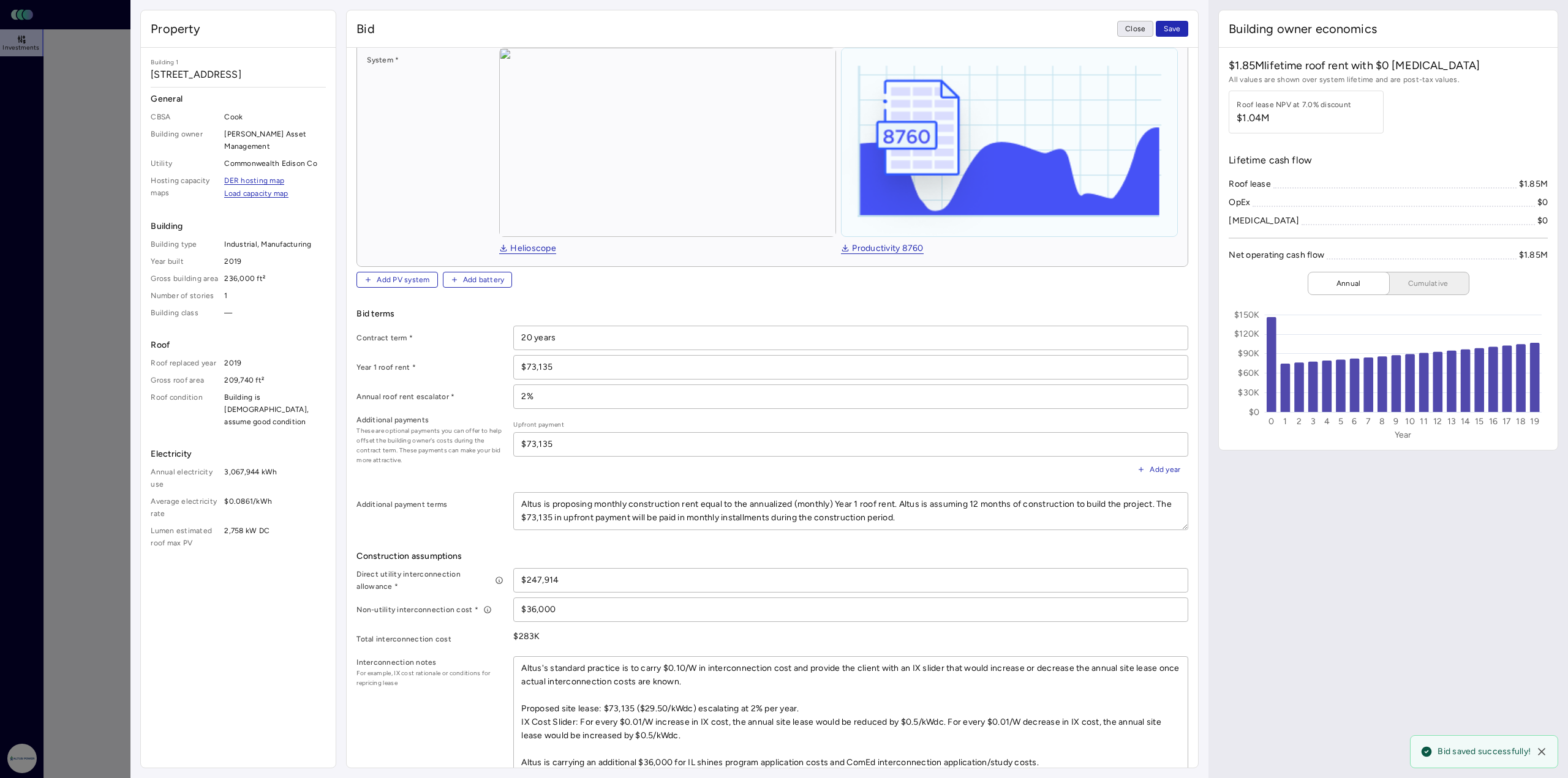 click on "Close" at bounding box center [1135, 29] 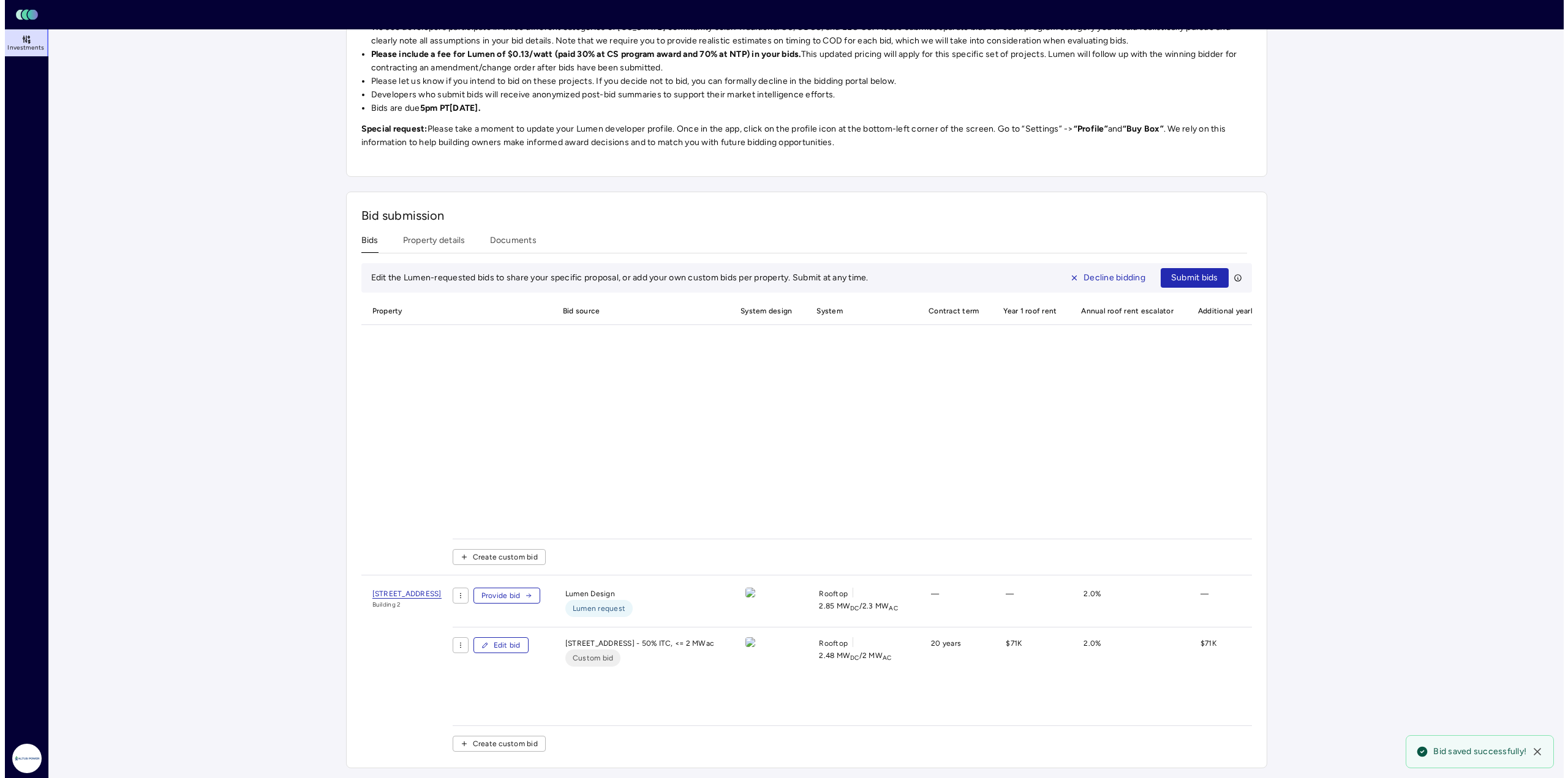 scroll, scrollTop: 245, scrollLeft: 0, axis: vertical 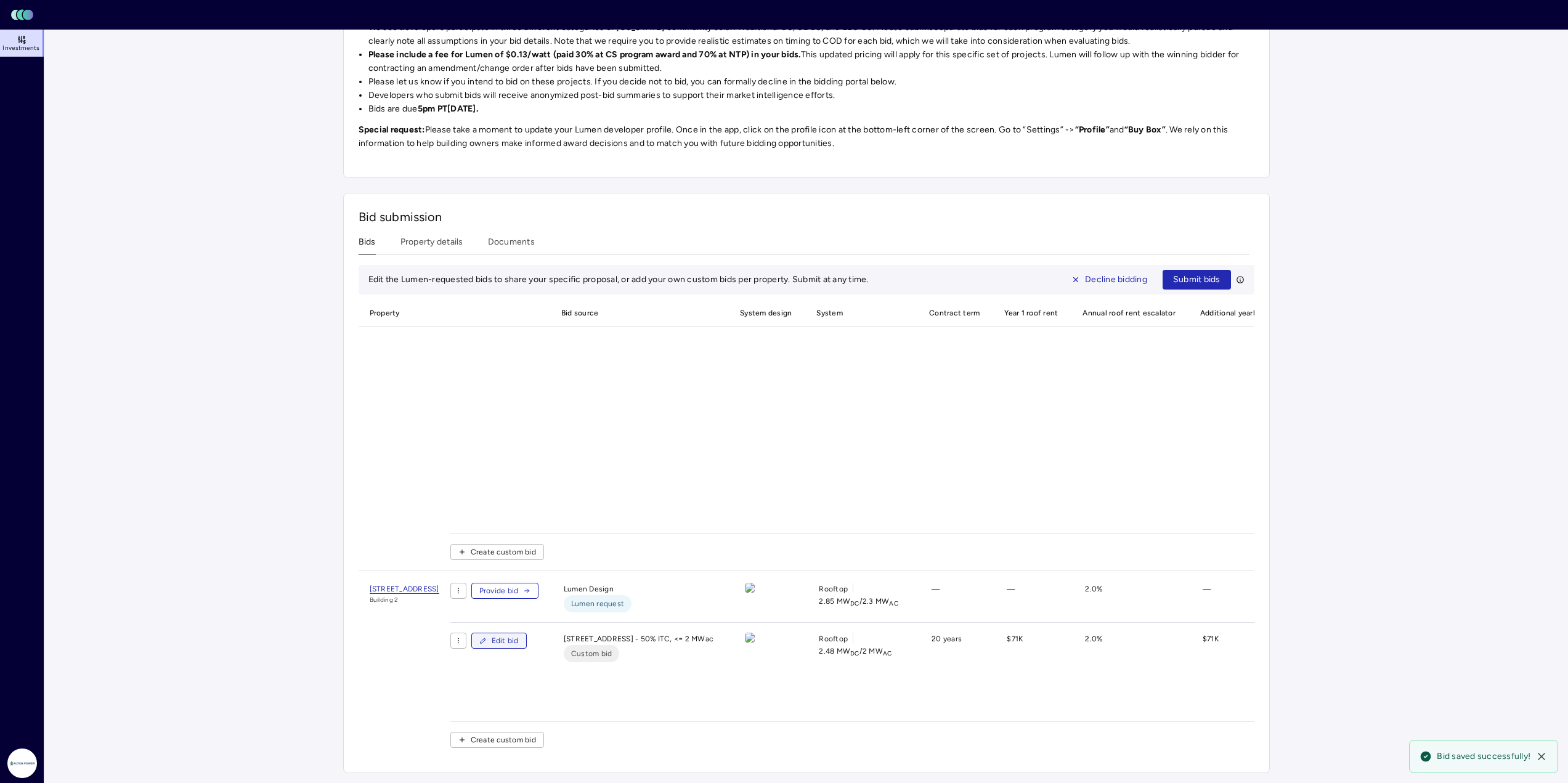 click on "Edit bid" at bounding box center (505, 641) 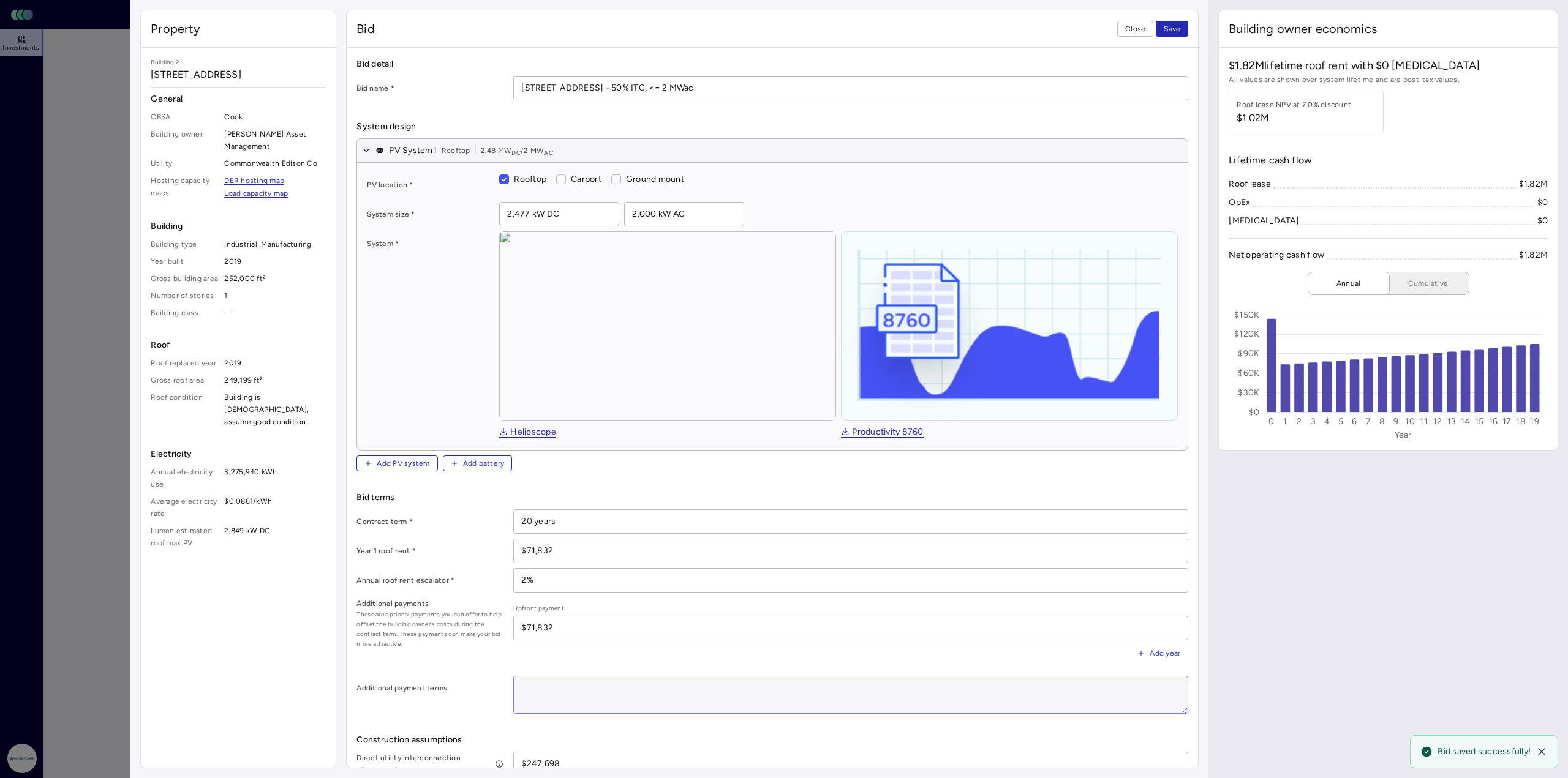 click at bounding box center (851, 695) 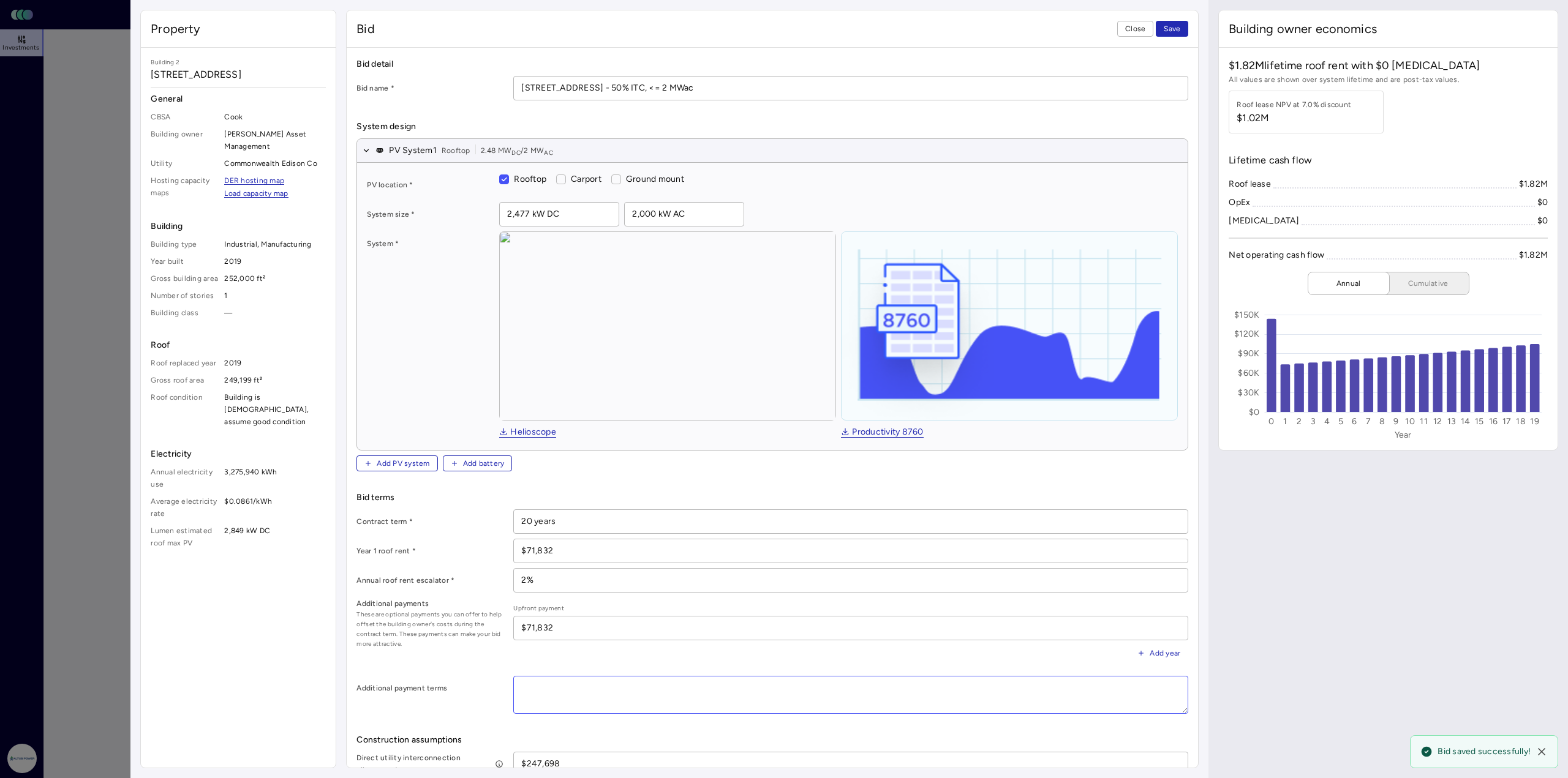 paste on "Altus is proposing monthly construction rent equal to the annualized (monthly) Year 1 roof rent. Altus is assuming 12 months of construction to build the project. The $73,135 in upfront payment will be paid in monthly installments during the construction period." 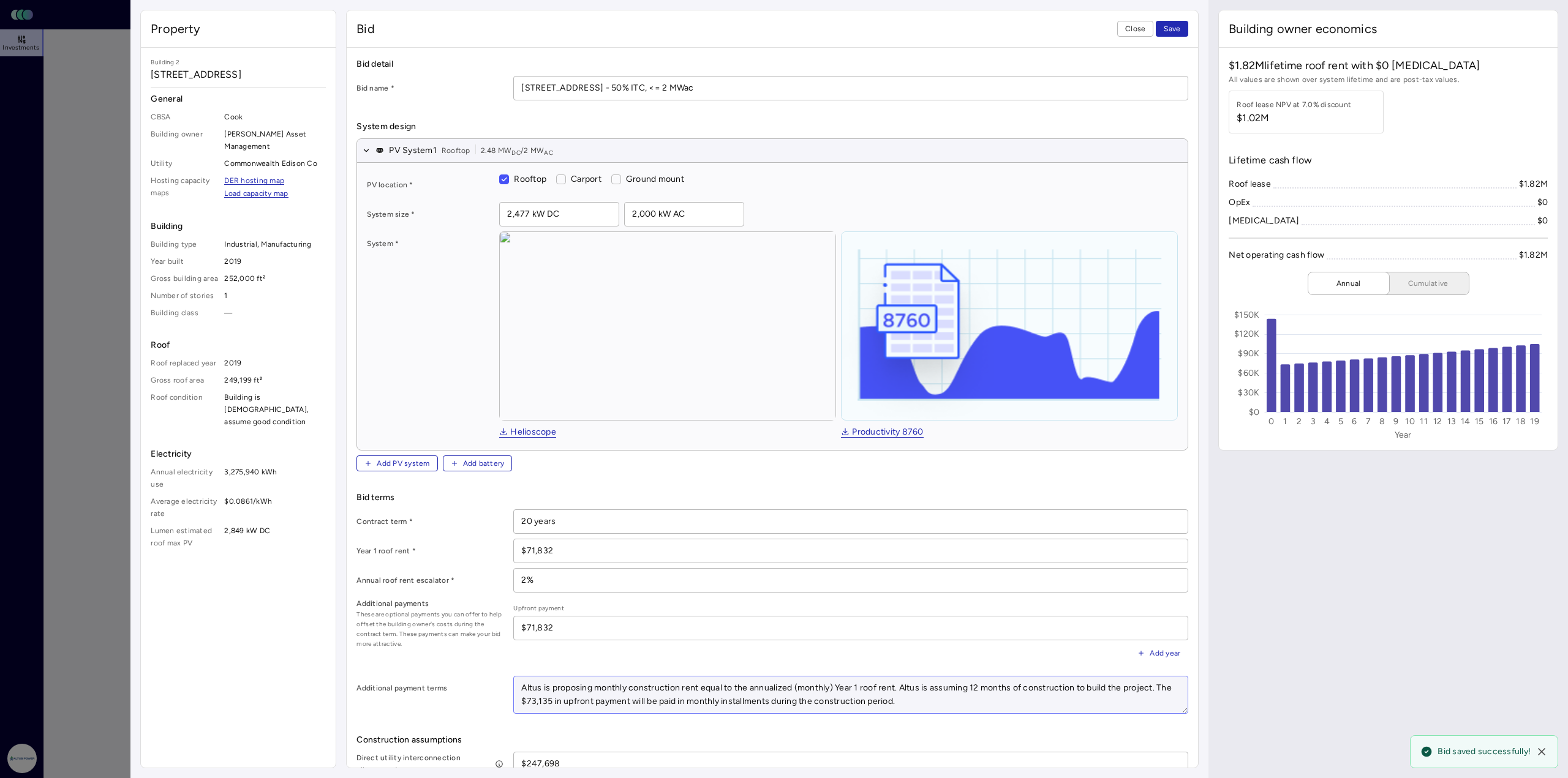 click on "Altus is proposing monthly construction rent equal to the annualized (monthly) Year 1 roof rent. Altus is assuming 12 months of construction to build the project. The $73,135 in upfront payment will be paid in monthly installments during the construction period." at bounding box center (851, 695) 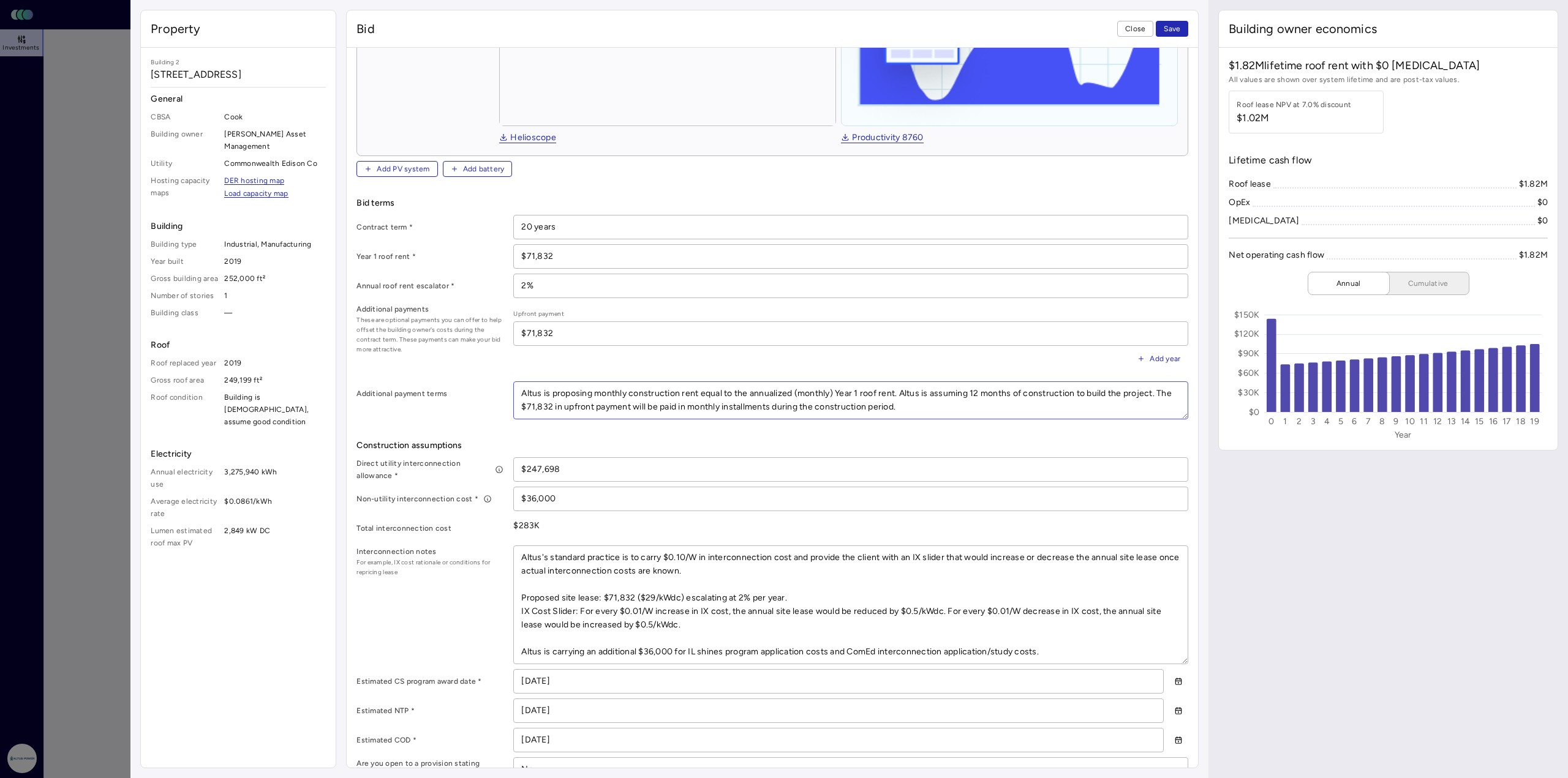 scroll, scrollTop: 306, scrollLeft: 0, axis: vertical 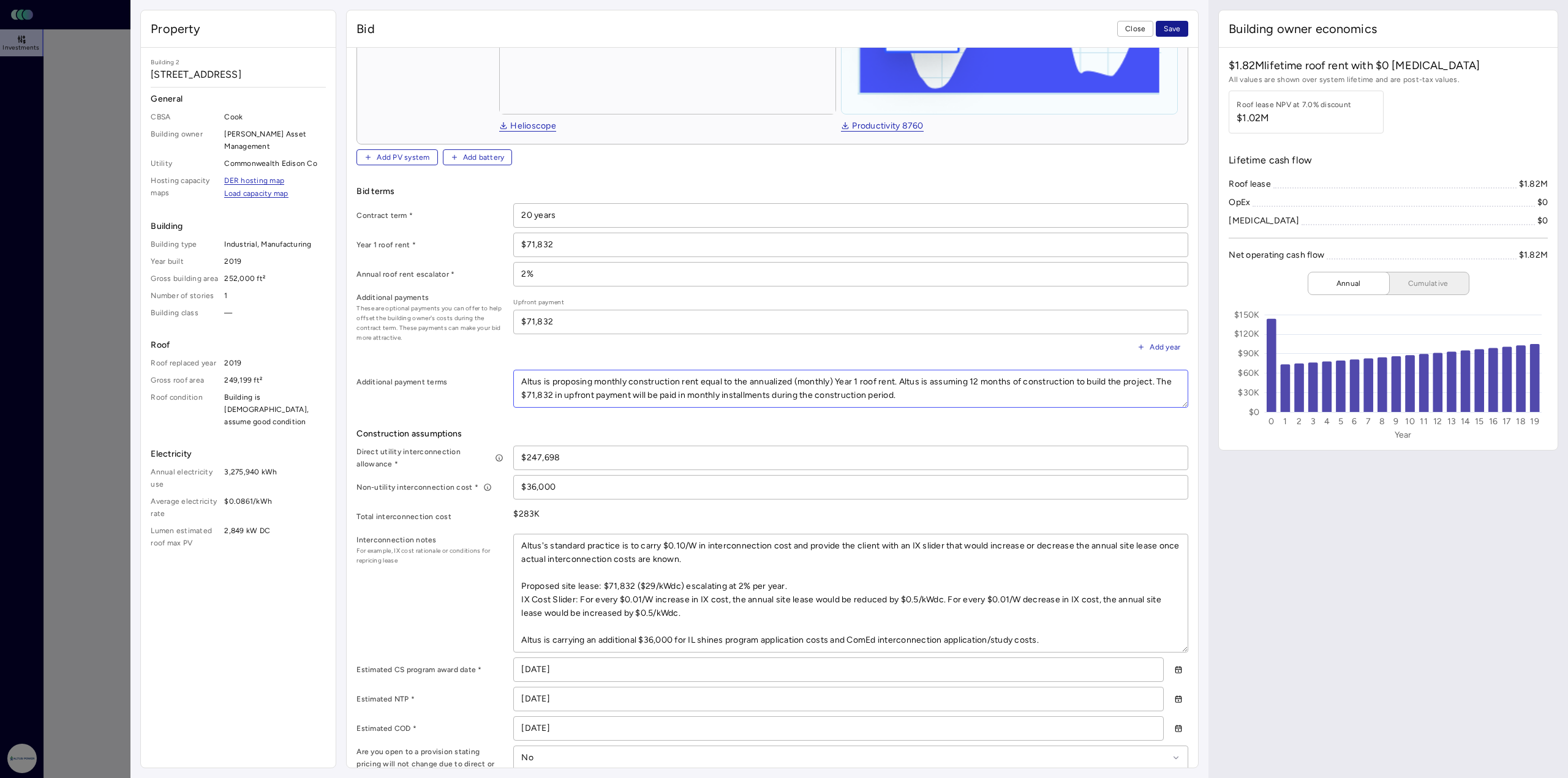 type on "Altus is proposing monthly construction rent equal to the annualized (monthly) Year 1 roof rent. Altus is assuming 12 months of construction to build the project. The $71,832 in upfront payment will be paid in monthly installments during the construction period." 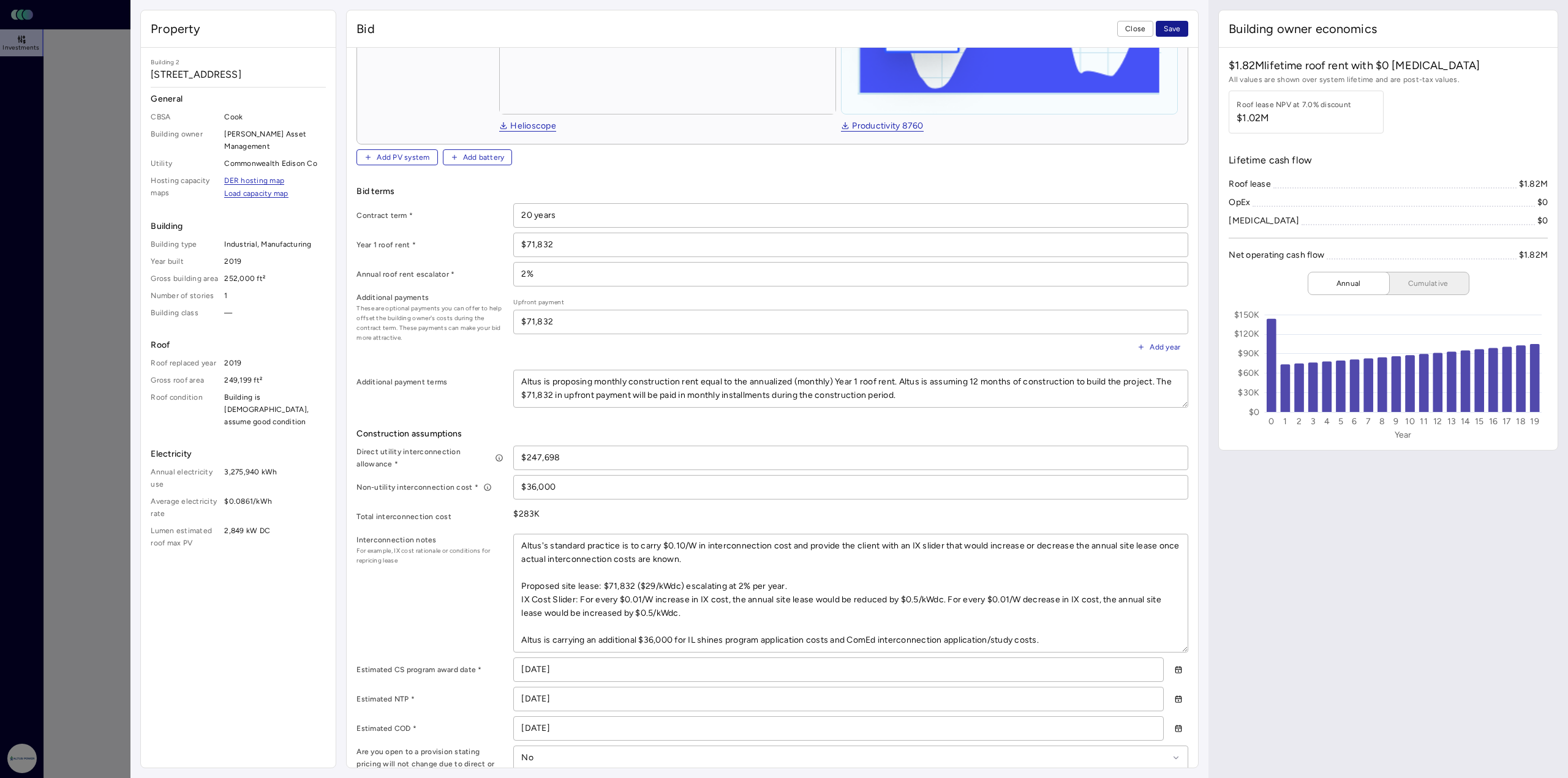 click on "Save" at bounding box center [1172, 29] 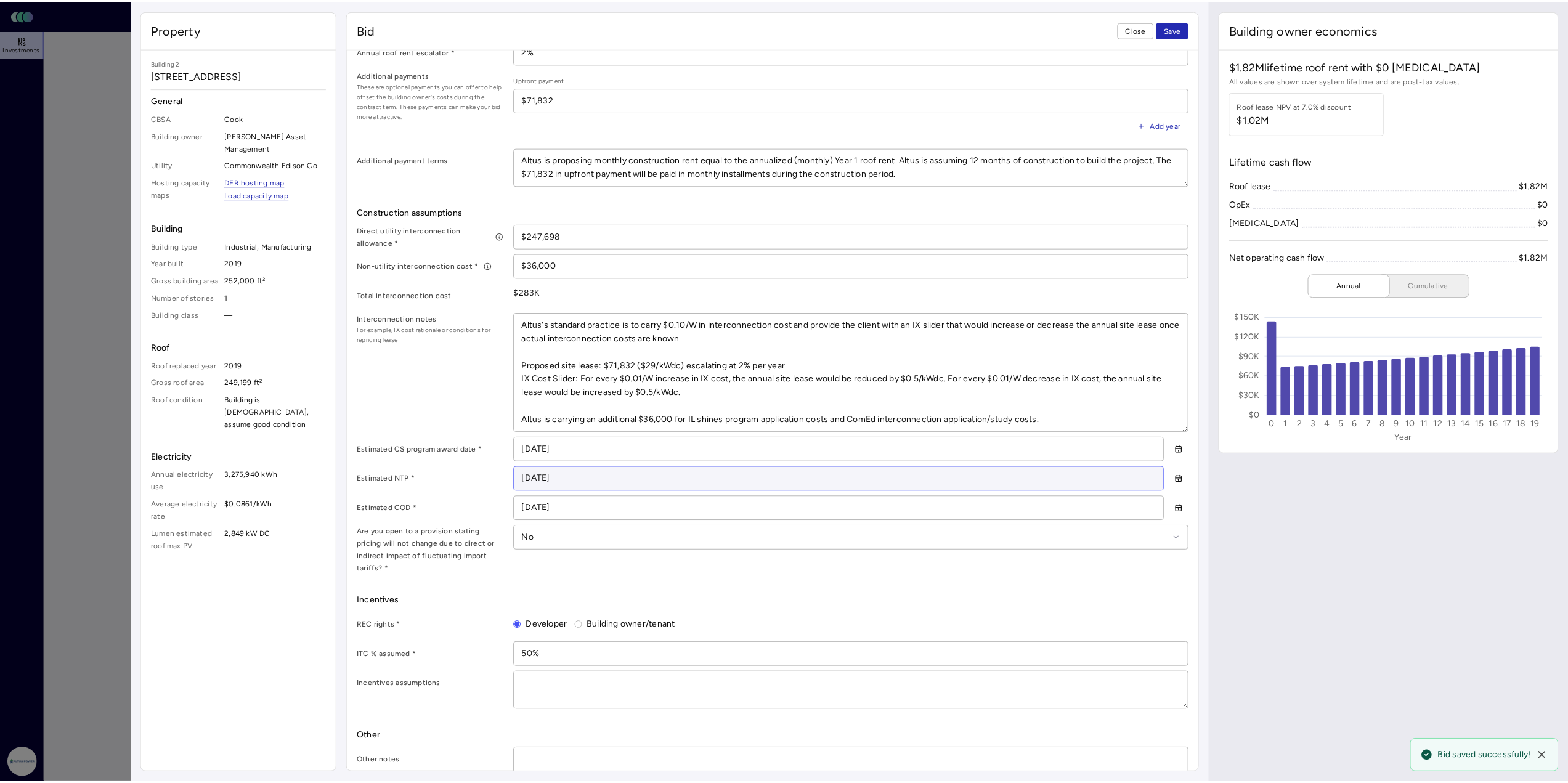 scroll, scrollTop: 545, scrollLeft: 0, axis: vertical 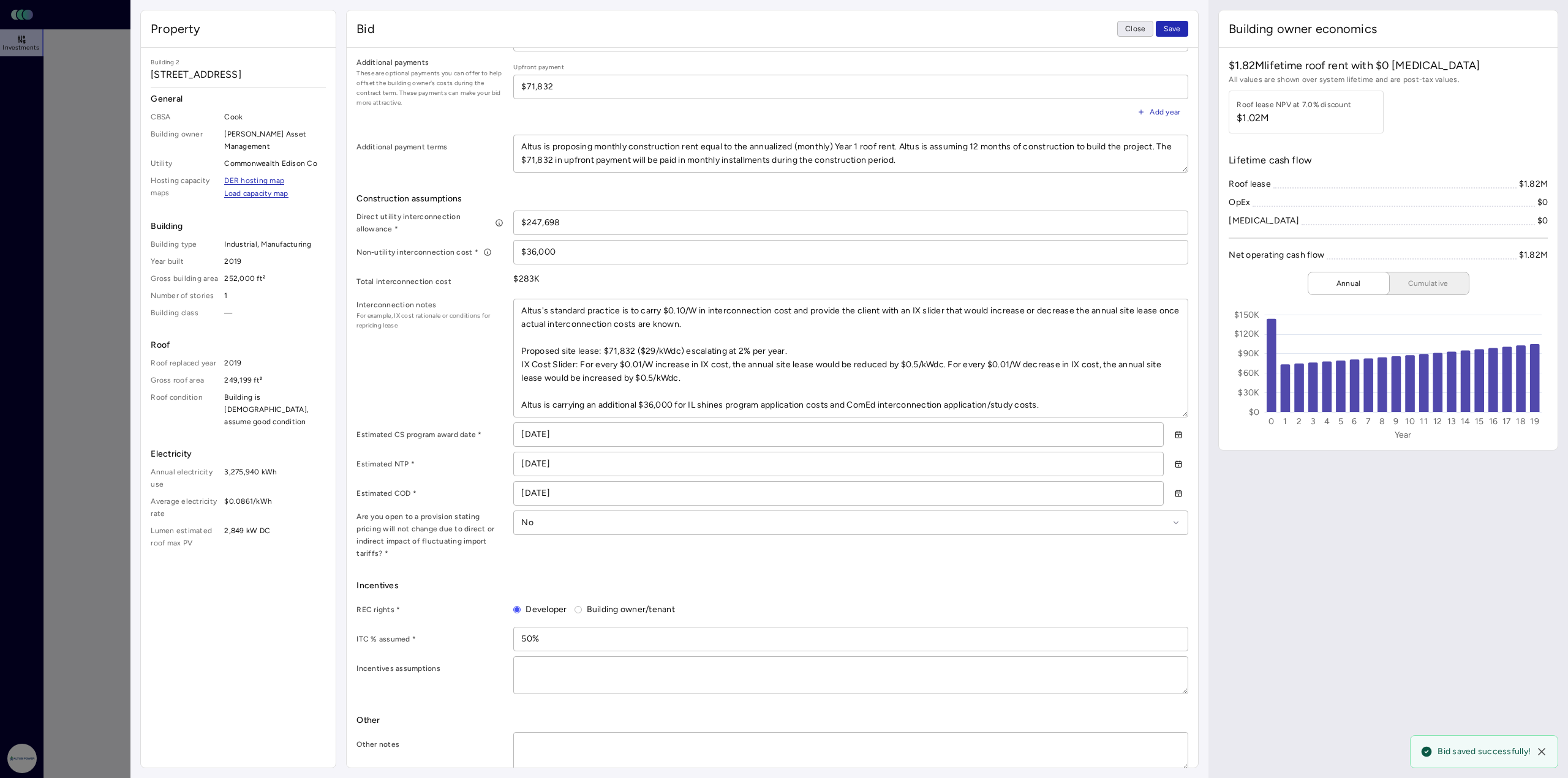 click on "Close" at bounding box center [1135, 29] 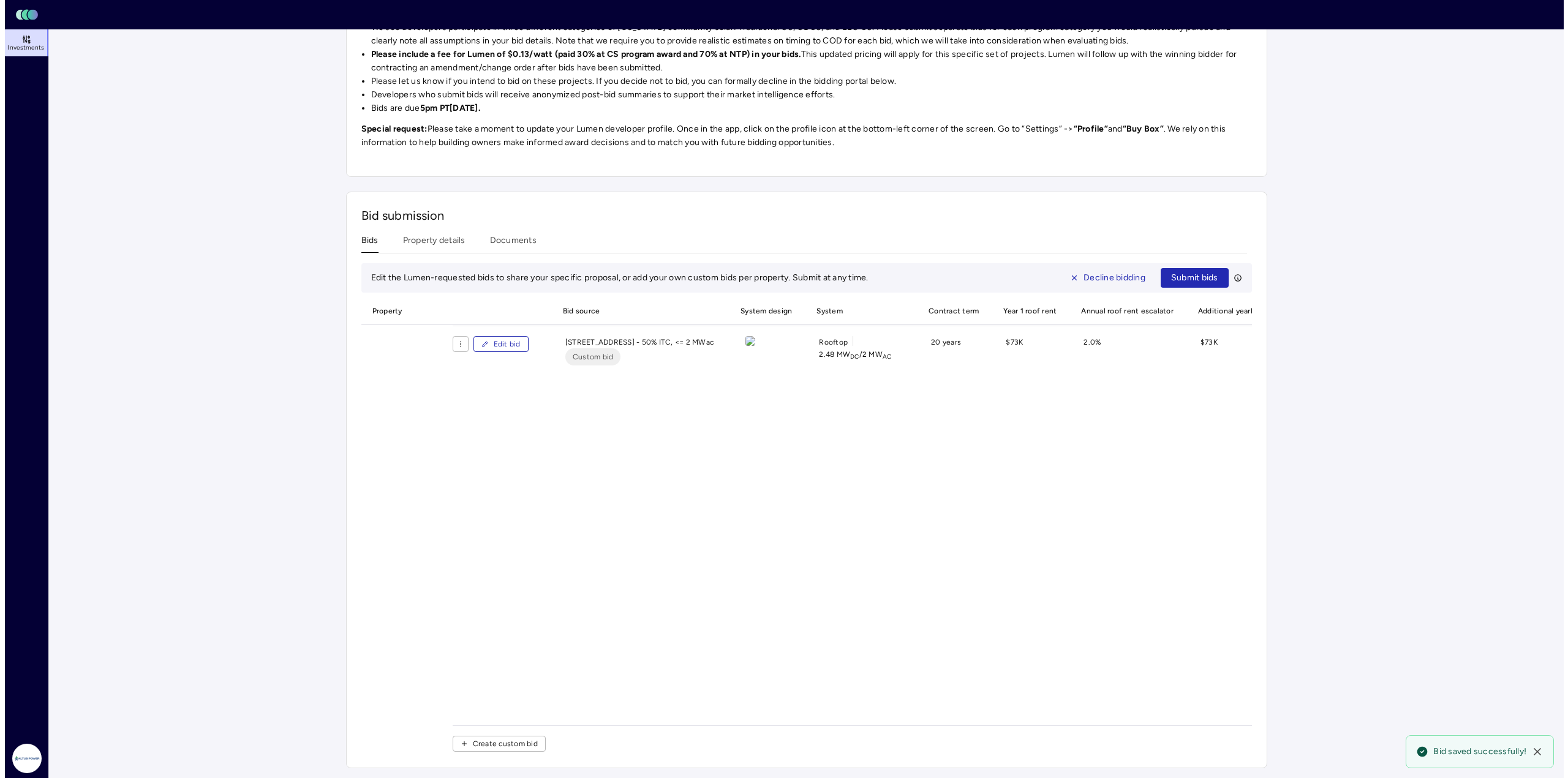 scroll, scrollTop: 0, scrollLeft: 0, axis: both 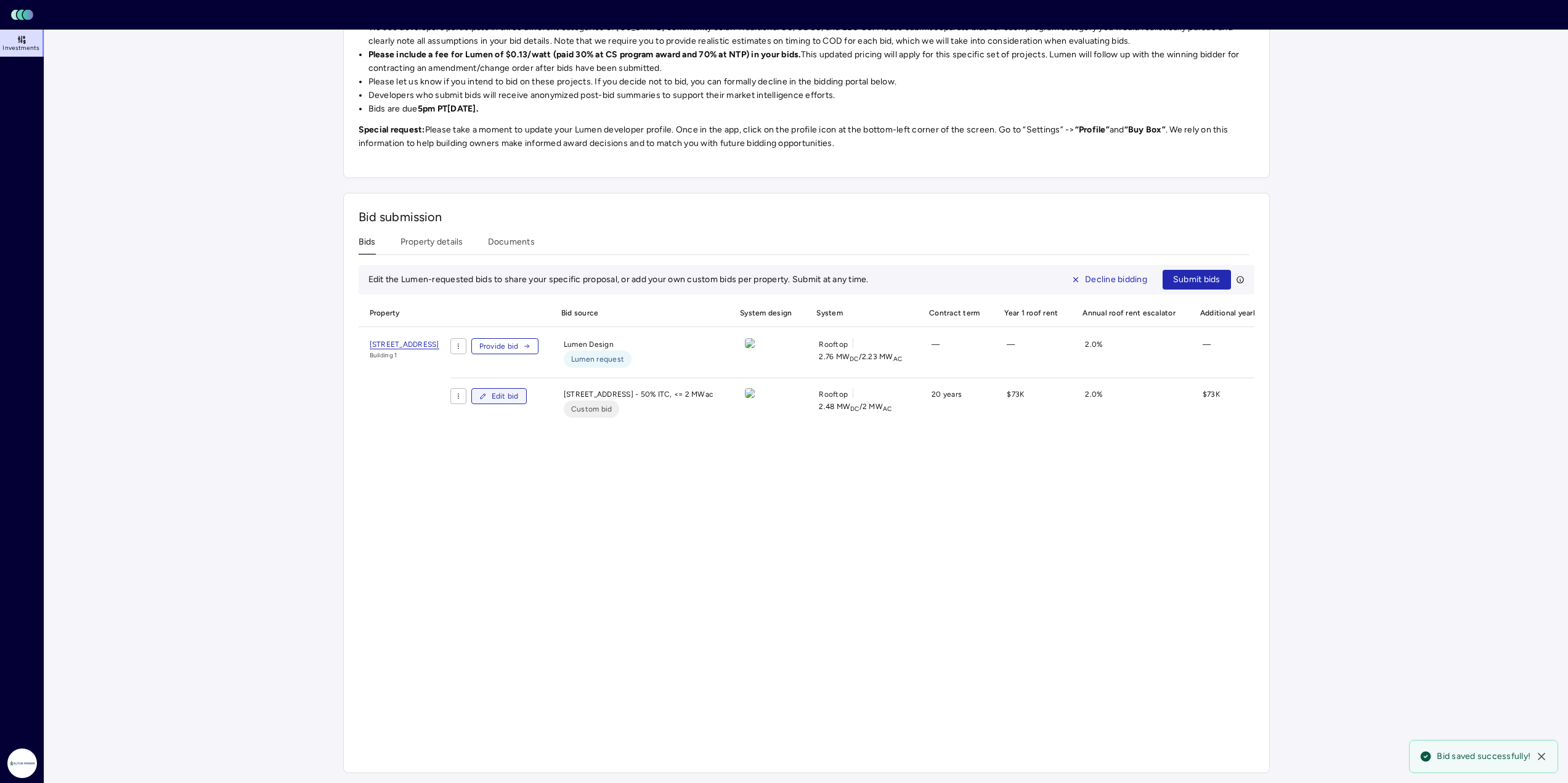 click on "Edit bid" at bounding box center (505, 396) 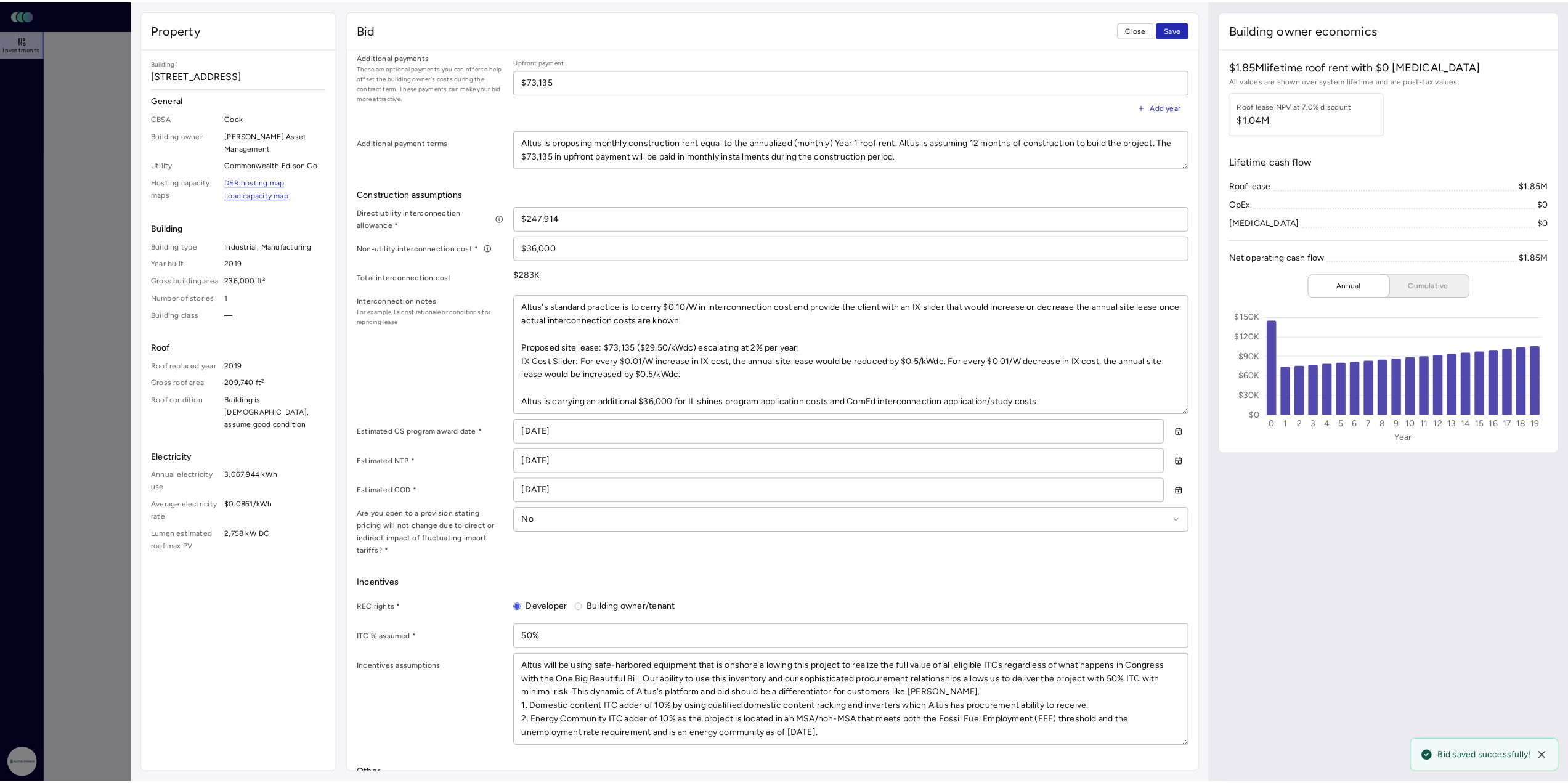 scroll, scrollTop: 554, scrollLeft: 0, axis: vertical 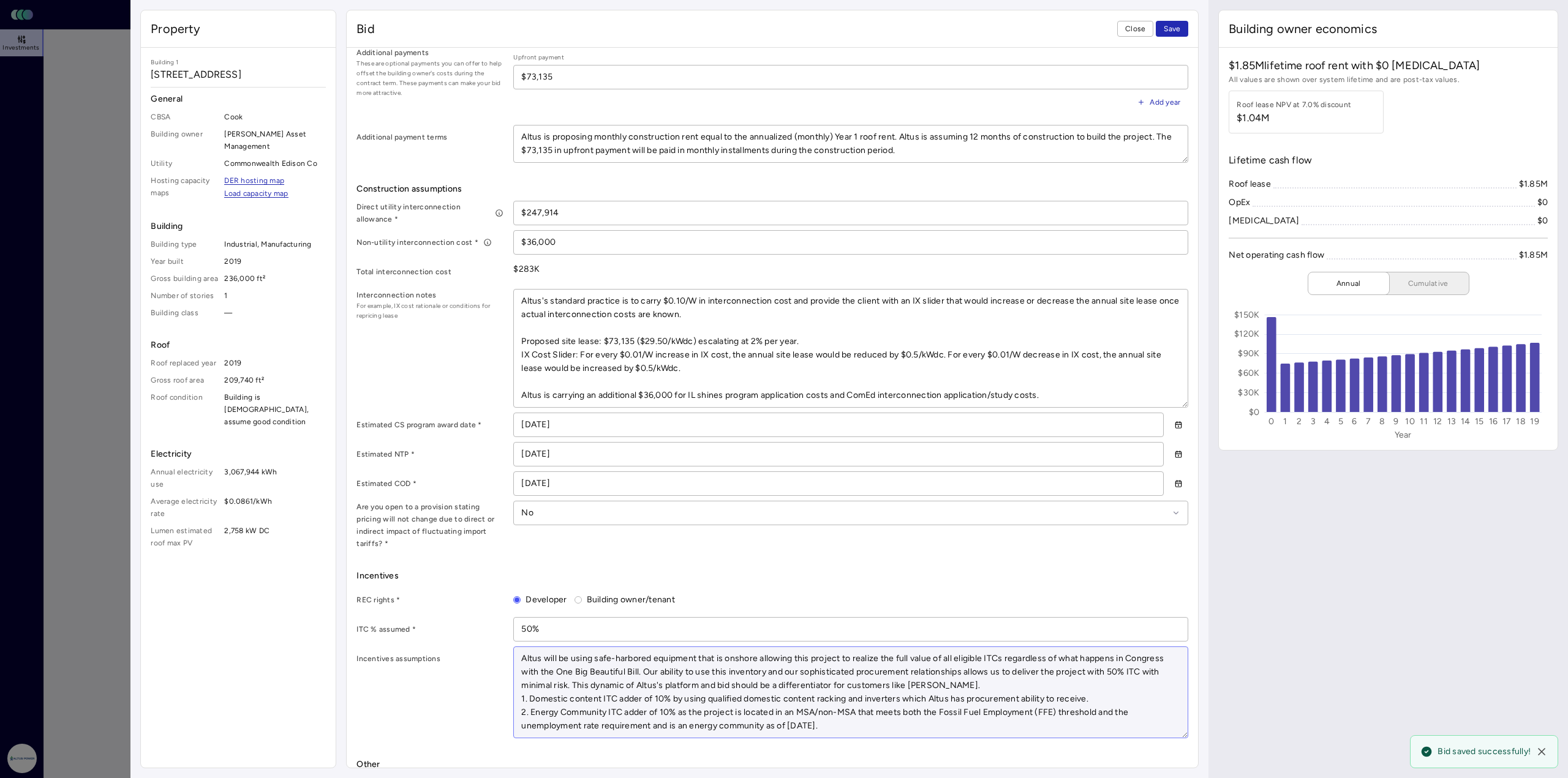 click on "Altus will be using safe-harbored equipment that is onshore allowing this project to realize the full value of all eligible ITCs regardless of what happens in Congress with the One Big Beautiful Bill. Our ability to use this inventory and our sophisticated procurement relationships allows us to deliver the project with 50% ITC with minimal risk. This dynamic of Altus's platform and bid should be a differentiator for customers like [PERSON_NAME].
1. Domestic content ITC adder of 10% by using qualified domestic content racking and inverters which Altus has procurement ability to receive.
2. Energy Community ITC adder of 10% as the project is located in an MSA/non-MSA that meets both the Fossil Fuel Employment (FFE) threshold and the unemployment rate requirement and is an energy community as of [DATE]." at bounding box center (851, 692) 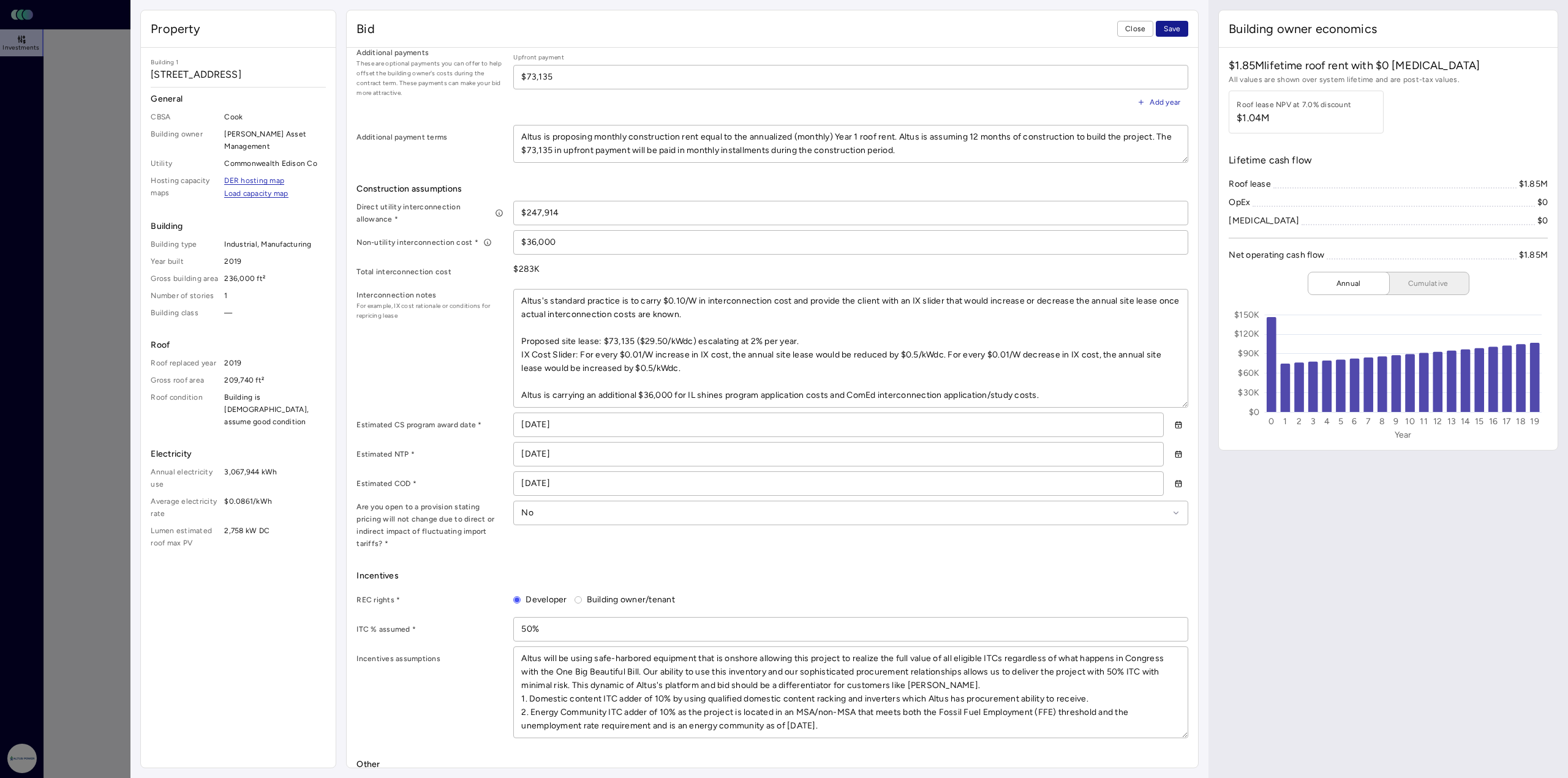 click on "Save" at bounding box center (1172, 29) 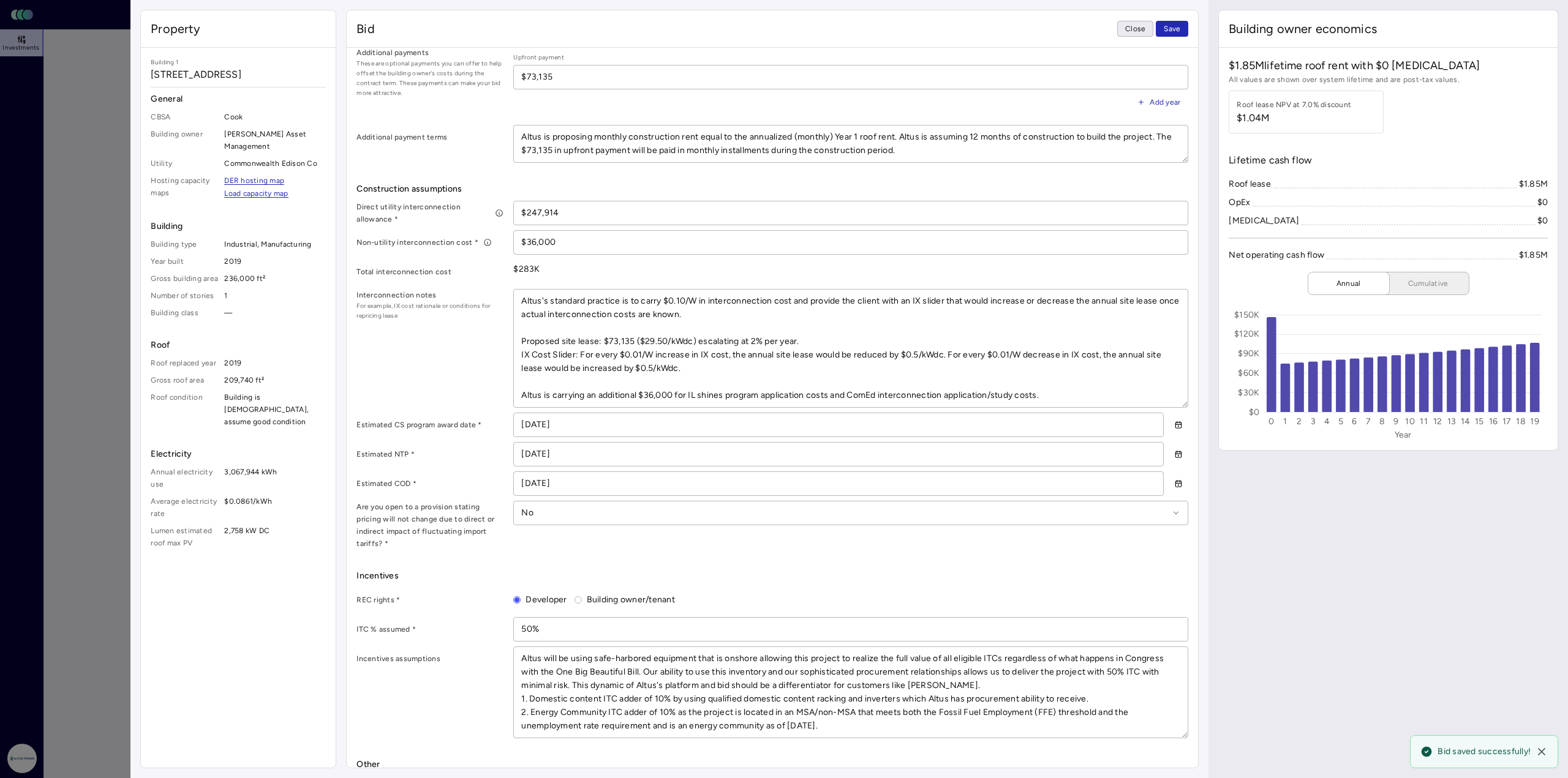 click on "Close" at bounding box center [1135, 29] 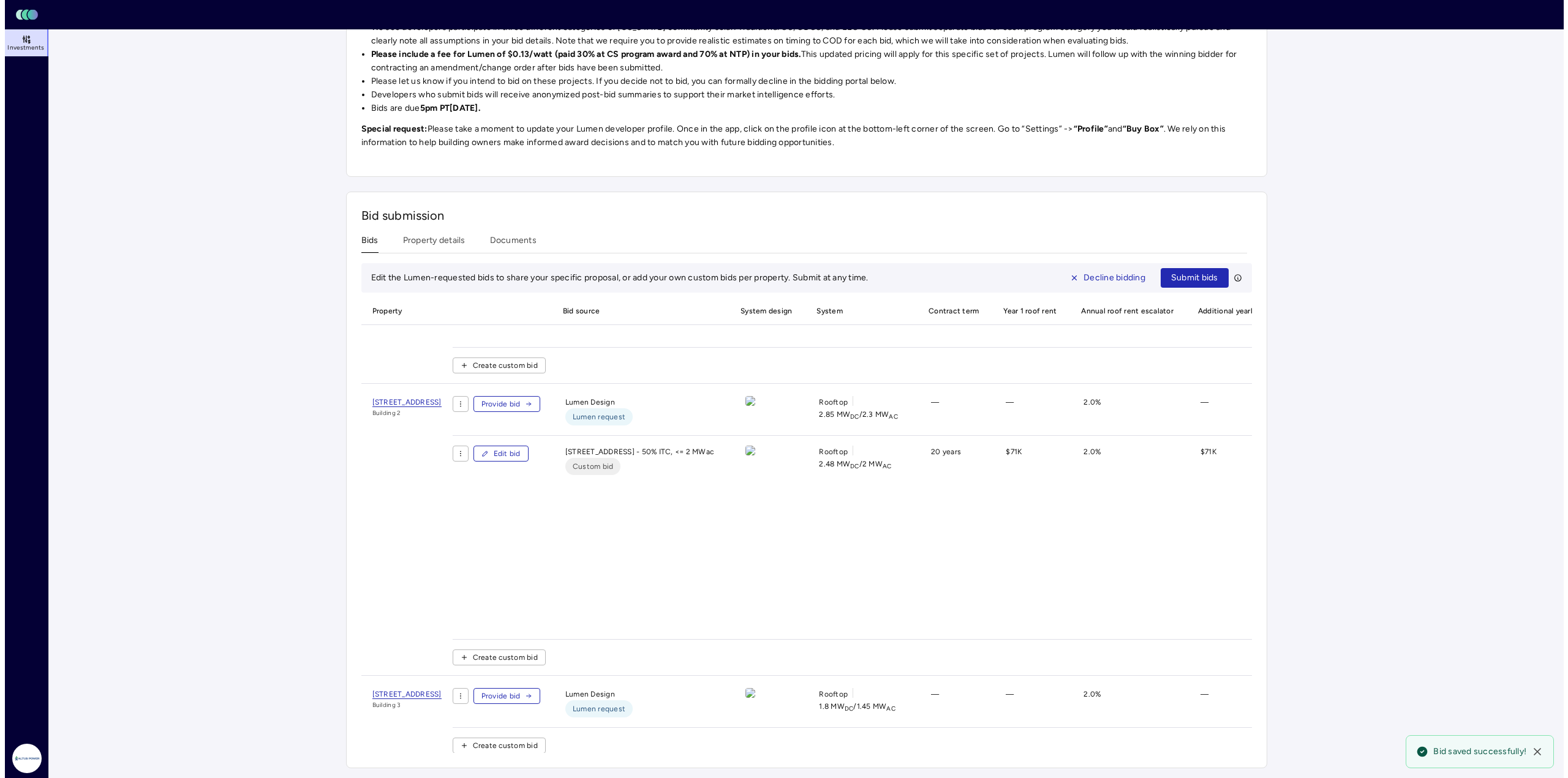 scroll, scrollTop: 428, scrollLeft: 0, axis: vertical 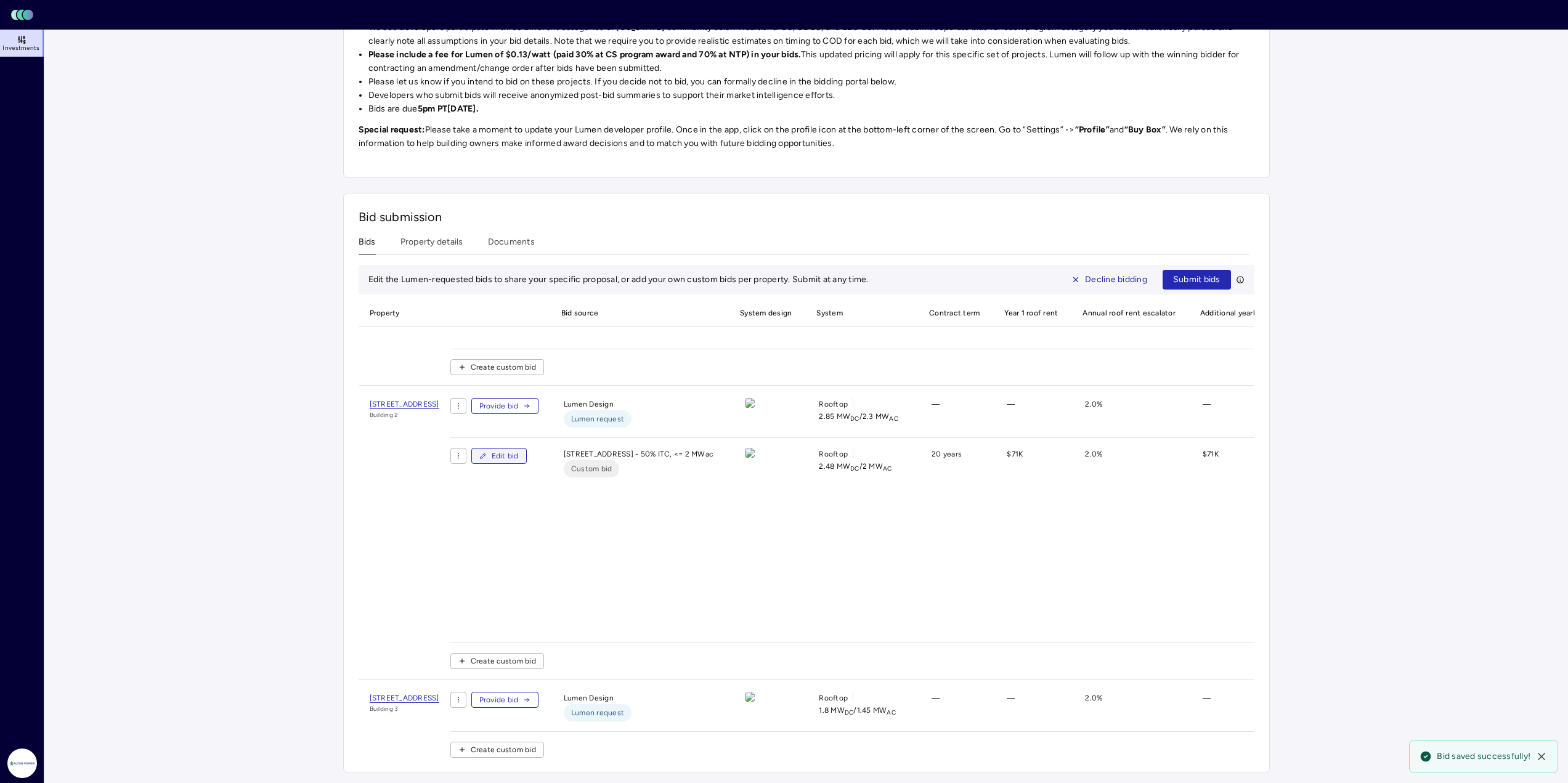 click on "Edit bid" at bounding box center (505, 456) 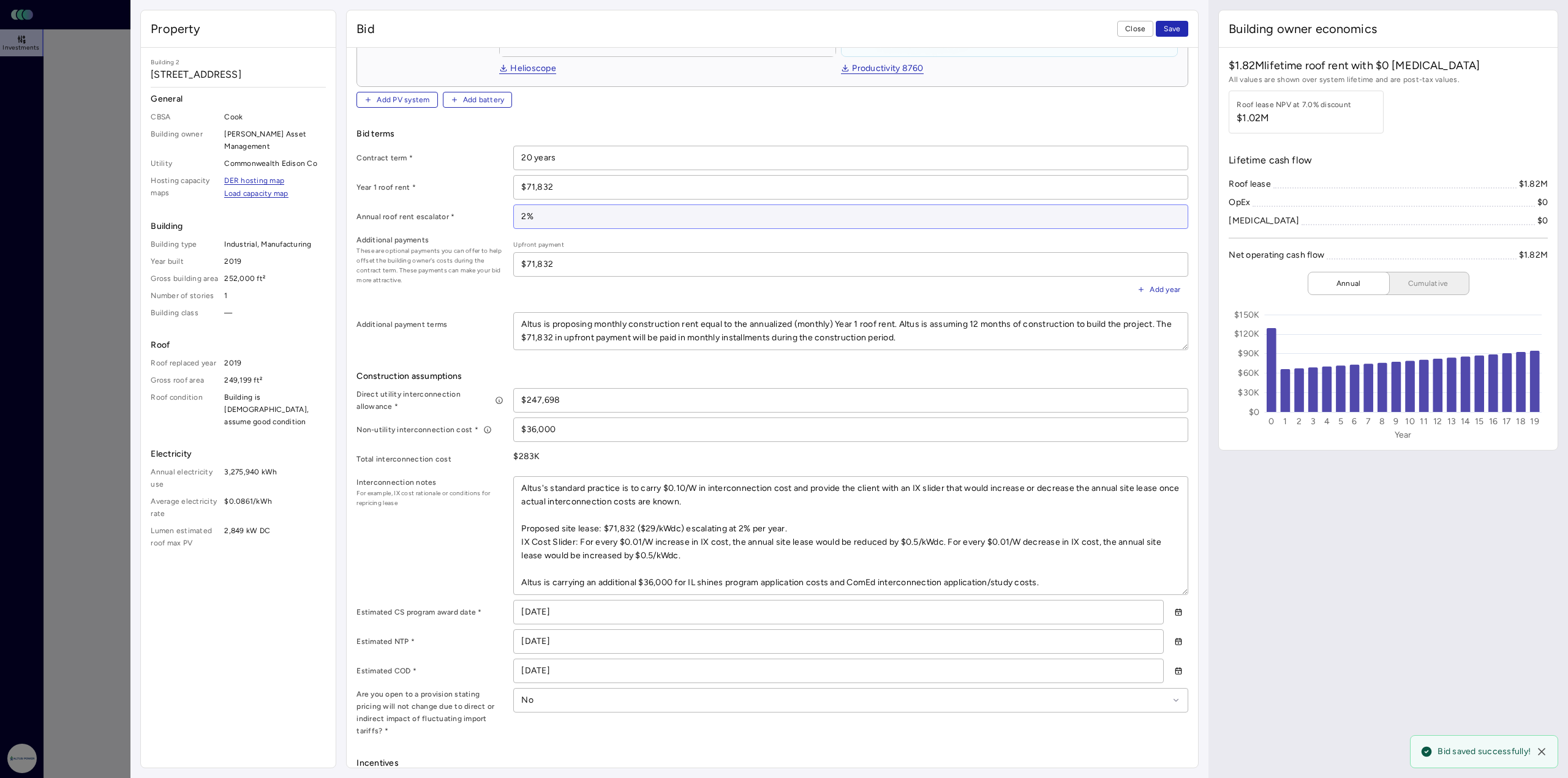 scroll, scrollTop: 541, scrollLeft: 0, axis: vertical 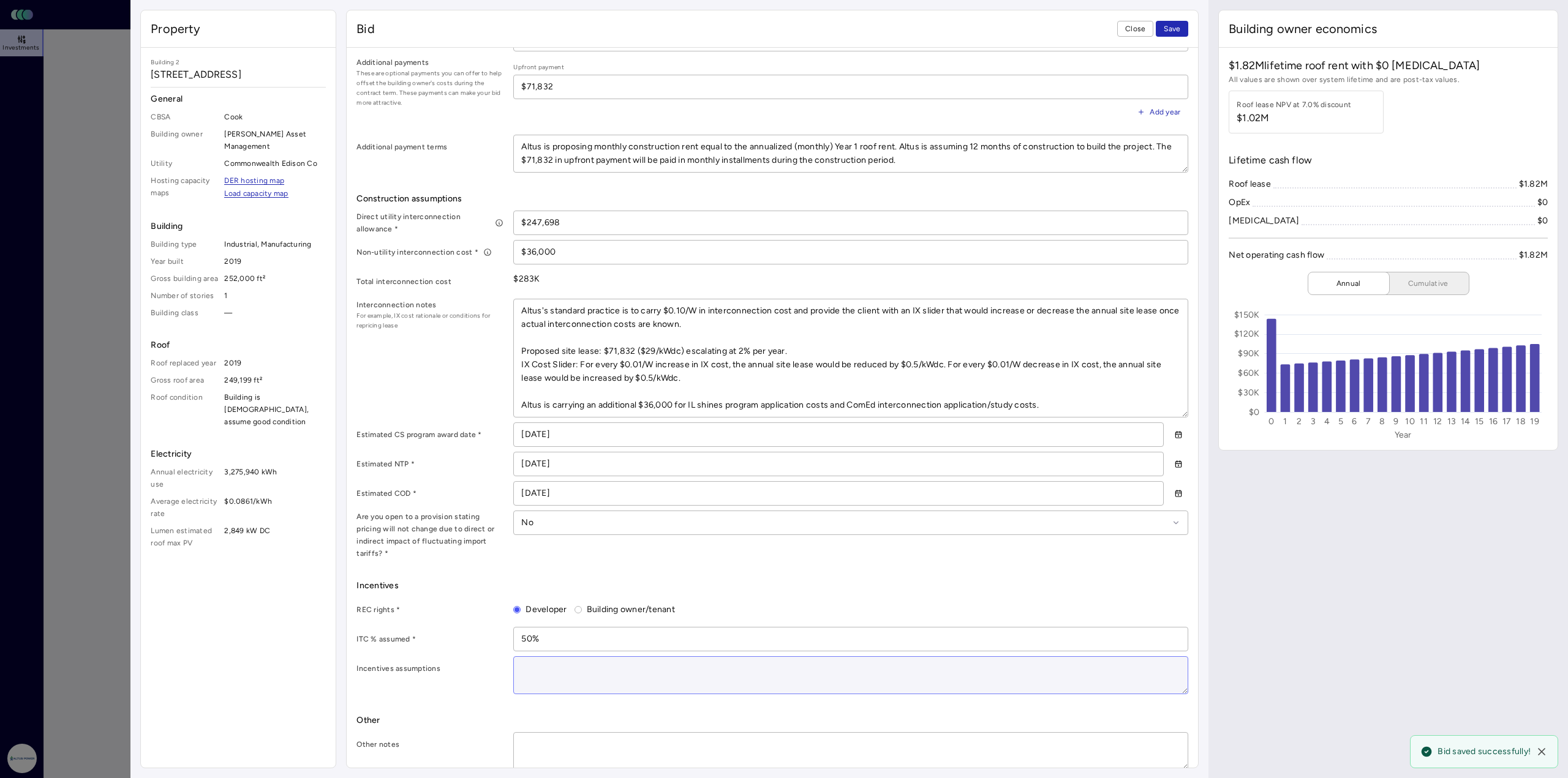 click at bounding box center [851, 675] 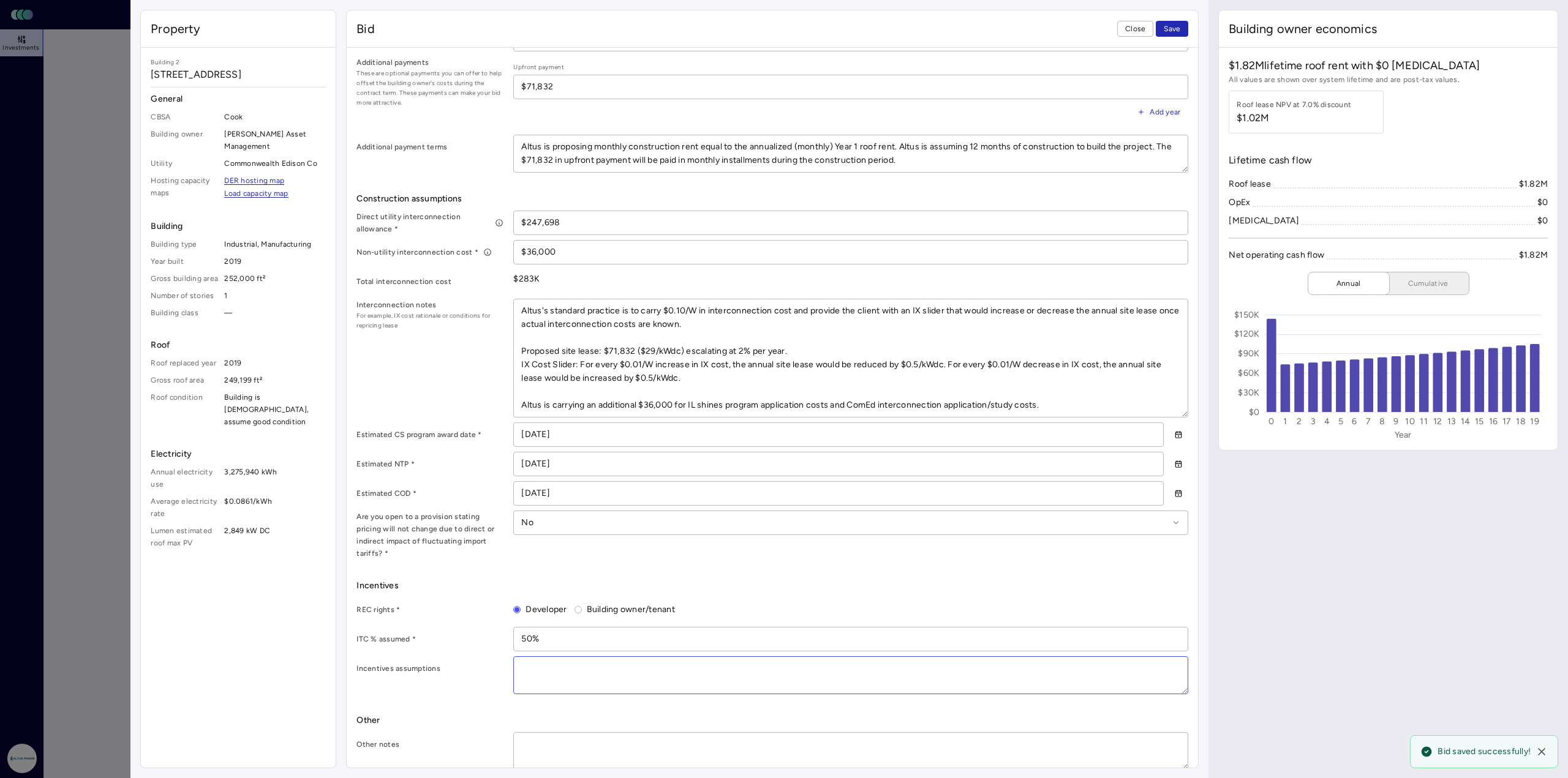 paste on "Altus will be using safe-harbored equipment that is onshore allowing this project to realize the full value of all eligible ITCs regardless of what happens in Congress with the One Big Beautiful Bill. Our ability to use this inventory and our sophisticated procurement relationships allows us to deliver the project with 50% ITC with minimal risk. This dynamic of Altus's platform and bid should be a differentiator for customers like [PERSON_NAME].
1. Domestic content ITC adder of 10% by using qualified domestic content racking and inverters which Altus has procurement ability to receive.
2. Energy Community ITC adder of 10% as the project is located in an MSA/non-MSA that meets both the Fossil Fuel Employment (FFE) threshold and the unemployment rate requirement and is an energy community as of [DATE]." 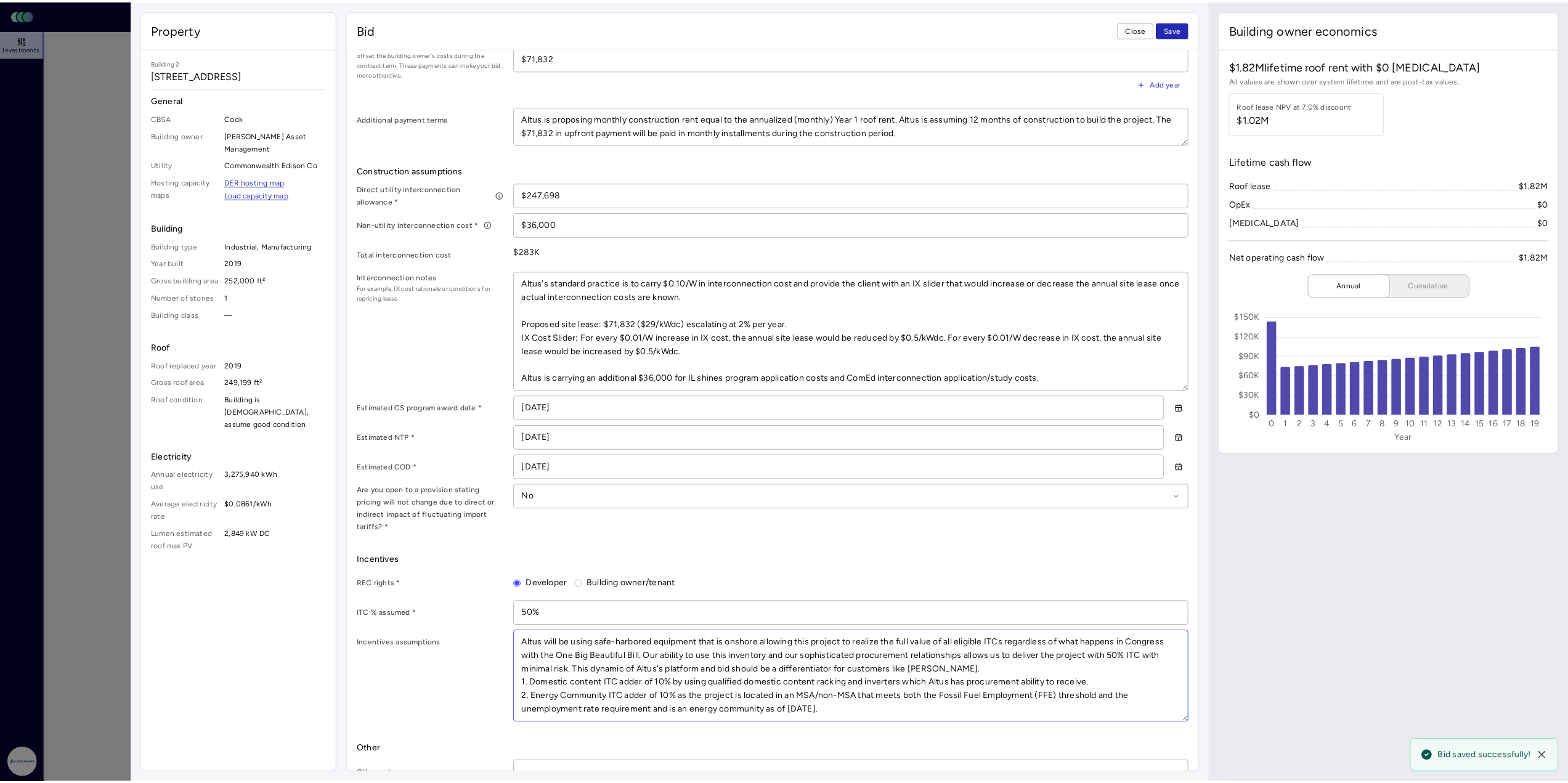 scroll, scrollTop: 599, scrollLeft: 0, axis: vertical 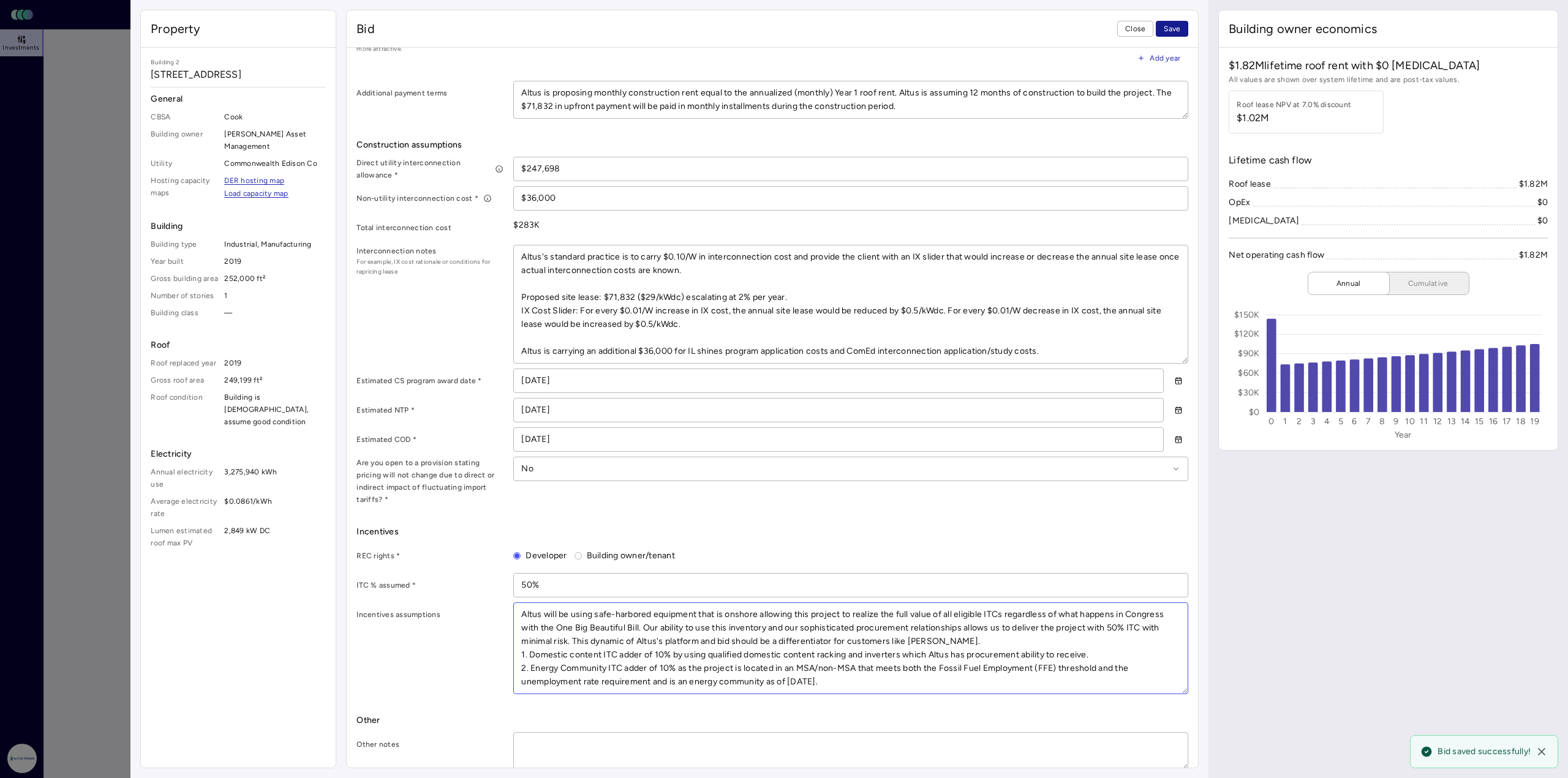 type on "Altus will be using safe-harbored equipment that is onshore allowing this project to realize the full value of all eligible ITCs regardless of what happens in Congress with the One Big Beautiful Bill. Our ability to use this inventory and our sophisticated procurement relationships allows us to deliver the project with 50% ITC with minimal risk. This dynamic of Altus's platform and bid should be a differentiator for customers like [PERSON_NAME].
1. Domestic content ITC adder of 10% by using qualified domestic content racking and inverters which Altus has procurement ability to receive.
2. Energy Community ITC adder of 10% as the project is located in an MSA/non-MSA that meets both the Fossil Fuel Employment (FFE) threshold and the unemployment rate requirement and is an energy community as of [DATE]." 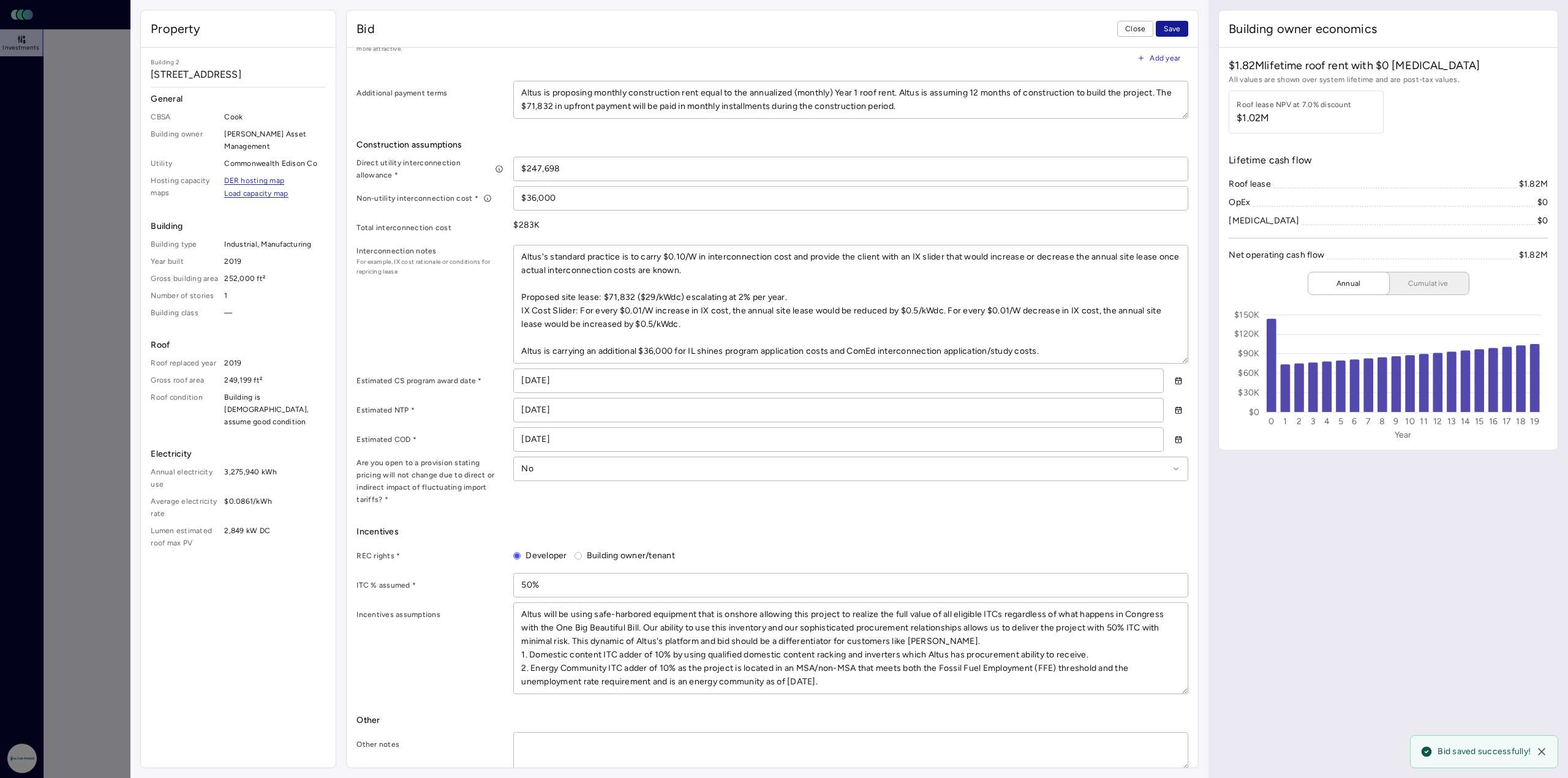click on "Save" at bounding box center (1172, 29) 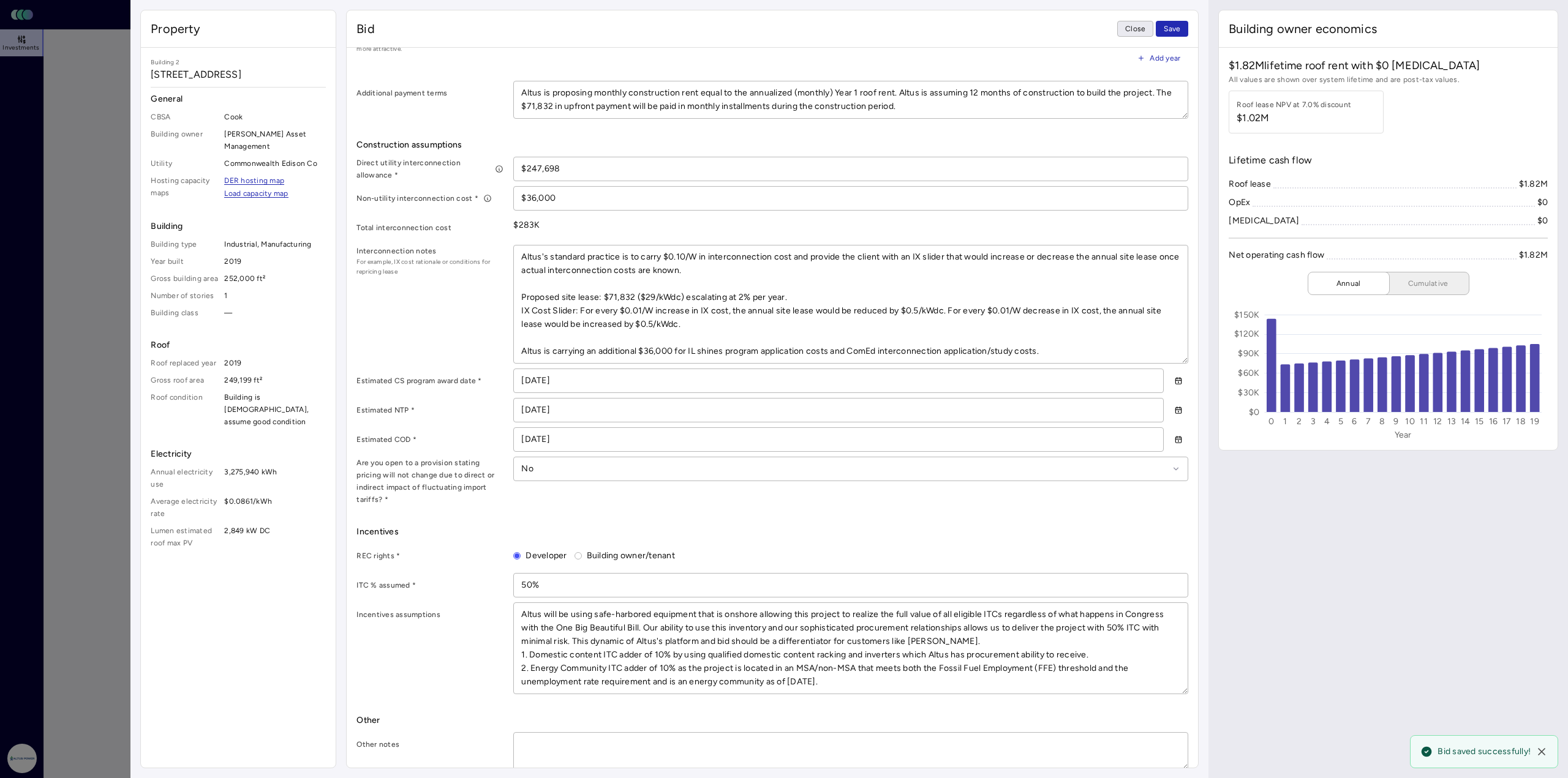 click on "Close" at bounding box center (1135, 29) 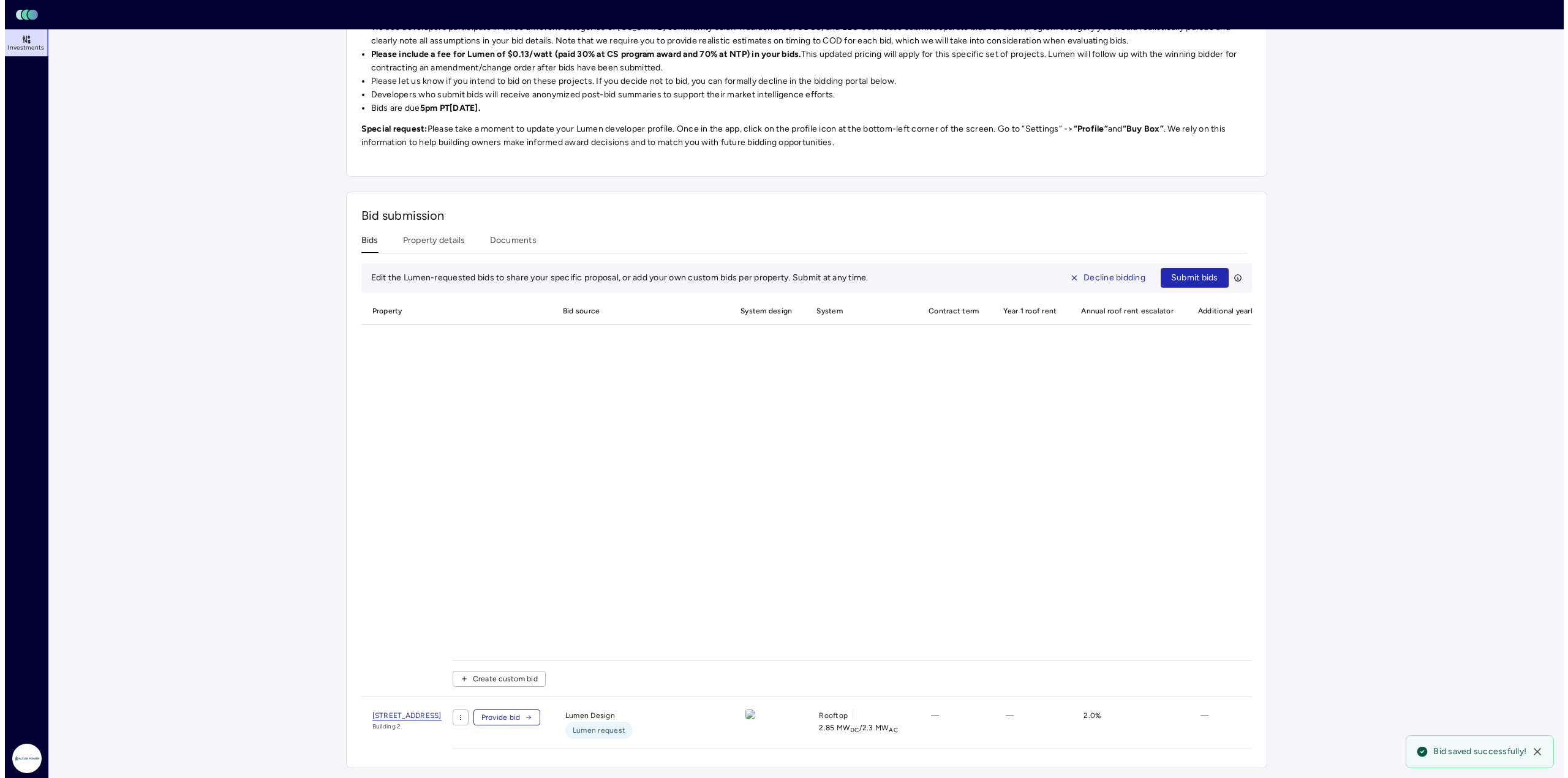 scroll, scrollTop: 0, scrollLeft: 0, axis: both 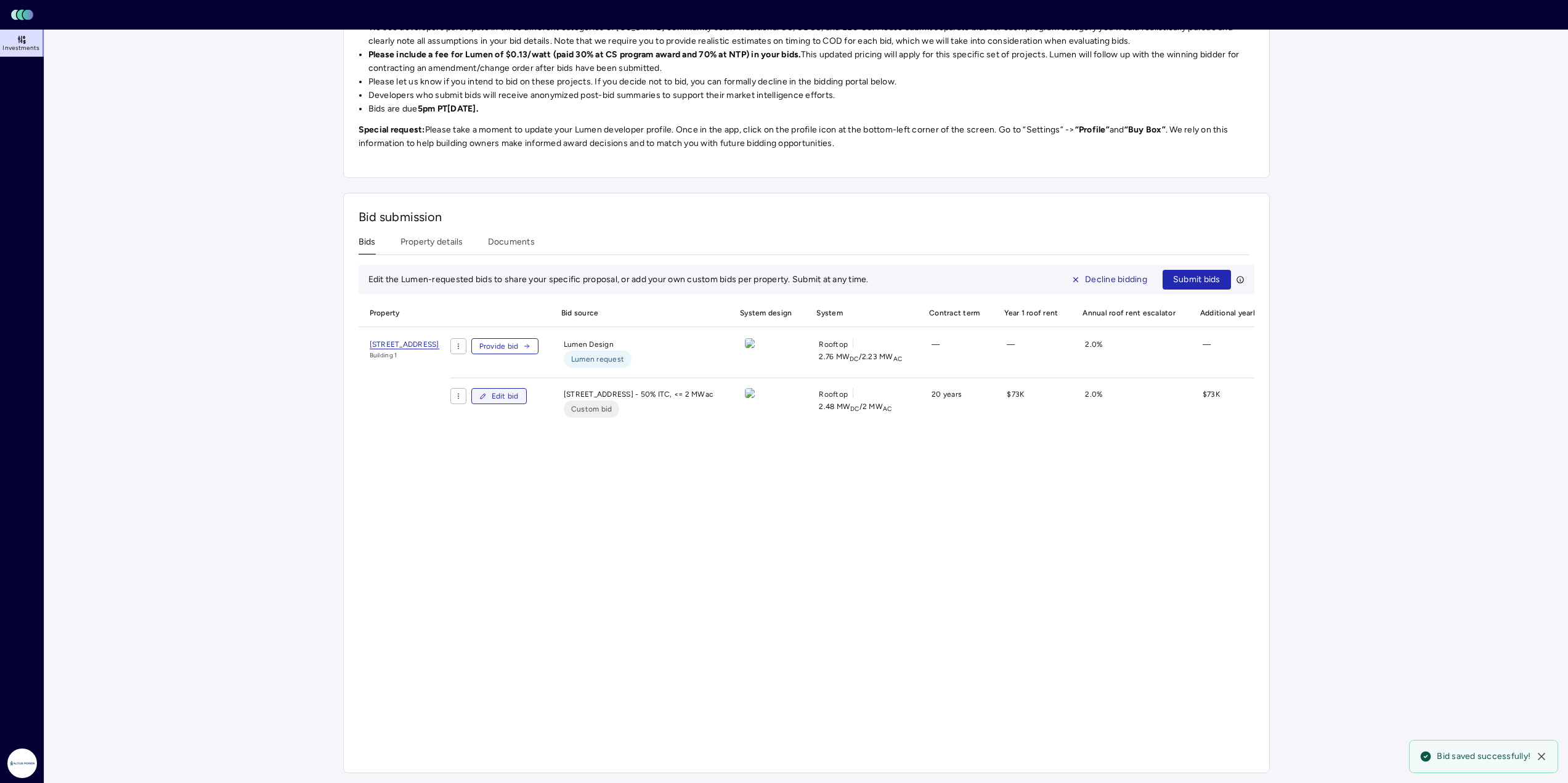 click on "Edit bid" at bounding box center (505, 396) 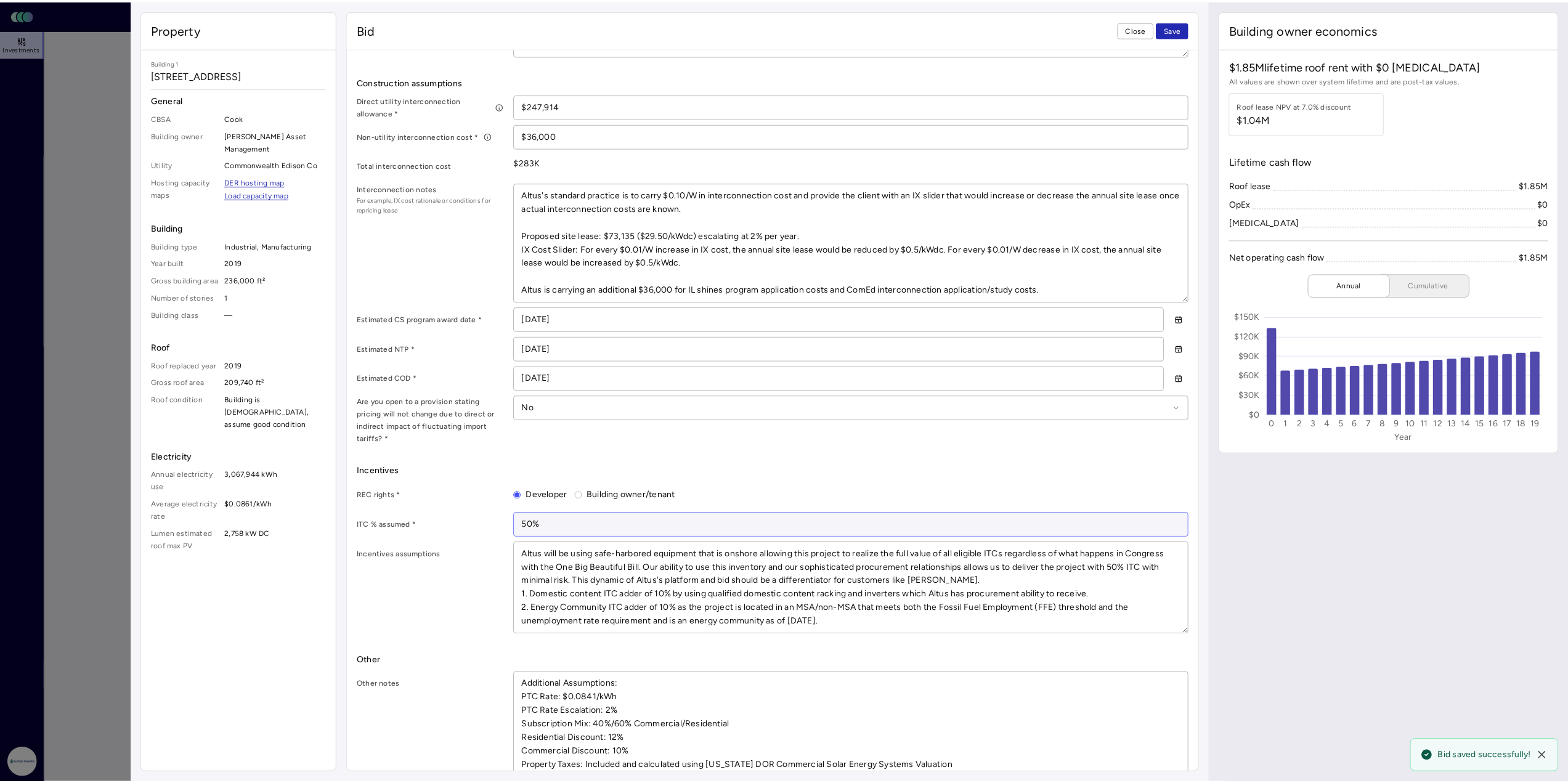 scroll, scrollTop: 707, scrollLeft: 0, axis: vertical 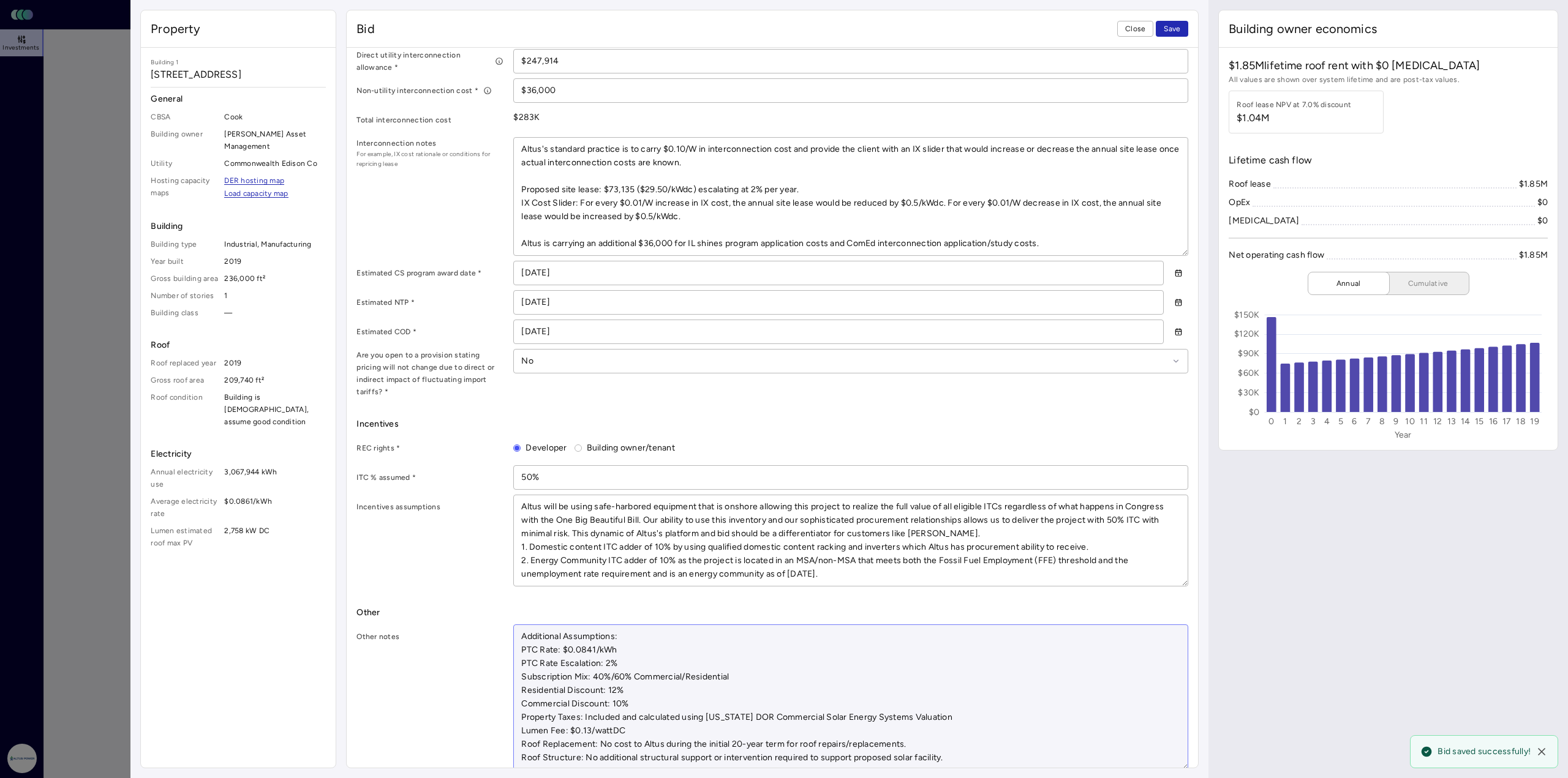 click on "Additional Assumptions:
PTC Rate: $0.0841/kWh
PTC Rate Escalation: 2%
Subscription Mix: 40%/60% Commercial/Residential
Residential Discount: 12%
Commercial Discount: 10%
Property Taxes: Included and calculated using [US_STATE] DOR Commercial Solar Energy Systems Valuation
Lumen Fee: $0.13/wattDC
Roof Replacement: No cost to Altus during the initial 20-year term for roof repairs/replacements.
Roof Structure: No additional structural support or intervention required to support proposed solar facility." at bounding box center [851, 697] 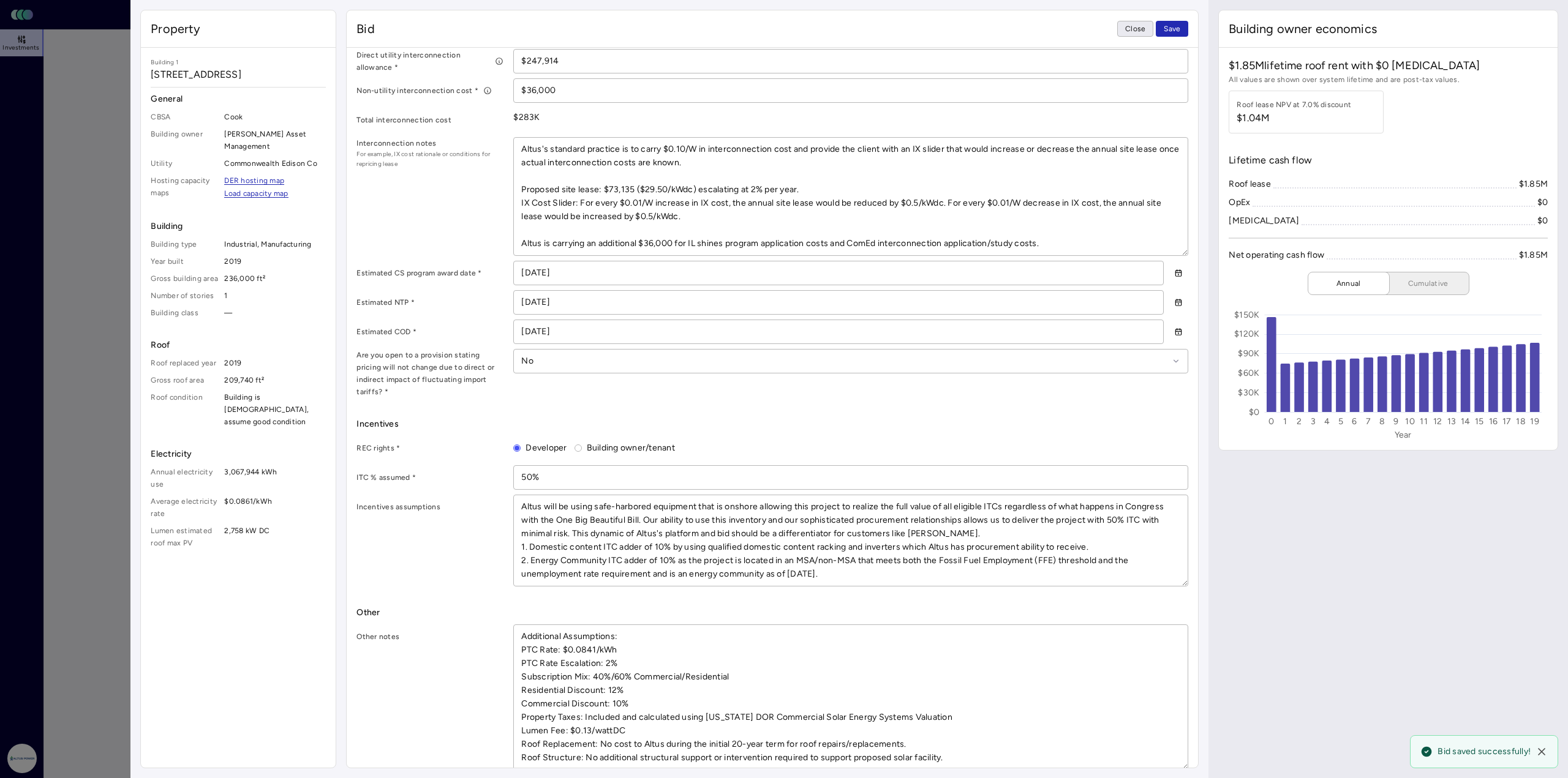 click on "Close" at bounding box center [1135, 29] 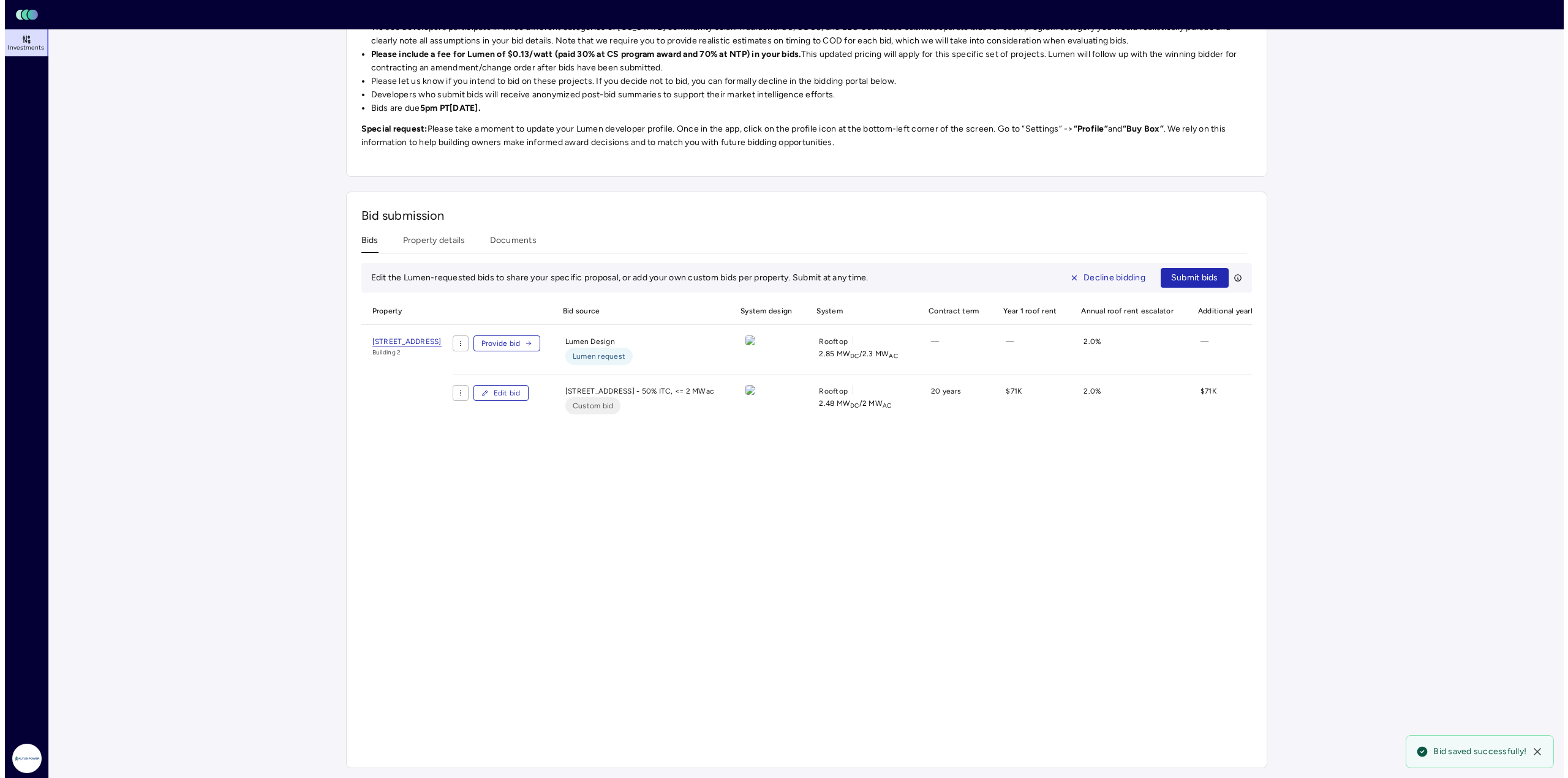 scroll, scrollTop: 490, scrollLeft: 0, axis: vertical 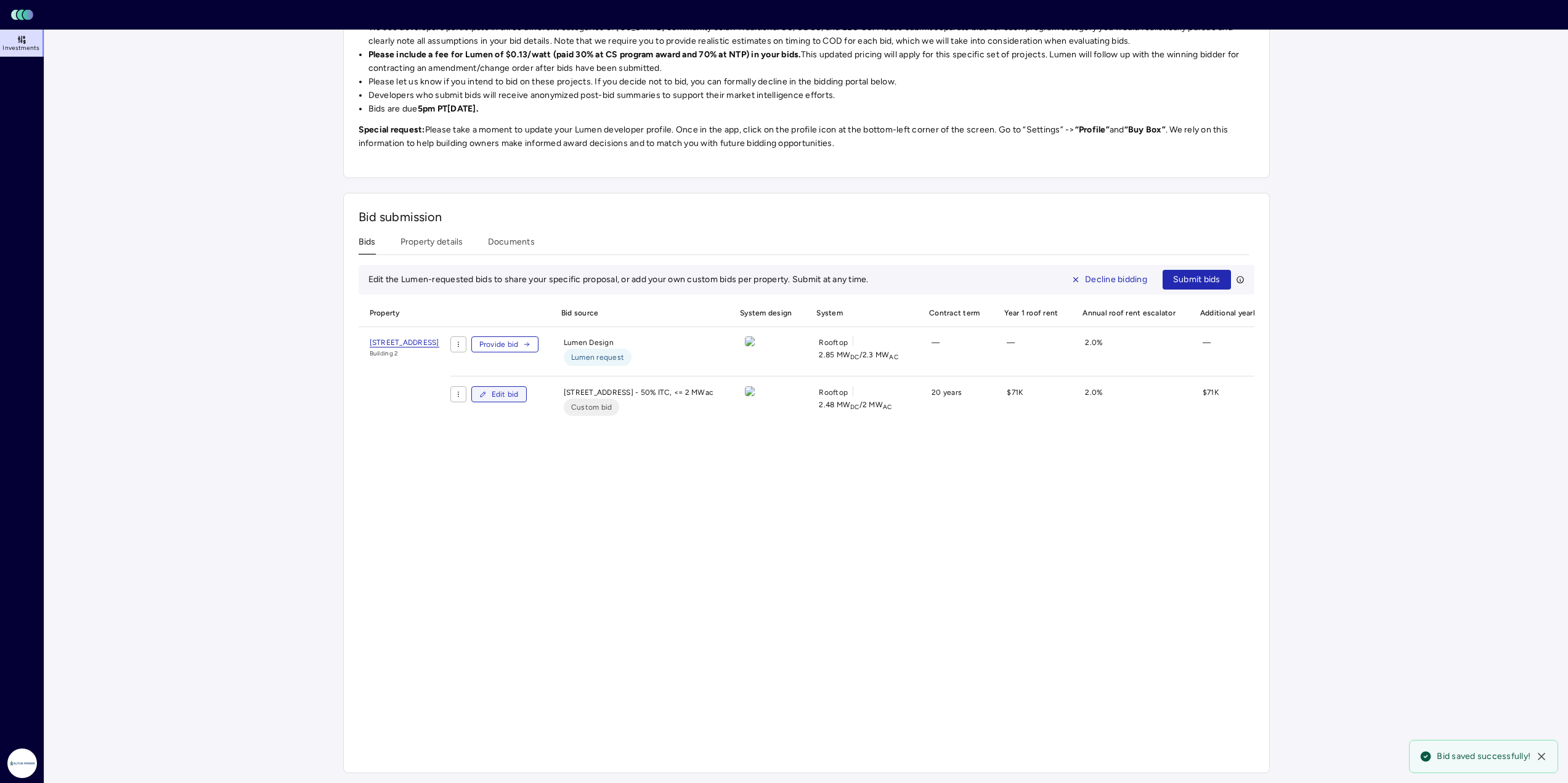 click on "Edit bid" at bounding box center (505, 394) 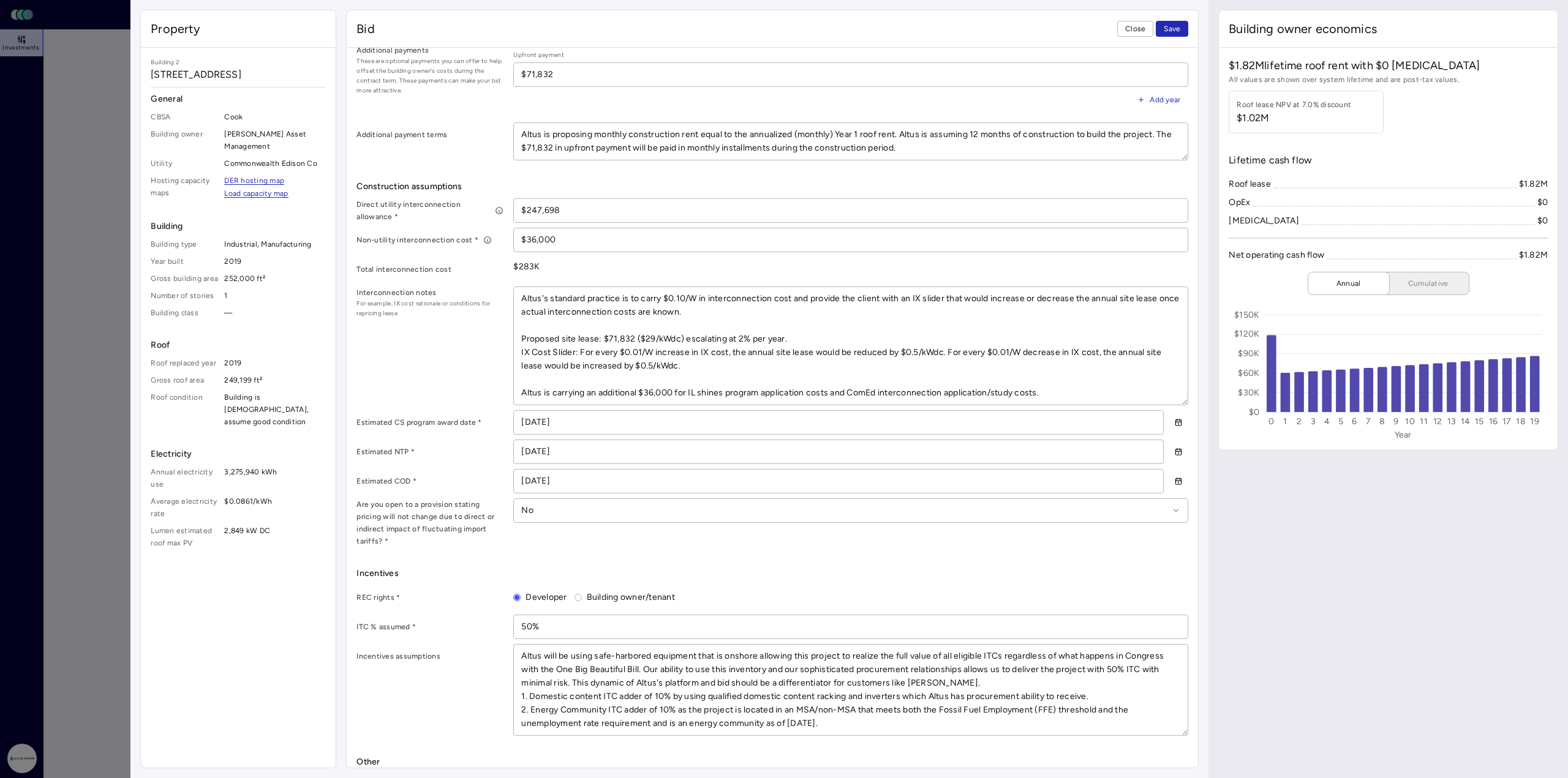 scroll, scrollTop: 595, scrollLeft: 0, axis: vertical 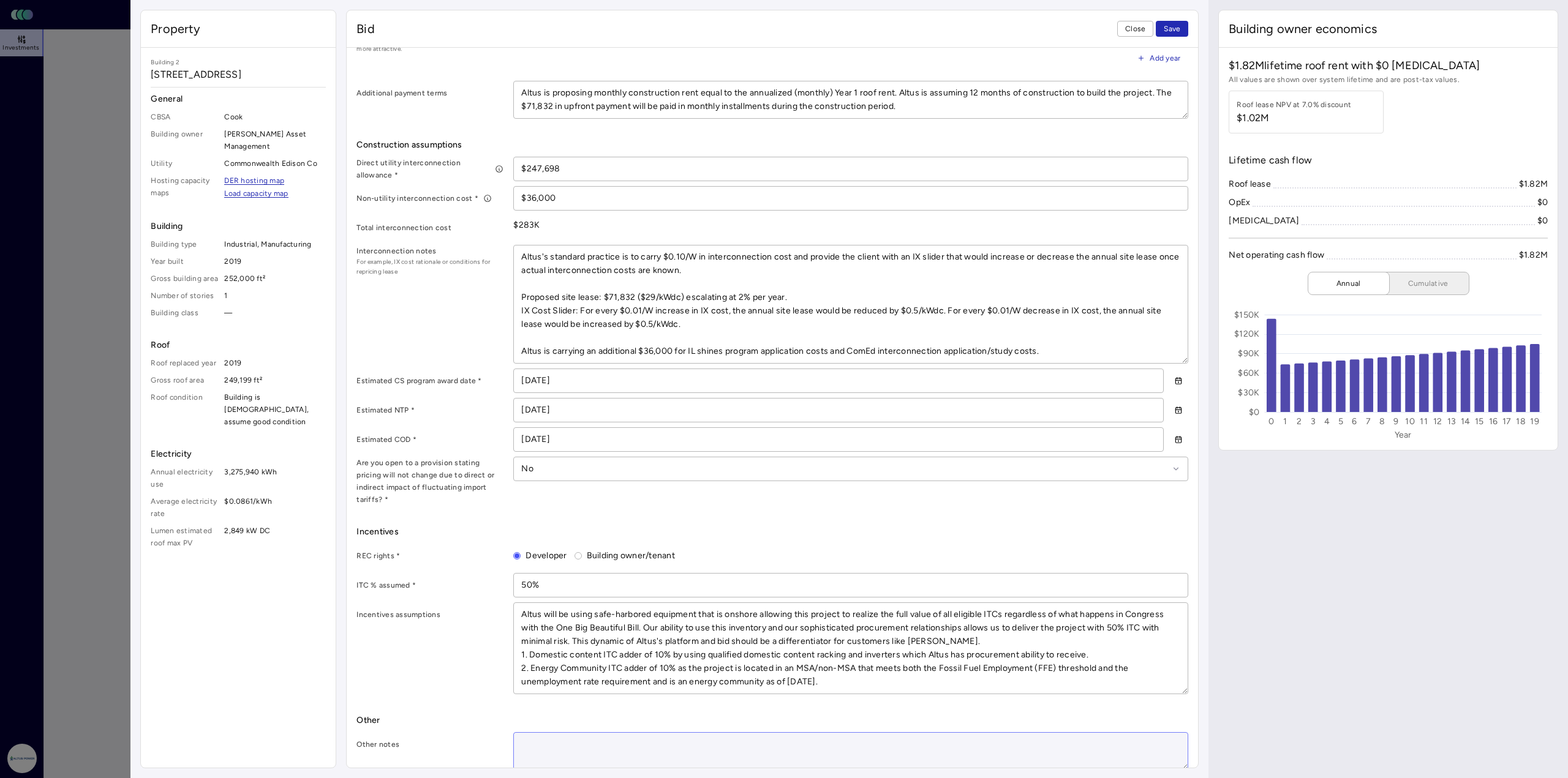 click at bounding box center [851, 751] 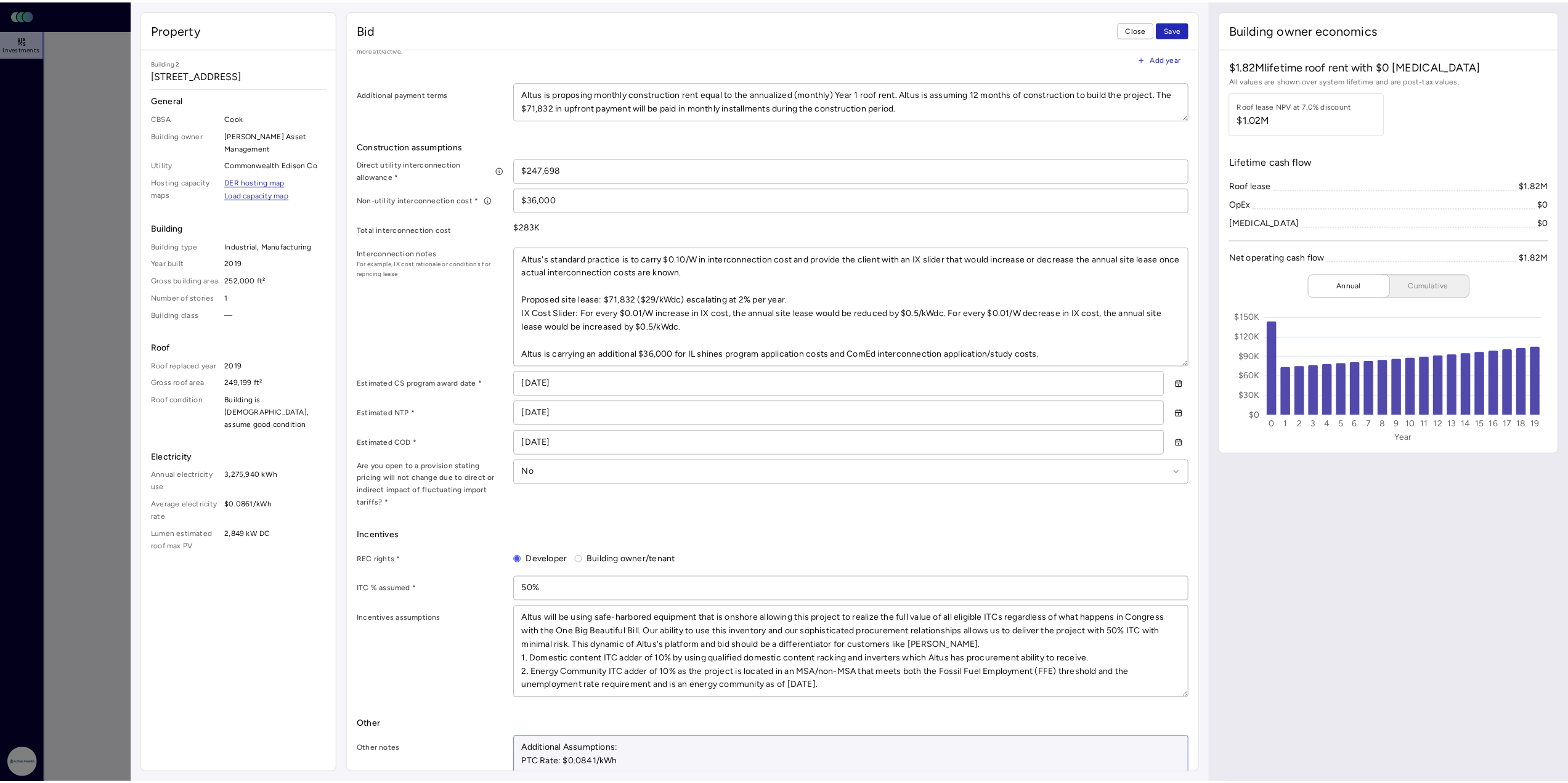 scroll, scrollTop: 688, scrollLeft: 0, axis: vertical 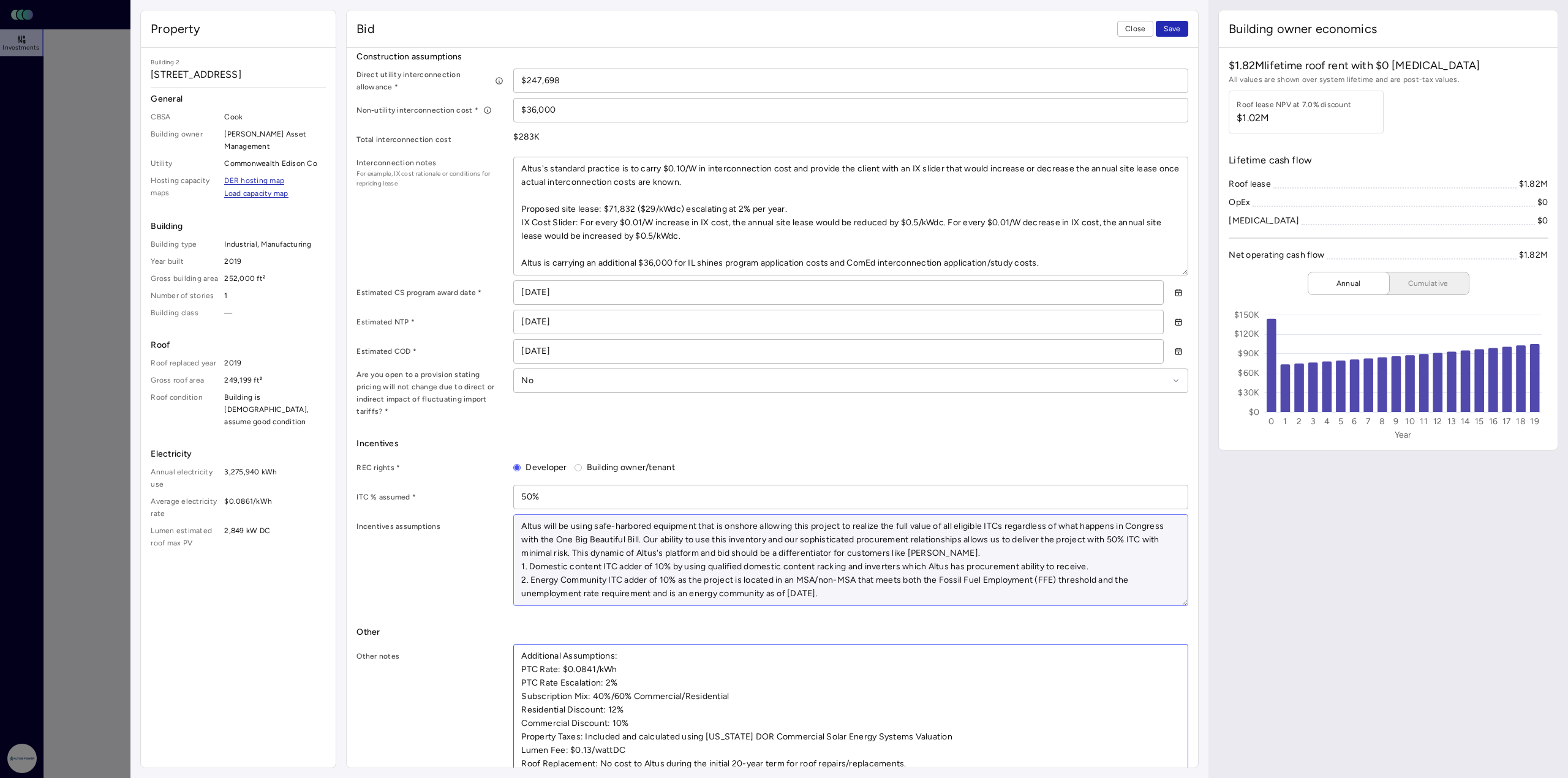type on "Additional Assumptions:
PTC Rate: $0.0841/kWh
PTC Rate Escalation: 2%
Subscription Mix: 40%/60% Commercial/Residential
Residential Discount: 12%
Commercial Discount: 10%
Property Taxes: Included and calculated using [US_STATE] DOR Commercial Solar Energy Systems Valuation
Lumen Fee: $0.13/wattDC
Roof Replacement: No cost to Altus during the initial 20-year term for roof repairs/replacements.
Roof Structure: No additional structural support or intervention required to support proposed solar facility." 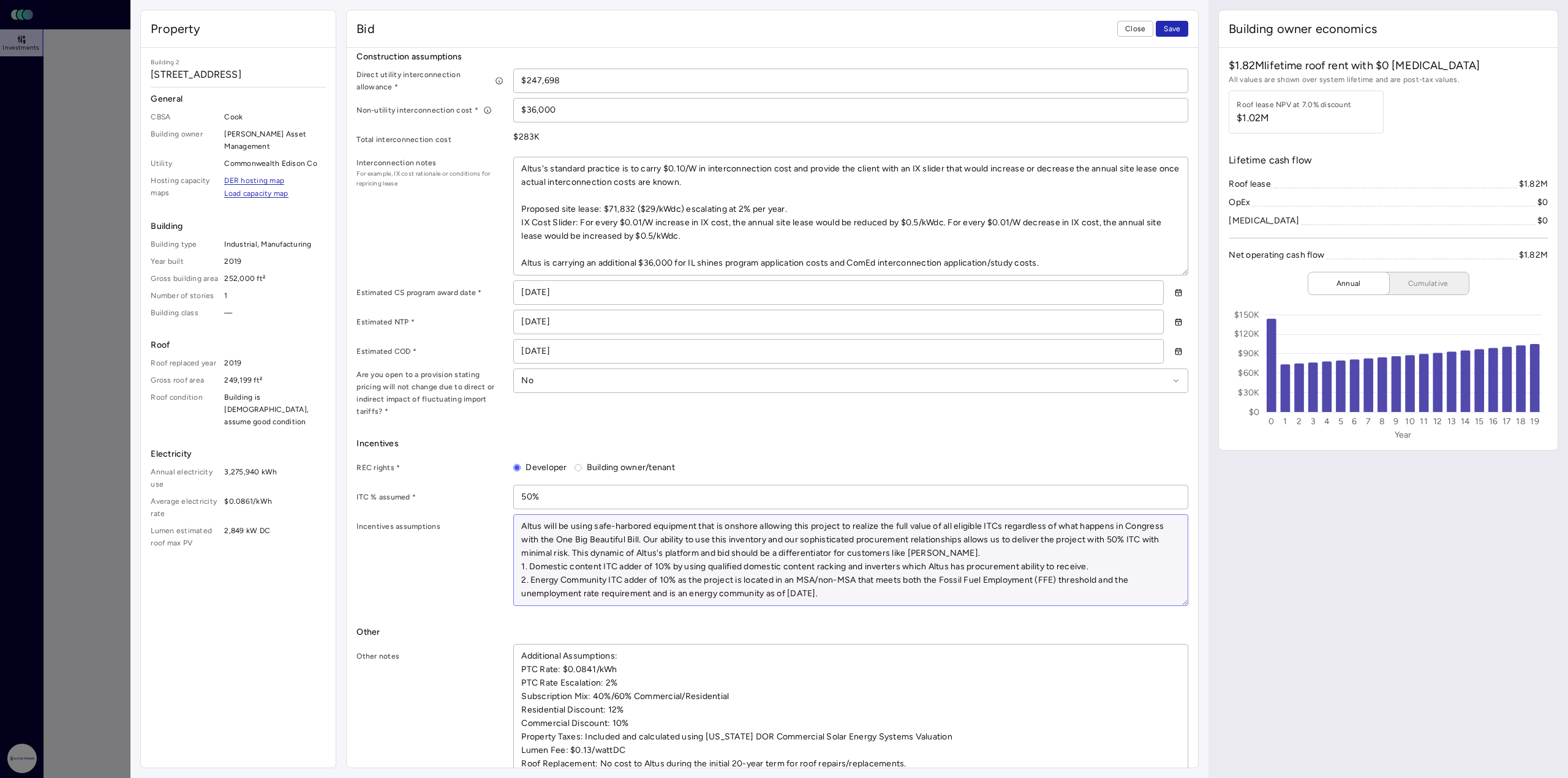 click on "Altus will be using safe-harbored equipment that is onshore allowing this project to realize the full value of all eligible ITCs regardless of what happens in Congress with the One Big Beautiful Bill. Our ability to use this inventory and our sophisticated procurement relationships allows us to deliver the project with 50% ITC with minimal risk. This dynamic of Altus's platform and bid should be a differentiator for customers like [PERSON_NAME].
1. Domestic content ITC adder of 10% by using qualified domestic content racking and inverters which Altus has procurement ability to receive.
2. Energy Community ITC adder of 10% as the project is located in an MSA/non-MSA that meets both the Fossil Fuel Employment (FFE) threshold and the unemployment rate requirement and is an energy community as of [DATE]." at bounding box center (851, 560) 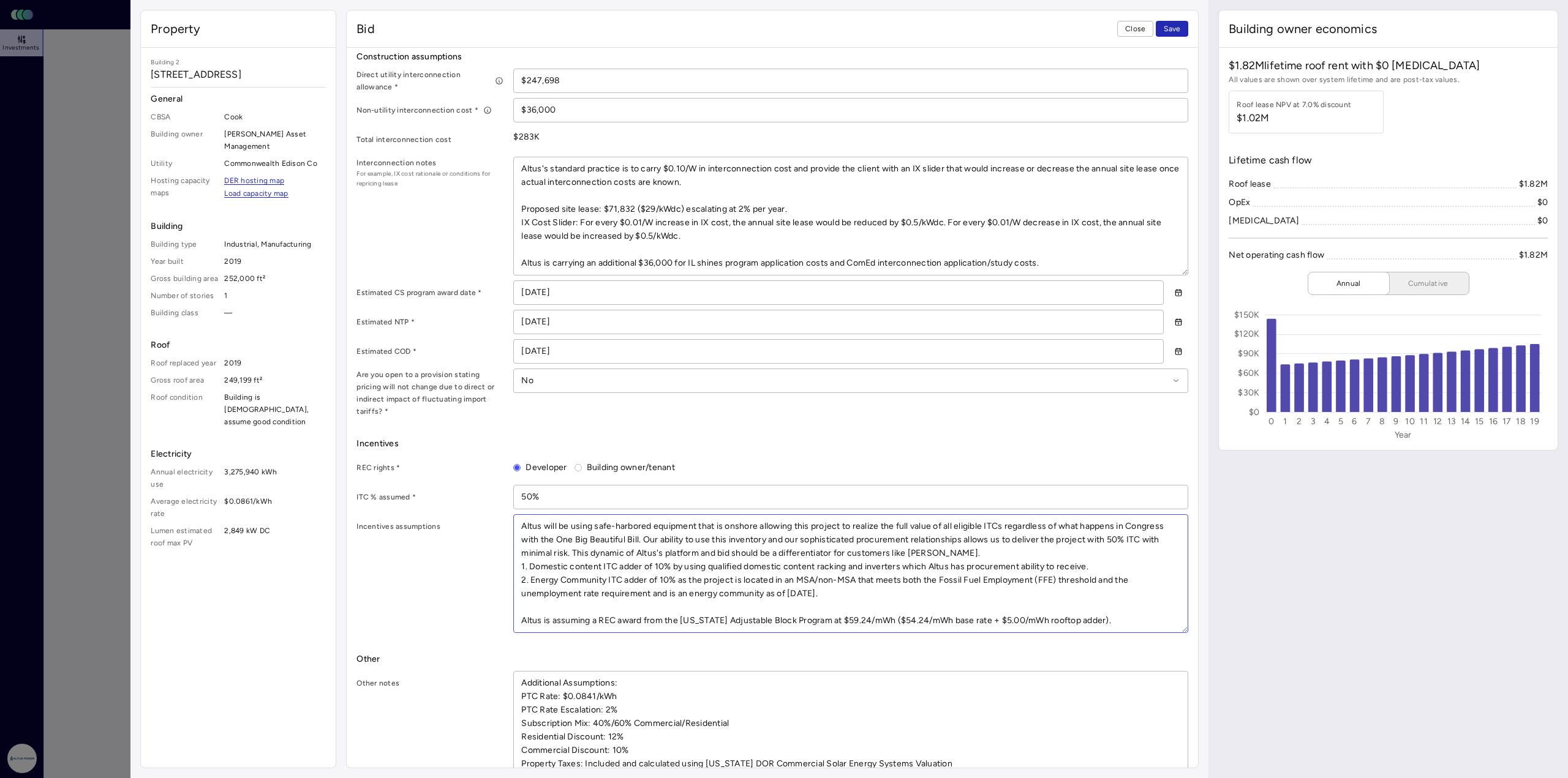 drag, startPoint x: 1098, startPoint y: 608, endPoint x: 511, endPoint y: 610, distance: 587.0034 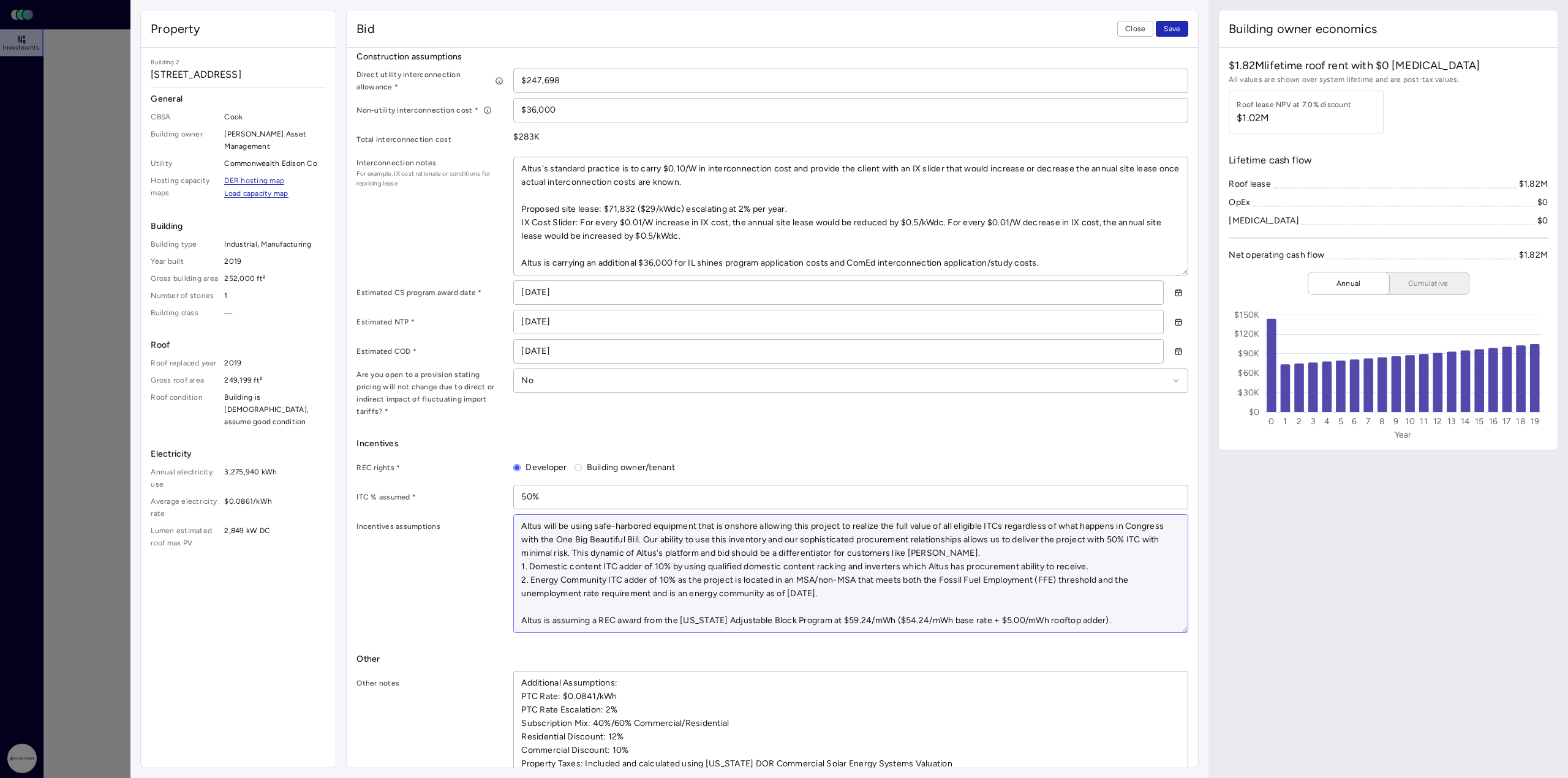 click on "Altus will be using safe-harbored equipment that is onshore allowing this project to realize the full value of all eligible ITCs regardless of what happens in Congress with the One Big Beautiful Bill. Our ability to use this inventory and our sophisticated procurement relationships allows us to deliver the project with 50% ITC with minimal risk. This dynamic of Altus's platform and bid should be a differentiator for customers like [PERSON_NAME].
1. Domestic content ITC adder of 10% by using qualified domestic content racking and inverters which Altus has procurement ability to receive.
2. Energy Community ITC adder of 10% as the project is located in an MSA/non-MSA that meets both the Fossil Fuel Employment (FFE) threshold and the unemployment rate requirement and is an energy community as of [DATE].
Altus is assuming a REC award from the [US_STATE] Adjustable Block Program at $59.24/mWh ($54.24/mWh base rate + $5.00/mWh rooftop adder)." at bounding box center (851, 574) 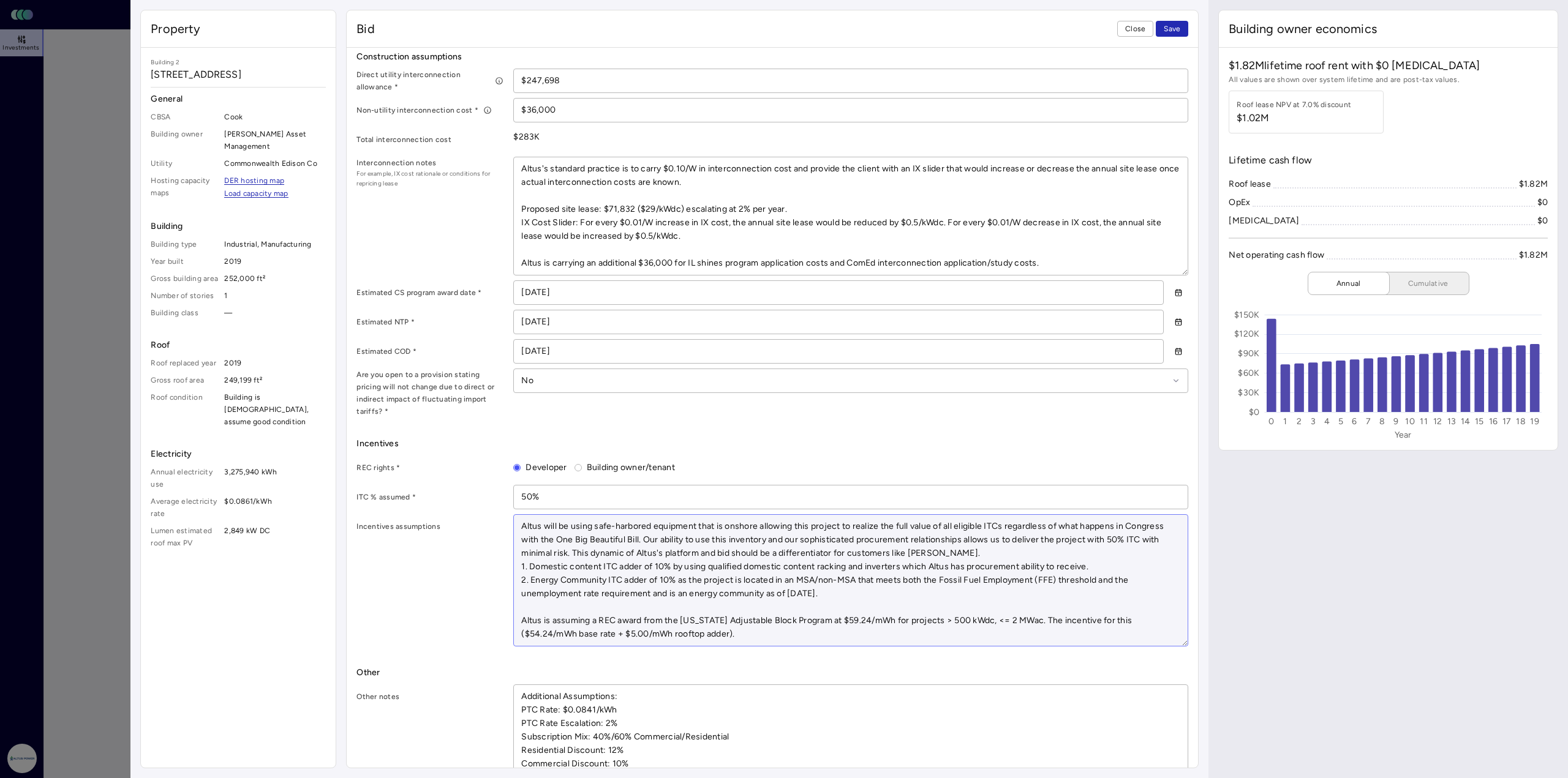 click on "Altus will be using safe-harbored equipment that is onshore allowing this project to realize the full value of all eligible ITCs regardless of what happens in Congress with the One Big Beautiful Bill. Our ability to use this inventory and our sophisticated procurement relationships allows us to deliver the project with 50% ITC with minimal risk. This dynamic of Altus's platform and bid should be a differentiator for customers like [PERSON_NAME].
1. Domestic content ITC adder of 10% by using qualified domestic content racking and inverters which Altus has procurement ability to receive.
2. Energy Community ITC adder of 10% as the project is located in an MSA/non-MSA that meets both the Fossil Fuel Employment (FFE) threshold and the unemployment rate requirement and is an energy community as of [DATE].
Altus is assuming a REC award from the [US_STATE] Adjustable Block Program at $59.24/mWh for projects > 500 kWdc, <= 2 MWac. The incentive for this ($54.24/mWh base rate + $5.00/mWh rooftop adder)." at bounding box center (851, 580) 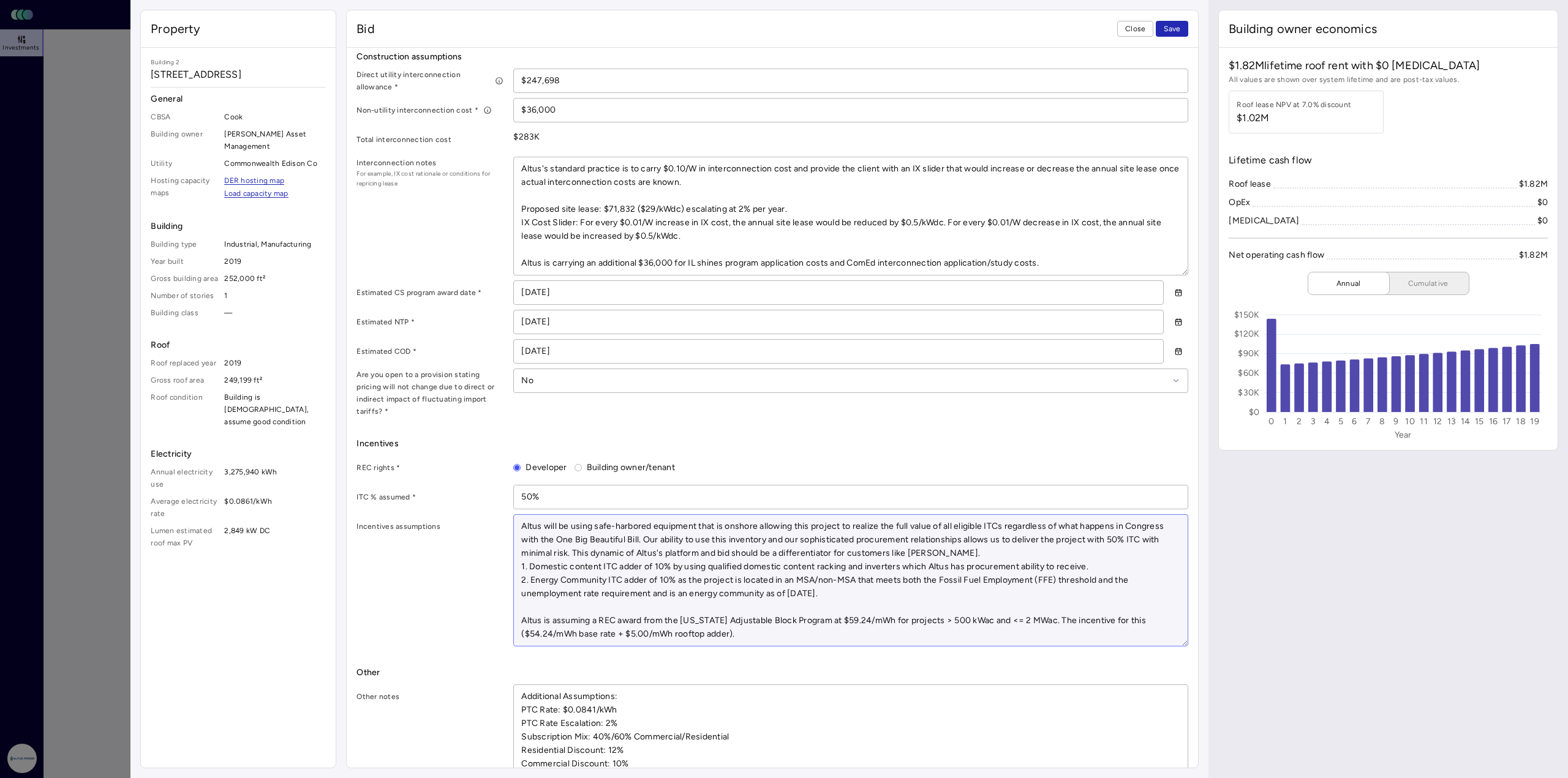 click on "Altus will be using safe-harbored equipment that is onshore allowing this project to realize the full value of all eligible ITCs regardless of what happens in Congress with the One Big Beautiful Bill. Our ability to use this inventory and our sophisticated procurement relationships allows us to deliver the project with 50% ITC with minimal risk. This dynamic of Altus's platform and bid should be a differentiator for customers like [PERSON_NAME].
1. Domestic content ITC adder of 10% by using qualified domestic content racking and inverters which Altus has procurement ability to receive.
2. Energy Community ITC adder of 10% as the project is located in an MSA/non-MSA that meets both the Fossil Fuel Employment (FFE) threshold and the unemployment rate requirement and is an energy community as of [DATE].
Altus is assuming a REC award from the [US_STATE] Adjustable Block Program at $59.24/mWh for projects > 500 kWac and <= 2 MWac. The incentive for this ($54.24/mWh base rate + $5.00/mWh rooftop adder)." at bounding box center [851, 580] 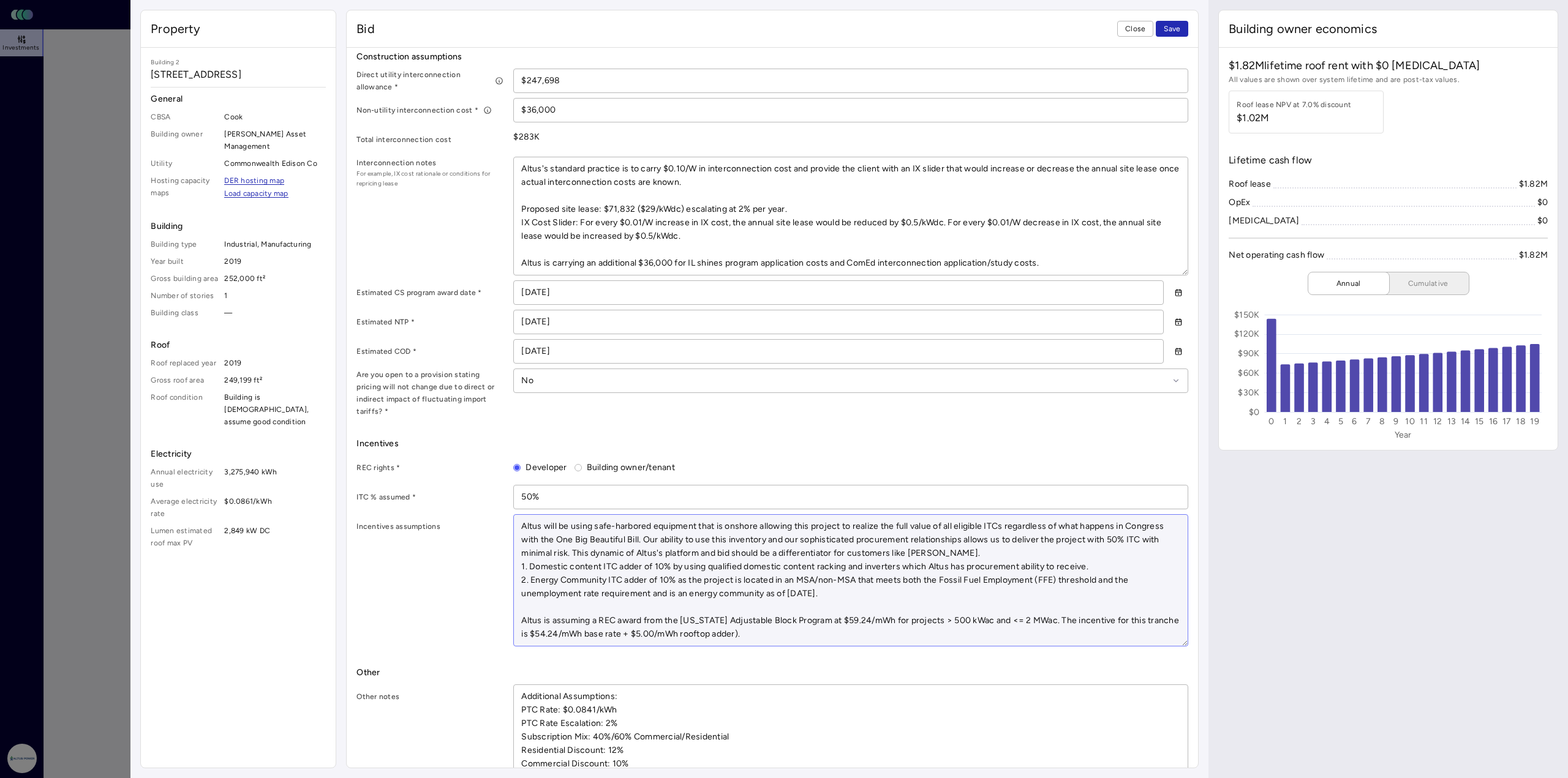 click at bounding box center [851, 580] 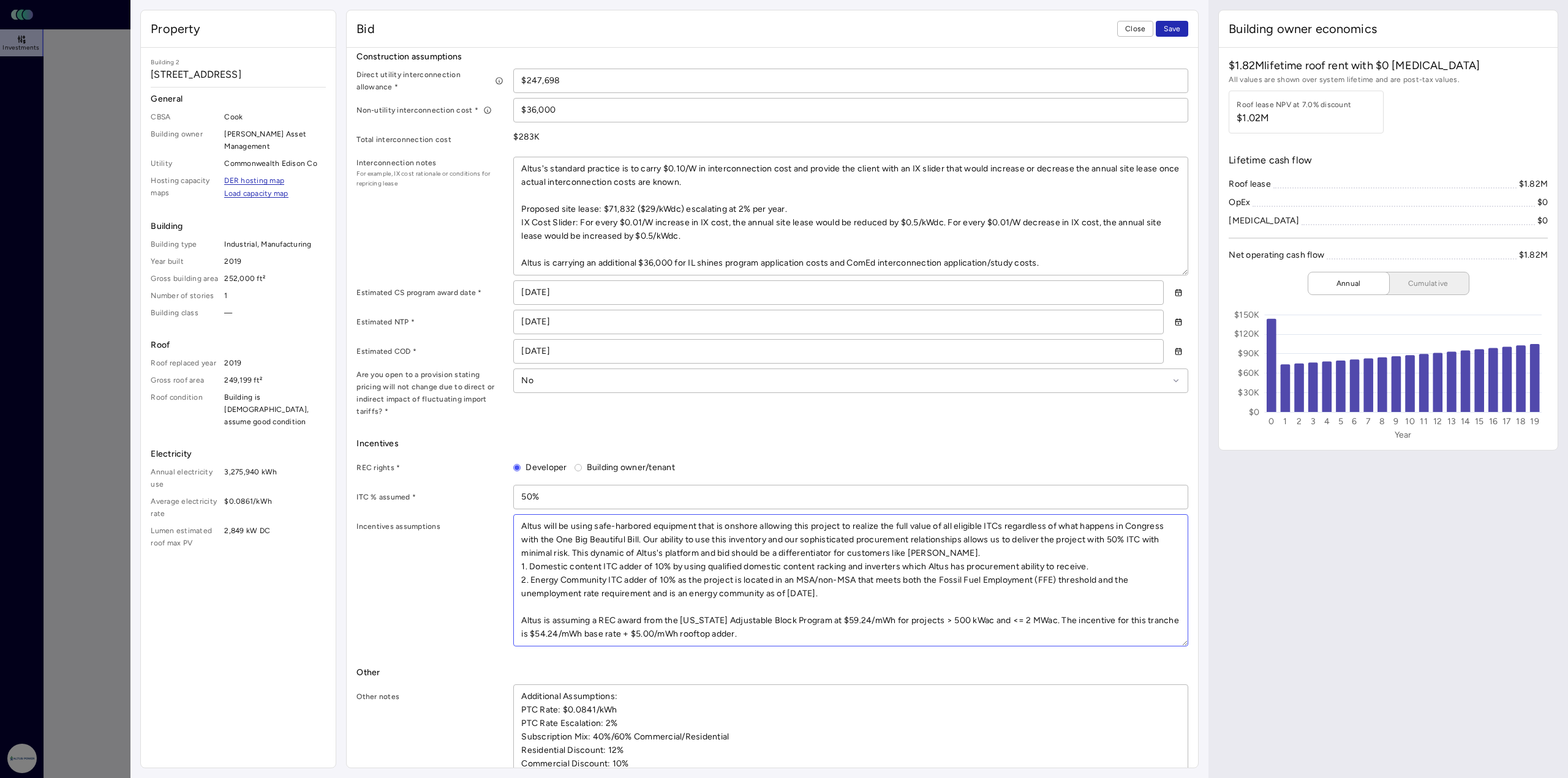 drag, startPoint x: 799, startPoint y: 618, endPoint x: 464, endPoint y: 597, distance: 335.6576 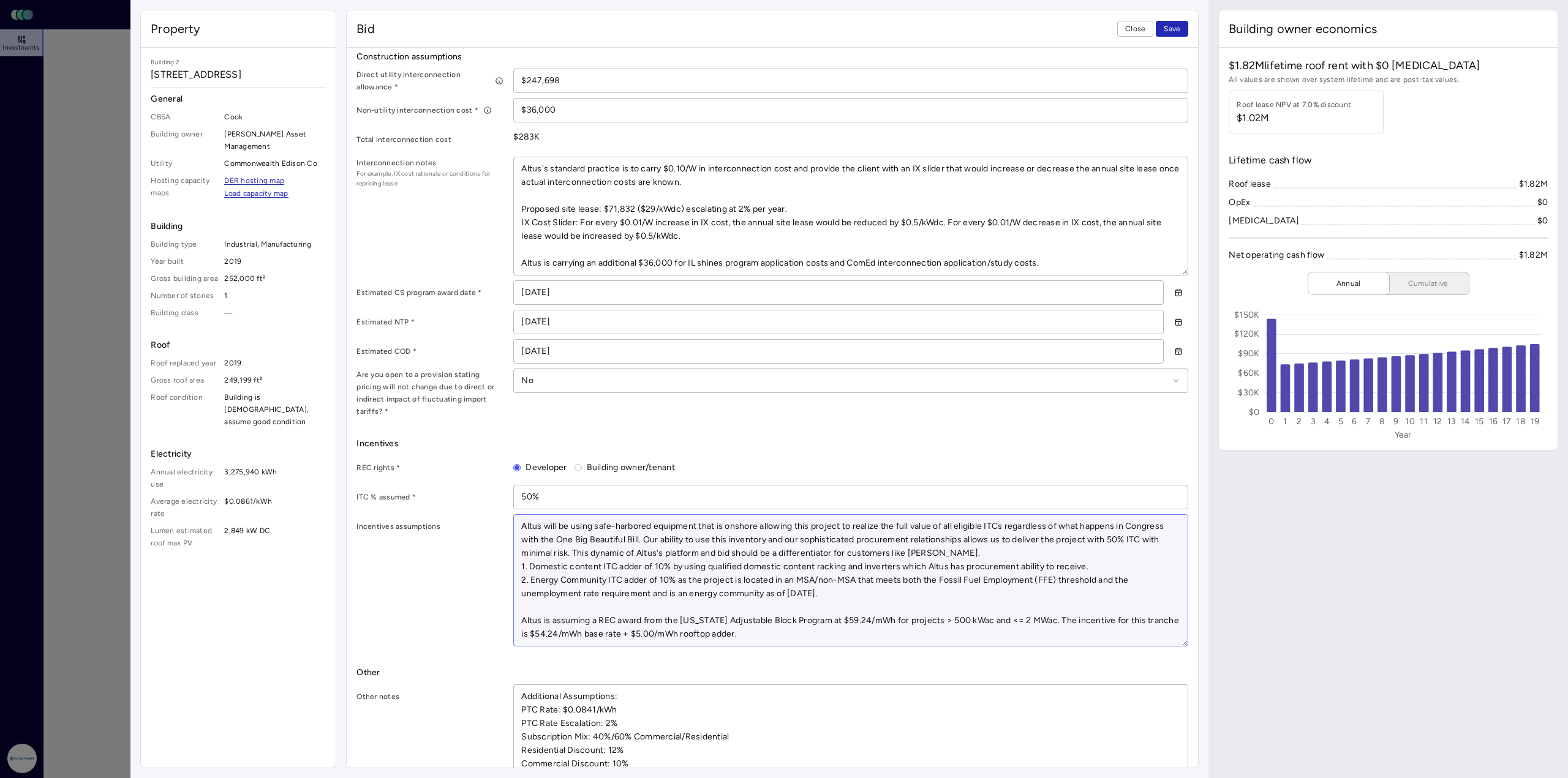 click on "Altus will be using safe-harbored equipment that is onshore allowing this project to realize the full value of all eligible ITCs regardless of what happens in Congress with the One Big Beautiful Bill. Our ability to use this inventory and our sophisticated procurement relationships allows us to deliver the project with 50% ITC with minimal risk. This dynamic of Altus's platform and bid should be a differentiator for customers like [PERSON_NAME].
1. Domestic content ITC adder of 10% by using qualified domestic content racking and inverters which Altus has procurement ability to receive.
2. Energy Community ITC adder of 10% as the project is located in an MSA/non-MSA that meets both the Fossil Fuel Employment (FFE) threshold and the unemployment rate requirement and is an energy community as of [DATE].
Altus is assuming a REC award from the [US_STATE] Adjustable Block Program at $59.24/mWh for projects > 500 kWac and <= 2 MWac. The incentive for this tranche is $54.24/mWh base rate + $5.00/mWh rooftop adder." at bounding box center (851, 580) 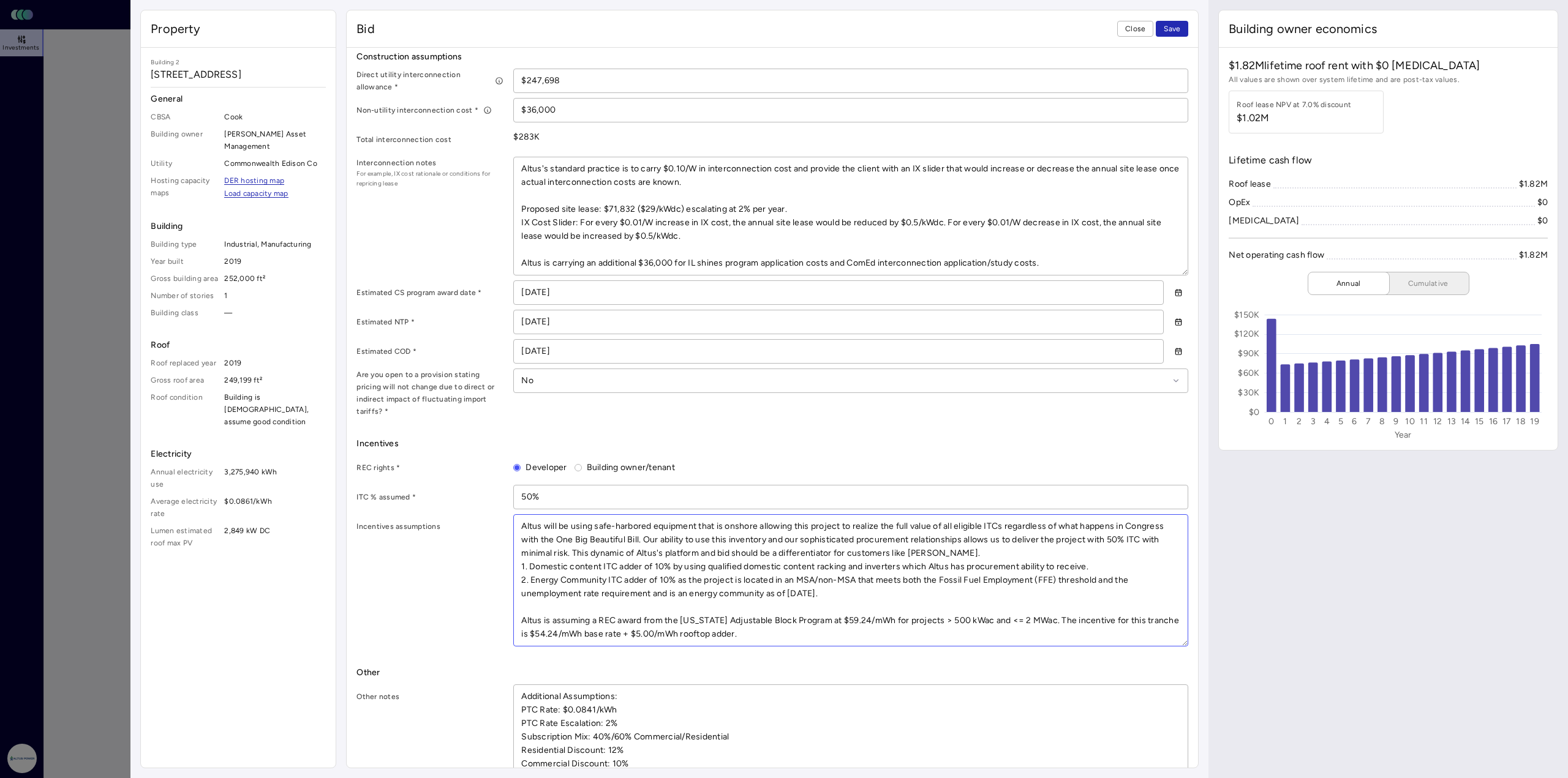 drag, startPoint x: 722, startPoint y: 623, endPoint x: 508, endPoint y: 610, distance: 214.3945 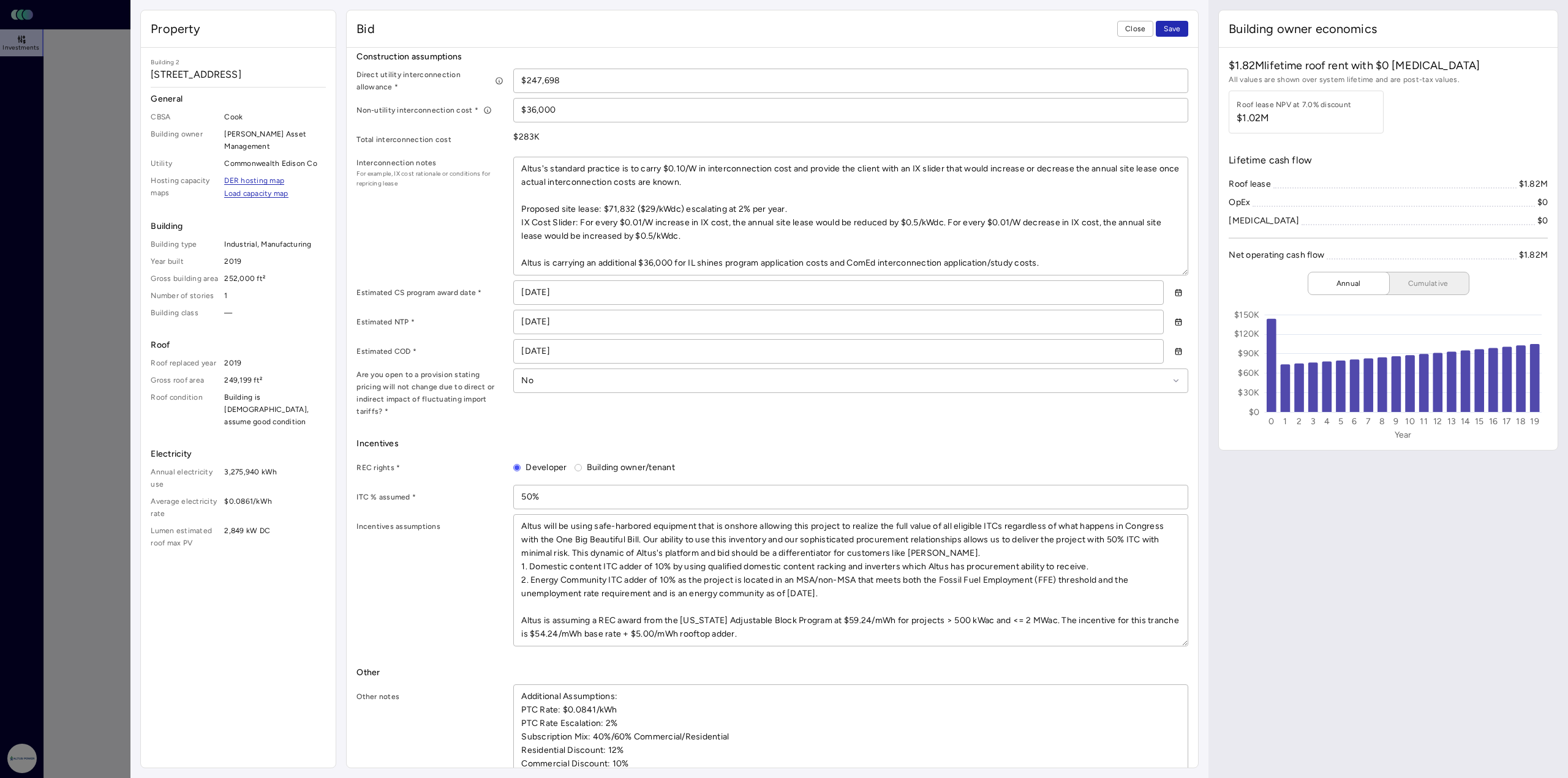 click on "Incentives assumptions" at bounding box center (772, 580) 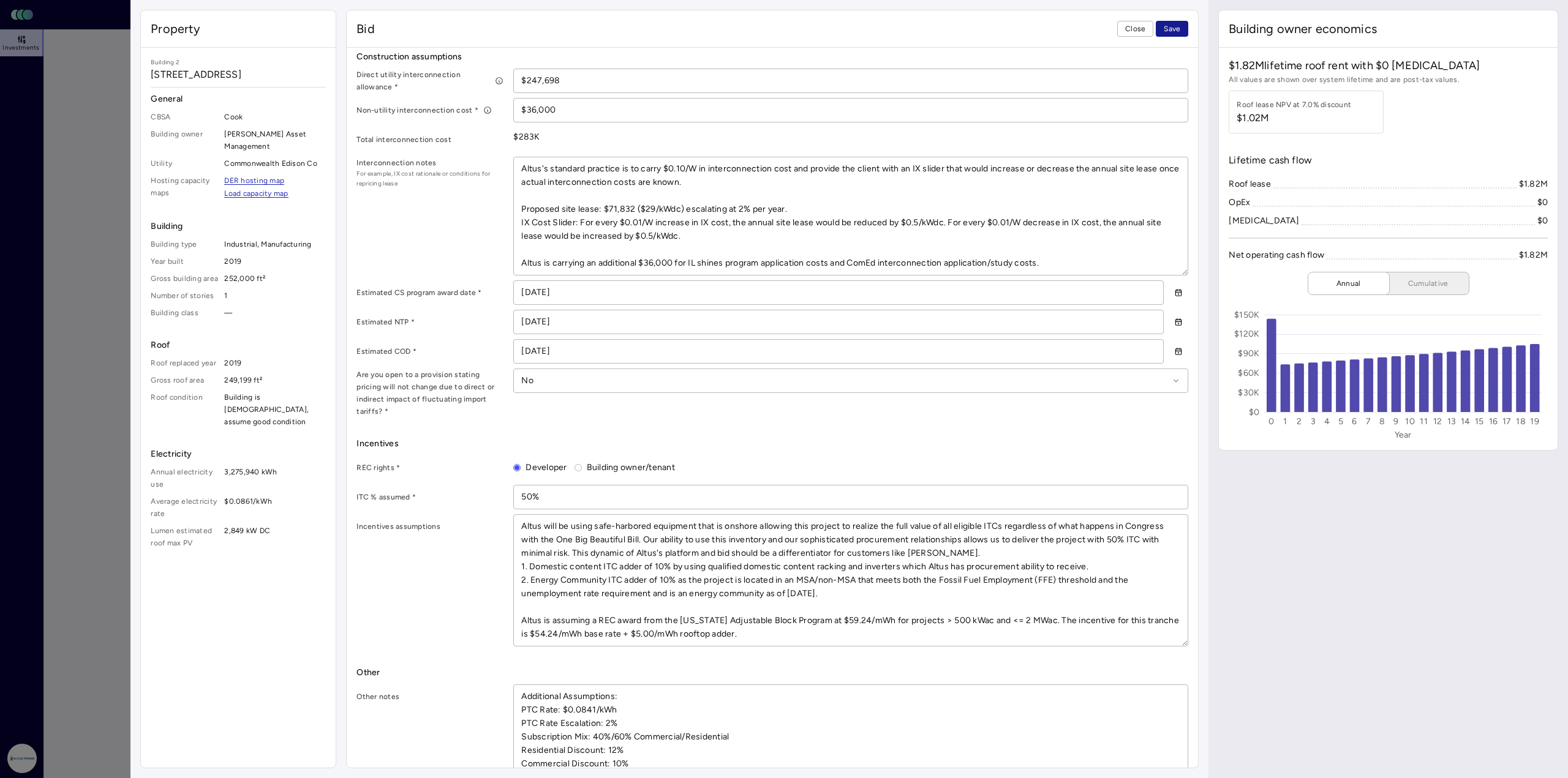 click on "Save" at bounding box center (1172, 29) 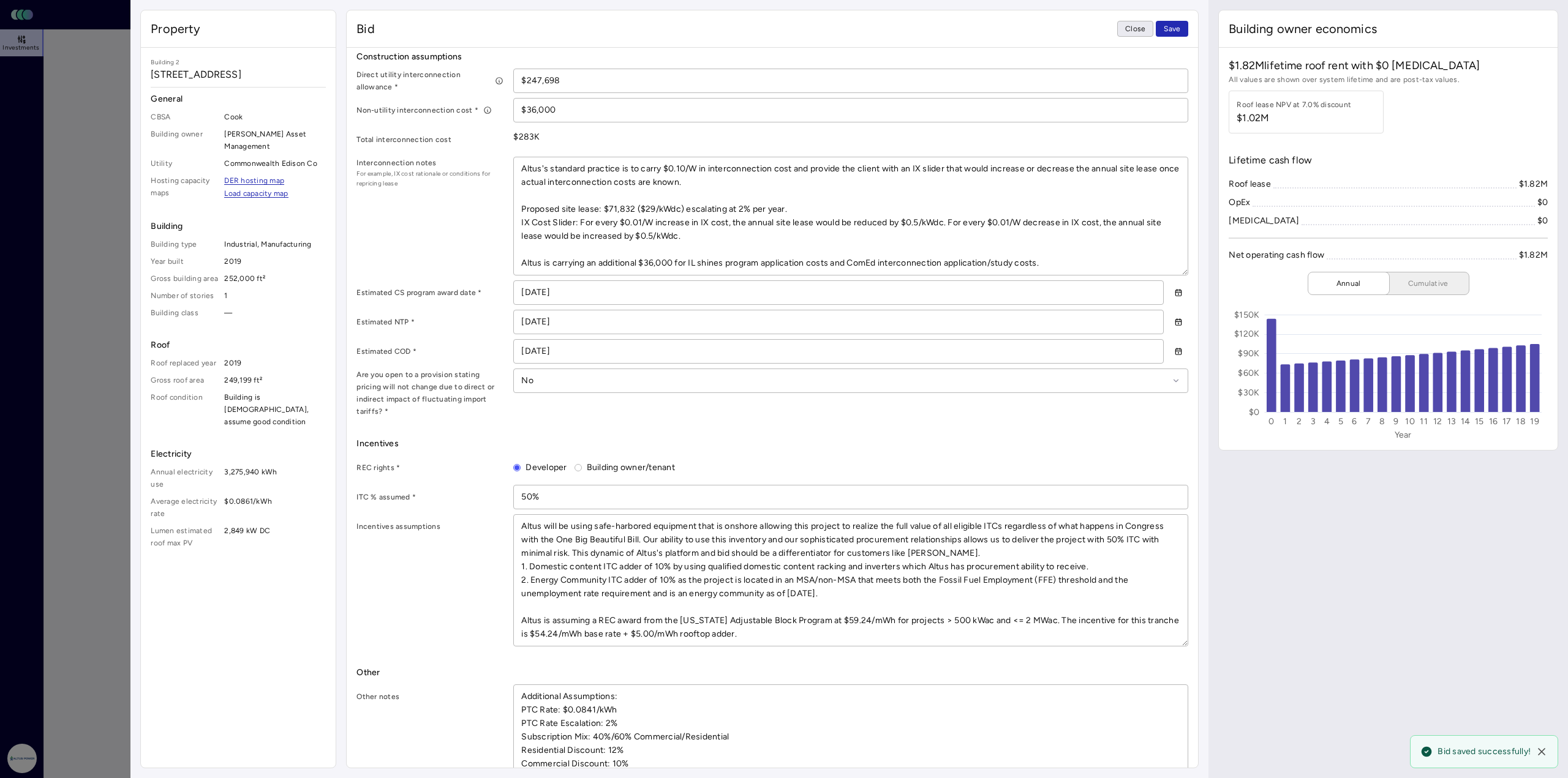 click on "Close" at bounding box center [1135, 29] 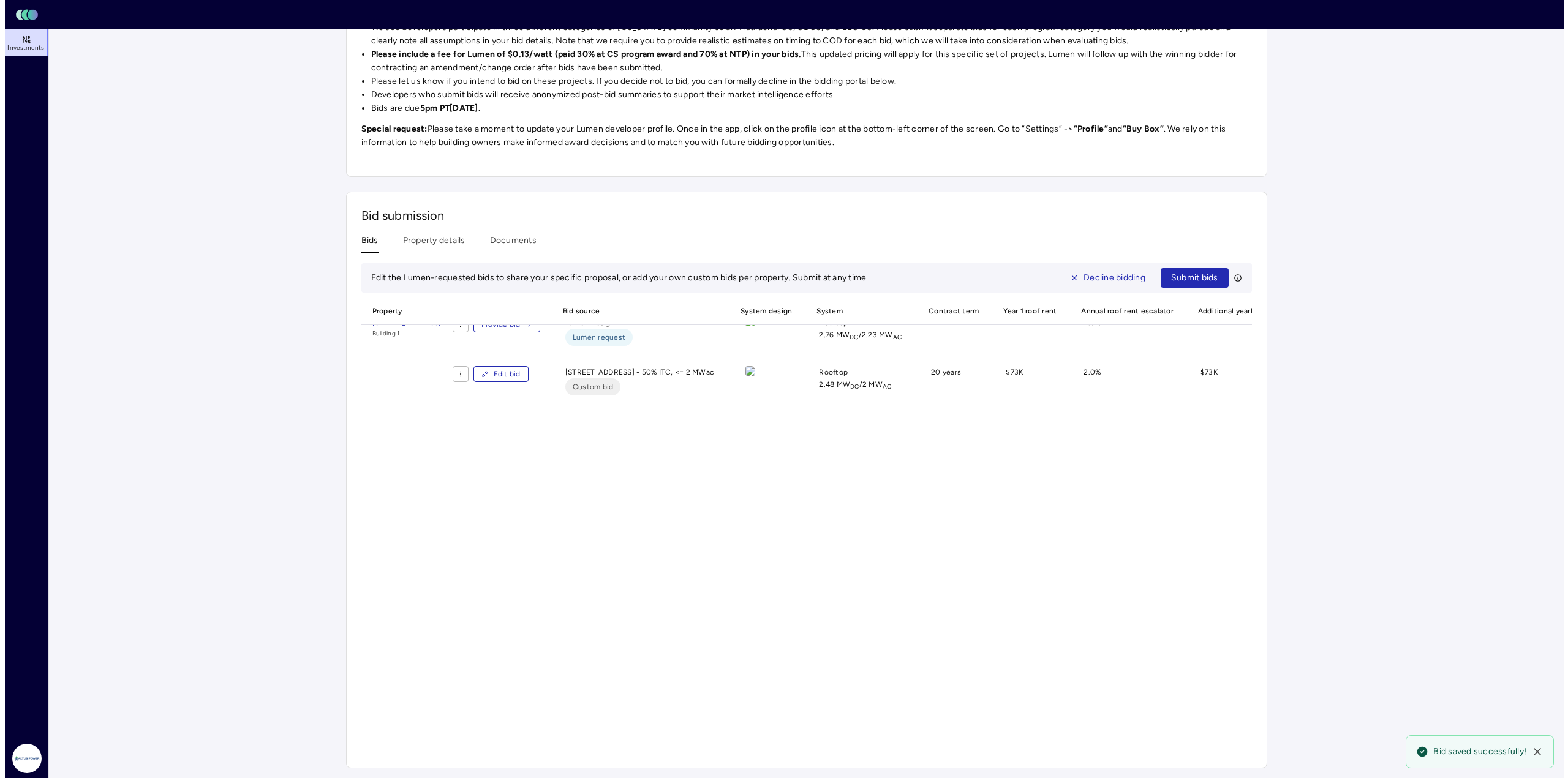 scroll, scrollTop: 0, scrollLeft: 0, axis: both 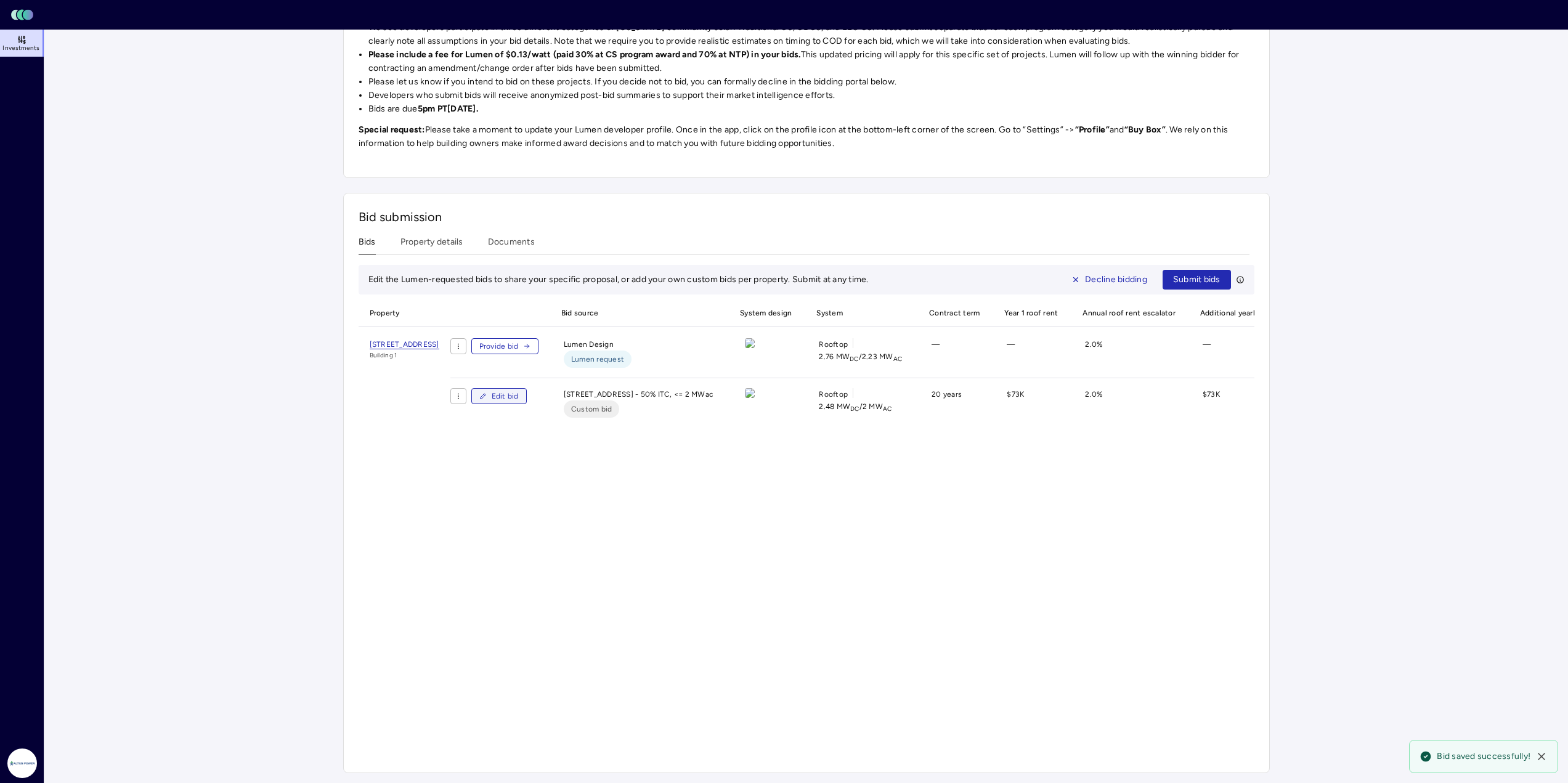 click on "Edit bid" at bounding box center (505, 396) 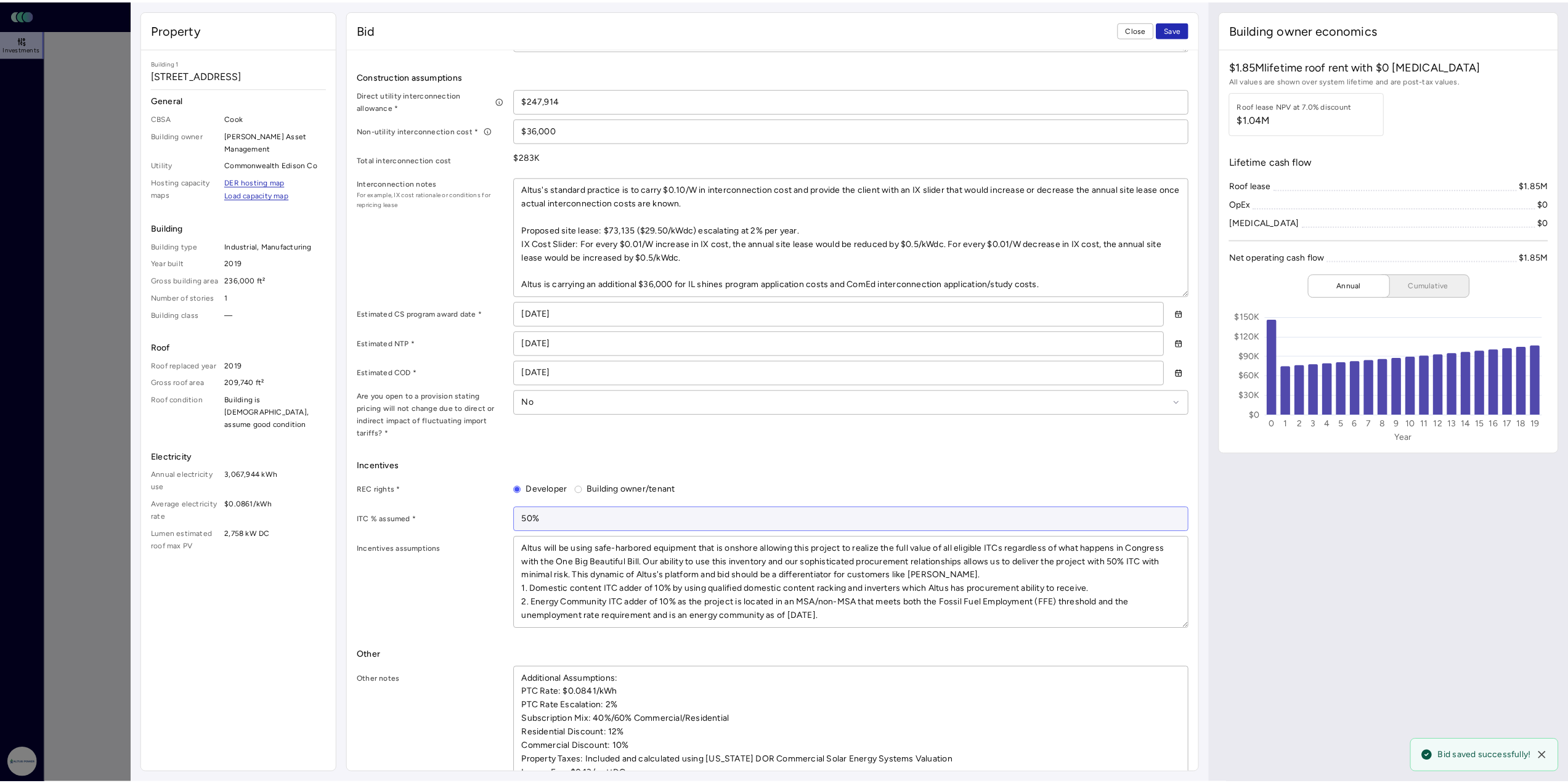 scroll, scrollTop: 678, scrollLeft: 0, axis: vertical 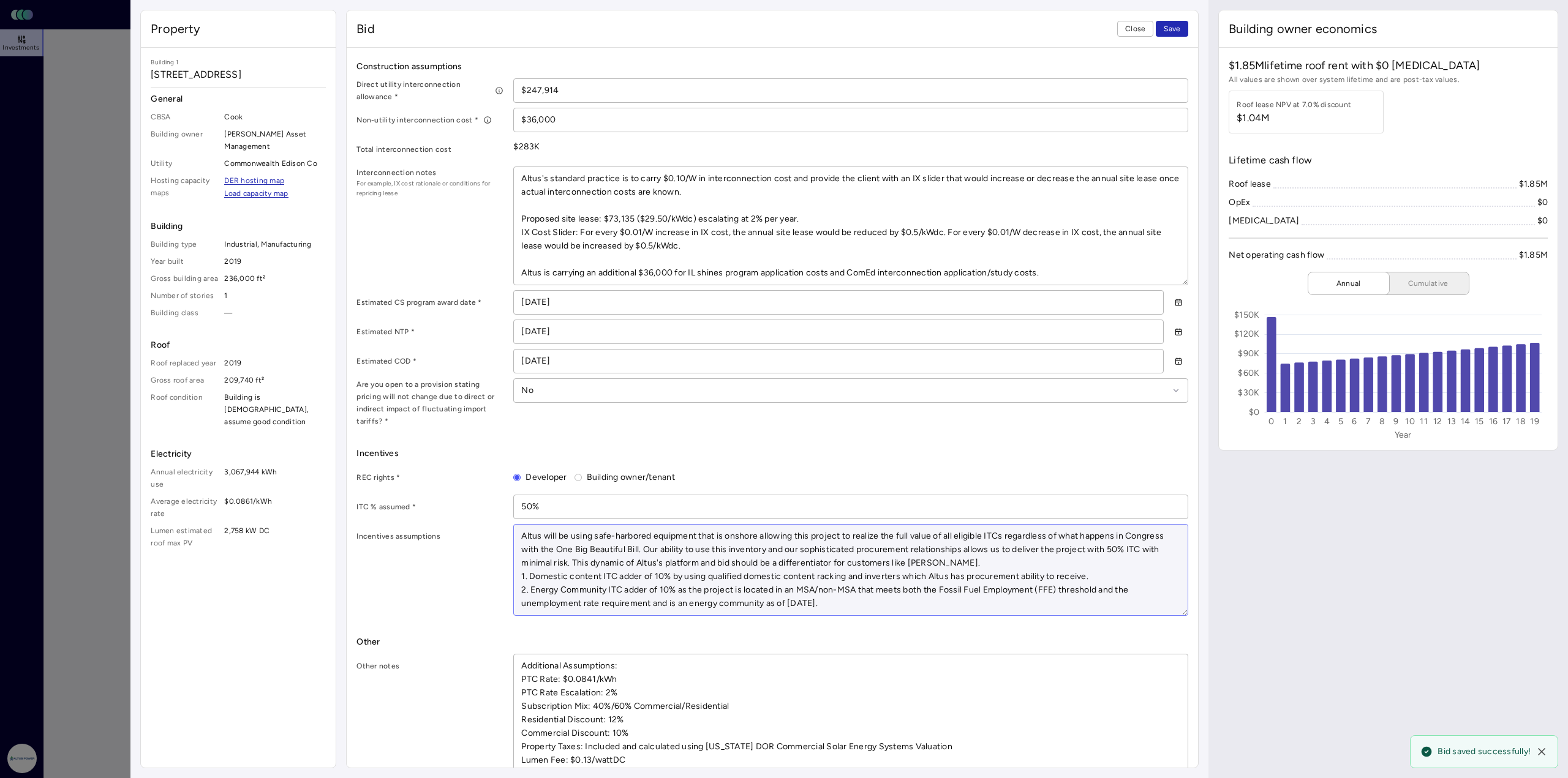 click on "Altus will be using safe-harbored equipment that is onshore allowing this project to realize the full value of all eligible ITCs regardless of what happens in Congress with the One Big Beautiful Bill. Our ability to use this inventory and our sophisticated procurement relationships allows us to deliver the project with 50% ITC with minimal risk. This dynamic of Altus's platform and bid should be a differentiator for customers like [PERSON_NAME].
1. Domestic content ITC adder of 10% by using qualified domestic content racking and inverters which Altus has procurement ability to receive.
2. Energy Community ITC adder of 10% as the project is located in an MSA/non-MSA that meets both the Fossil Fuel Employment (FFE) threshold and the unemployment rate requirement and is an energy community as of [DATE]." at bounding box center [851, 570] 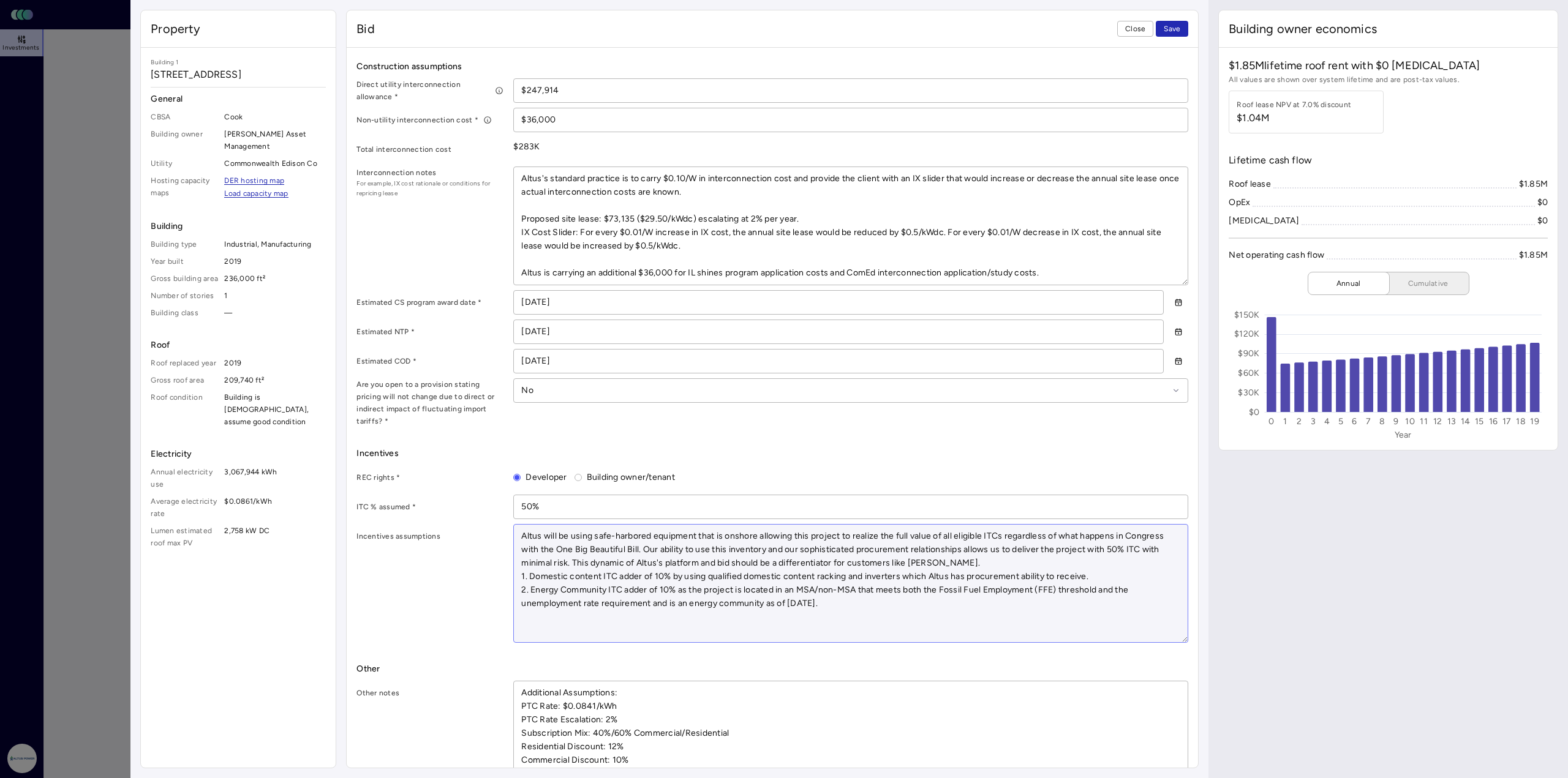 paste on "Altus is assuming a REC award from the [US_STATE] Adjustable Block Program at $59.24/mWh for projects > 500 kWac and <= 2 MWac. The incentive for this tranche is $54.24/mWh base rate + $5.00/mWh rooftop adder." 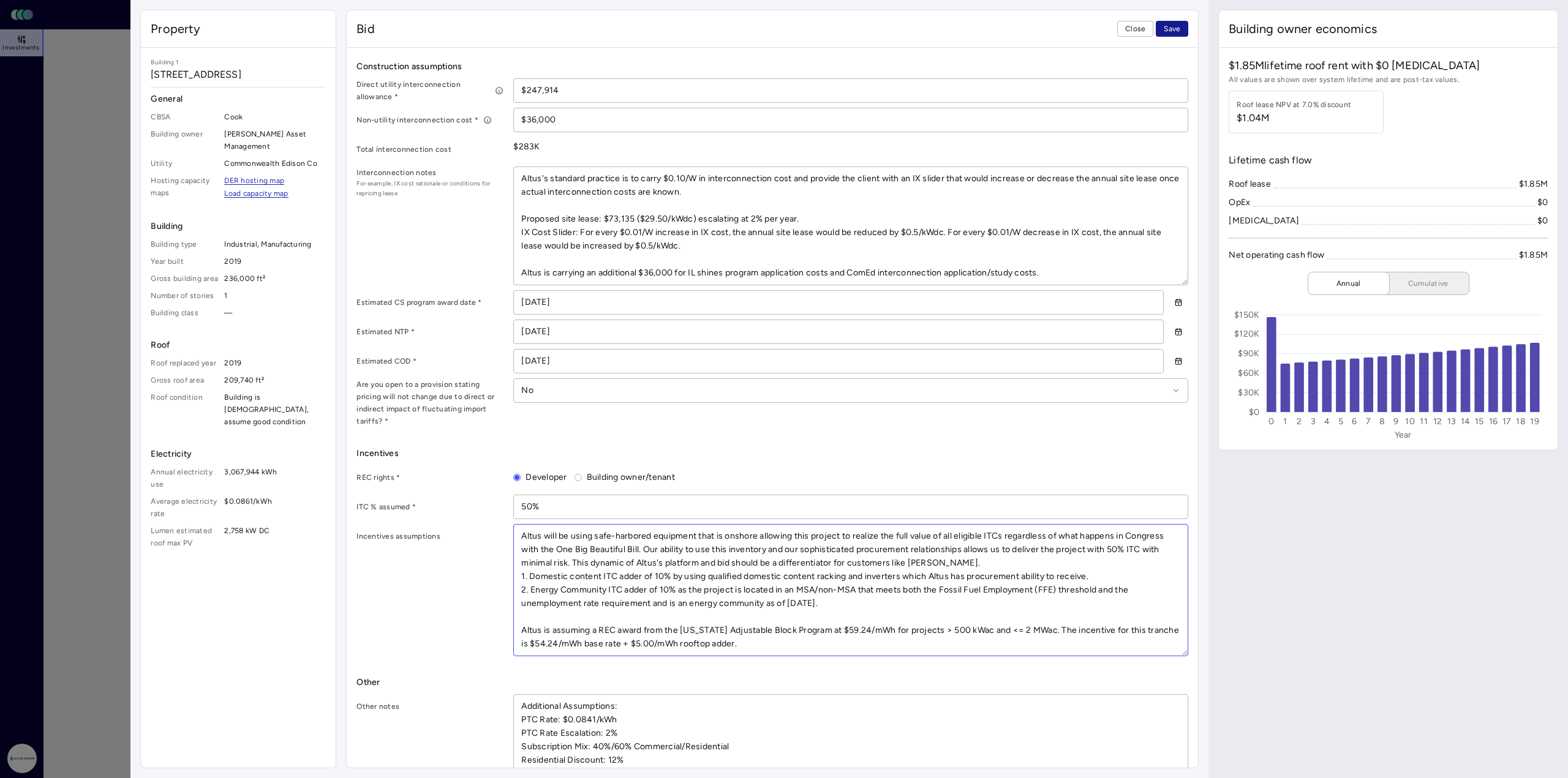 type on "Altus will be using safe-harbored equipment that is onshore allowing this project to realize the full value of all eligible ITCs regardless of what happens in Congress with the One Big Beautiful Bill. Our ability to use this inventory and our sophisticated procurement relationships allows us to deliver the project with 50% ITC with minimal risk. This dynamic of Altus's platform and bid should be a differentiator for customers like [PERSON_NAME].
1. Domestic content ITC adder of 10% by using qualified domestic content racking and inverters which Altus has procurement ability to receive.
2. Energy Community ITC adder of 10% as the project is located in an MSA/non-MSA that meets both the Fossil Fuel Employment (FFE) threshold and the unemployment rate requirement and is an energy community as of [DATE].
Altus is assuming a REC award from the [US_STATE] Adjustable Block Program at $59.24/mWh for projects > 500 kWac and <= 2 MWac. The incentive for this tranche is $54.24/mWh base rate + $5.00/mWh rooftop adder." 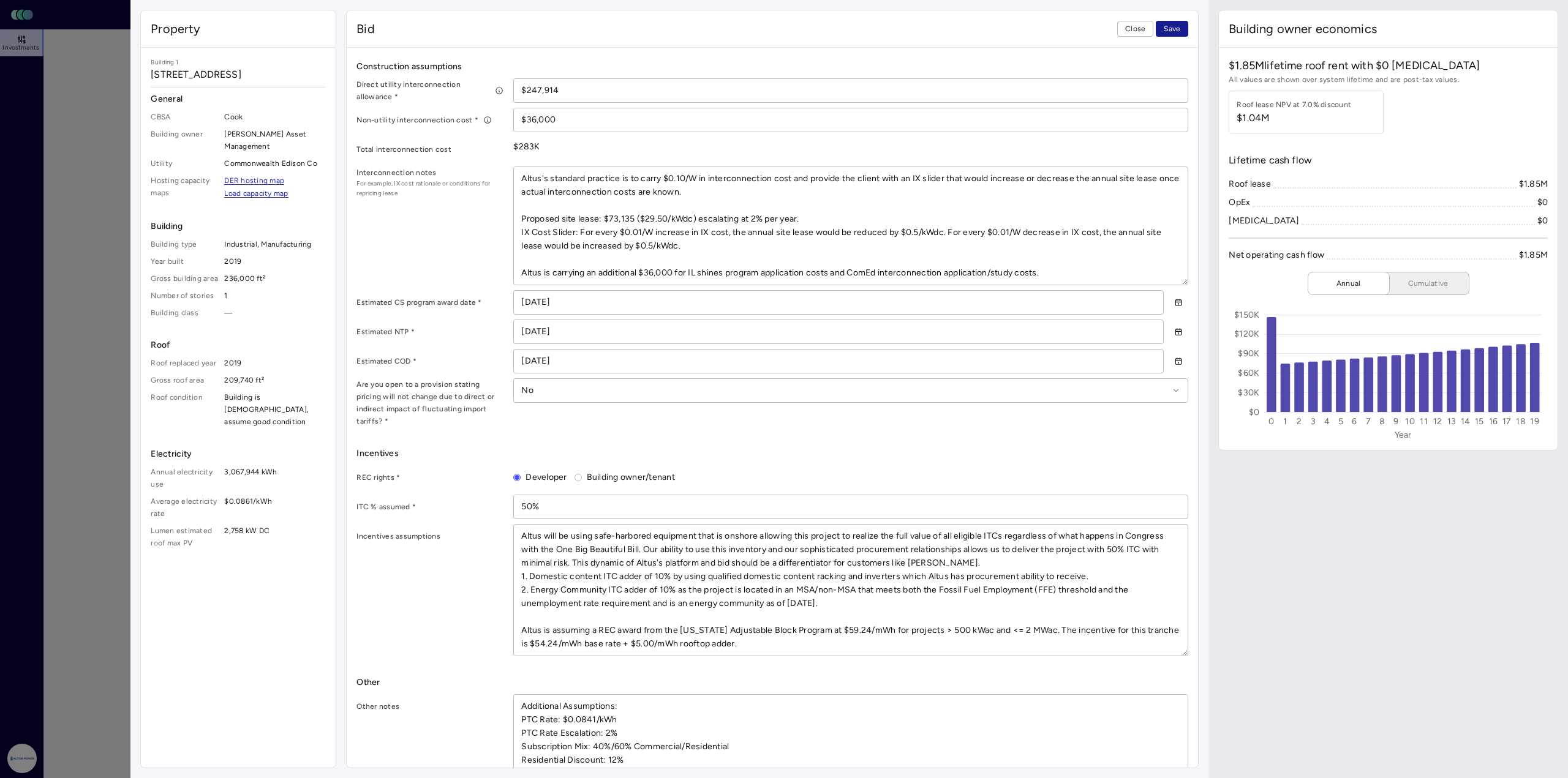 click on "Save" at bounding box center [1172, 29] 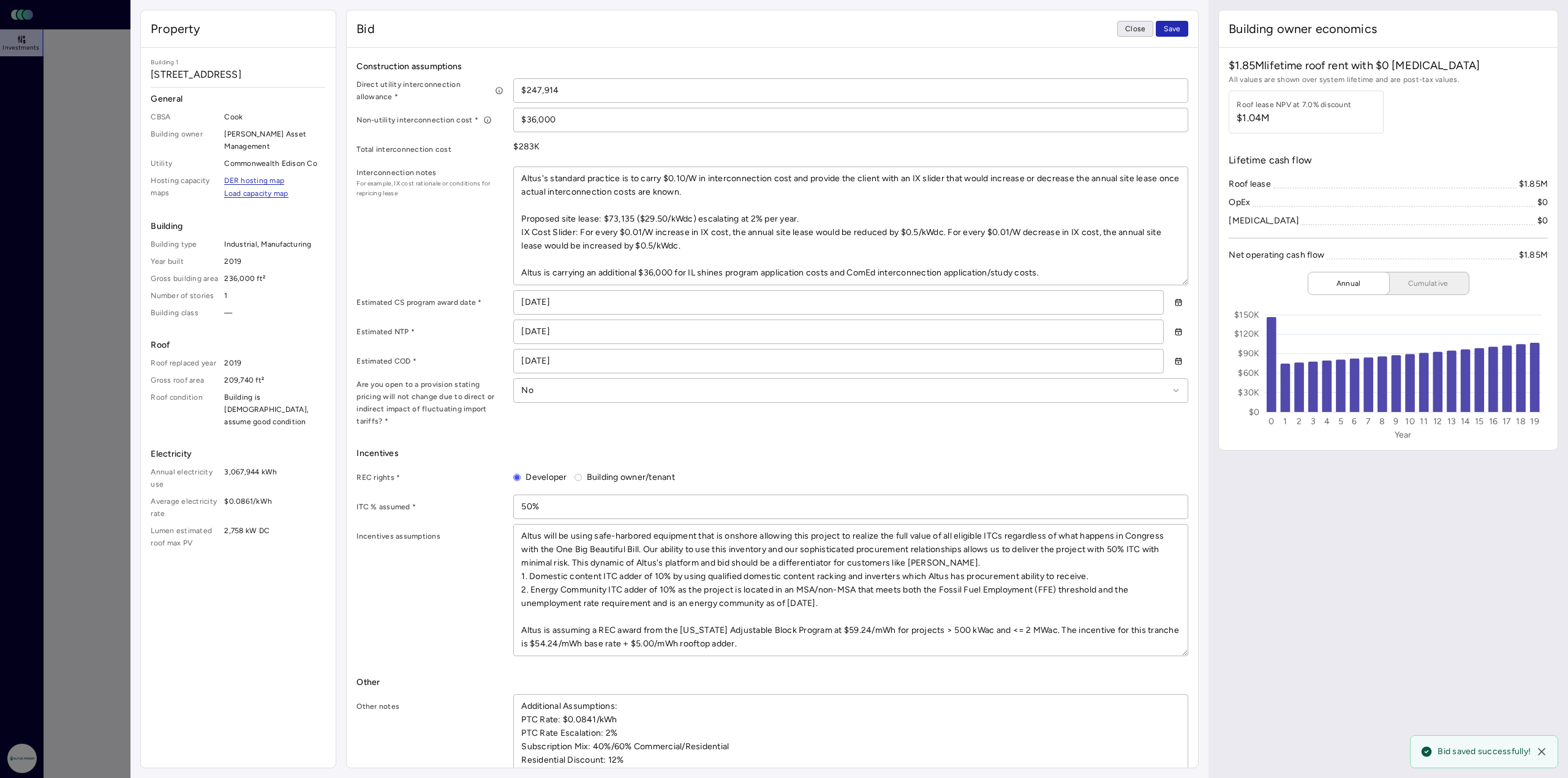click on "Close" at bounding box center (1135, 29) 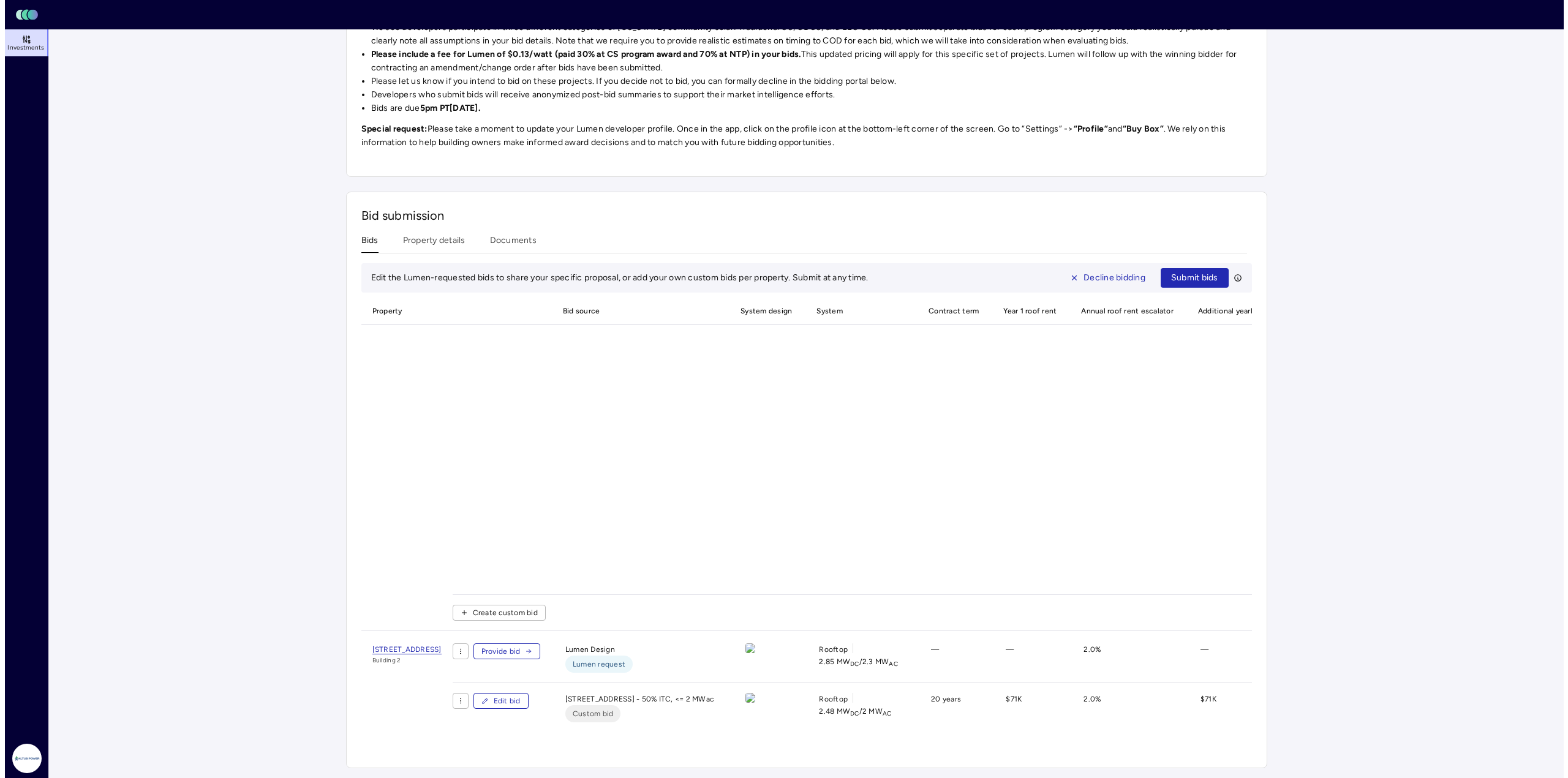 scroll, scrollTop: 551, scrollLeft: 0, axis: vertical 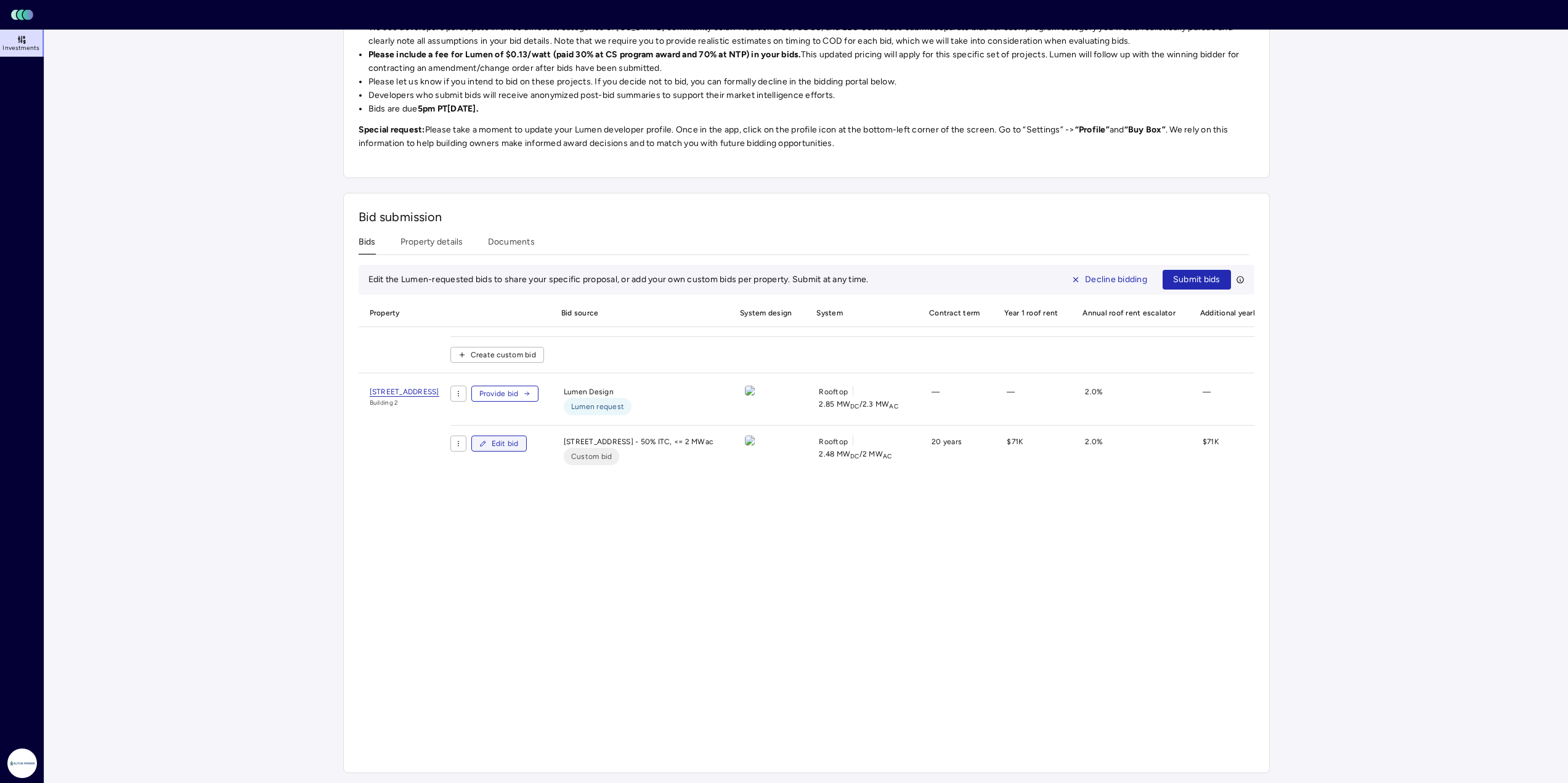 click on "Edit bid" at bounding box center (505, 444) 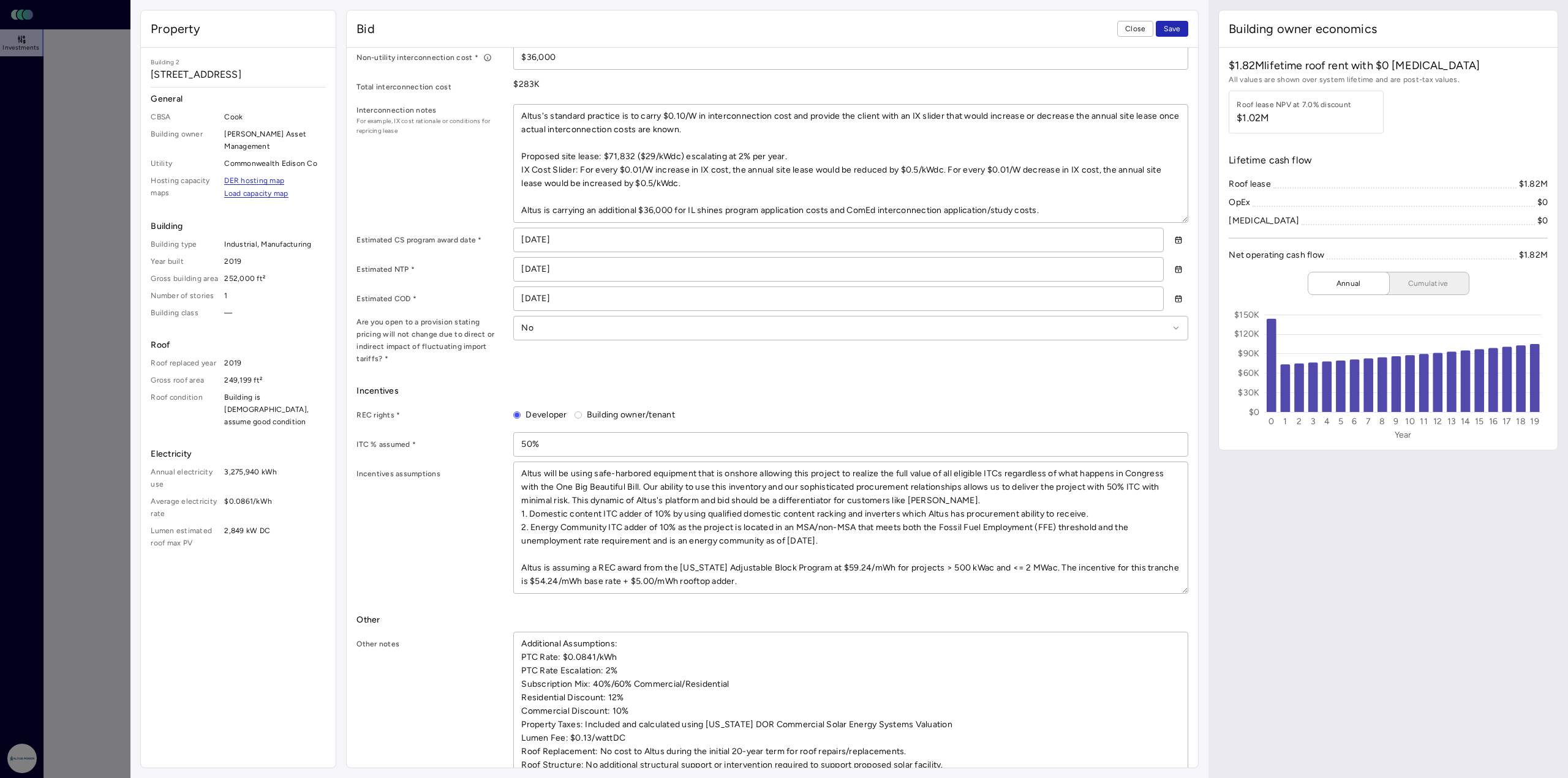 scroll, scrollTop: 743, scrollLeft: 0, axis: vertical 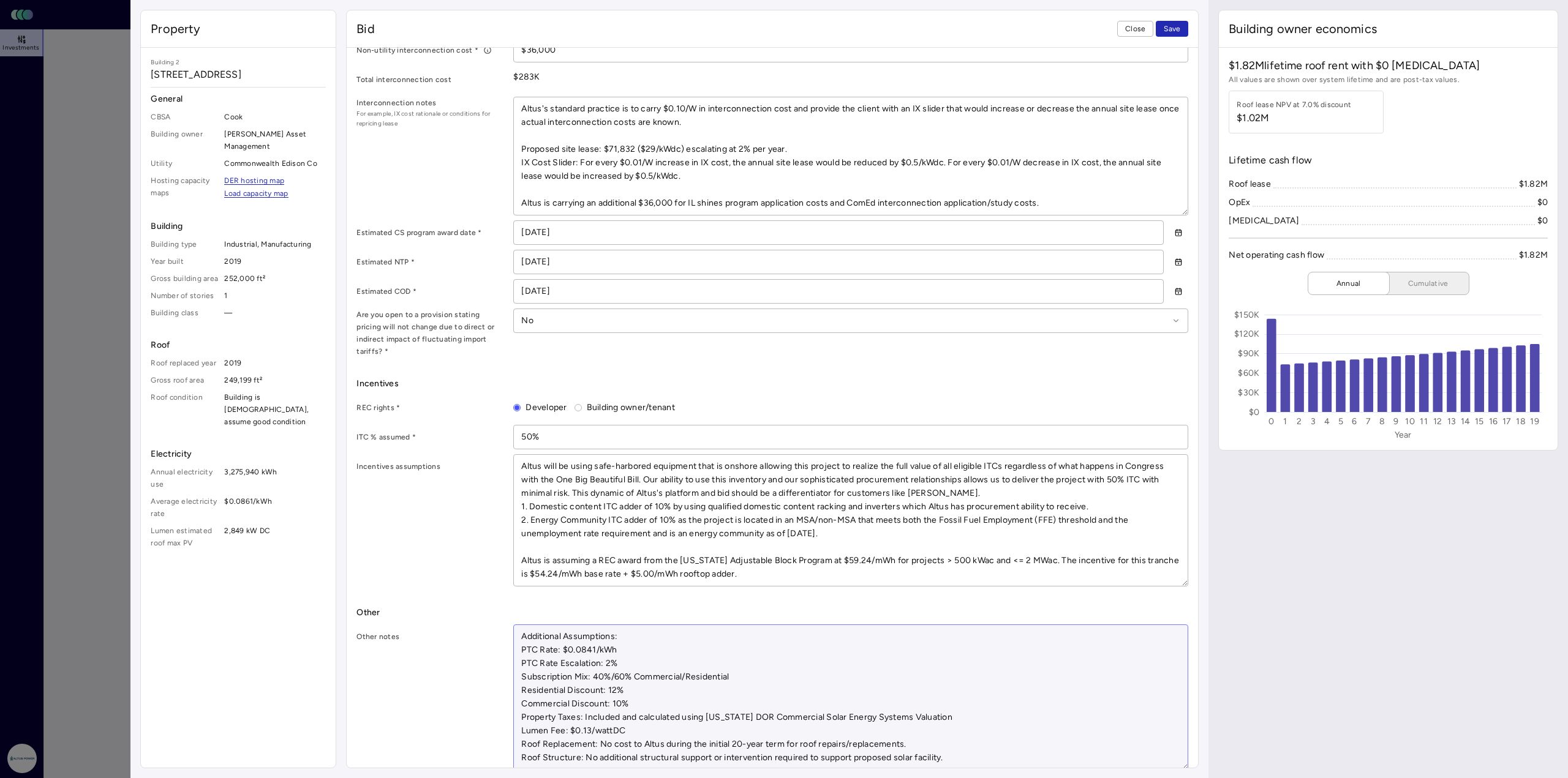 click on "Additional Assumptions:
PTC Rate: $0.0841/kWh
PTC Rate Escalation: 2%
Subscription Mix: 40%/60% Commercial/Residential
Residential Discount: 12%
Commercial Discount: 10%
Property Taxes: Included and calculated using [US_STATE] DOR Commercial Solar Energy Systems Valuation
Lumen Fee: $0.13/wattDC
Roof Replacement: No cost to Altus during the initial 20-year term for roof repairs/replacements.
Roof Structure: No additional structural support or intervention required to support proposed solar facility." at bounding box center [851, 697] 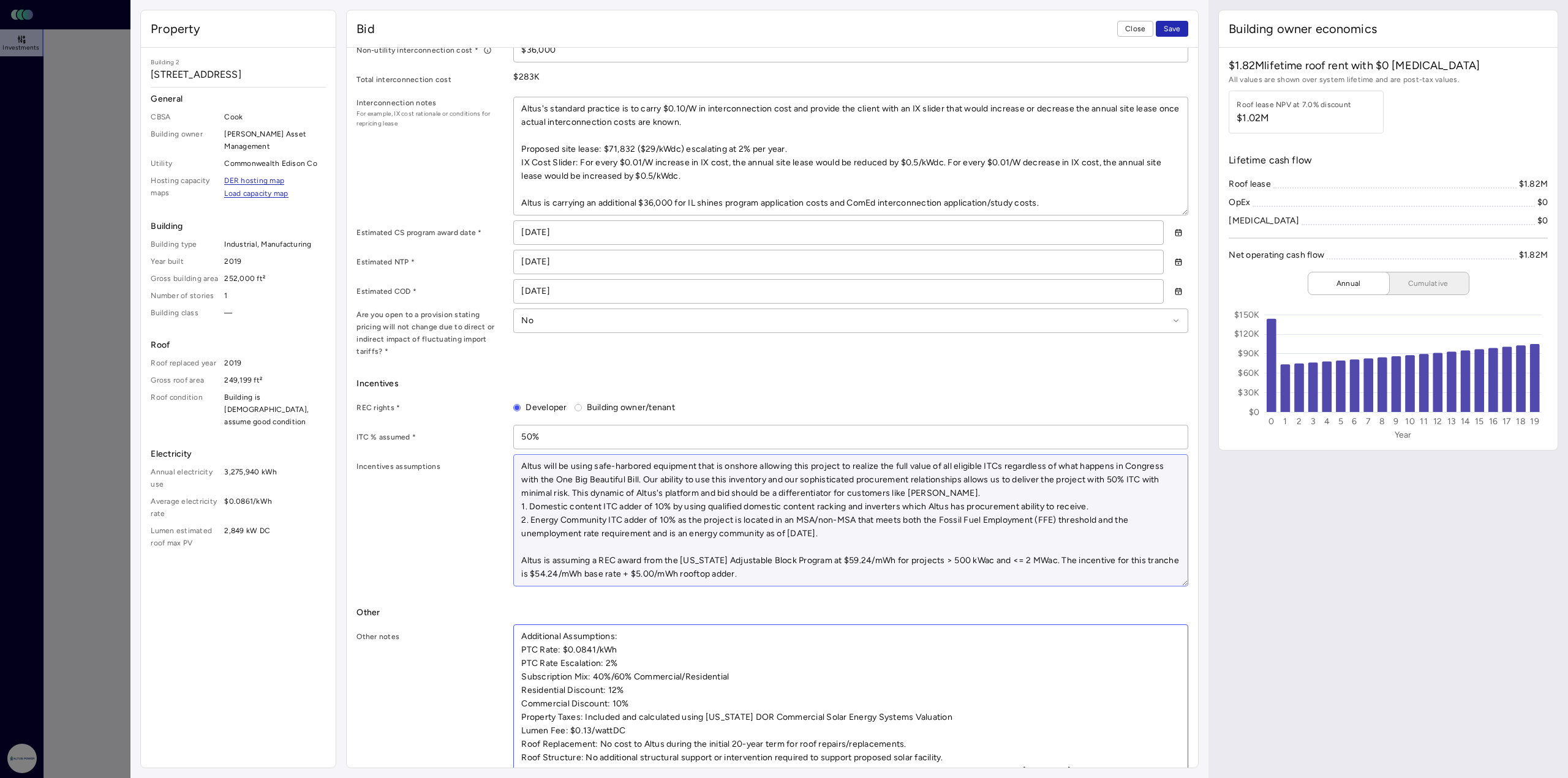 type on "Additional Assumptions:
PTC Rate: $0.0841/kWh
PTC Rate Escalation: 2%
Subscription Mix: 40%/60% Commercial/Residential
Residential Discount: 12%
Commercial Discount: 10%
Property Taxes: Included and calculated using [US_STATE] DOR Commercial Solar Energy Systems Valuation
Lumen Fee: $0.13/wattDC
Roof Replacement: No cost to Altus during the initial 20-year term for roof repairs/replacements.
Roof Structure: No additional structural support or intervention required to support proposed solar facility.
This custom bid adjusted the AC size of Lumen's conforming bid to 2 MWac in order to receive a higher REC payment from the [US_STATE] Shines program." 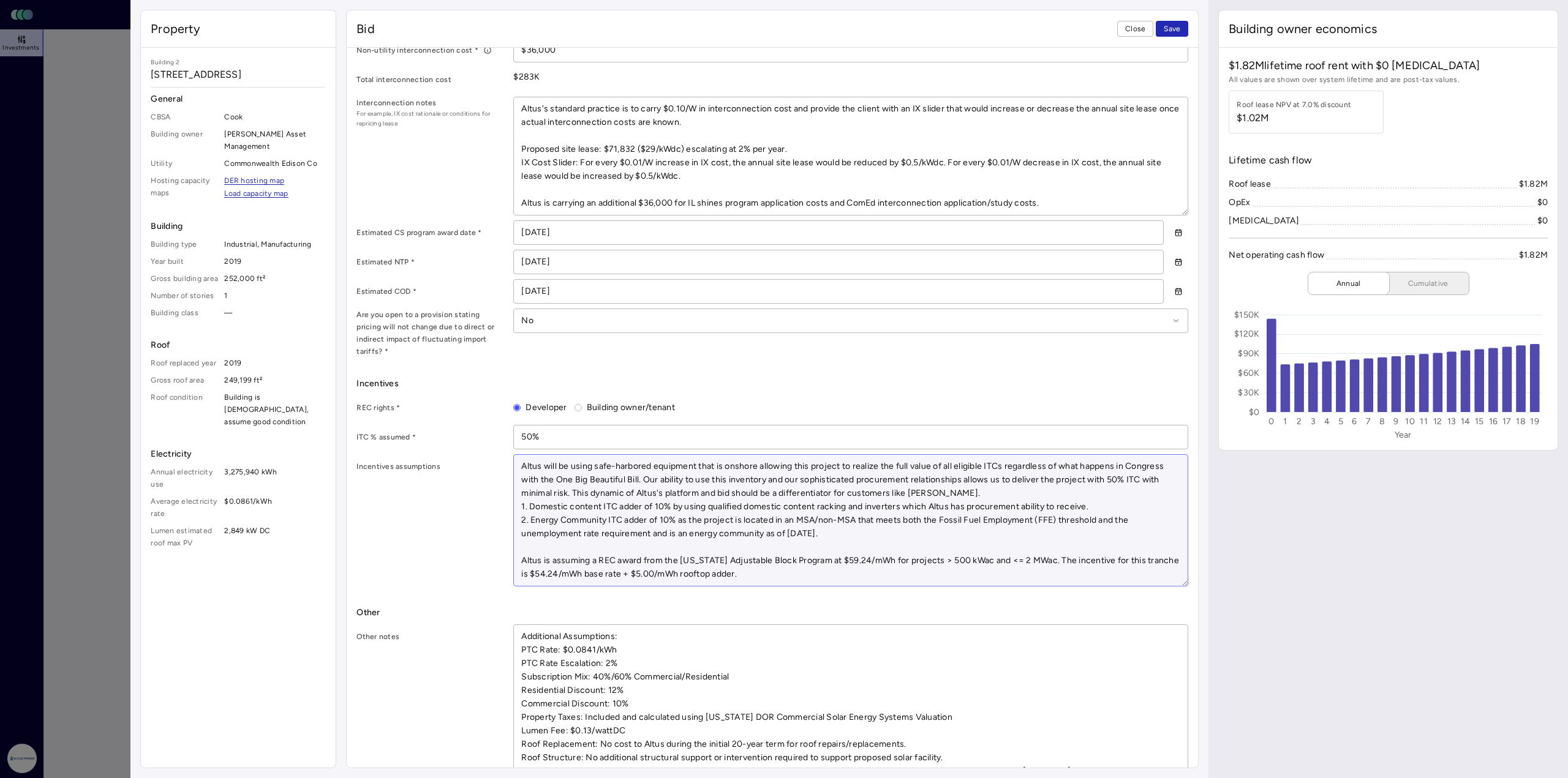 click on "Altus will be using safe-harbored equipment that is onshore allowing this project to realize the full value of all eligible ITCs regardless of what happens in Congress with the One Big Beautiful Bill. Our ability to use this inventory and our sophisticated procurement relationships allows us to deliver the project with 50% ITC with minimal risk. This dynamic of Altus's platform and bid should be a differentiator for customers like [PERSON_NAME].
1. Domestic content ITC adder of 10% by using qualified domestic content racking and inverters which Altus has procurement ability to receive.
2. Energy Community ITC adder of 10% as the project is located in an MSA/non-MSA that meets both the Fossil Fuel Employment (FFE) threshold and the unemployment rate requirement and is an energy community as of [DATE].
Altus is assuming a REC award from the [US_STATE] Adjustable Block Program at $59.24/mWh for projects > 500 kWac and <= 2 MWac. The incentive for this tranche is $54.24/mWh base rate + $5.00/mWh rooftop adder." at bounding box center (851, 520) 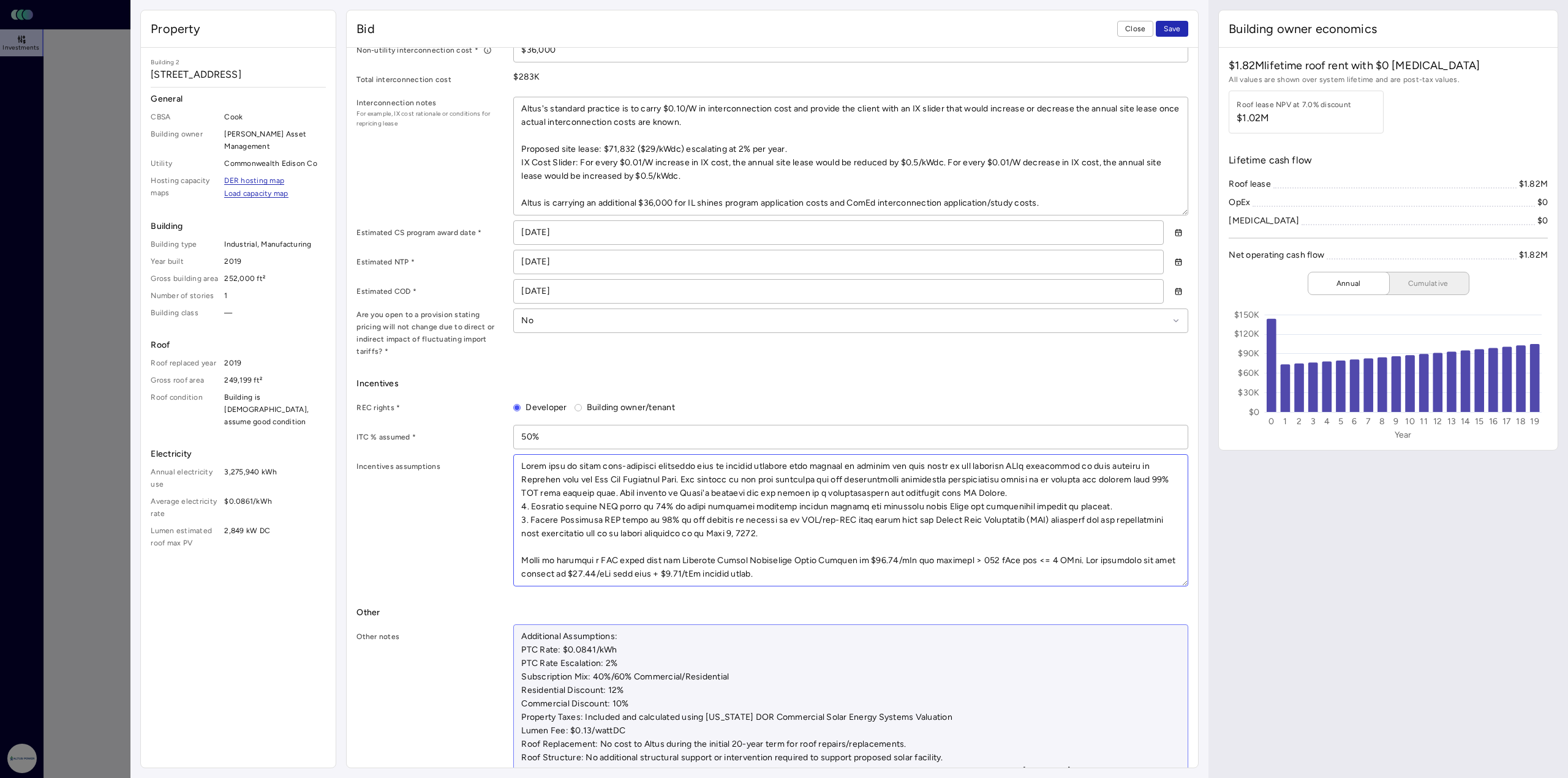 type on "Altus will be using safe-harbored equipment that is onshore allowing this project to realize the full value of all eligible ITCs regardless of what happens in Congress with the One Big Beautiful Bill. Our ability to use this inventory and our sophisticated procurement relationships allows us to deliver the project with 50% ITC with minimal risk. This dynamic of Altus's platform and bid should be a differentiator for customers like [PERSON_NAME].
1. Domestic content ITC adder of 10% by using qualified domestic content racking and inverters which Altus has procurement ability to receive.
2. Energy Community ITC adder of 10% as the project is located in an MSA/non-MSA that meets both the Fossil Fuel Employment (FFE) threshold and the unemployment rate requirement and is an energy community as of [DATE].
Altus is assuming a REC award from the [US_STATE] Shines Adjustable Block Program at $59.24/mWh for projects > 500 kWac and <= 2 MWac. The incentive for this tranche is $54.24/mWh base rate + $5.00/mWh rooft..." 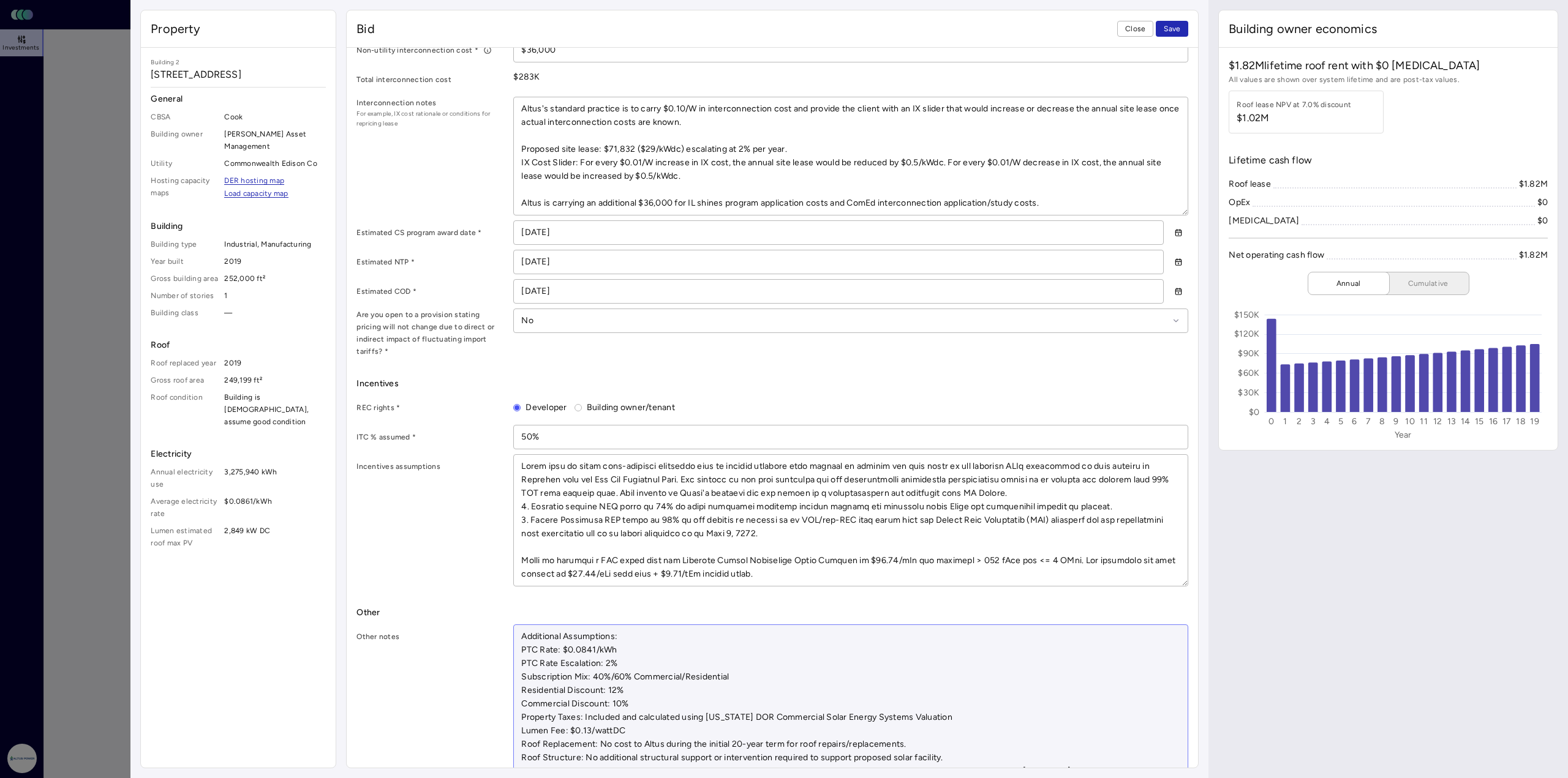click on "Additional Assumptions:
PTC Rate: $0.0841/kWh
PTC Rate Escalation: 2%
Subscription Mix: 40%/60% Commercial/Residential
Residential Discount: 12%
Commercial Discount: 10%
Property Taxes: Included and calculated using [US_STATE] DOR Commercial Solar Energy Systems Valuation
Lumen Fee: $0.13/wattDC
Roof Replacement: No cost to Altus during the initial 20-year term for roof repairs/replacements.
Roof Structure: No additional structural support or intervention required to support proposed solar facility.
This custom bid adjusted the AC size of Lumen's conforming bid to 2 MWac in order to receive a higher REC payment from the [US_STATE] Shines program." at bounding box center (851, 704) 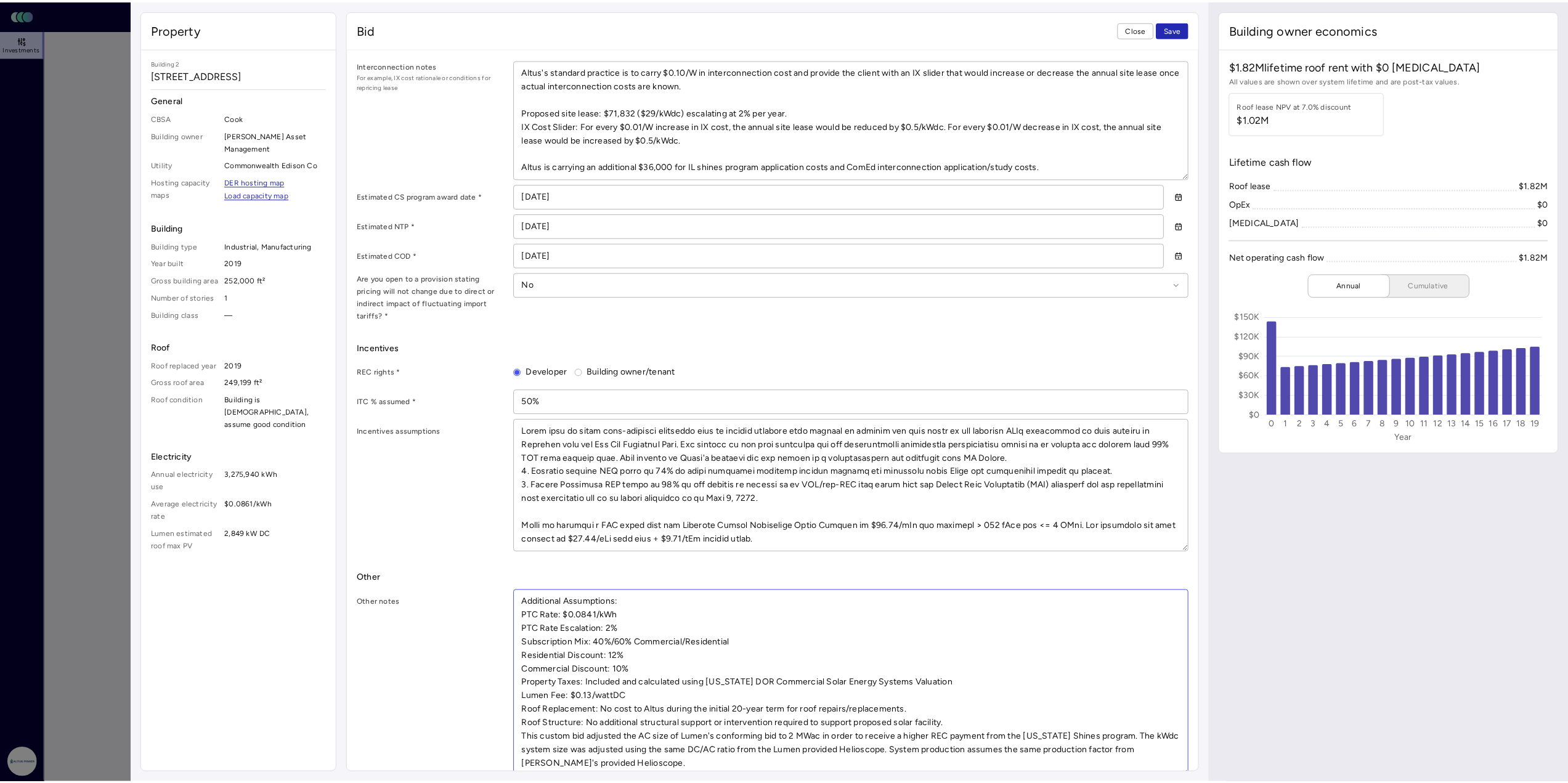 scroll, scrollTop: 789, scrollLeft: 0, axis: vertical 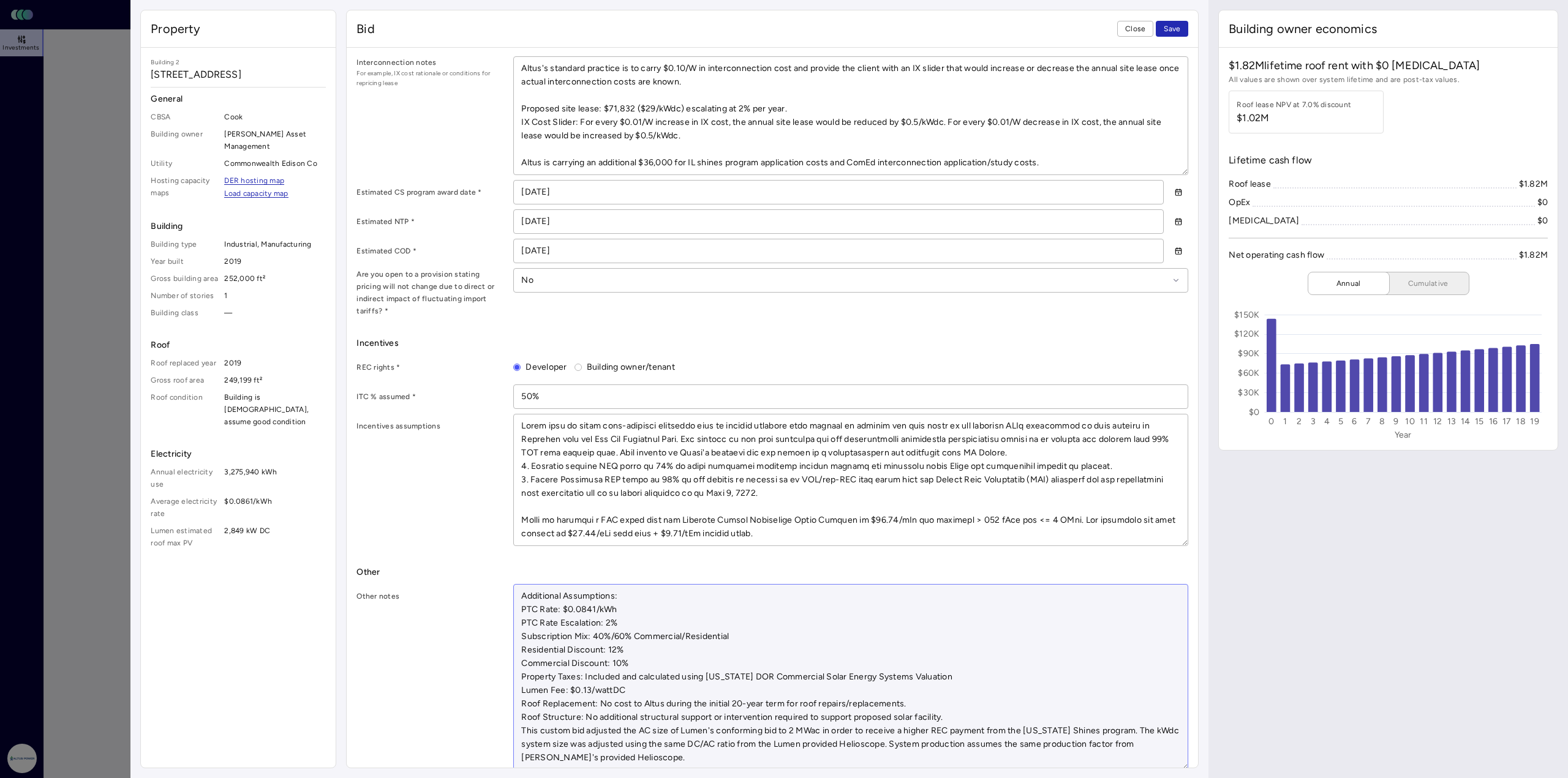 drag, startPoint x: 620, startPoint y: 742, endPoint x: 520, endPoint y: 720, distance: 102.39141 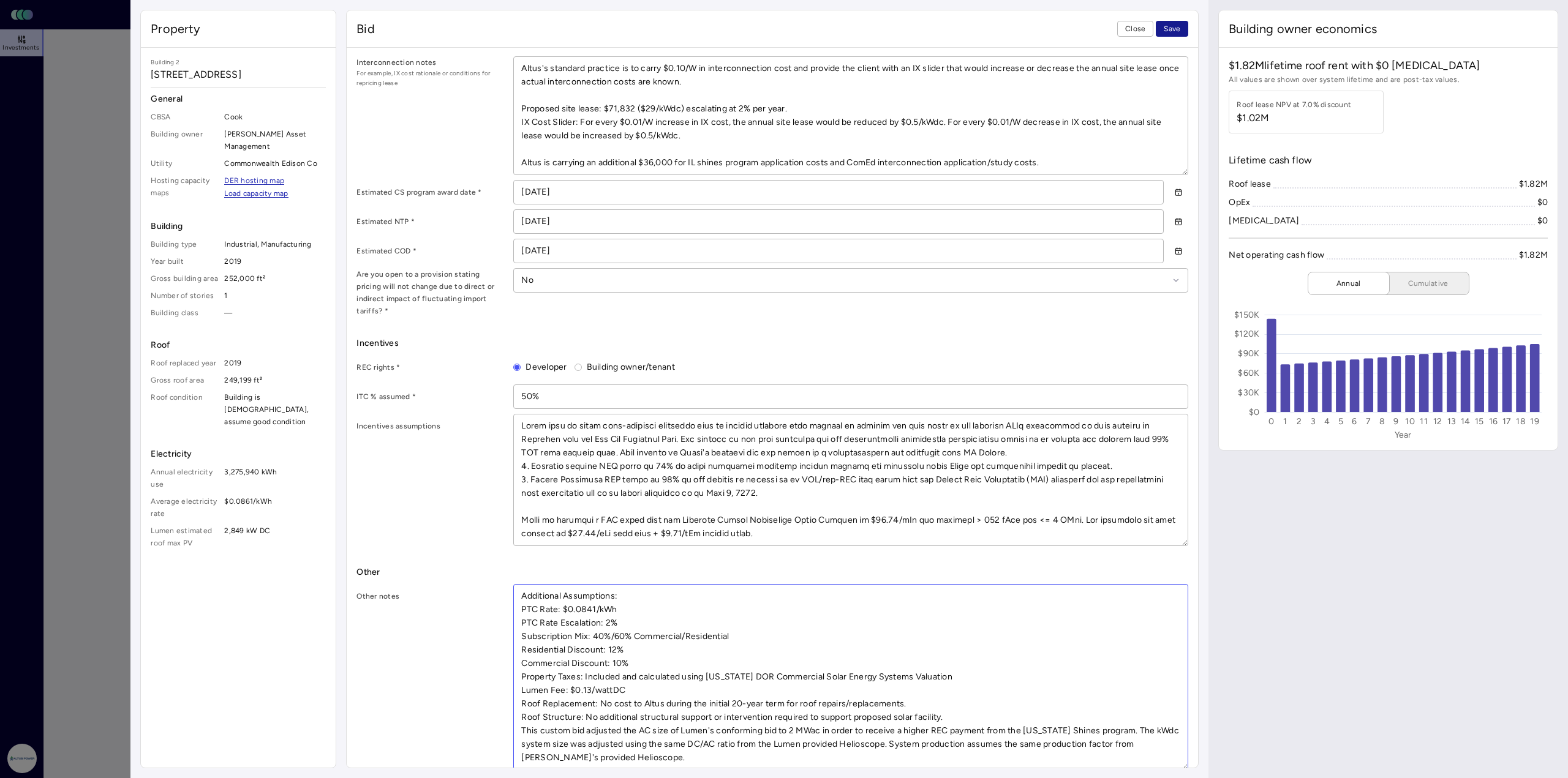 type on "Additional Assumptions:
PTC Rate: $0.0841/kWh
PTC Rate Escalation: 2%
Subscription Mix: 40%/60% Commercial/Residential
Residential Discount: 12%
Commercial Discount: 10%
Property Taxes: Included and calculated using [US_STATE] DOR Commercial Solar Energy Systems Valuation
Lumen Fee: $0.13/wattDC
Roof Replacement: No cost to Altus during the initial 20-year term for roof repairs/replacements.
Roof Structure: No additional structural support or intervention required to support proposed solar facility.
This custom bid adjusted the AC size of Lumen's conforming bid to 2 MWac in order to receive a higher REC payment from the [US_STATE] Shines program. The kWdc system size was adjusted using the same DC/AC ratio from the Lumen provided Helioscope. System production assumes the same production factor from [PERSON_NAME]'s provided Helioscope." 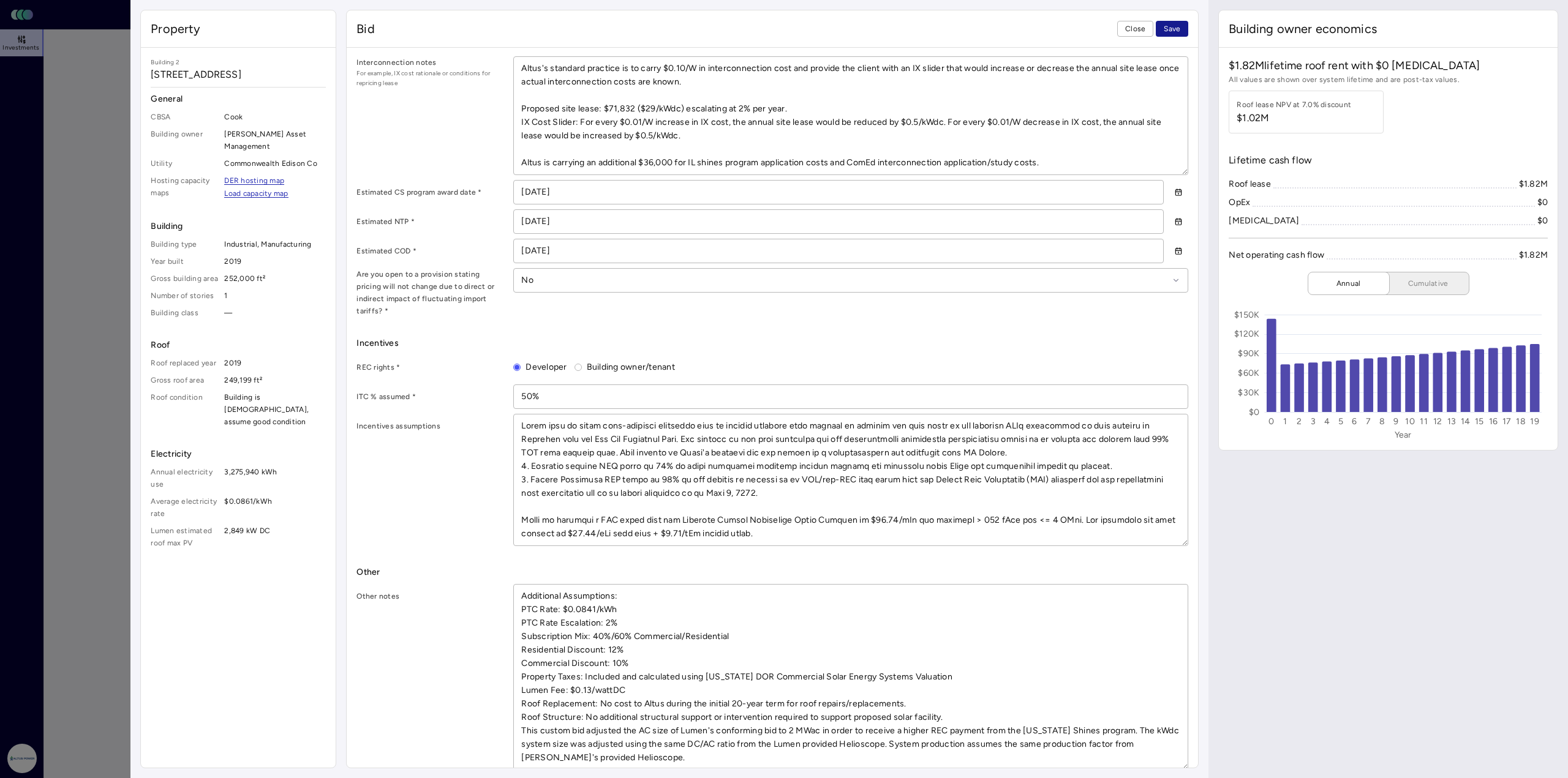 click on "Save" at bounding box center [1172, 29] 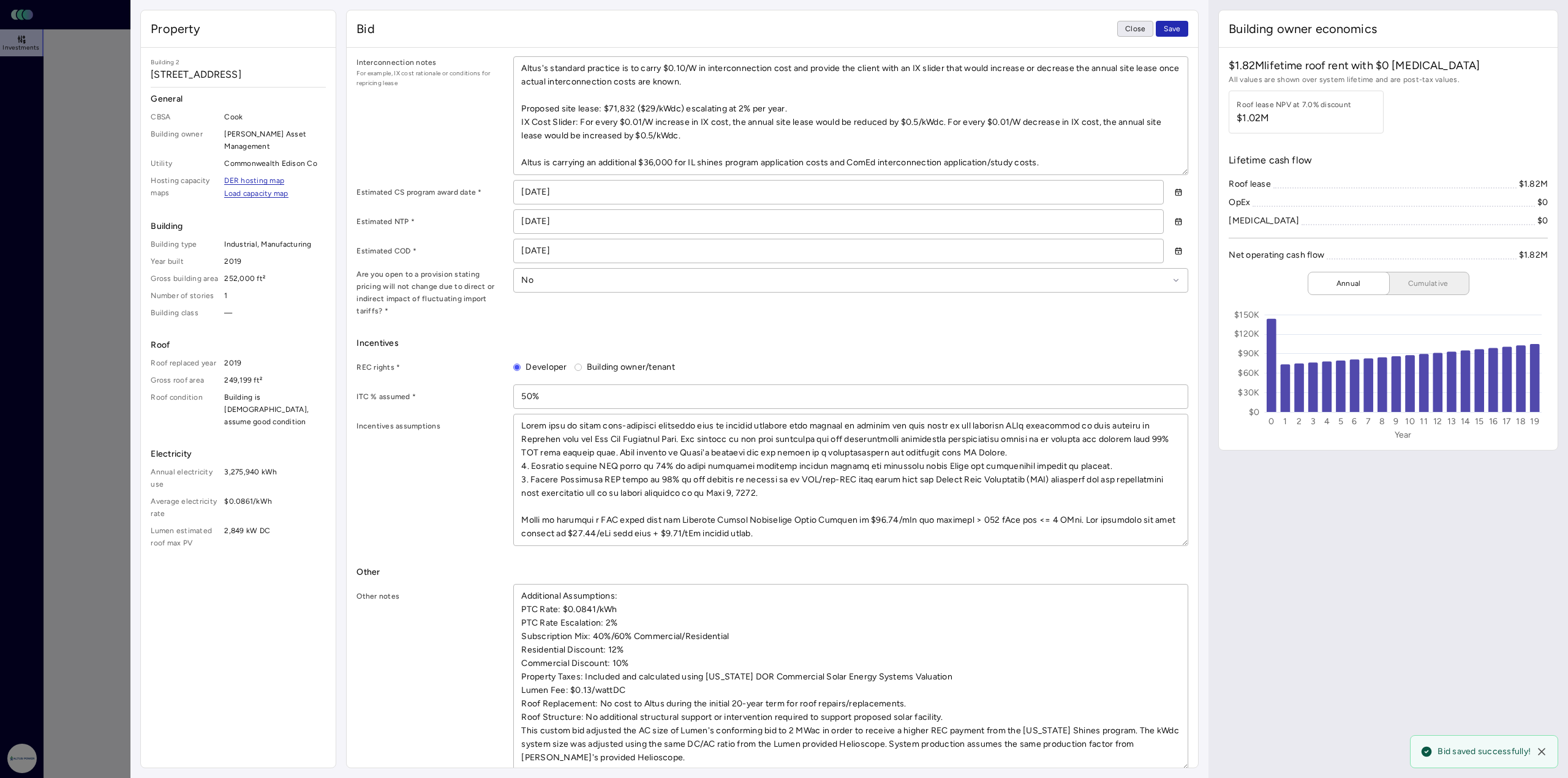 click on "Close" at bounding box center [1135, 29] 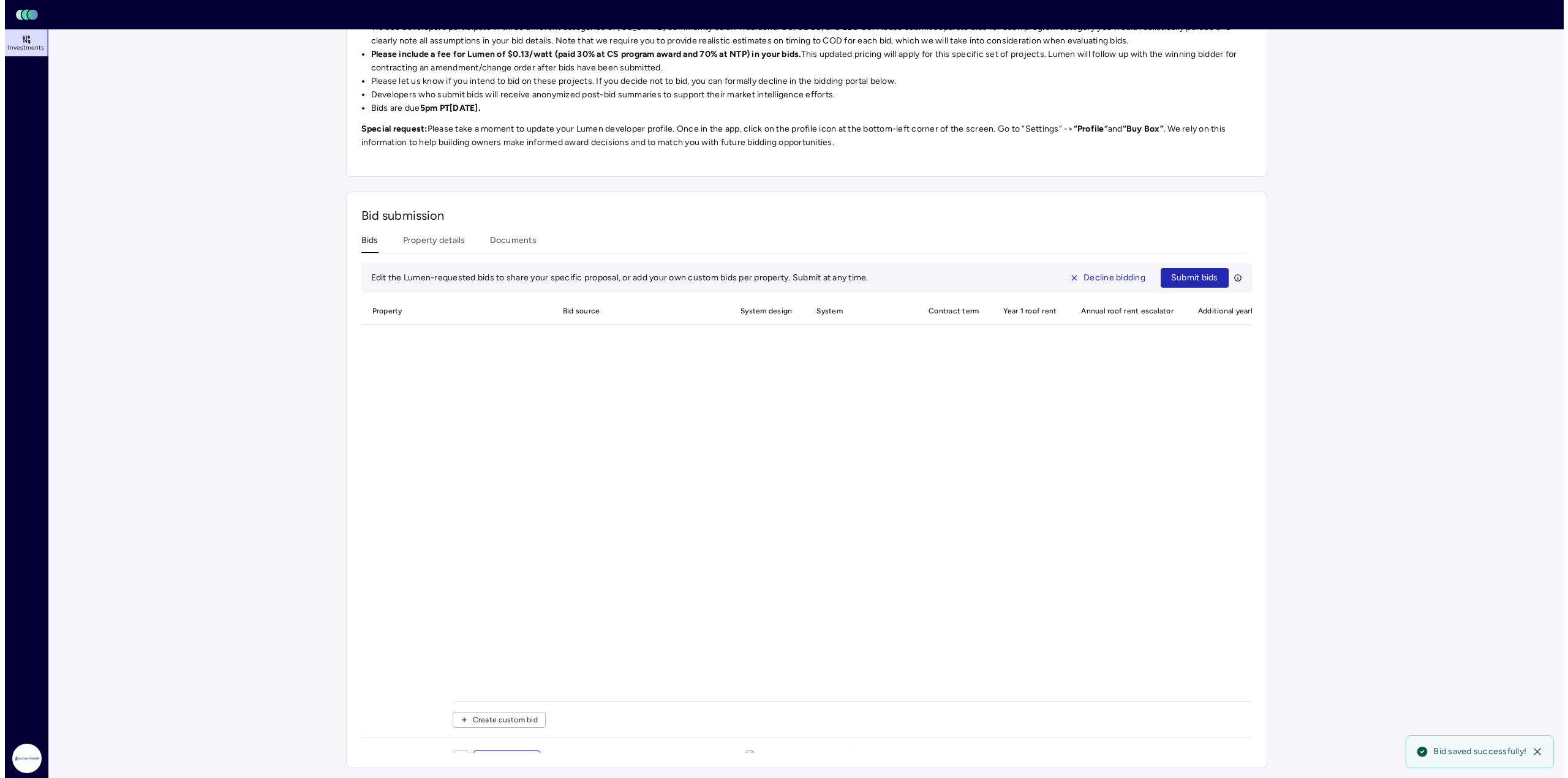 scroll, scrollTop: 0, scrollLeft: 0, axis: both 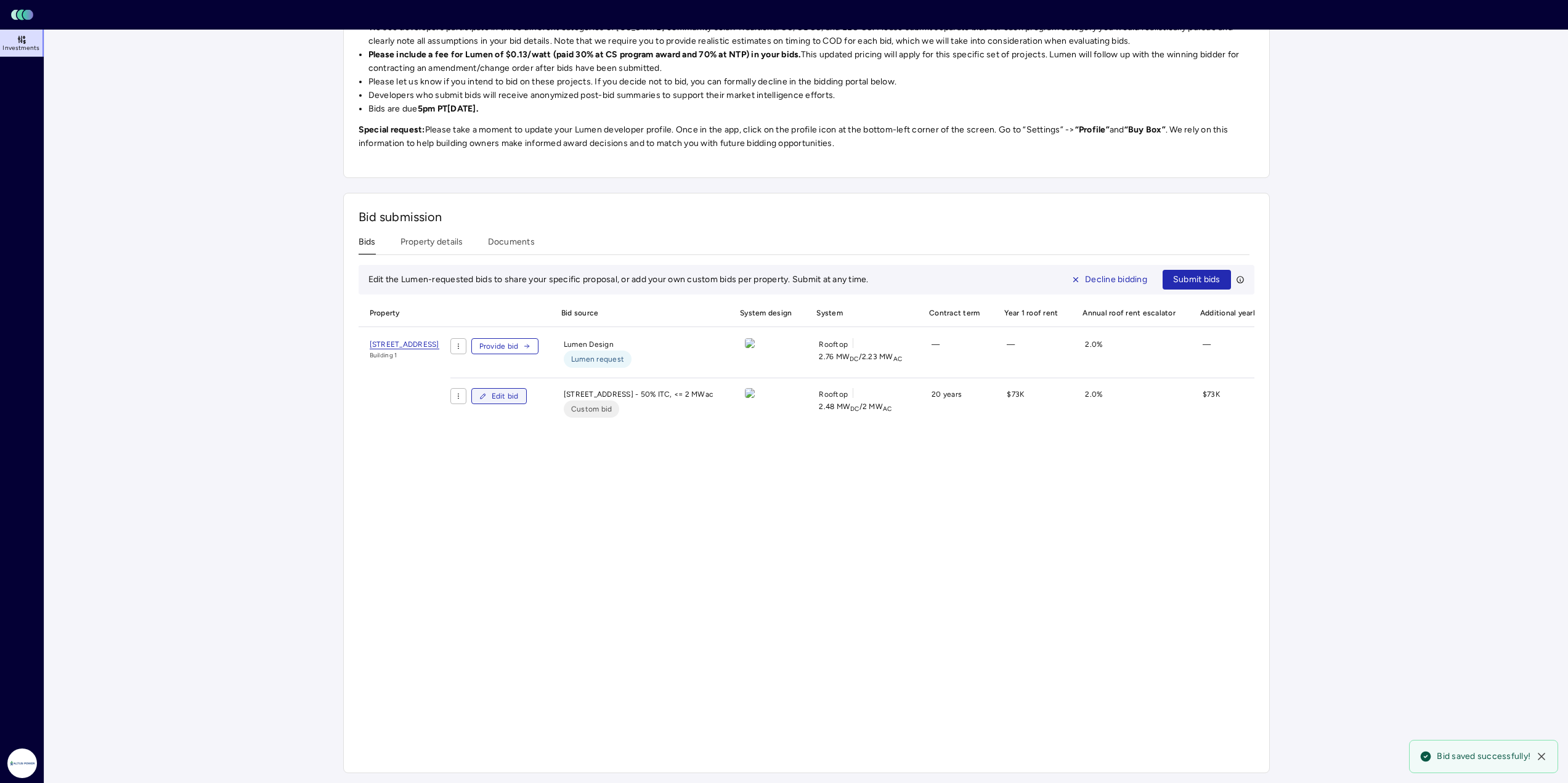 click on "Edit bid" at bounding box center (505, 396) 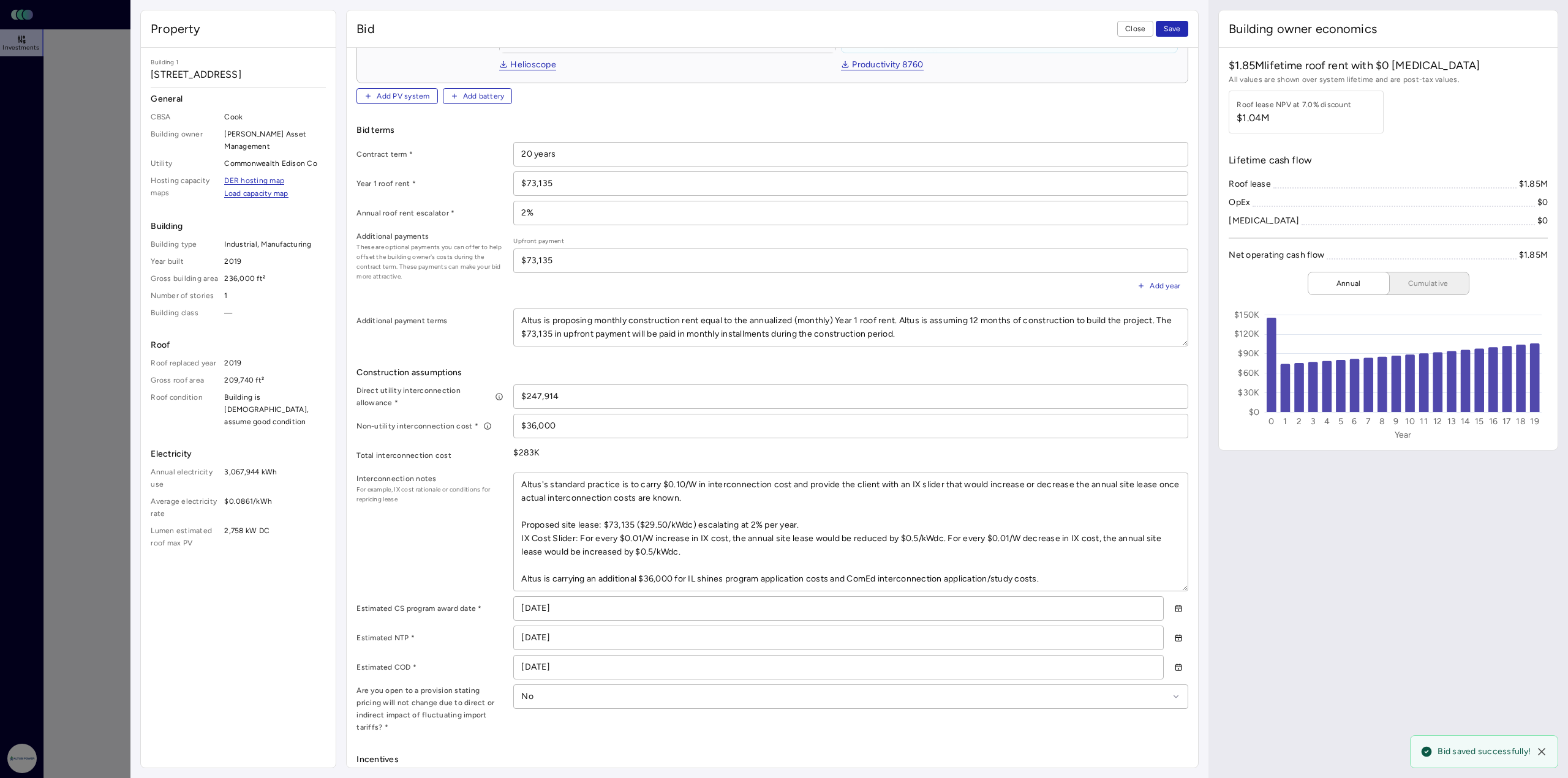 scroll, scrollTop: 743, scrollLeft: 0, axis: vertical 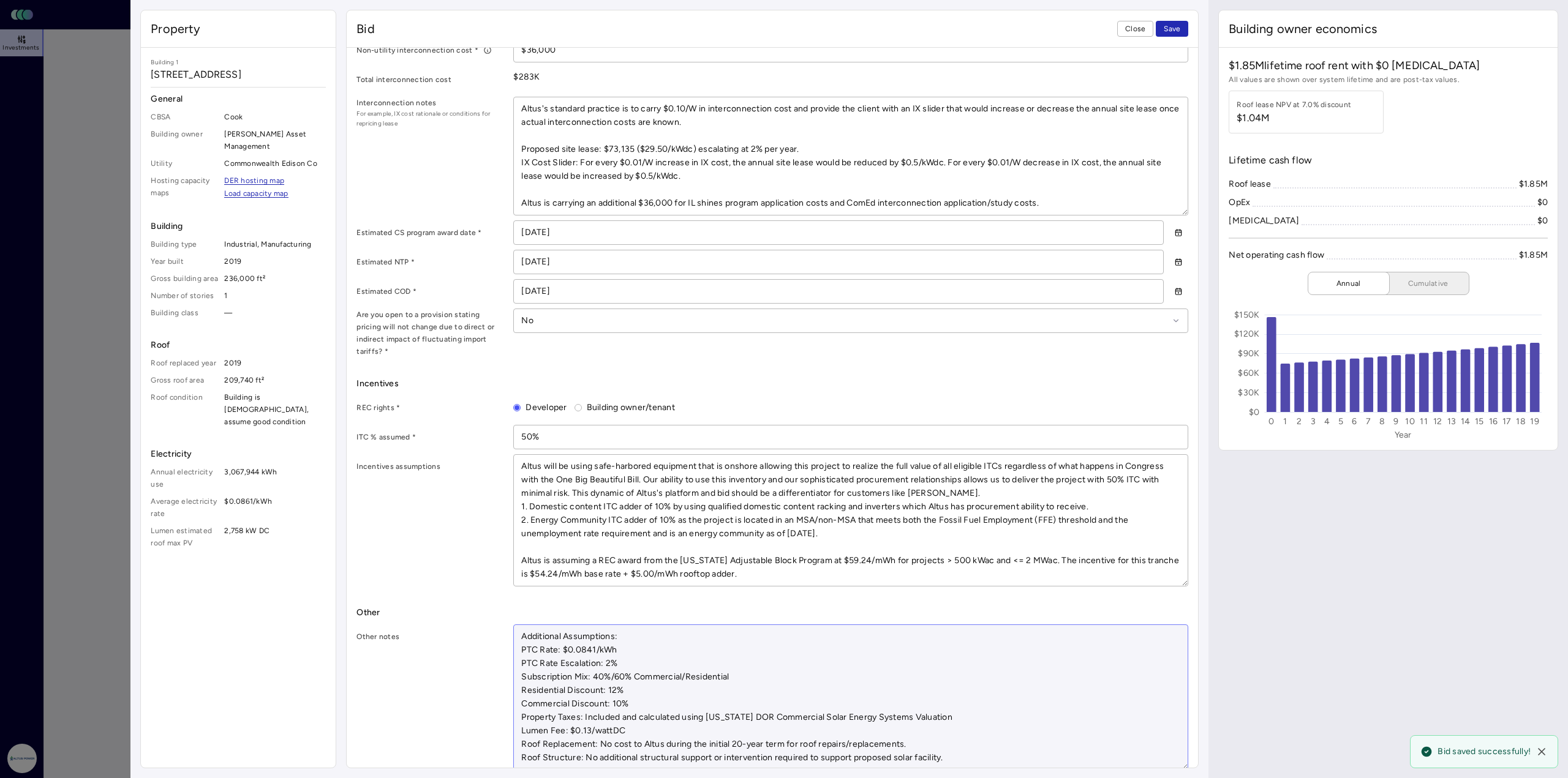 click on "Additional Assumptions:
PTC Rate: $0.0841/kWh
PTC Rate Escalation: 2%
Subscription Mix: 40%/60% Commercial/Residential
Residential Discount: 12%
Commercial Discount: 10%
Property Taxes: Included and calculated using [US_STATE] DOR Commercial Solar Energy Systems Valuation
Lumen Fee: $0.13/wattDC
Roof Replacement: No cost to Altus during the initial 20-year term for roof repairs/replacements.
Roof Structure: No additional structural support or intervention required to support proposed solar facility." at bounding box center (851, 697) 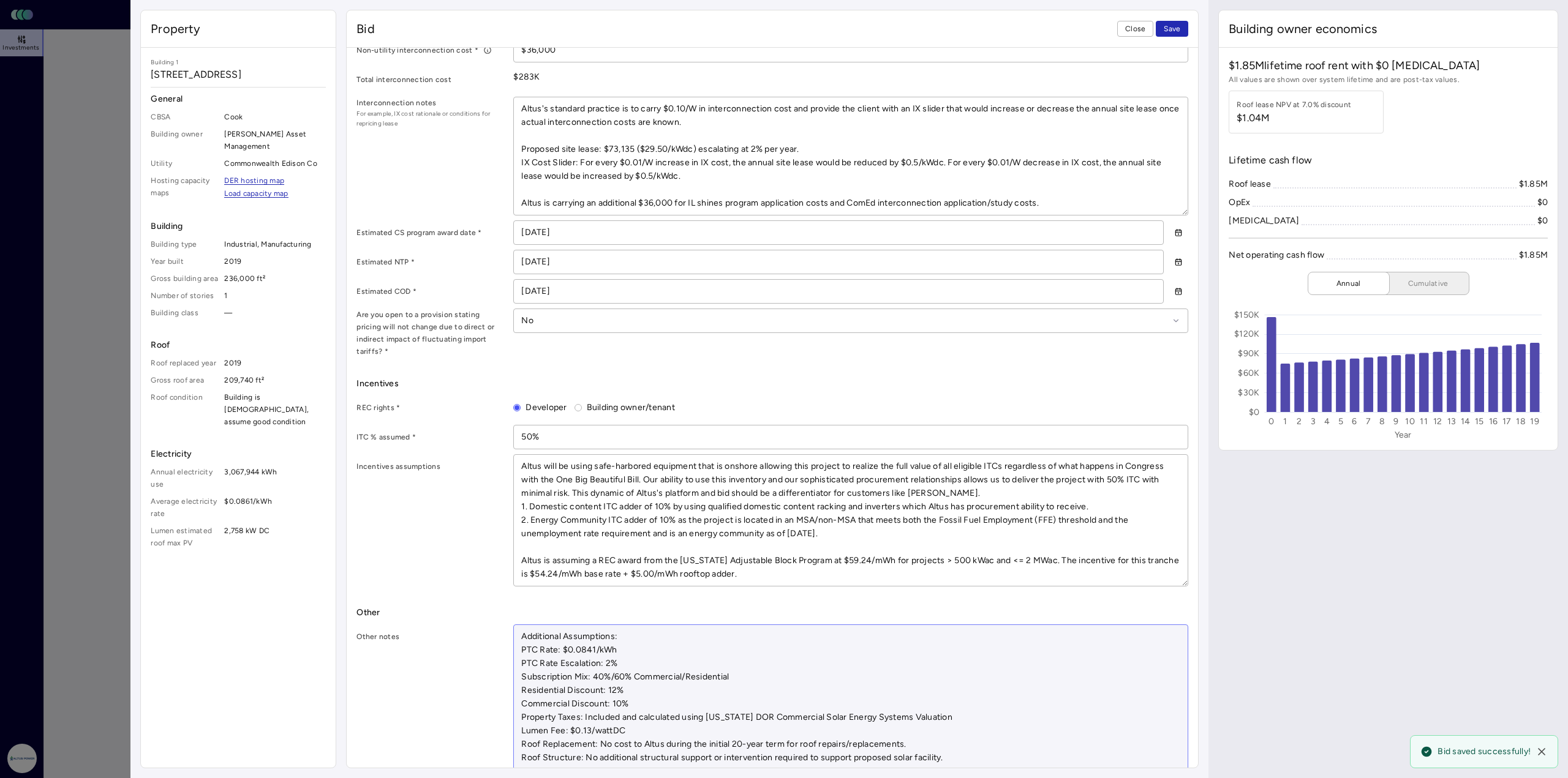 paste on "This custom bid adjusted the AC size of Lumen's conforming bid to 2 MWac in order to receive a higher REC payment from the [US_STATE] Shines program. The kWdc system size was adjusted using the same DC/AC ratio from the Lumen provided Helioscope. System production assumes the same production factor from [PERSON_NAME]'s provided Helioscope." 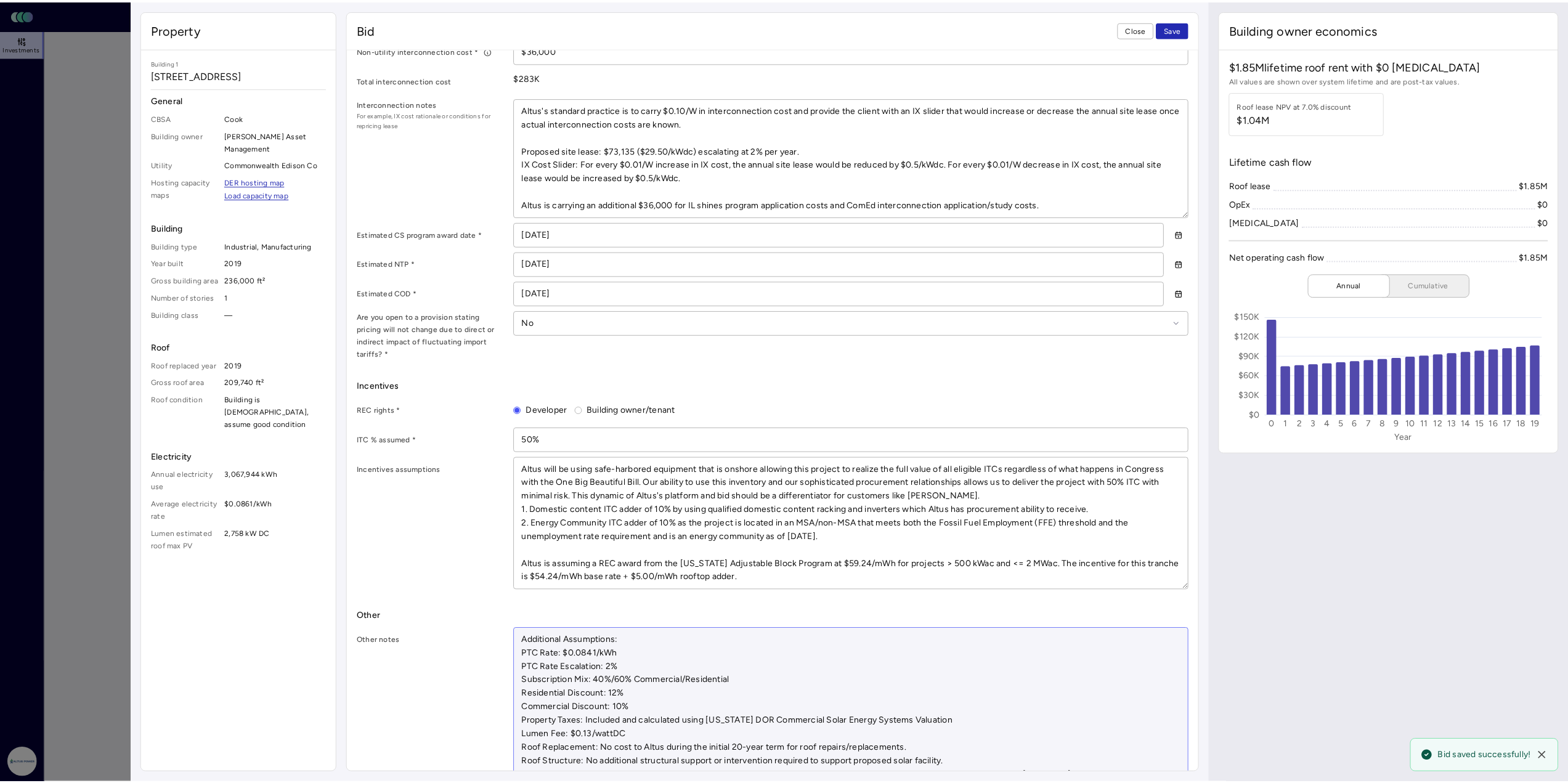 scroll, scrollTop: 769, scrollLeft: 0, axis: vertical 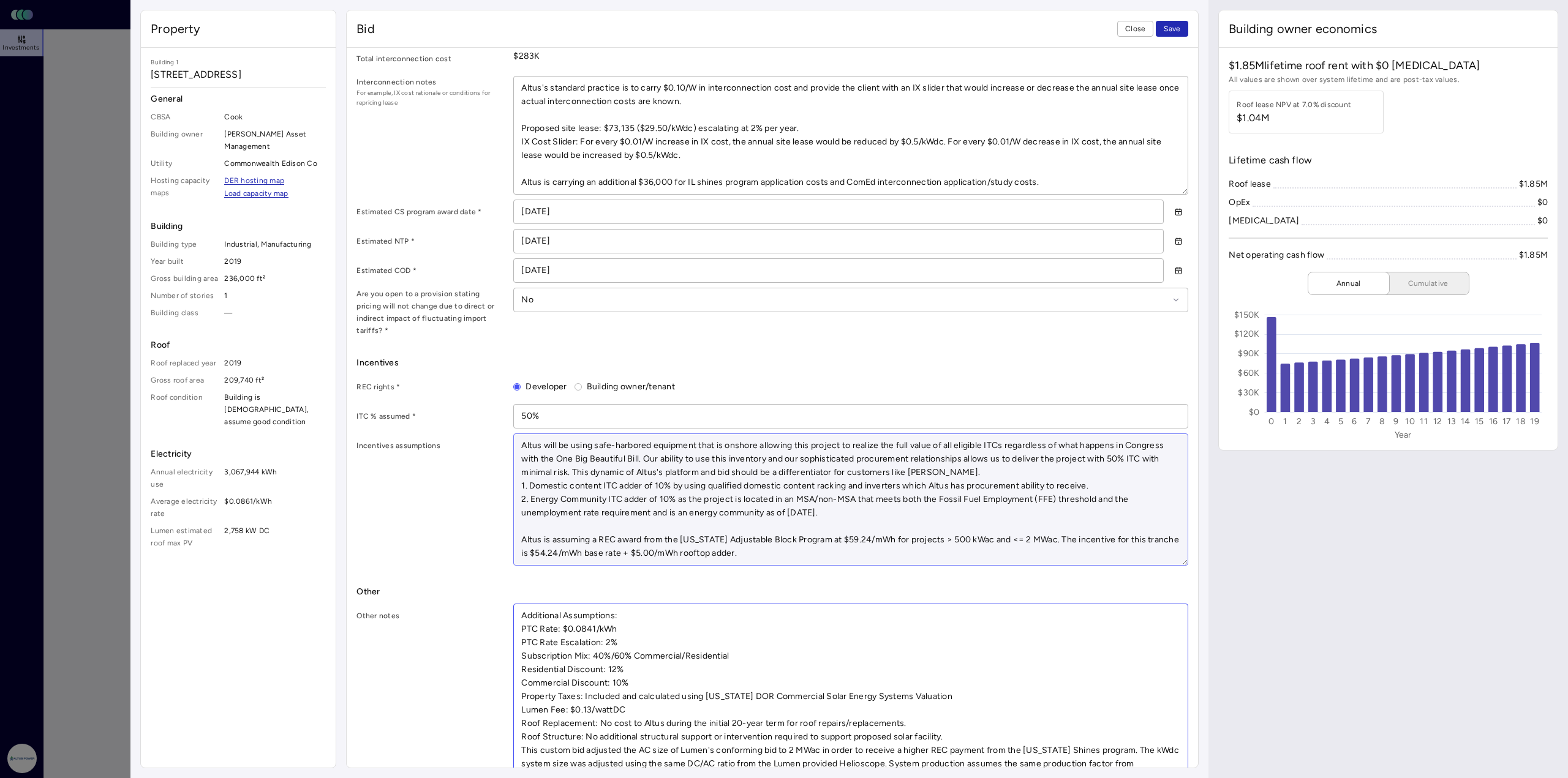 type on "Additional Assumptions:
PTC Rate: $0.0841/kWh
PTC Rate Escalation: 2%
Subscription Mix: 40%/60% Commercial/Residential
Residential Discount: 12%
Commercial Discount: 10%
Property Taxes: Included and calculated using [US_STATE] DOR Commercial Solar Energy Systems Valuation
Lumen Fee: $0.13/wattDC
Roof Replacement: No cost to Altus during the initial 20-year term for roof repairs/replacements.
Roof Structure: No additional structural support or intervention required to support proposed solar facility.
This custom bid adjusted the AC size of Lumen's conforming bid to 2 MWac in order to receive a higher REC payment from the [US_STATE] Shines program. The kWdc system size was adjusted using the same DC/AC ratio from the Lumen provided Helioscope. System production assumes the same production factor from [PERSON_NAME]'s provided Helioscope." 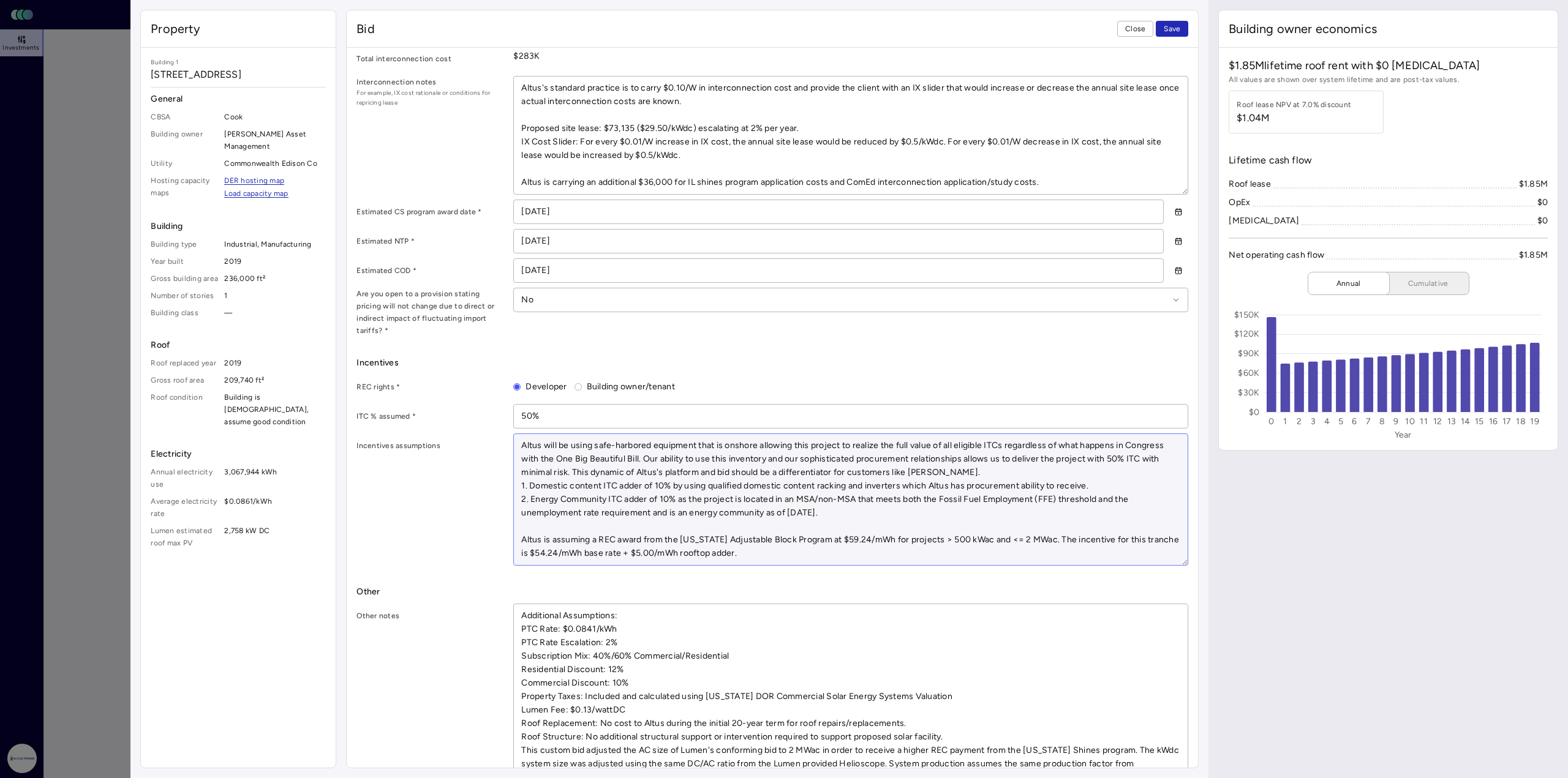 drag, startPoint x: 709, startPoint y: 525, endPoint x: 771, endPoint y: 533, distance: 62.513998 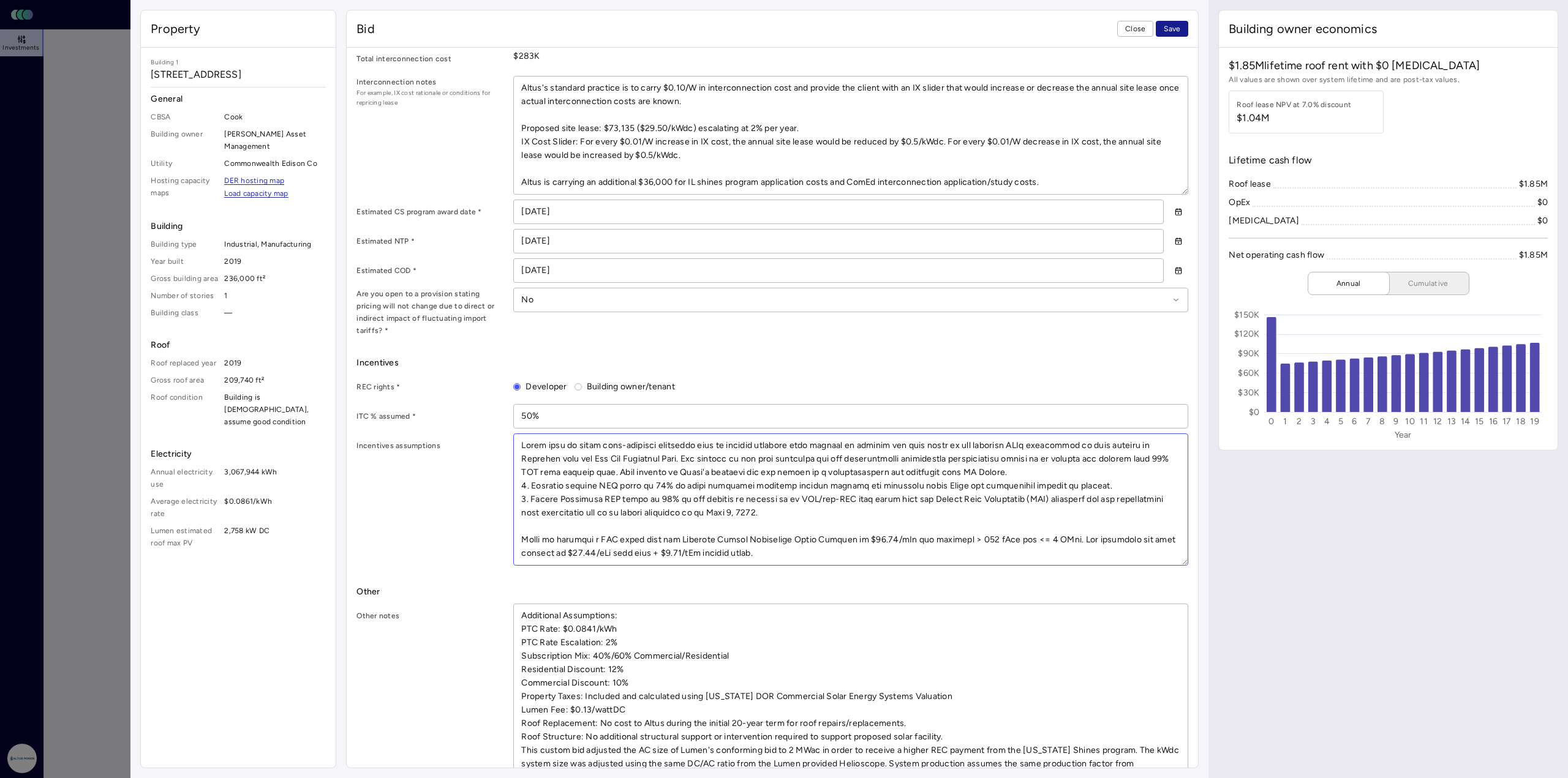 type on "Altus will be using safe-harbored equipment that is onshore allowing this project to realize the full value of all eligible ITCs regardless of what happens in Congress with the One Big Beautiful Bill. Our ability to use this inventory and our sophisticated procurement relationships allows us to deliver the project with 50% ITC with minimal risk. This dynamic of Altus's platform and bid should be a differentiator for customers like [PERSON_NAME].
1. Domestic content ITC adder of 10% by using qualified domestic content racking and inverters which Altus has procurement ability to receive.
2. Energy Community ITC adder of 10% as the project is located in an MSA/non-MSA that meets both the Fossil Fuel Employment (FFE) threshold and the unemployment rate requirement and is an energy community as of [DATE].
Altus is assuming a REC award from the [US_STATE] Shines Adjustable Block Program at $59.24/mWh for projects > 500 kWac and <= 2 MWac. The incentive for this tranche is $54.24/mWh base rate + $5.00/mWh rooft..." 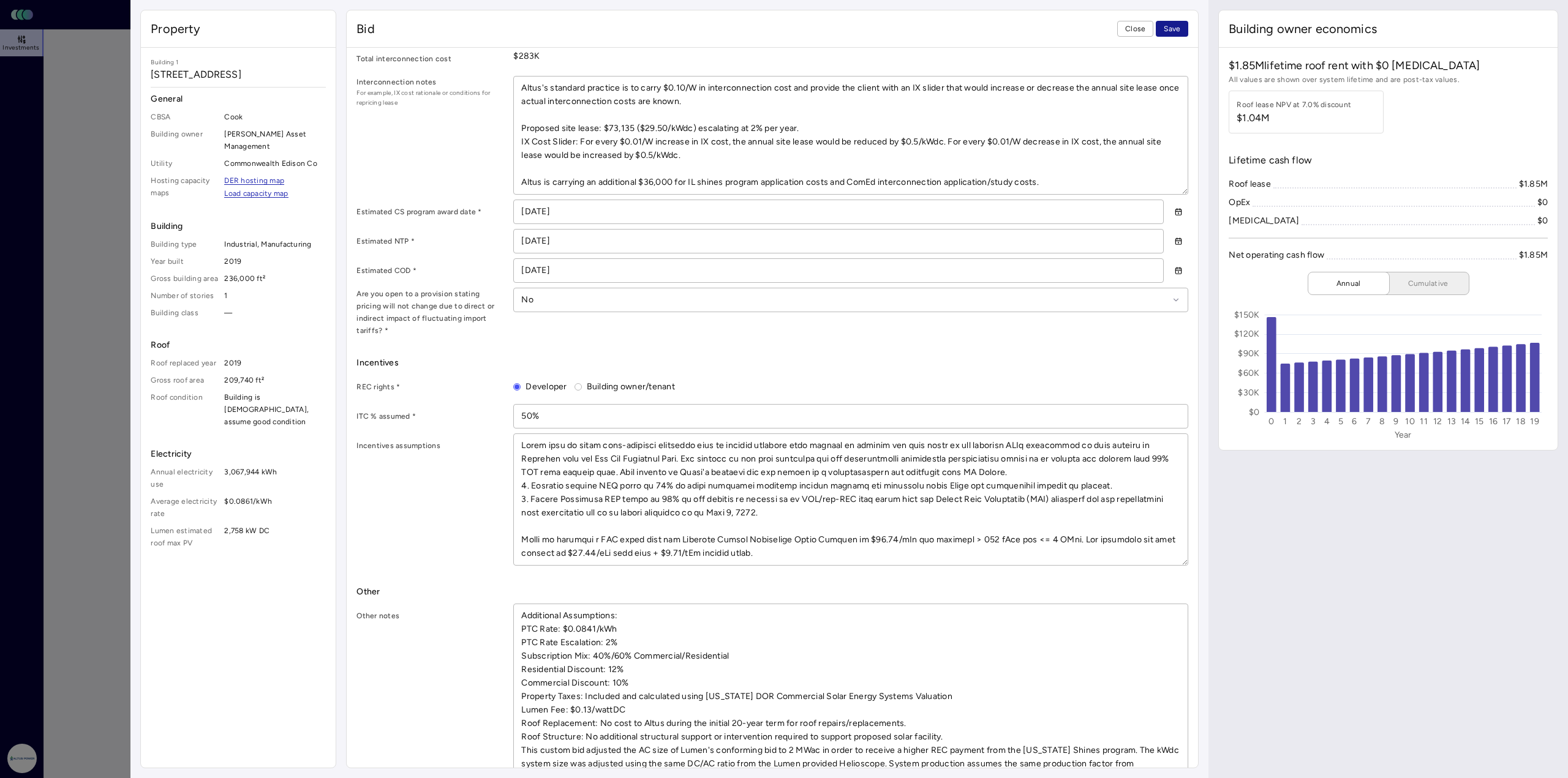 click on "Save" at bounding box center [1172, 29] 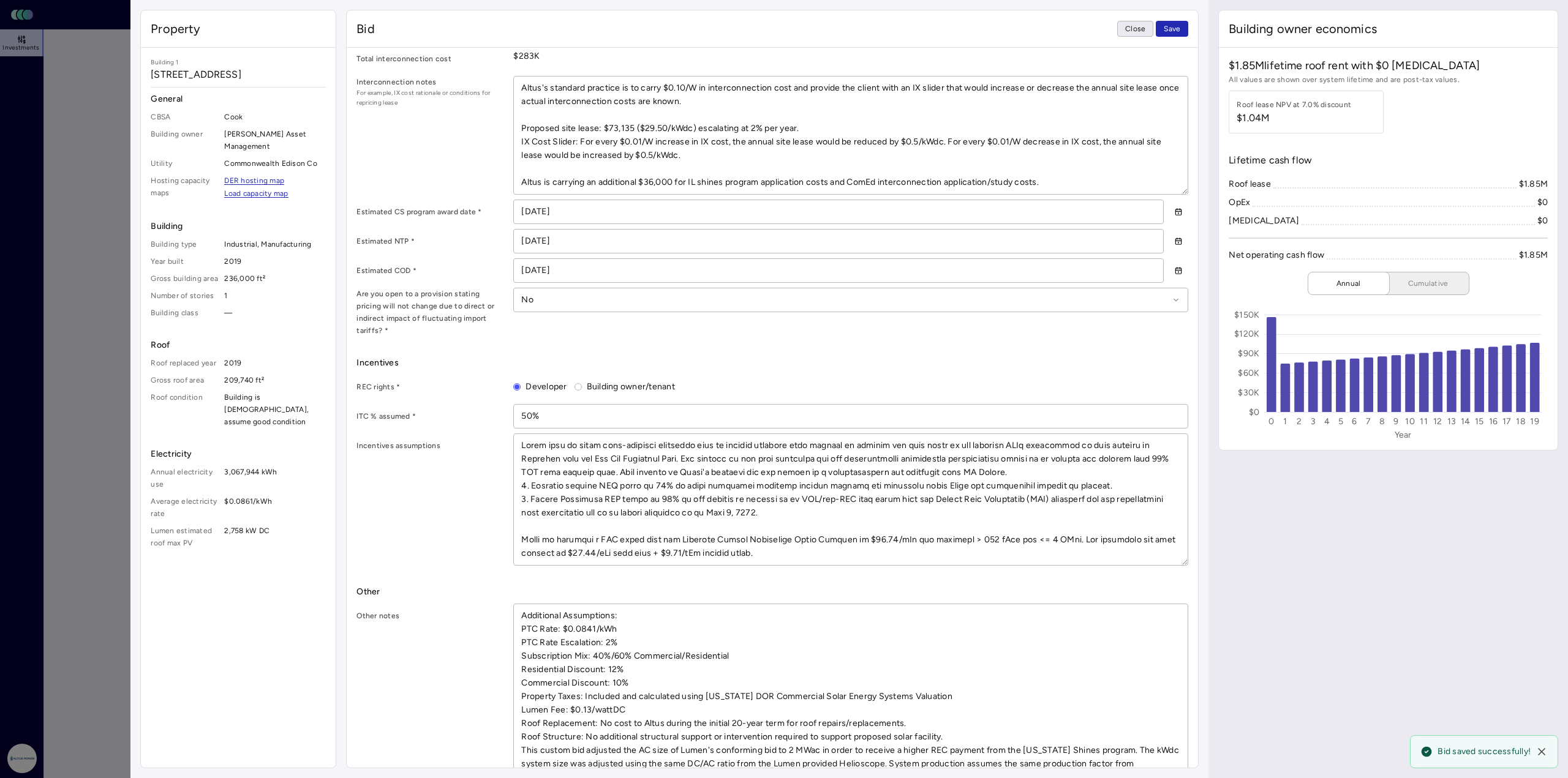 click on "Close" at bounding box center (1135, 29) 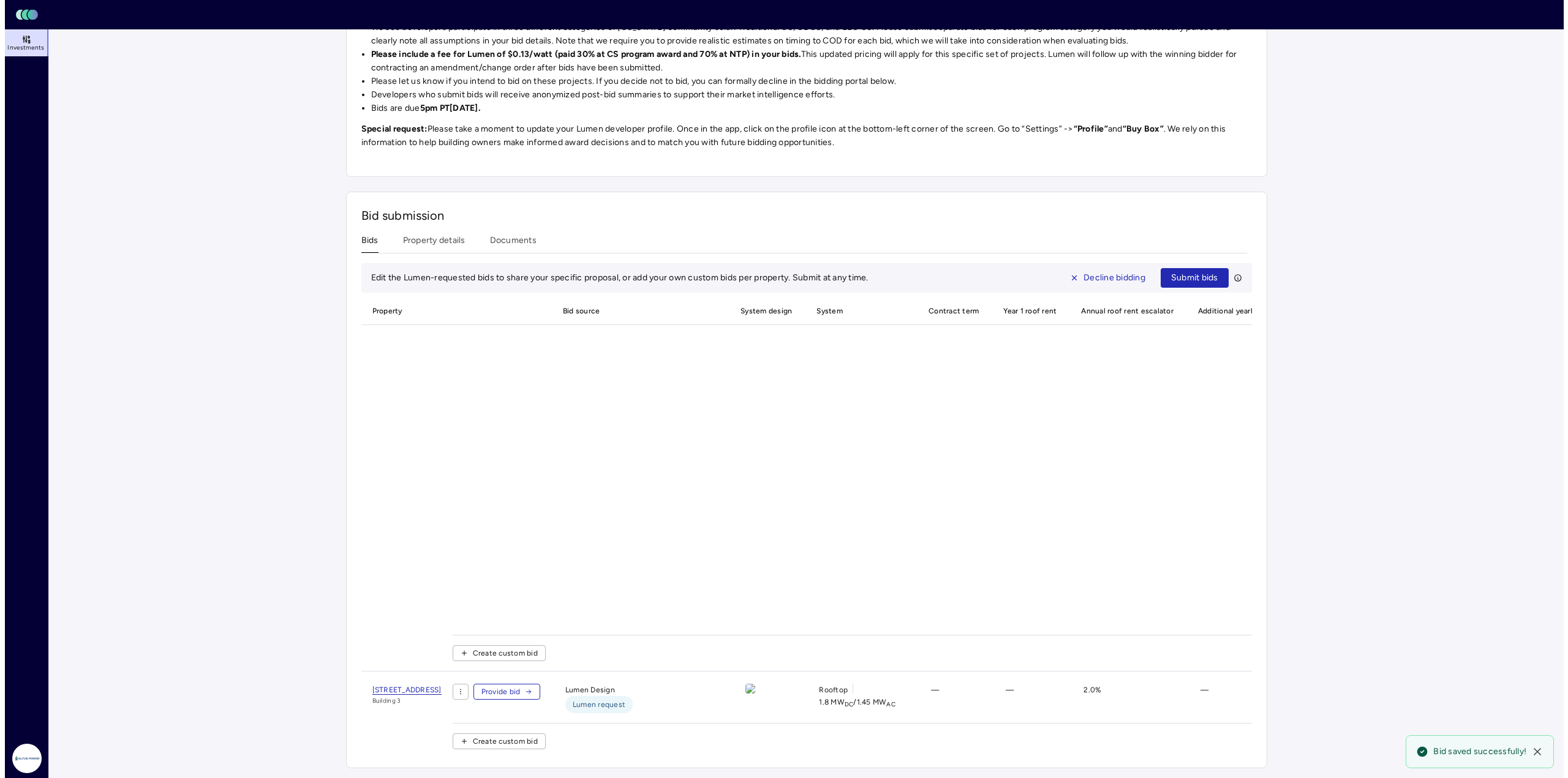 scroll, scrollTop: 869, scrollLeft: 0, axis: vertical 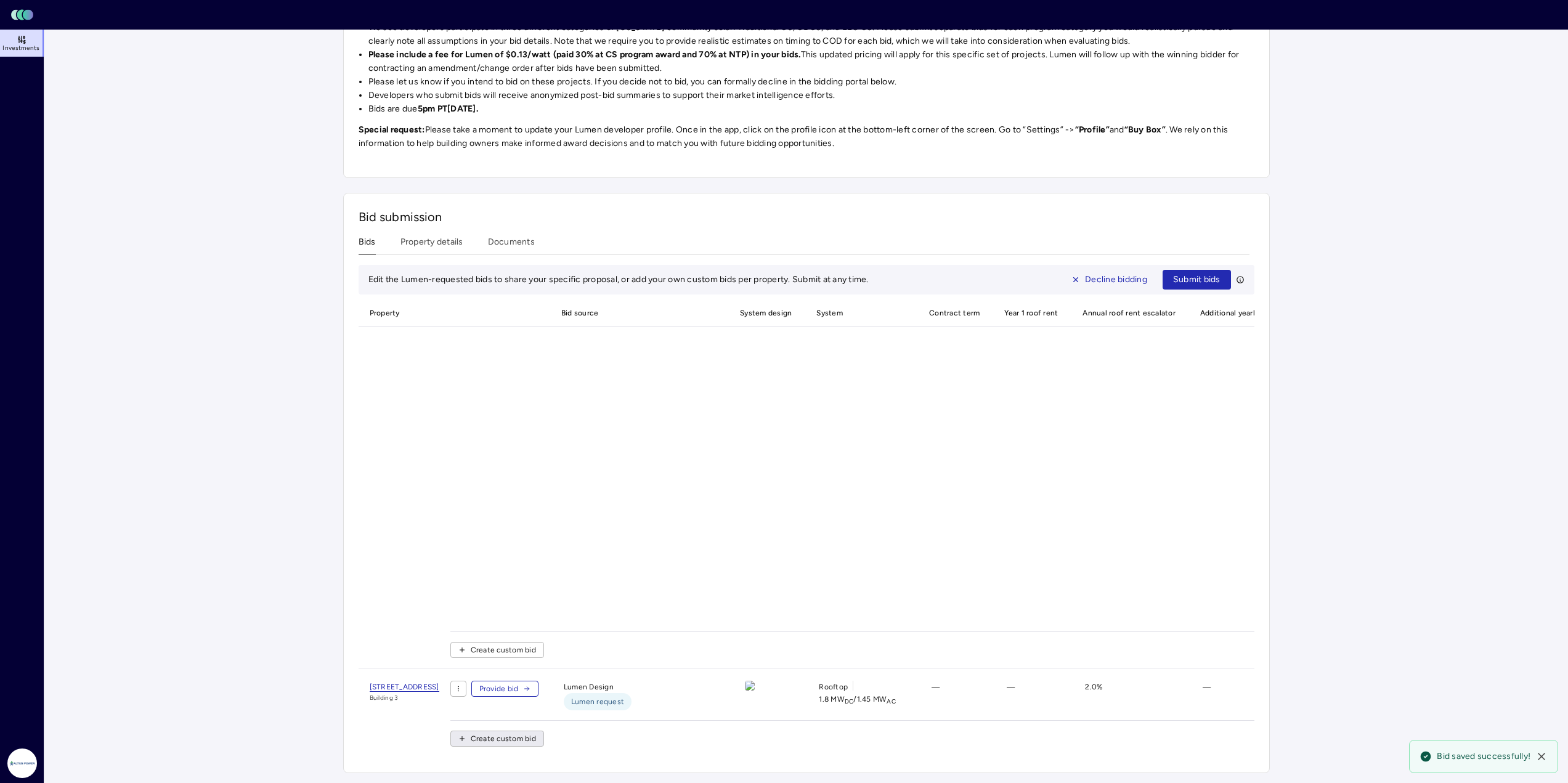 click on "Create custom bid" at bounding box center [503, 739] 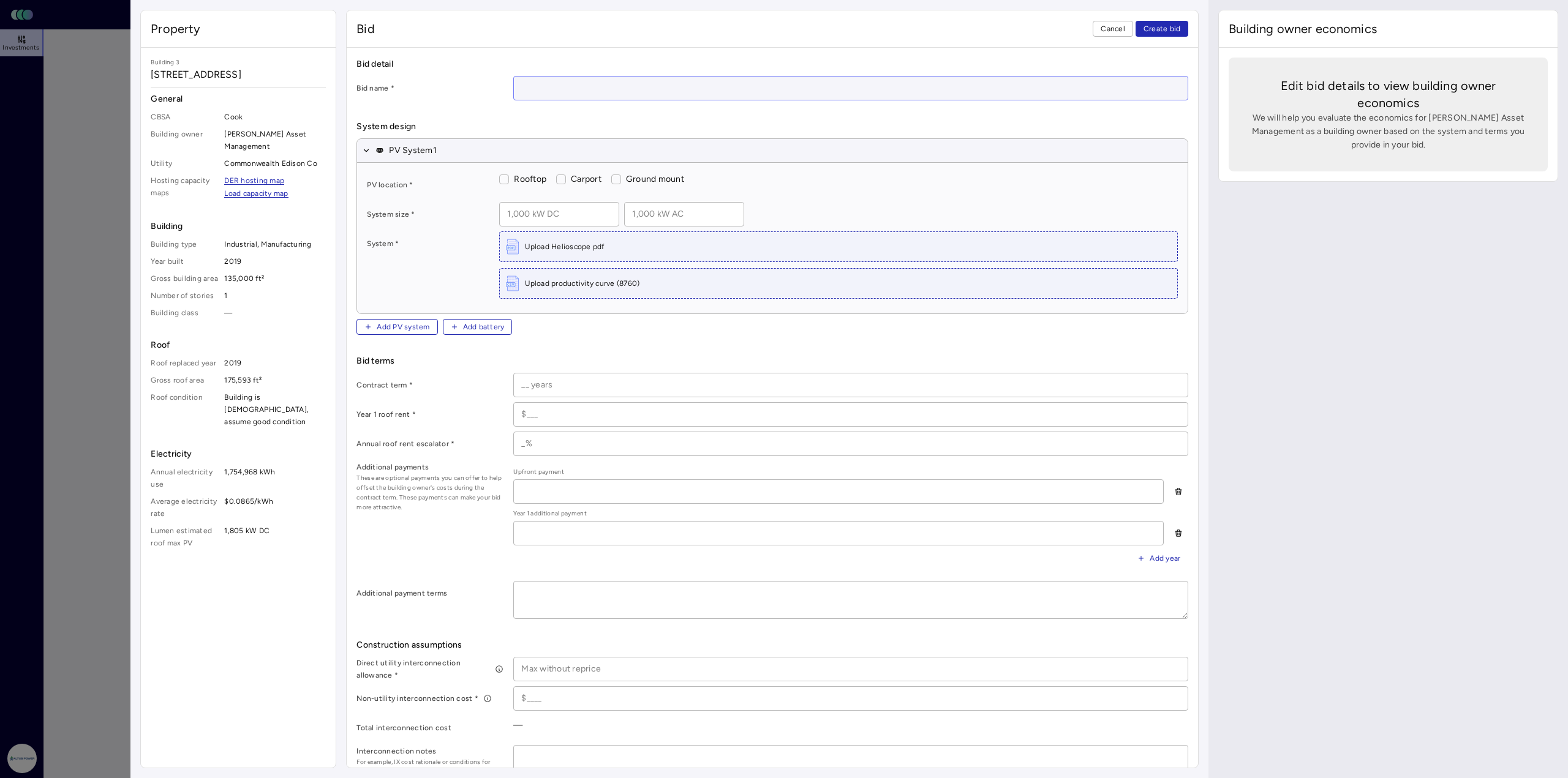 click at bounding box center [851, 88] 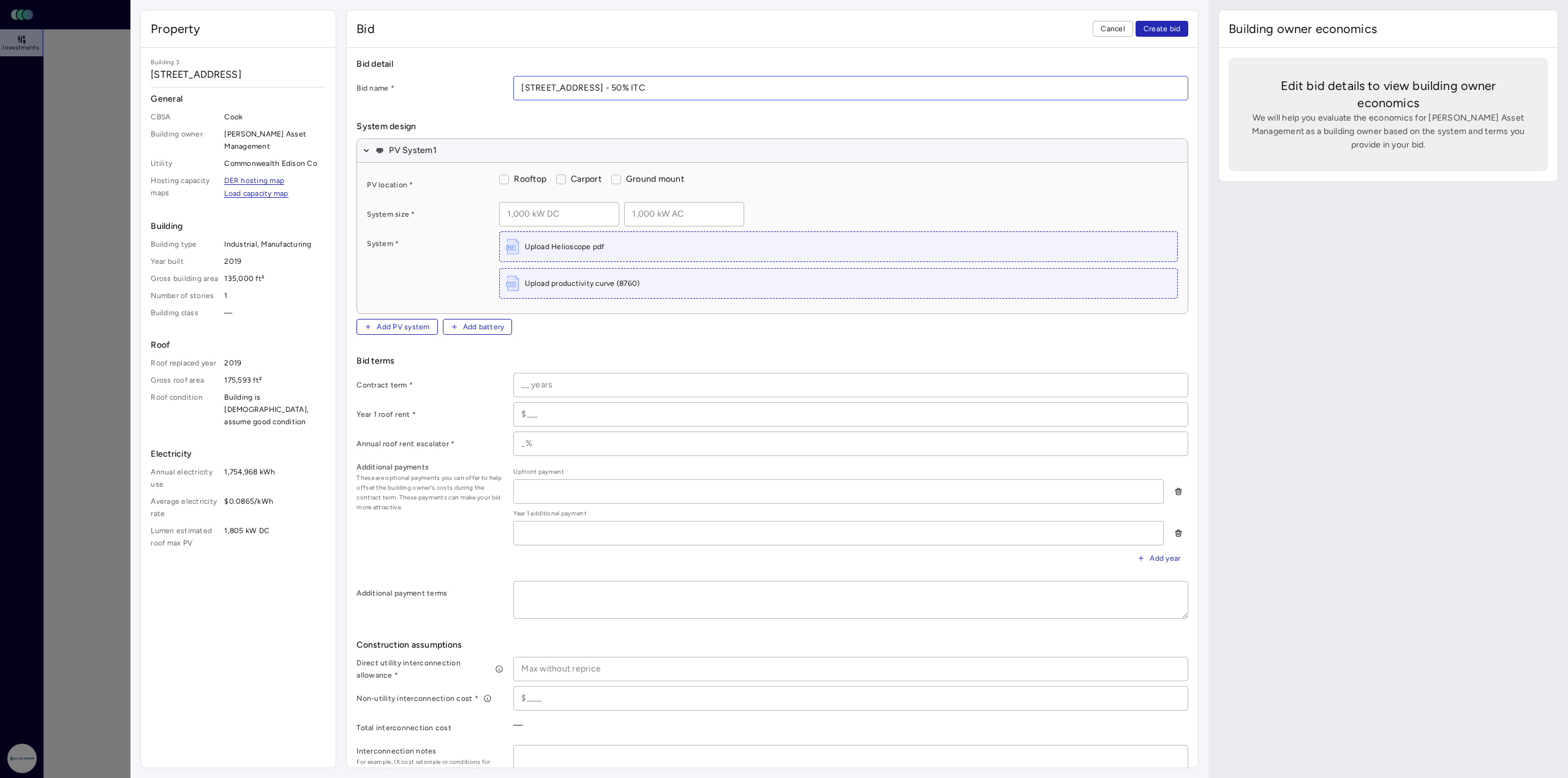 type on "[STREET_ADDRESS] - 50% ITC" 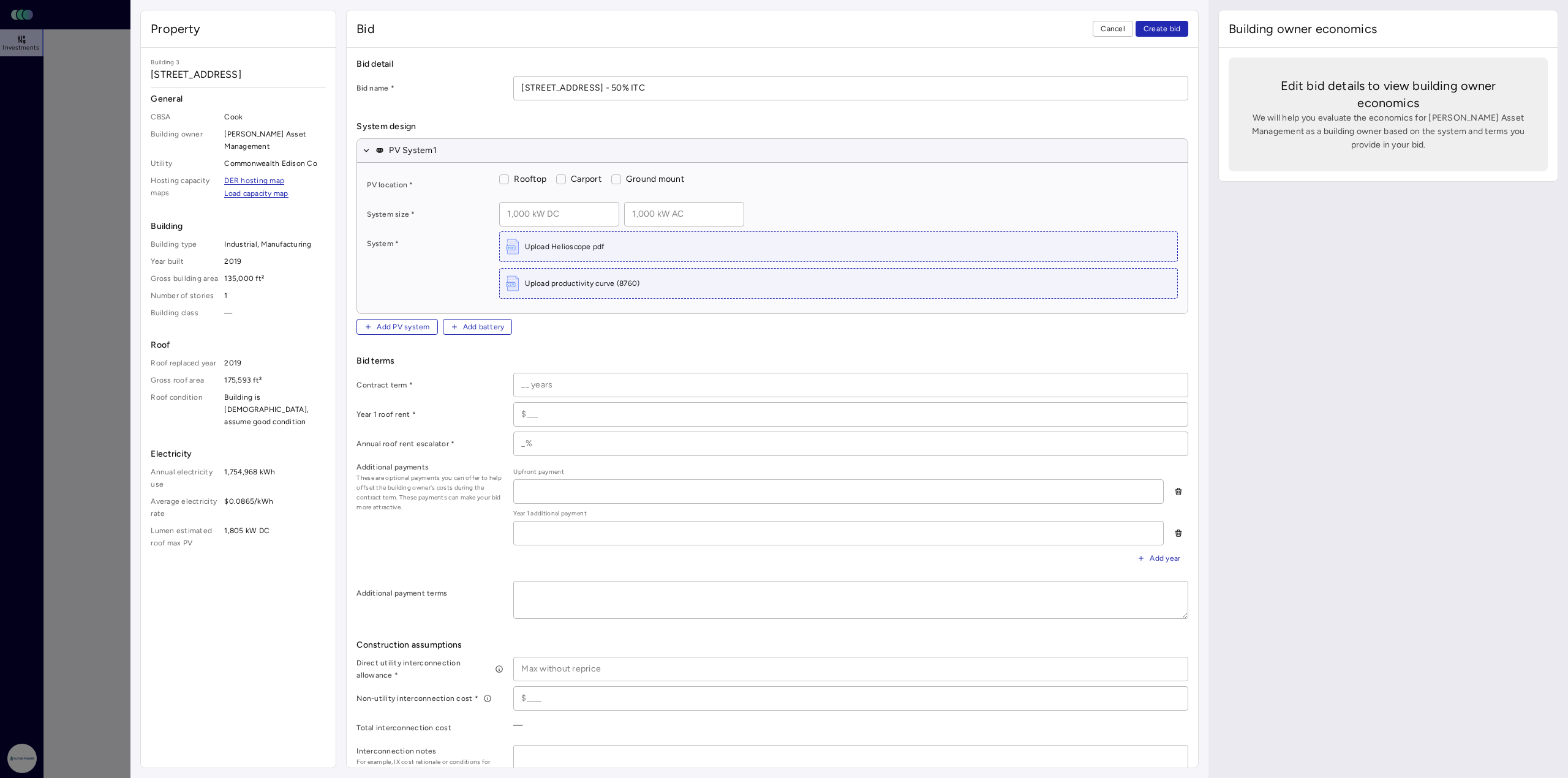 click on "Rooftop" at bounding box center (504, 179) 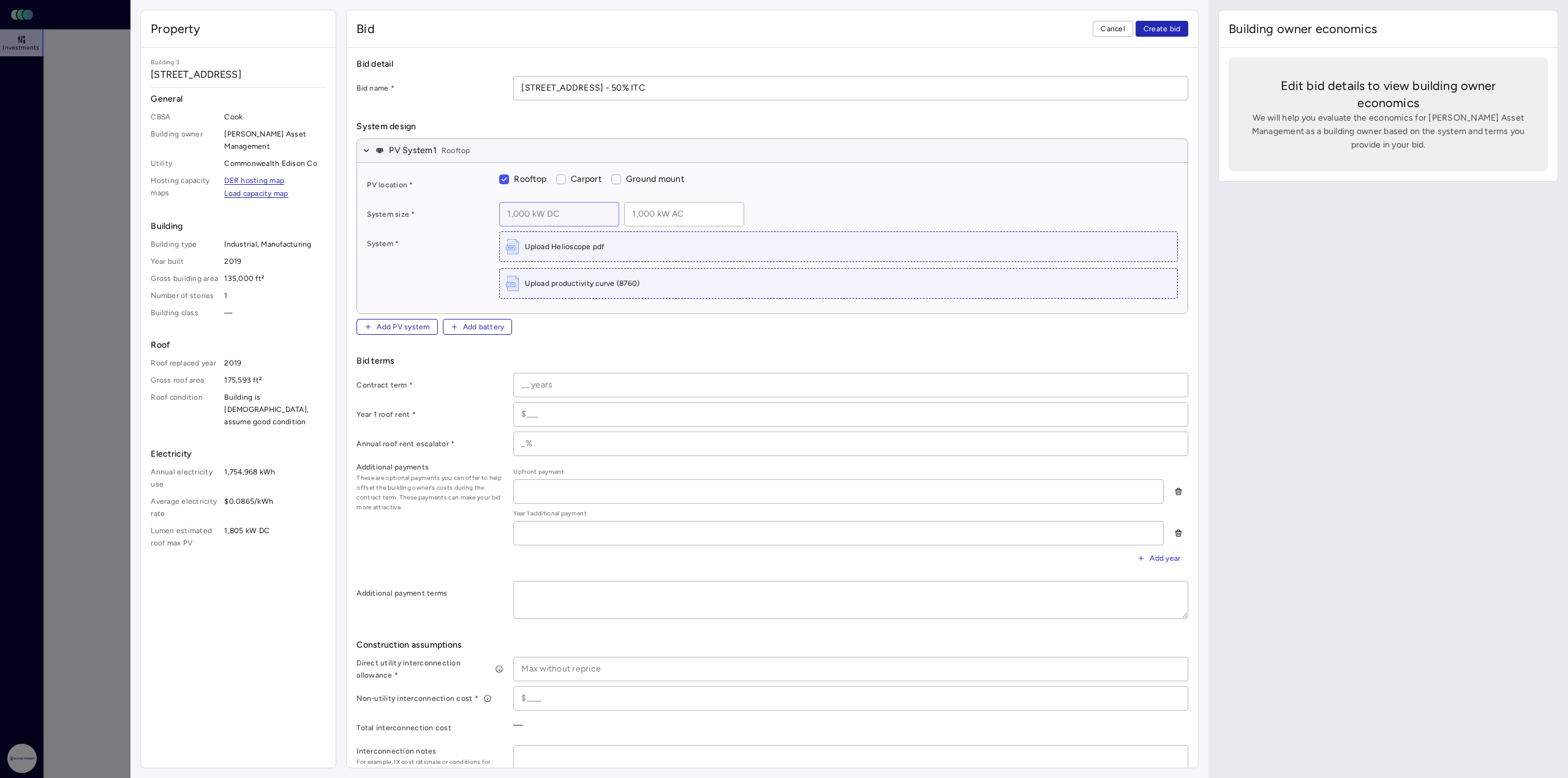 click at bounding box center (559, 214) 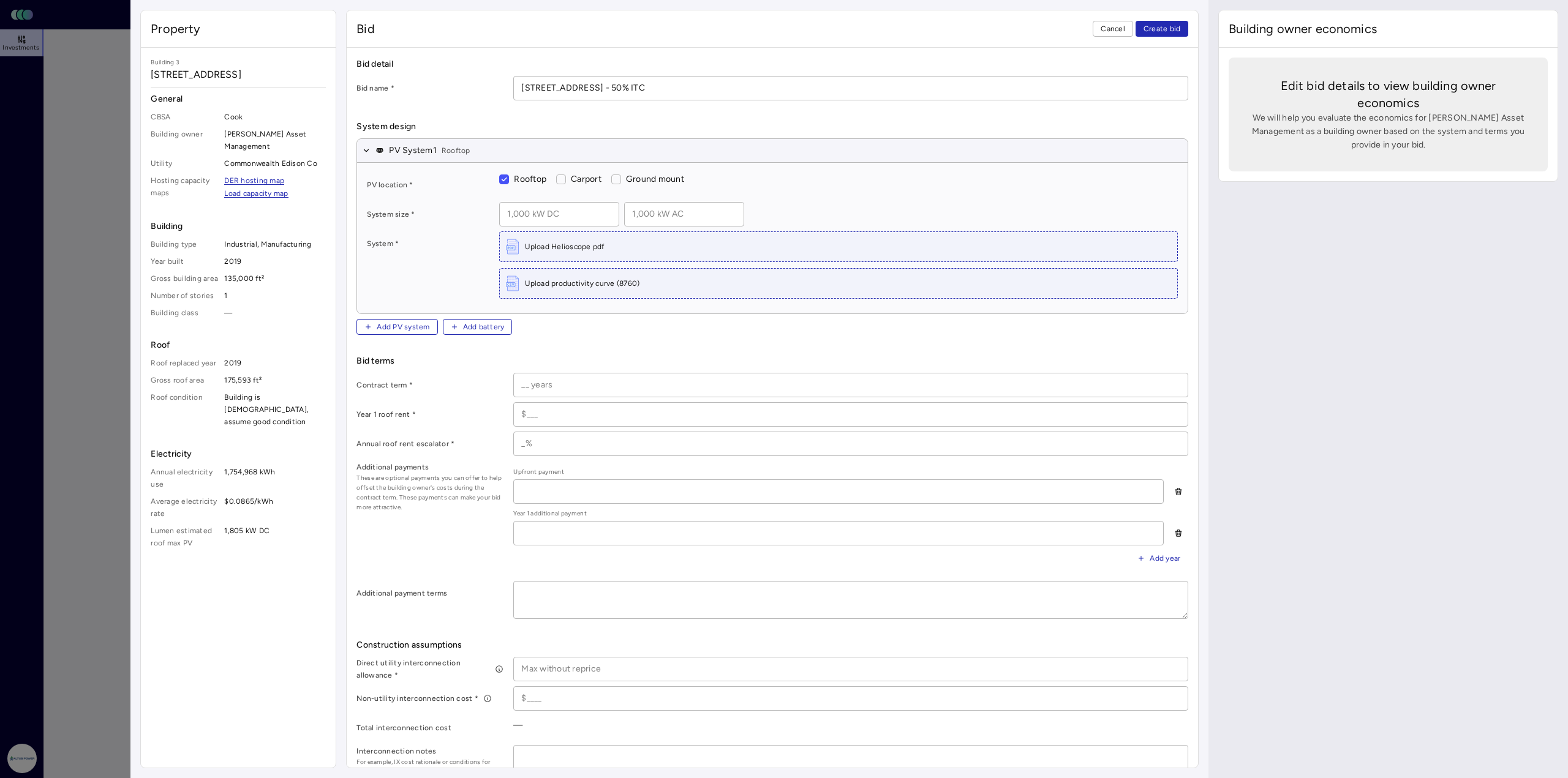 click on "System   *" at bounding box center [428, 244] 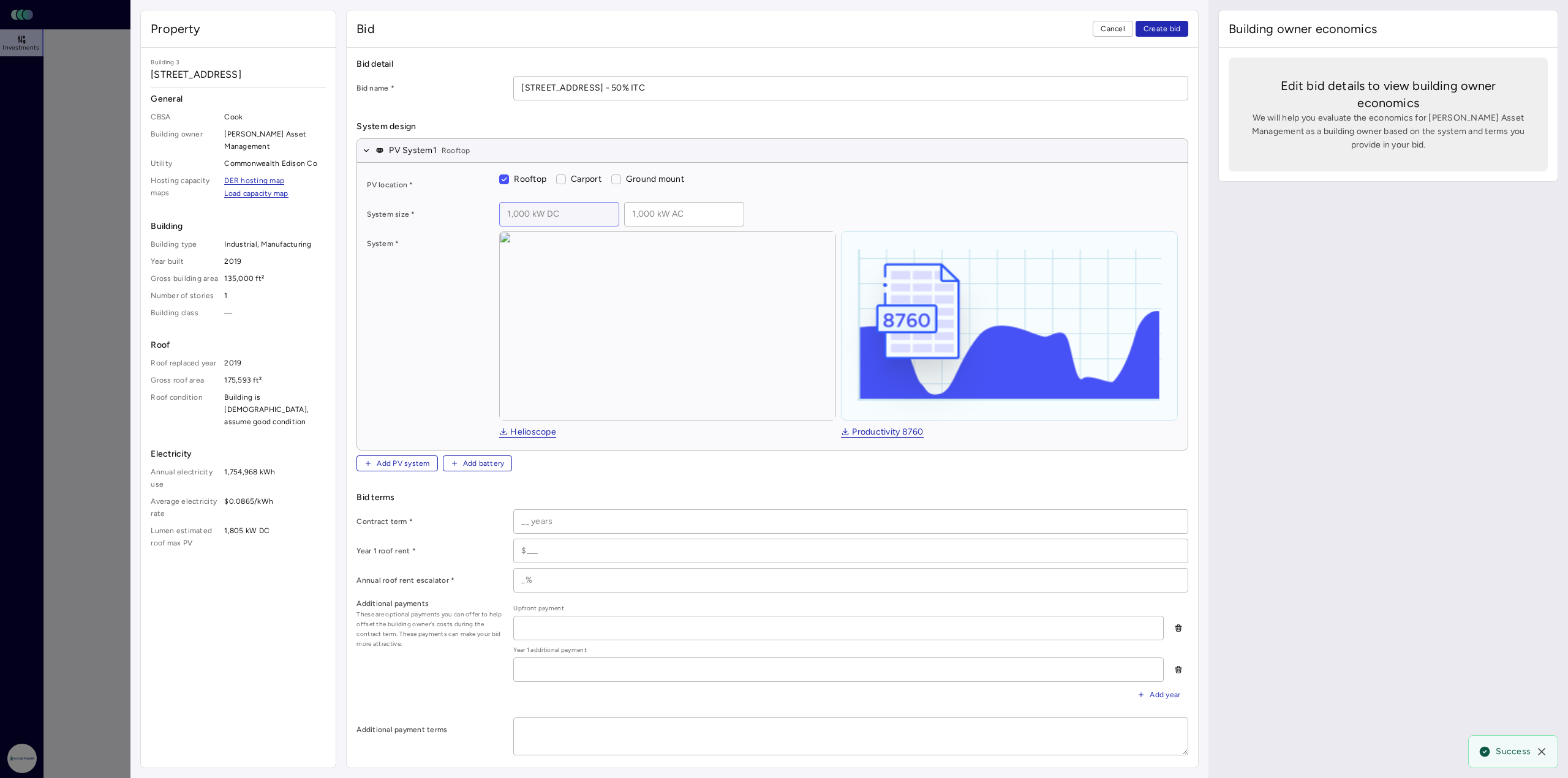 drag, startPoint x: 526, startPoint y: 210, endPoint x: 559, endPoint y: 212, distance: 33.06055 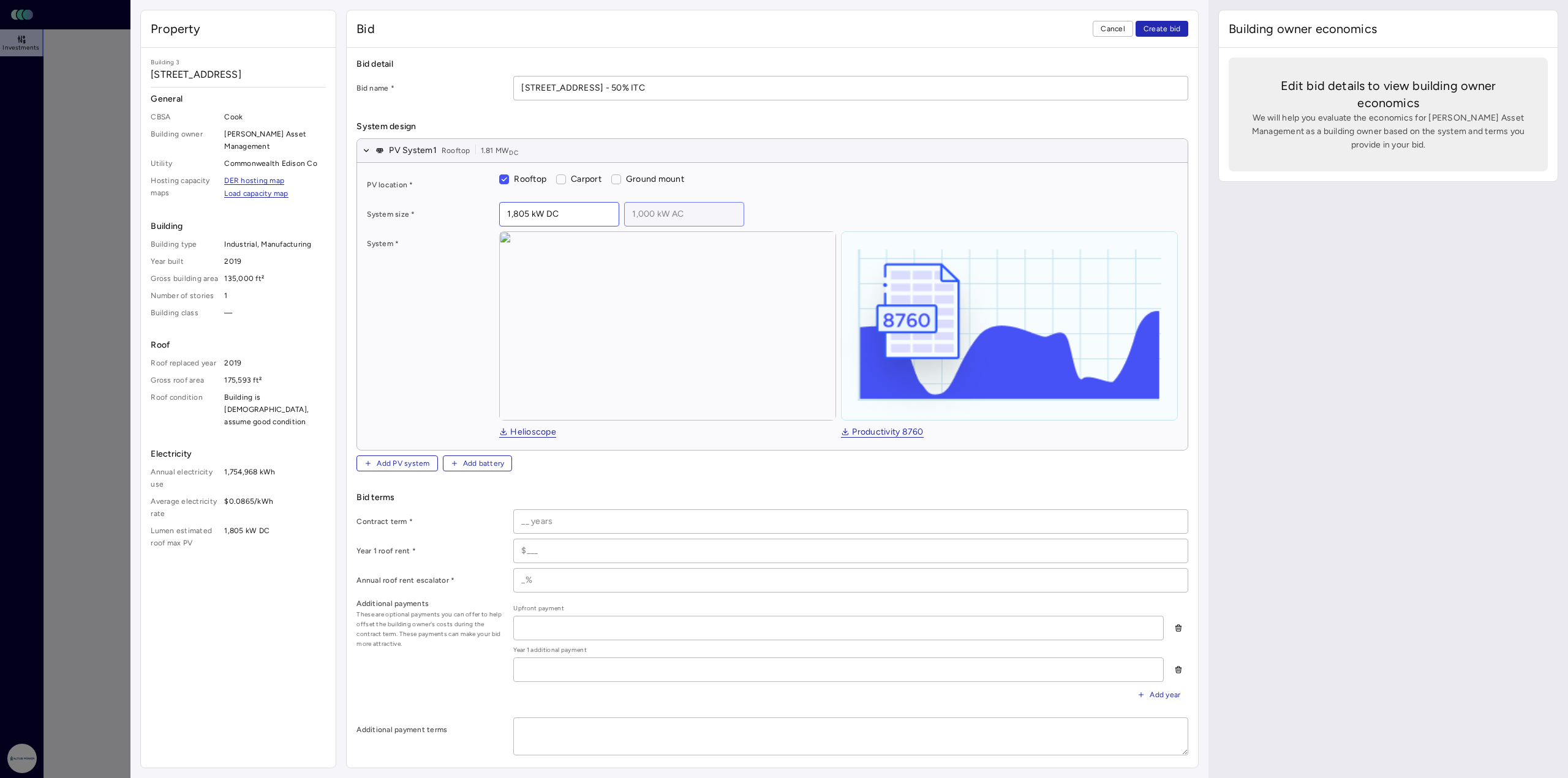 type on "1,805 kW DC" 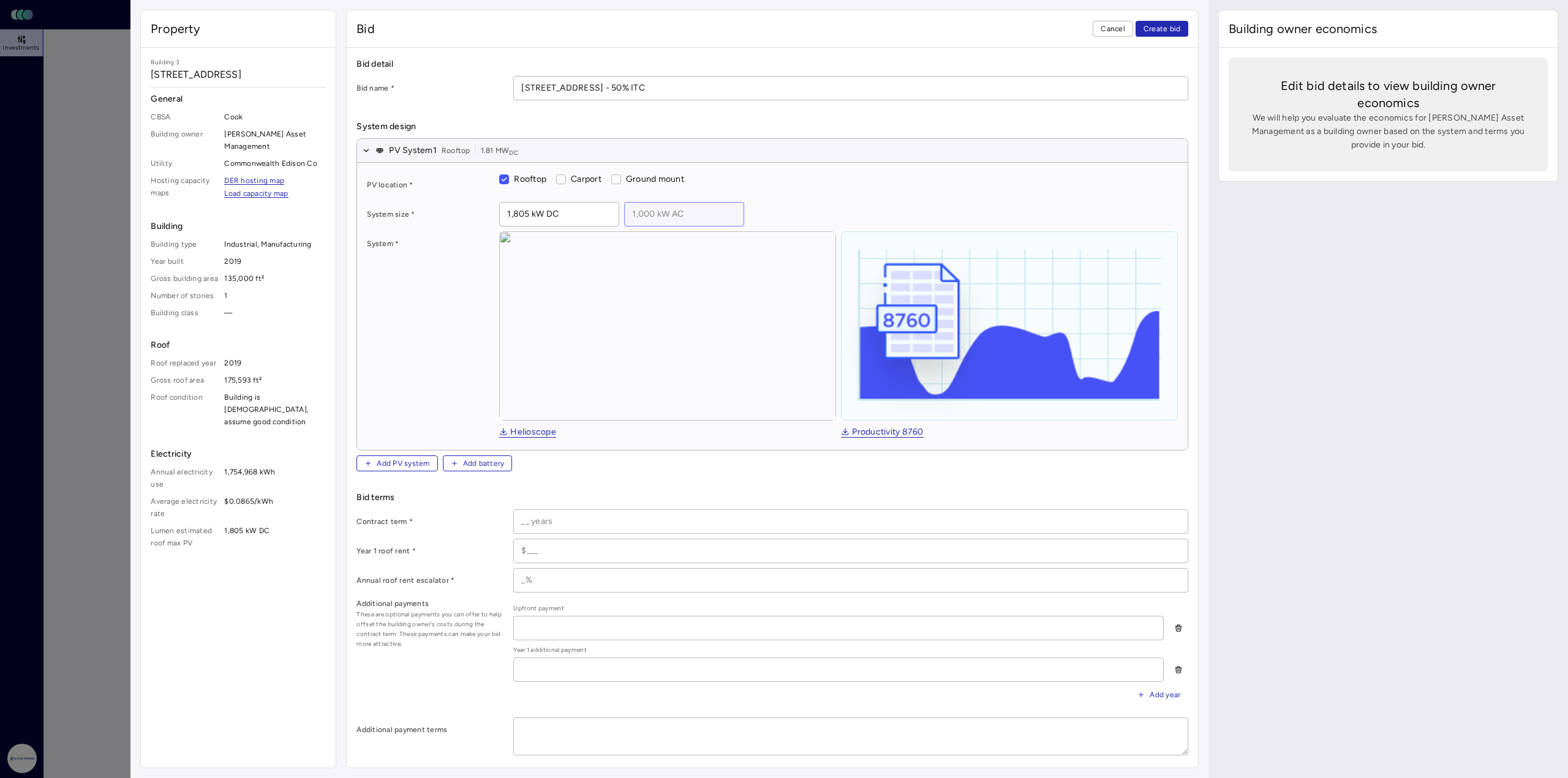 drag, startPoint x: 633, startPoint y: 214, endPoint x: 652, endPoint y: 214, distance: 19 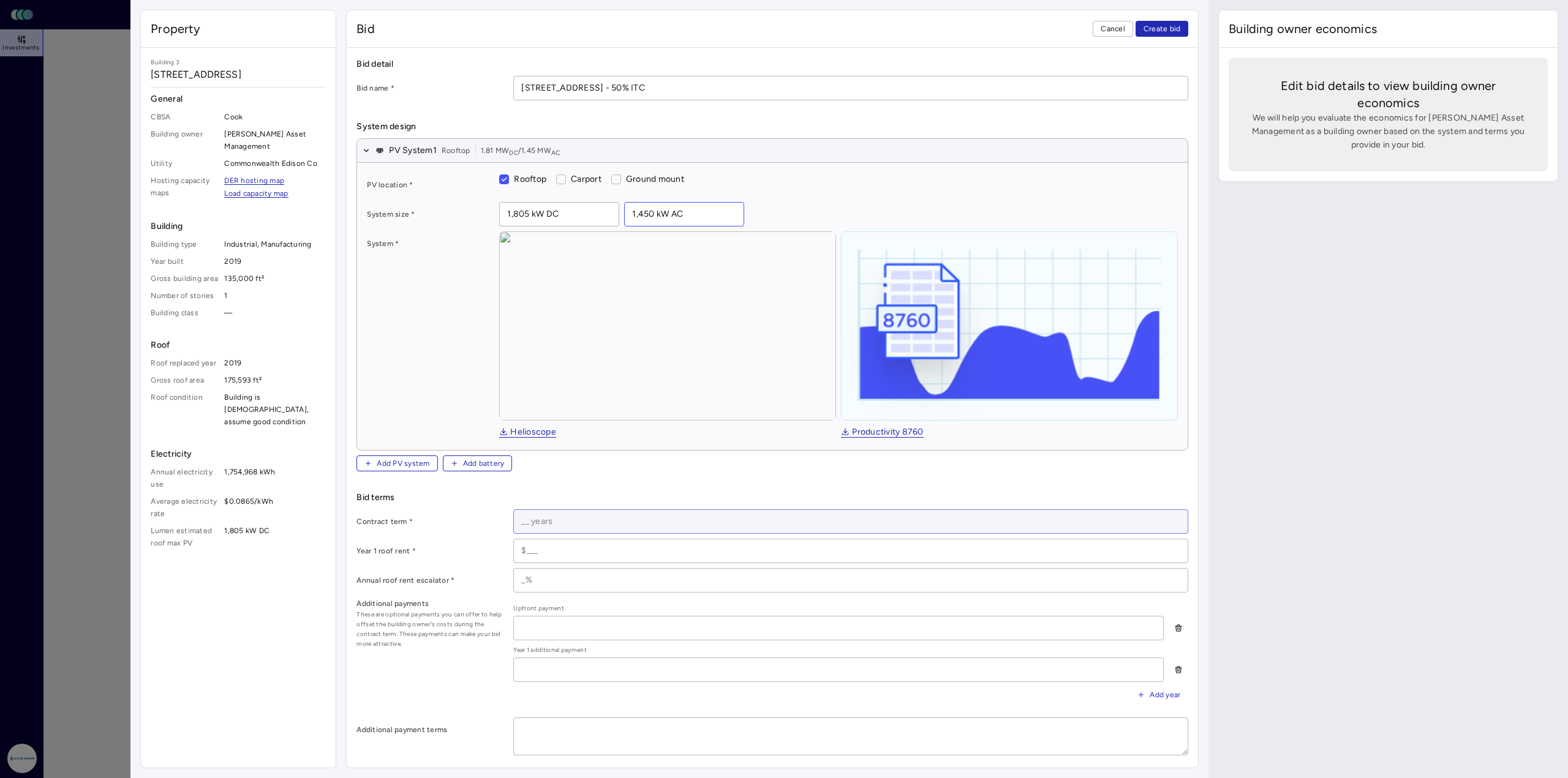 type on "1,450 kW AC" 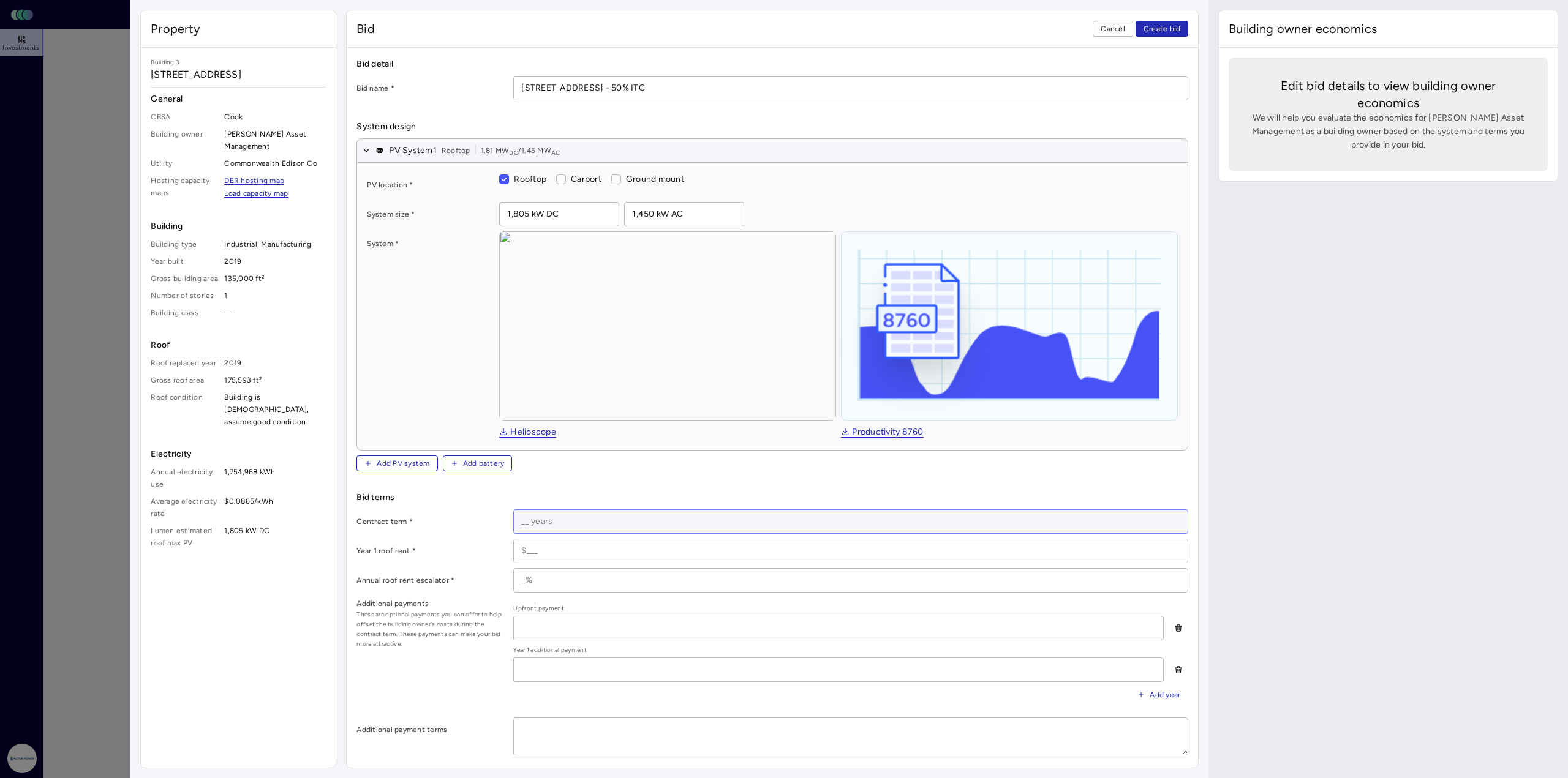 click at bounding box center (851, 522) 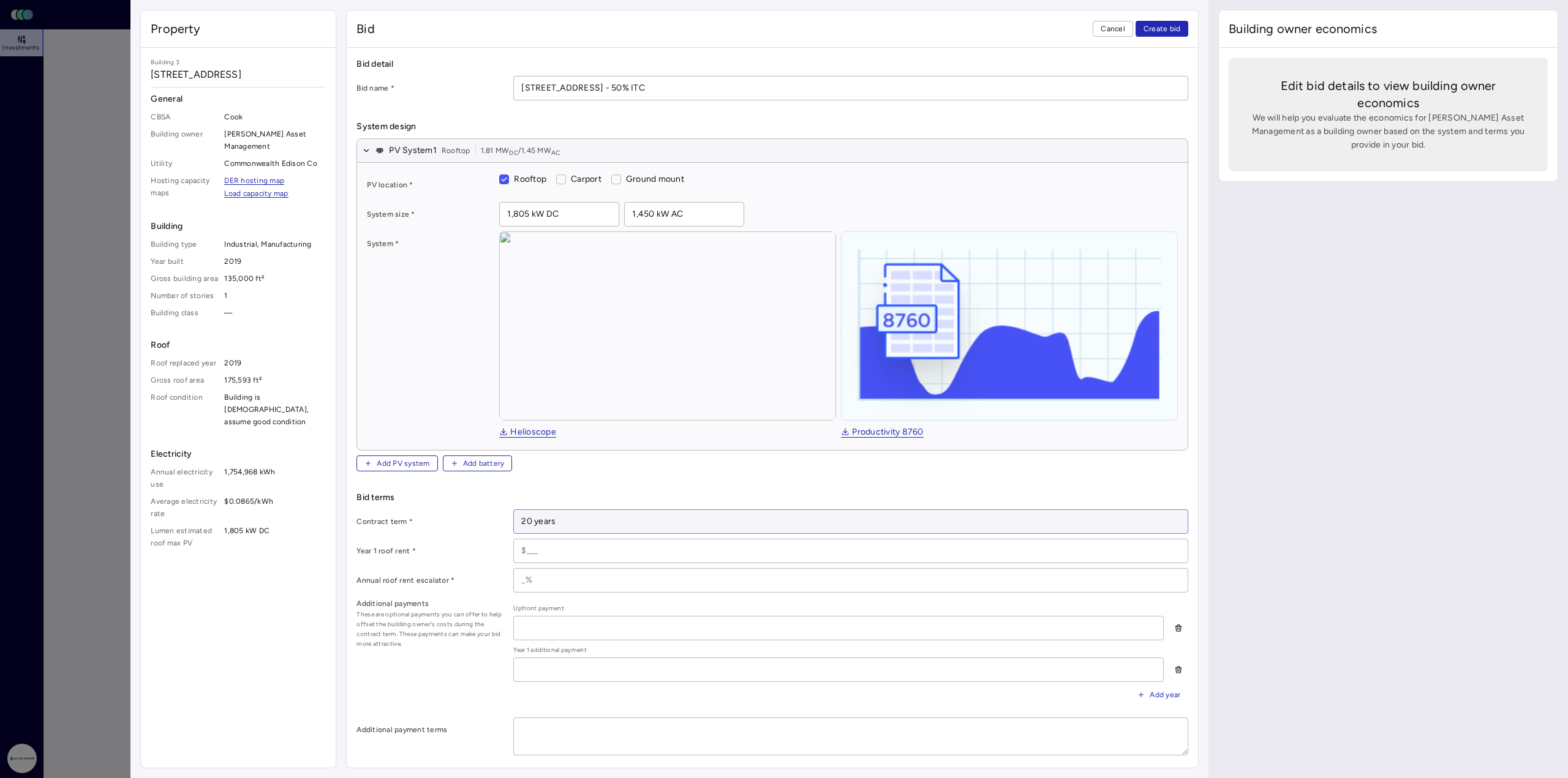 type on "20 years" 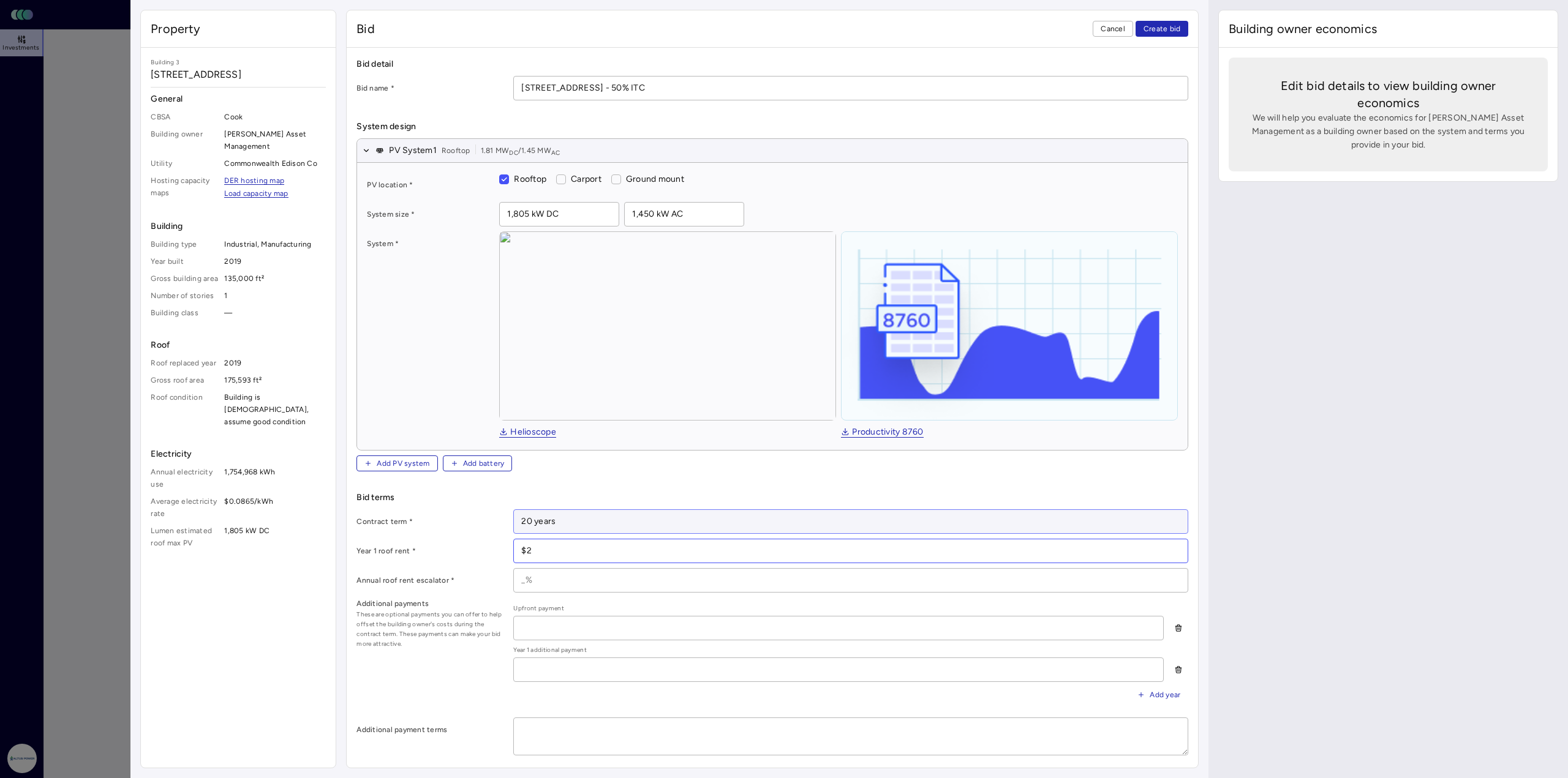 type on "$2" 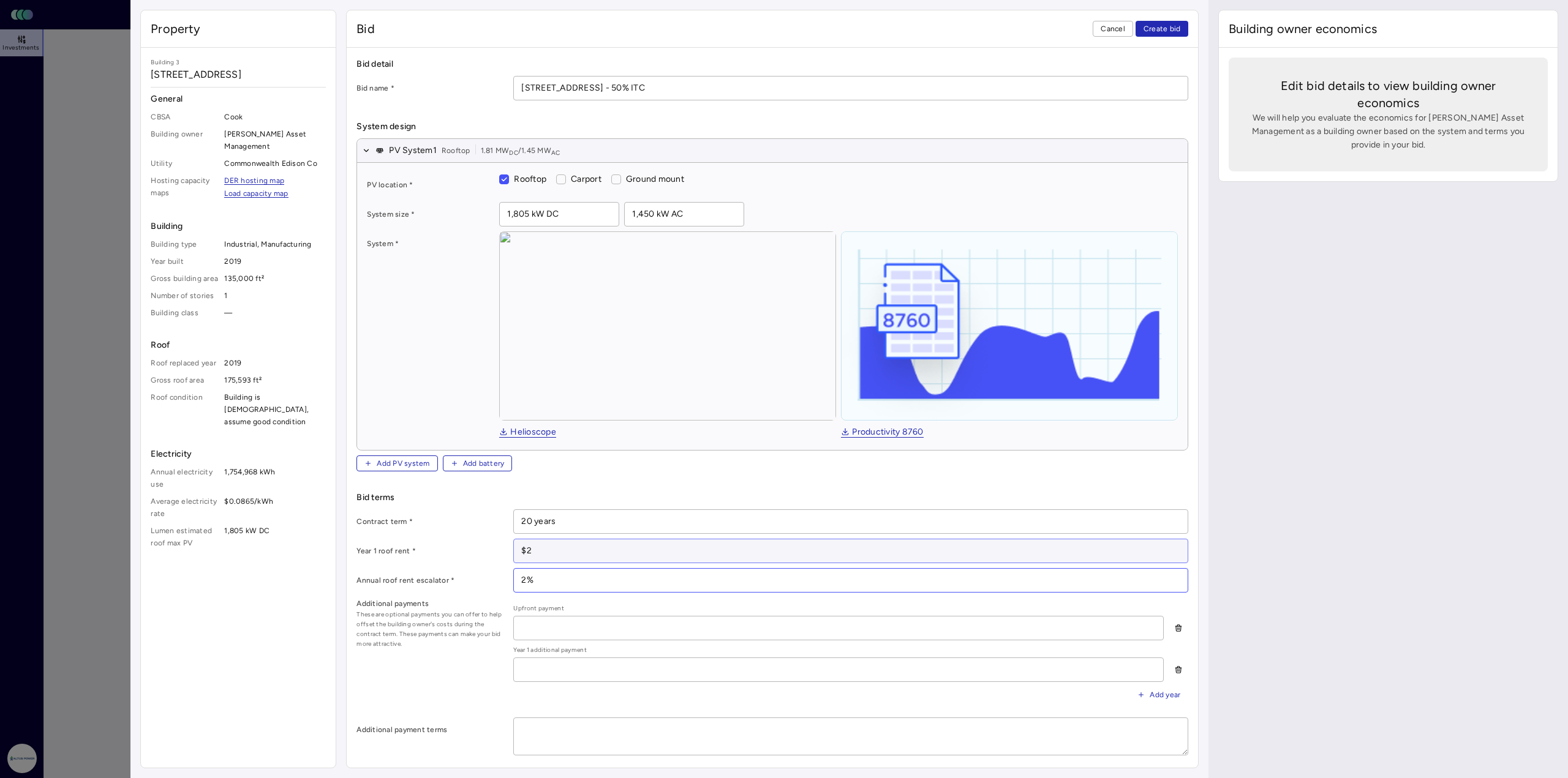 type on "2%" 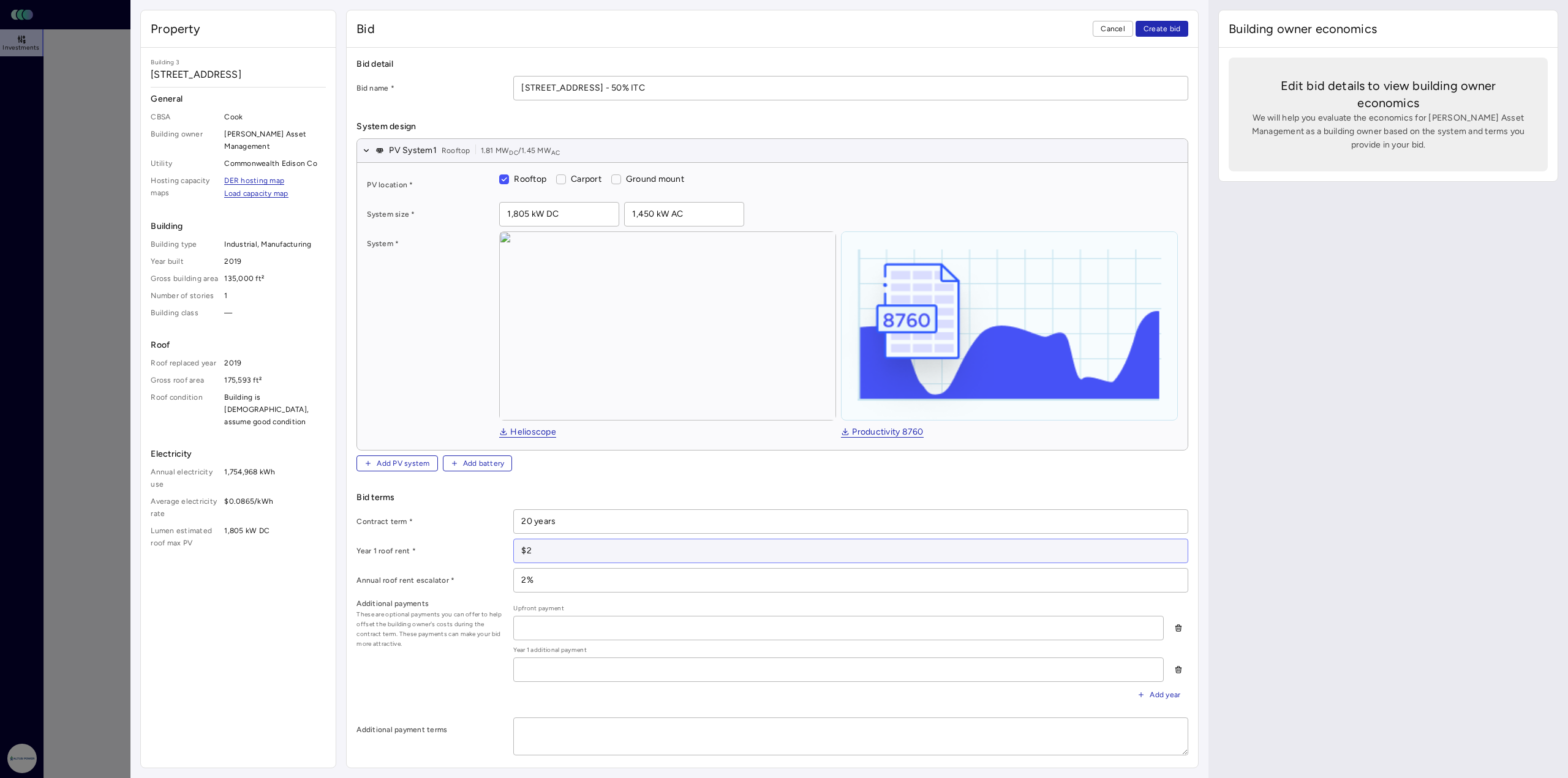 click on "$2" at bounding box center (851, 551) 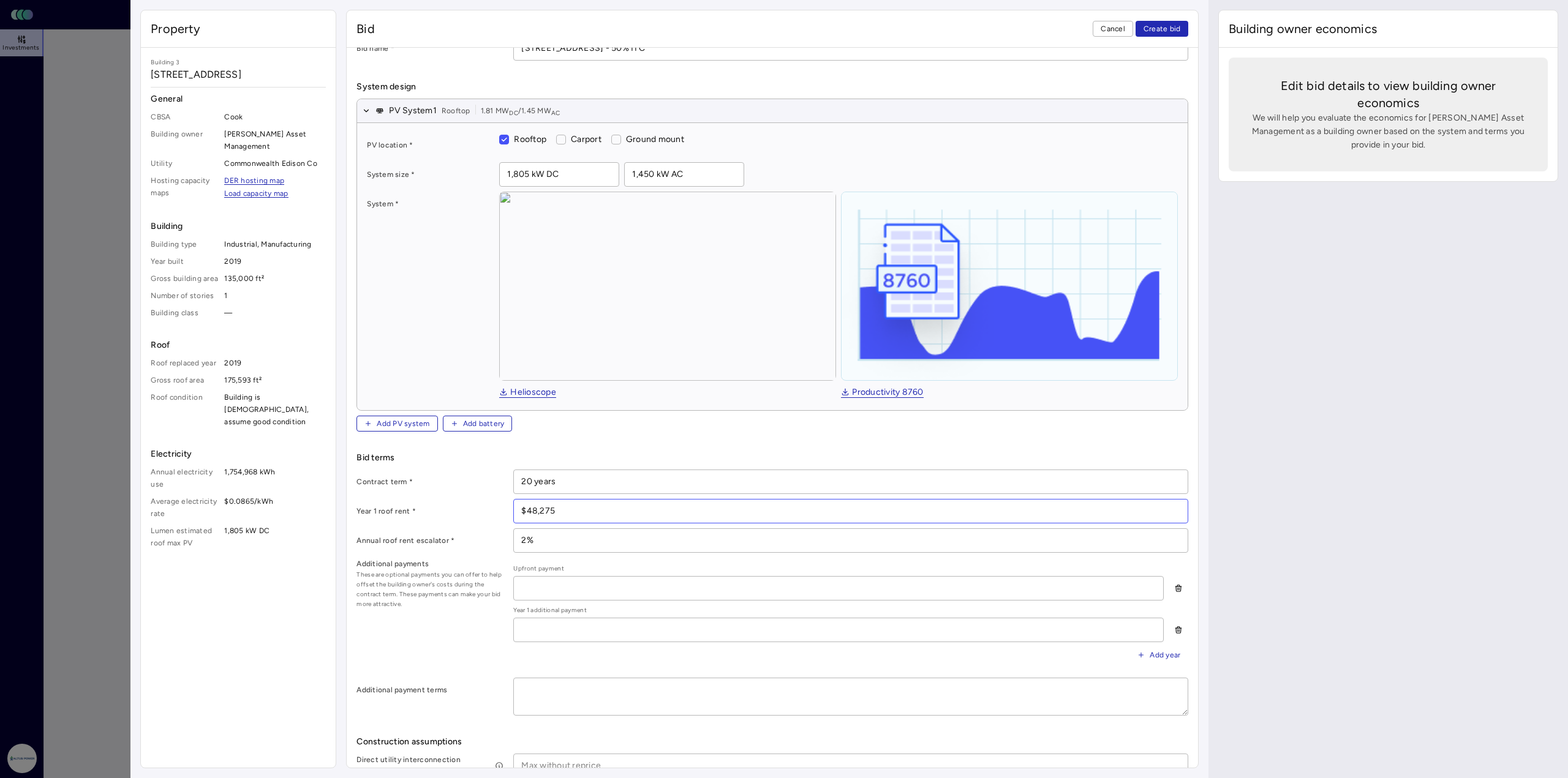 scroll, scrollTop: 61, scrollLeft: 0, axis: vertical 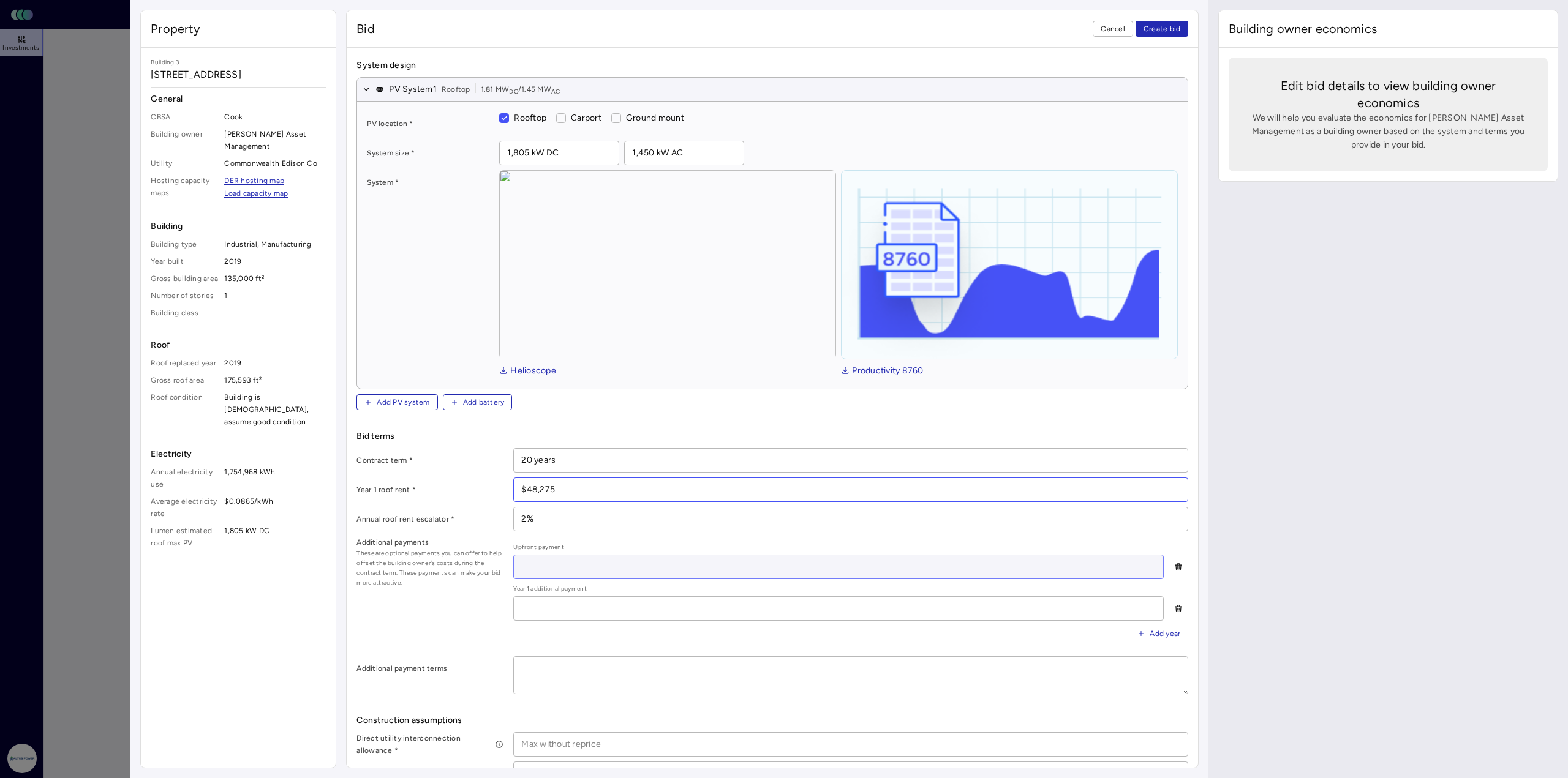 type on "$48,275" 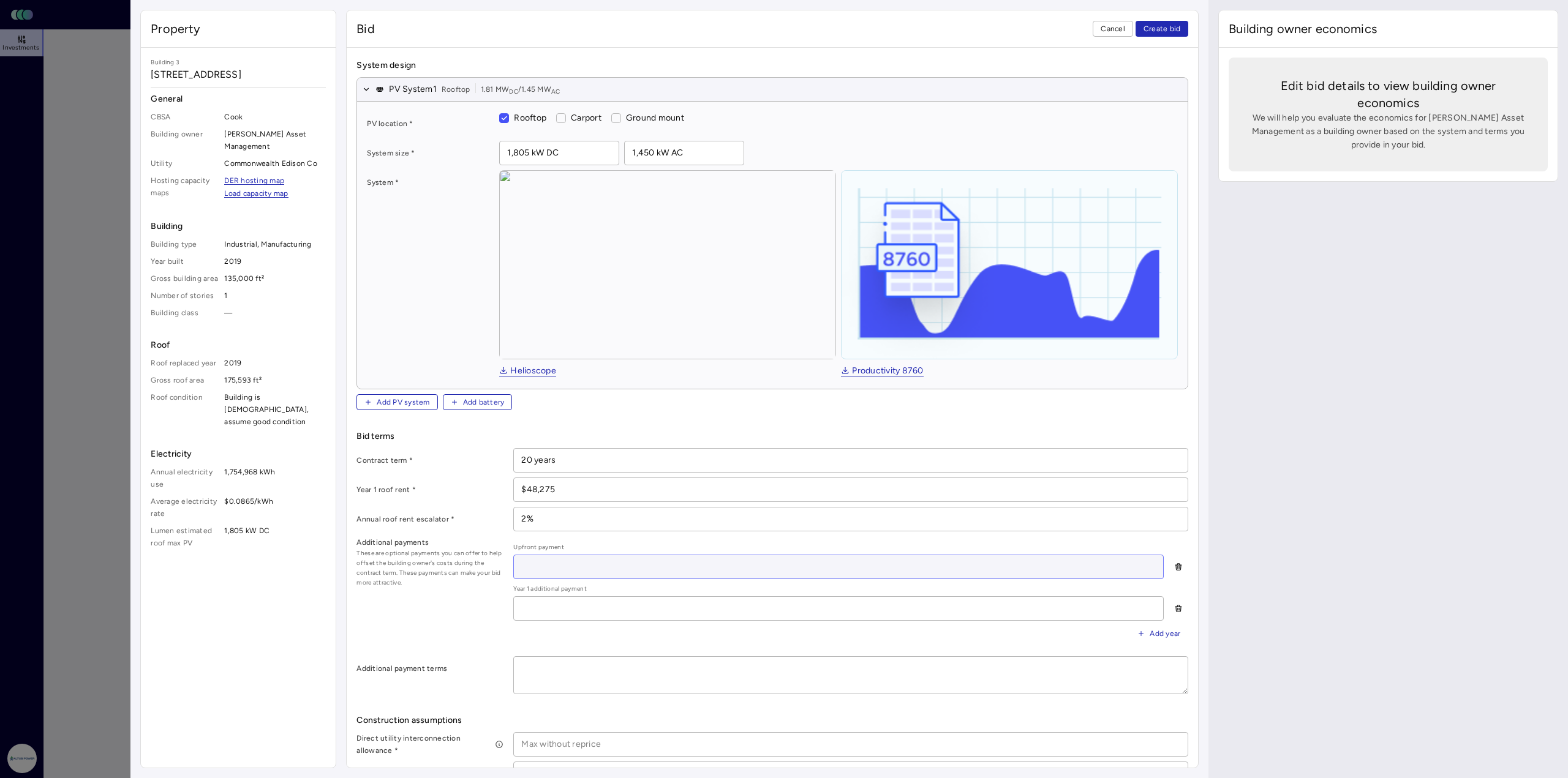 click at bounding box center (839, 567) 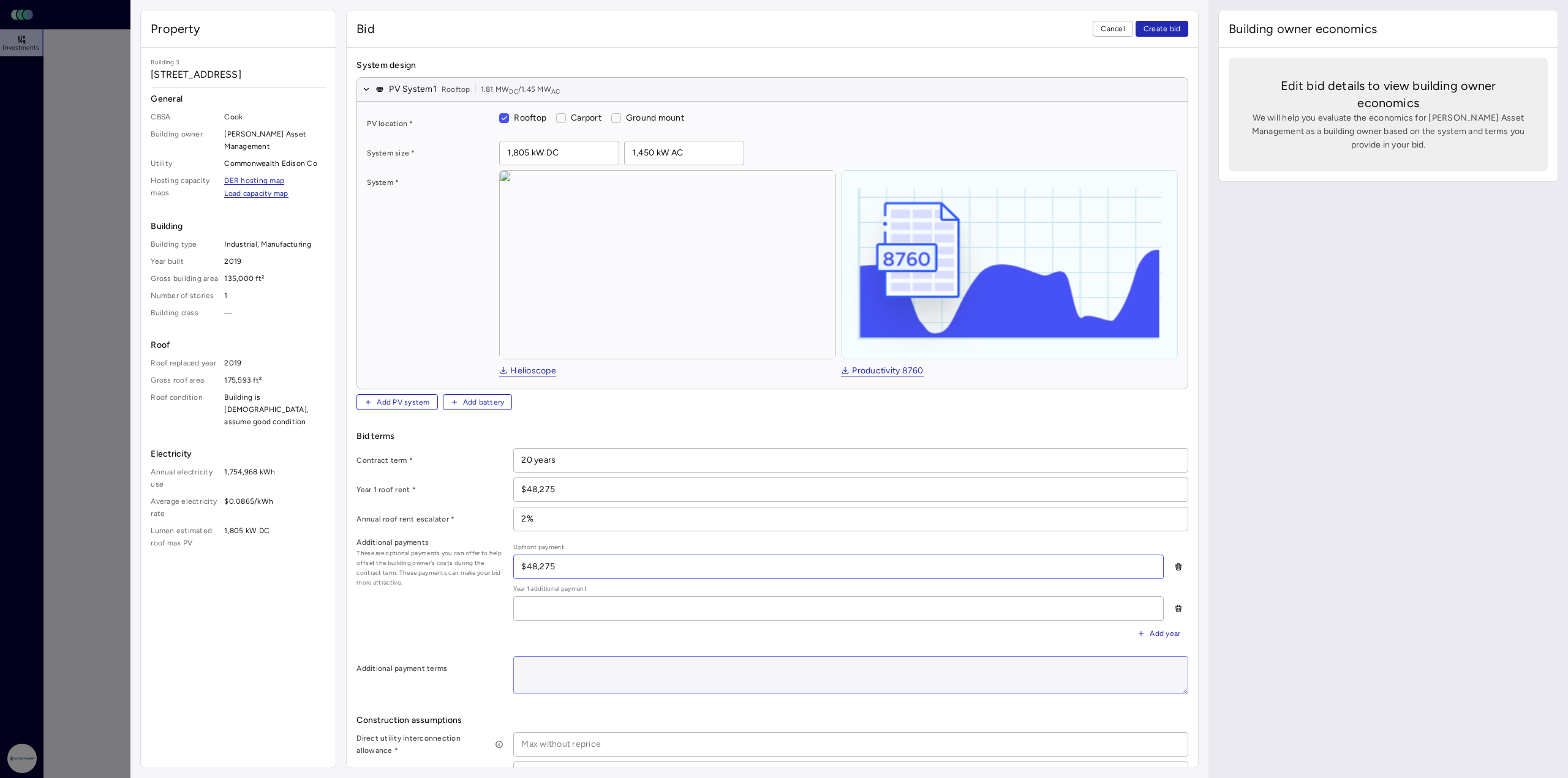 type on "$48,275" 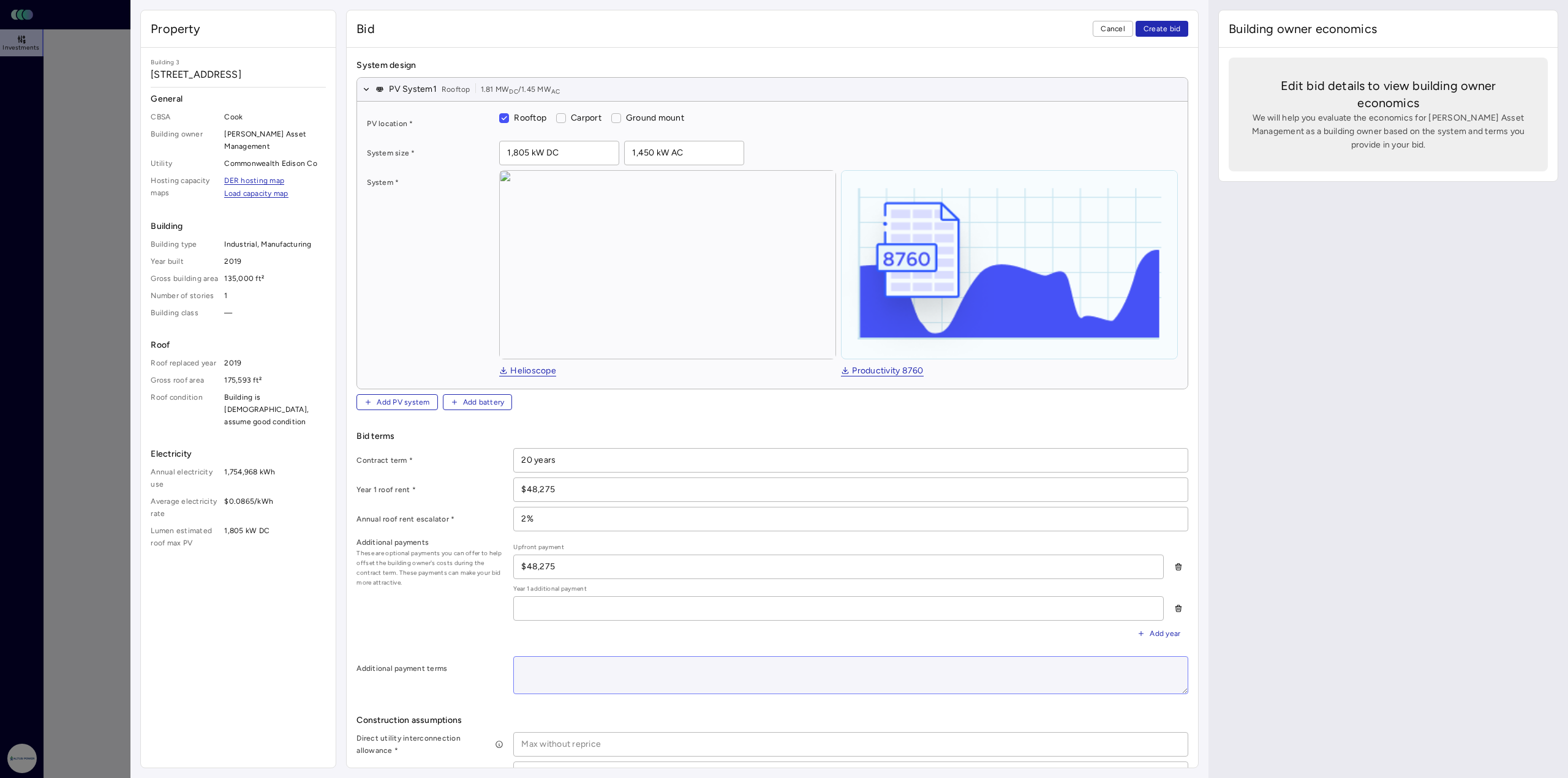 click at bounding box center [851, 675] 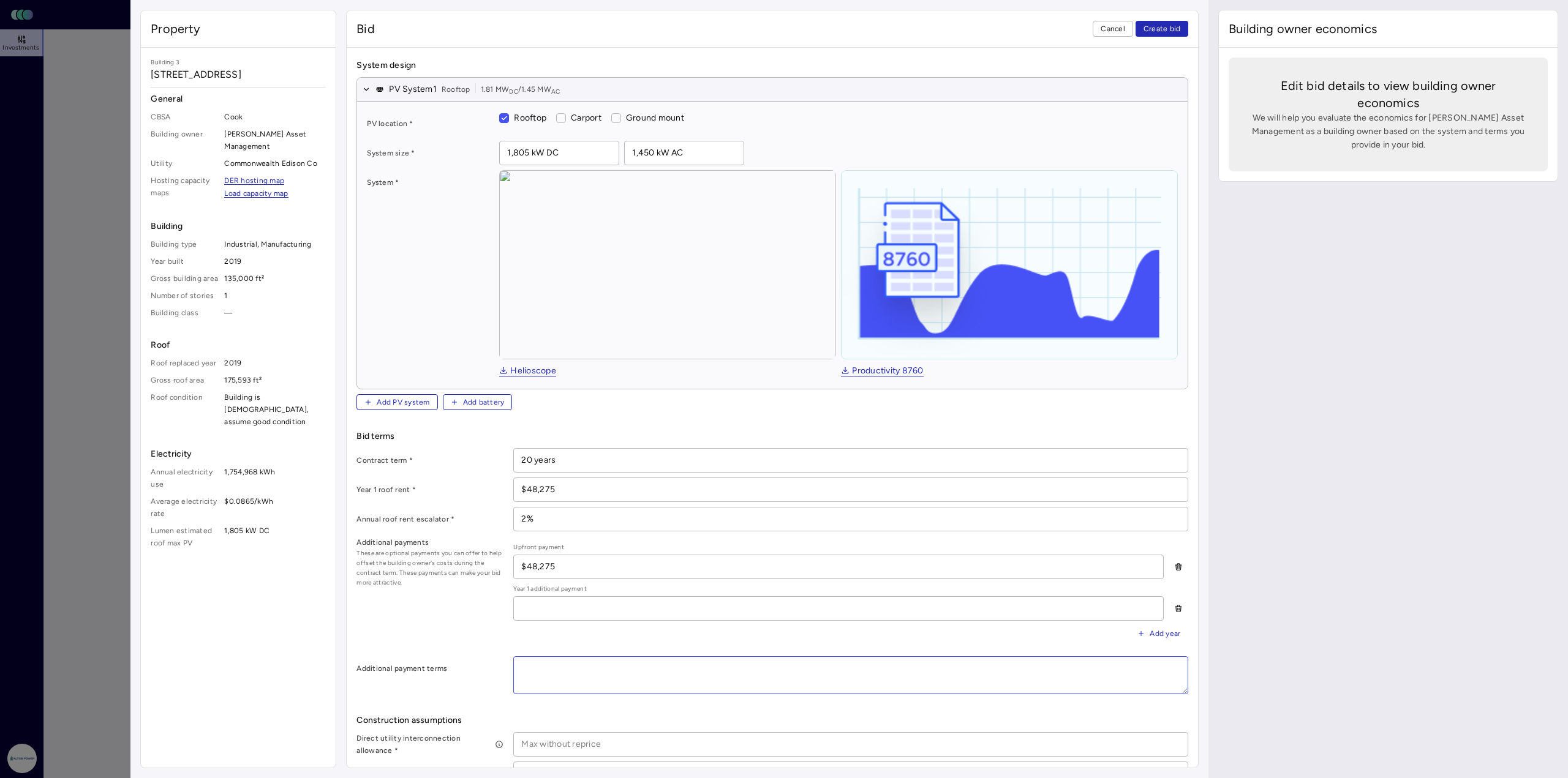 scroll, scrollTop: 245, scrollLeft: 0, axis: vertical 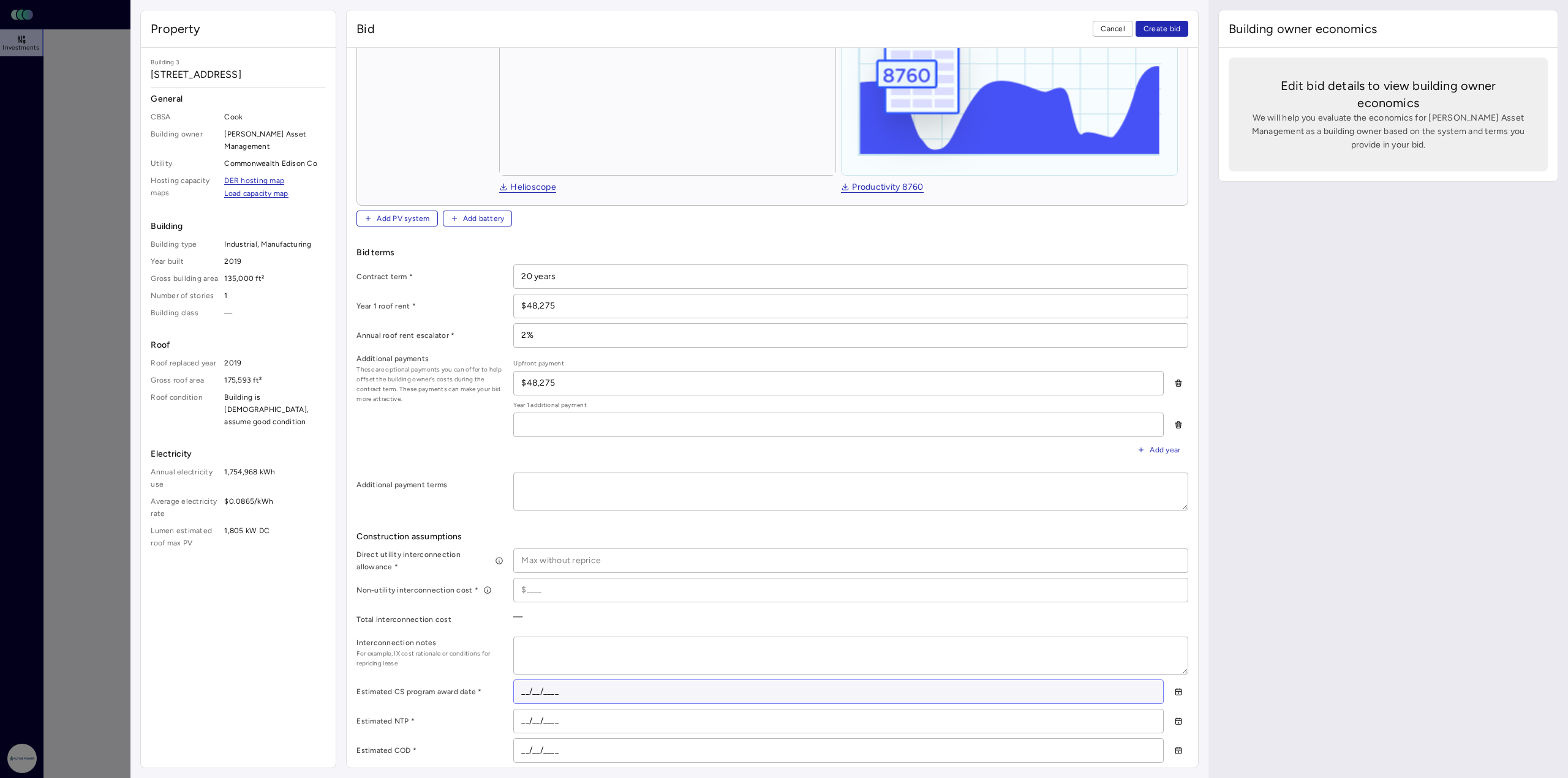 click on "__/__/____" at bounding box center (839, 692) 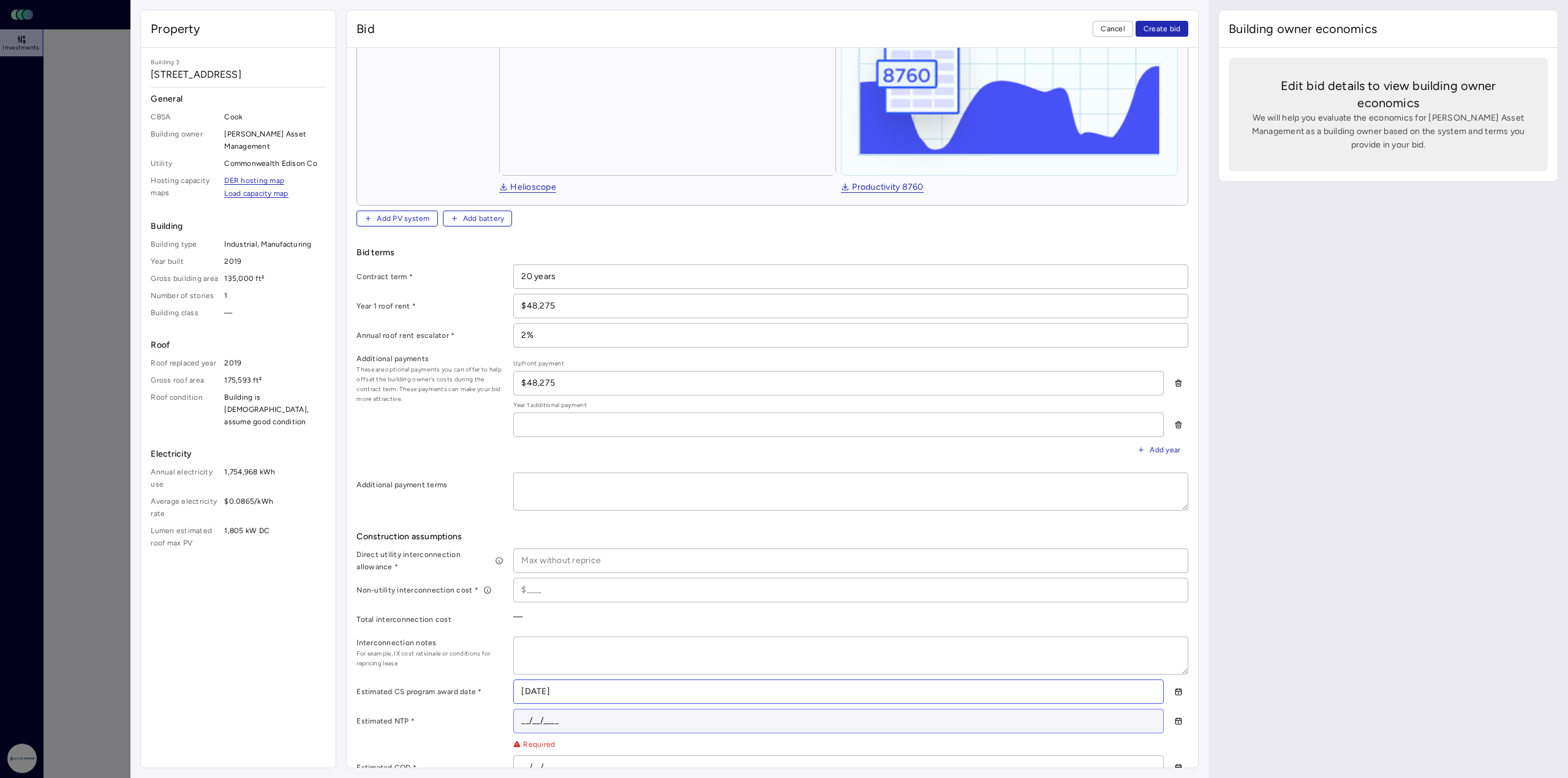 type on "[DATE]" 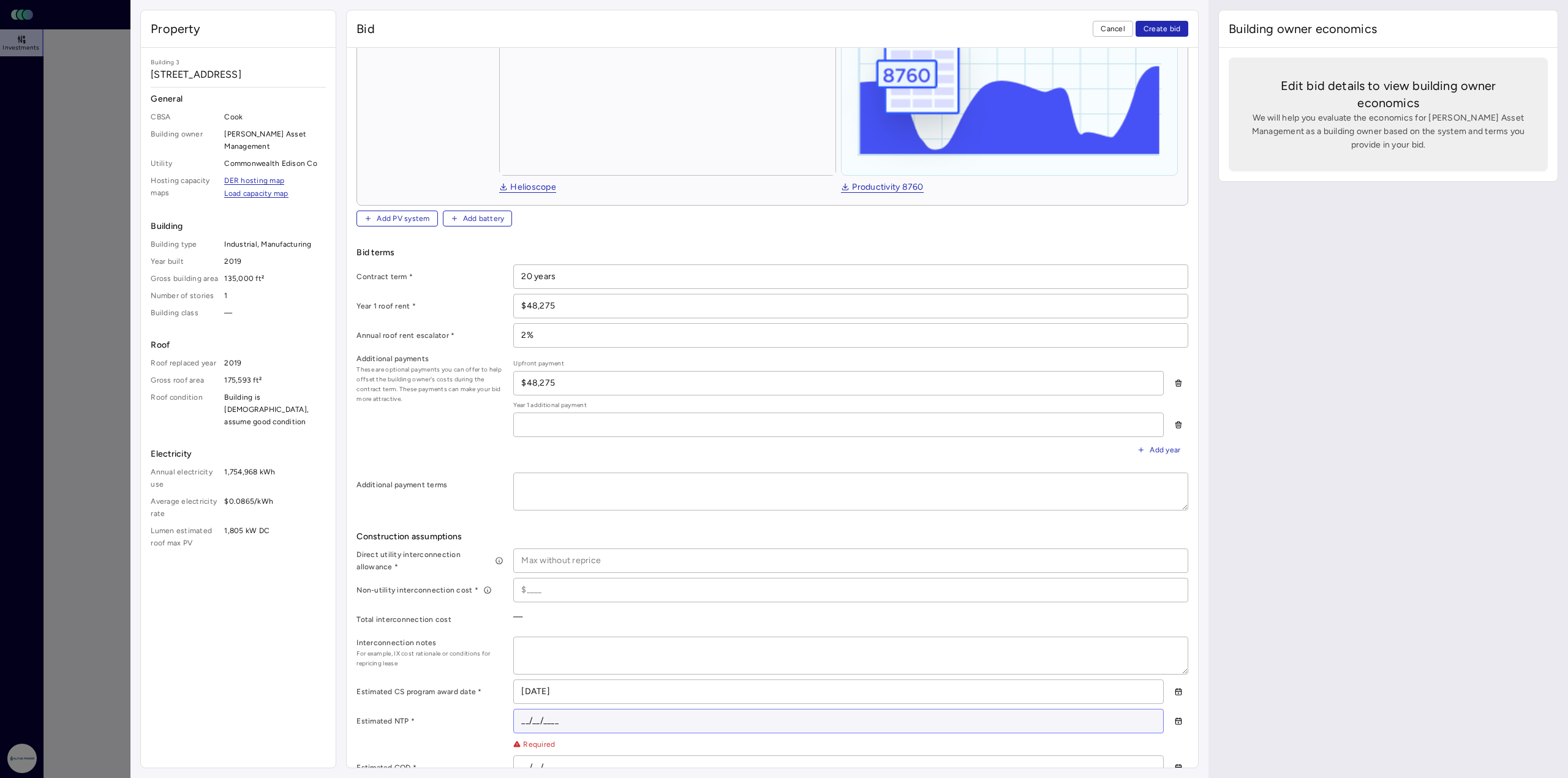 click on "__/__/____" at bounding box center (839, 721) 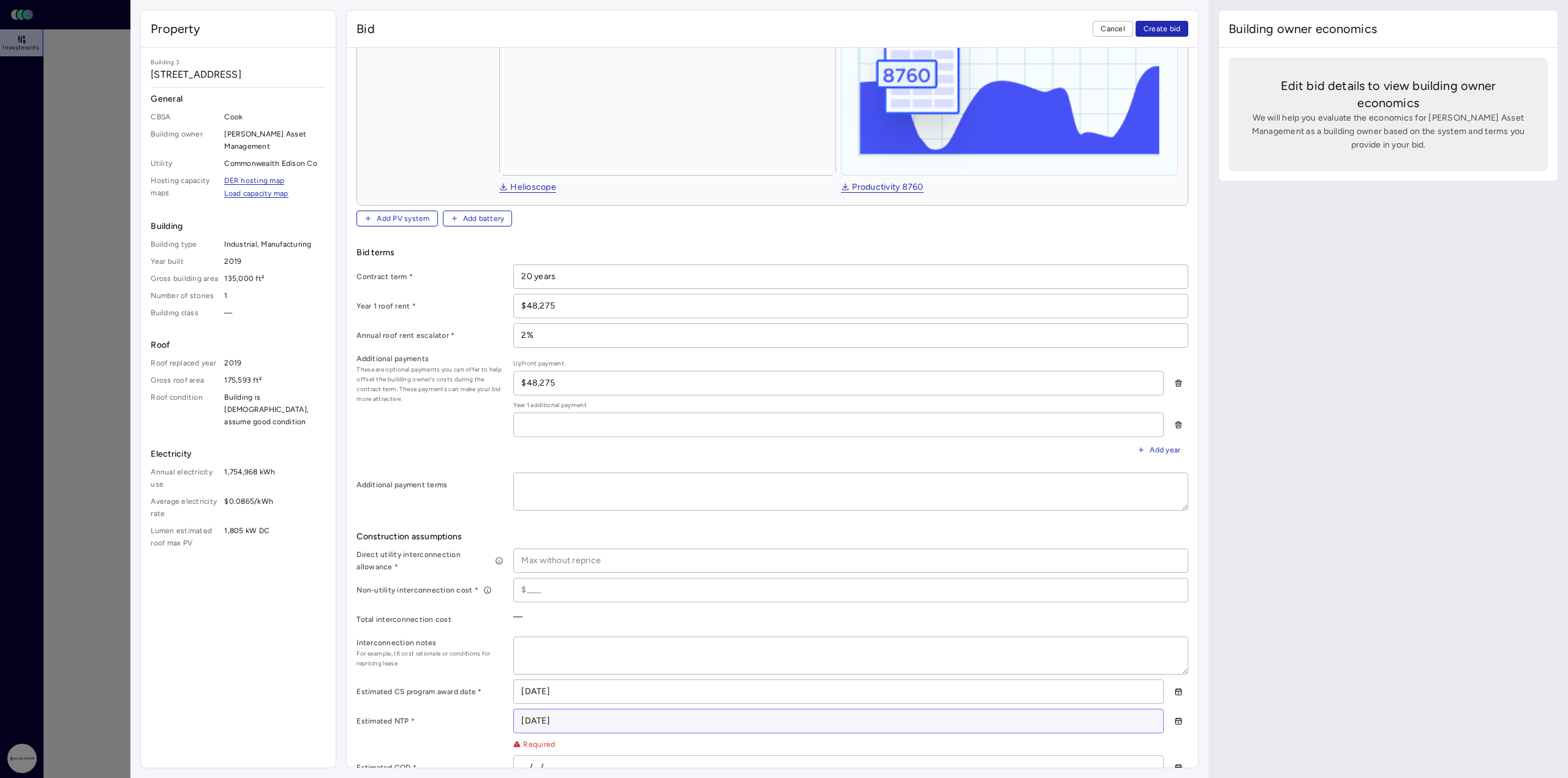 scroll, scrollTop: 306, scrollLeft: 0, axis: vertical 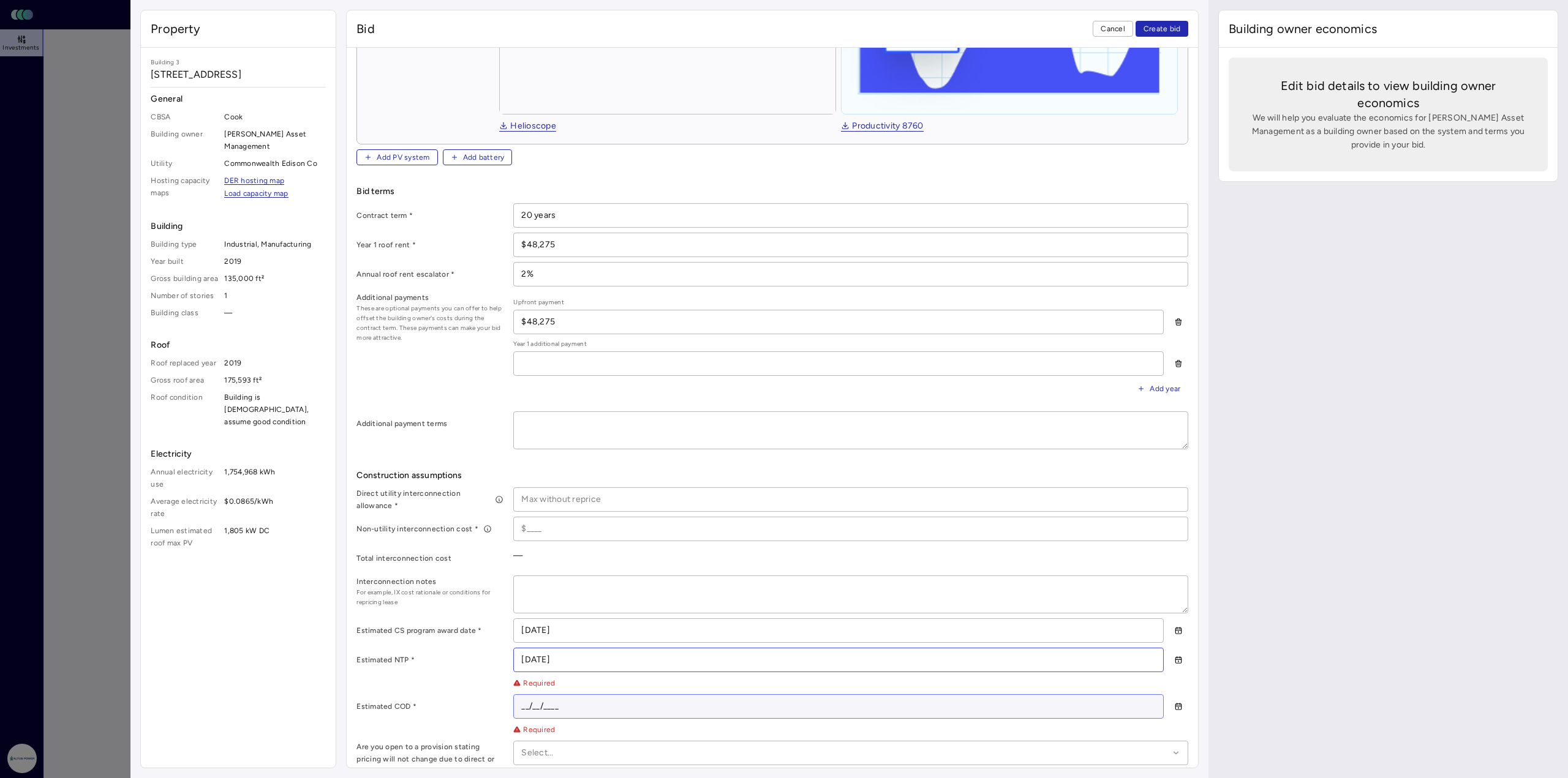 type on "[DATE]" 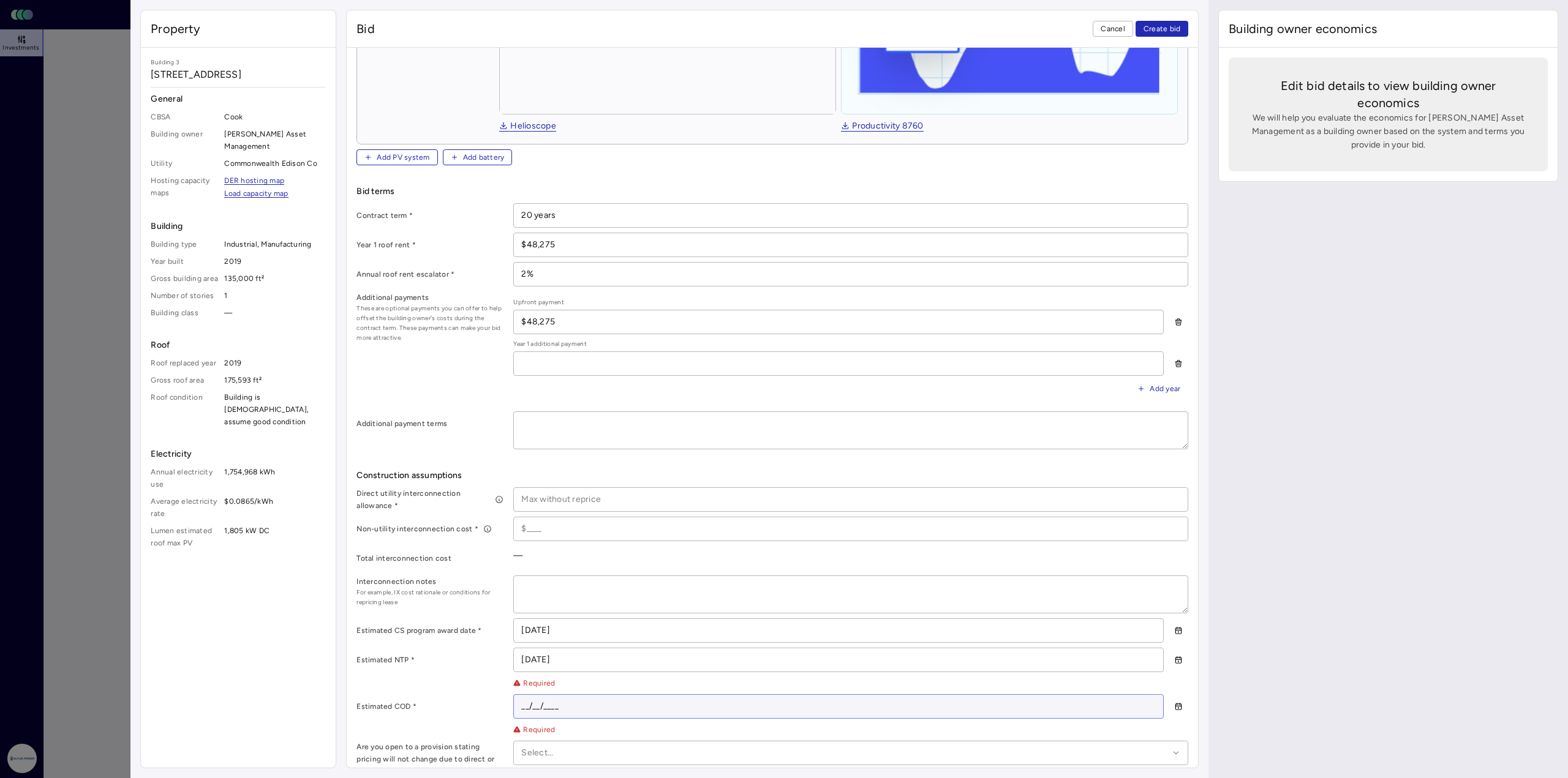click on "__/__/____" at bounding box center [839, 706] 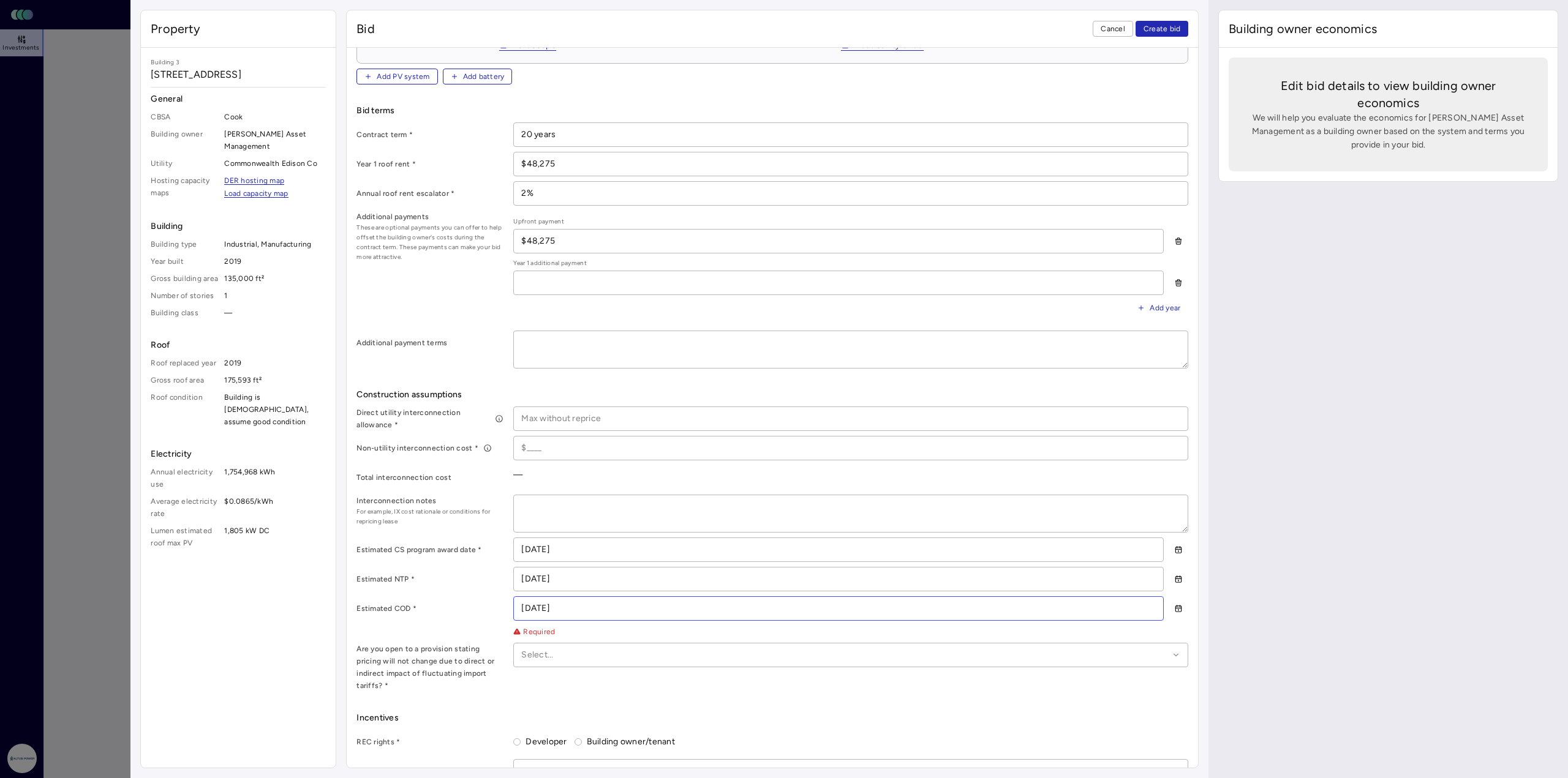 scroll, scrollTop: 519, scrollLeft: 0, axis: vertical 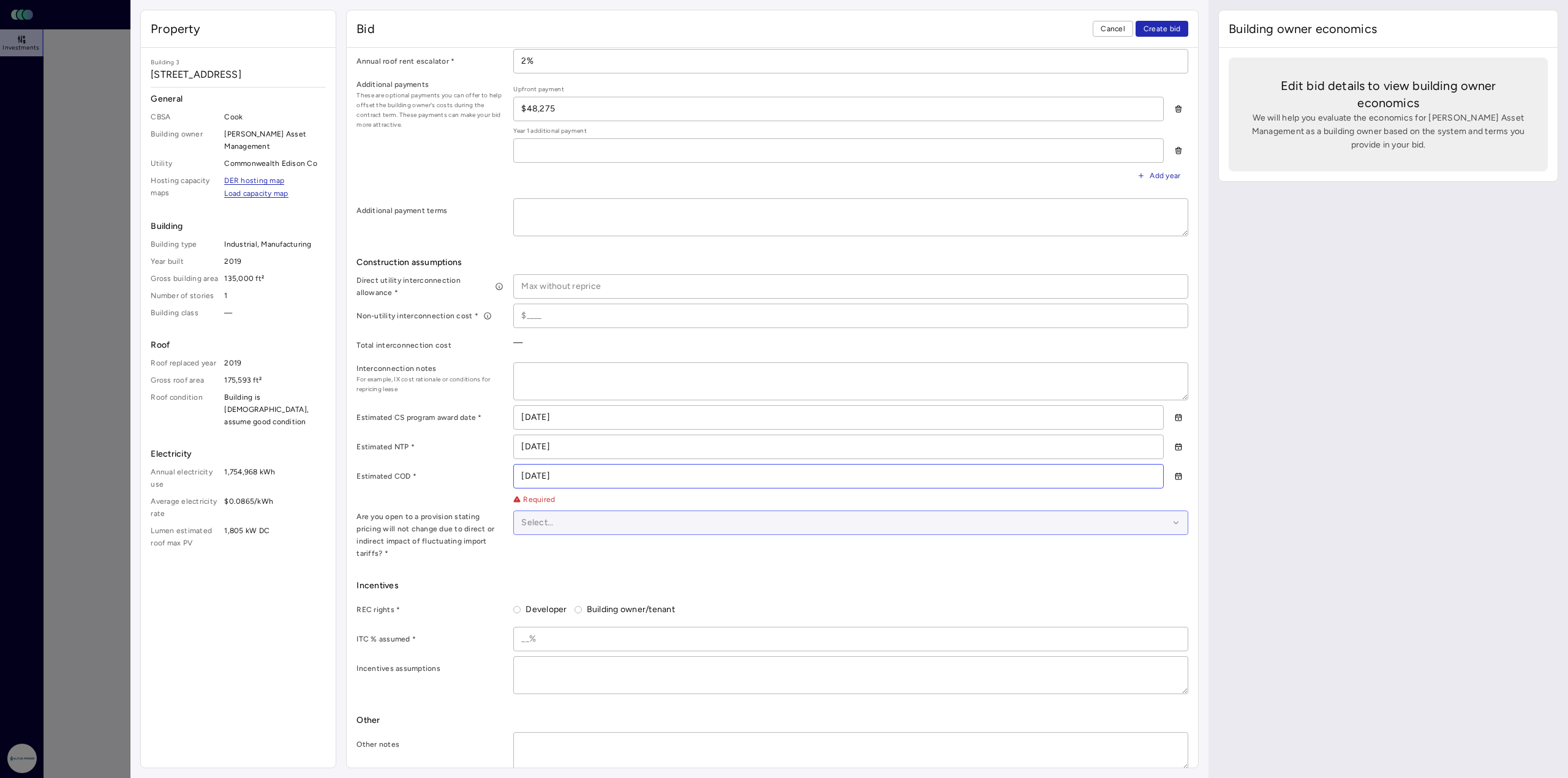 type on "[DATE]" 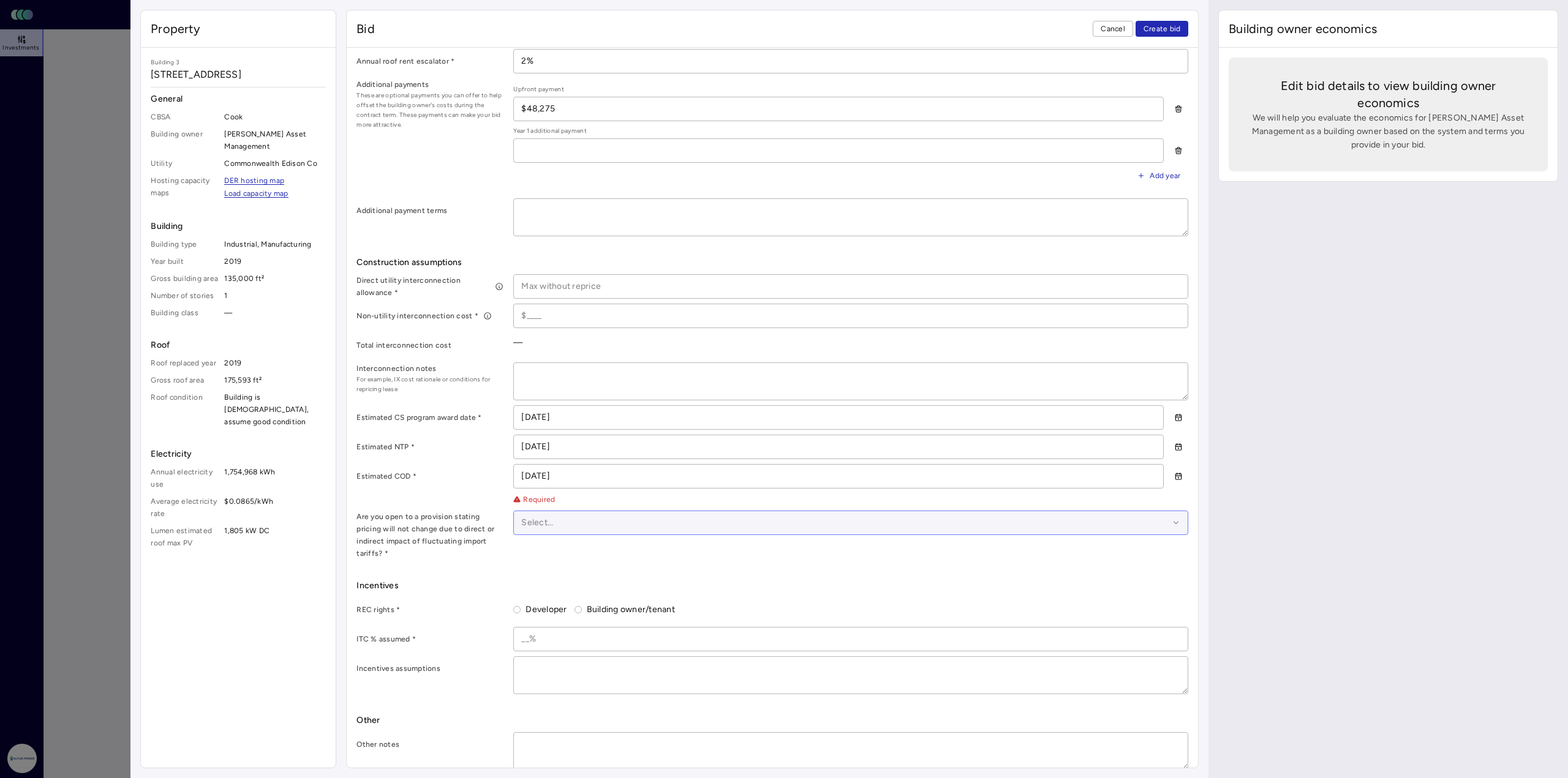 click at bounding box center (845, 523) 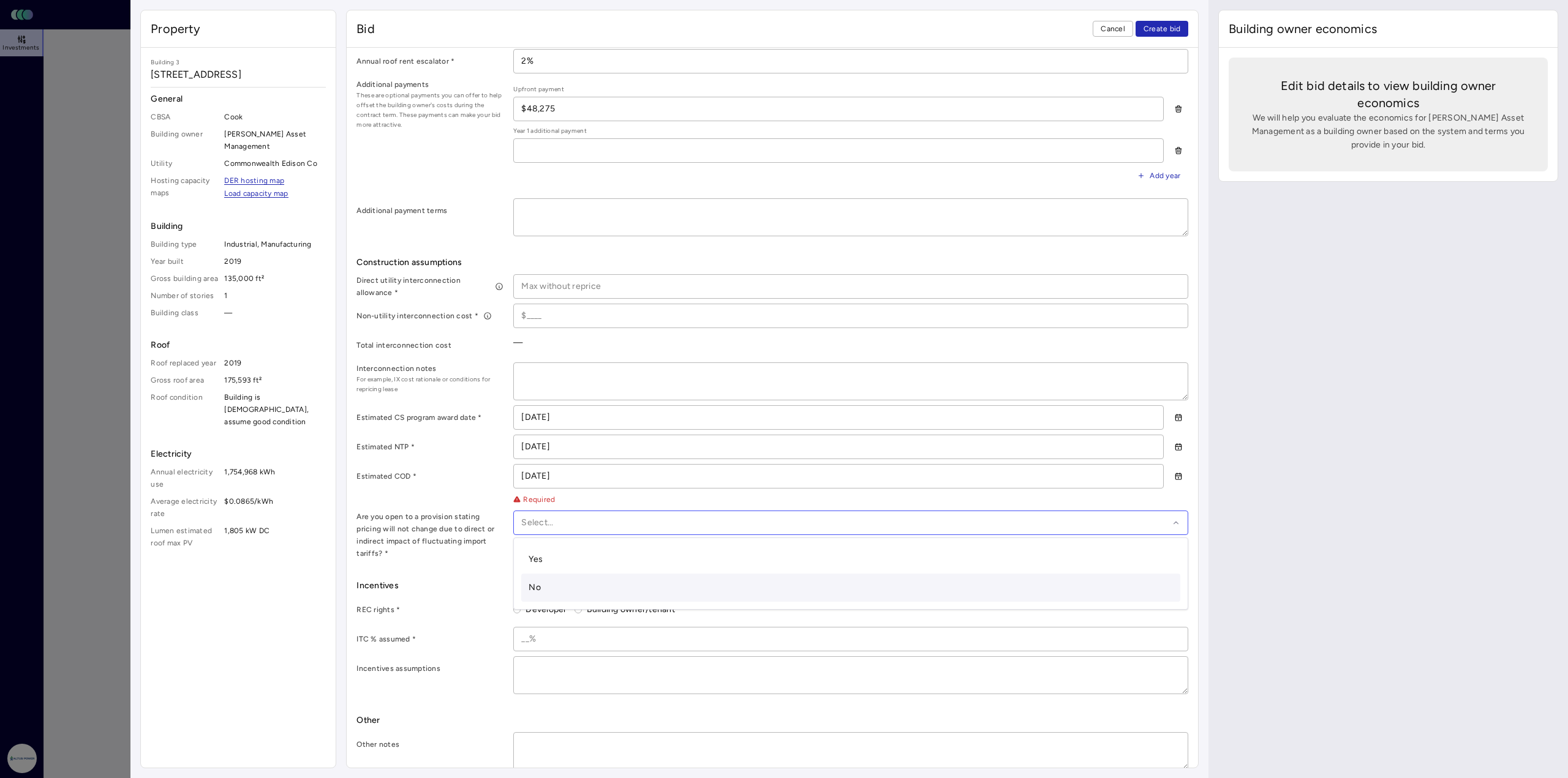 click on "No" at bounding box center [535, 587] 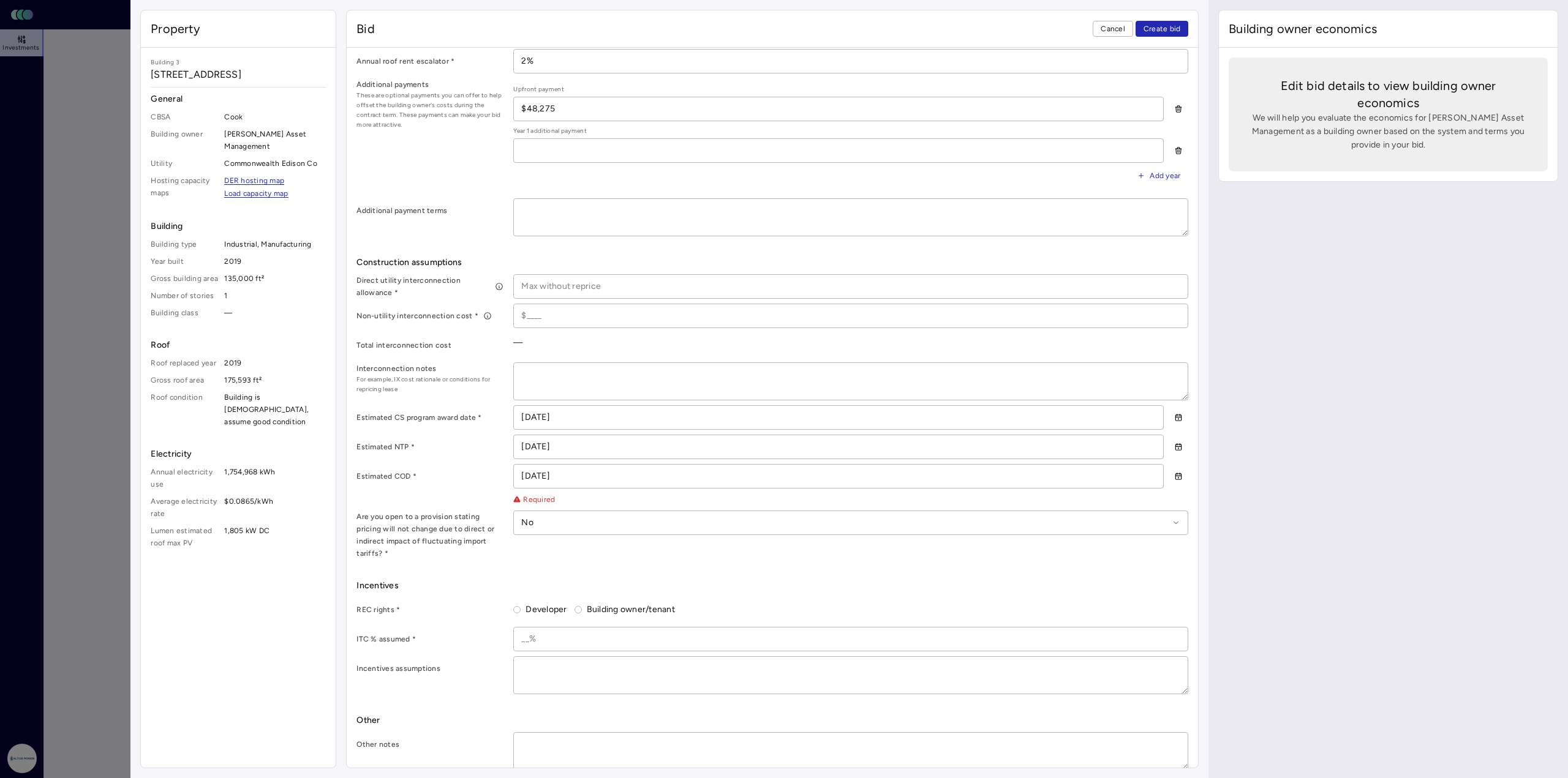 drag, startPoint x: 471, startPoint y: 588, endPoint x: 530, endPoint y: 590, distance: 59.03389 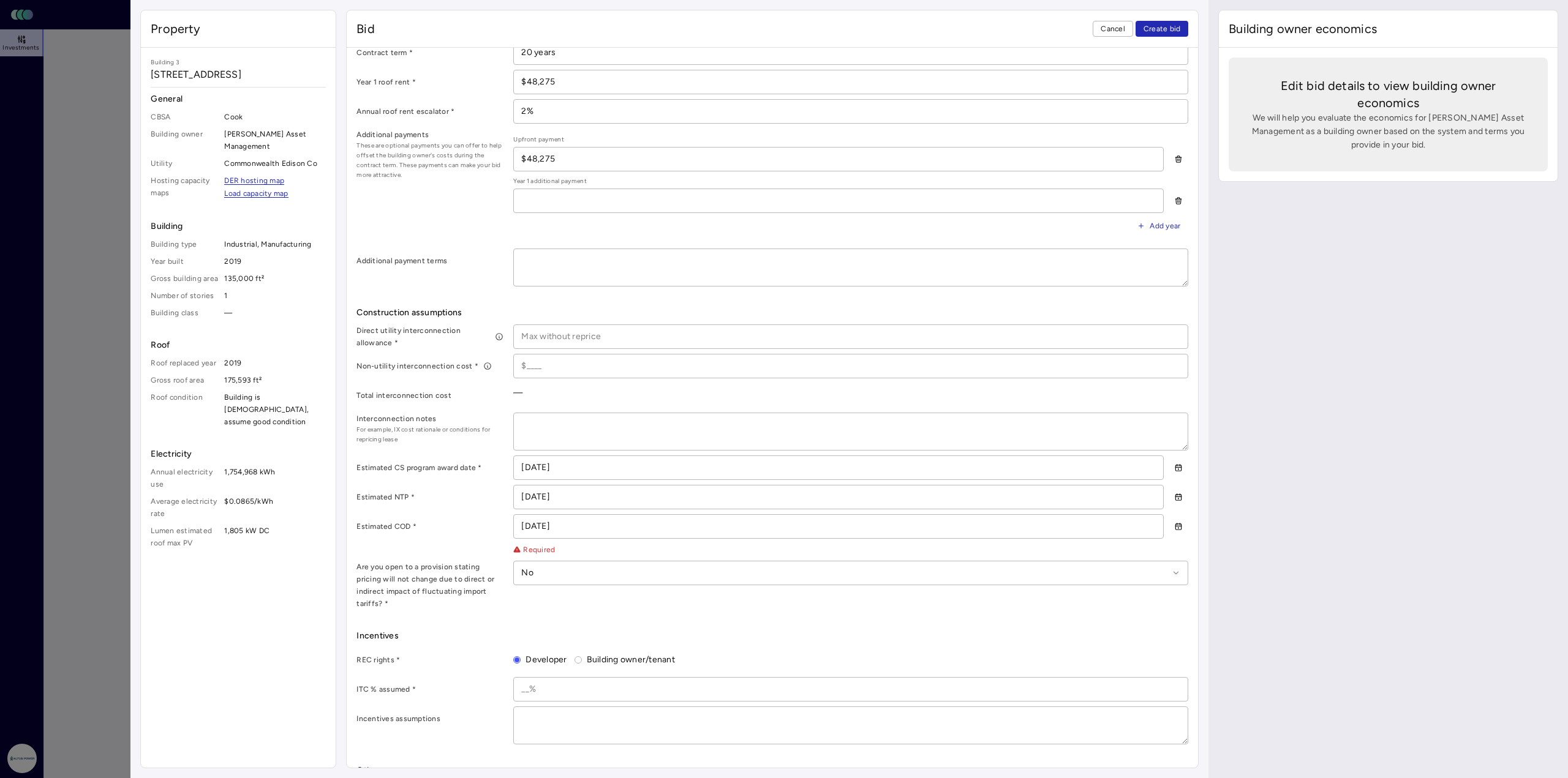 scroll, scrollTop: 519, scrollLeft: 0, axis: vertical 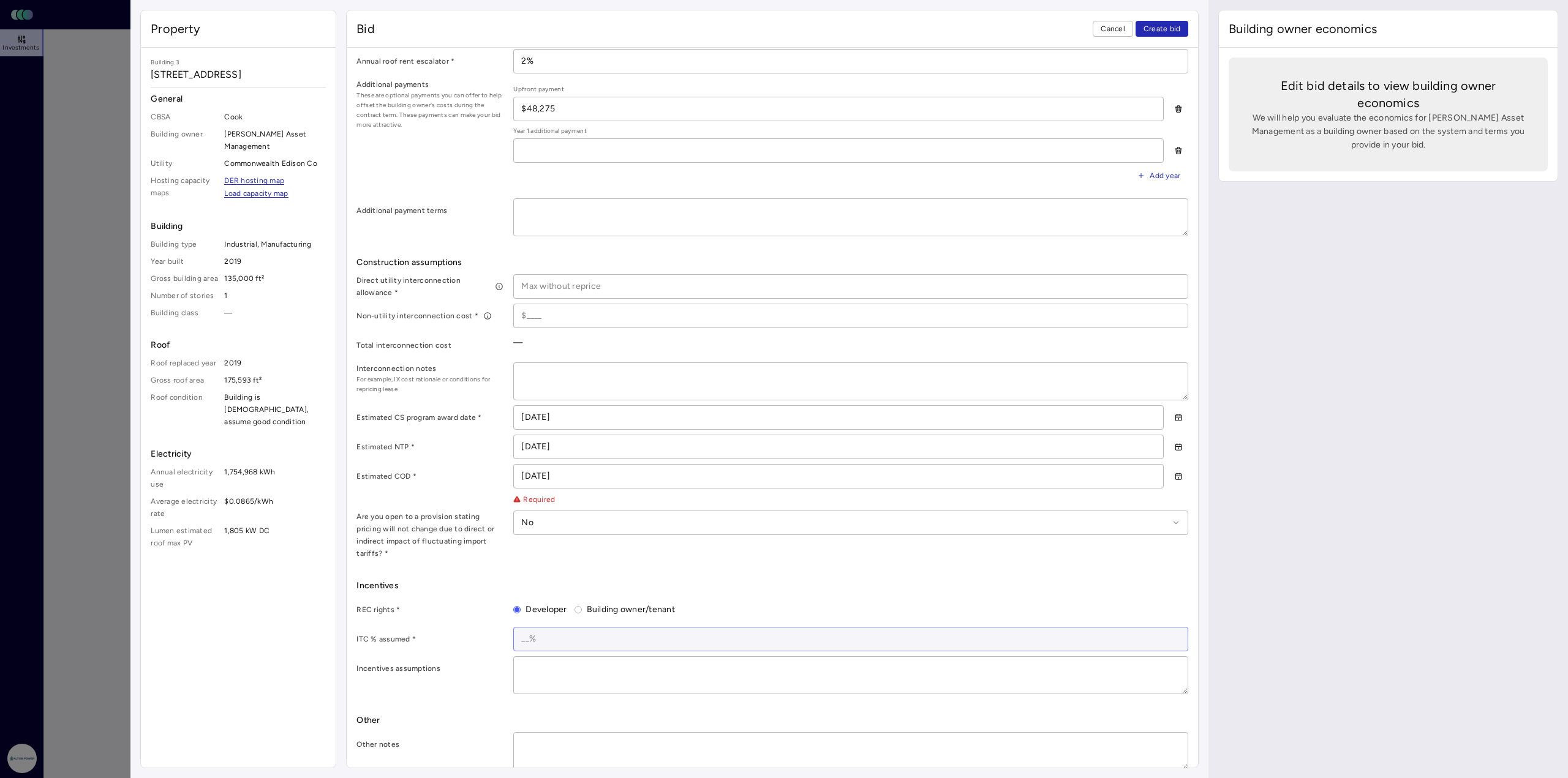click at bounding box center [851, 639] 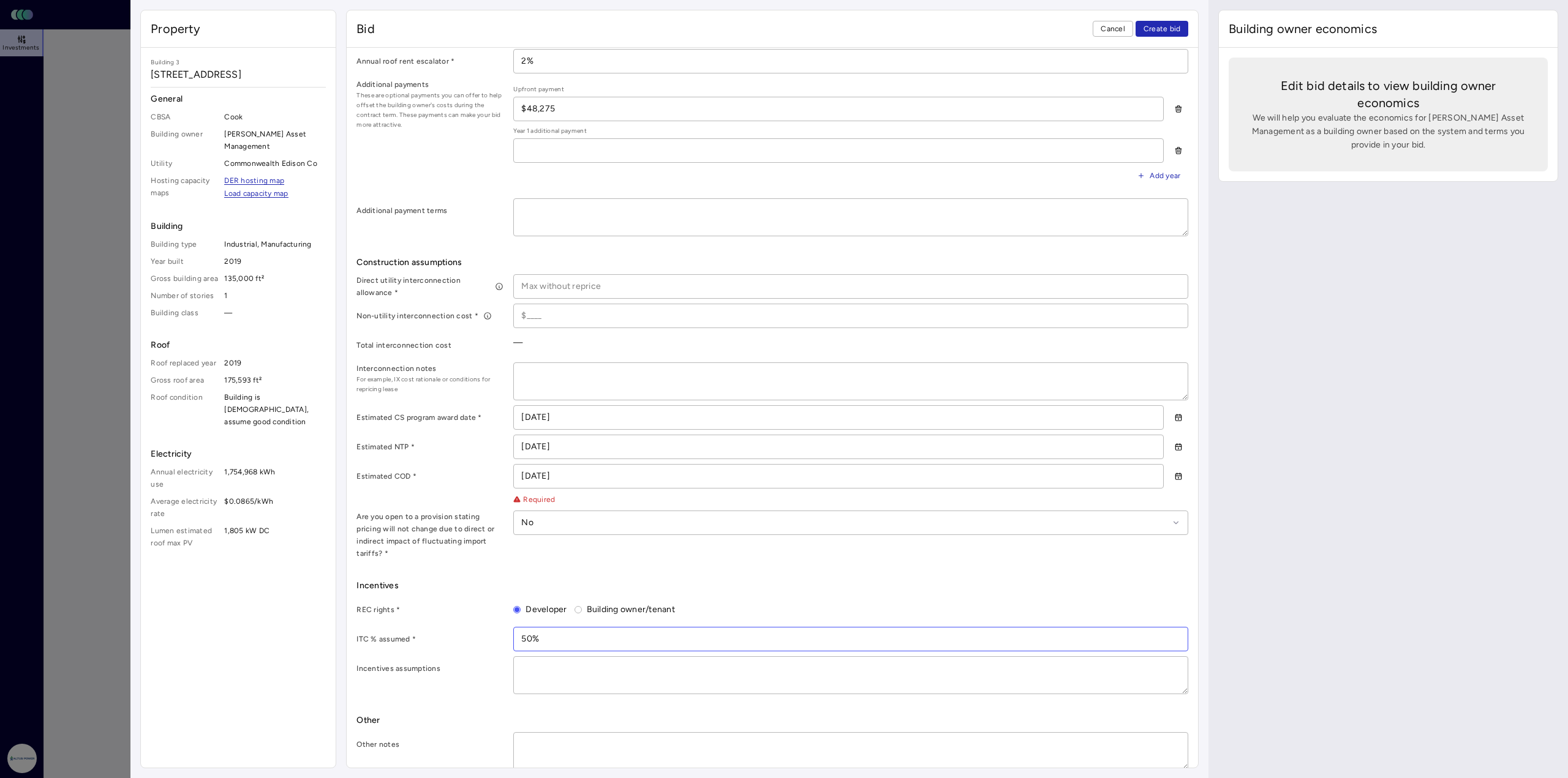type on "50%" 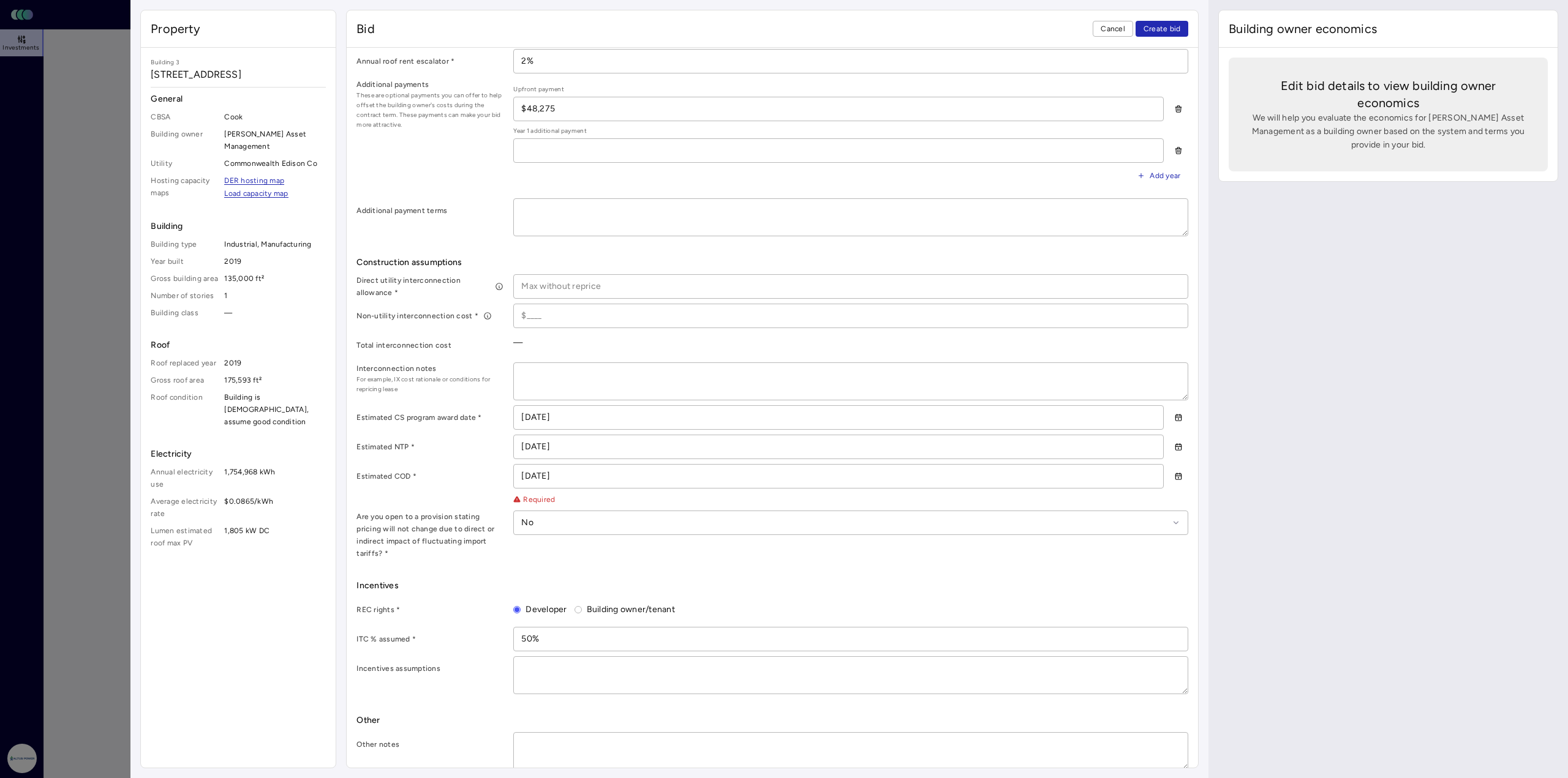 click on "ITC % assumed   *" at bounding box center [430, 639] 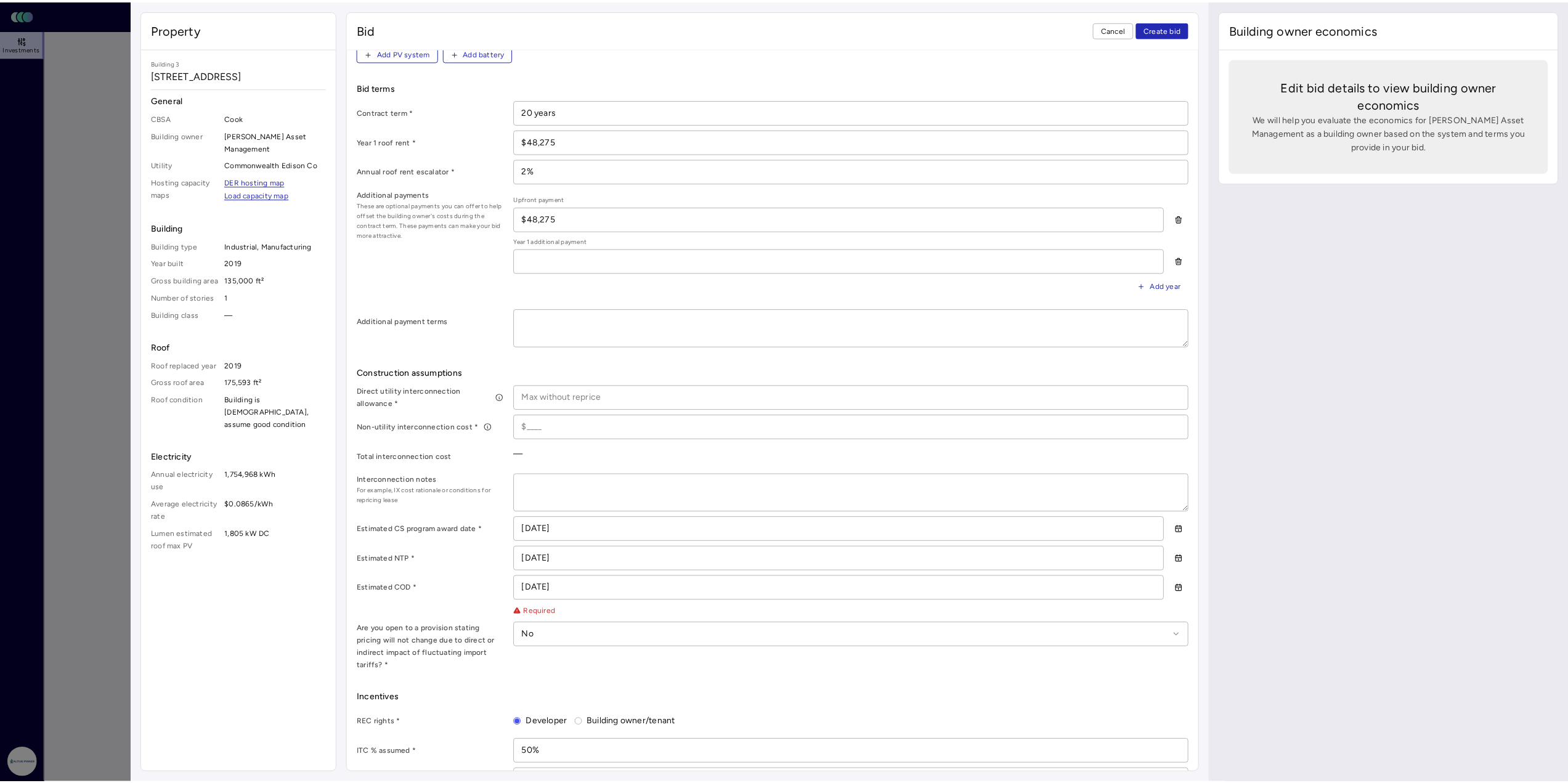 scroll, scrollTop: 276, scrollLeft: 0, axis: vertical 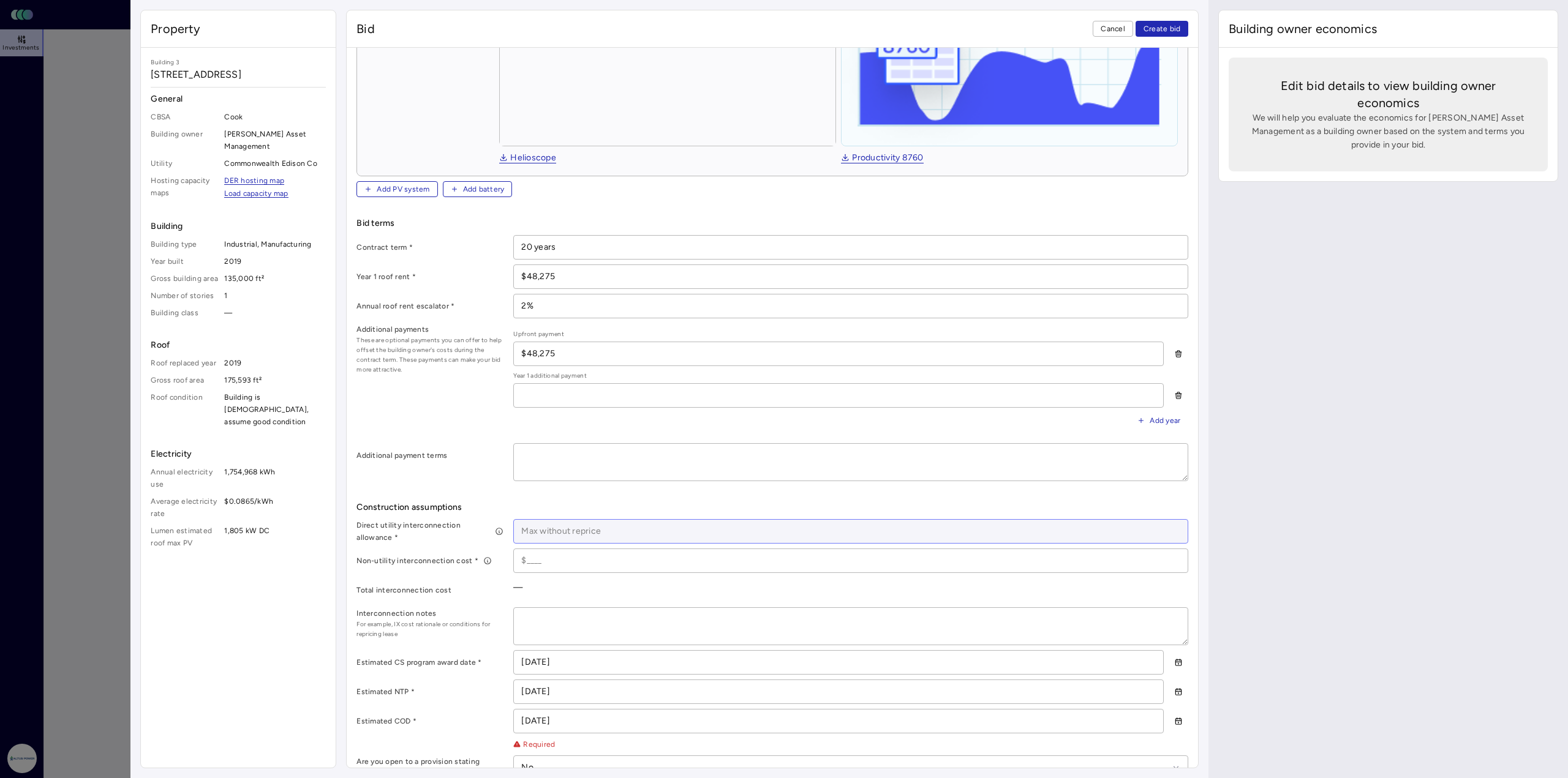 click at bounding box center [851, 531] 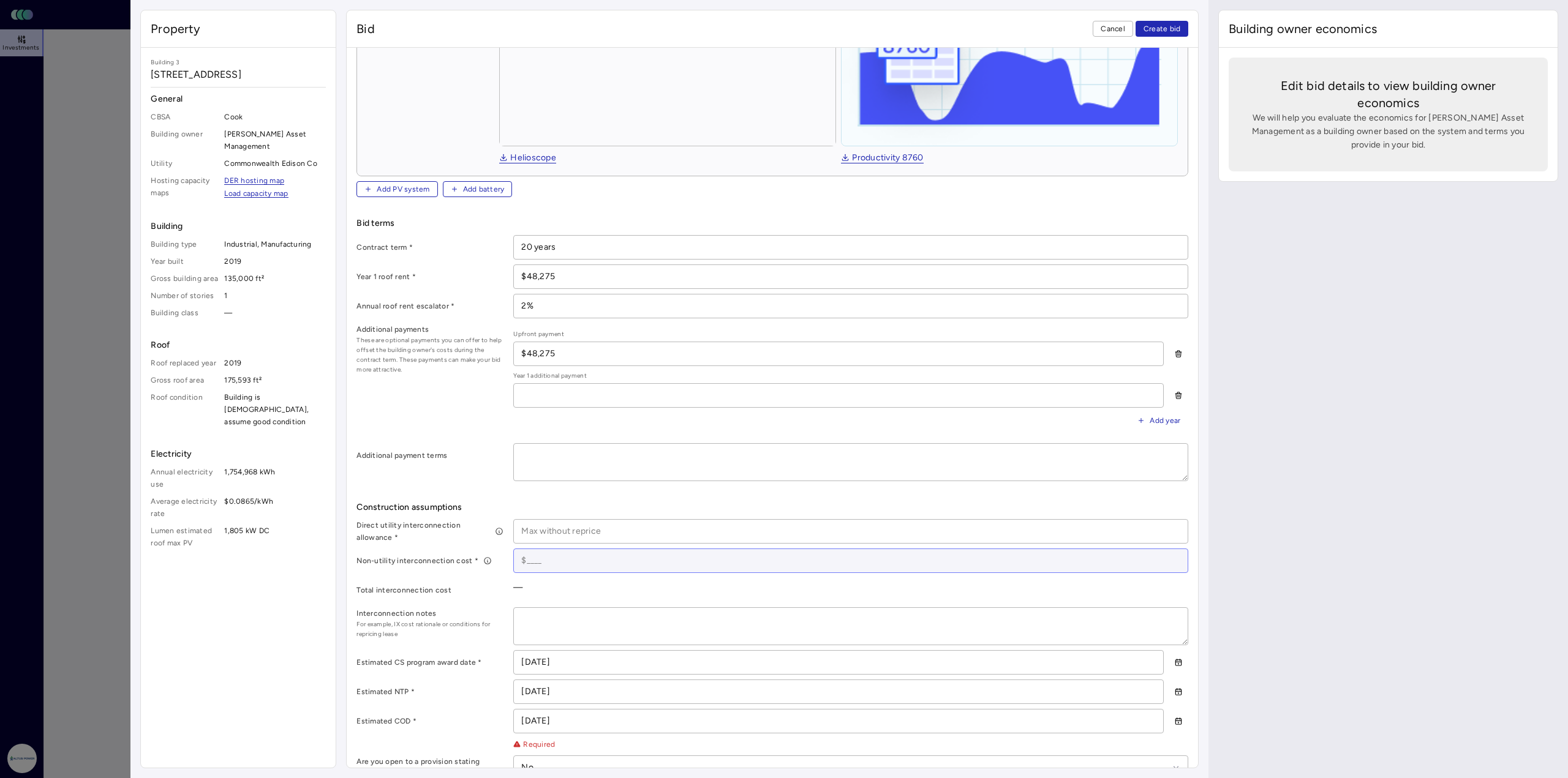 click at bounding box center [851, 561] 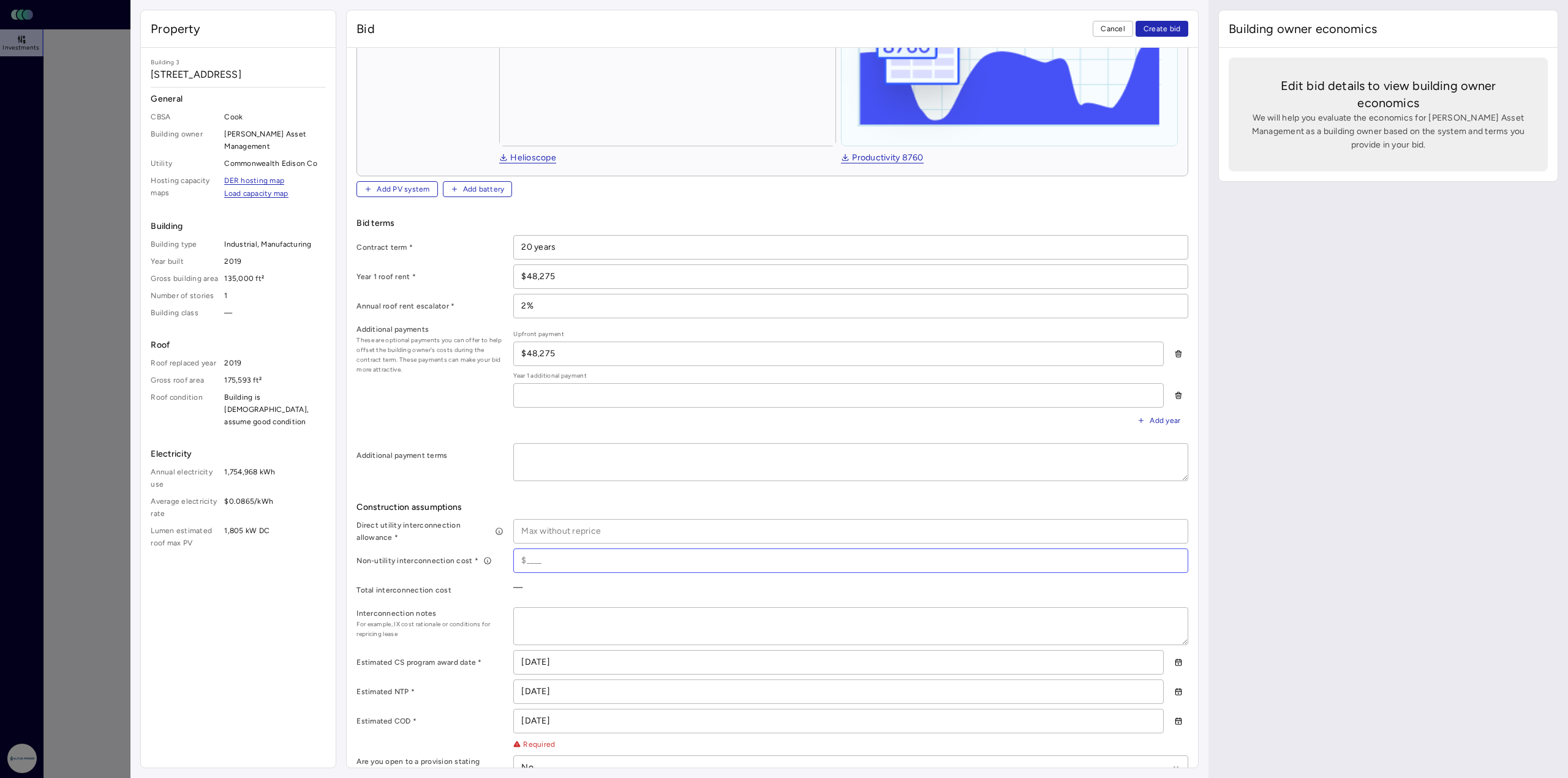 type on "$36,000" 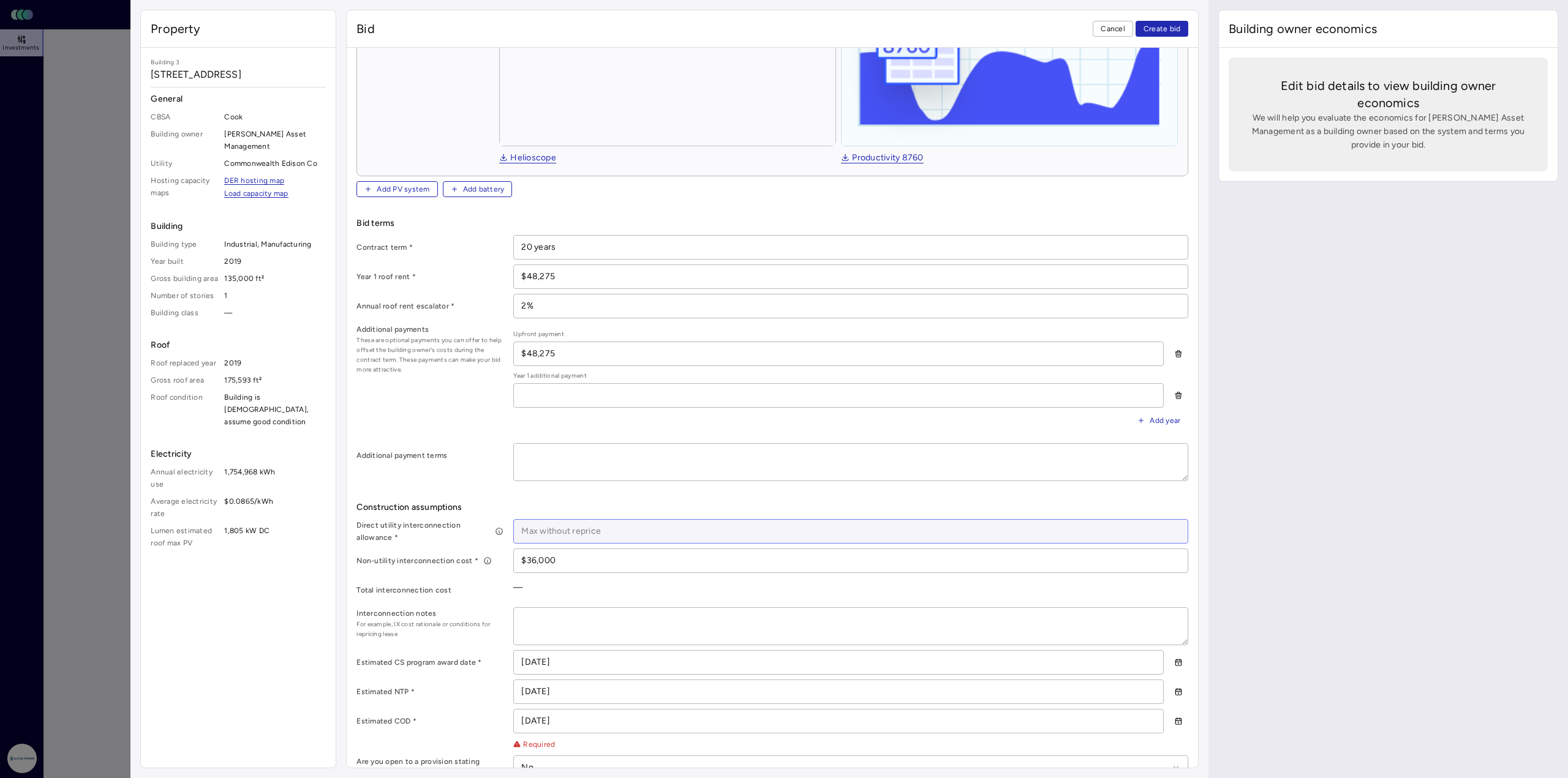 click at bounding box center (851, 531) 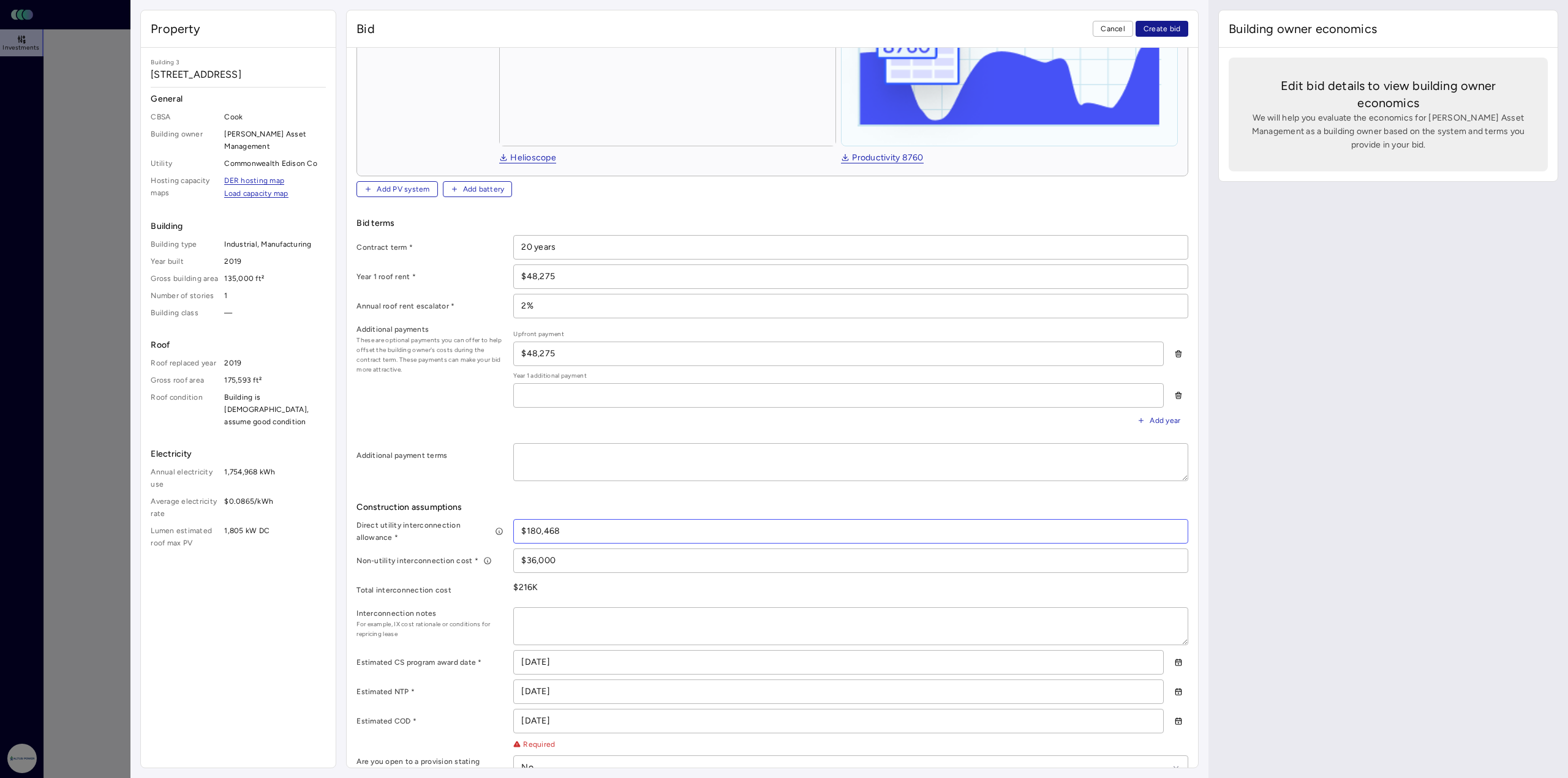 type 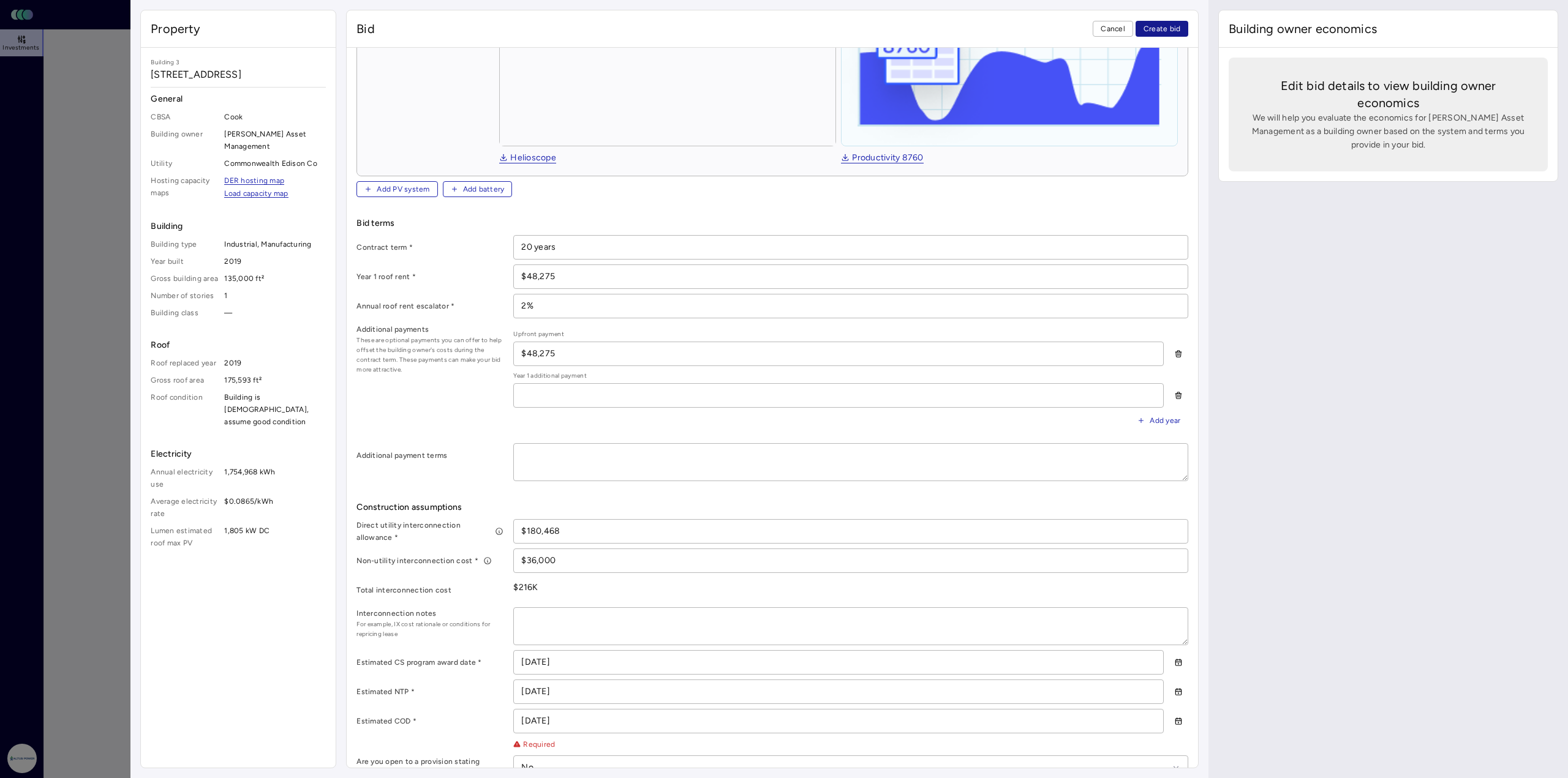 click on "Create bid" at bounding box center [1162, 29] 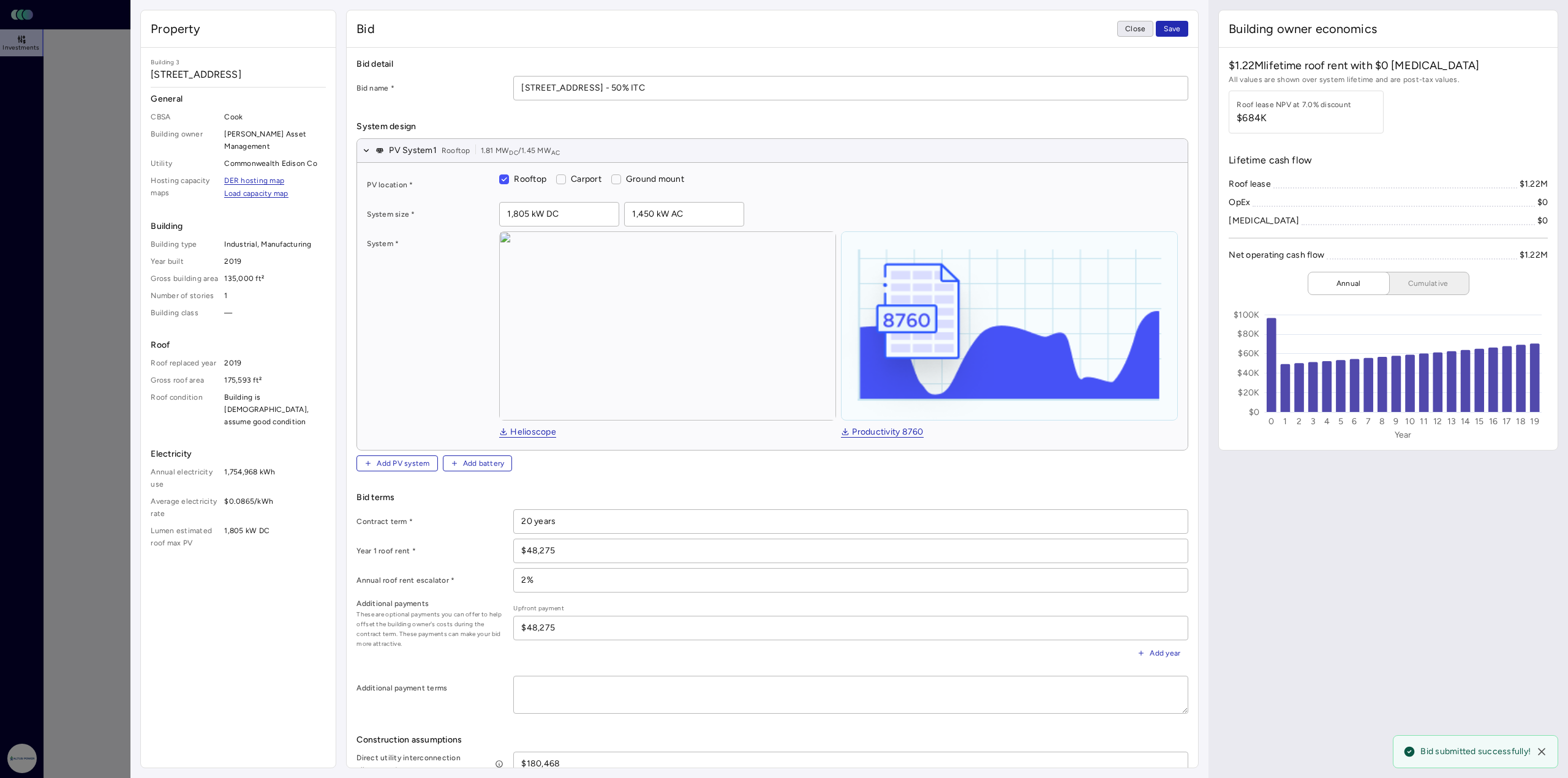 click on "Close" at bounding box center [1135, 29] 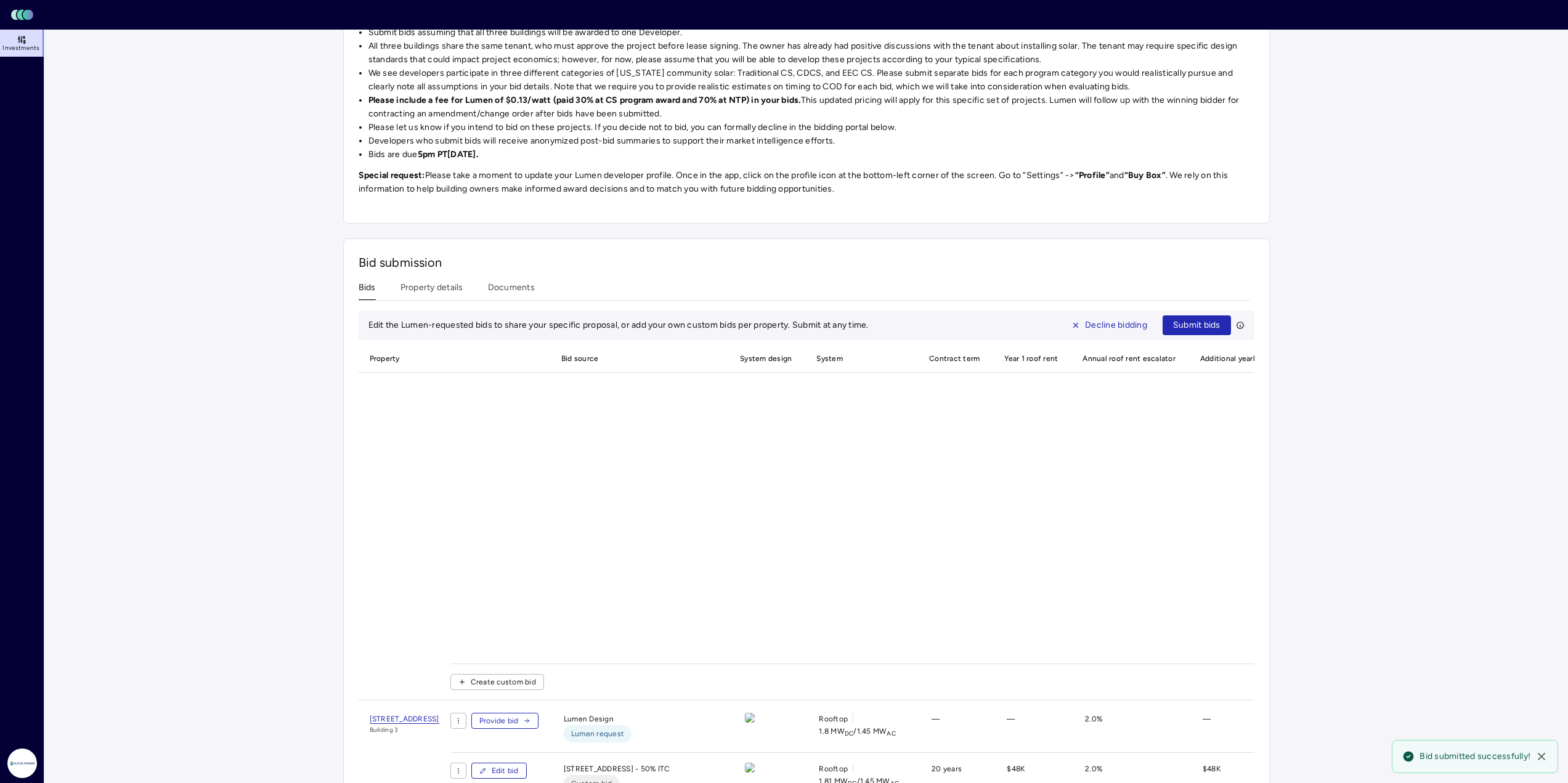 scroll, scrollTop: 181, scrollLeft: 0, axis: vertical 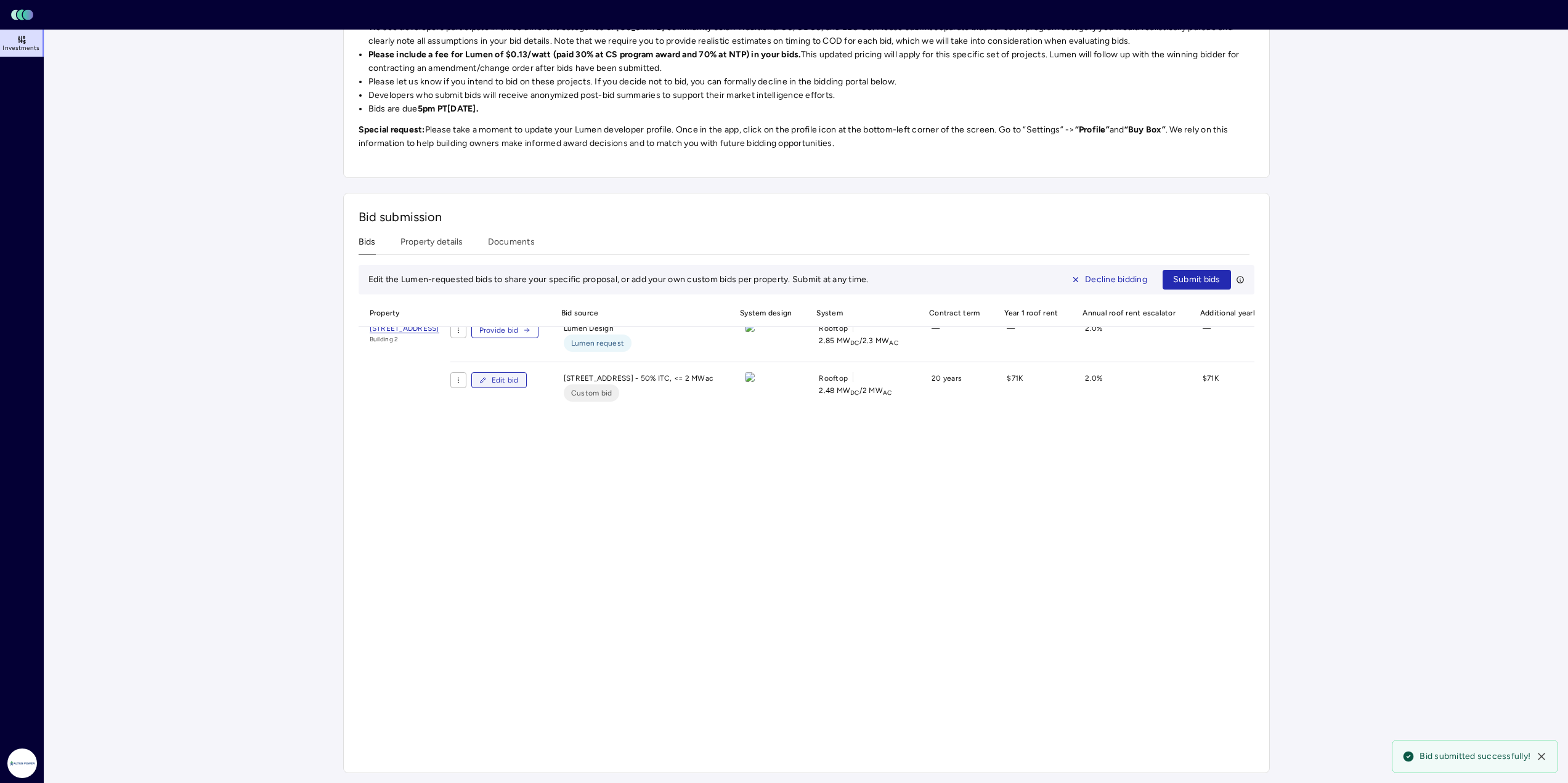 click on "Edit bid" at bounding box center (505, 380) 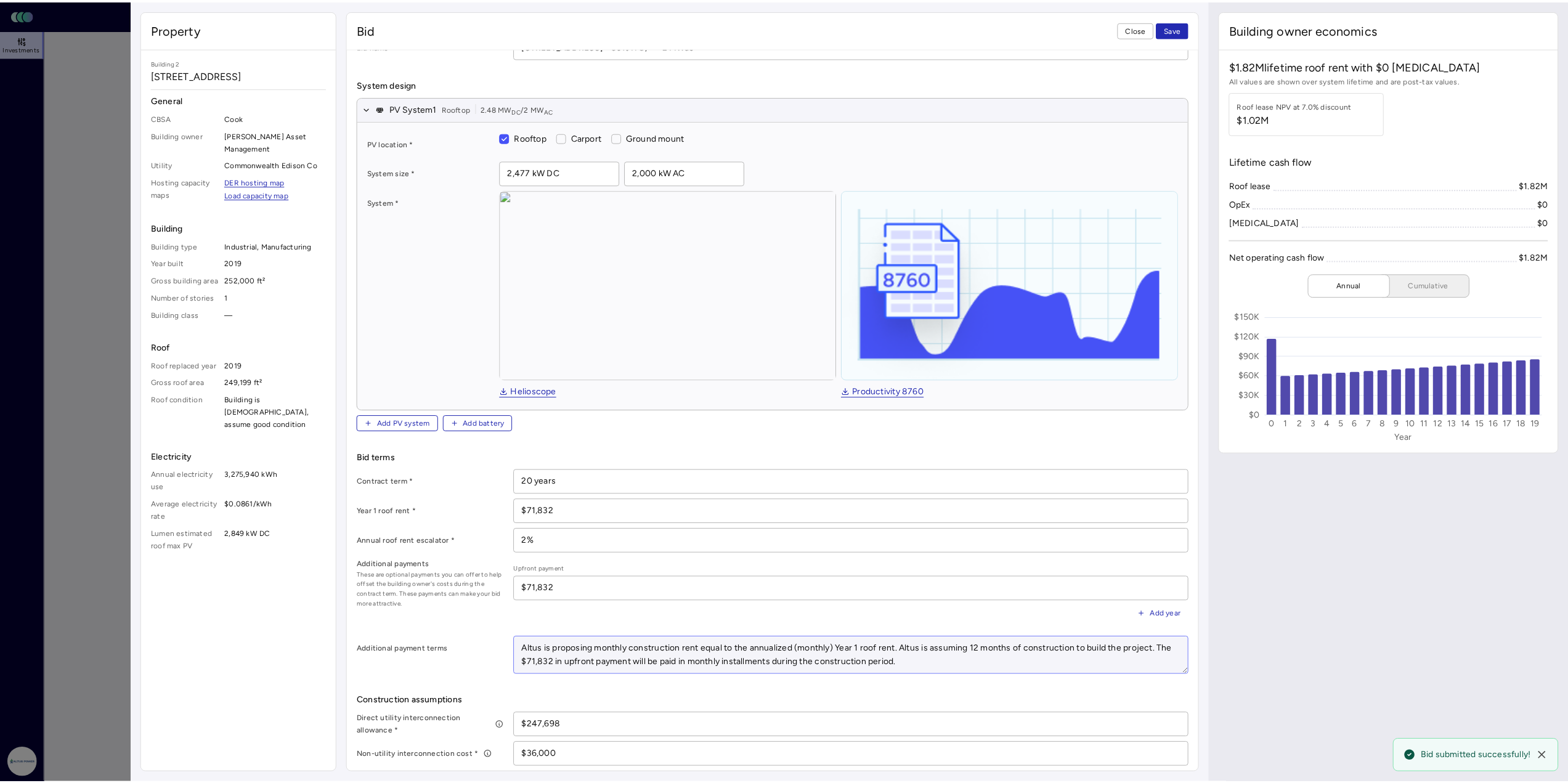 scroll, scrollTop: 185, scrollLeft: 0, axis: vertical 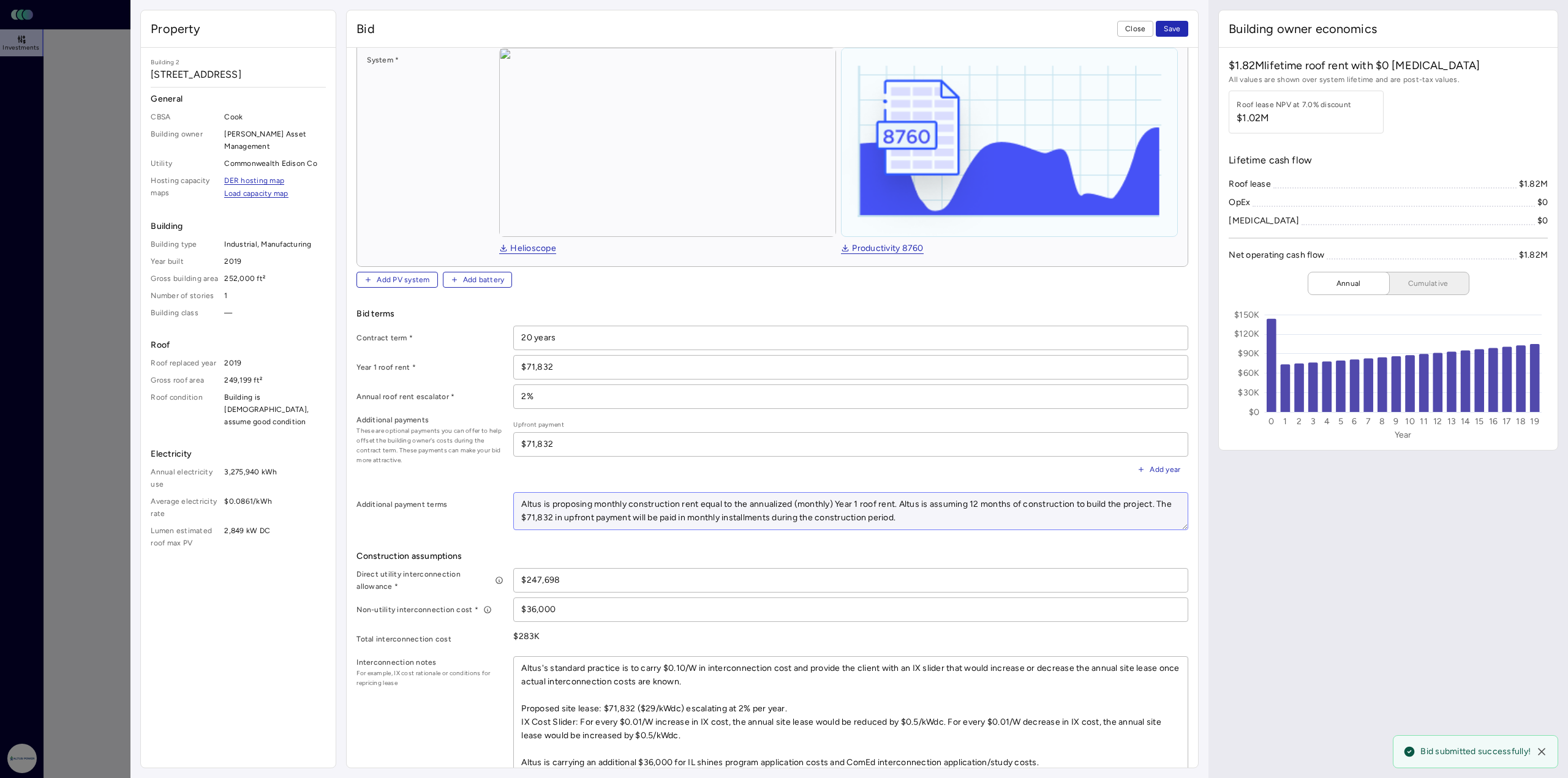 click on "Altus is proposing monthly construction rent equal to the annualized (monthly) Year 1 roof rent. Altus is assuming 12 months of construction to build the project. The $71,832 in upfront payment will be paid in monthly installments during the construction period." at bounding box center (851, 511) 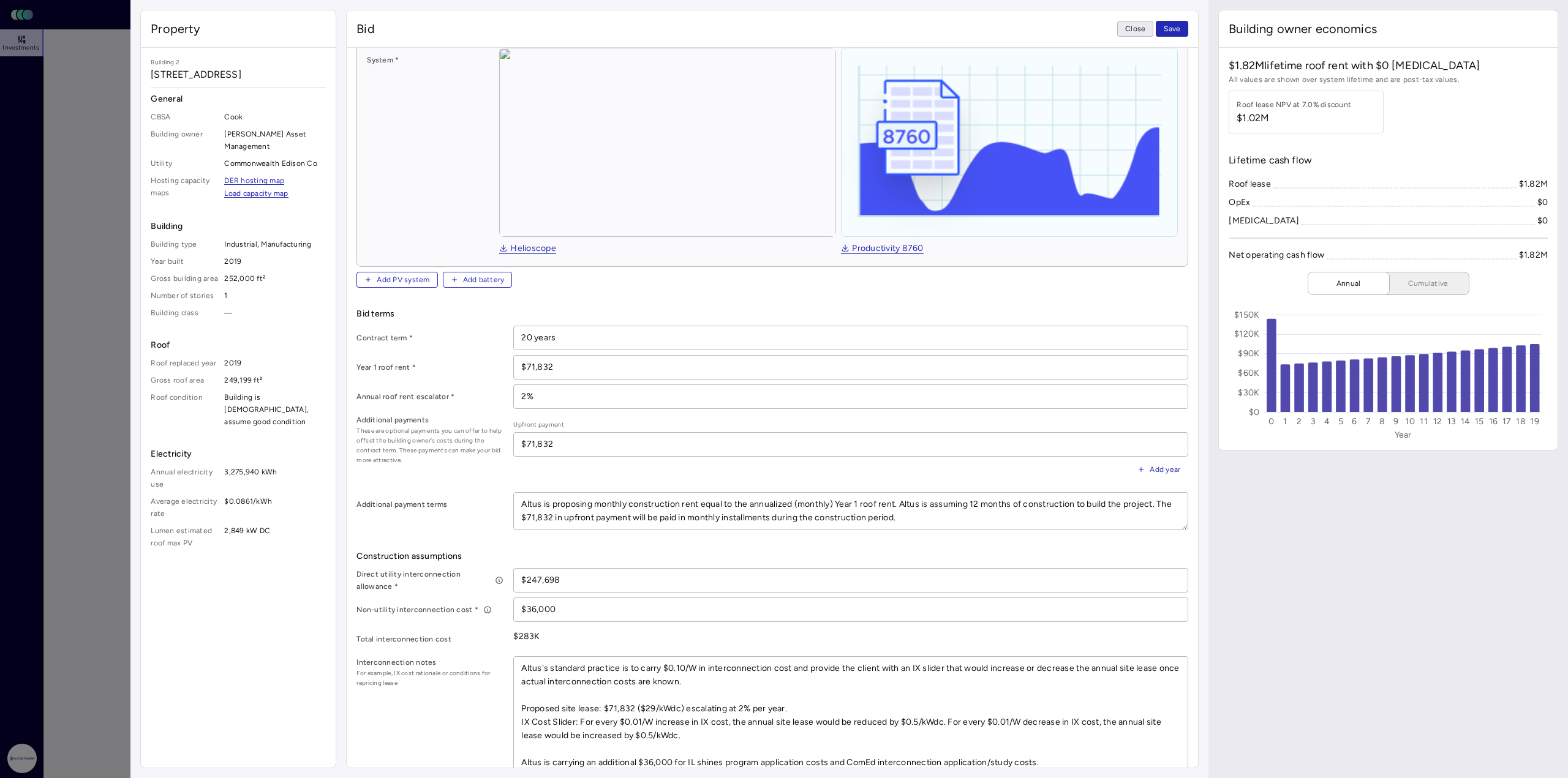 click on "Close" at bounding box center (1135, 29) 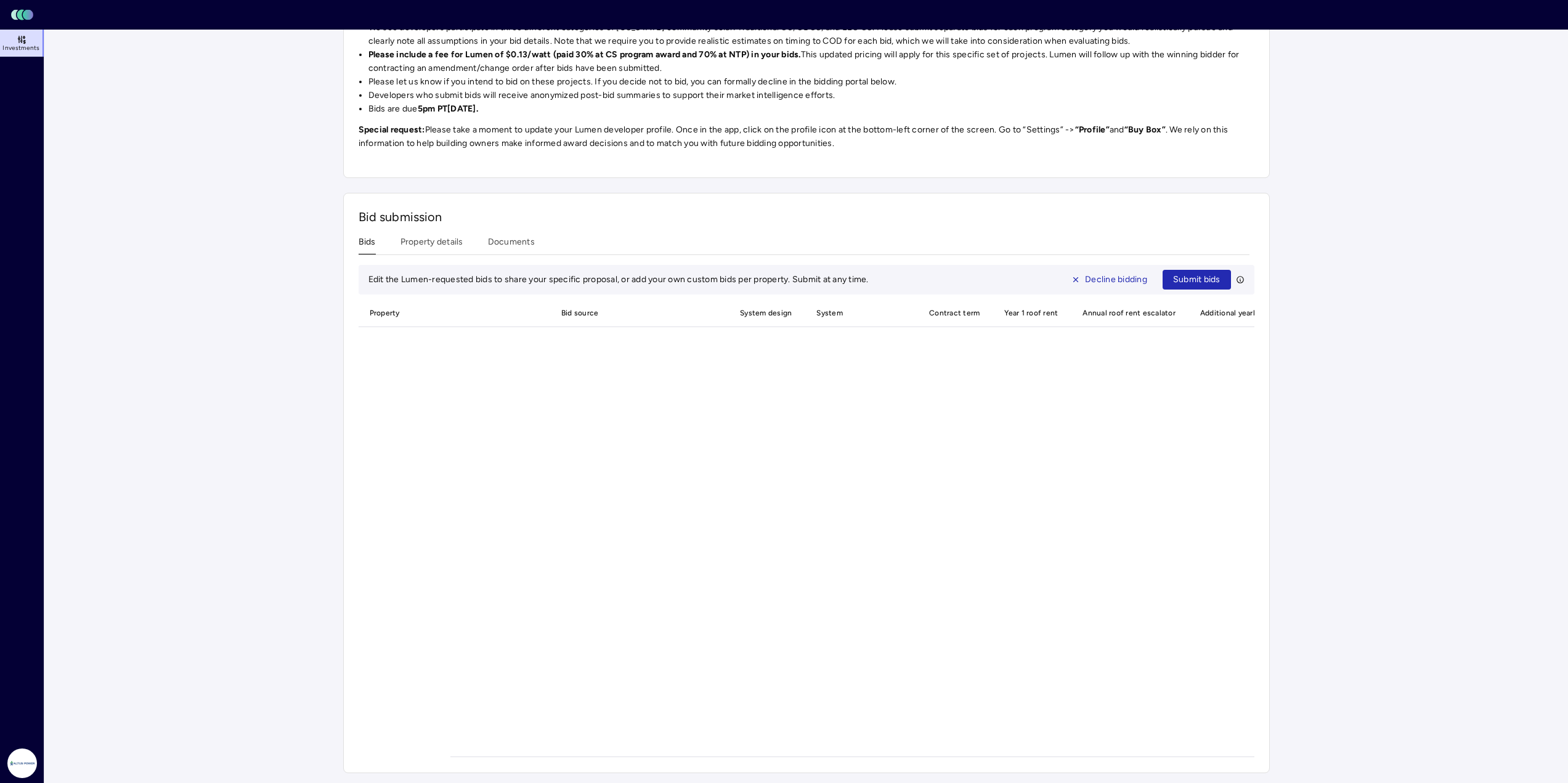 scroll, scrollTop: 926, scrollLeft: 0, axis: vertical 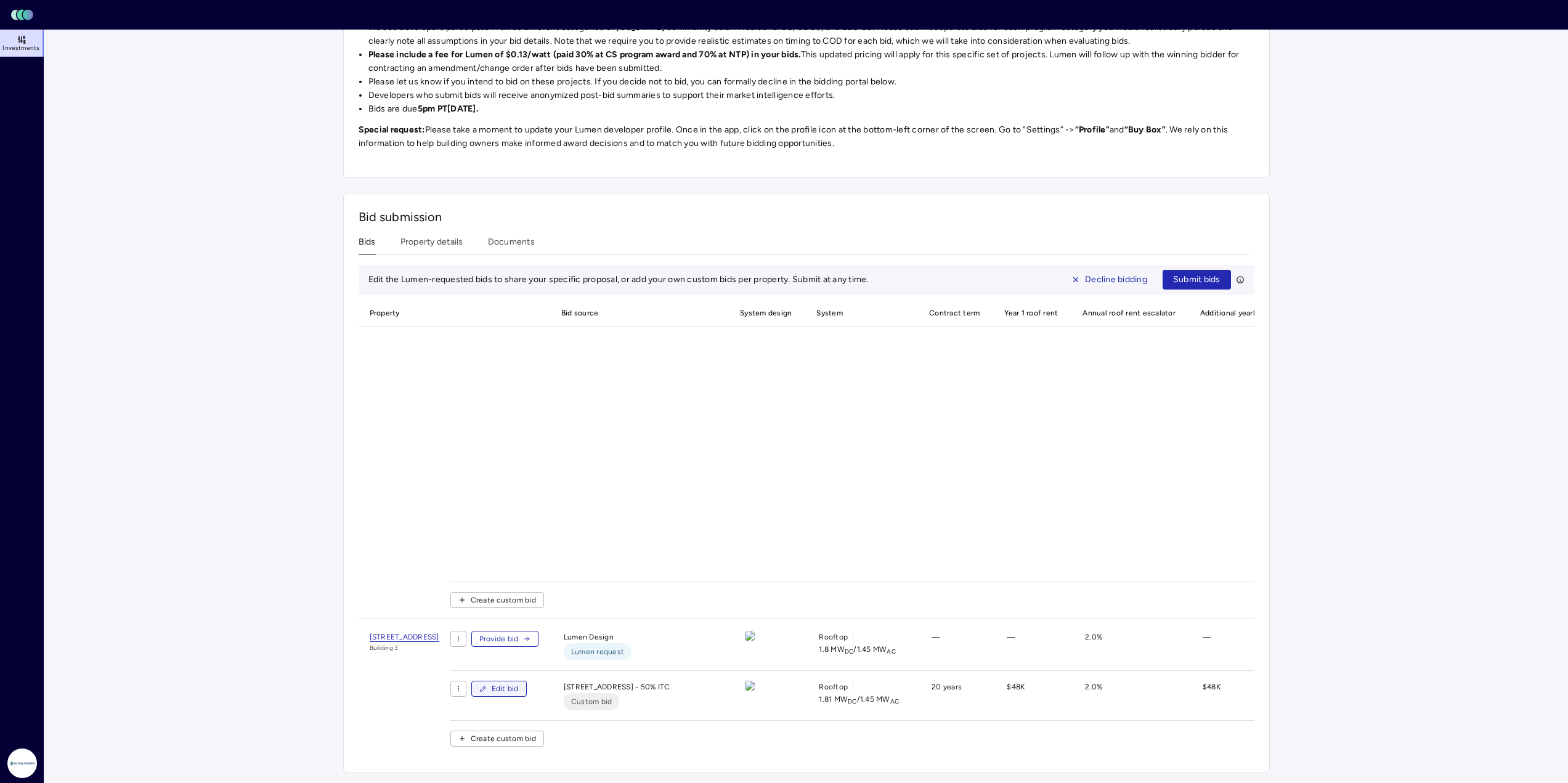 click on "Edit bid" at bounding box center [505, 689] 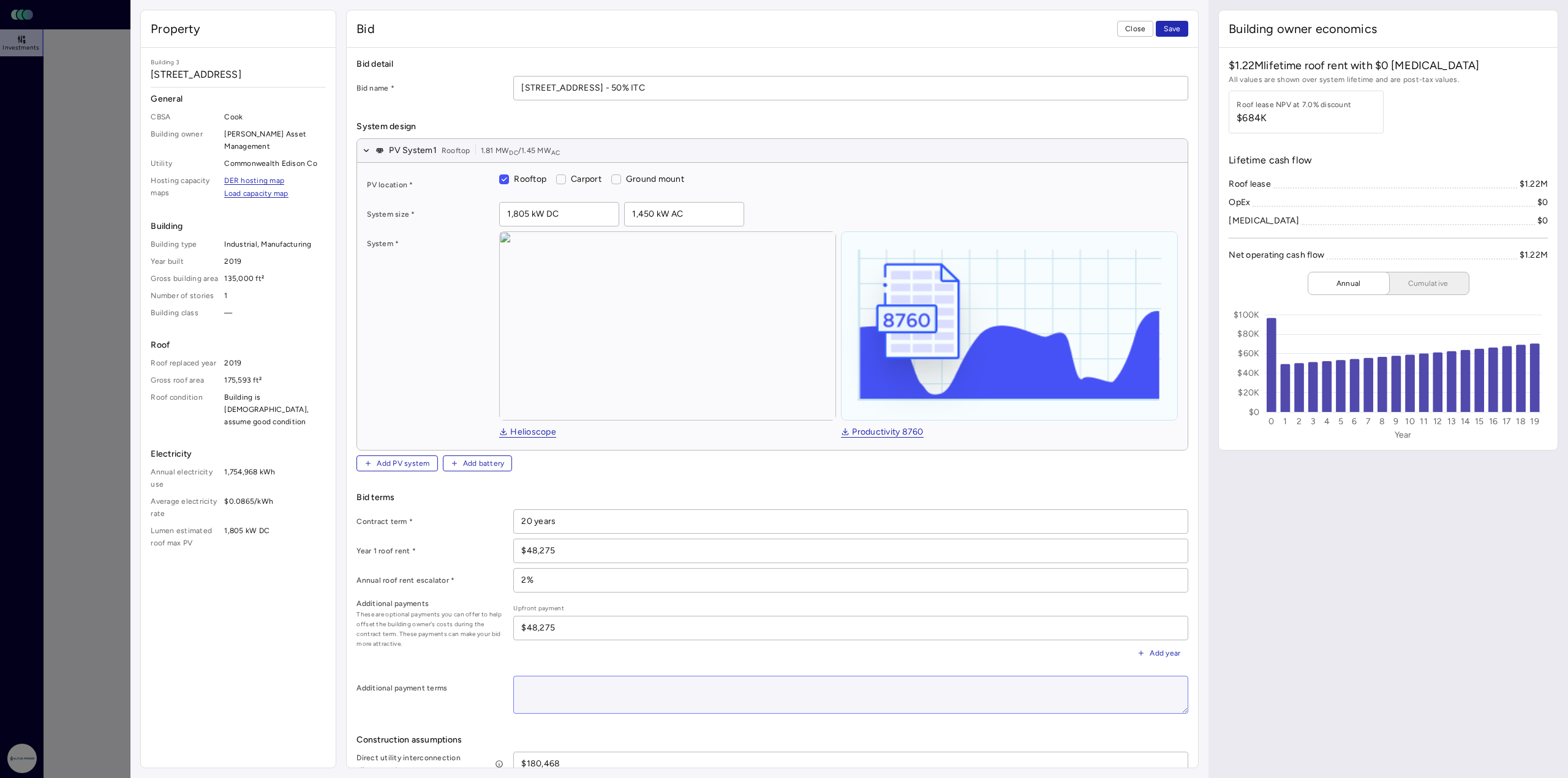 click at bounding box center (851, 695) 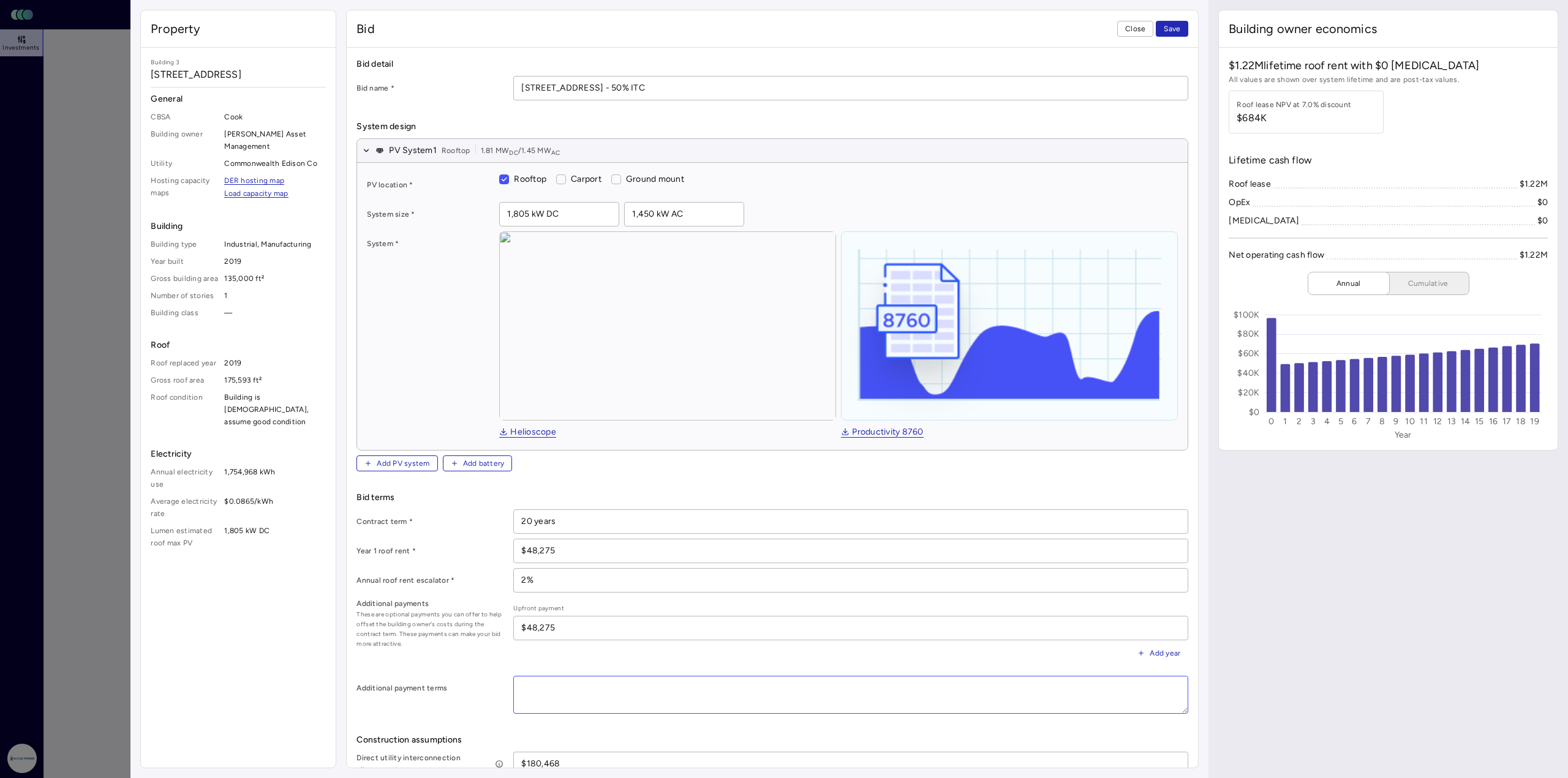 paste on "Altus is proposing monthly construction rent equal to the annualized (monthly) Year 1 roof rent. Altus is assuming 12 months of construction to build the project. The $71,832 in upfront payment will be paid in monthly installments during the construction period." 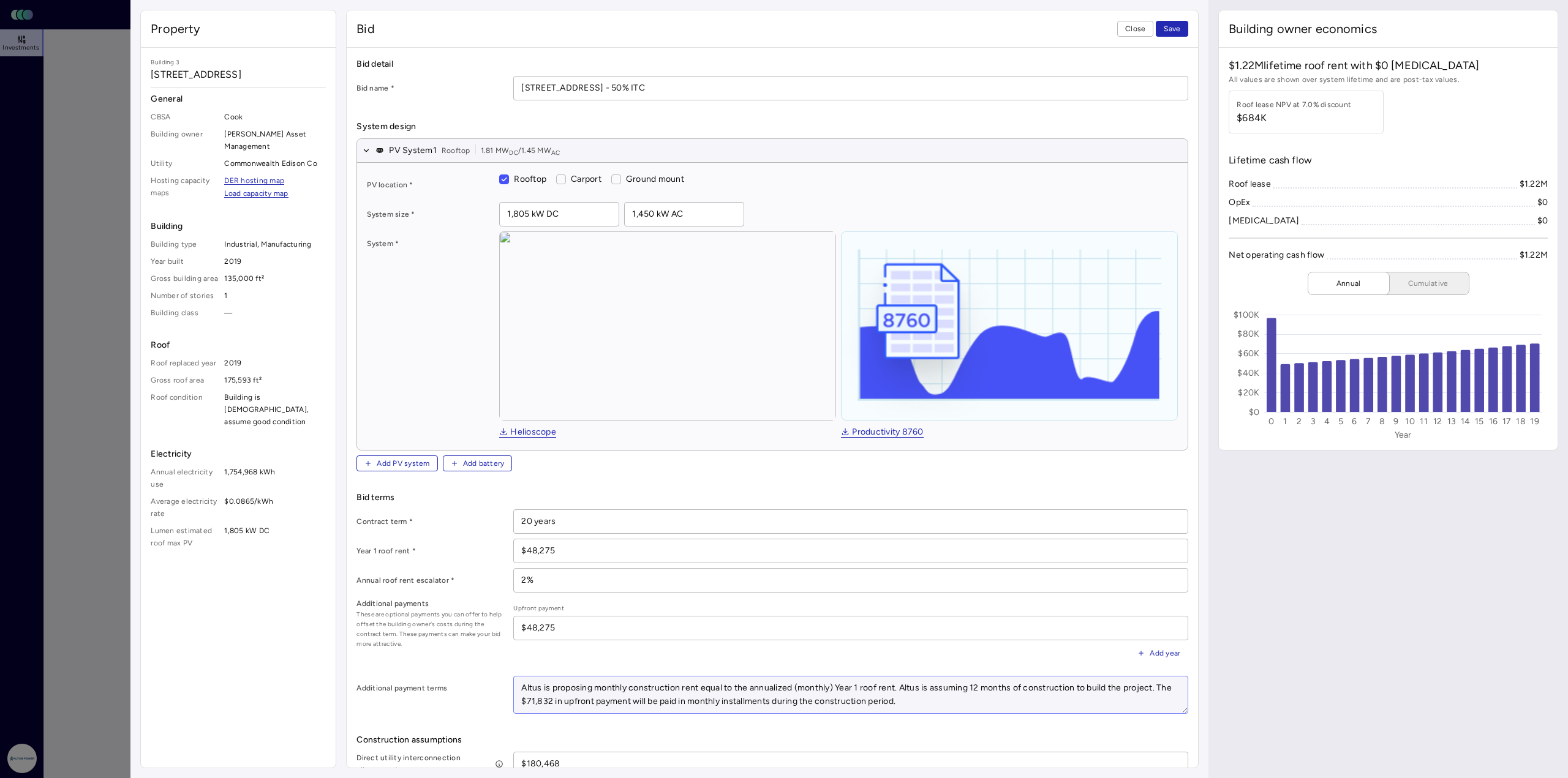 click on "Altus is proposing monthly construction rent equal to the annualized (monthly) Year 1 roof rent. Altus is assuming 12 months of construction to build the project. The $71,832 in upfront payment will be paid in monthly installments during the construction period." at bounding box center (851, 695) 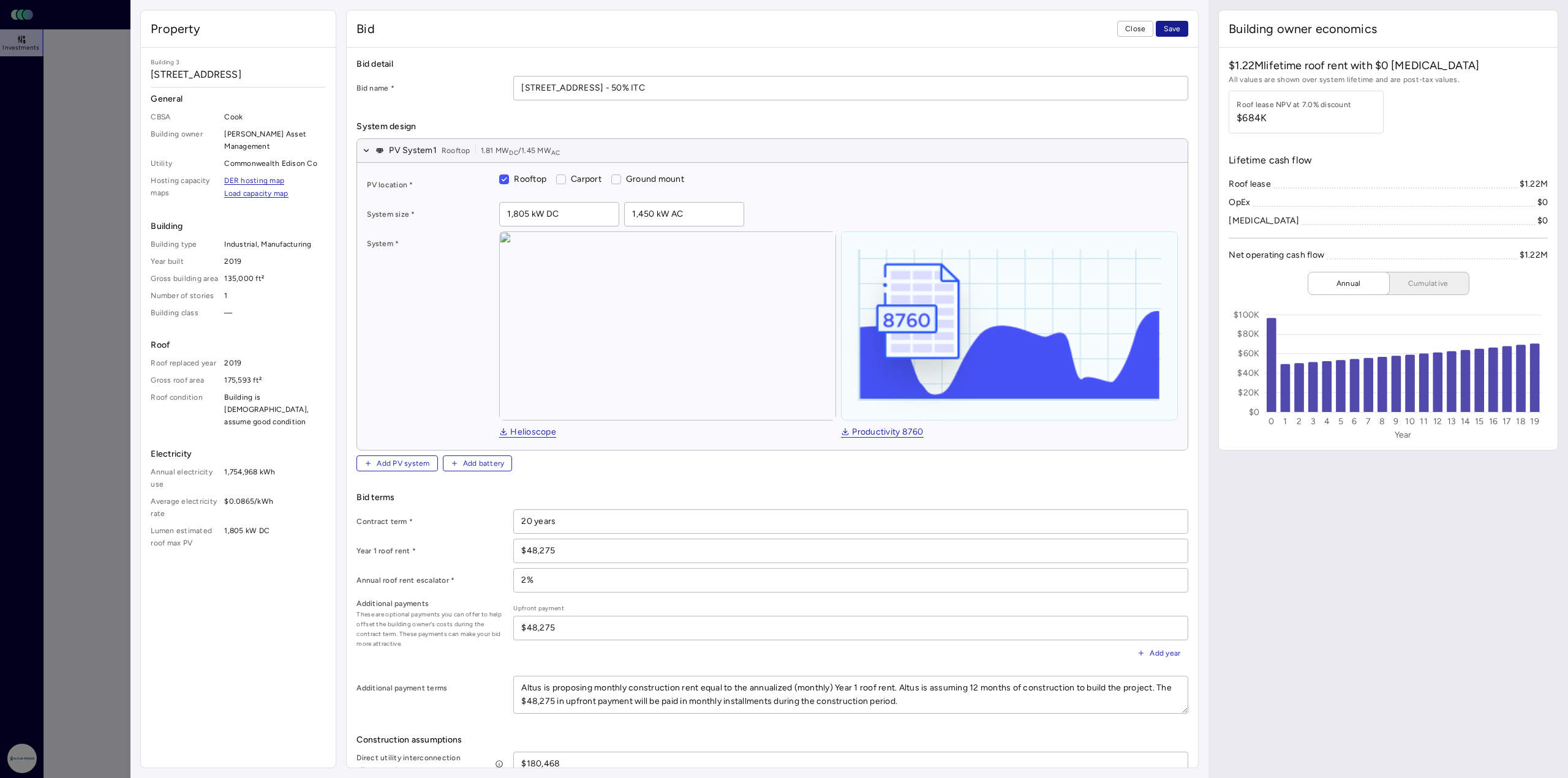 click on "Save" at bounding box center (1172, 29) 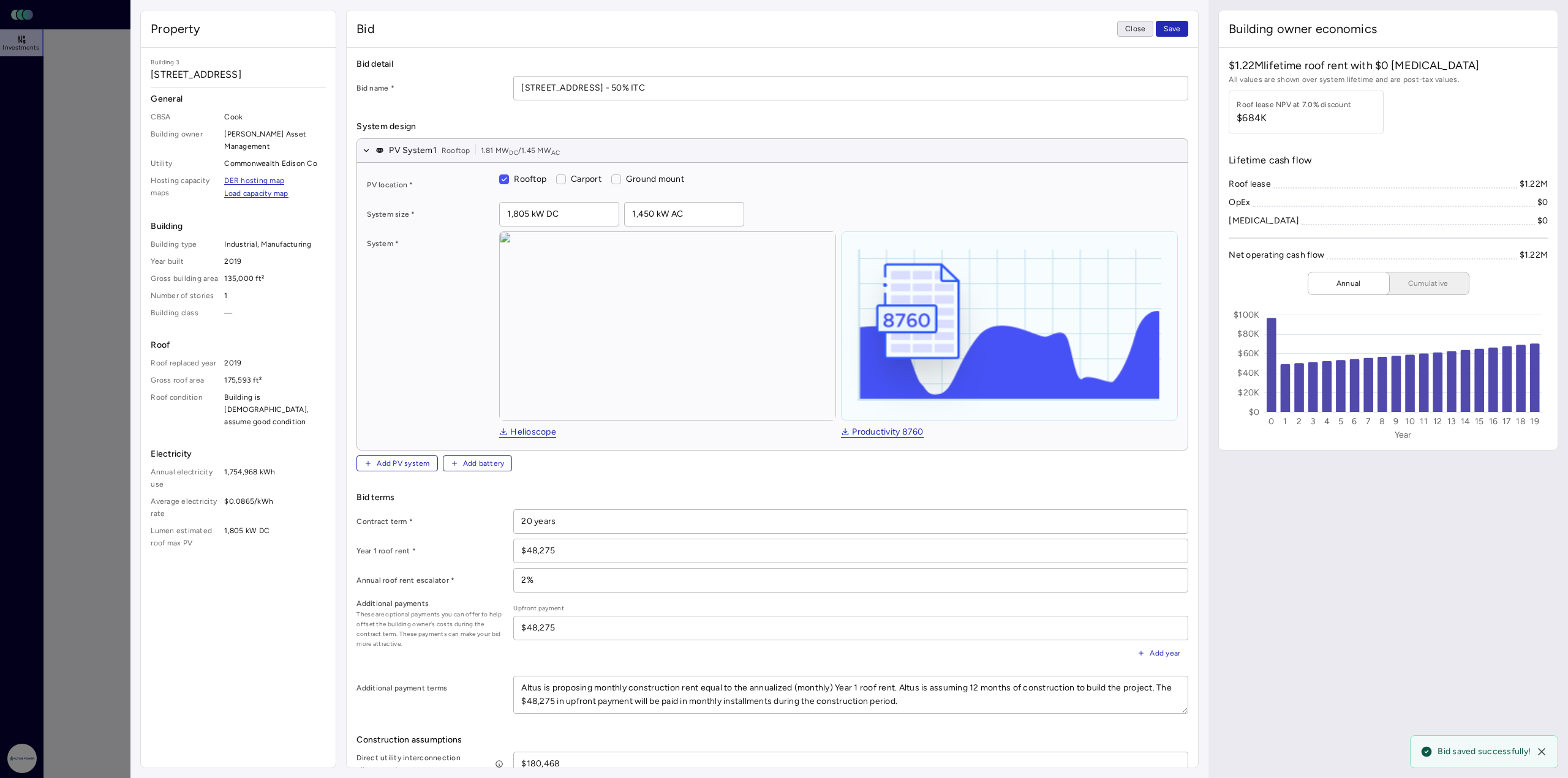 click on "Close" at bounding box center [1135, 29] 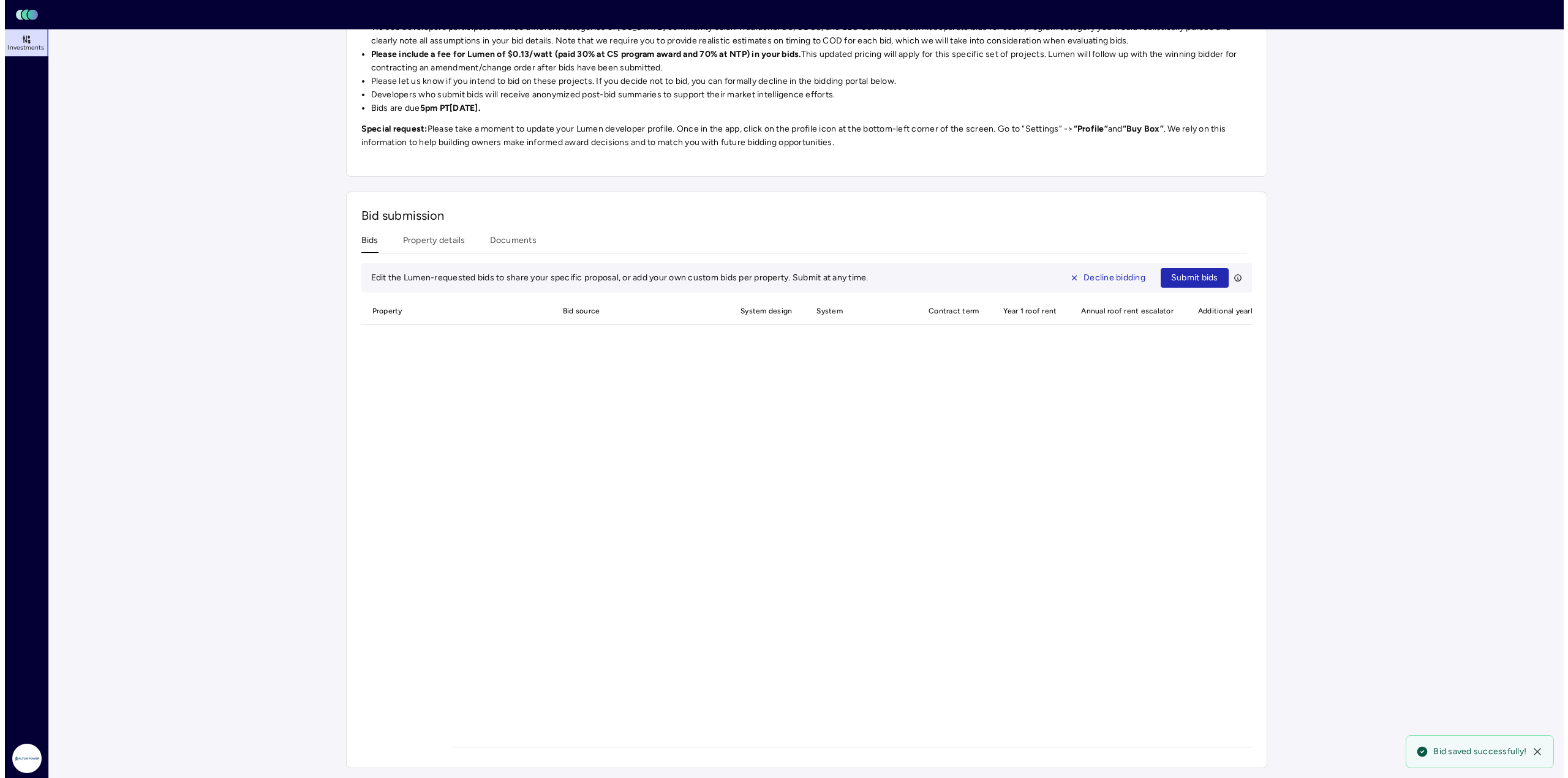 scroll, scrollTop: 614, scrollLeft: 0, axis: vertical 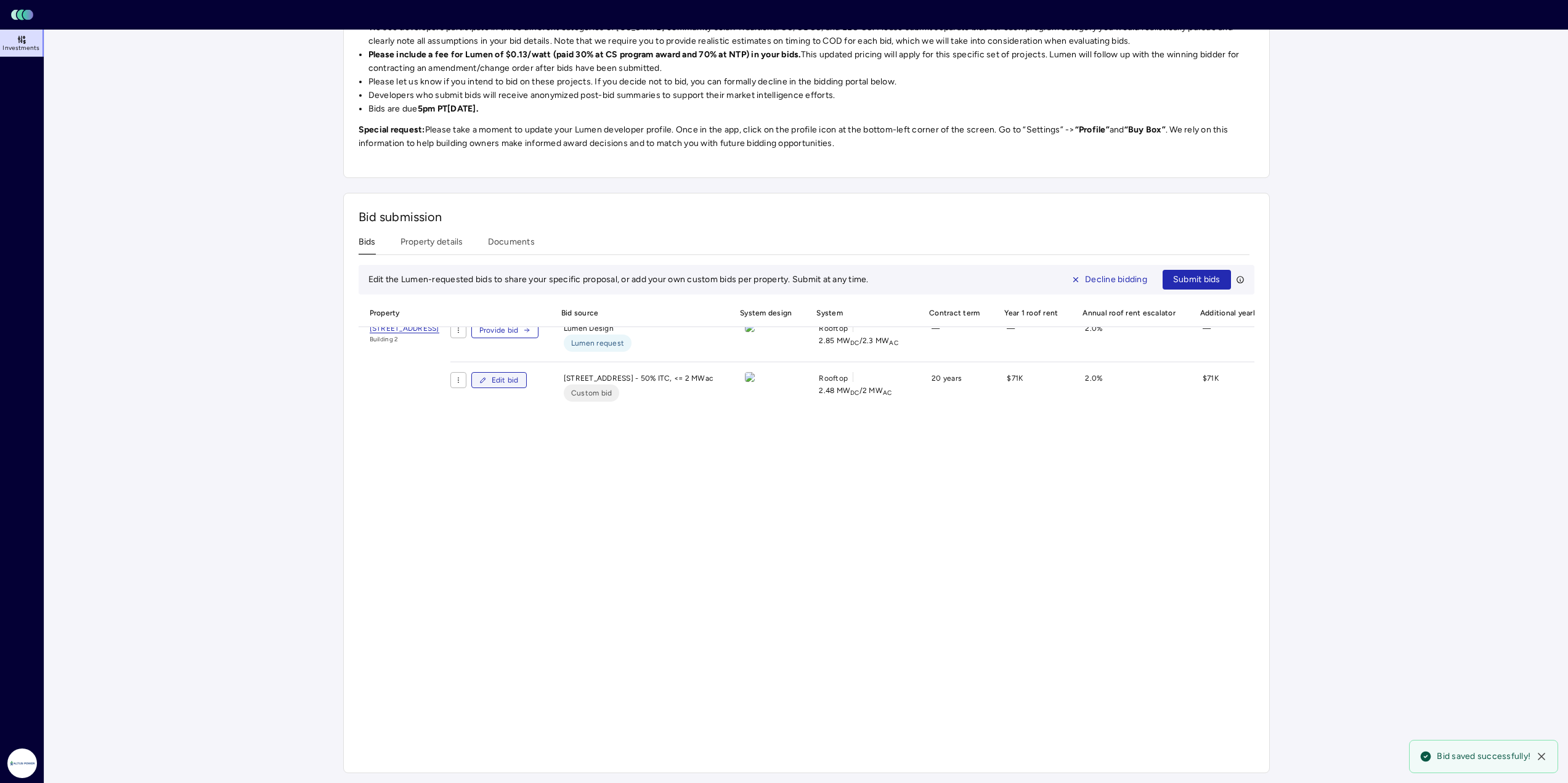 click on "Edit bid" at bounding box center (505, 380) 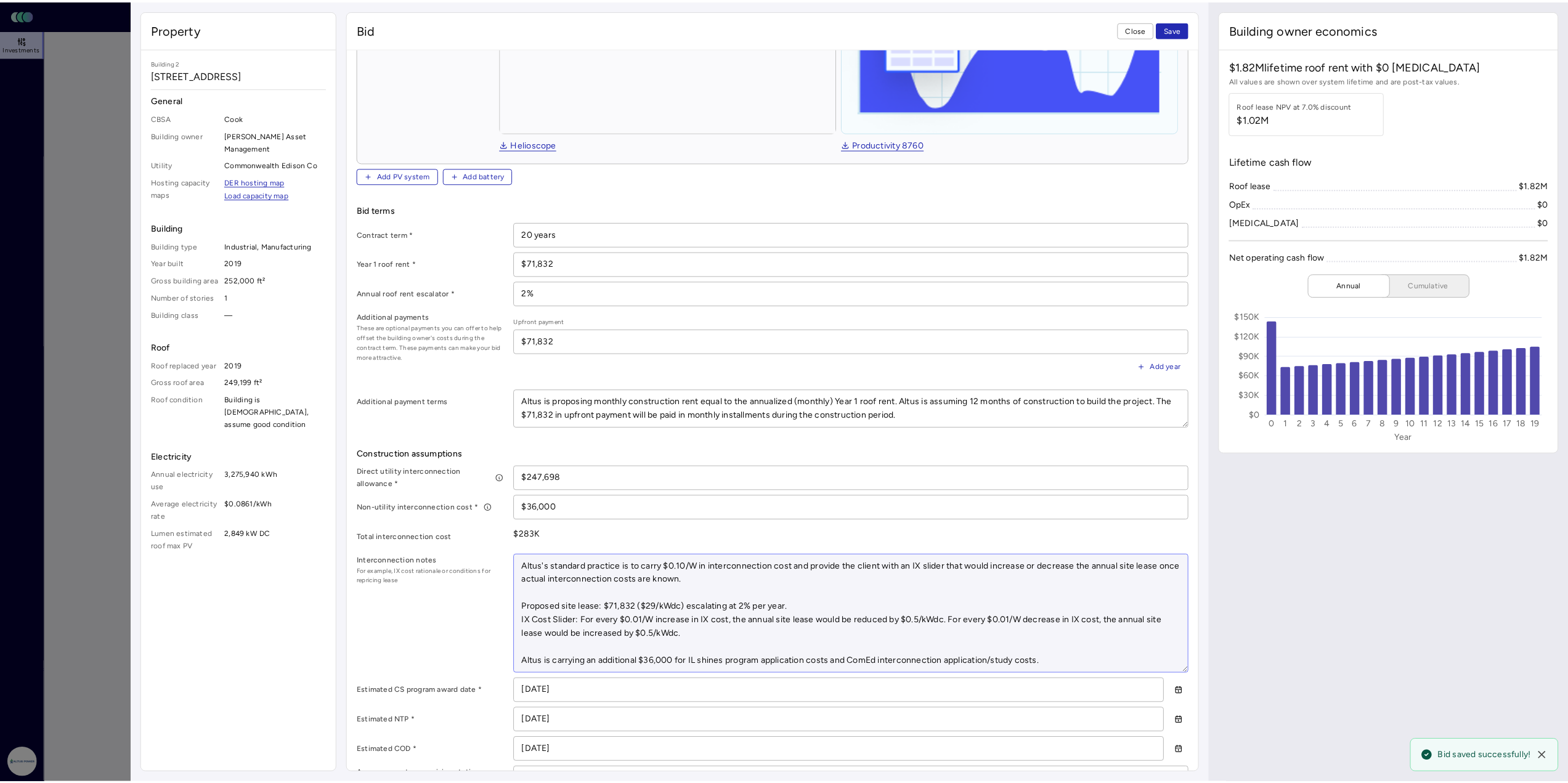scroll, scrollTop: 308, scrollLeft: 0, axis: vertical 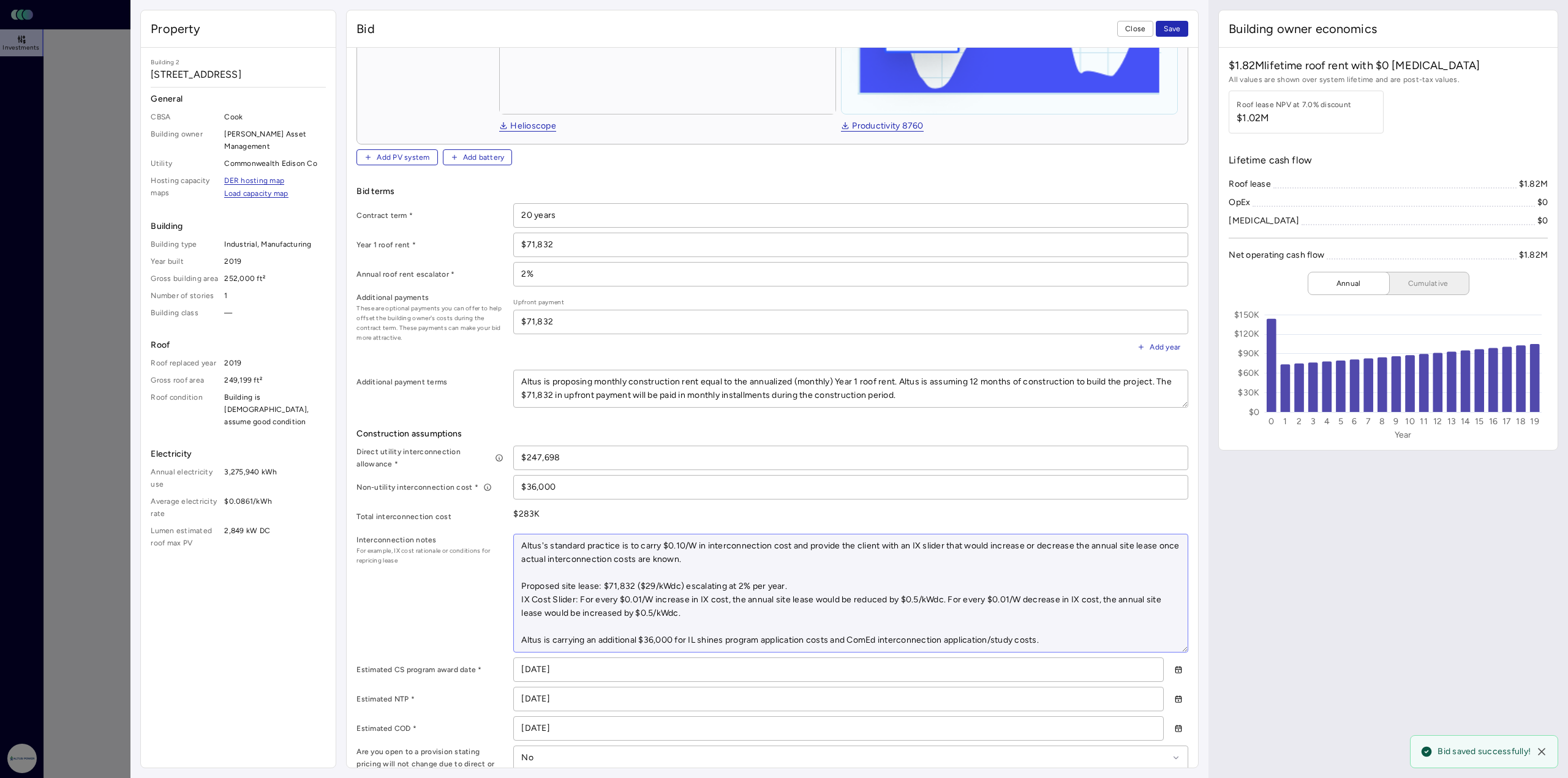 click on "Altus's standard practice is to carry $0.10/W in interconnection cost and provide the client with an IX slider that would increase or decrease the annual site lease once actual interconnection costs are known.
Proposed site lease: $71,832 ($29/kWdc) escalating at 2% per year.
IX Cost Slider: For every $0.01/W increase in IX cost, the annual site lease would be reduced by $0.5/kWdc. For every $0.01/W decrease in IX cost, the annual site lease would be increased by $0.5/kWdc.
Altus is carrying an additional $36,000 for IL shines program application costs and ComEd interconnection application/study costs." at bounding box center (851, 593) 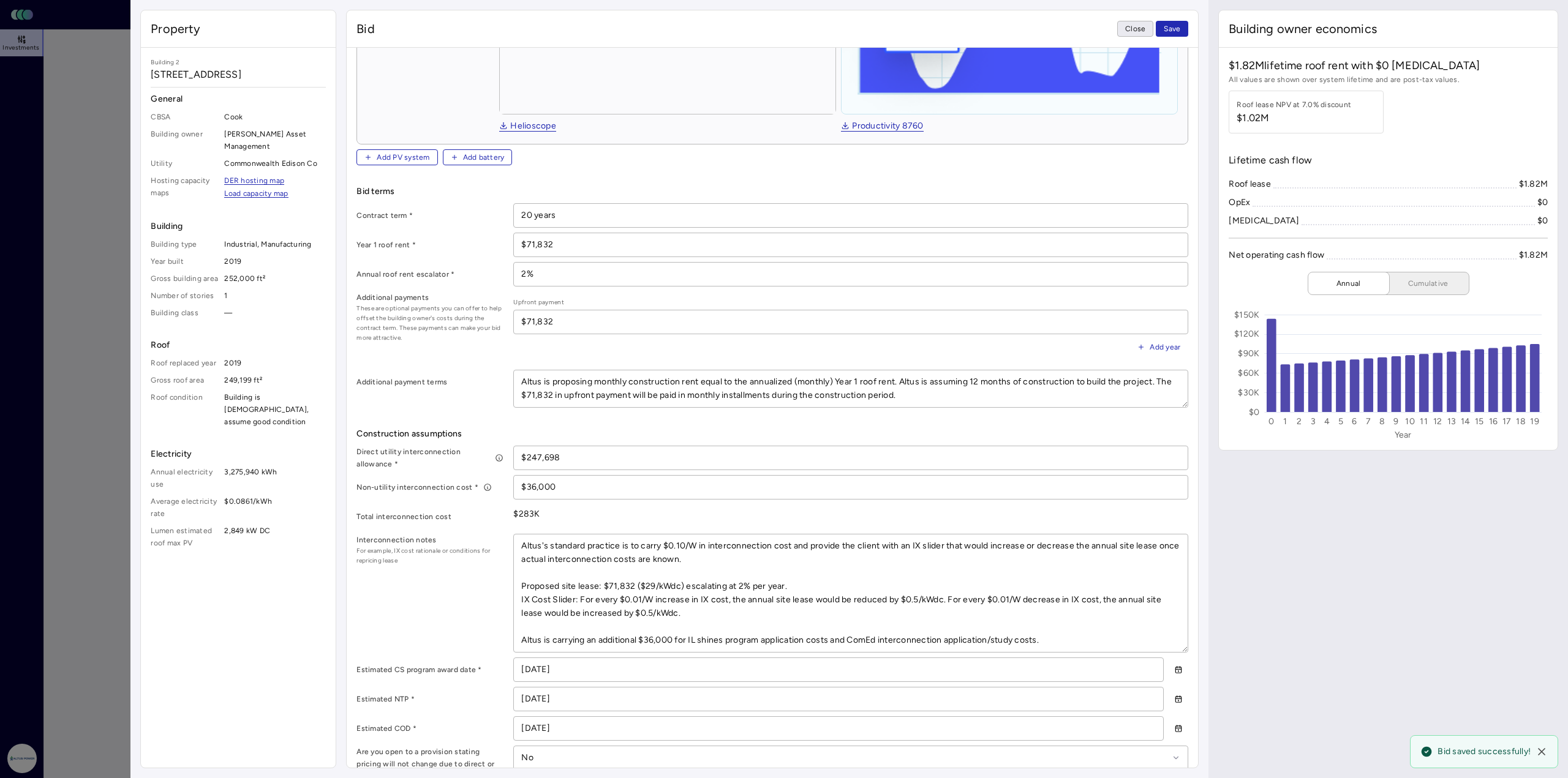 click on "Close" at bounding box center (1135, 29) 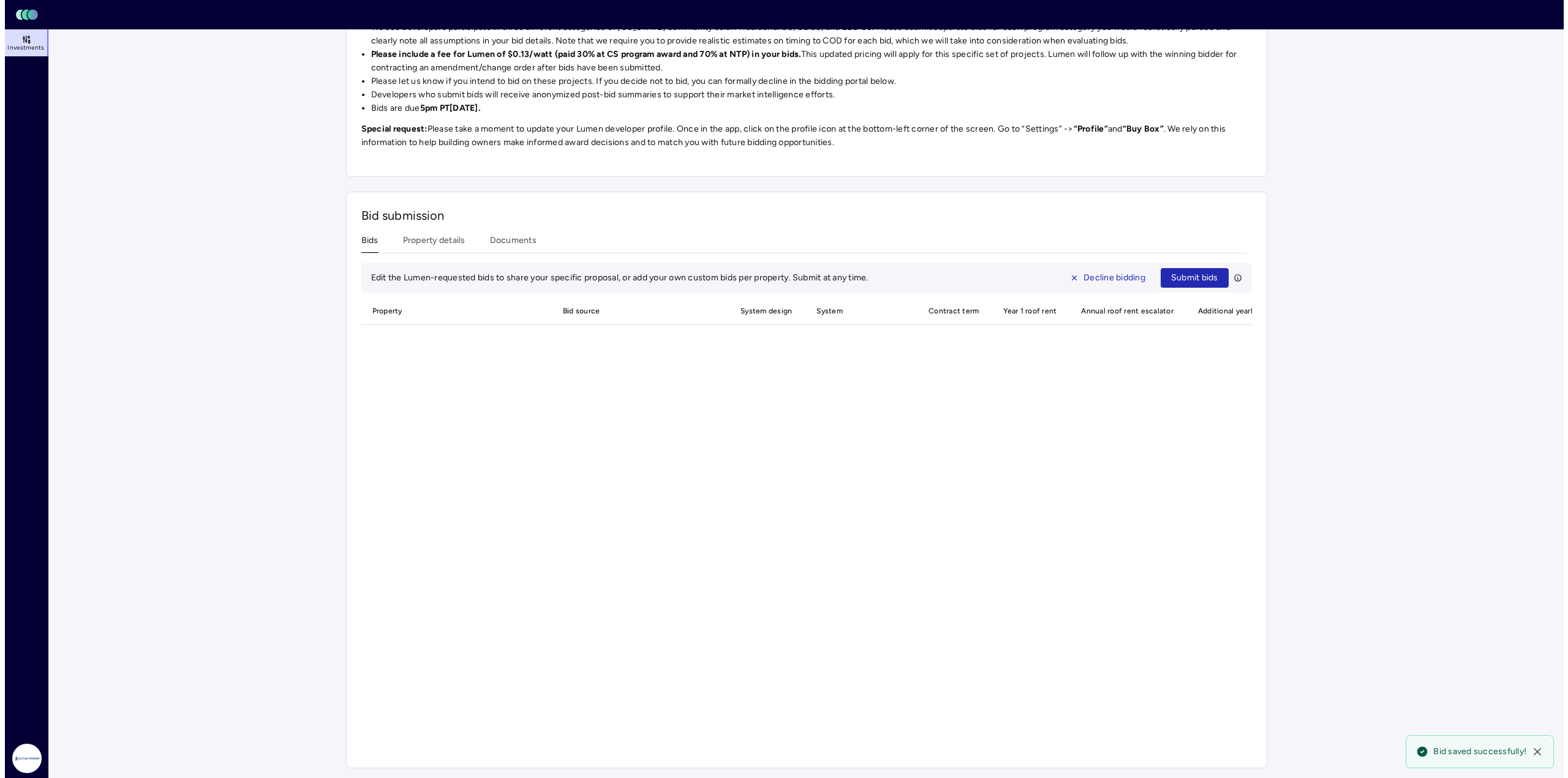 scroll, scrollTop: 1073, scrollLeft: 0, axis: vertical 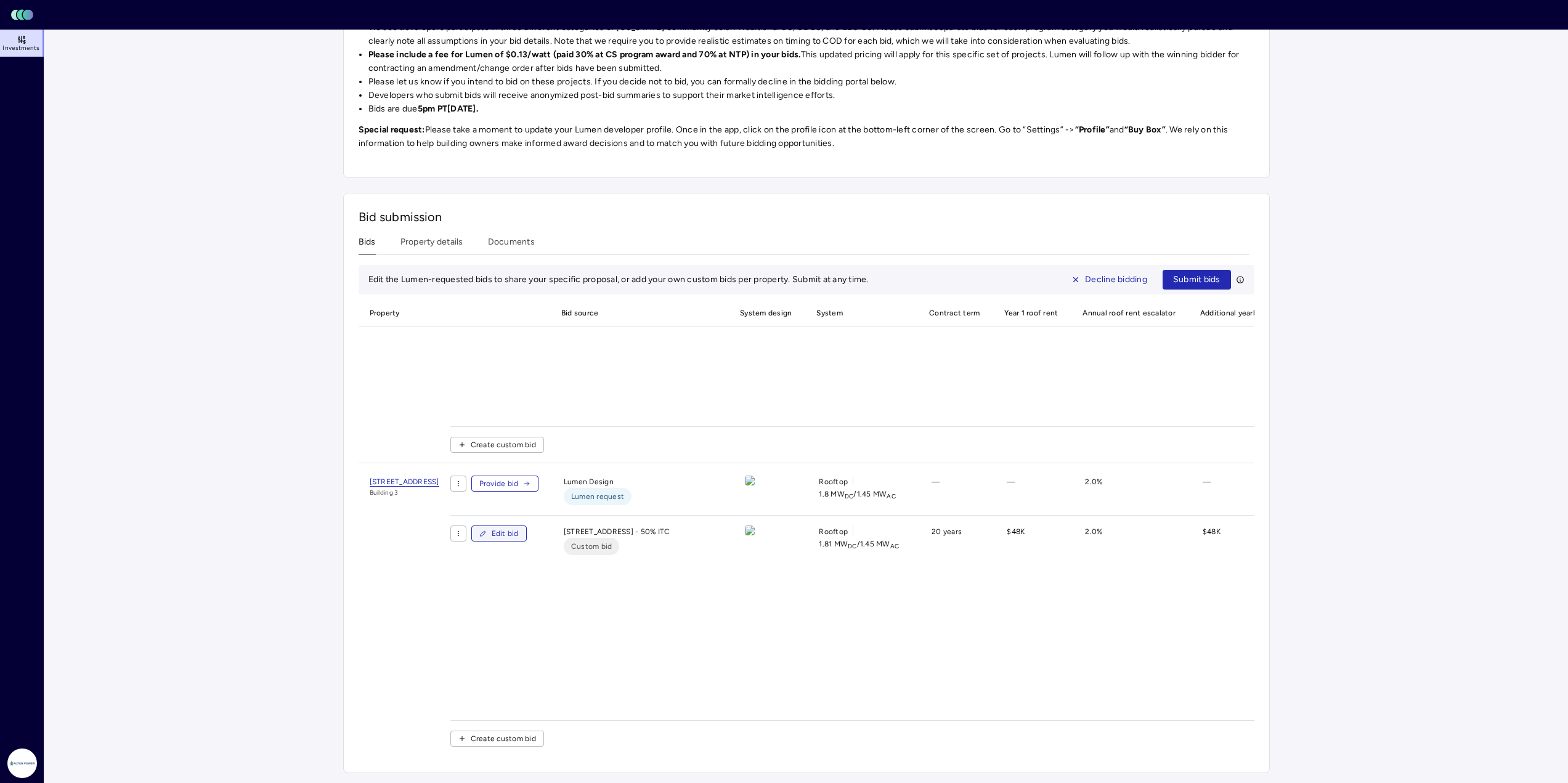 click on "Edit bid" at bounding box center (505, 533) 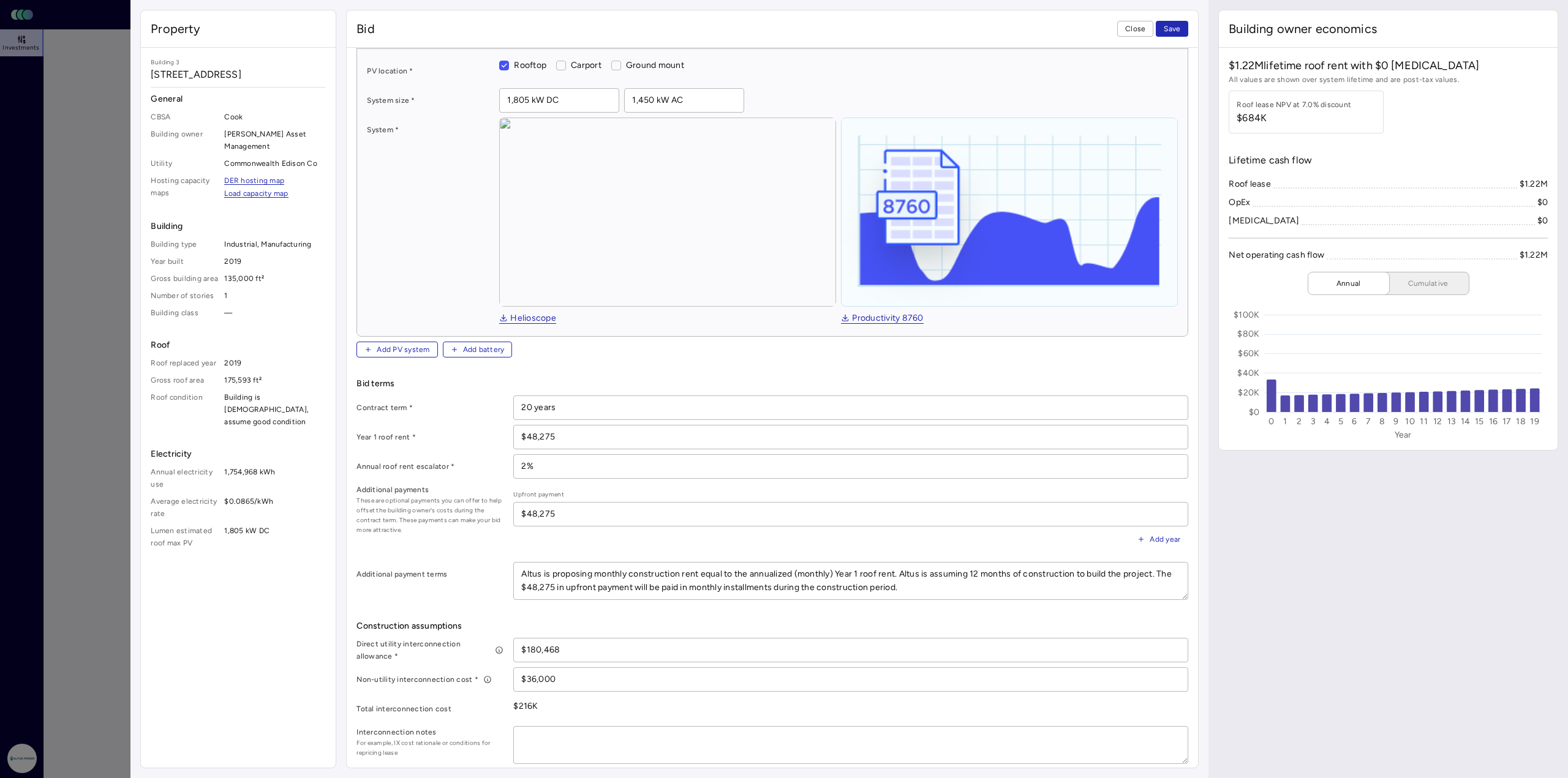scroll, scrollTop: 306, scrollLeft: 0, axis: vertical 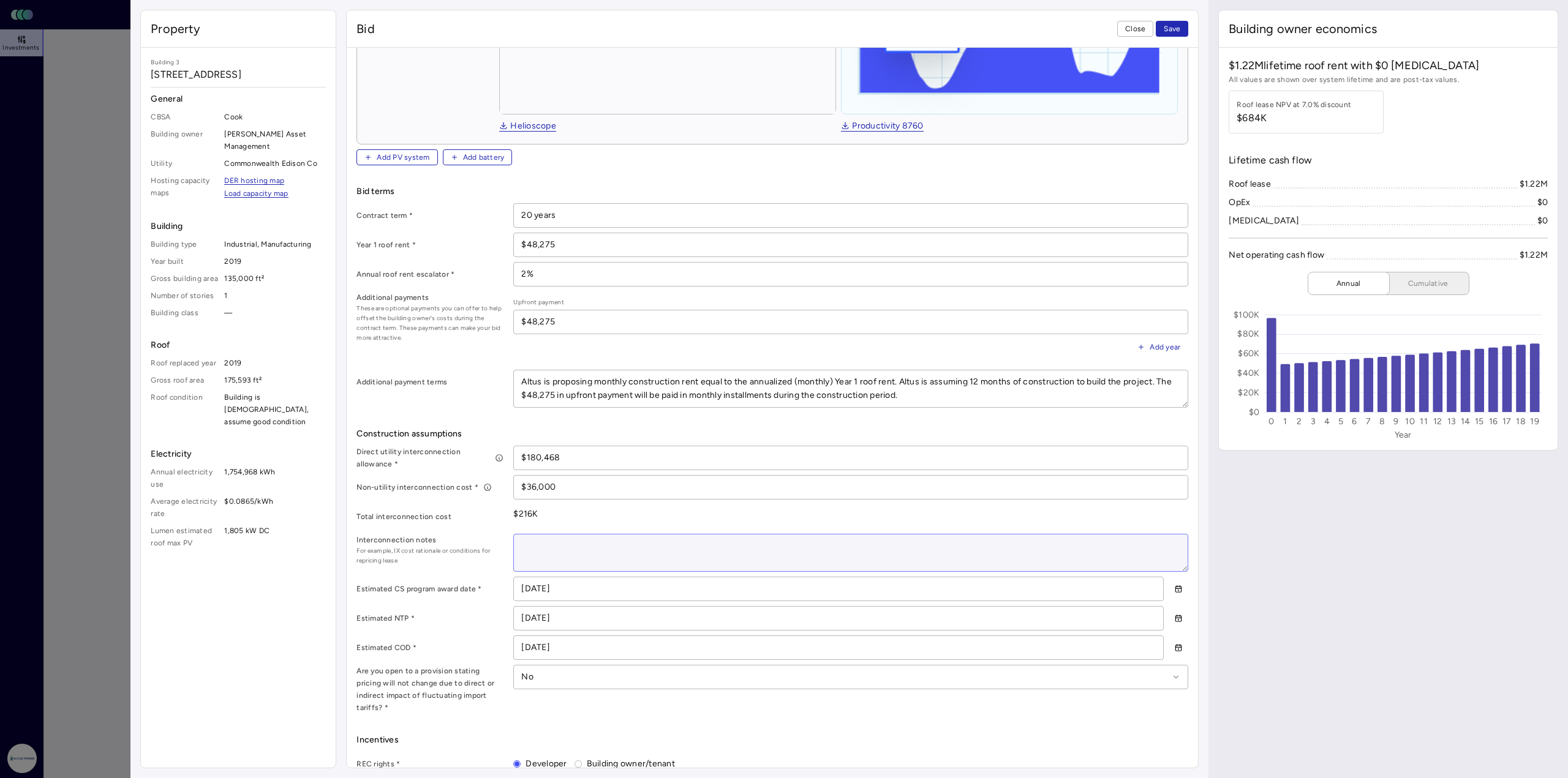click at bounding box center (851, 553) 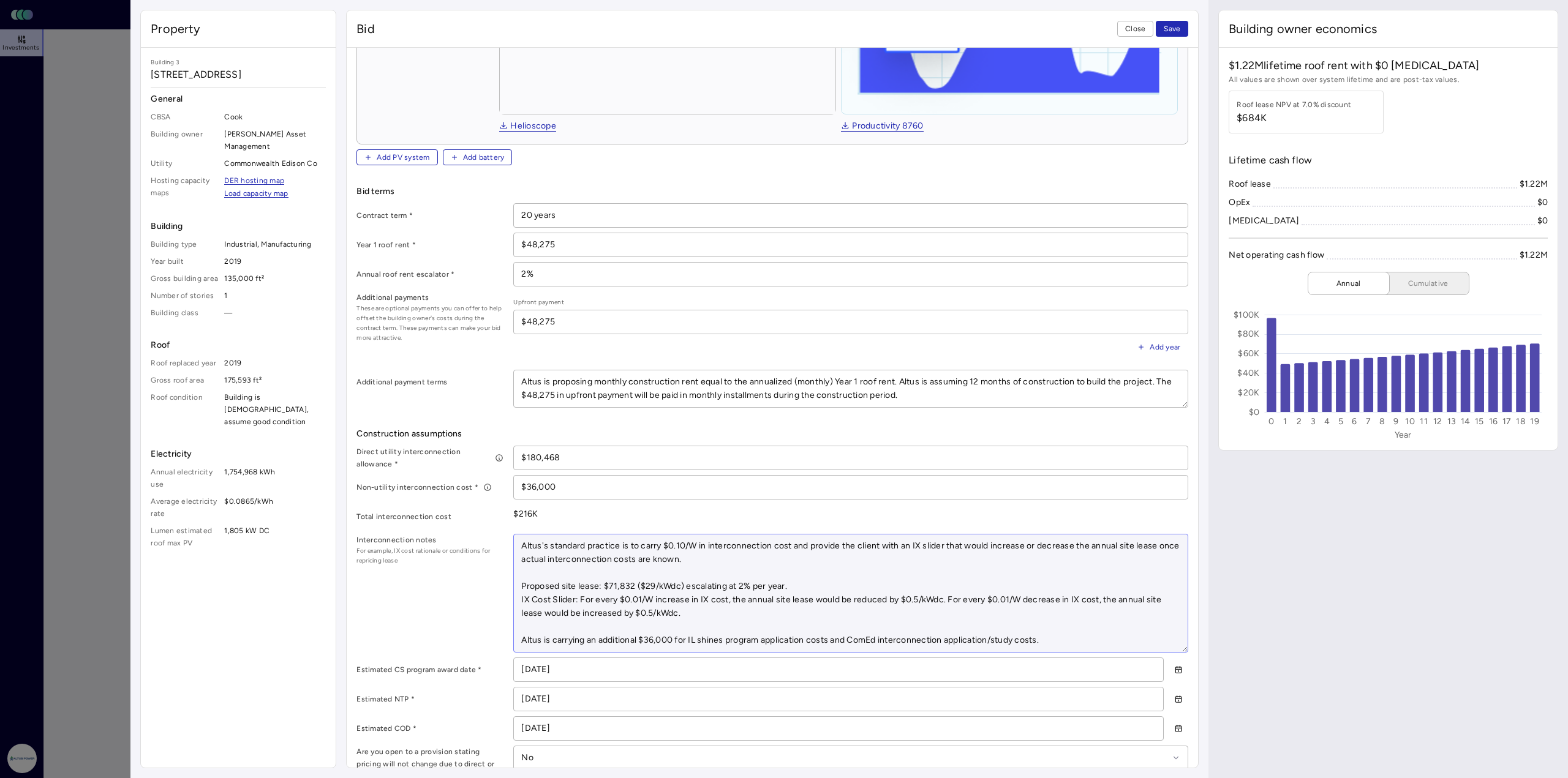 click on "Altus's standard practice is to carry $0.10/W in interconnection cost and provide the client with an IX slider that would increase or decrease the annual site lease once actual interconnection costs are known.
Proposed site lease: $71,832 ($29/kWdc) escalating at 2% per year.
IX Cost Slider: For every $0.01/W increase in IX cost, the annual site lease would be reduced by $0.5/kWdc. For every $0.01/W decrease in IX cost, the annual site lease would be increased by $0.5/kWdc.
Altus is carrying an additional $36,000 for IL shines program application costs and ComEd interconnection application/study costs." at bounding box center [851, 593] 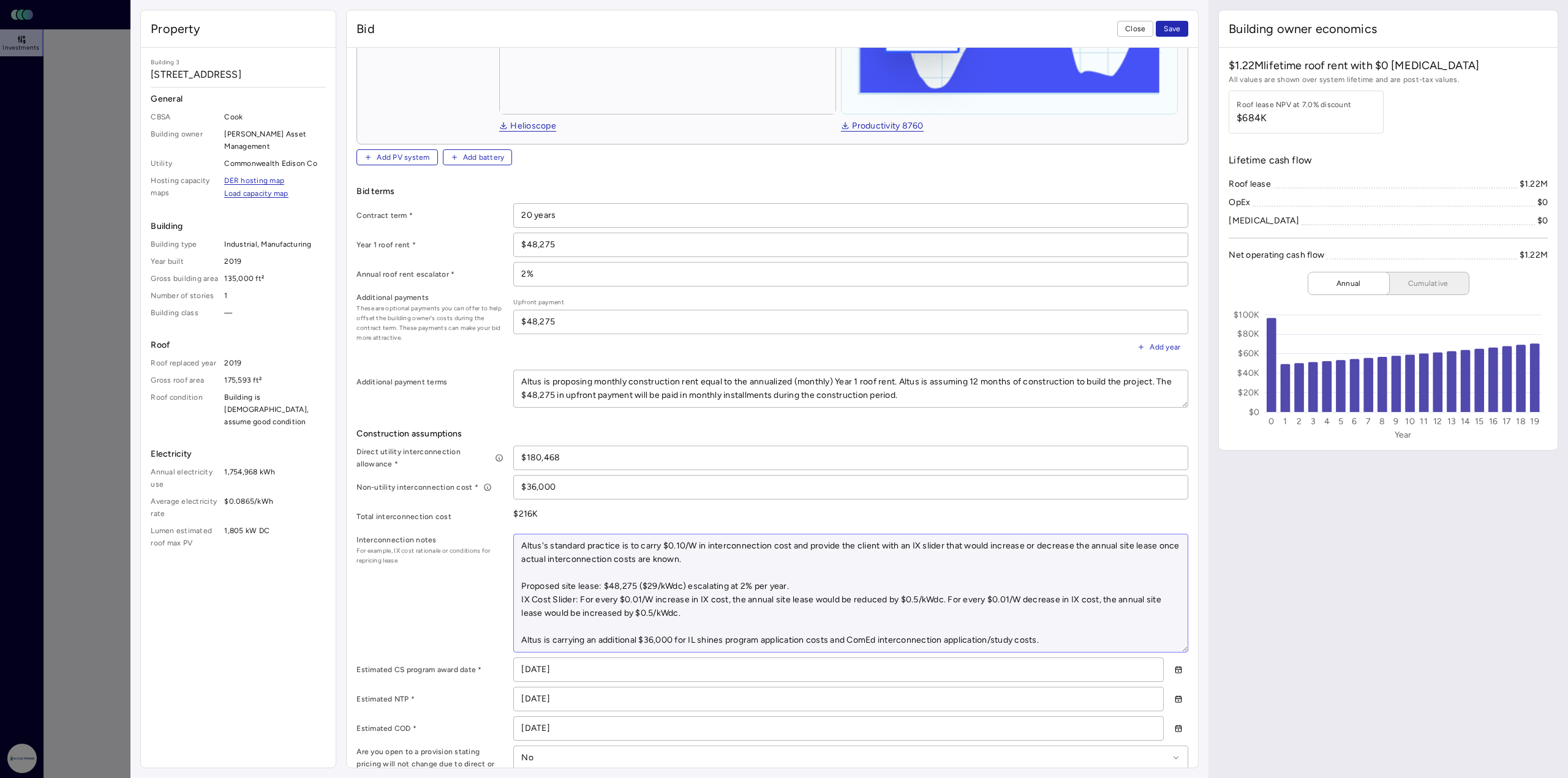 click on "Altus's standard practice is to carry $0.10/W in interconnection cost and provide the client with an IX slider that would increase or decrease the annual site lease once actual interconnection costs are known.
Proposed site lease: $48,275 ($29/kWdc) escalating at 2% per year.
IX Cost Slider: For every $0.01/W increase in IX cost, the annual site lease would be reduced by $0.5/kWdc. For every $0.01/W decrease in IX cost, the annual site lease would be increased by $0.5/kWdc.
Altus is carrying an additional $36,000 for IL shines program application costs and ComEd interconnection application/study costs." at bounding box center [851, 593] 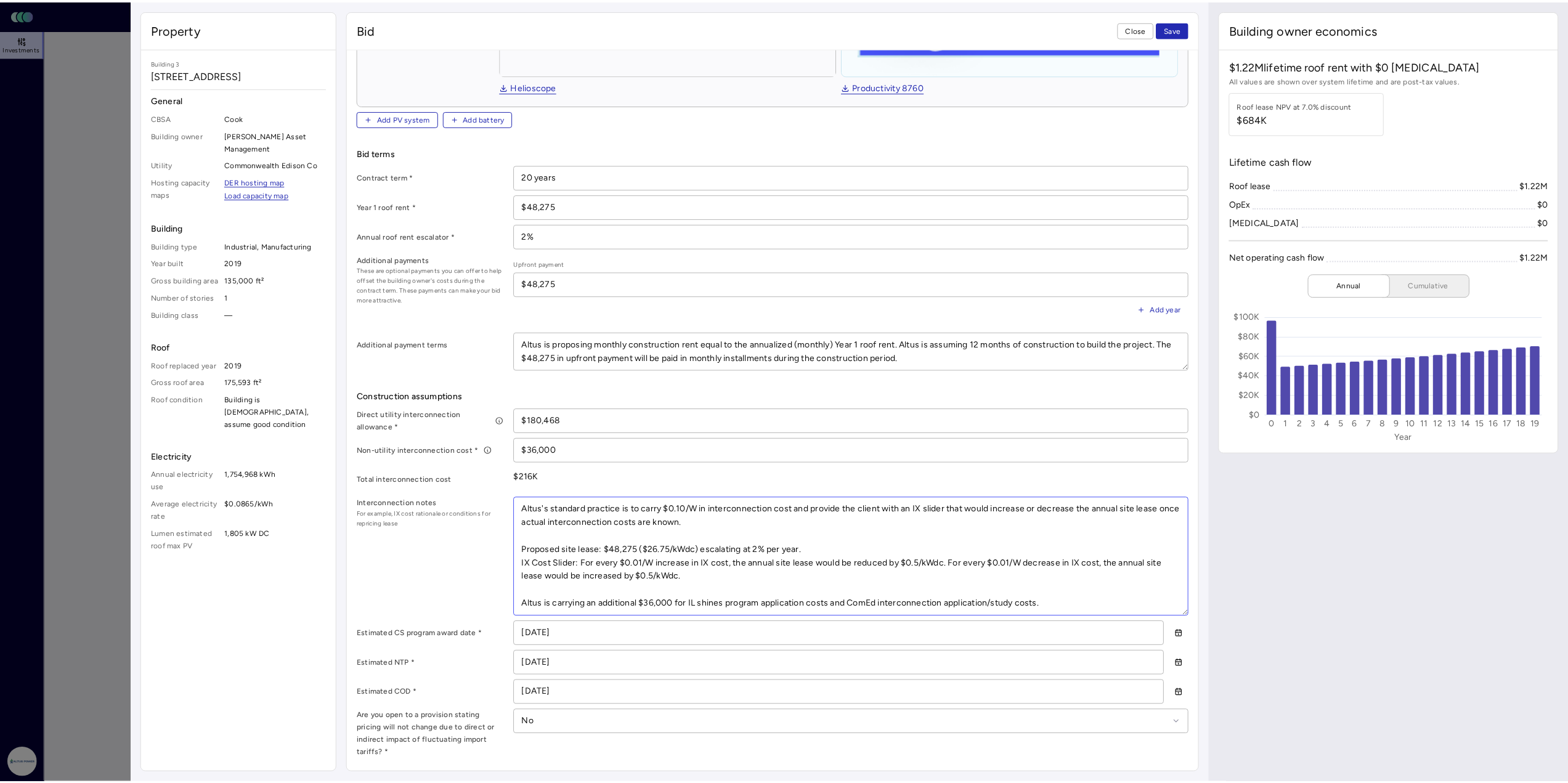 scroll, scrollTop: 370, scrollLeft: 0, axis: vertical 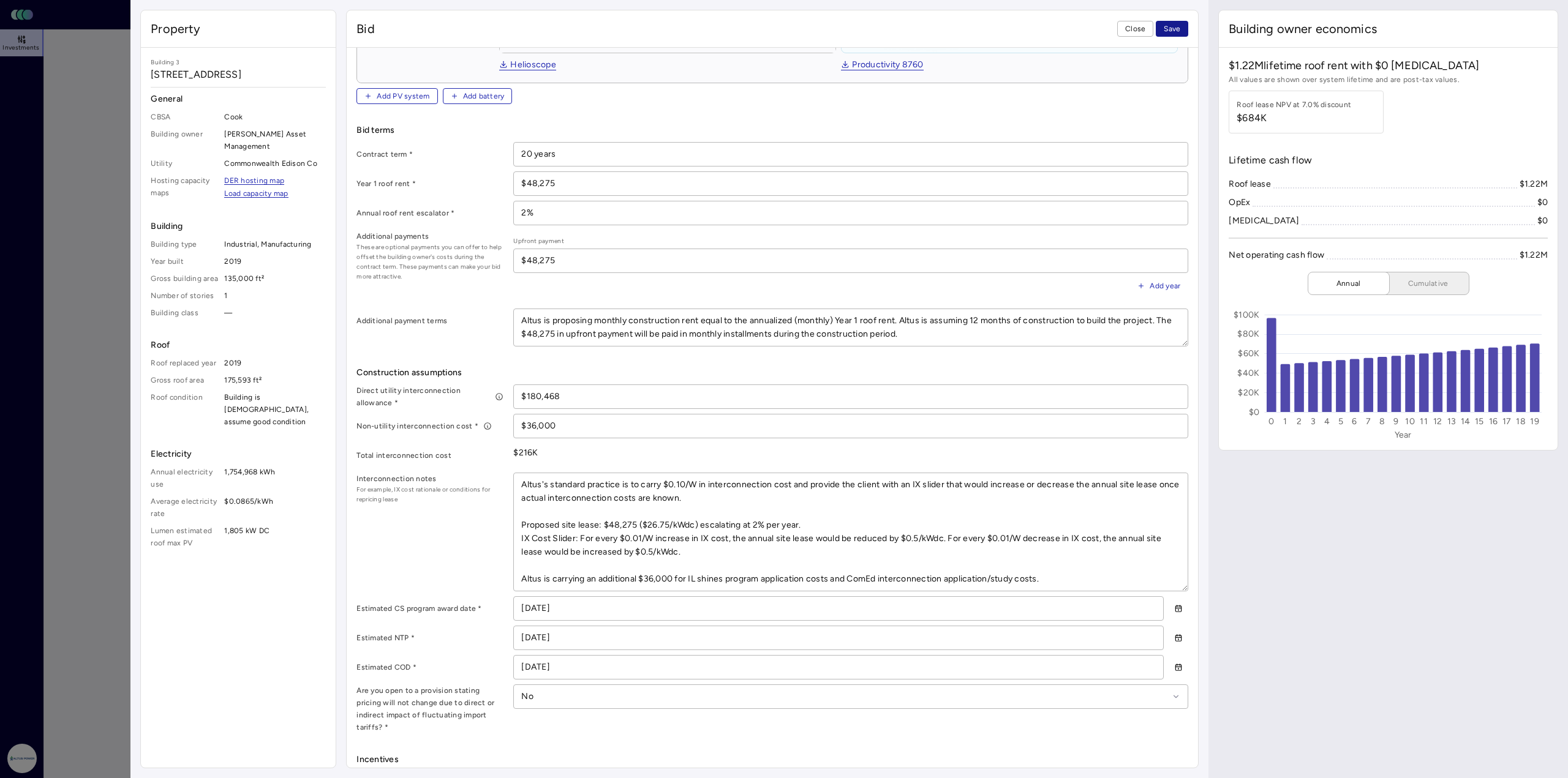 click on "Save" at bounding box center (1172, 29) 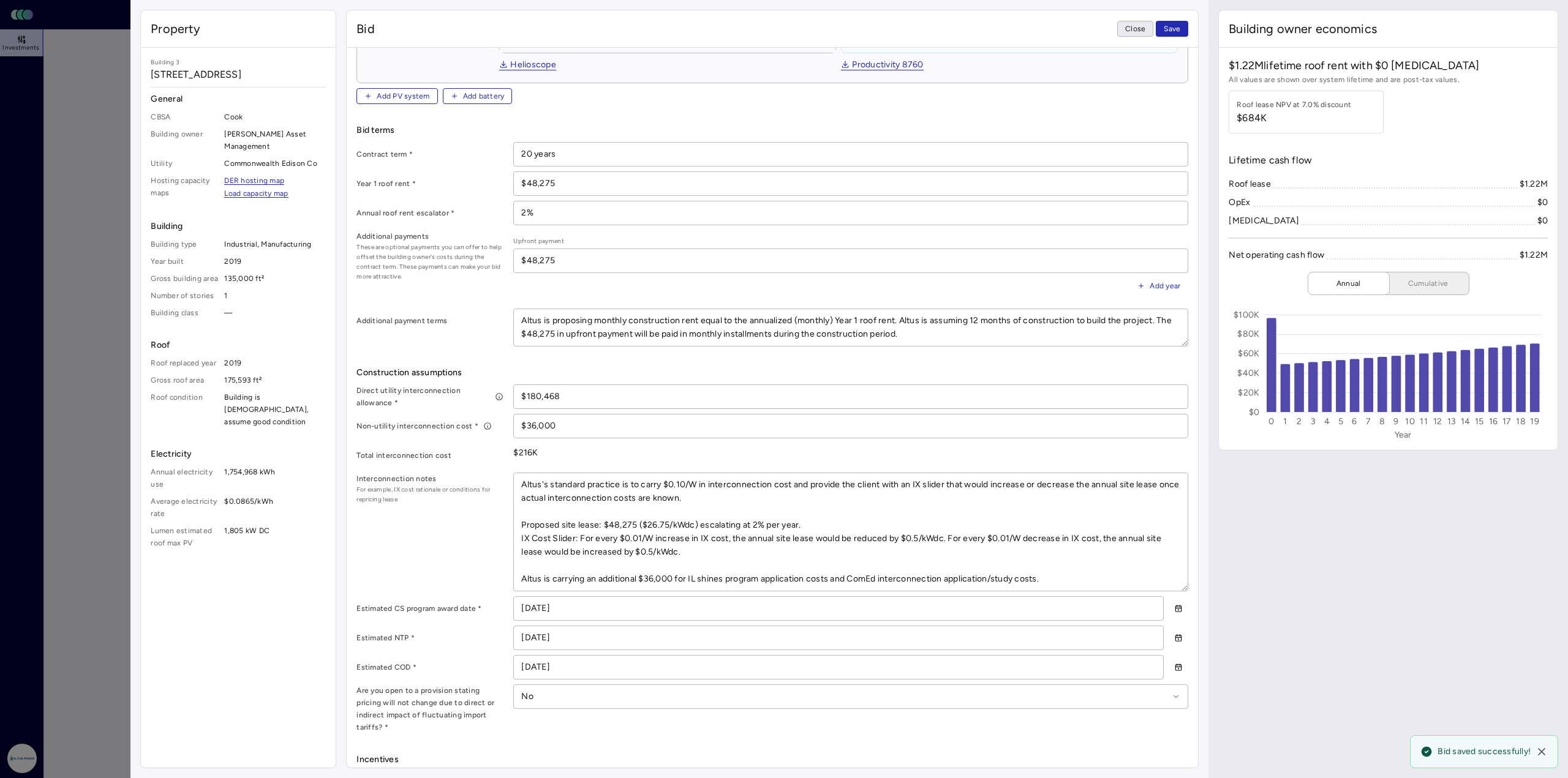 click on "Close" at bounding box center [1135, 29] 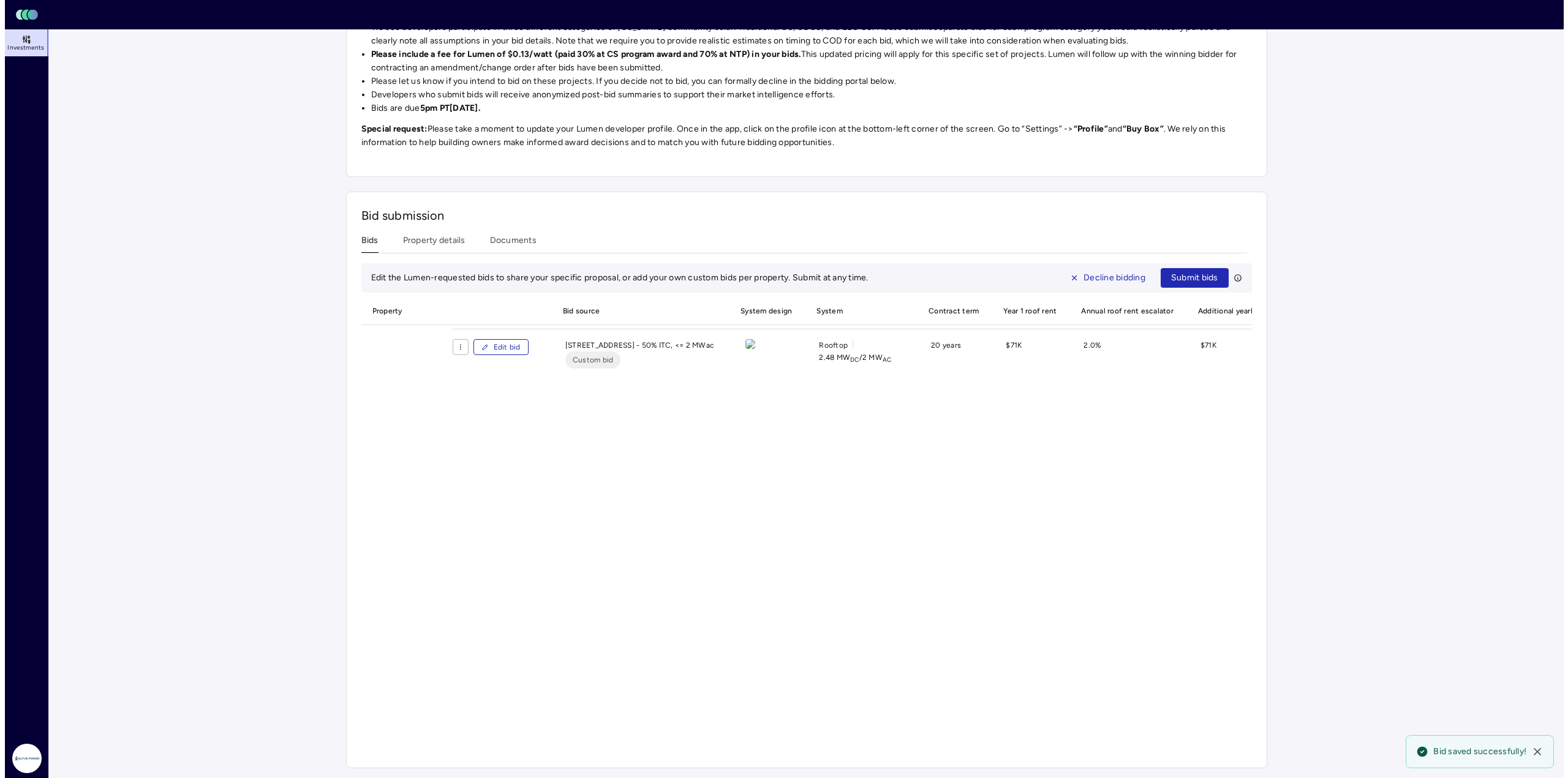 scroll, scrollTop: 583, scrollLeft: 0, axis: vertical 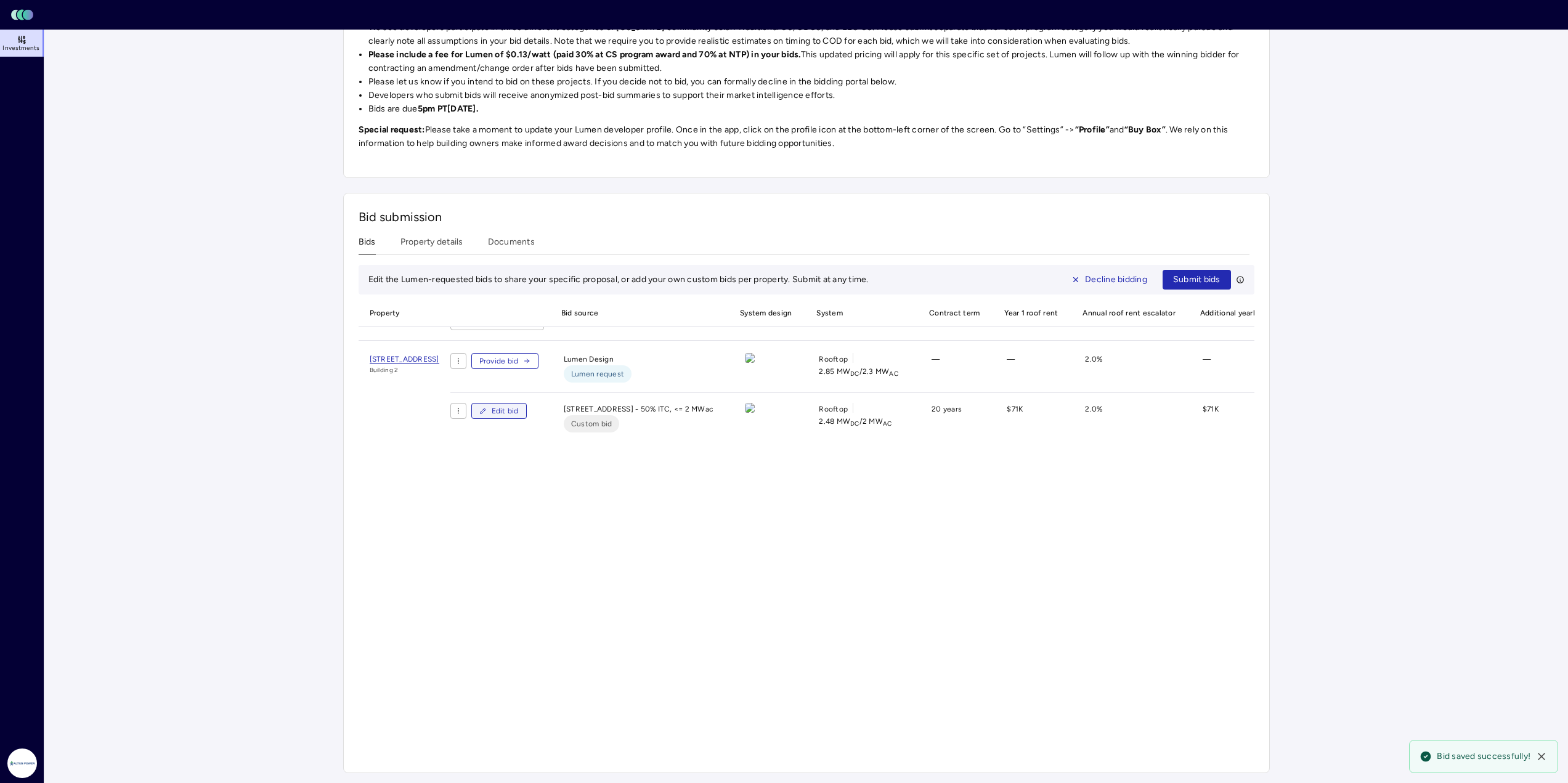 click on "Edit bid" at bounding box center [505, 411] 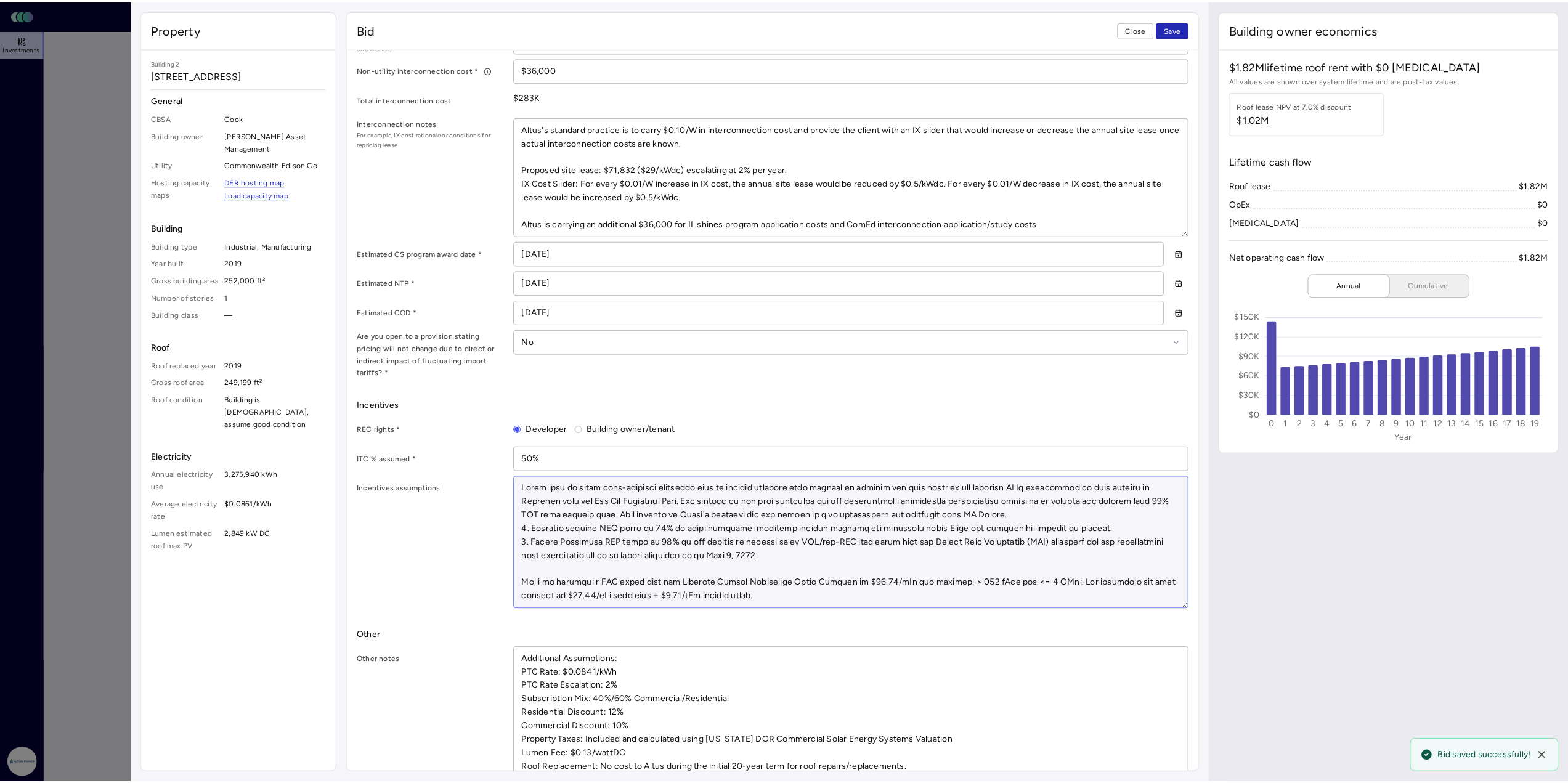 scroll, scrollTop: 739, scrollLeft: 0, axis: vertical 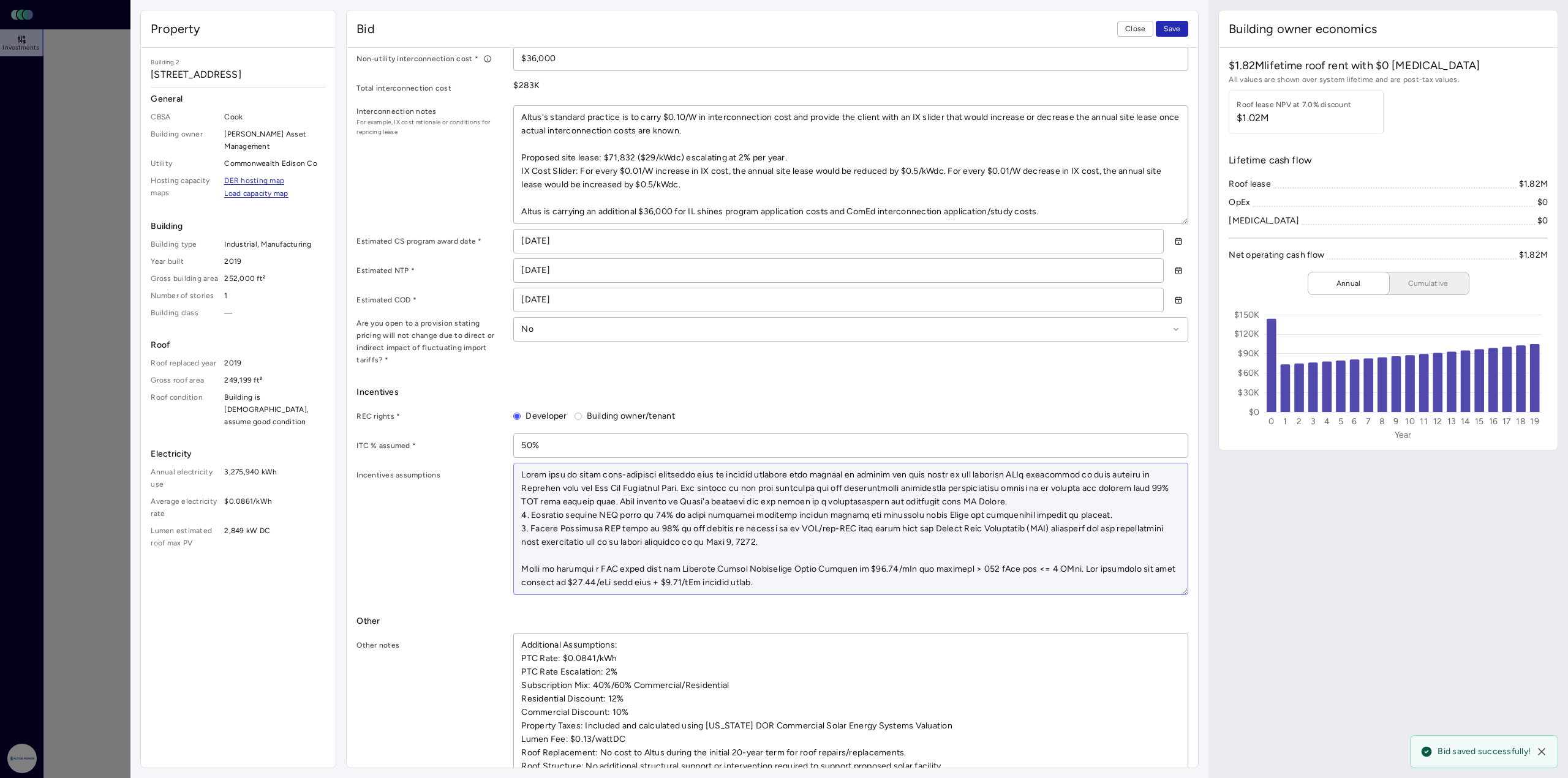click at bounding box center [851, 529] 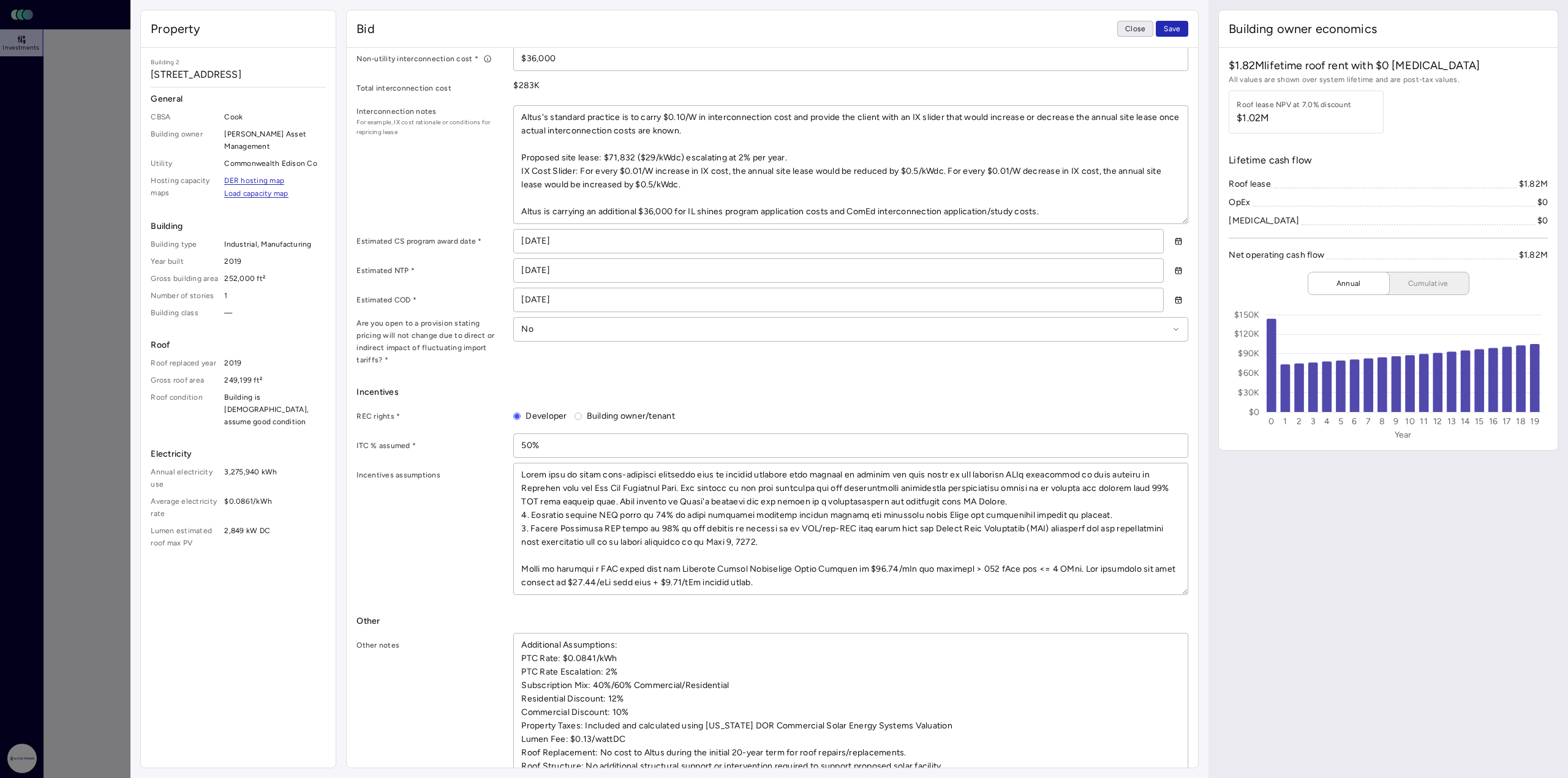 click on "Close" at bounding box center [1135, 29] 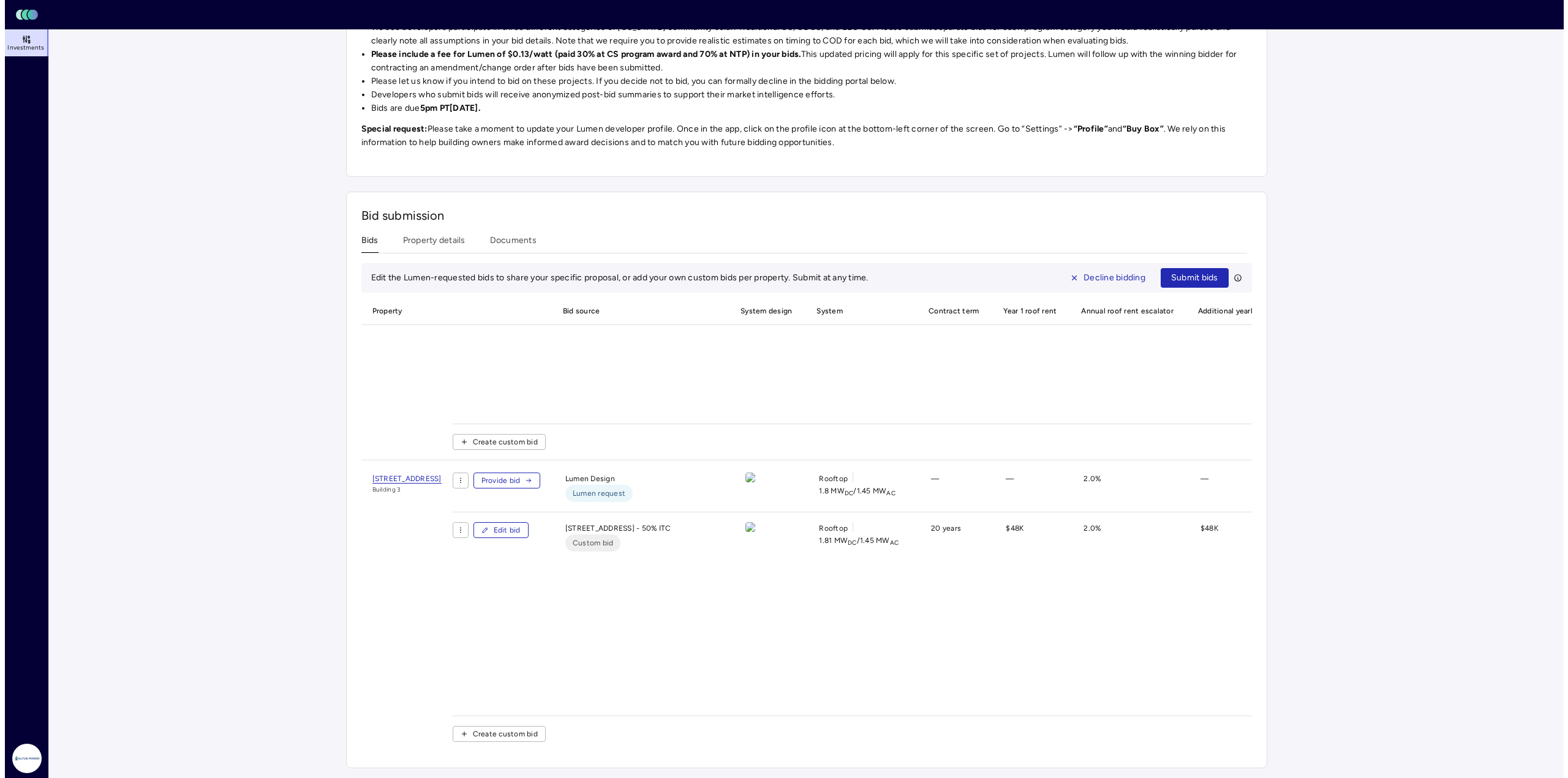 scroll, scrollTop: 1073, scrollLeft: 0, axis: vertical 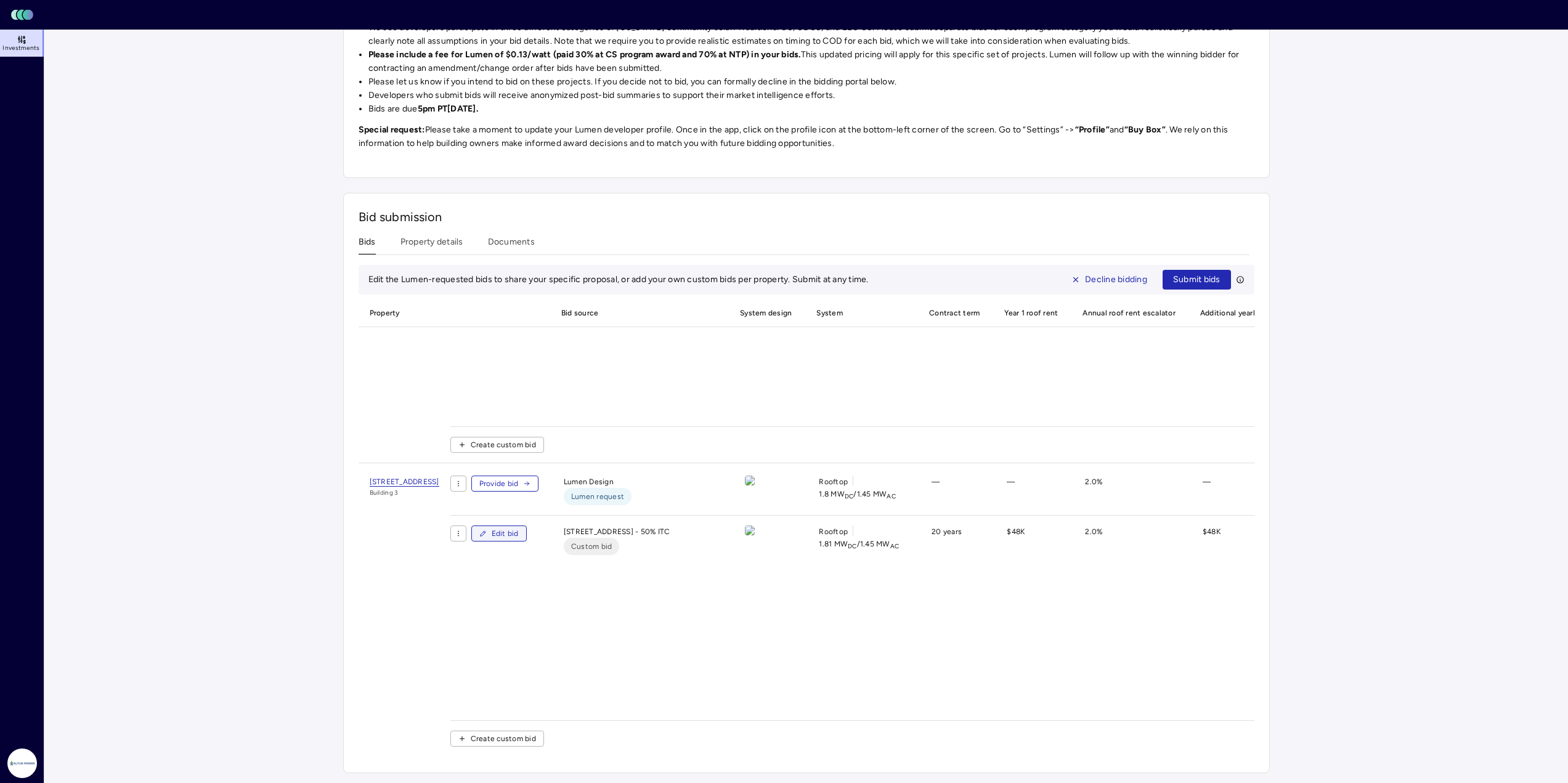 click on "Edit bid" at bounding box center (505, 533) 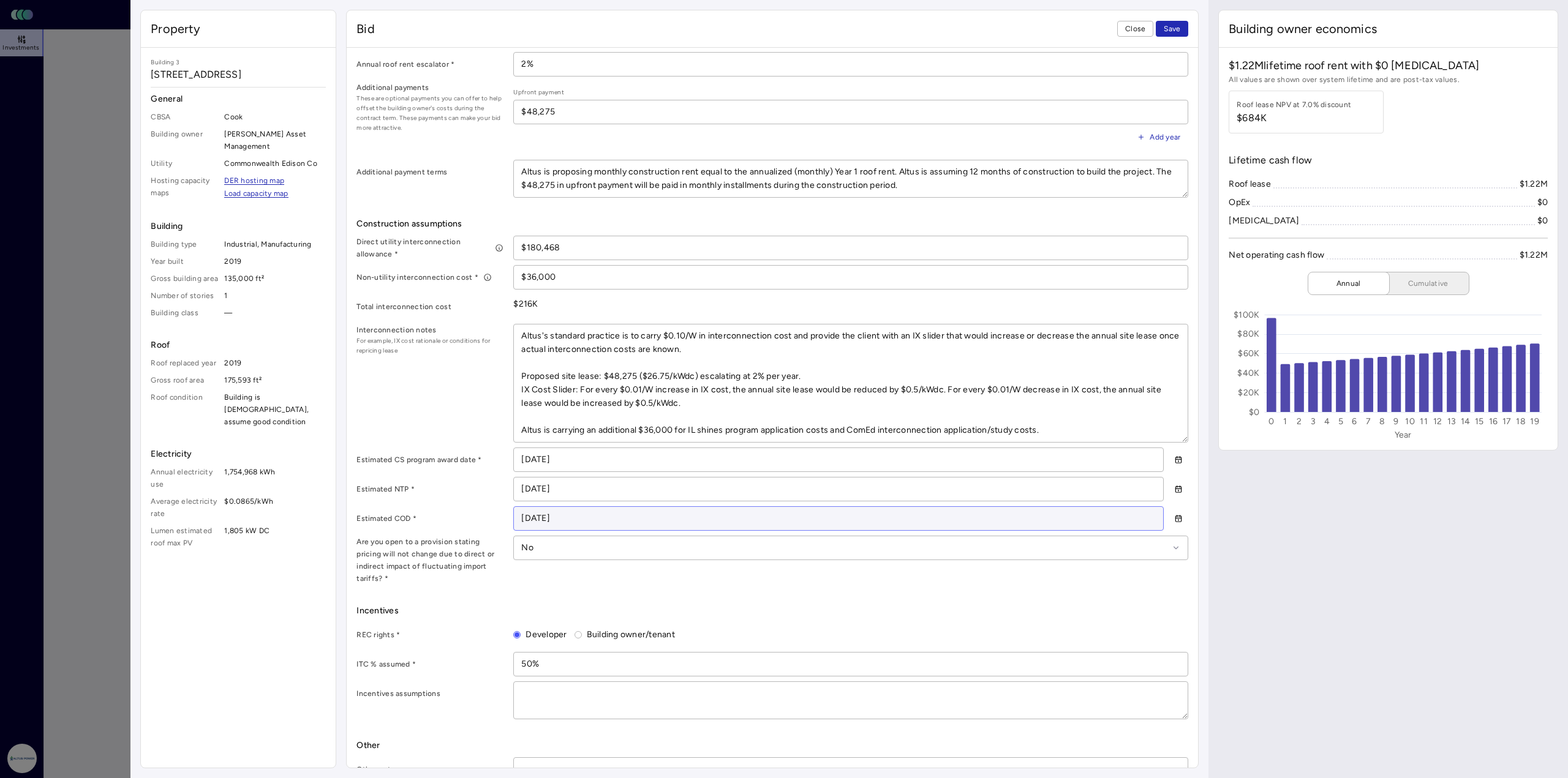 scroll, scrollTop: 541, scrollLeft: 0, axis: vertical 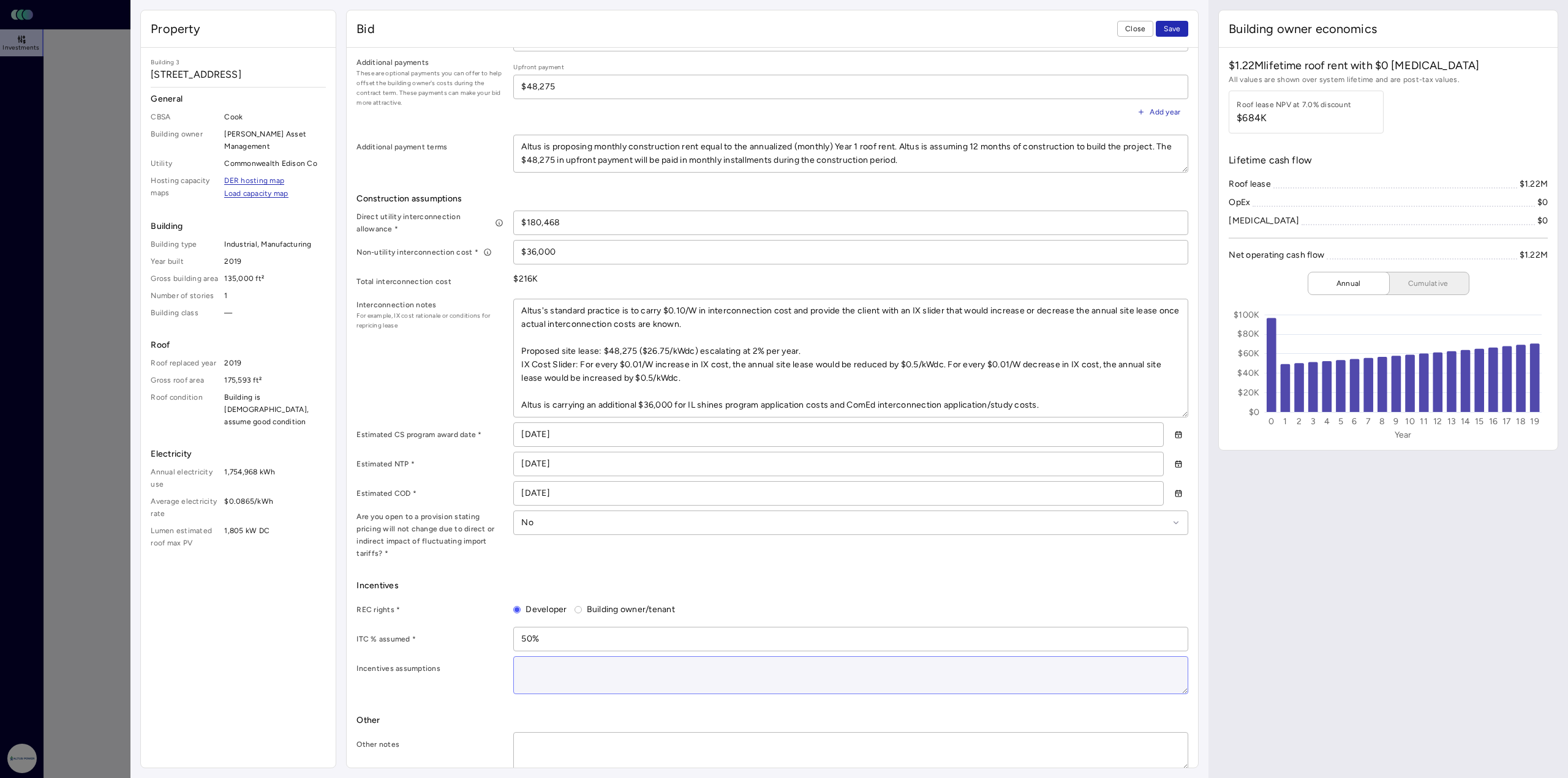 click at bounding box center [851, 675] 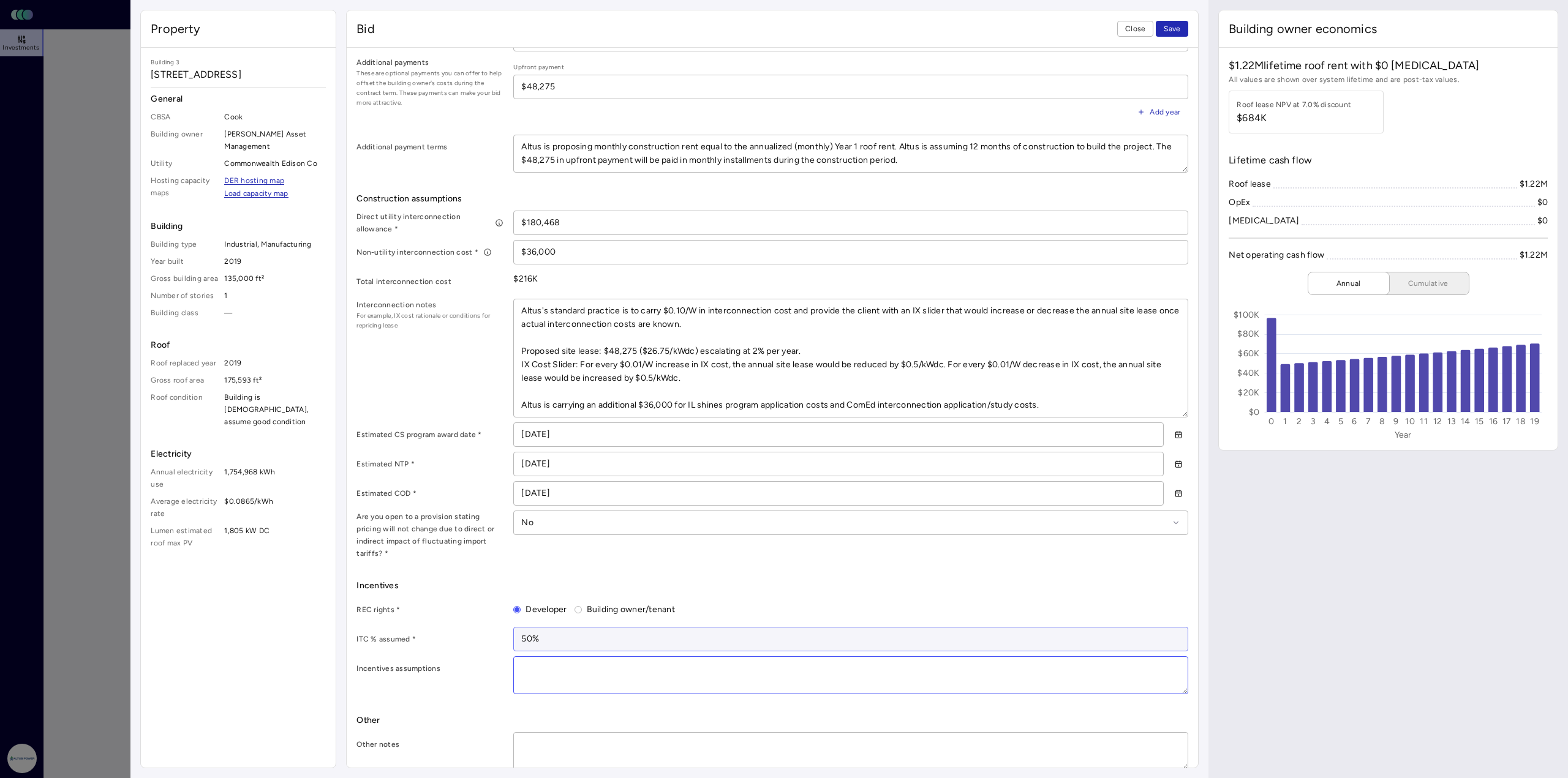 paste on "Altus will be using safe-harbored equipment that is onshore allowing this project to realize the full value of all eligible ITCs regardless of what happens in Congress with the One Big Beautiful Bill. Our ability to use this inventory and our sophisticated procurement relationships allows us to deliver the project with 50% ITC with minimal risk. This dynamic of Altus's platform and bid should be a differentiator for customers like [PERSON_NAME].
1. Domestic content ITC adder of 10% by using qualified domestic content racking and inverters which Altus has procurement ability to receive.
2. Energy Community ITC adder of 10% as the project is located in an MSA/non-MSA that meets both the Fossil Fuel Employment (FFE) threshold and the unemployment rate requirement and is an energy community as of [DATE].
Altus is assuming a REC award from the [US_STATE] Shines Adjustable Block Program at $59.24/mWh for projects > 500 kWac and <= 2 MWac. The incentive for this tranche is $54.24/mWh base rate + $5.00/mWh rooft..." 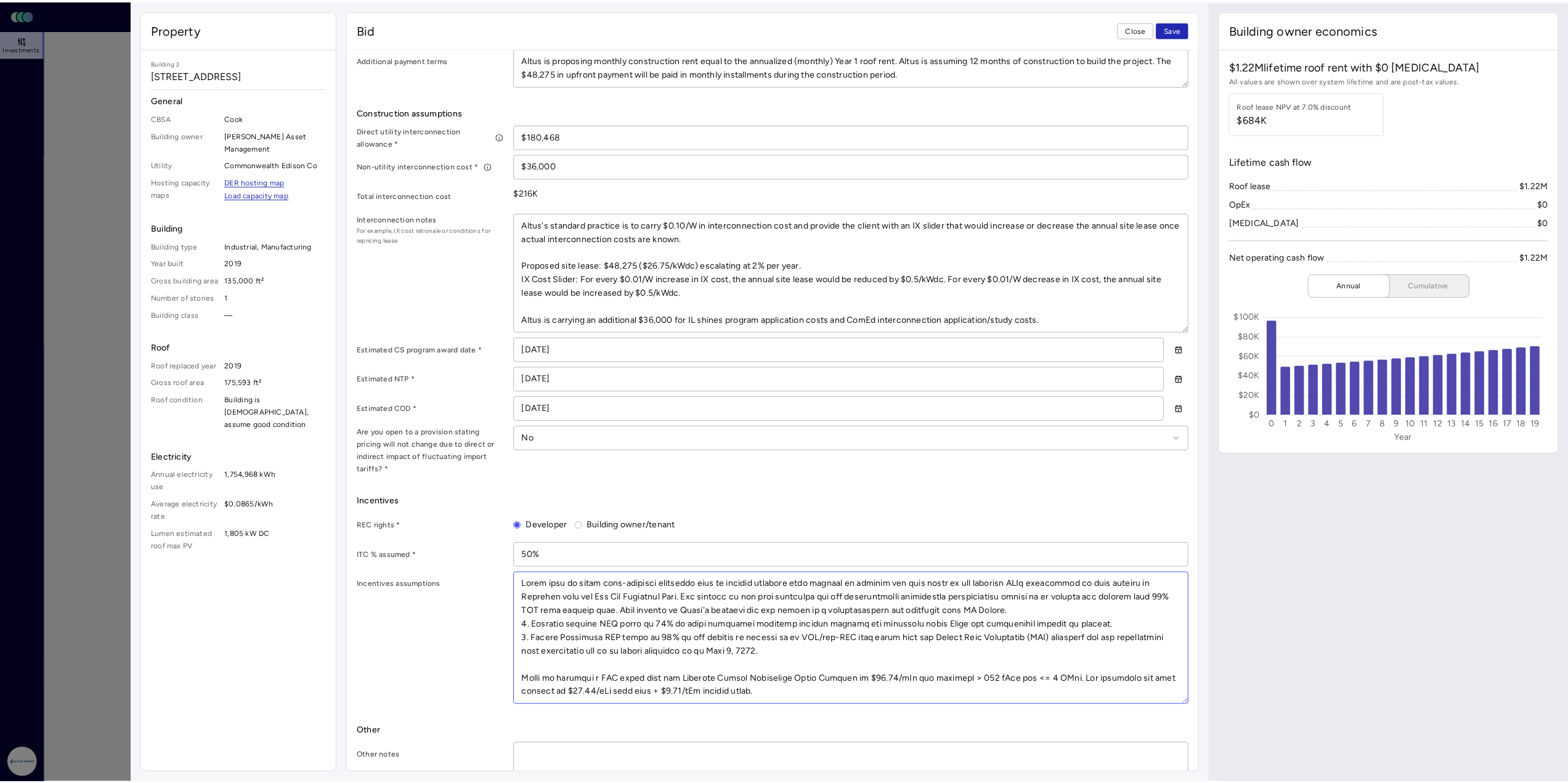 scroll, scrollTop: 639, scrollLeft: 0, axis: vertical 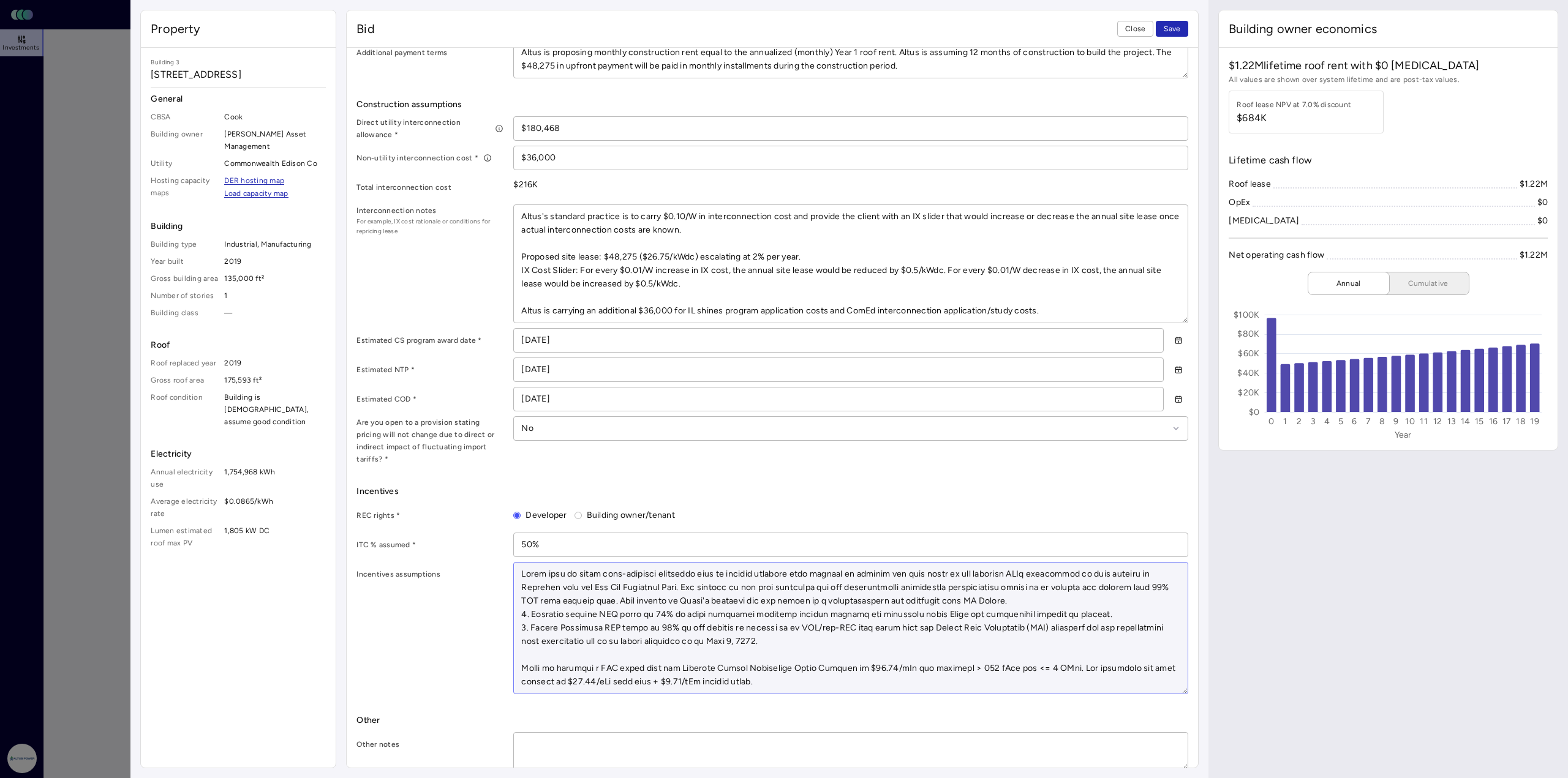 drag, startPoint x: 639, startPoint y: 575, endPoint x: 1009, endPoint y: 559, distance: 370.3458 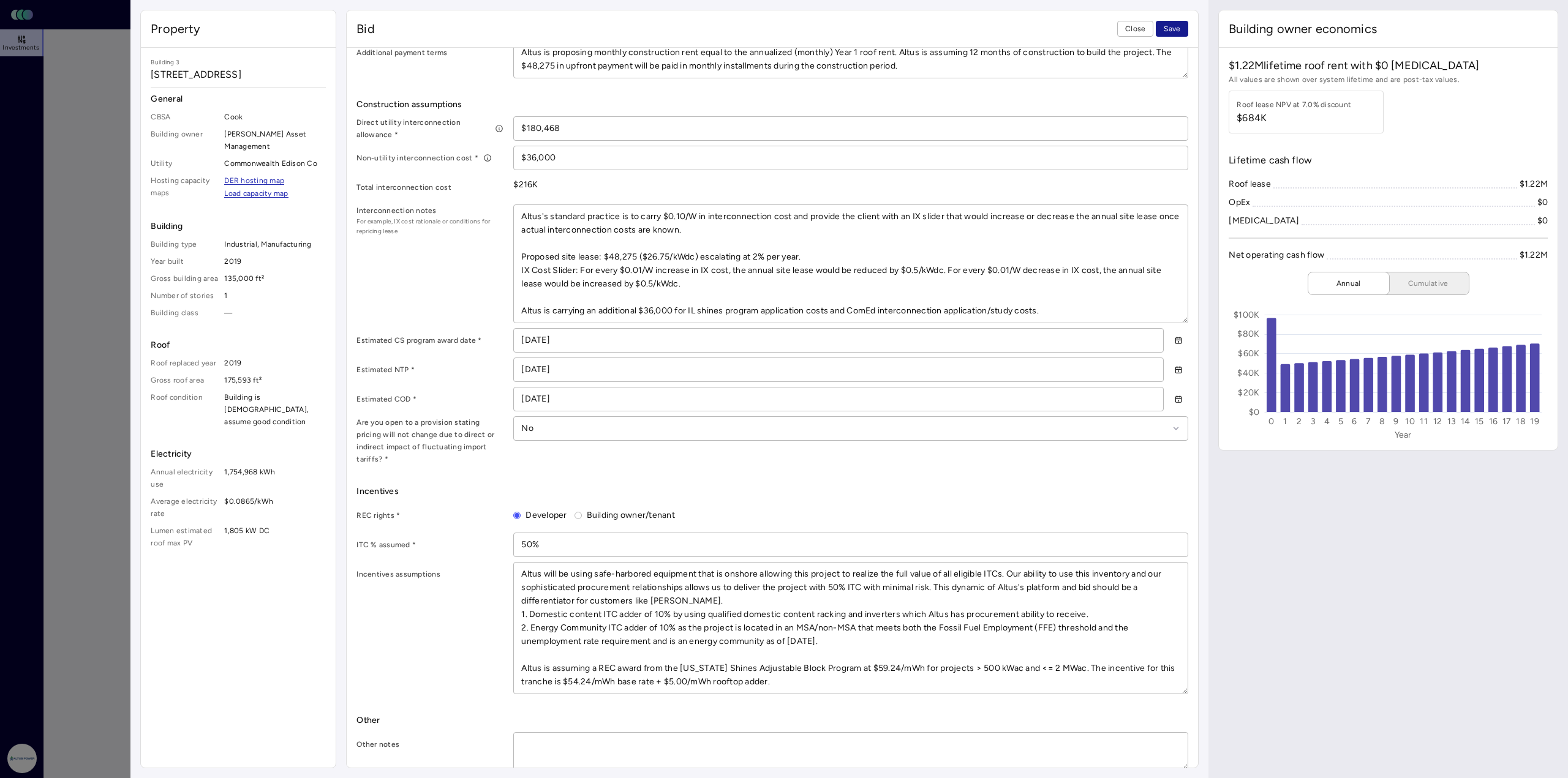 click on "Save" at bounding box center [1172, 29] 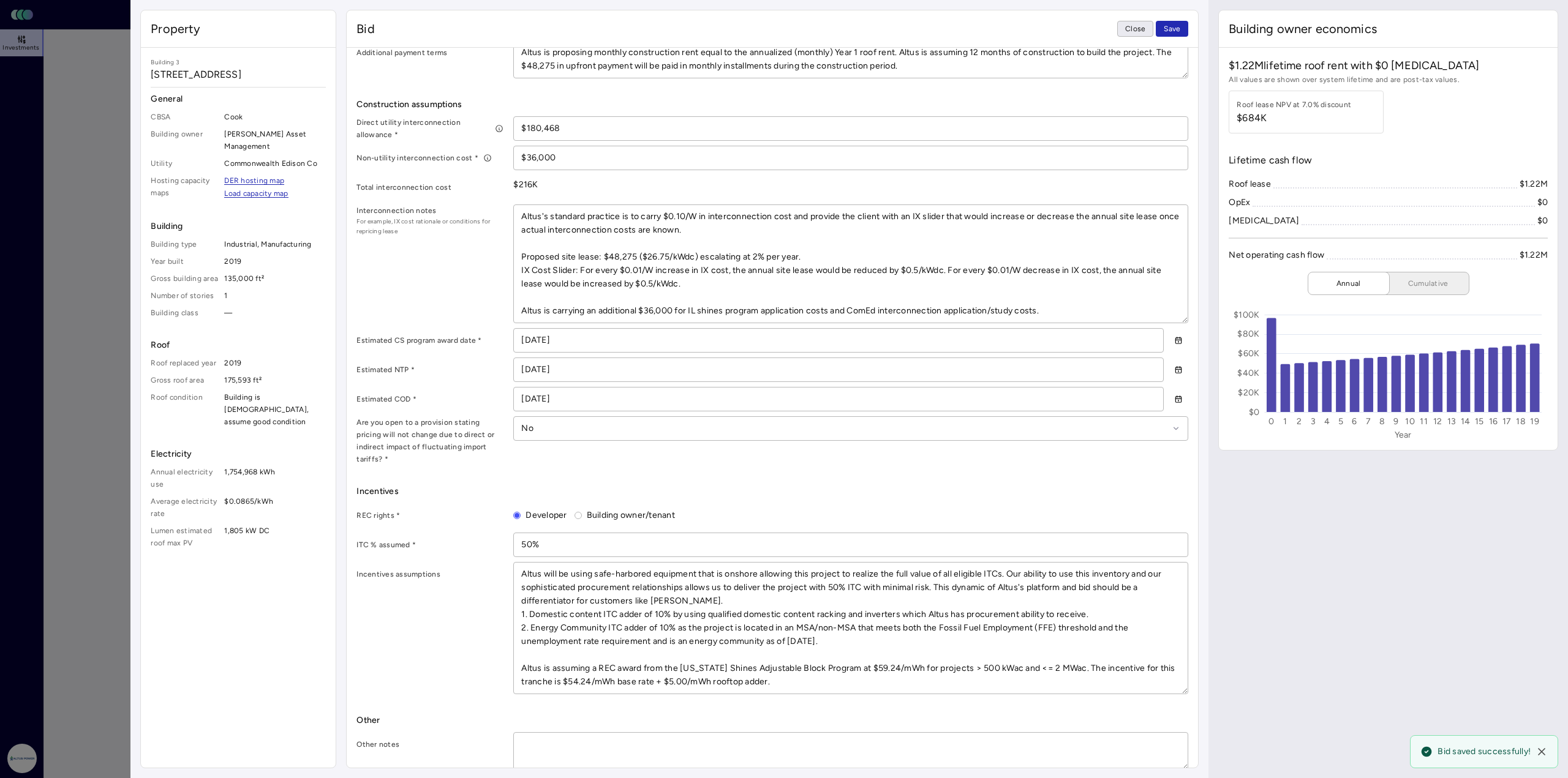 click on "Close" at bounding box center (1135, 29) 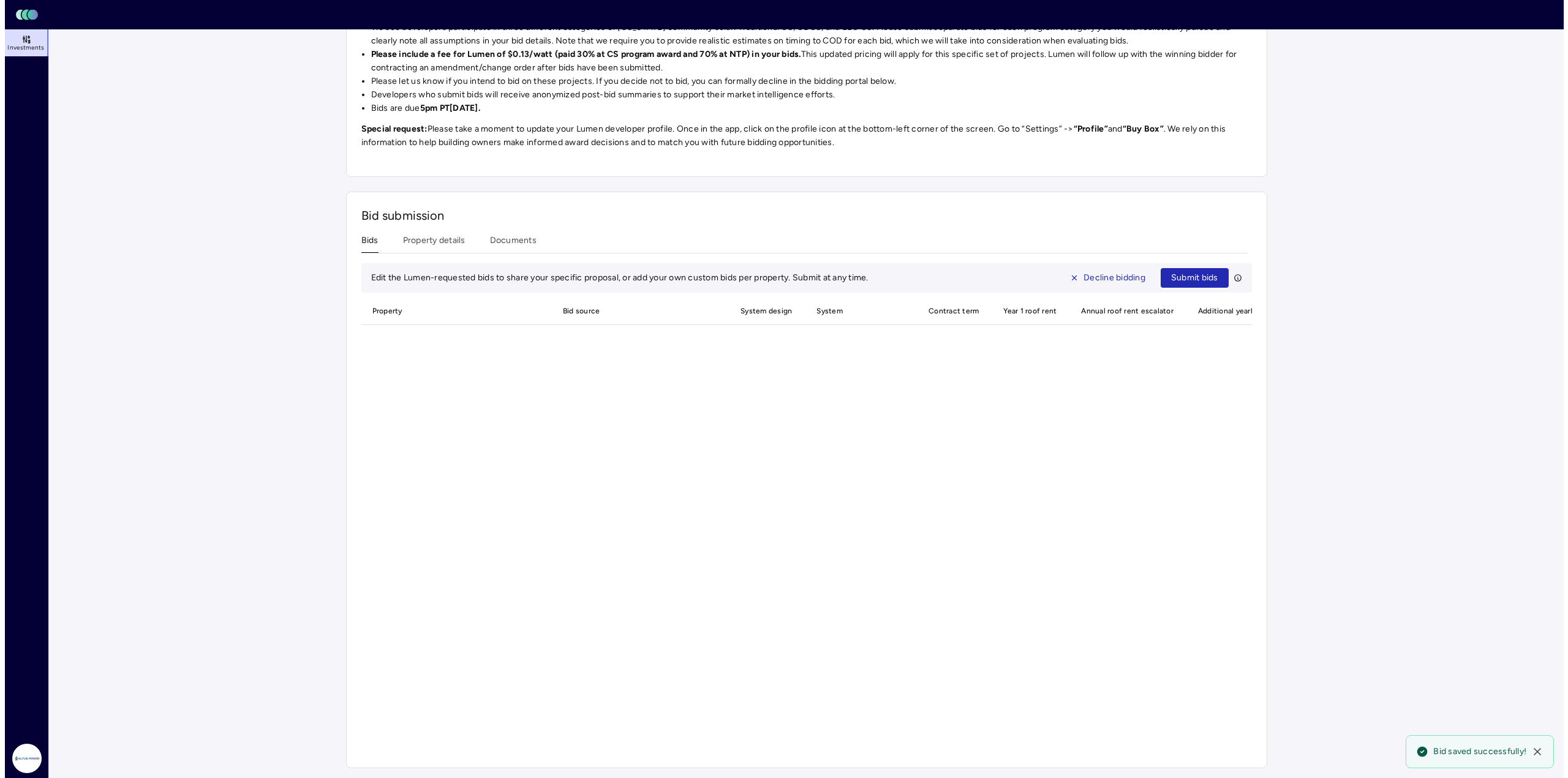 scroll, scrollTop: 461, scrollLeft: 0, axis: vertical 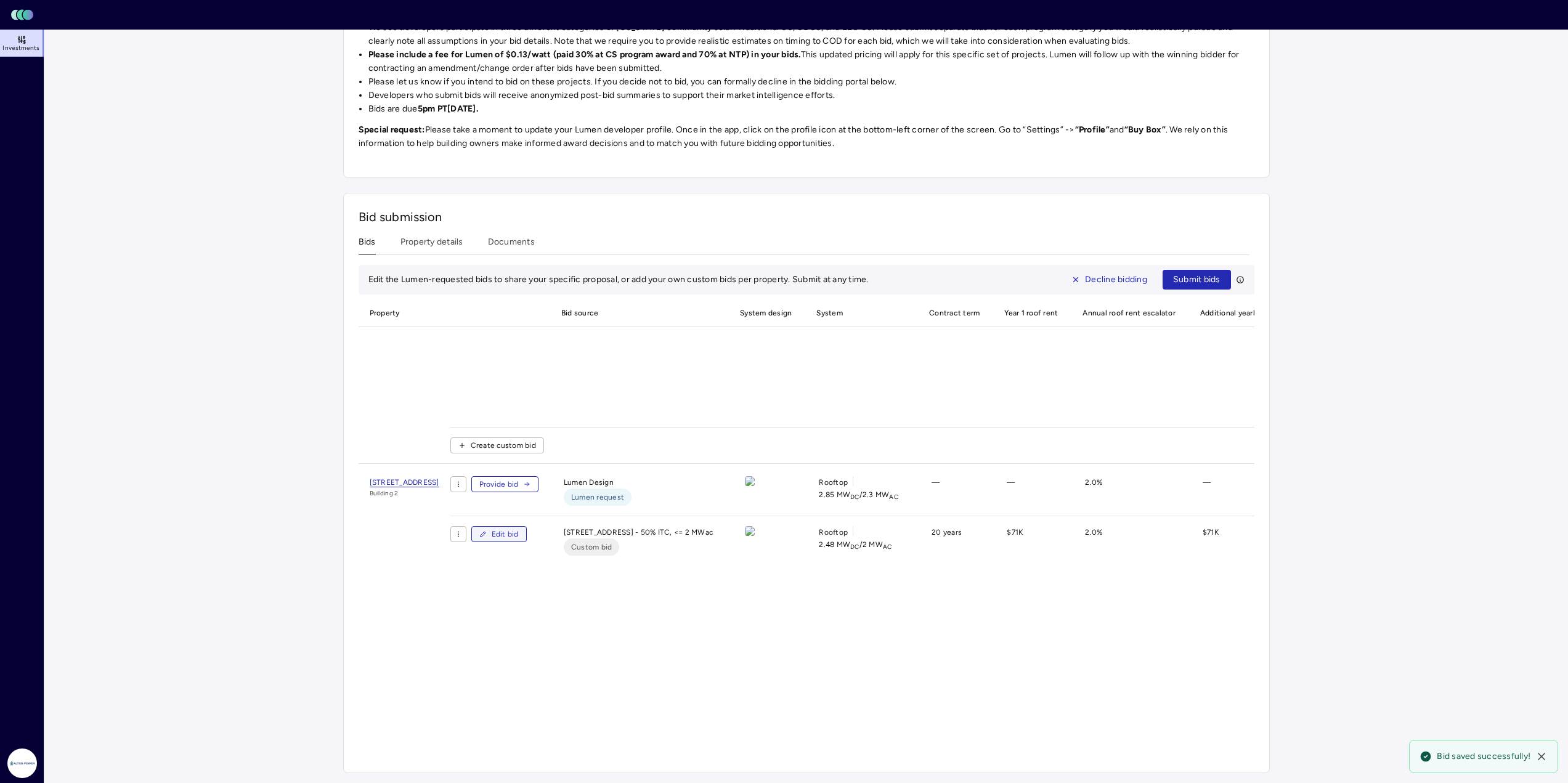 click on "Edit bid" at bounding box center [499, 534] 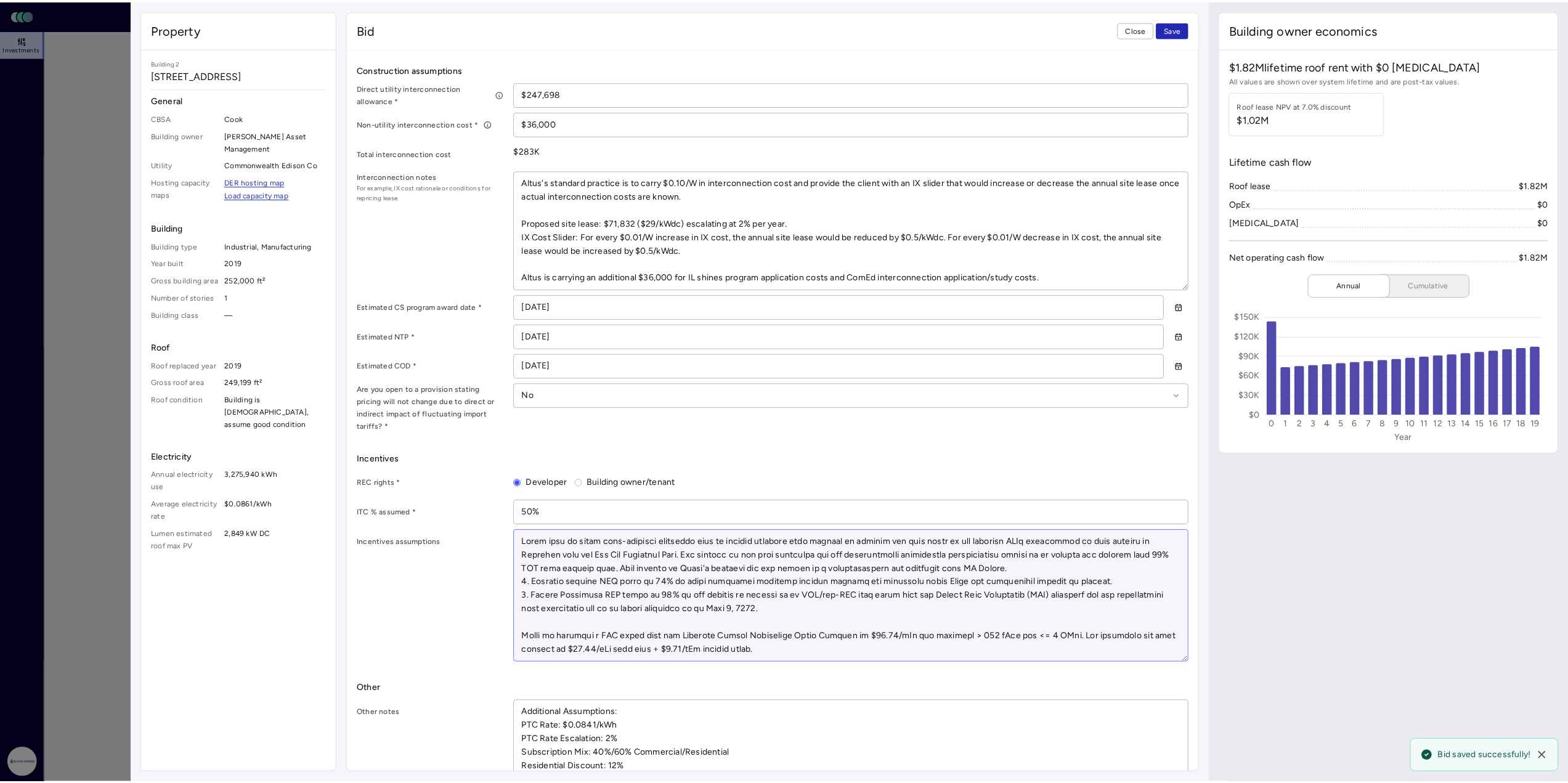 scroll, scrollTop: 789, scrollLeft: 0, axis: vertical 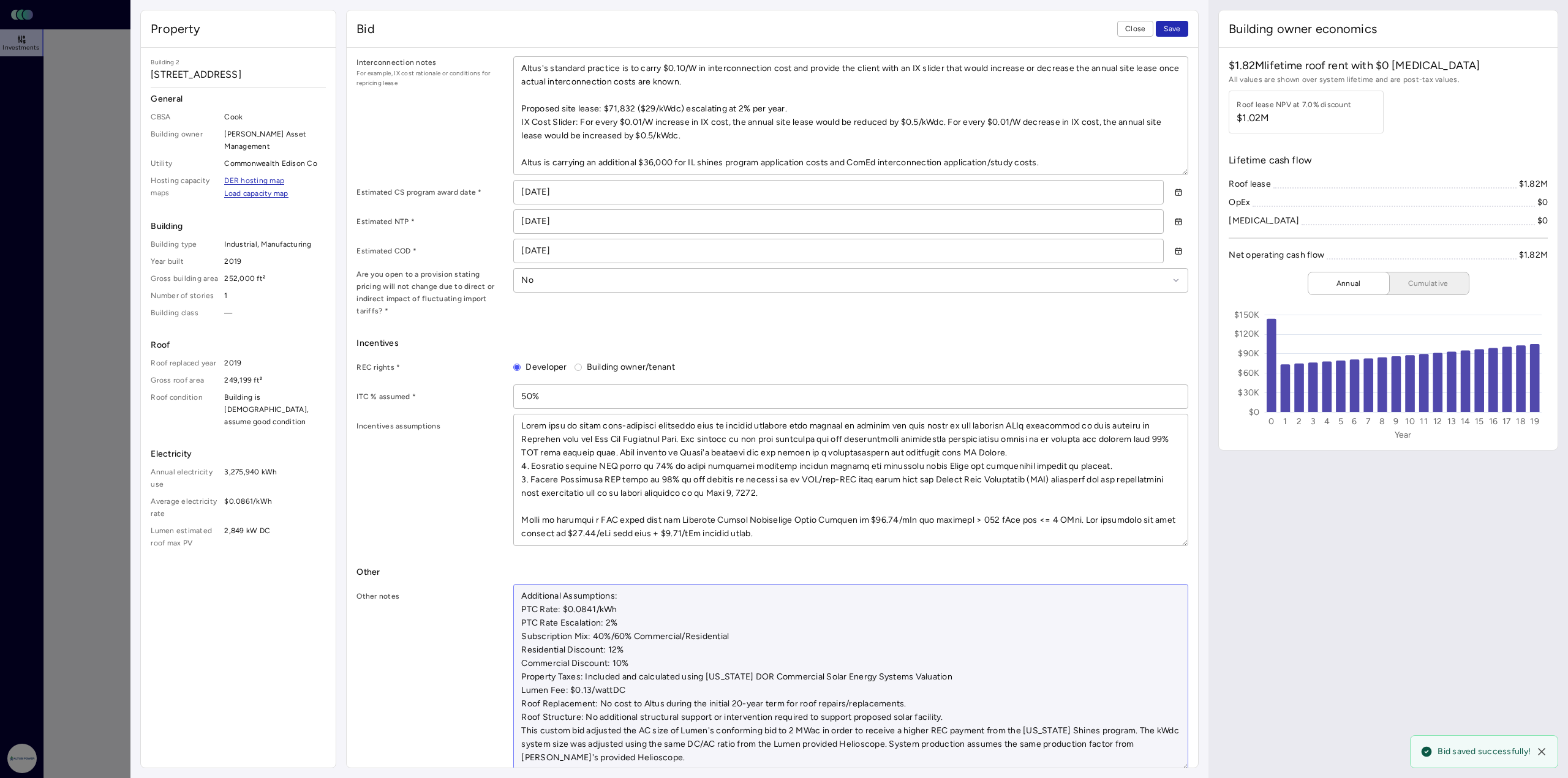 click on "Additional Assumptions:
PTC Rate: $0.0841/kWh
PTC Rate Escalation: 2%
Subscription Mix: 40%/60% Commercial/Residential
Residential Discount: 12%
Commercial Discount: 10%
Property Taxes: Included and calculated using [US_STATE] DOR Commercial Solar Energy Systems Valuation
Lumen Fee: $0.13/wattDC
Roof Replacement: No cost to Altus during the initial 20-year term for roof repairs/replacements.
Roof Structure: No additional structural support or intervention required to support proposed solar facility.
This custom bid adjusted the AC size of Lumen's conforming bid to 2 MWac in order to receive a higher REC payment from the [US_STATE] Shines program. The kWdc system size was adjusted using the same DC/AC ratio from the Lumen provided Helioscope. System production assumes the same production factor from [PERSON_NAME]'s provided Helioscope." at bounding box center [851, 677] 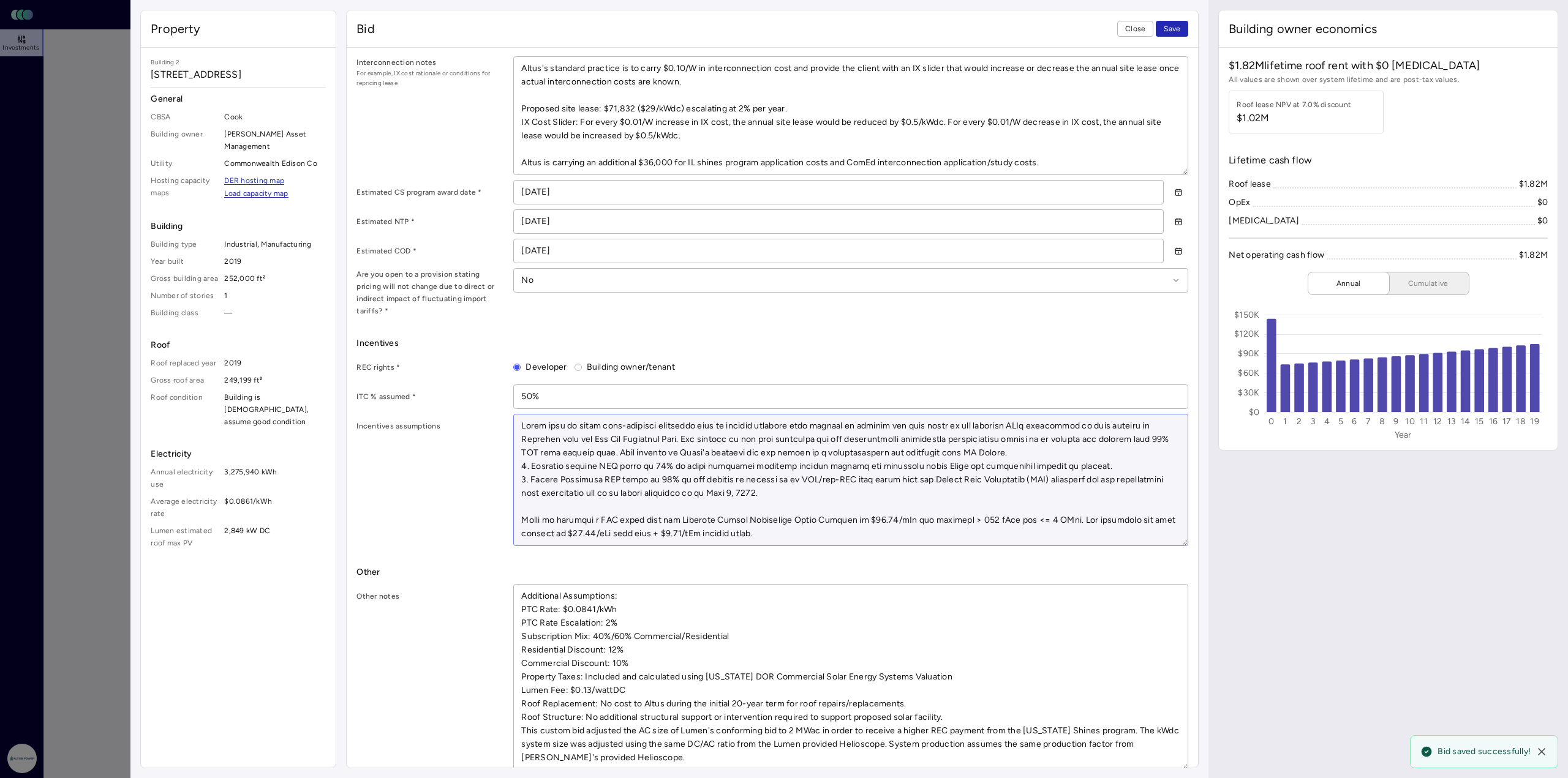 click at bounding box center (851, 480) 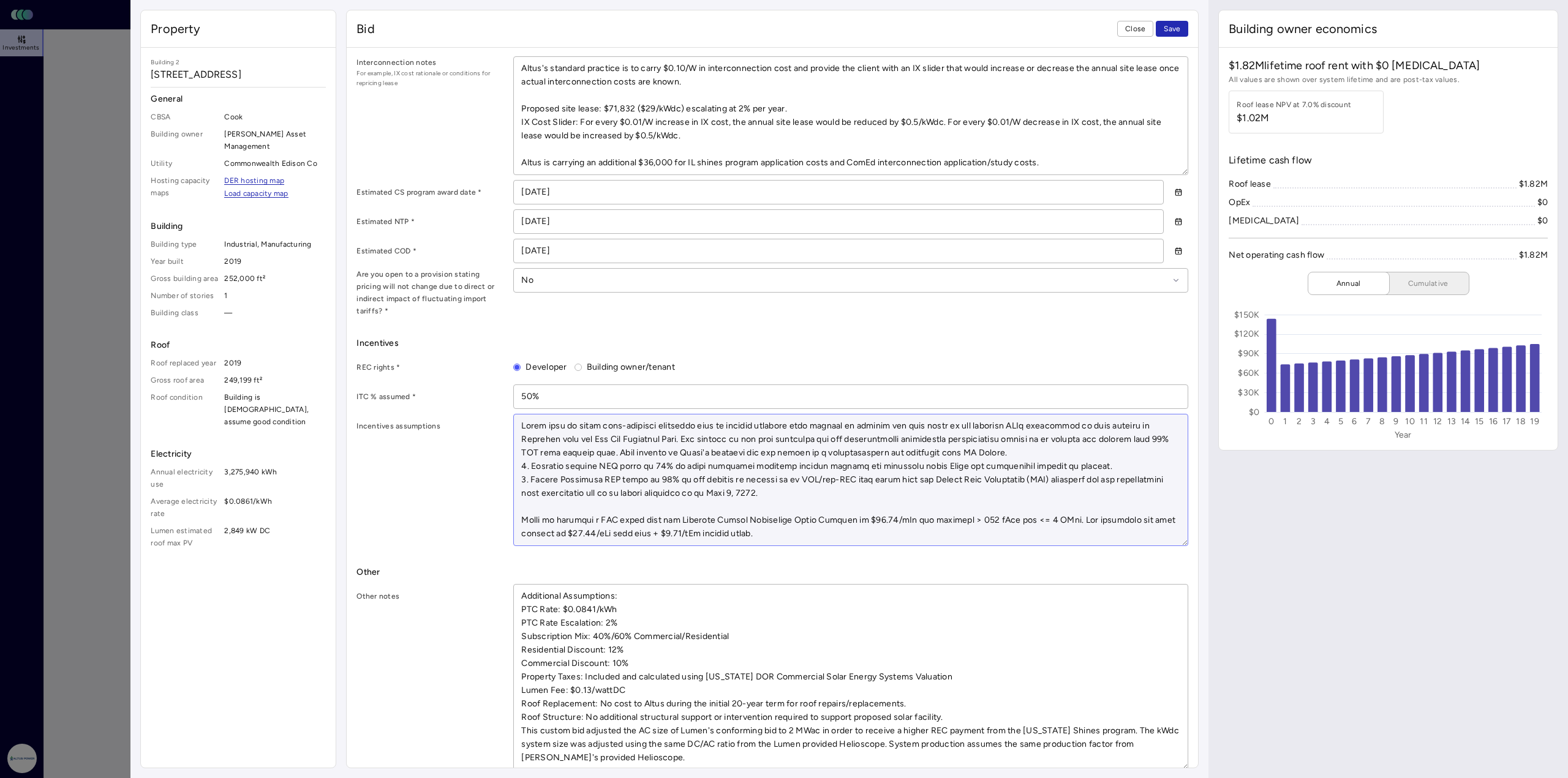 drag, startPoint x: 1008, startPoint y: 410, endPoint x: 640, endPoint y: 425, distance: 368.306 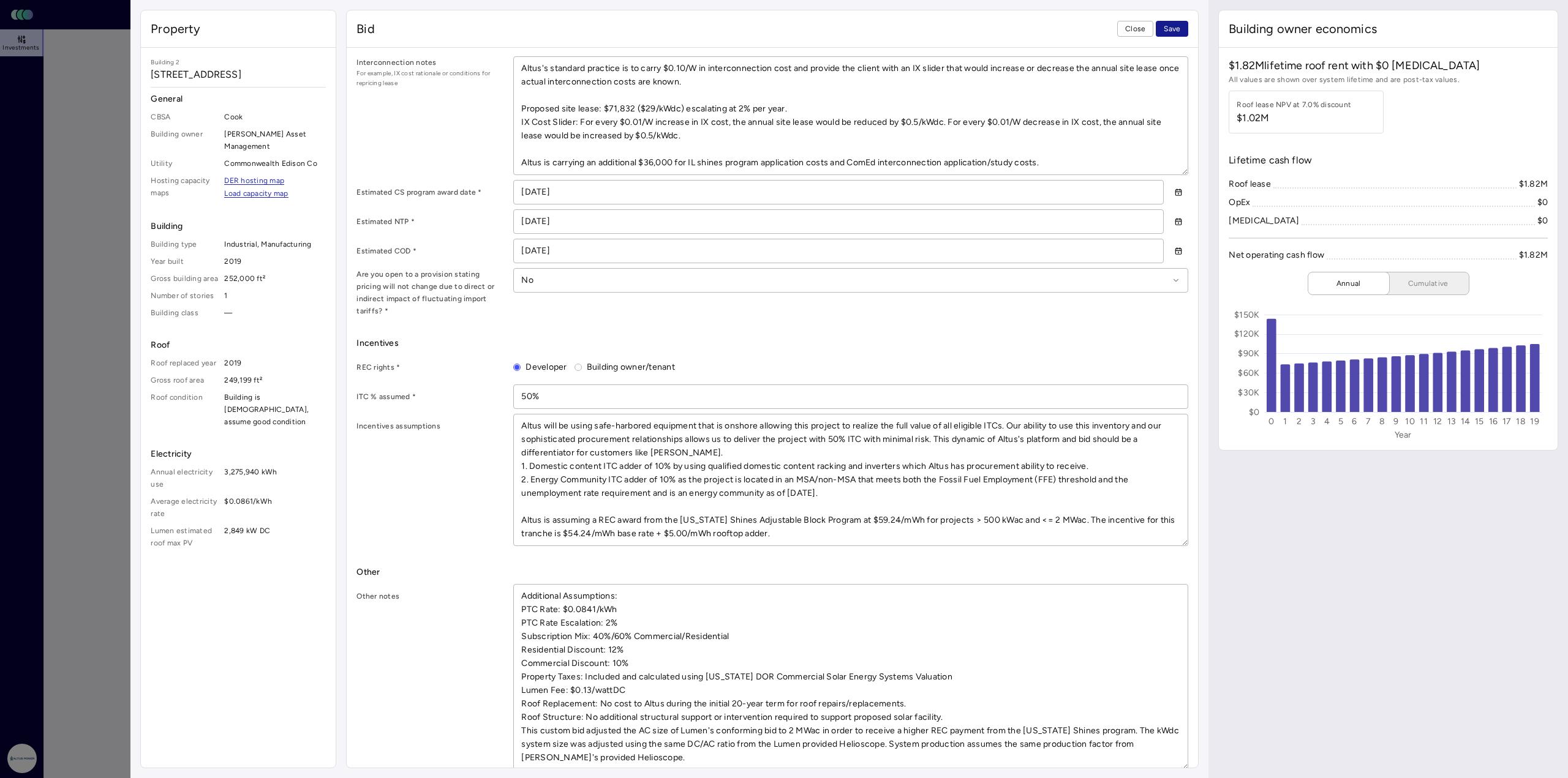 click on "Save" at bounding box center [1172, 29] 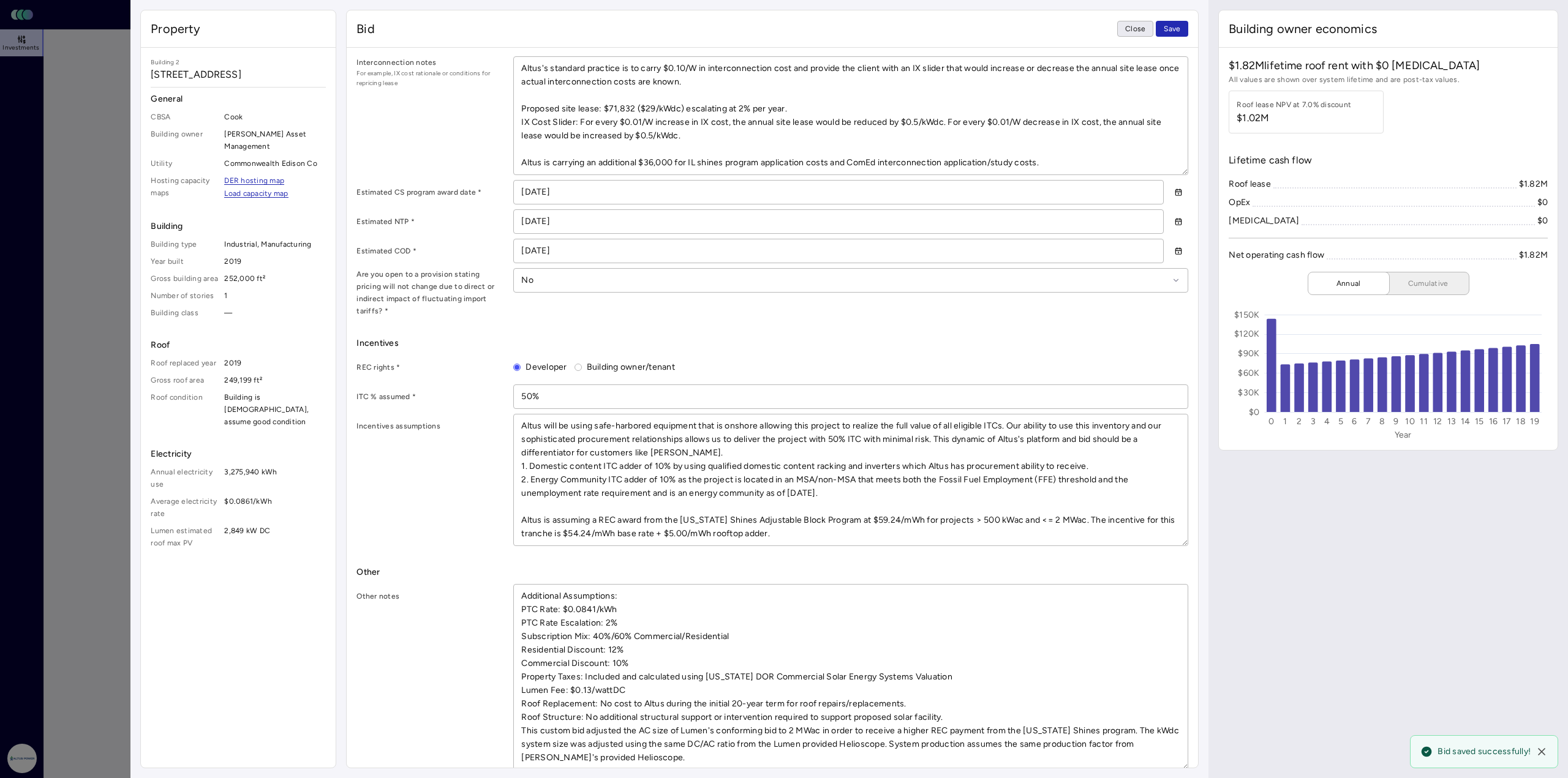 click on "Close" at bounding box center [1135, 29] 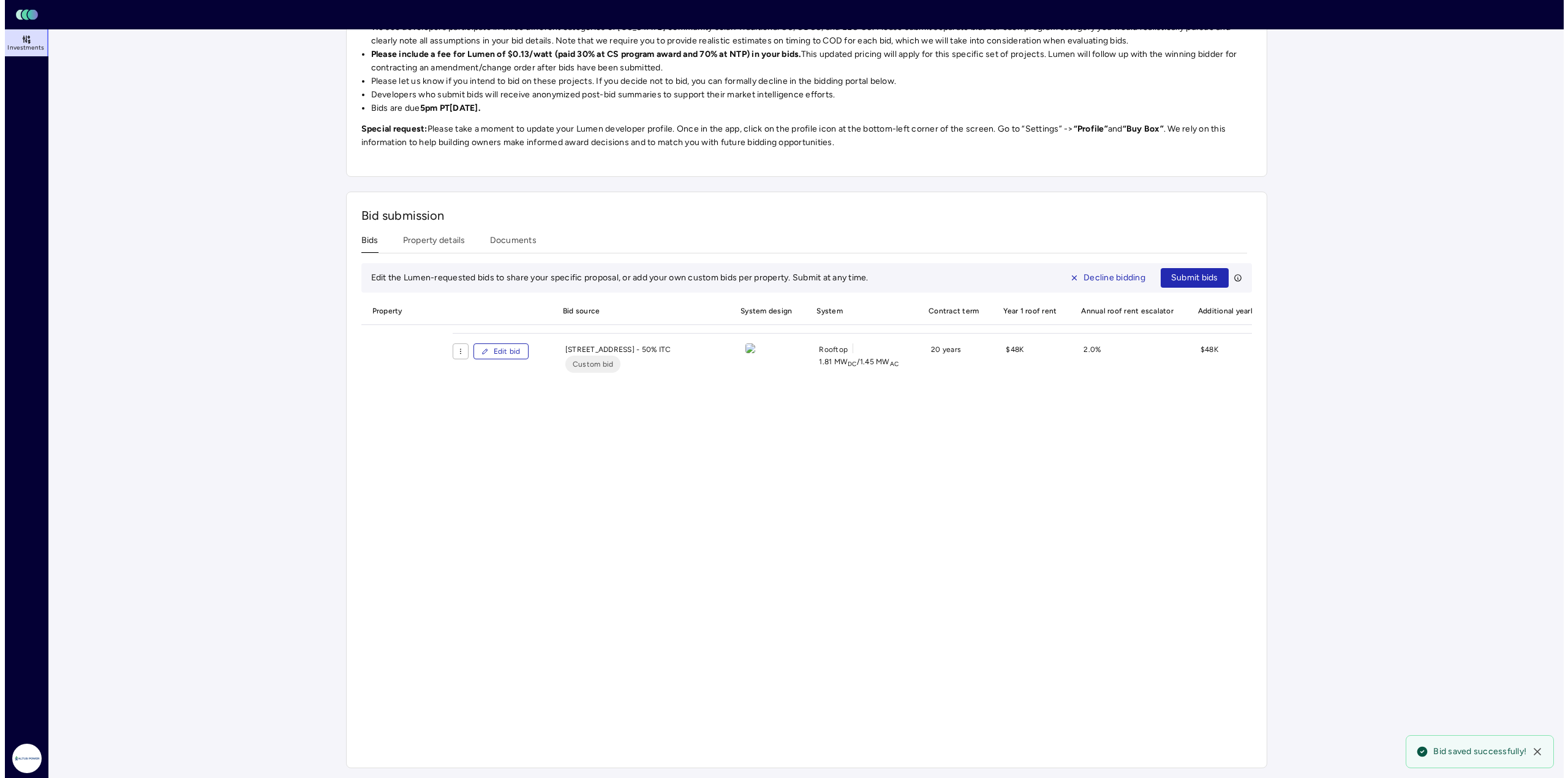 scroll, scrollTop: 1122, scrollLeft: 0, axis: vertical 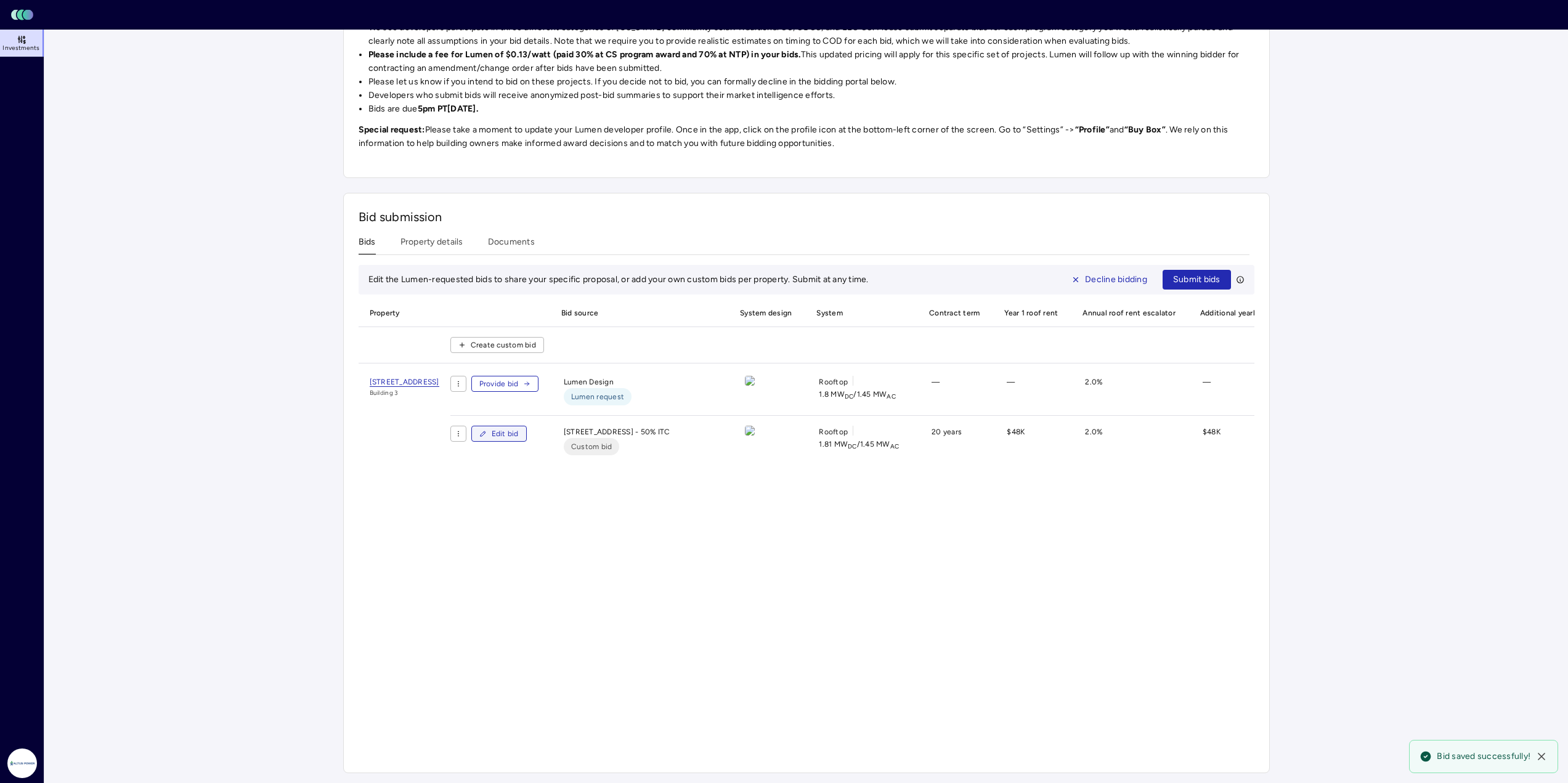 click on "Edit bid" at bounding box center [505, 434] 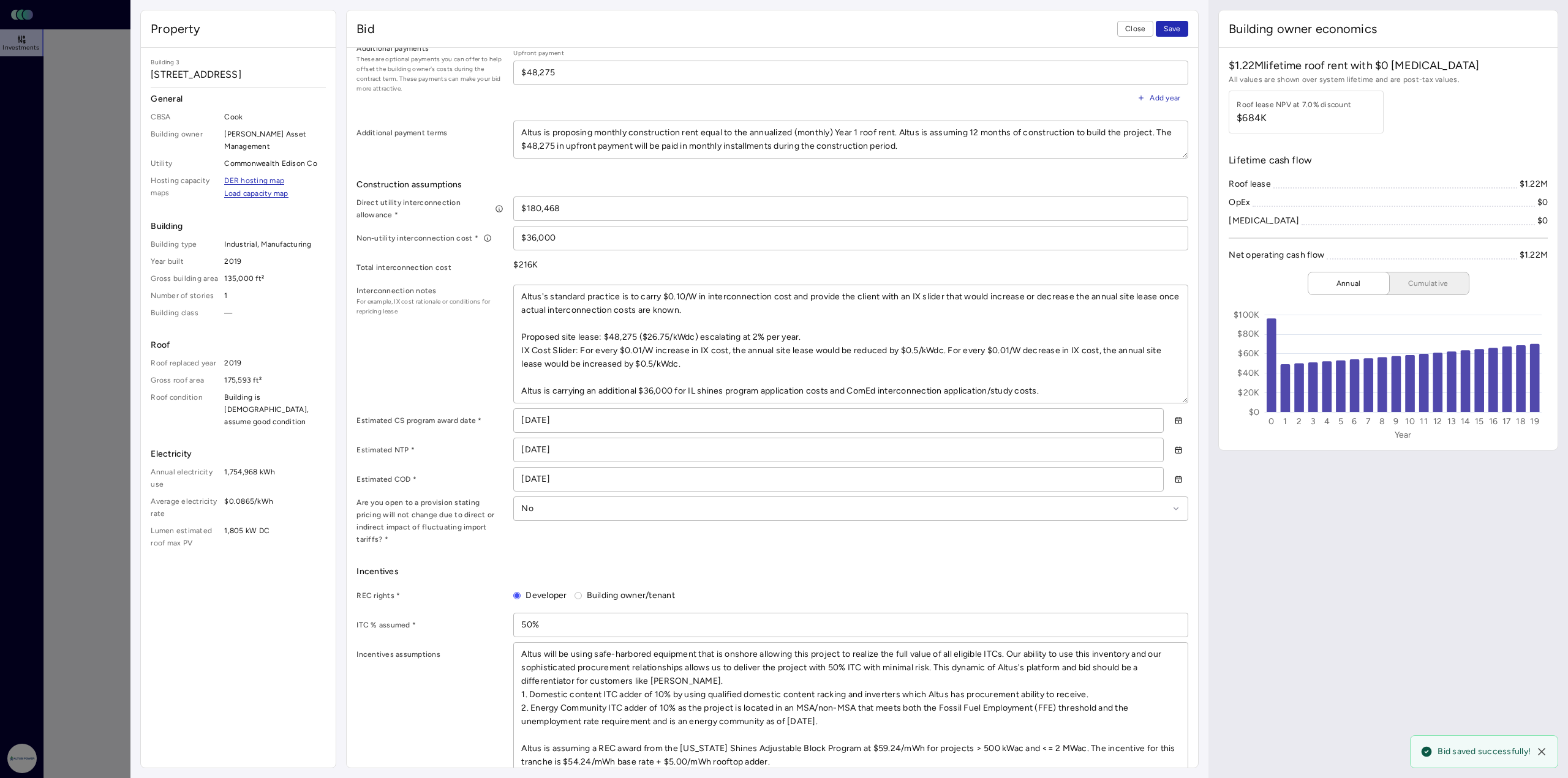 scroll, scrollTop: 635, scrollLeft: 0, axis: vertical 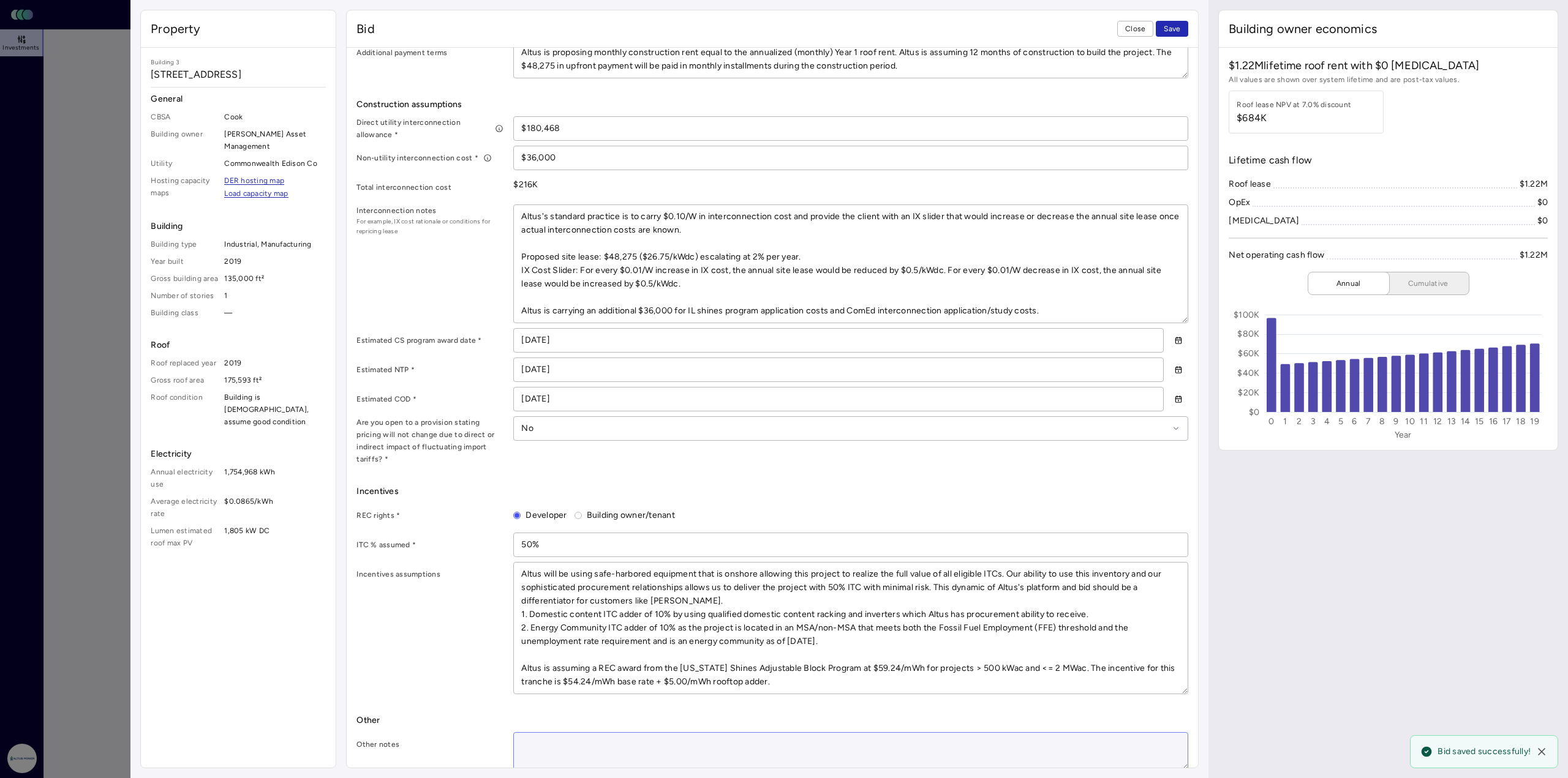 click at bounding box center [851, 751] 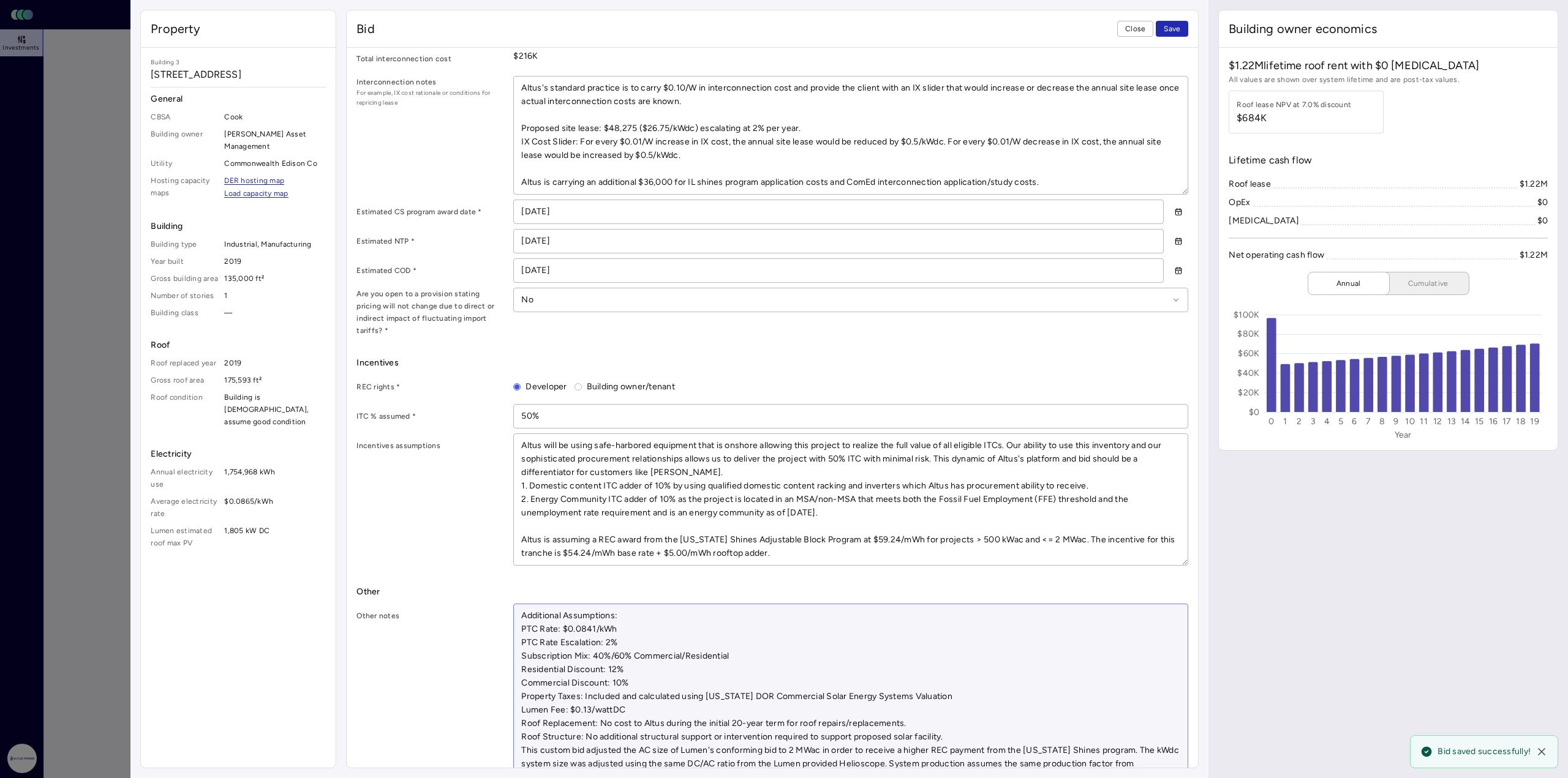 scroll, scrollTop: 784, scrollLeft: 0, axis: vertical 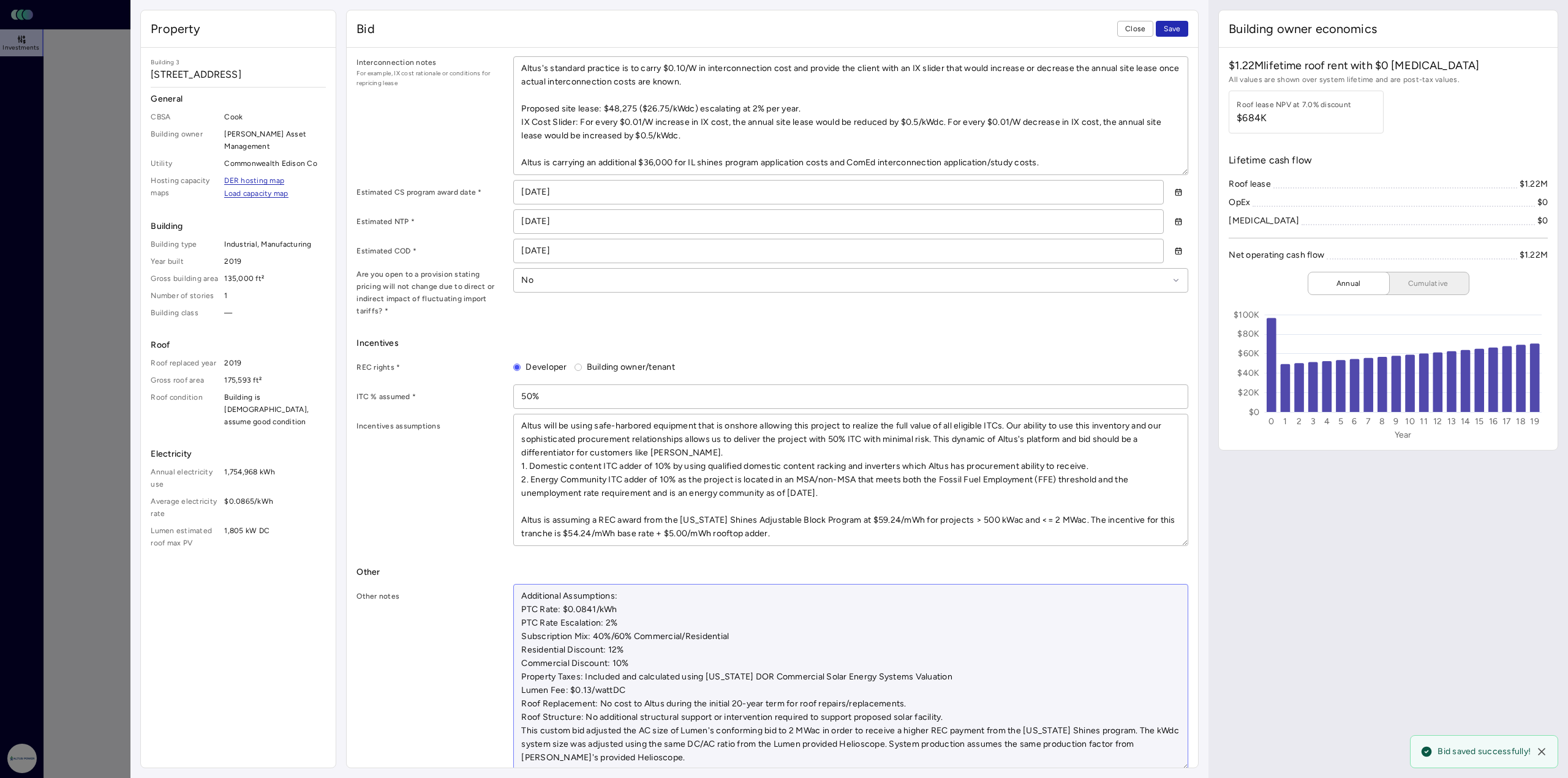 drag, startPoint x: 619, startPoint y: 741, endPoint x: 524, endPoint y: 718, distance: 97.74457 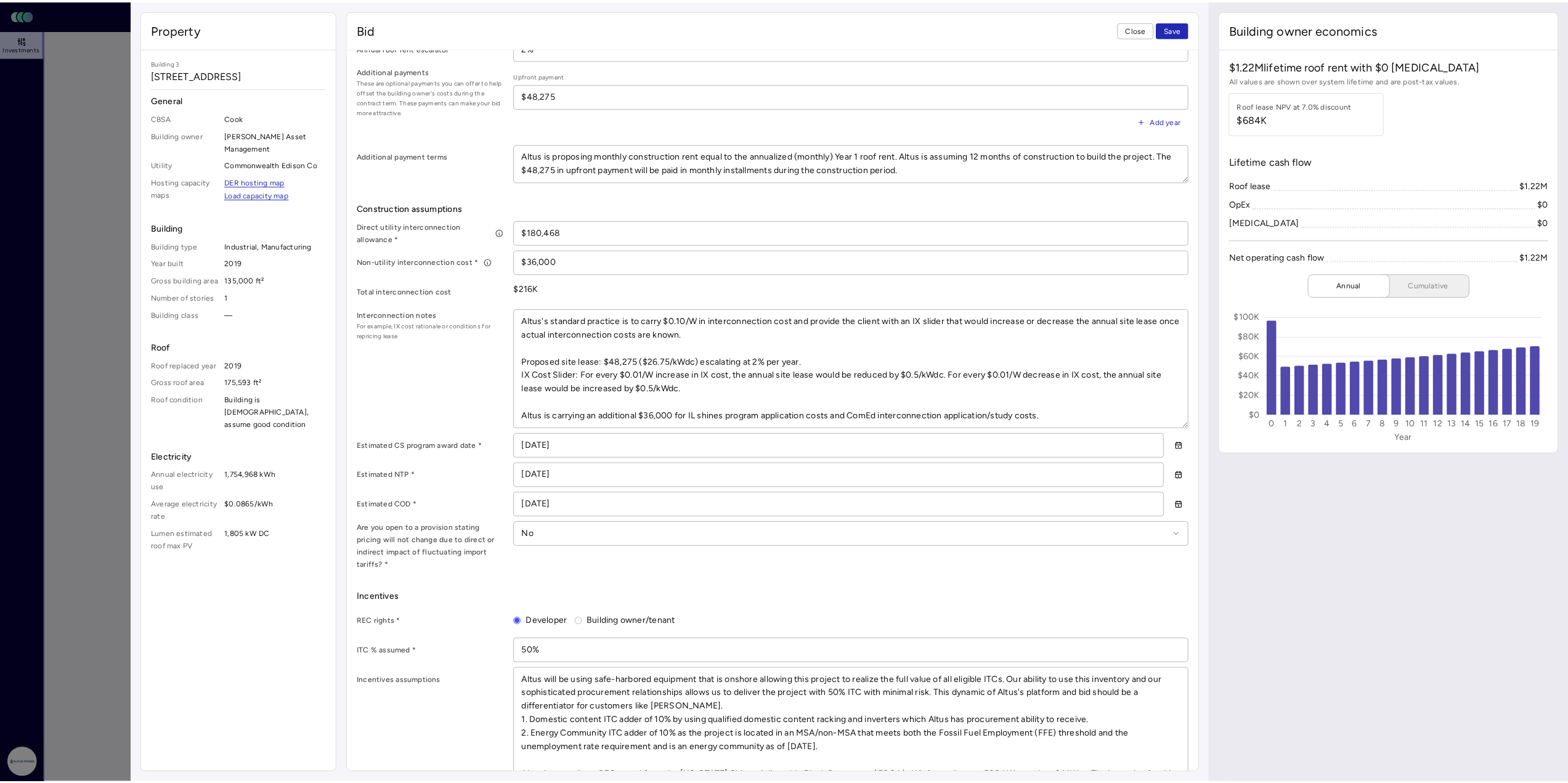 scroll, scrollTop: 501, scrollLeft: 0, axis: vertical 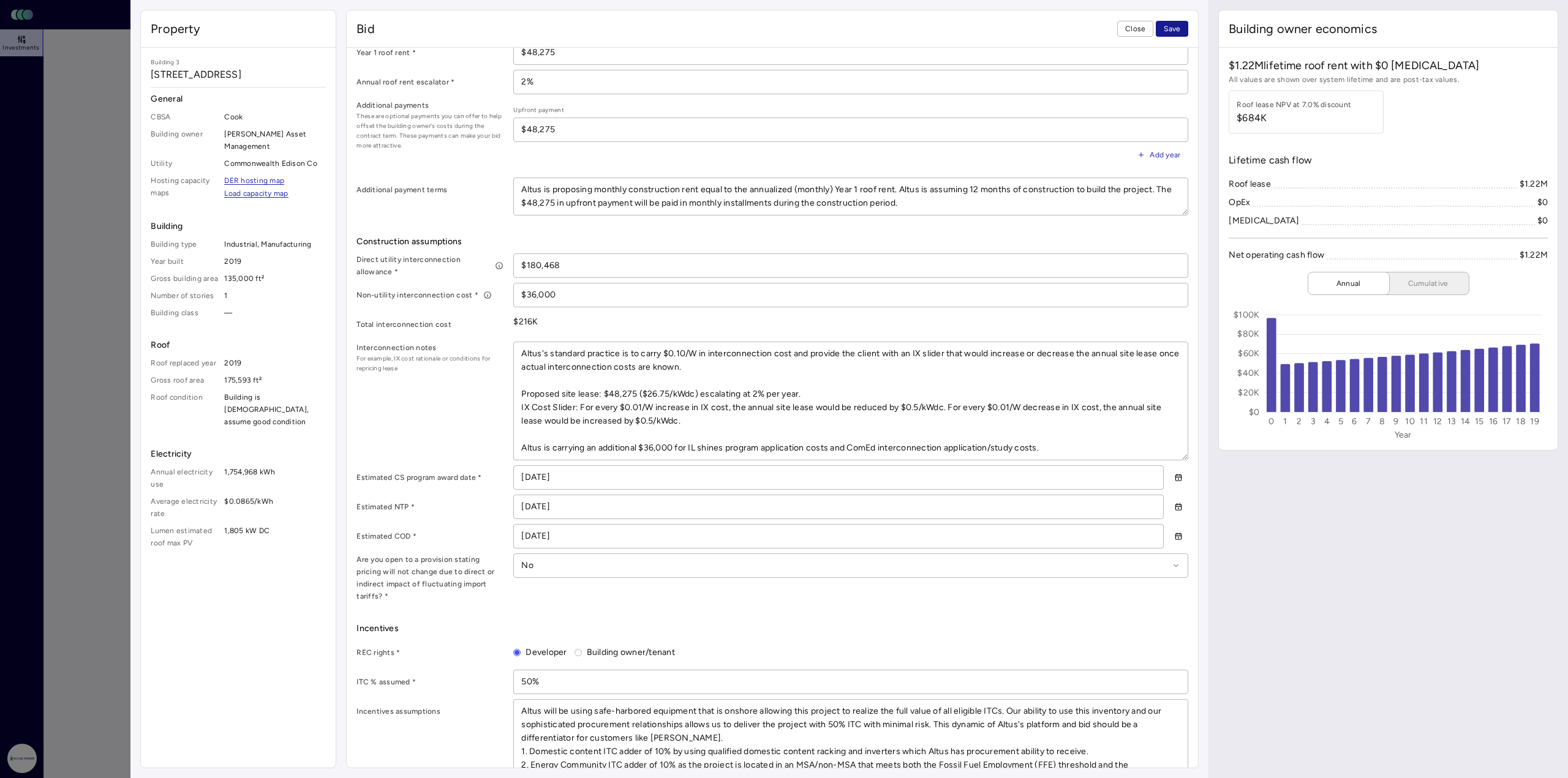 click on "Save" at bounding box center (1172, 29) 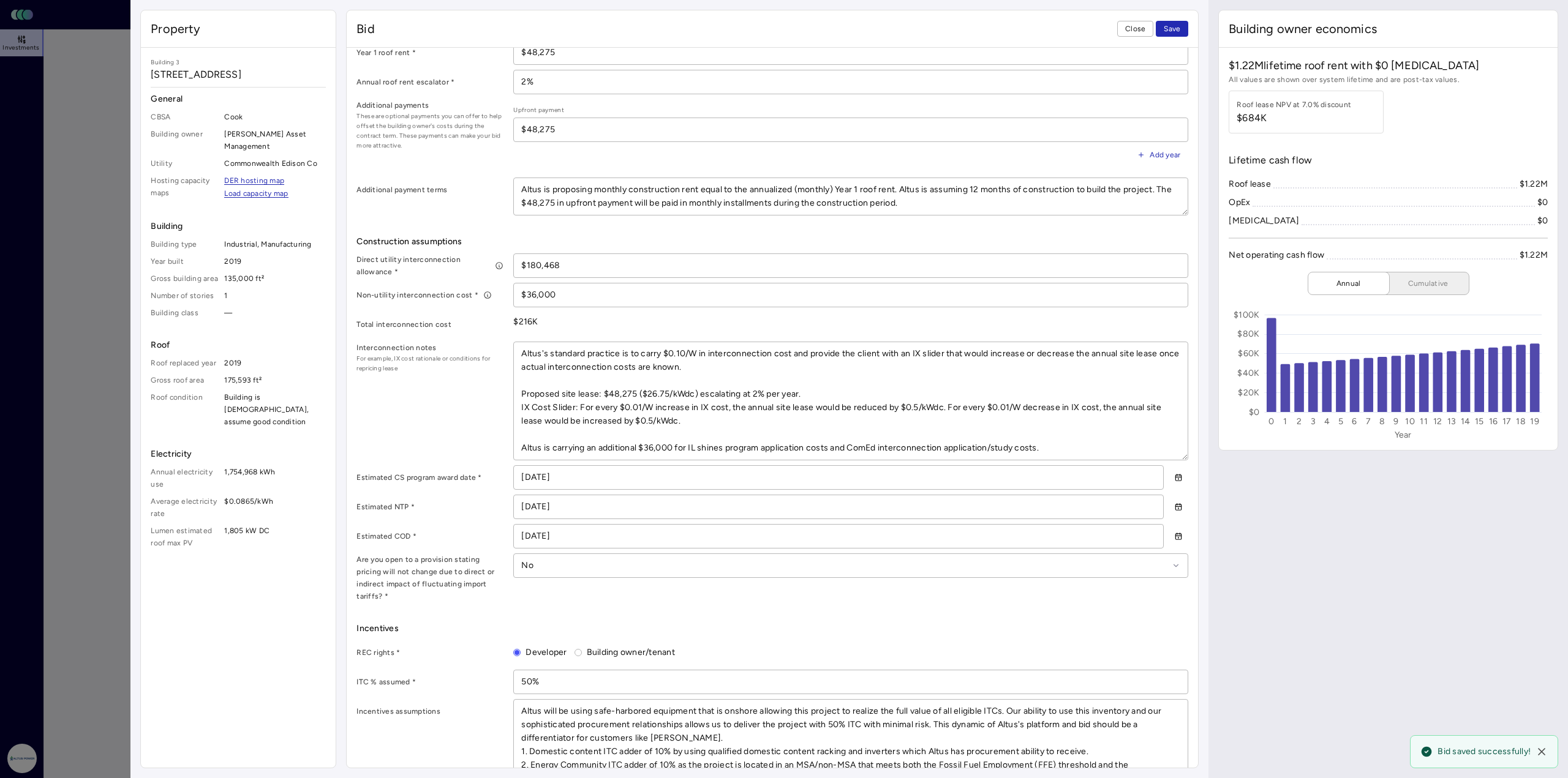 click on "Bid Close Save" at bounding box center [772, 29] 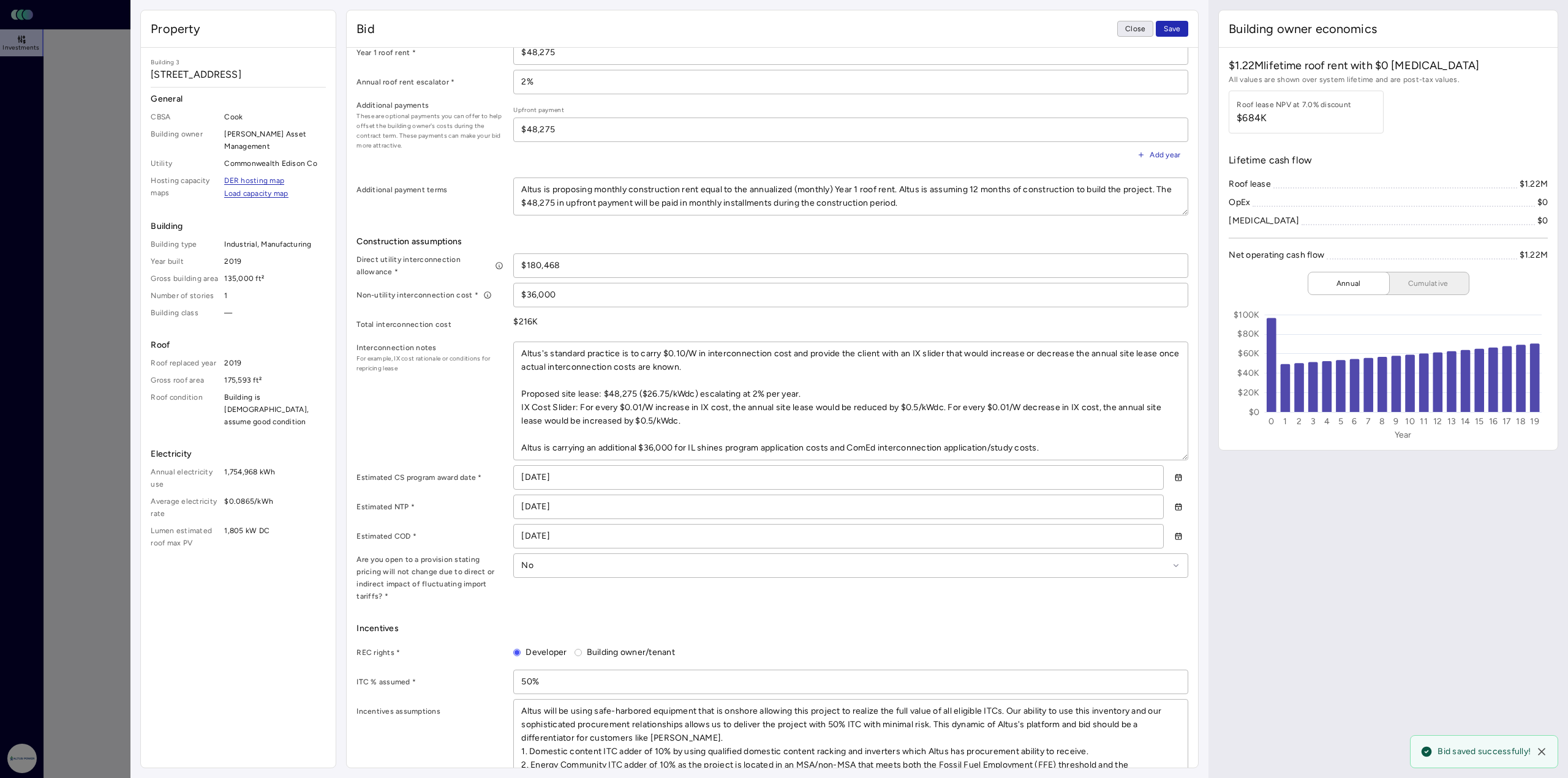 click on "Close" at bounding box center [1135, 29] 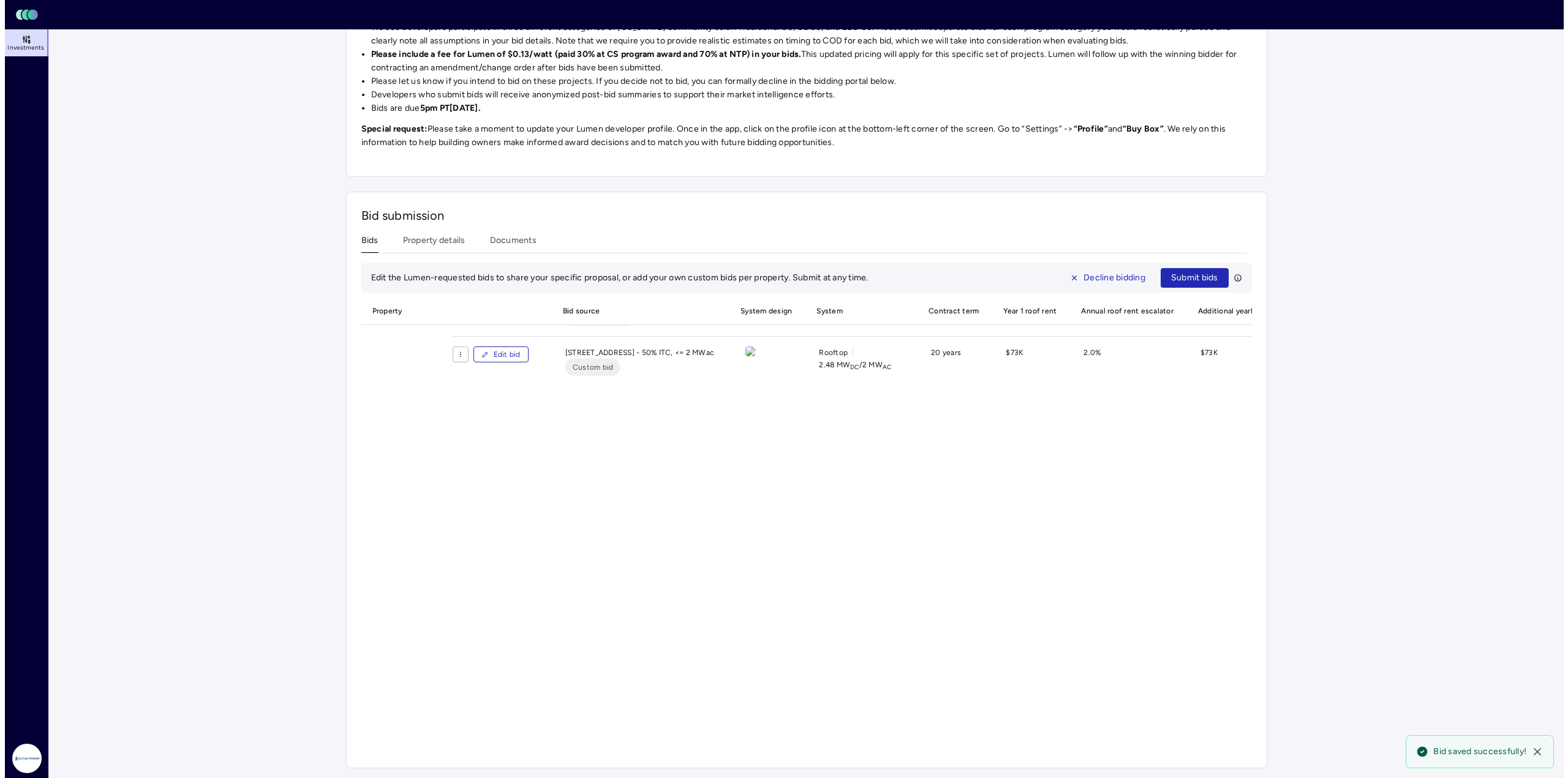 scroll, scrollTop: 0, scrollLeft: 0, axis: both 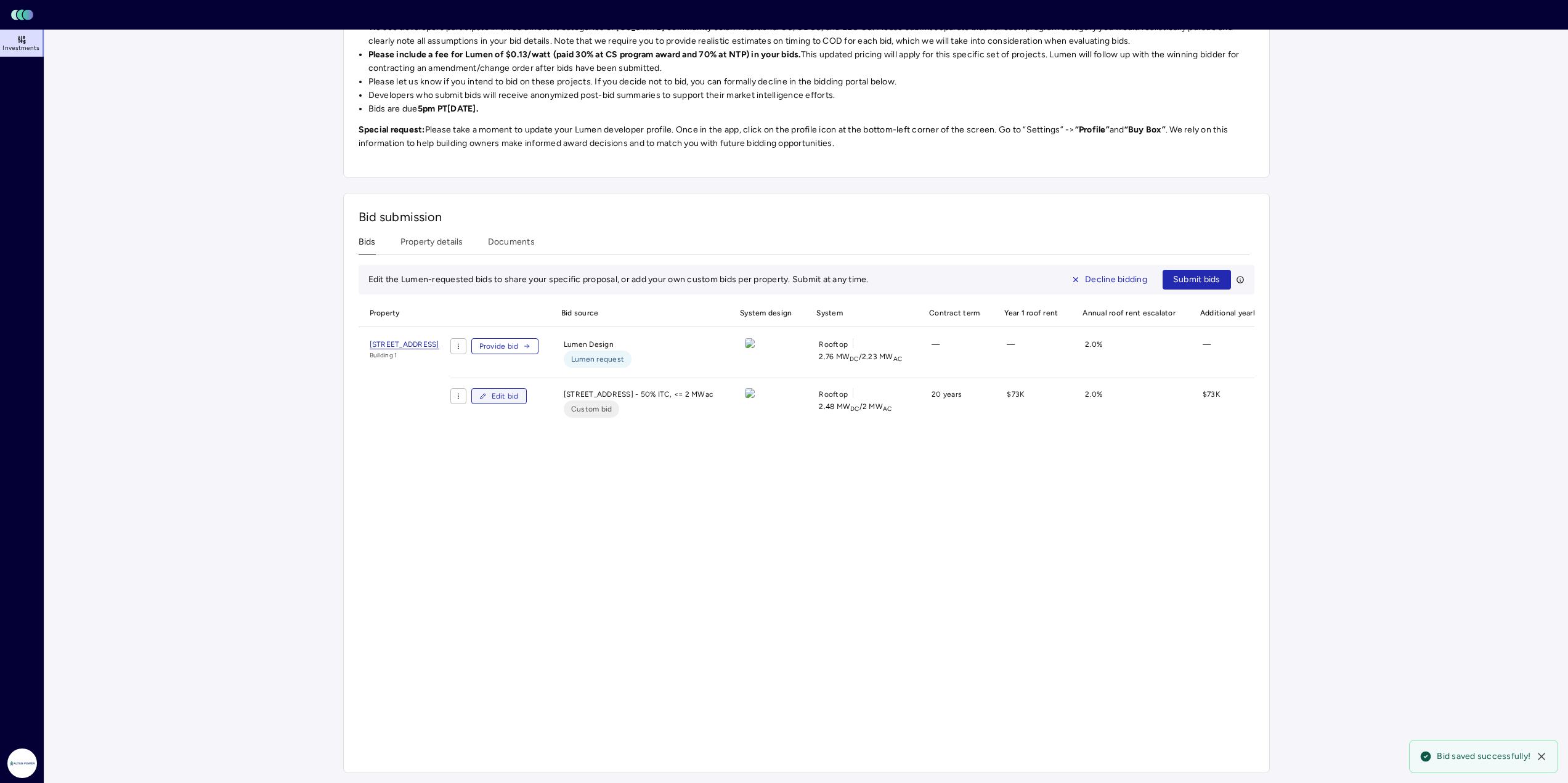 click on "Edit bid" at bounding box center [505, 396] 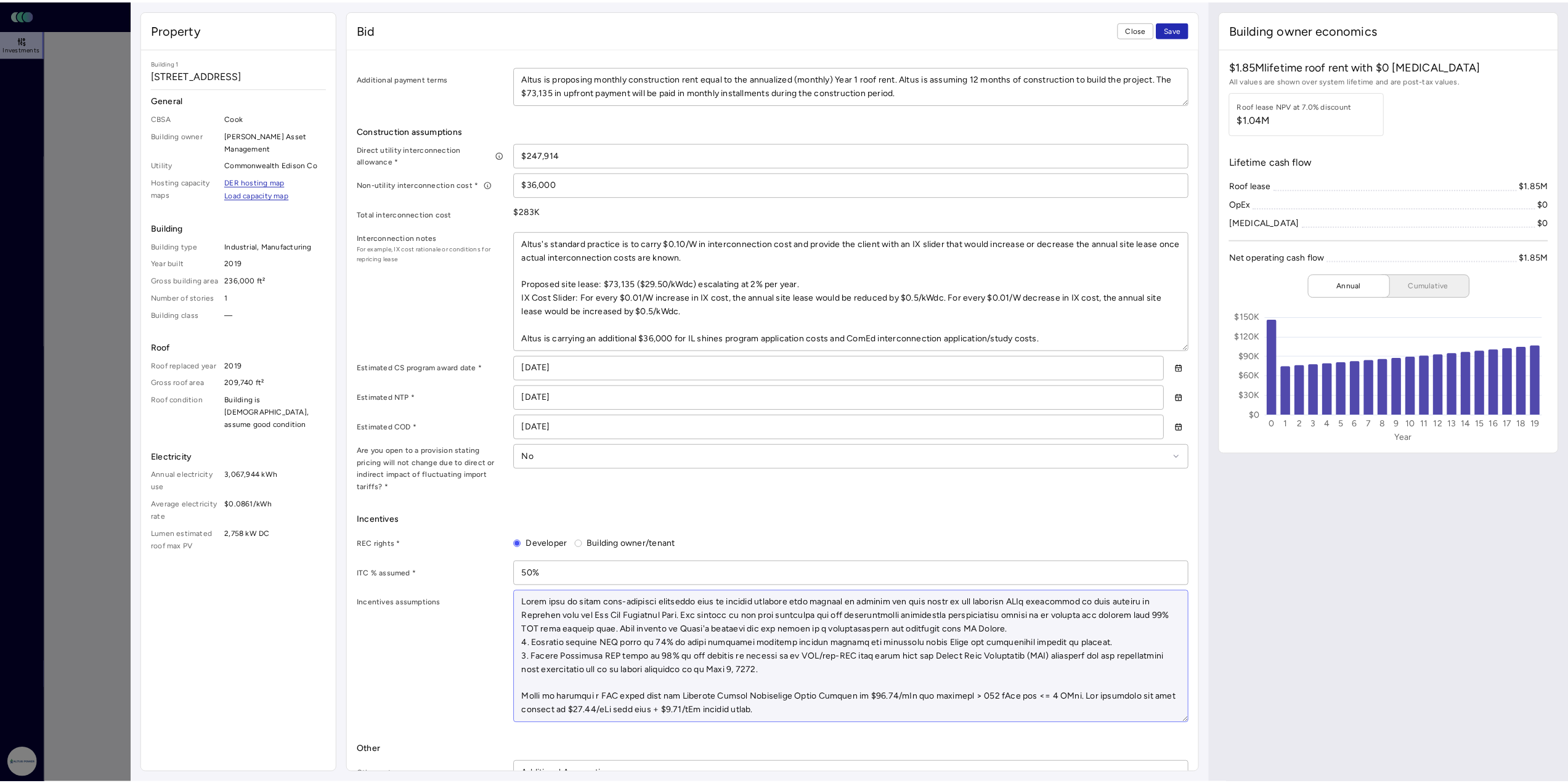 scroll, scrollTop: 616, scrollLeft: 0, axis: vertical 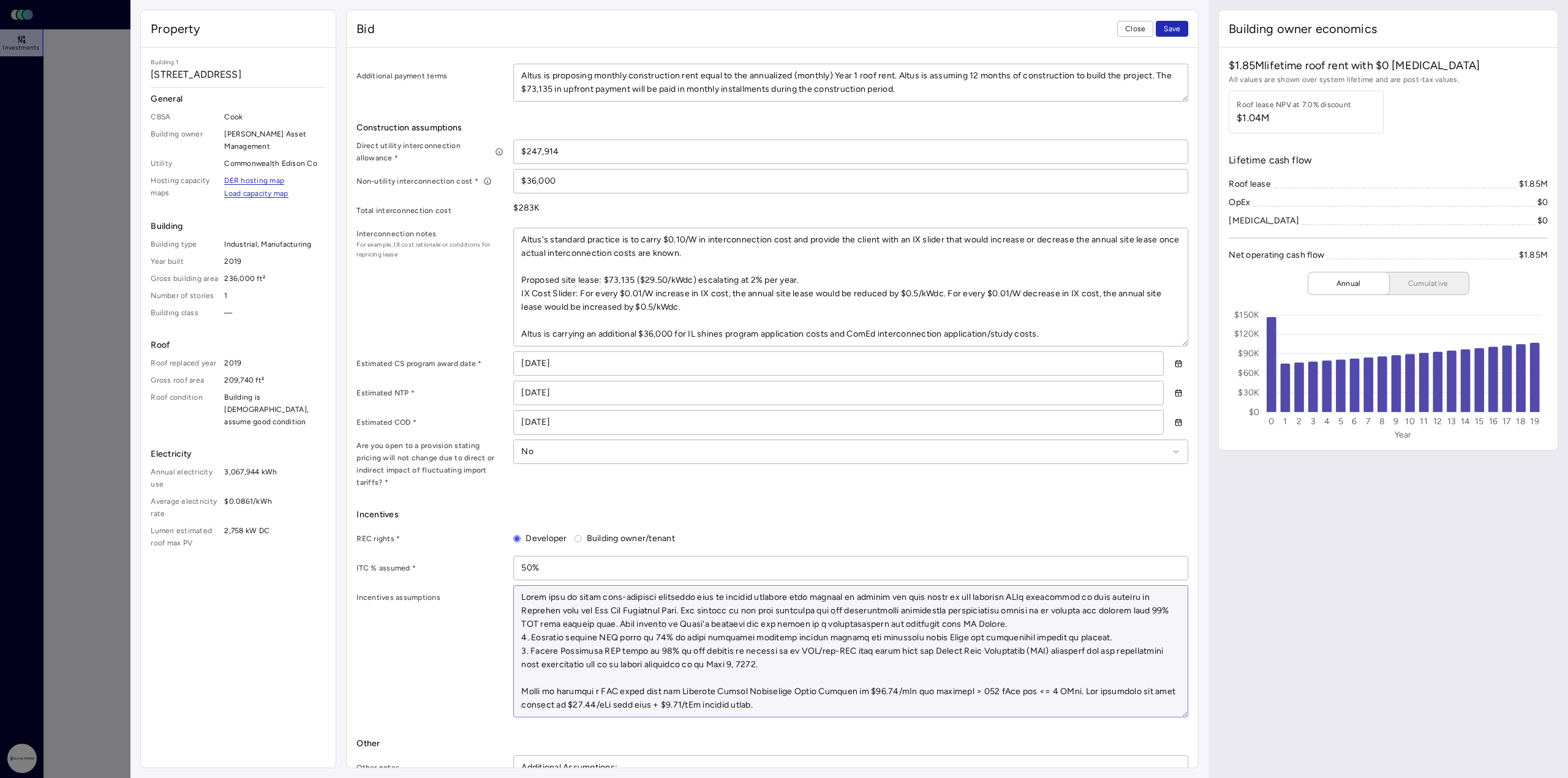 drag, startPoint x: 1008, startPoint y: 580, endPoint x: 641, endPoint y: 600, distance: 367.5446 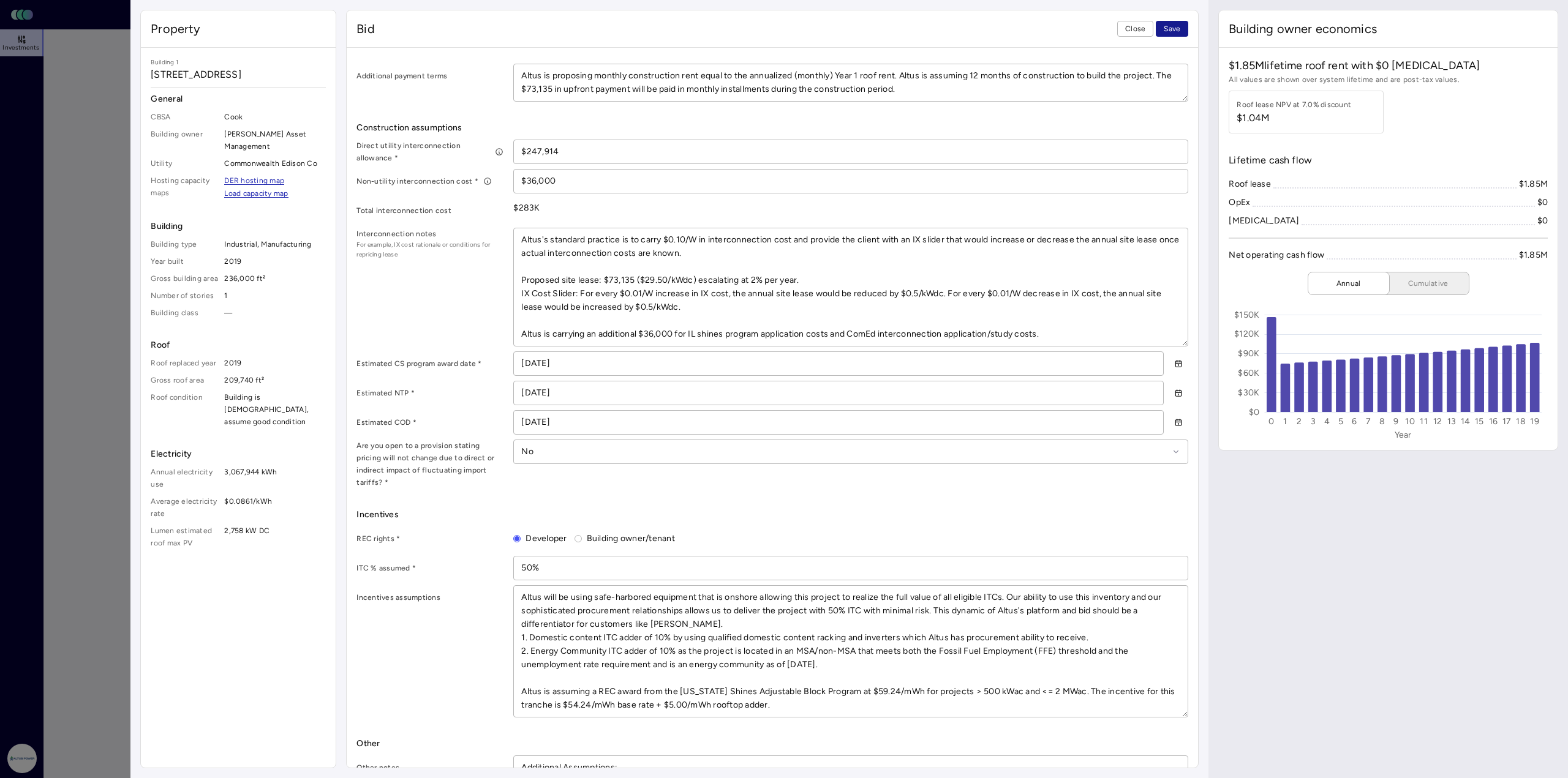 click on "Save" at bounding box center [1172, 29] 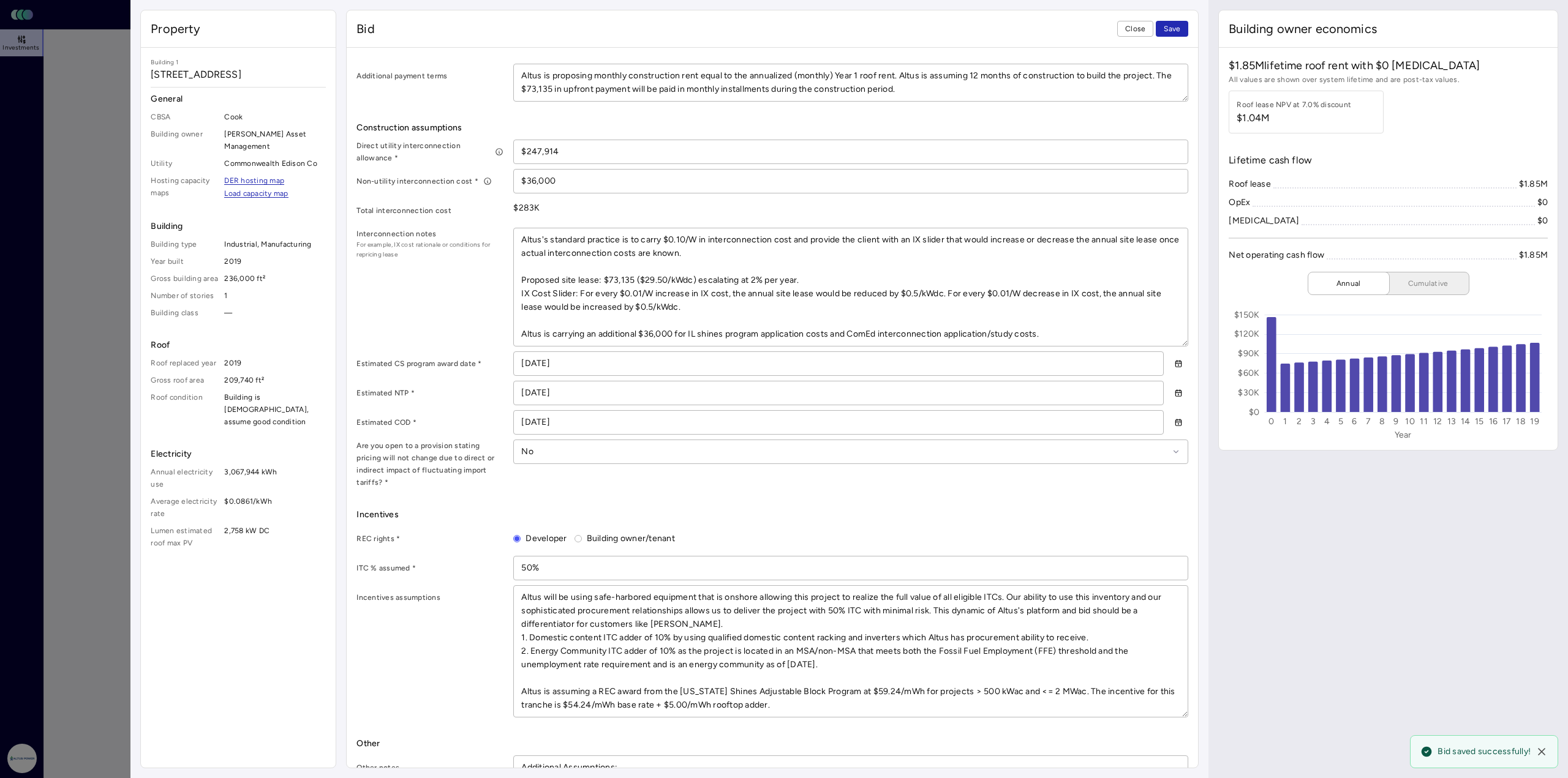 click on "Close" at bounding box center (1135, 29) 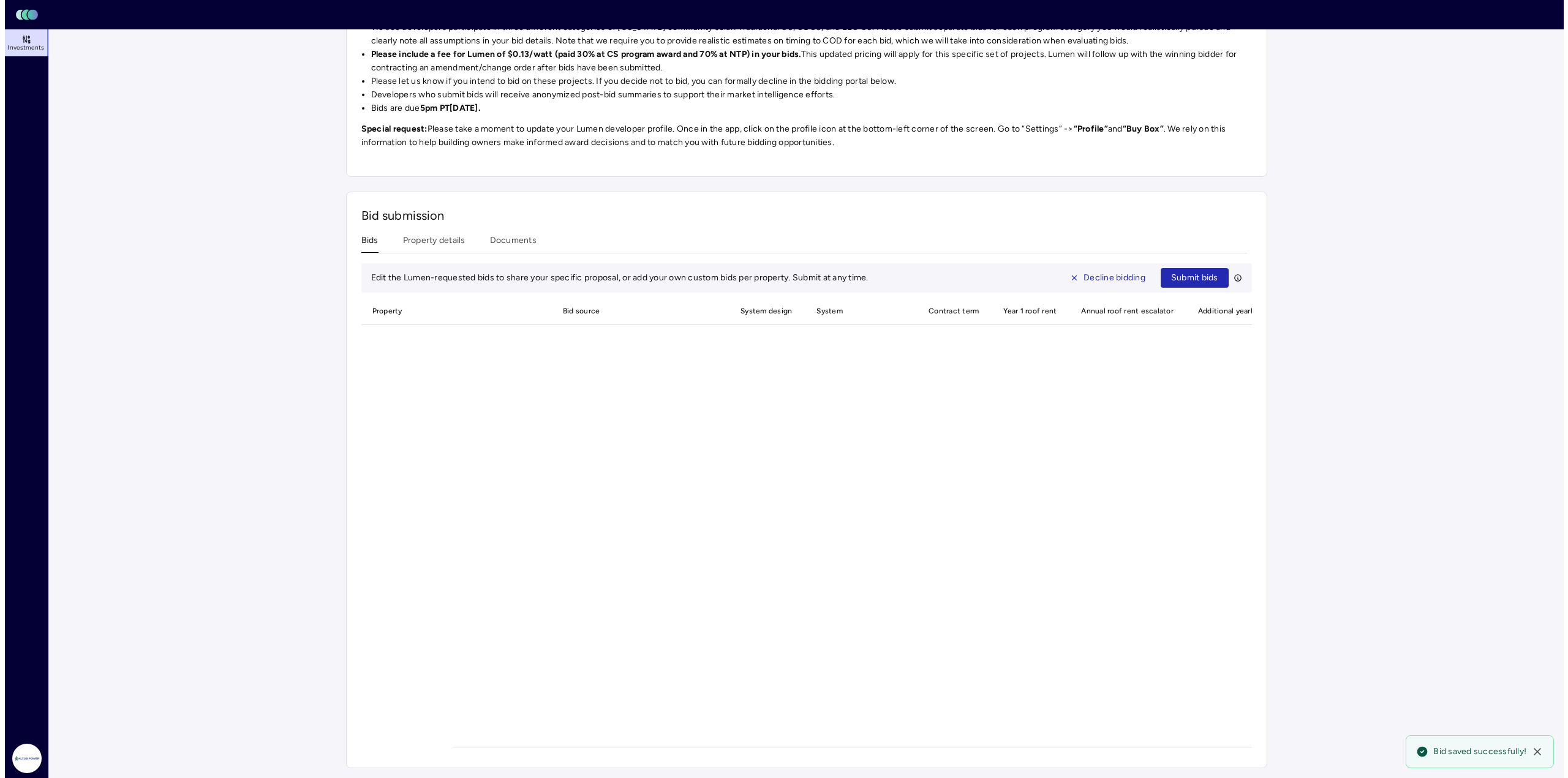 scroll, scrollTop: 918, scrollLeft: 0, axis: vertical 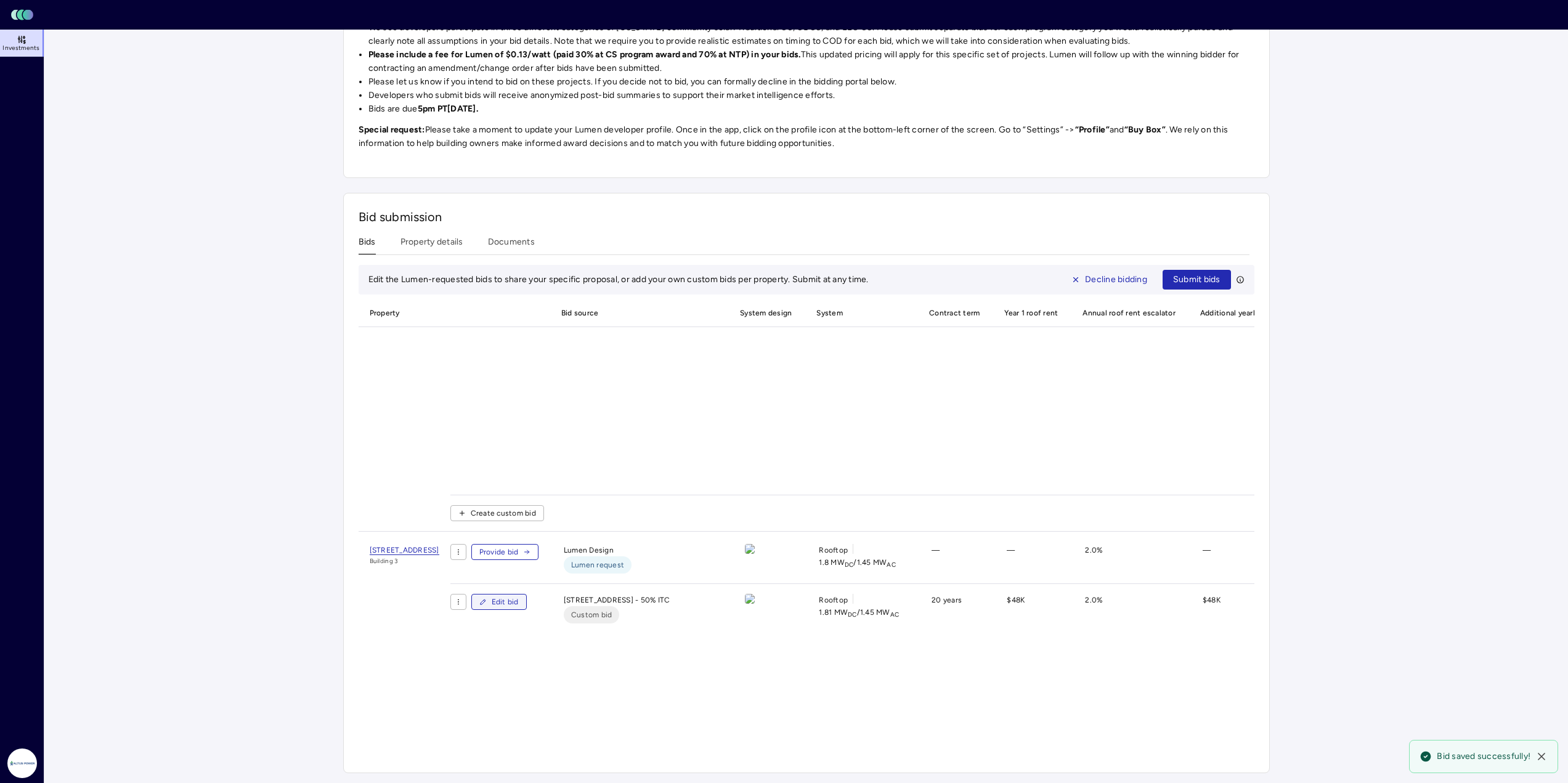 click on "Edit bid" at bounding box center (499, 602) 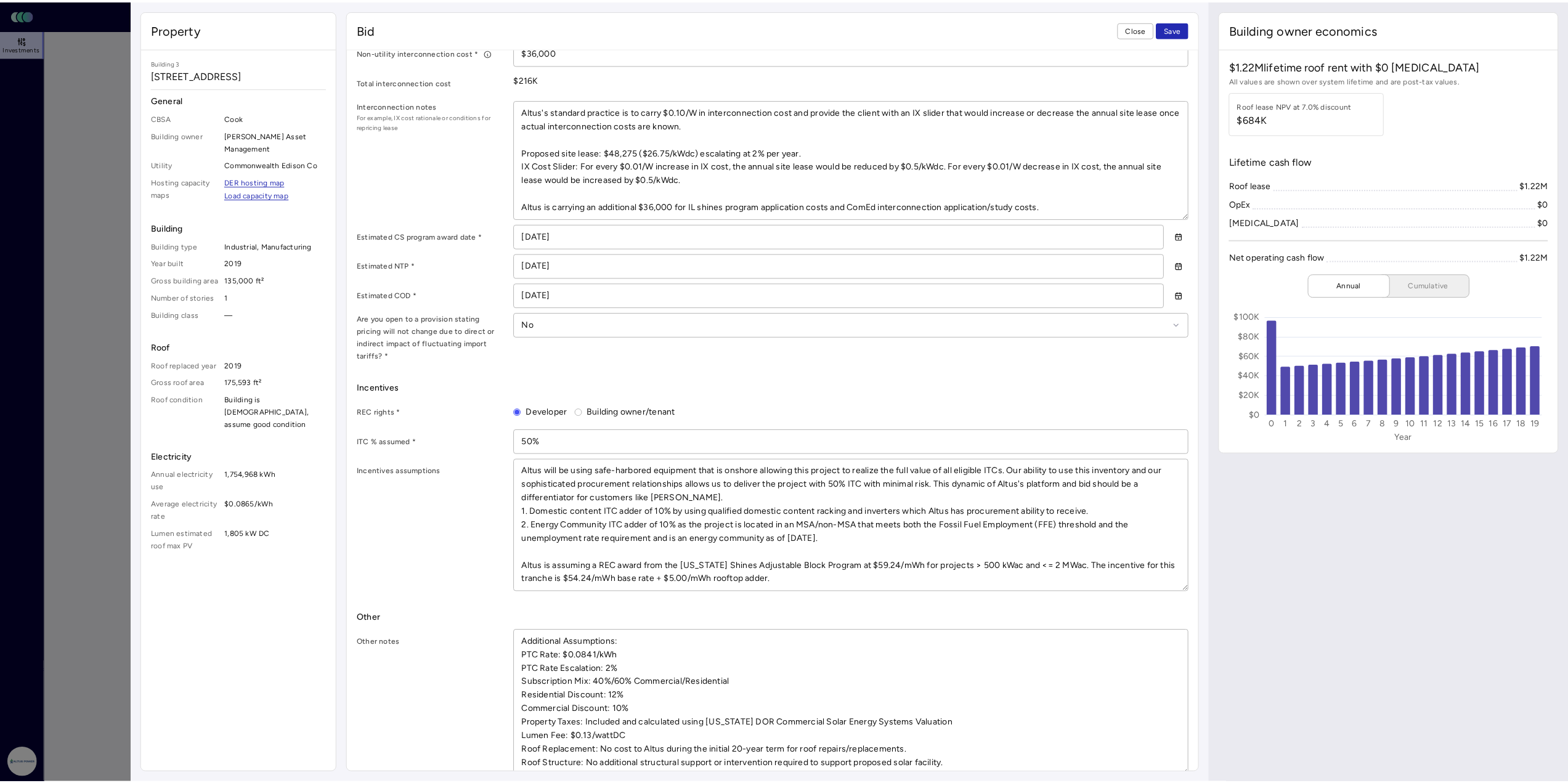scroll, scrollTop: 748, scrollLeft: 0, axis: vertical 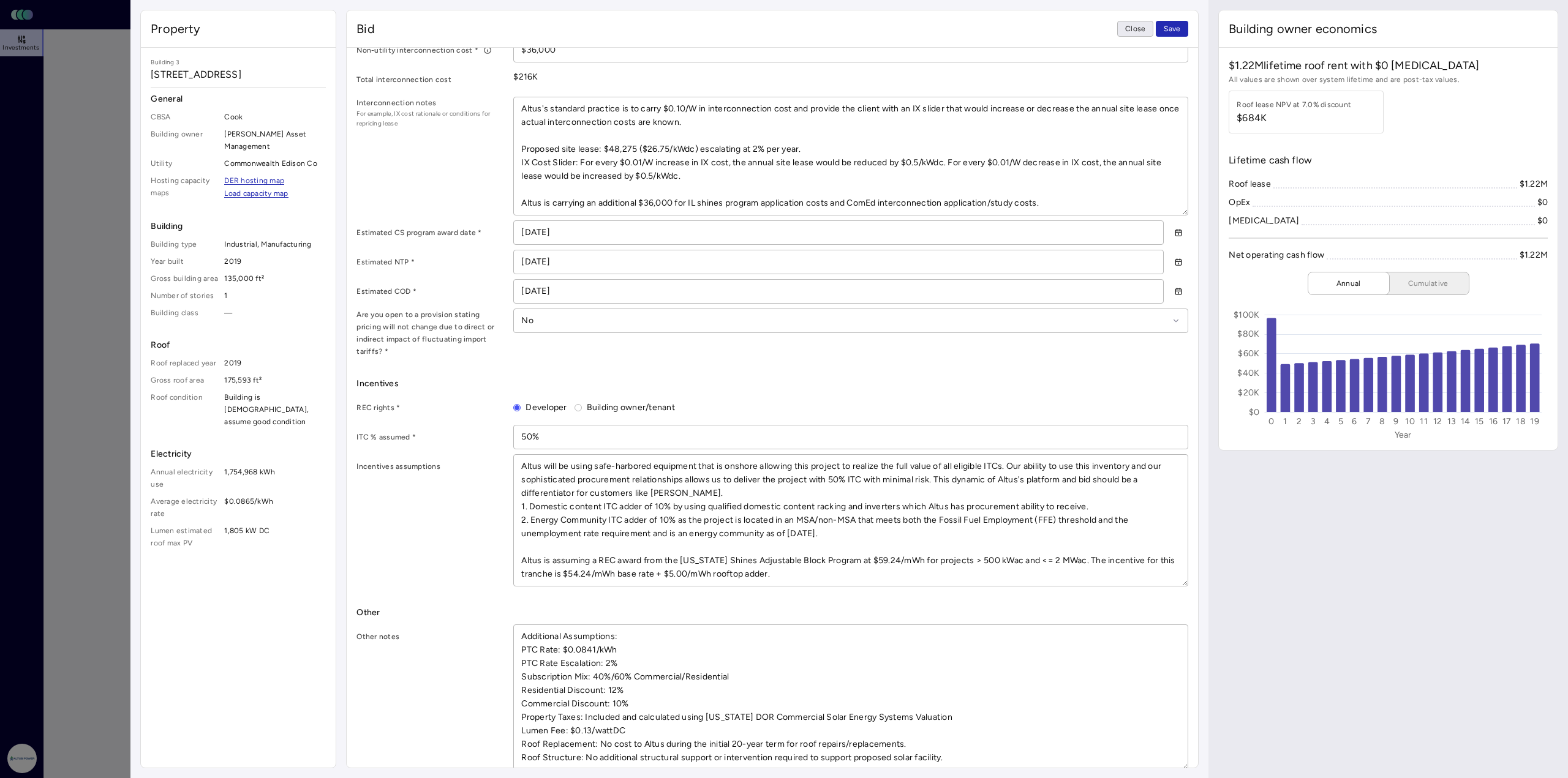 click on "Close" at bounding box center (1135, 29) 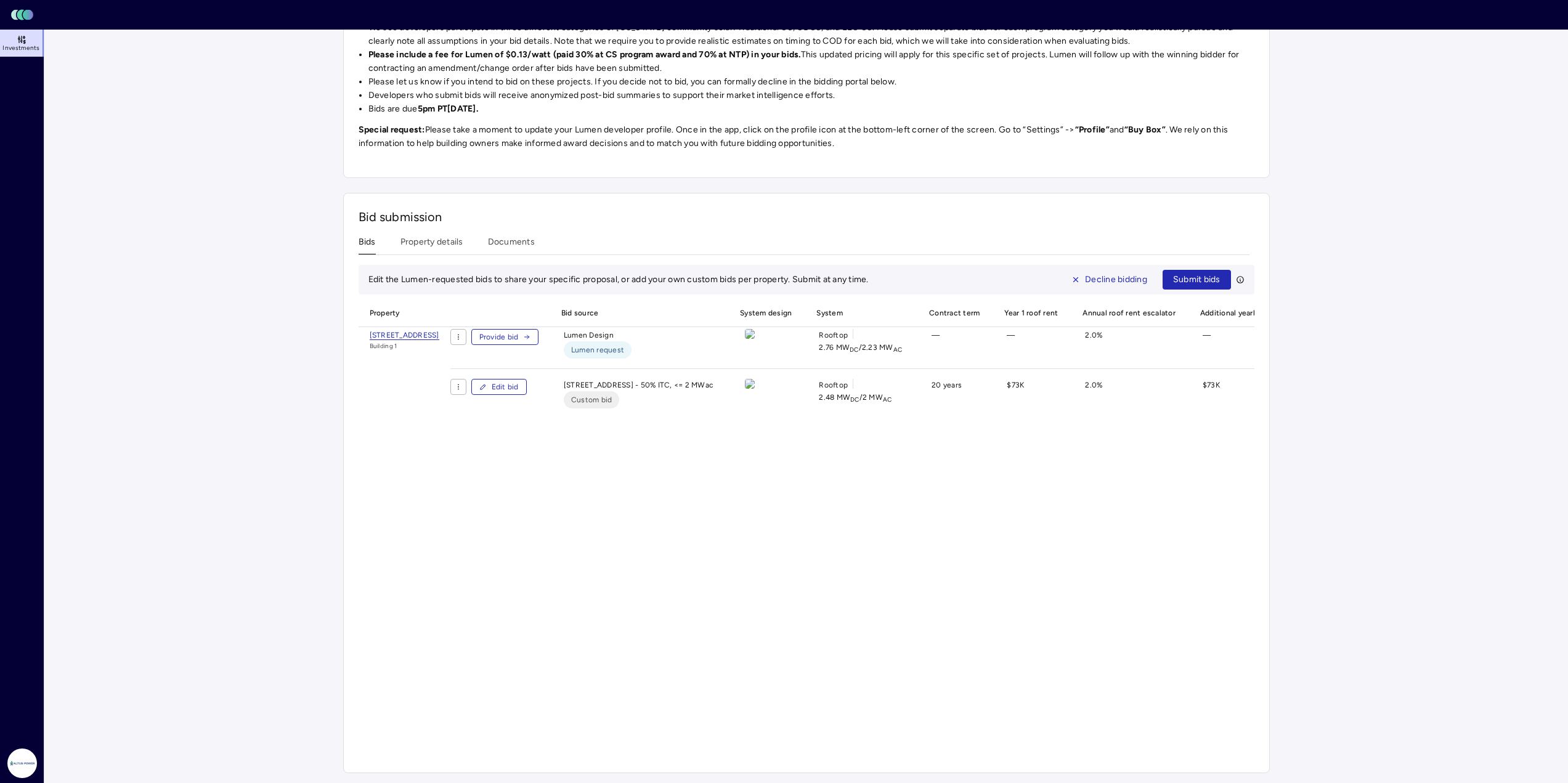 scroll, scrollTop: 0, scrollLeft: 0, axis: both 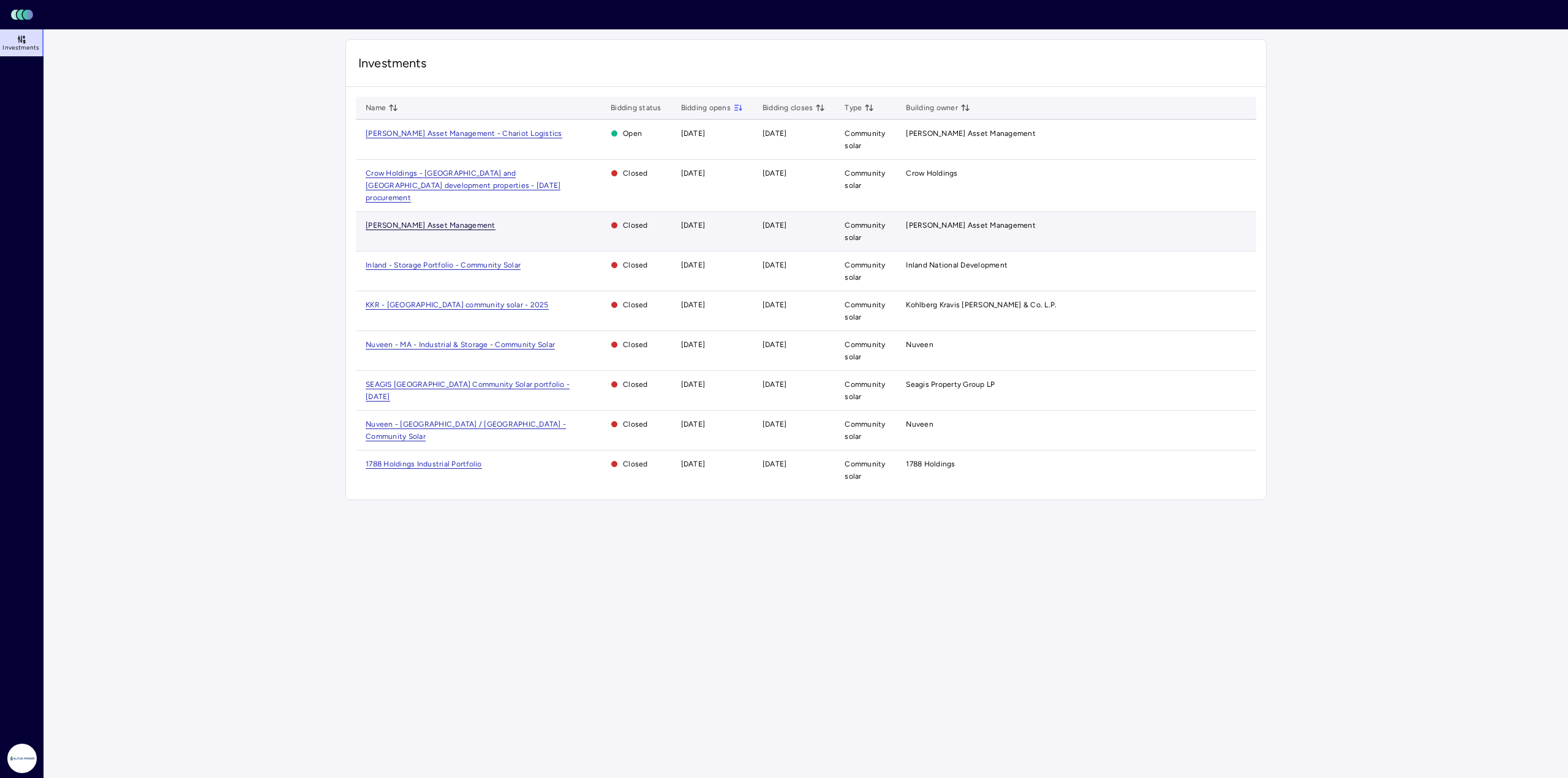 click on "JP Morgan Asset Management" at bounding box center (431, 225) 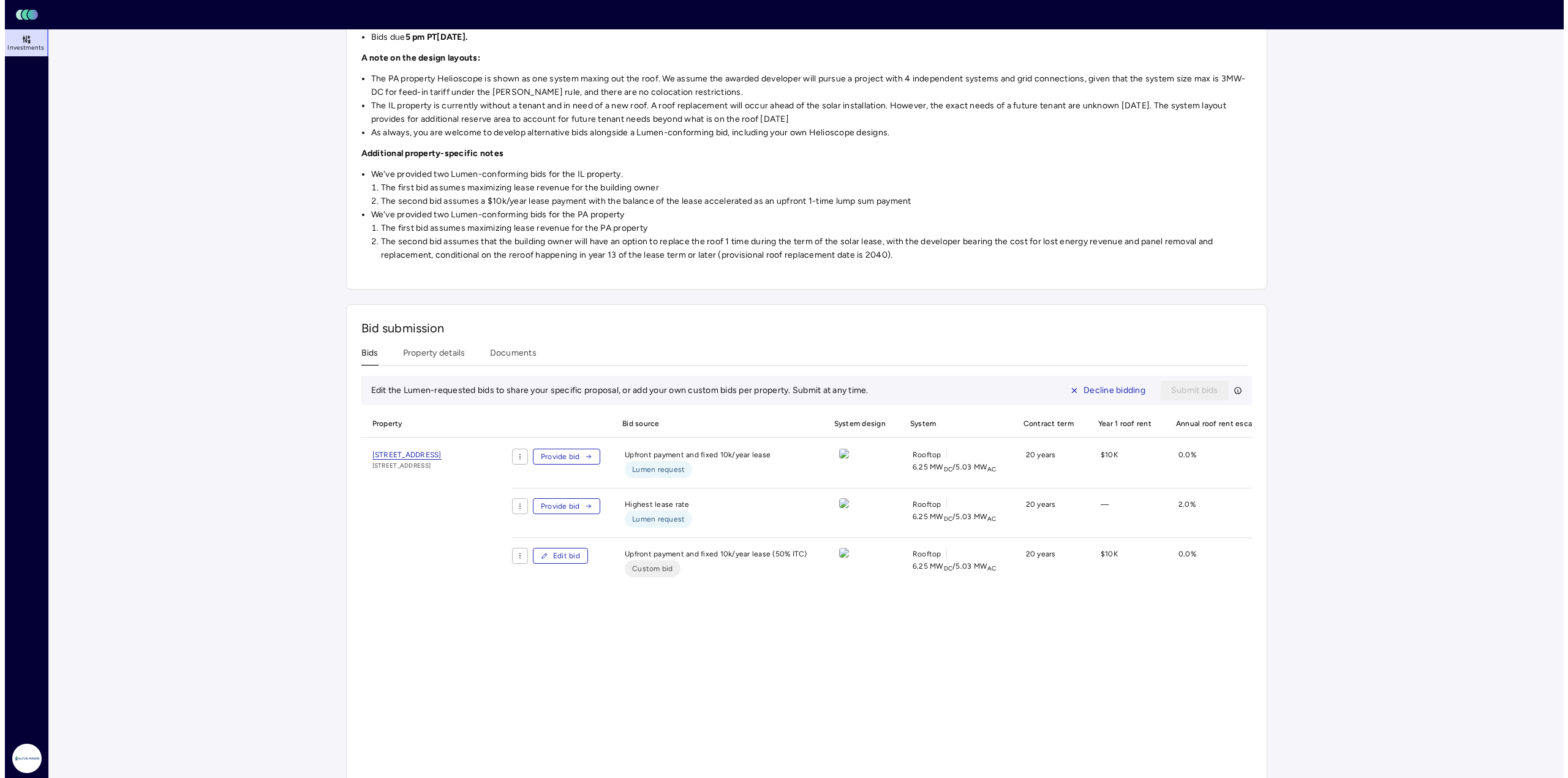 scroll, scrollTop: 367, scrollLeft: 0, axis: vertical 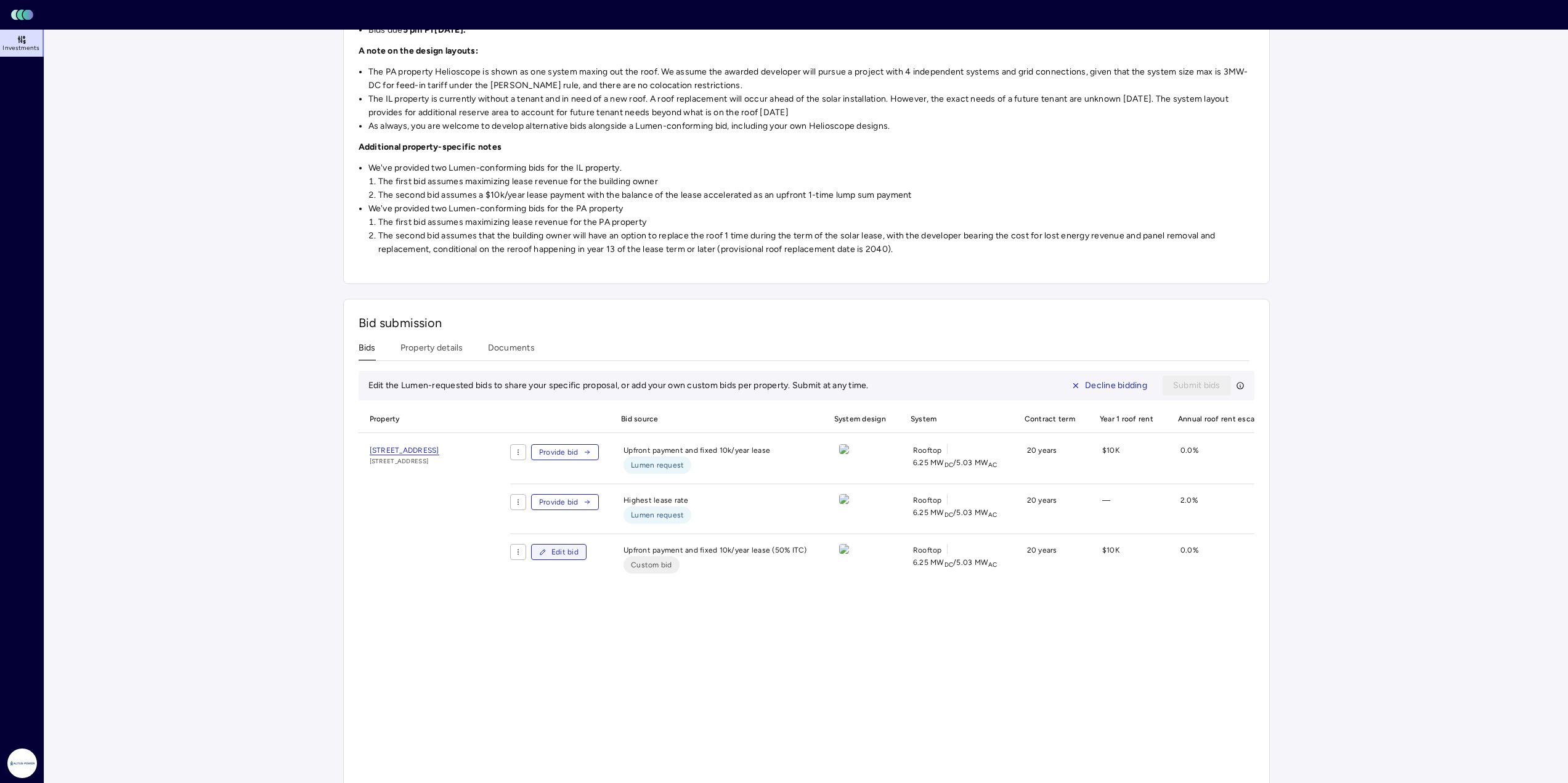 click on "Edit bid" at bounding box center (565, 552) 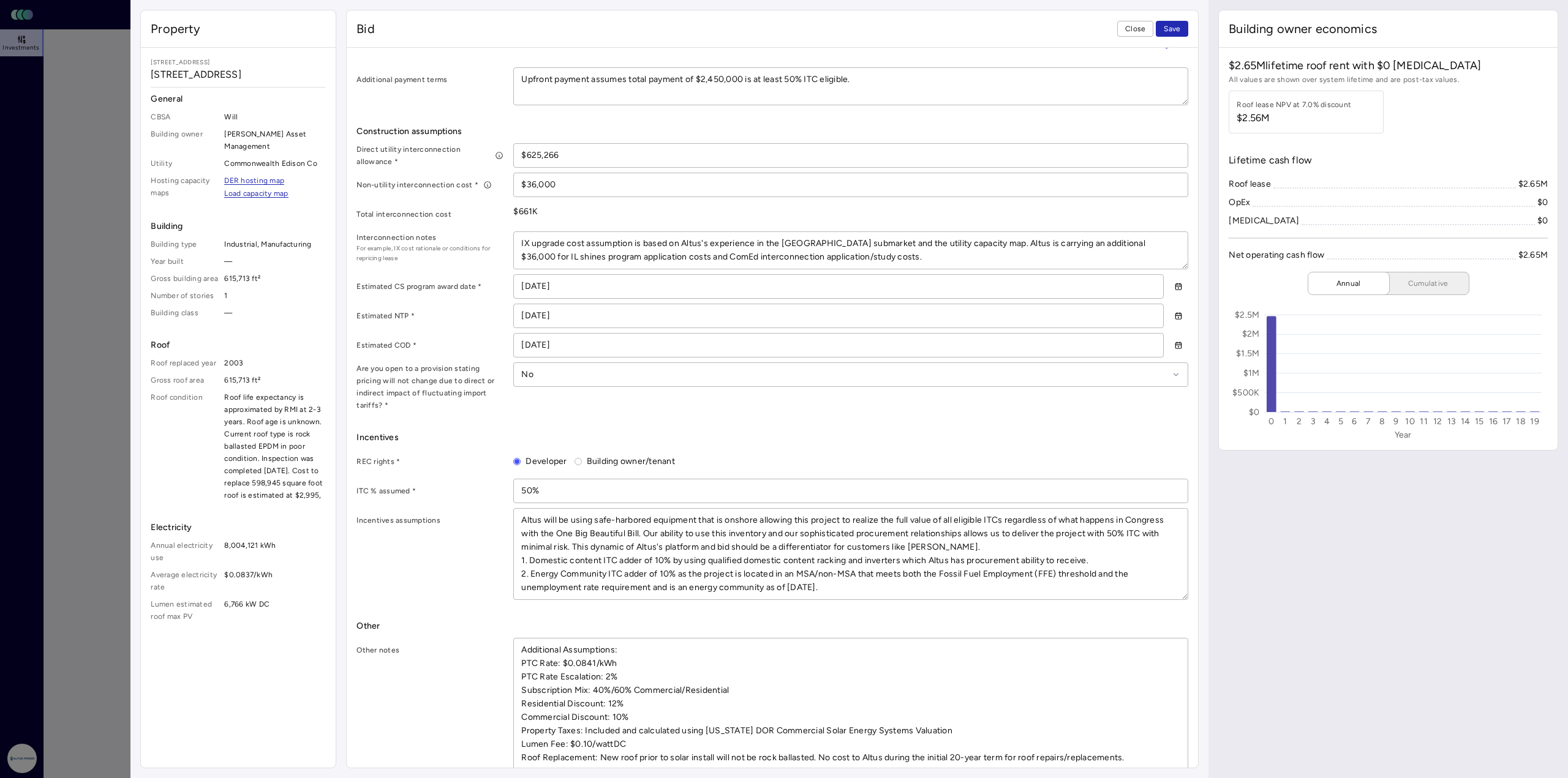 scroll, scrollTop: 622, scrollLeft: 0, axis: vertical 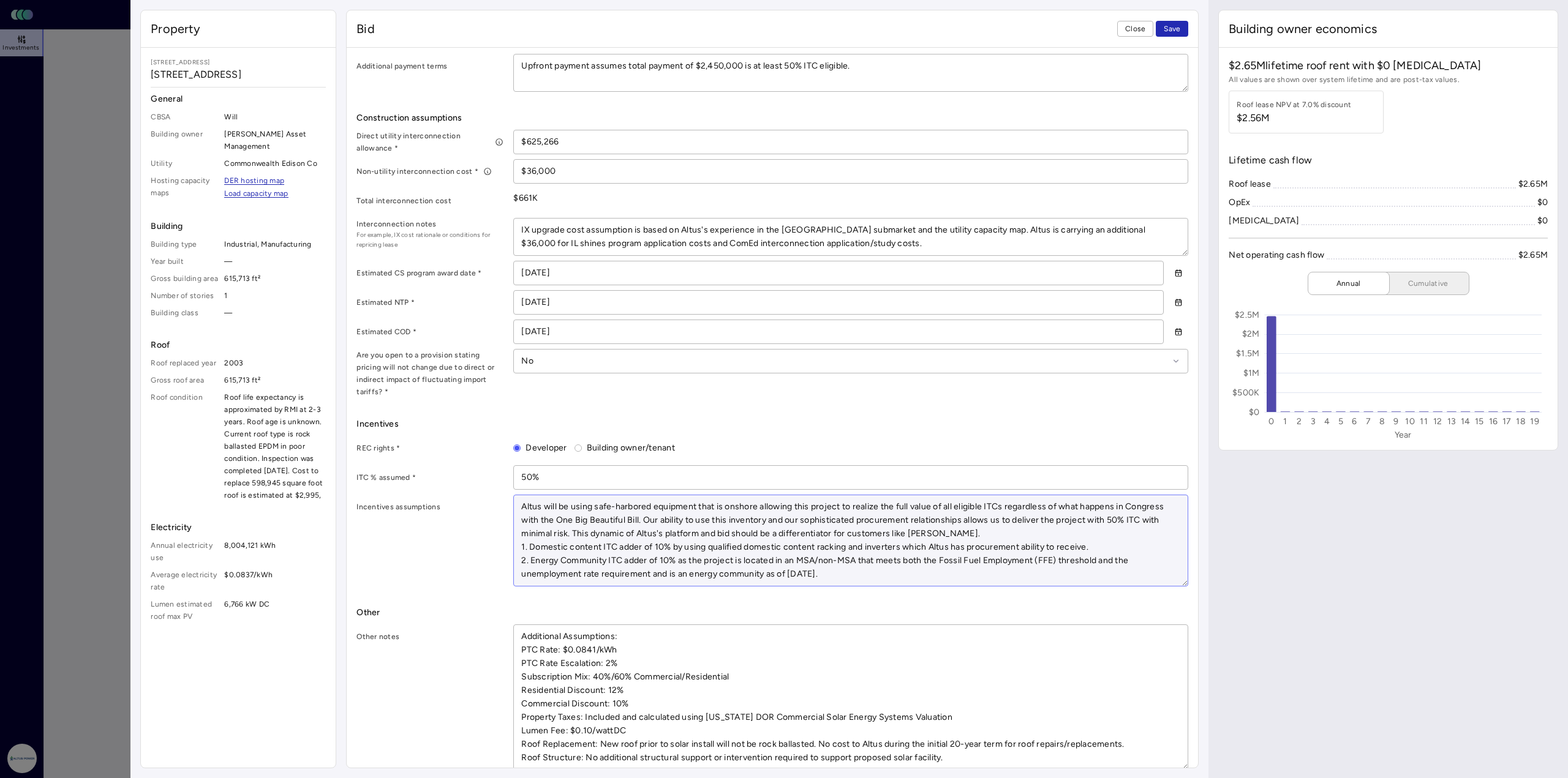 drag, startPoint x: 865, startPoint y: 560, endPoint x: 514, endPoint y: 480, distance: 360.001 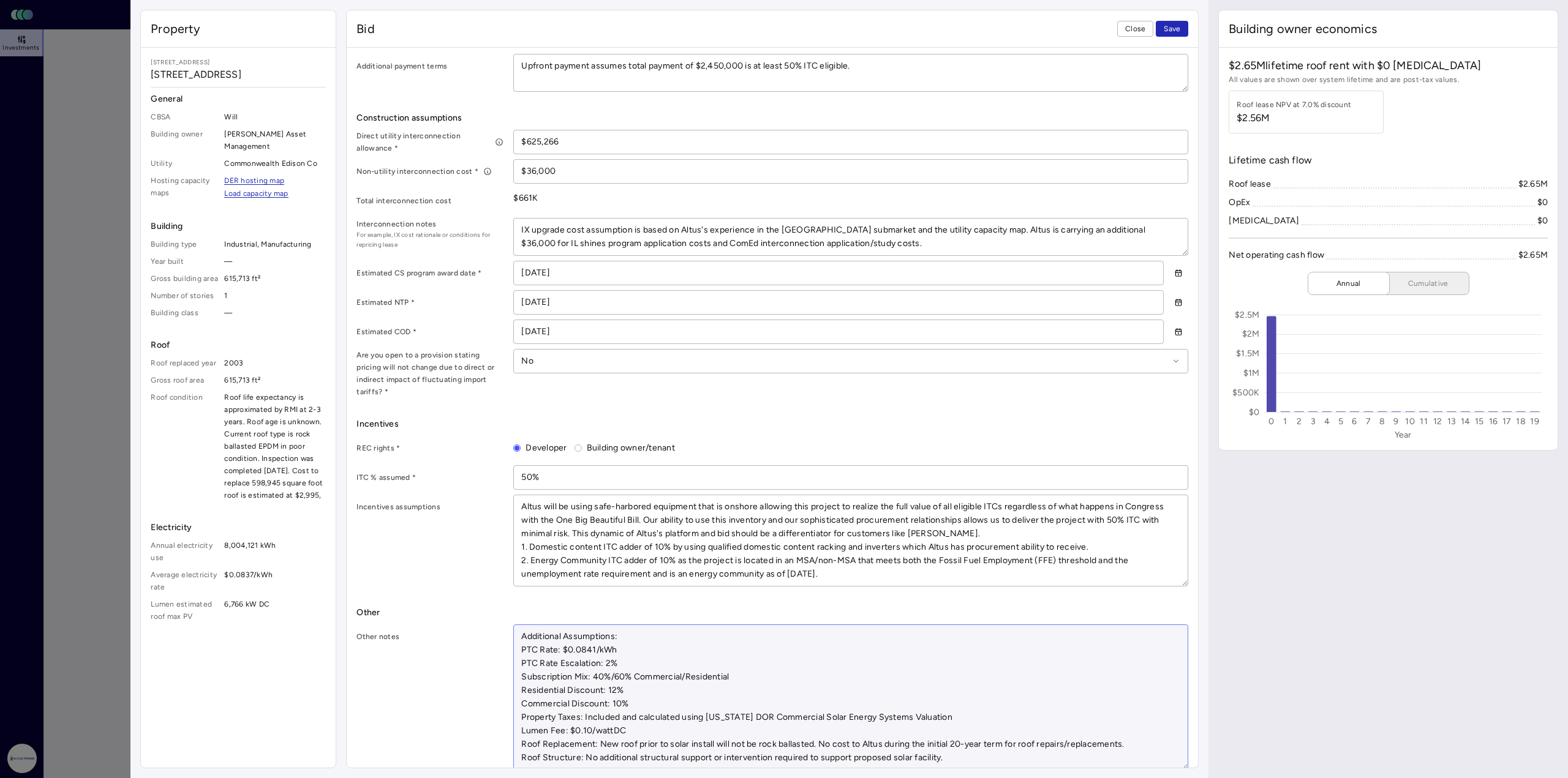 click on "Additional Assumptions:
PTC Rate: $0.0841/kWh
PTC Rate Escalation: 2%
Subscription Mix: 40%/60% Commercial/Residential
Residential Discount: 12%
Commercial Discount: 10%
Property Taxes: Included and calculated using [US_STATE] DOR Commercial Solar Energy Systems Valuation
Lumen Fee: $0.10/wattDC
Roof Replacement: New roof prior to solar install will not be rock ballasted. No cost to Altus during the initial 20-year term for roof repairs/replacements.
Roof Structure: No additional structural support or intervention required to support proposed solar facility." at bounding box center [851, 697] 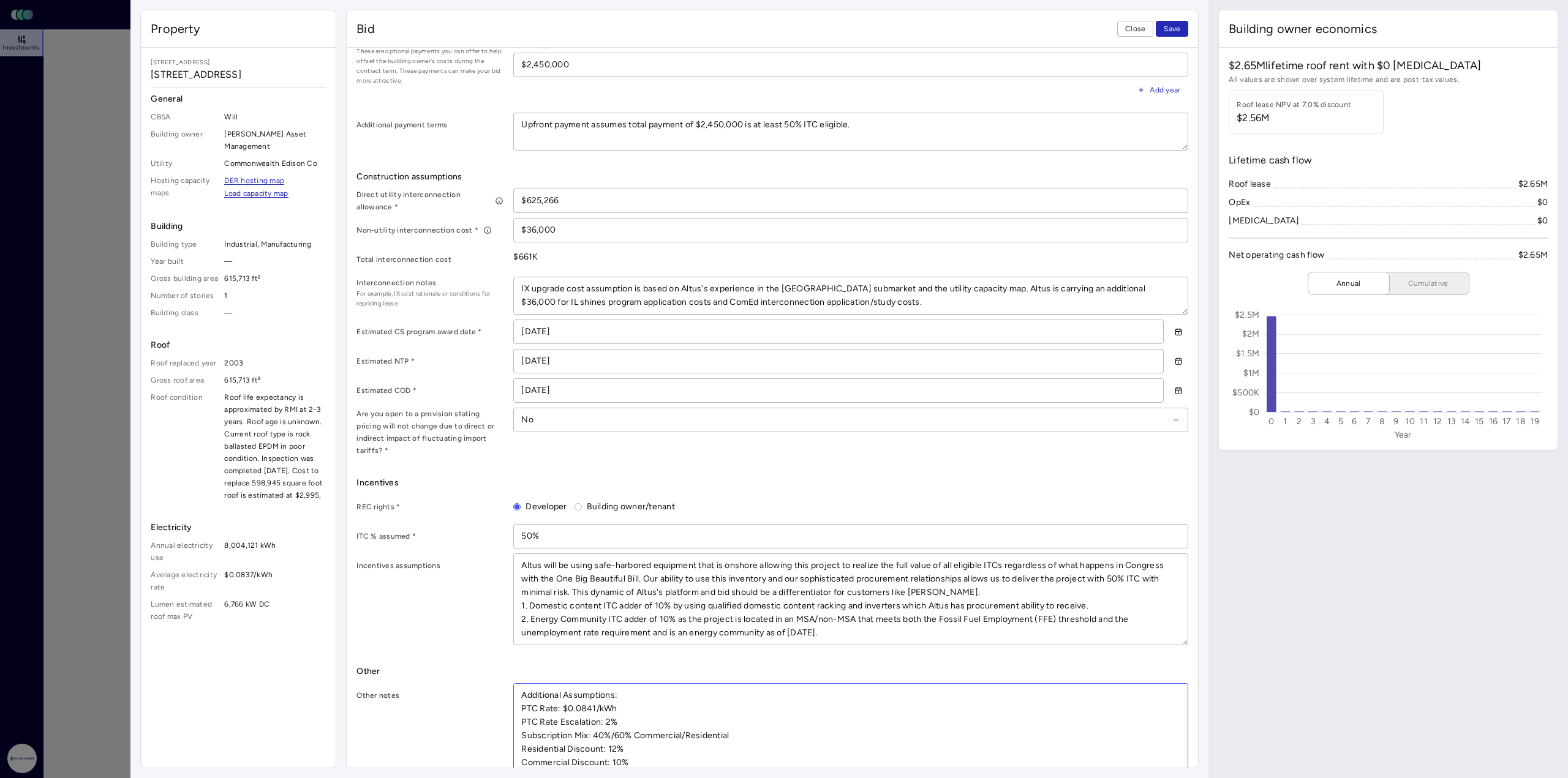 scroll, scrollTop: 499, scrollLeft: 0, axis: vertical 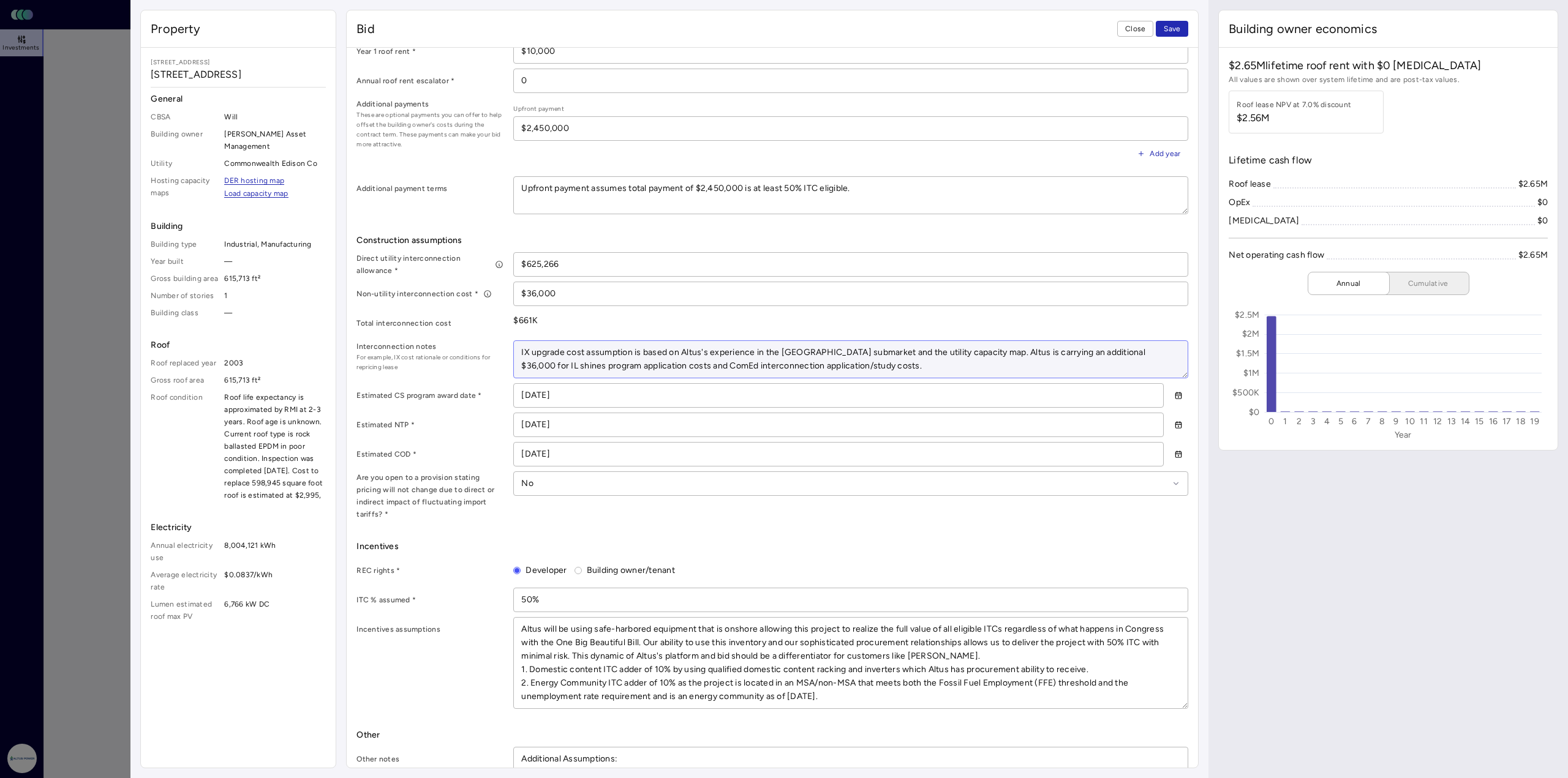 click on "IX upgrade cost assumption is based on Altus's experience in the Bolingbrook submarket and the utility capacity map. Altus is carrying an additional $36,000 for IL shines program application costs and ComEd interconnection application/study costs." at bounding box center [851, 359] 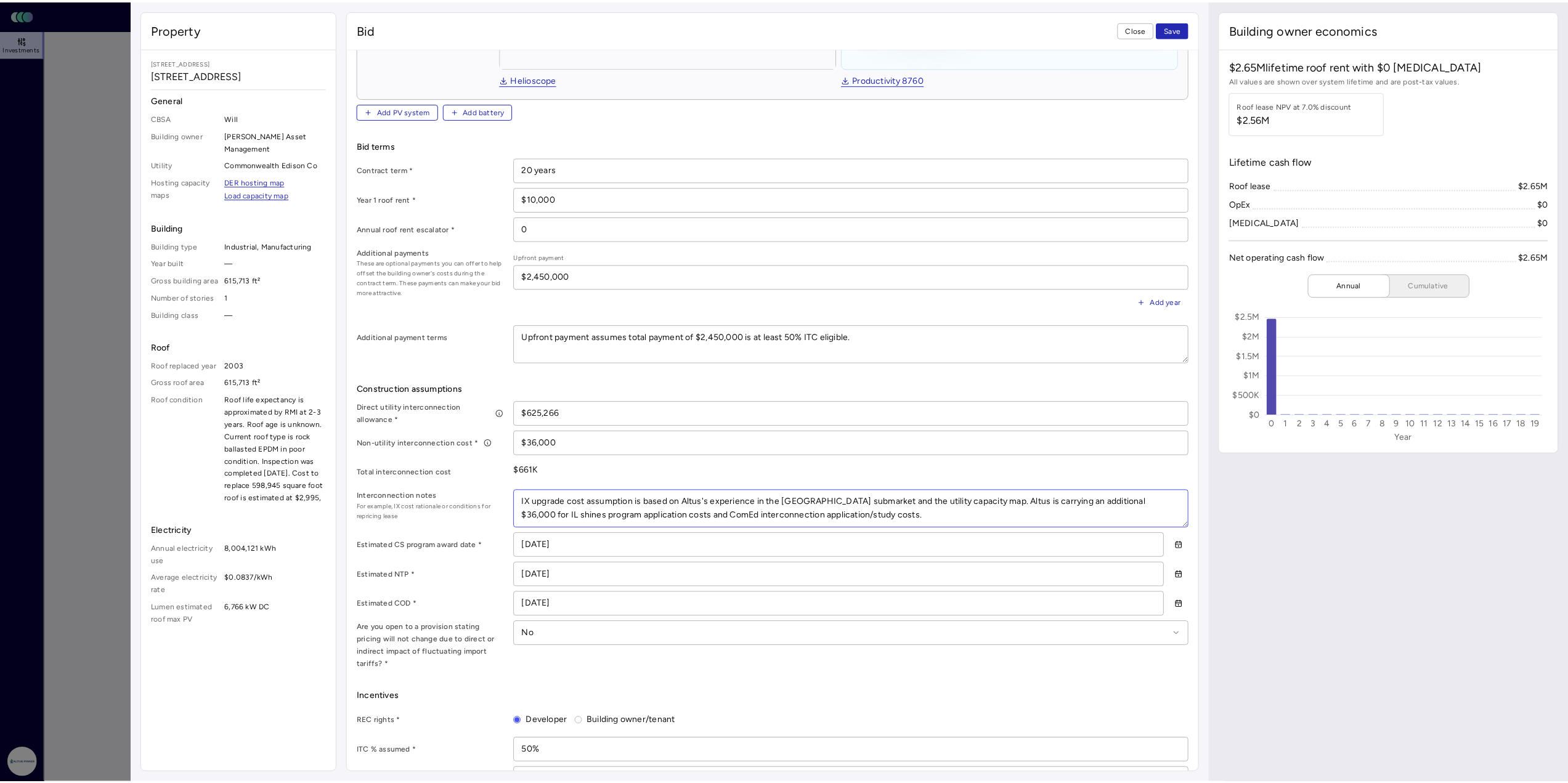 scroll, scrollTop: 133, scrollLeft: 0, axis: vertical 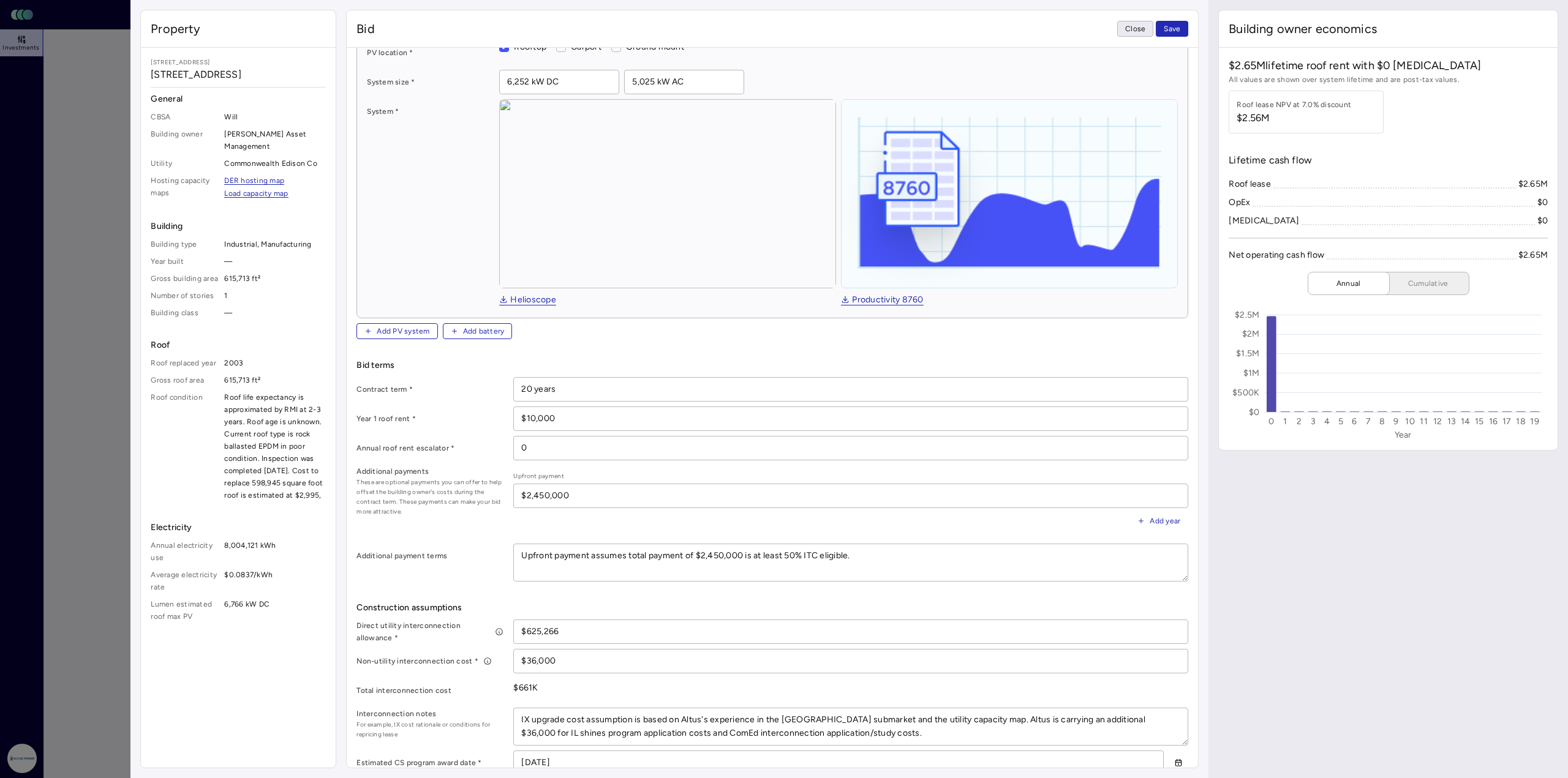 click on "Close" at bounding box center [1135, 29] 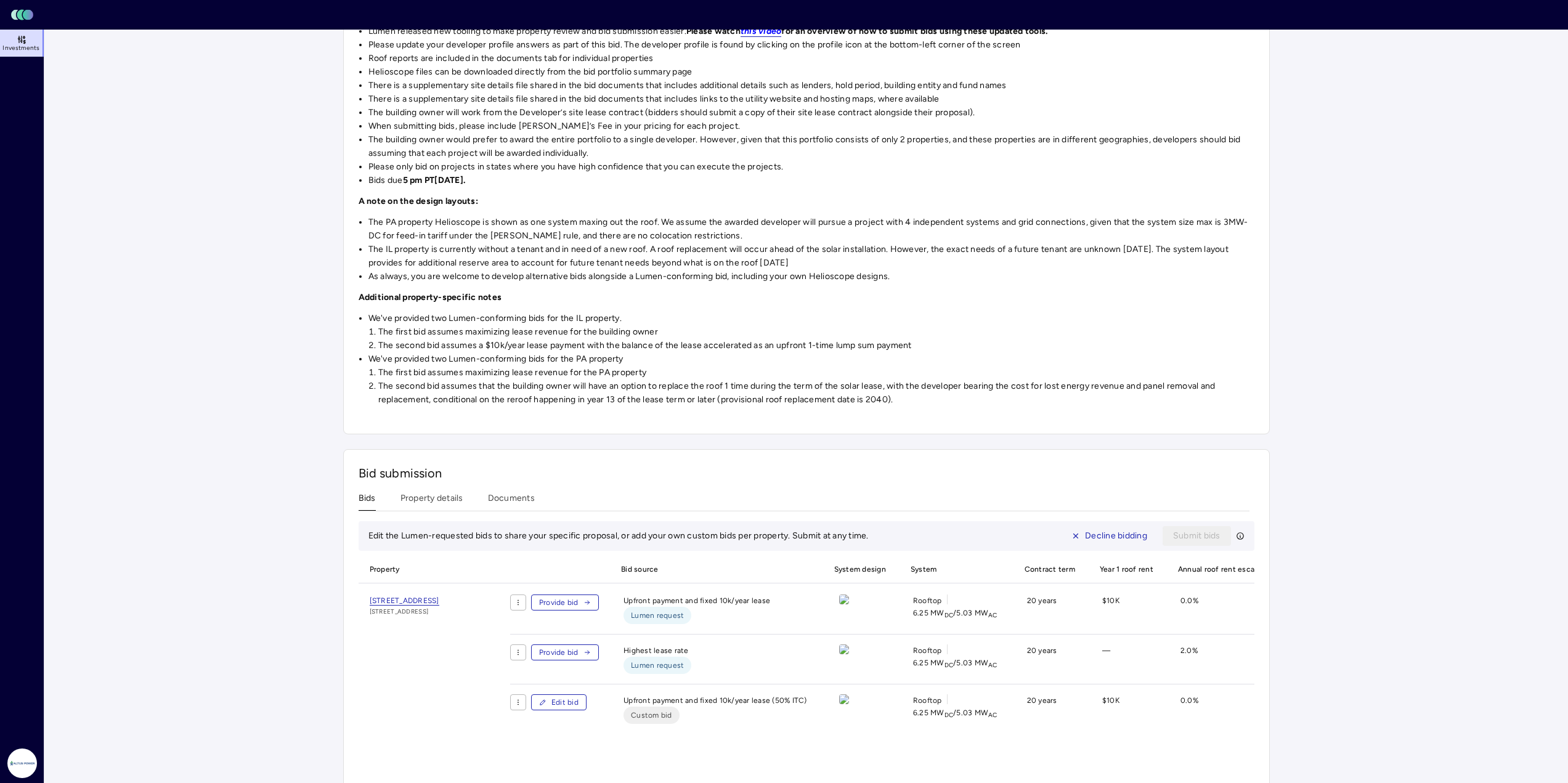 scroll, scrollTop: 0, scrollLeft: 0, axis: both 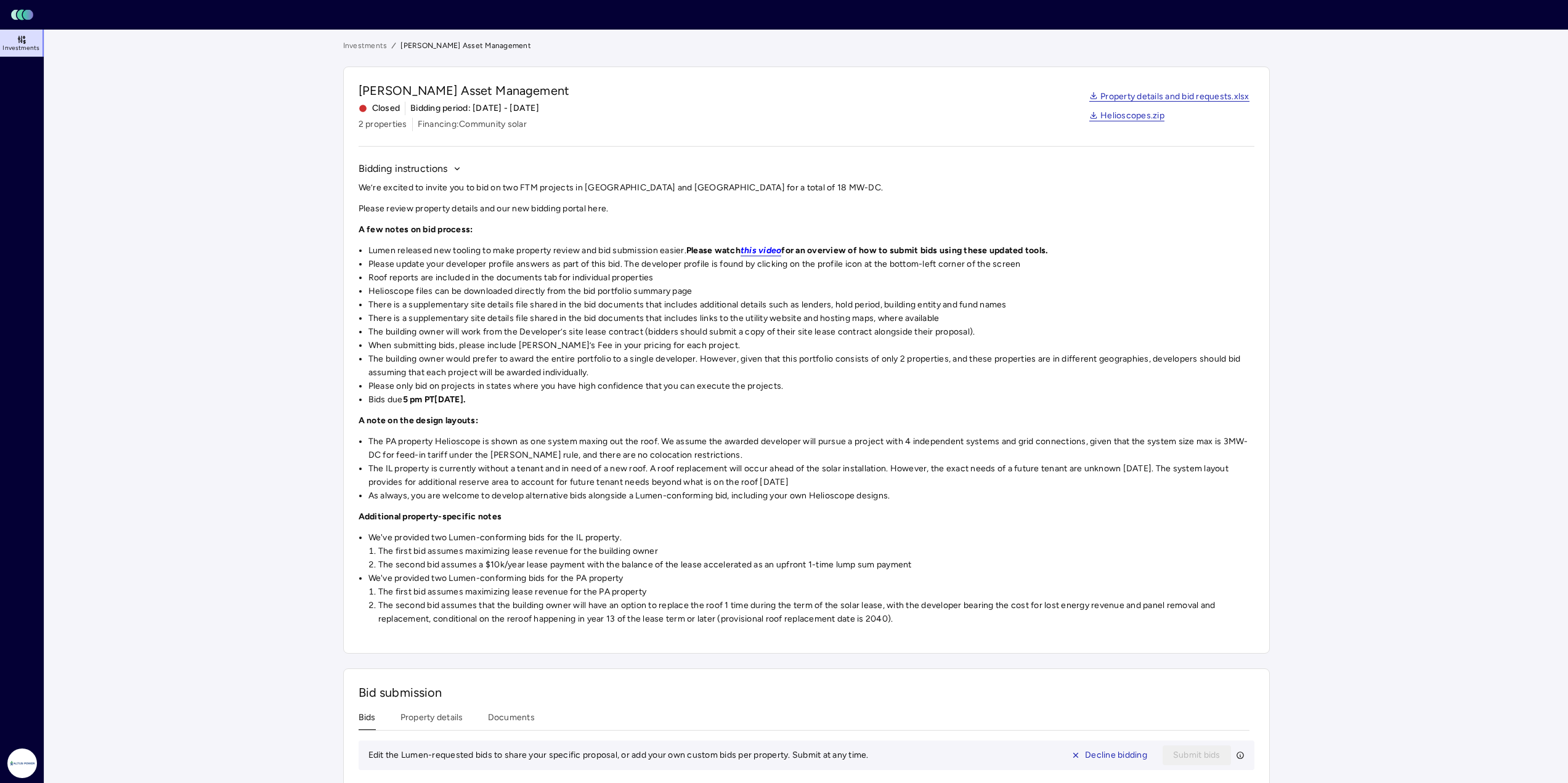 click on "Investments" at bounding box center [365, 46] 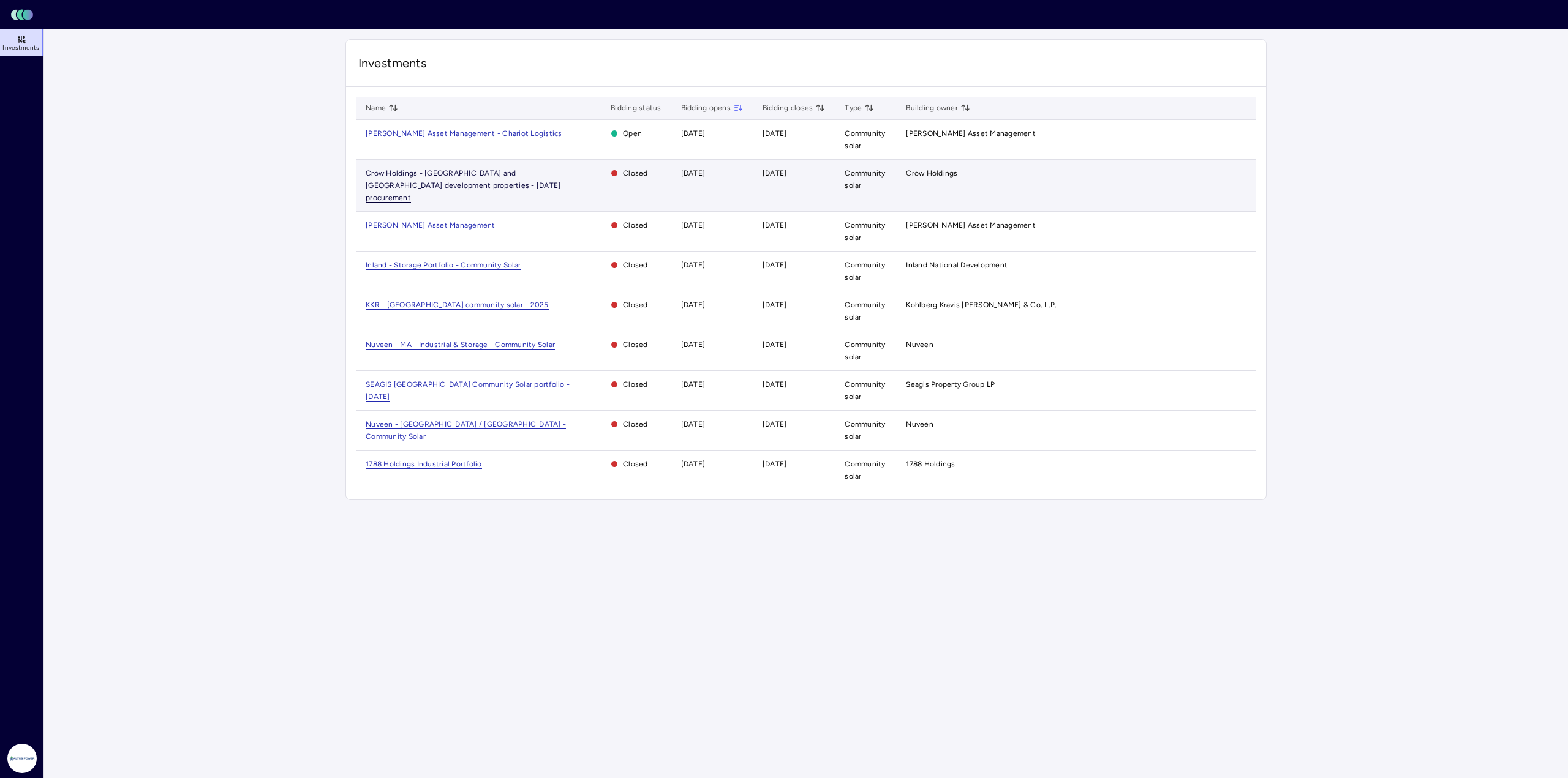 click on "Crow Holdings - [GEOGRAPHIC_DATA] and [GEOGRAPHIC_DATA] development properties - [DATE] procurement" at bounding box center (463, 185) 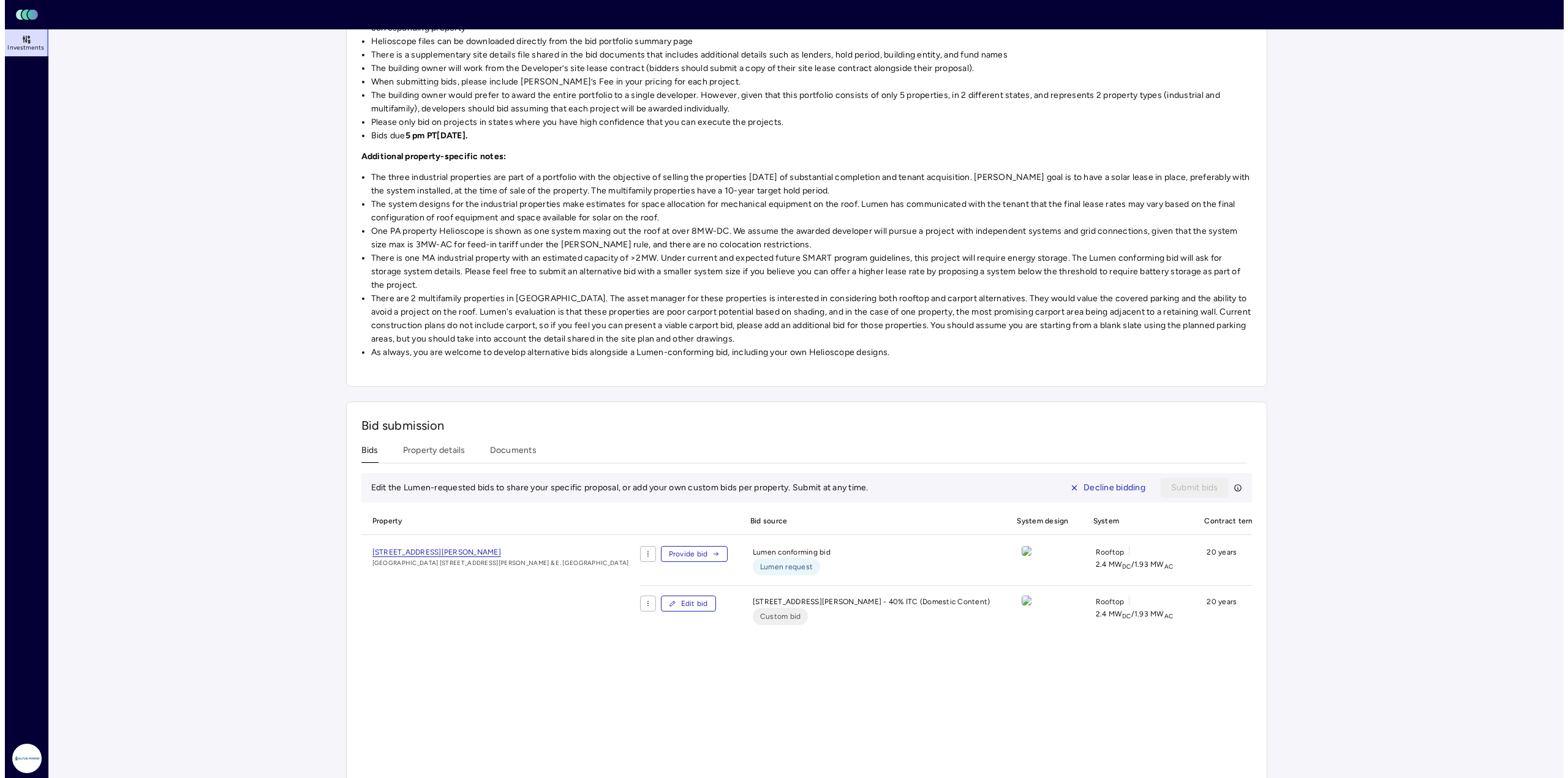 scroll, scrollTop: 306, scrollLeft: 0, axis: vertical 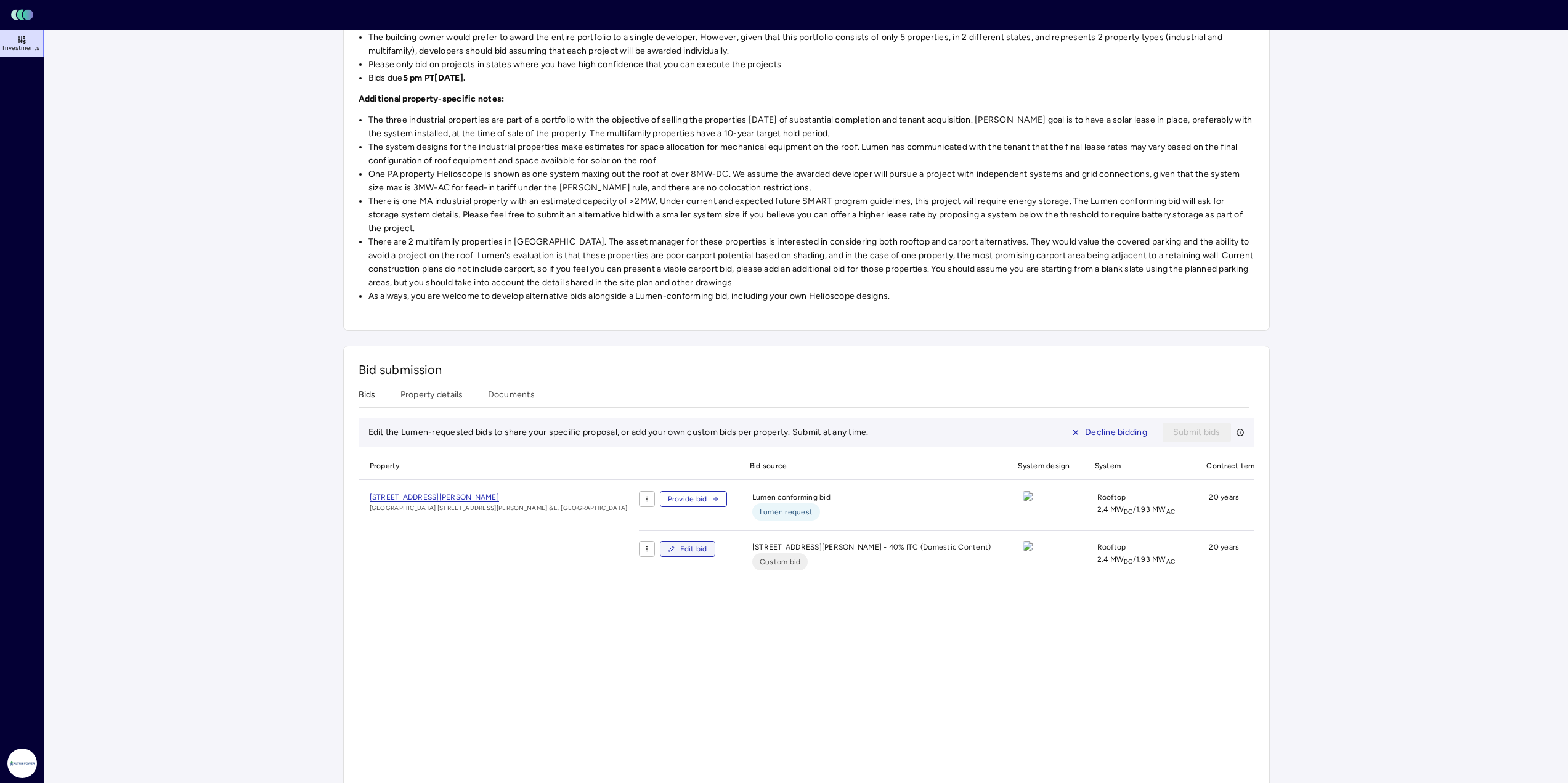 click on "Edit bid" at bounding box center (694, 549) 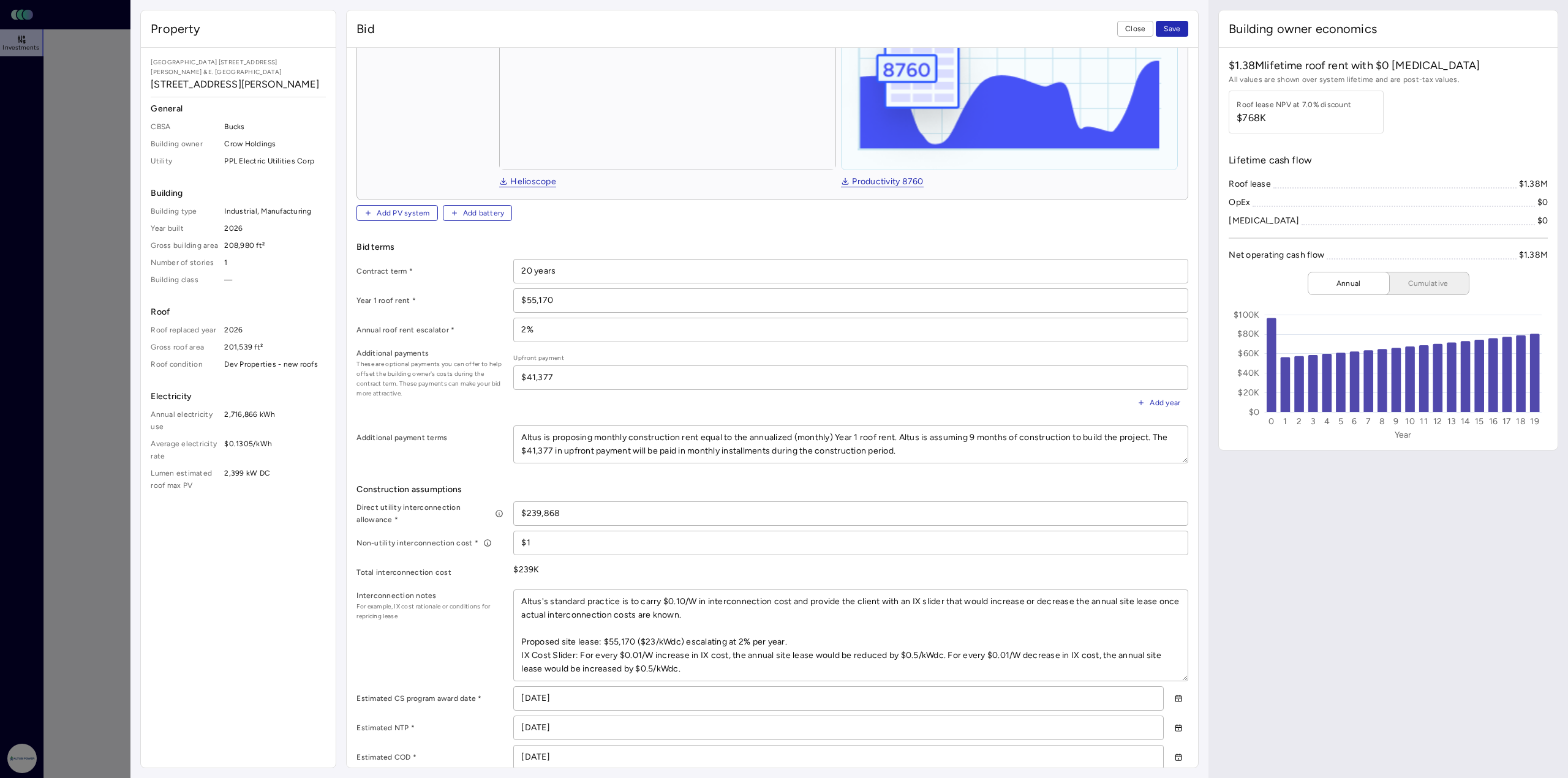 scroll, scrollTop: 306, scrollLeft: 0, axis: vertical 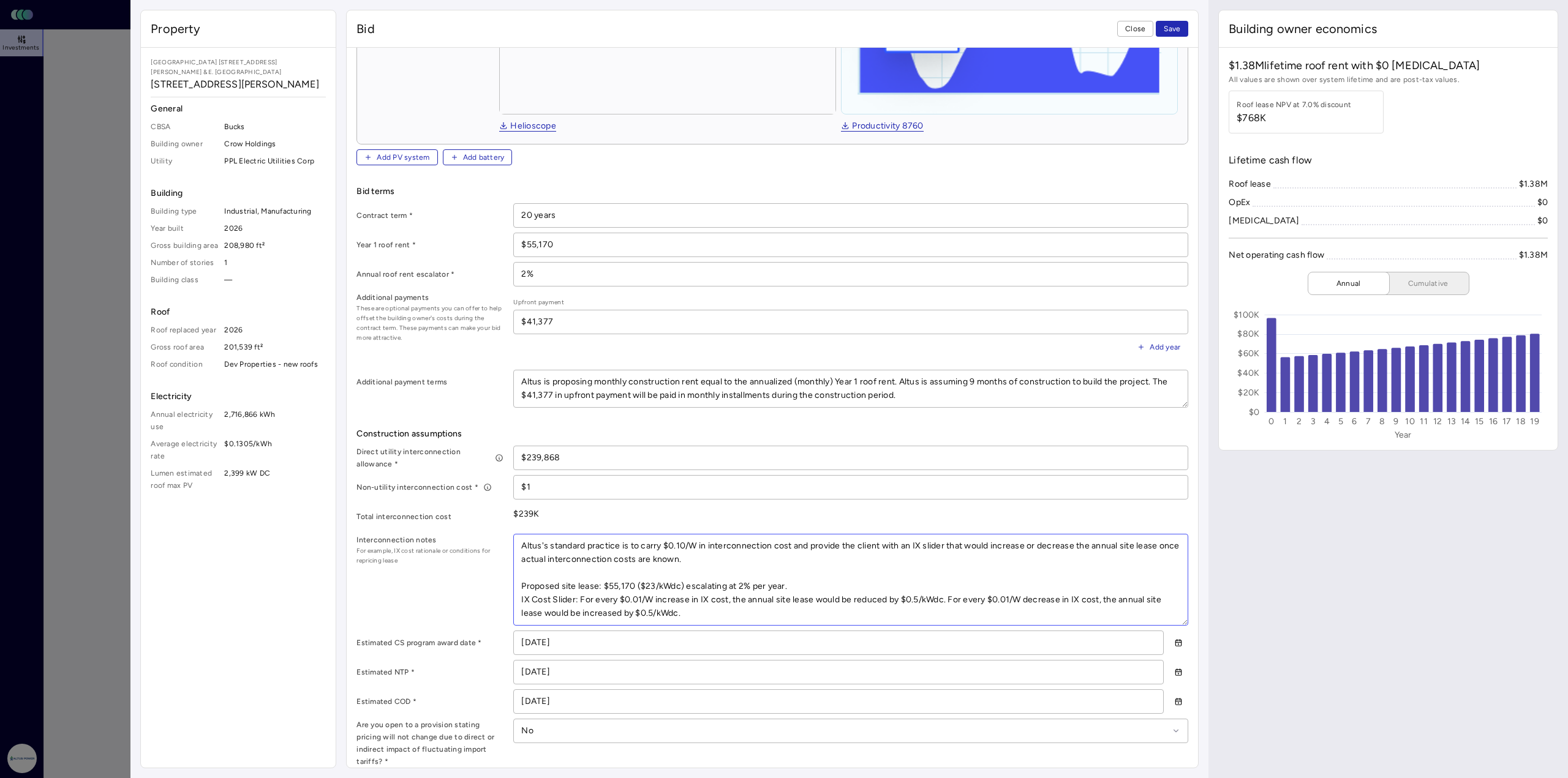 drag, startPoint x: 688, startPoint y: 612, endPoint x: 502, endPoint y: 540, distance: 199.4492 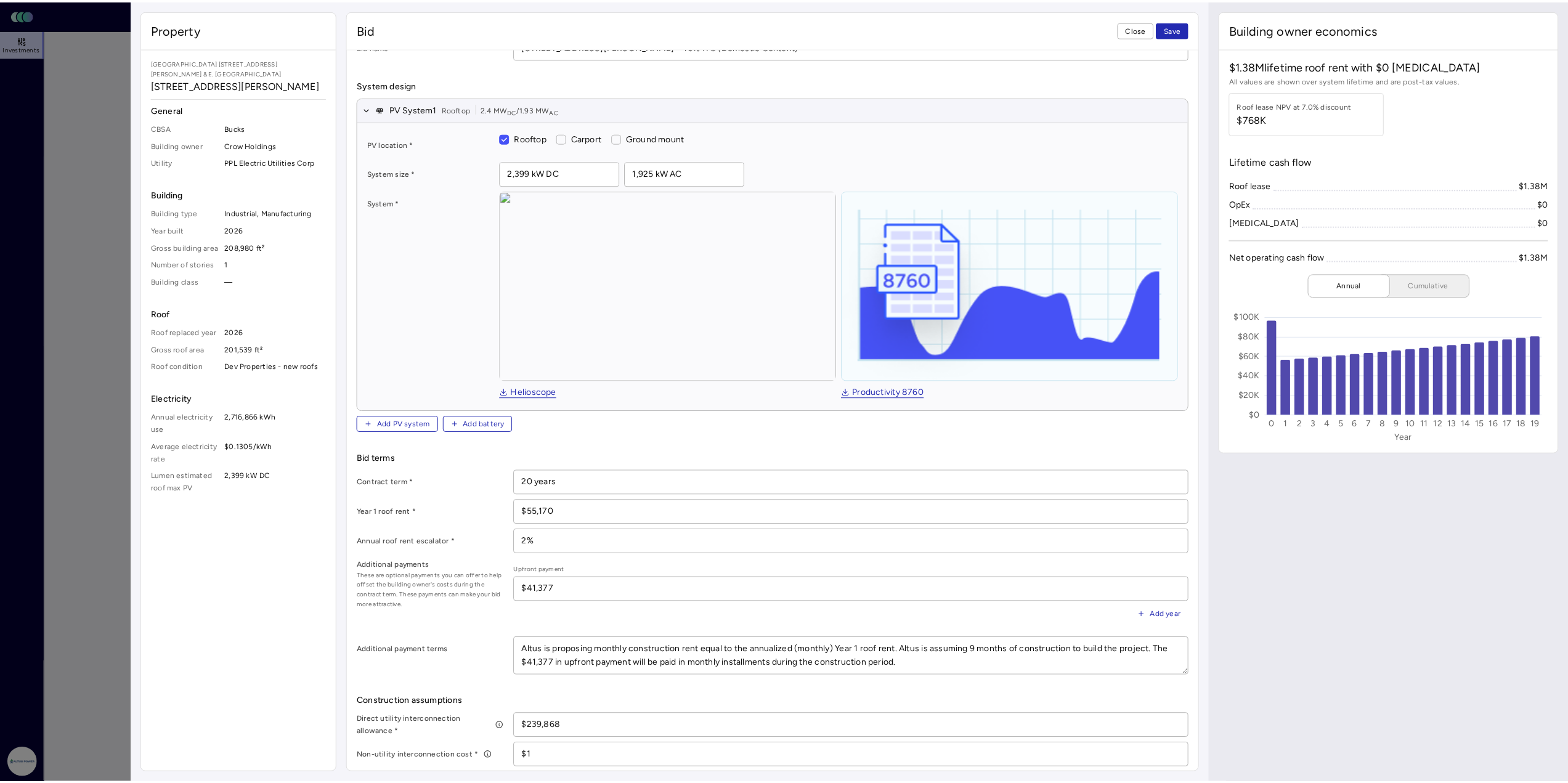 scroll, scrollTop: 0, scrollLeft: 0, axis: both 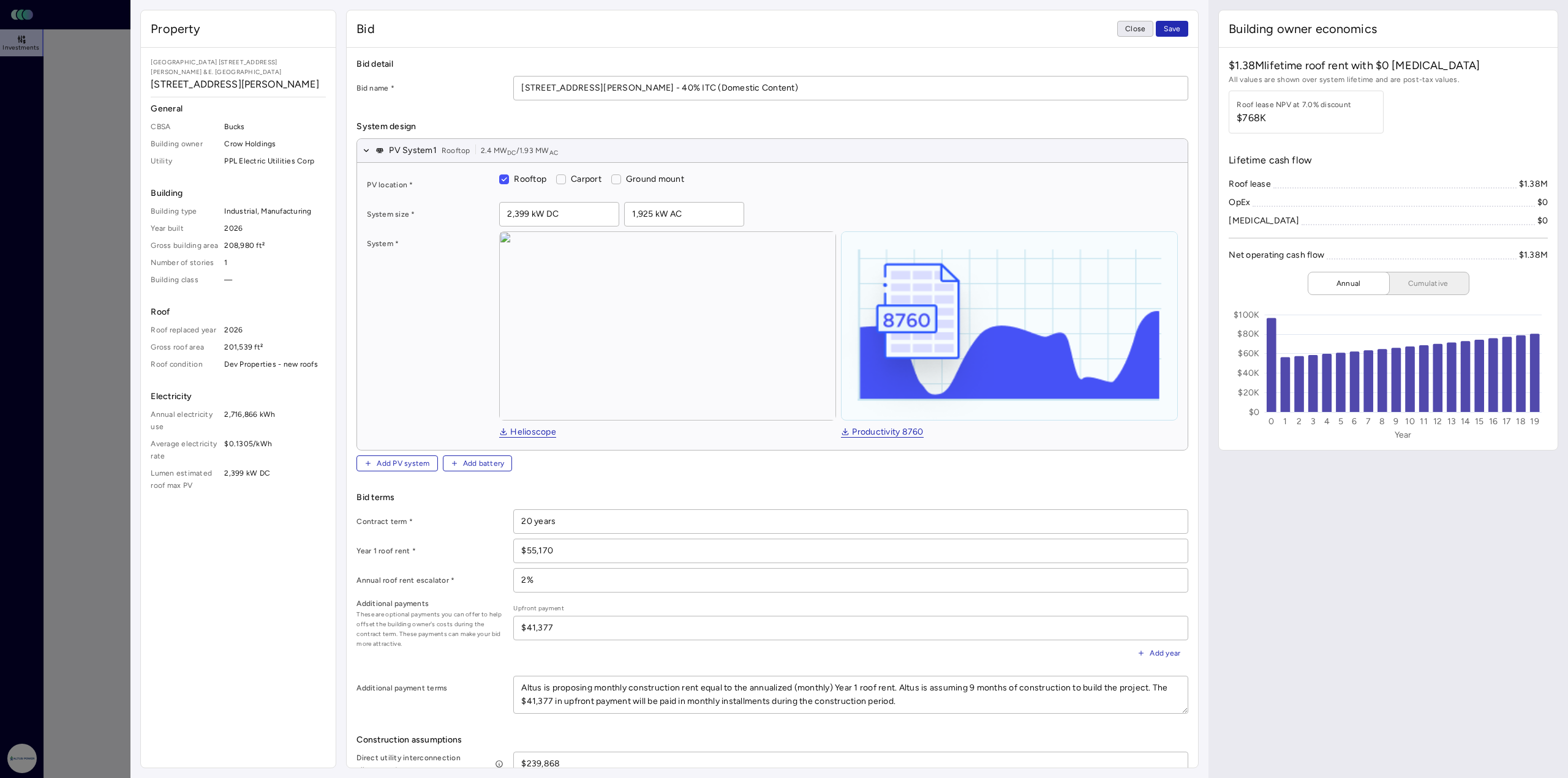 click on "Close" at bounding box center (1135, 29) 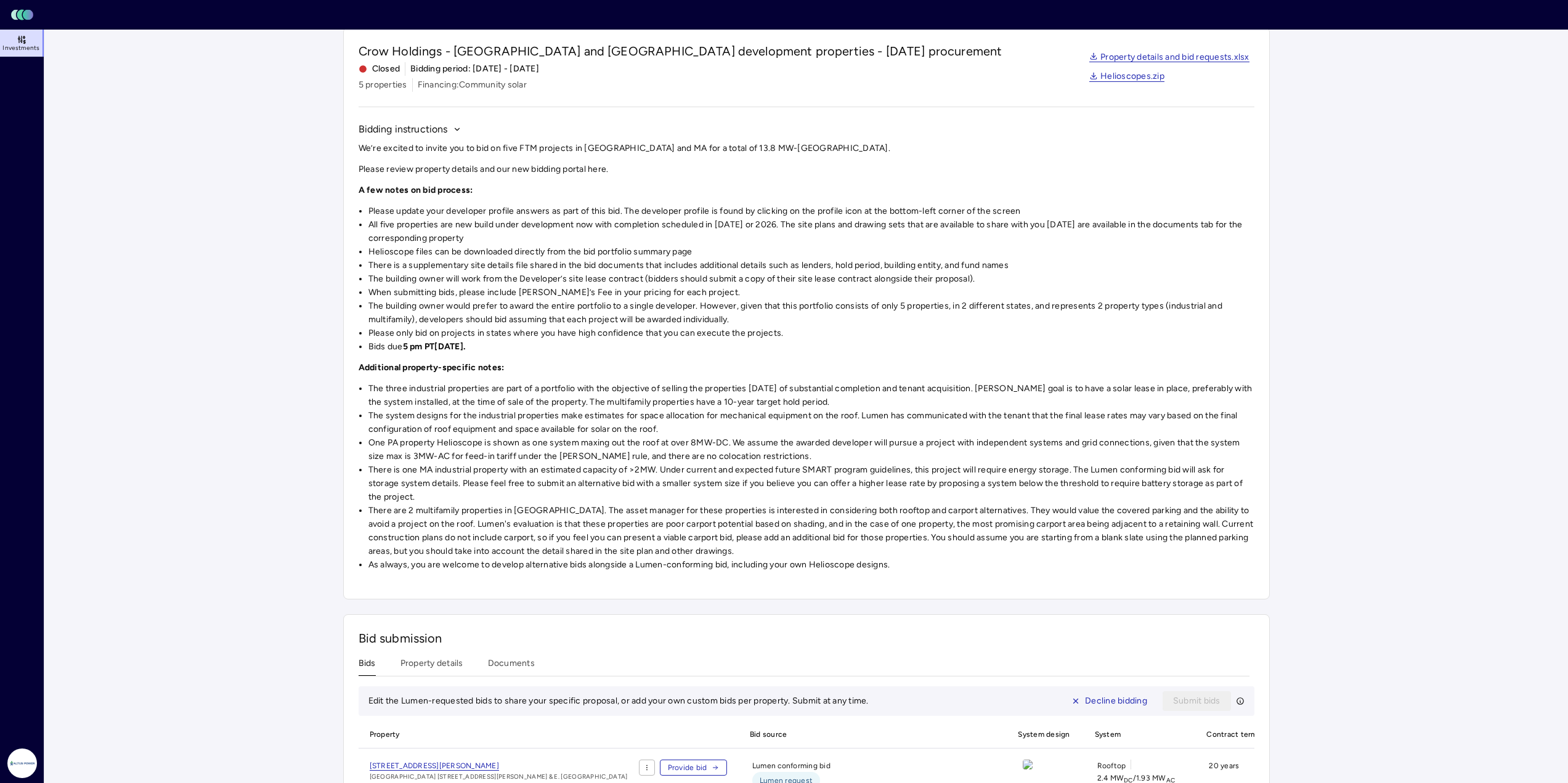scroll, scrollTop: 0, scrollLeft: 0, axis: both 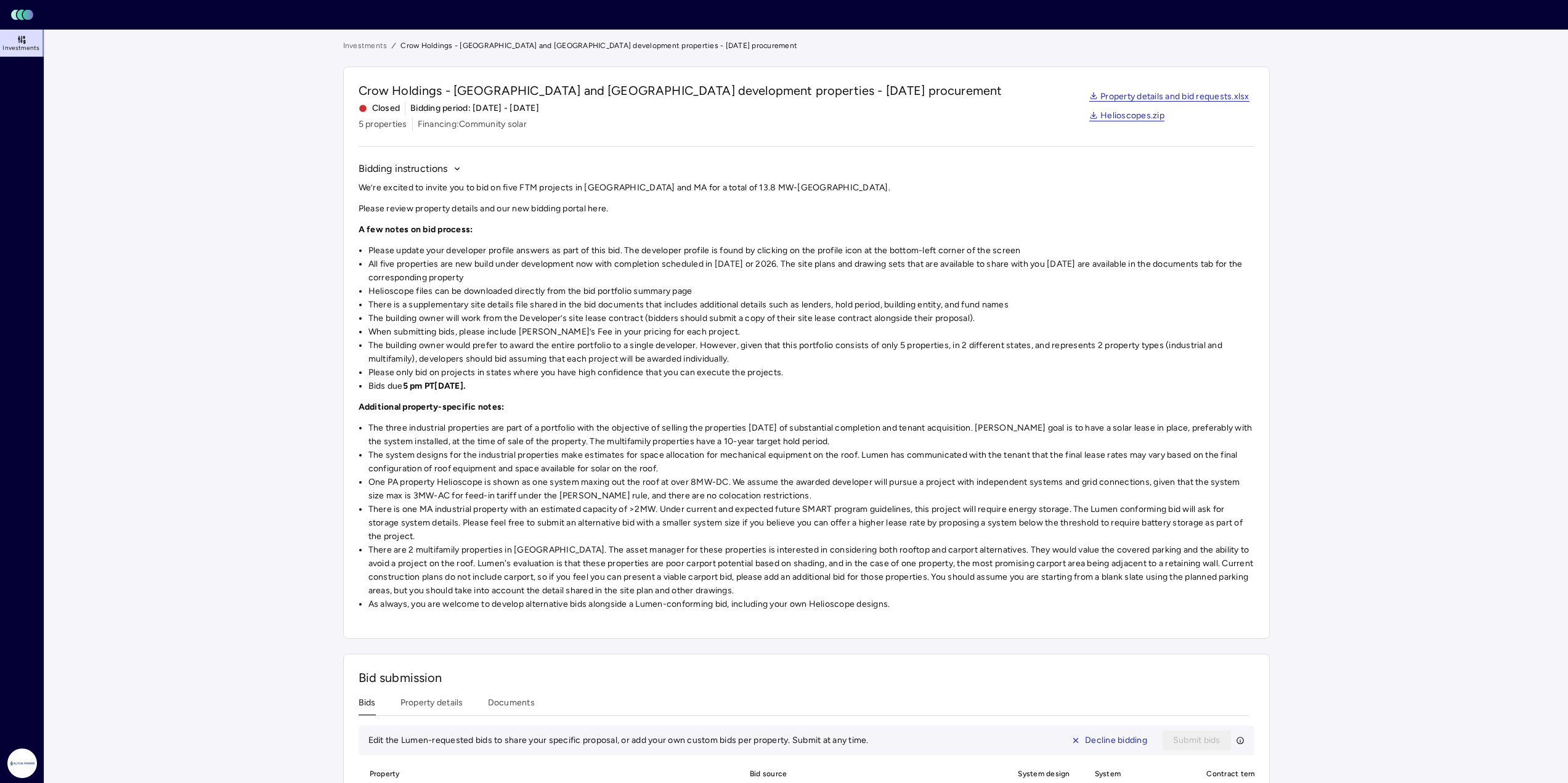 click on "Investments" at bounding box center (365, 46) 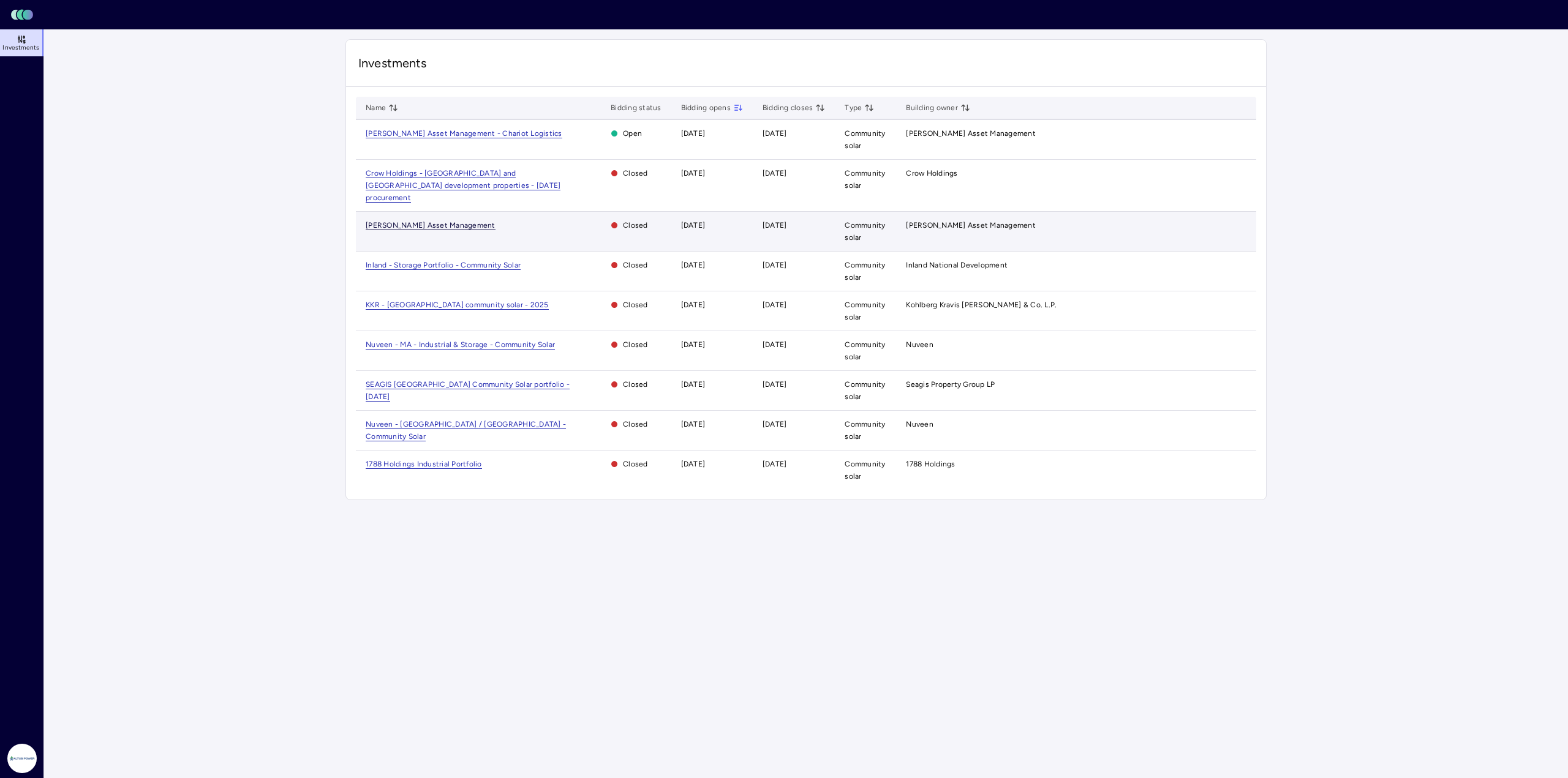 click on "[PERSON_NAME] Asset Management" at bounding box center (431, 225) 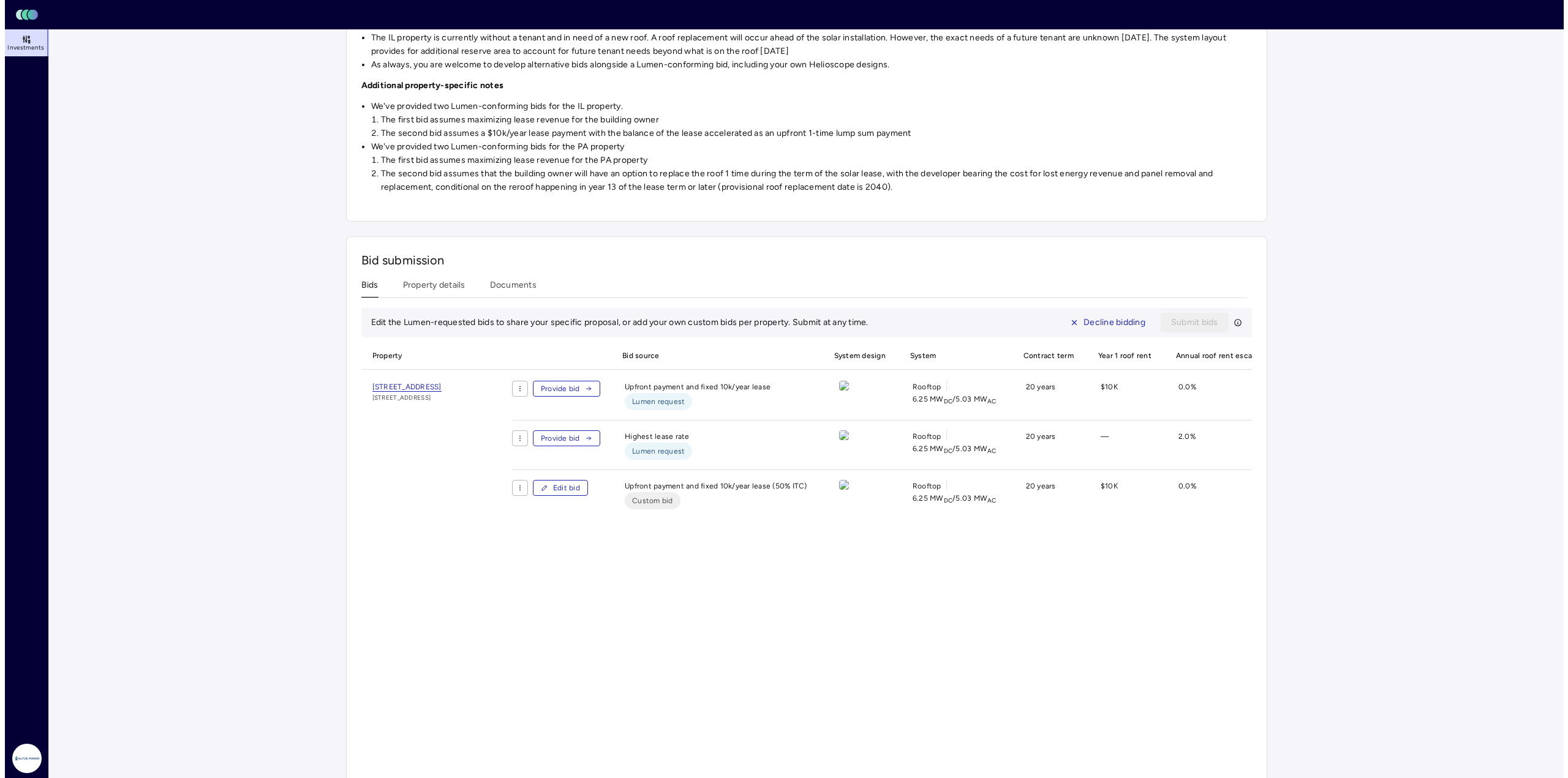 scroll, scrollTop: 428, scrollLeft: 0, axis: vertical 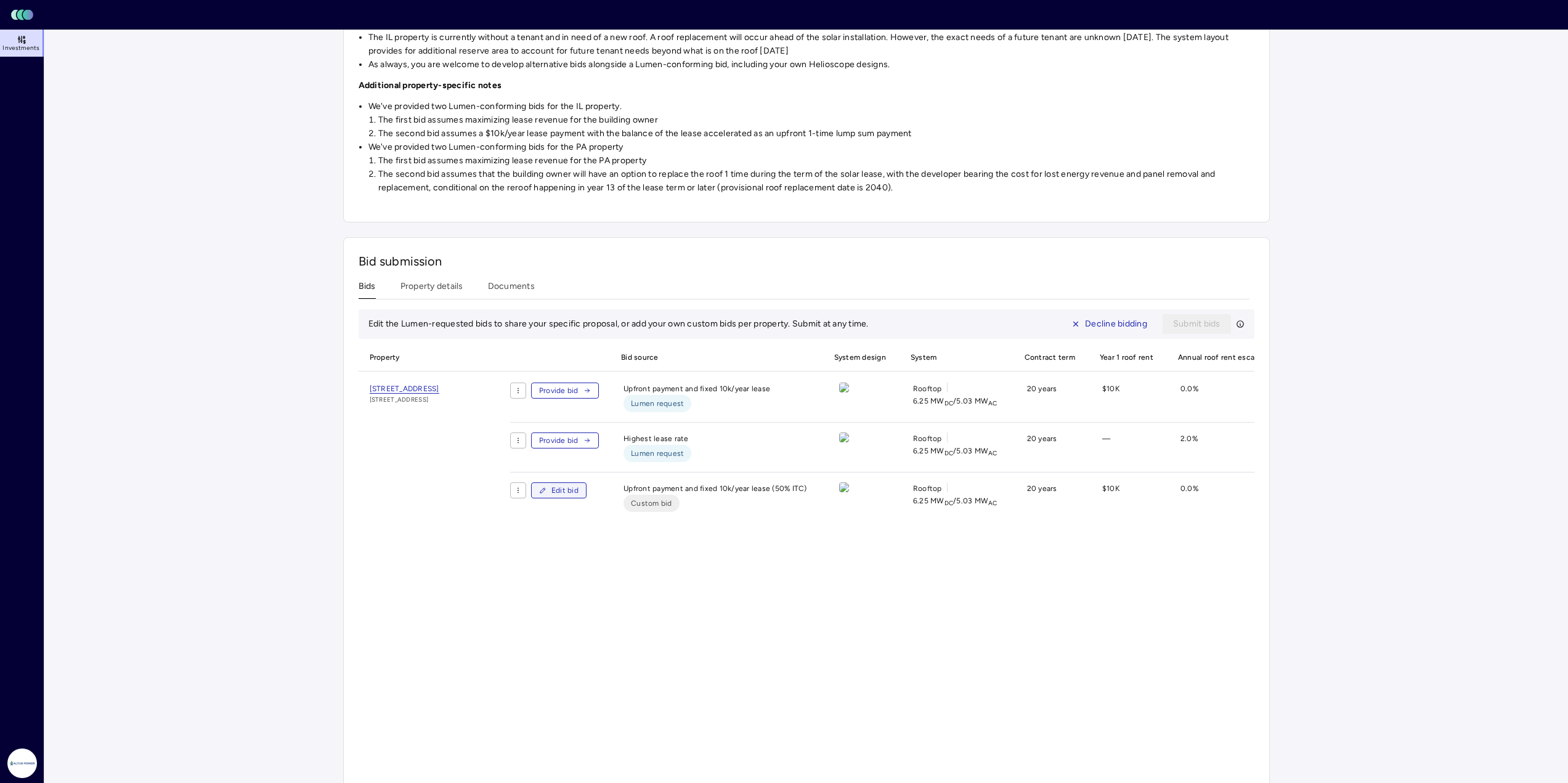 click on "Edit bid" at bounding box center (565, 490) 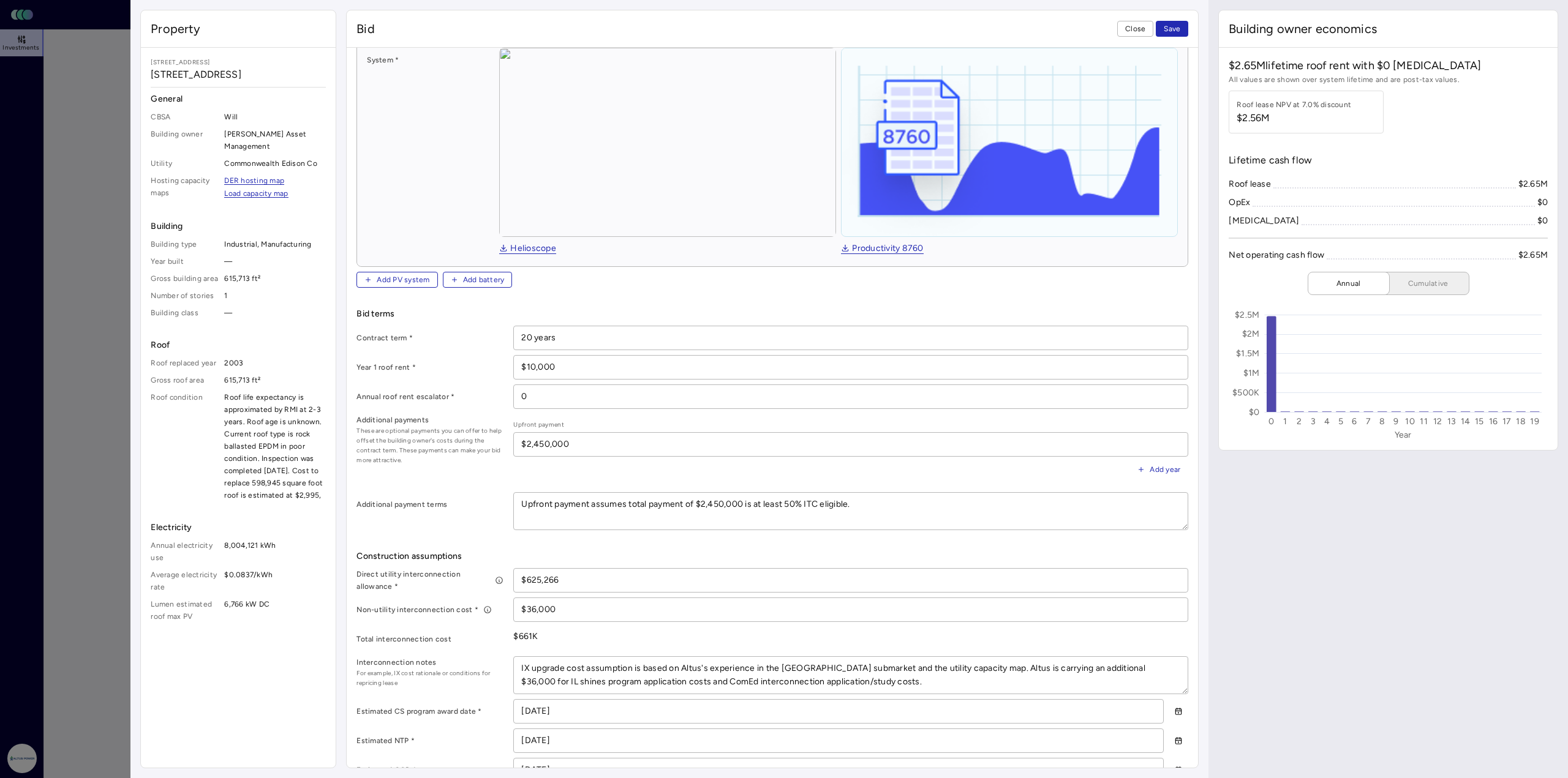 scroll, scrollTop: 306, scrollLeft: 0, axis: vertical 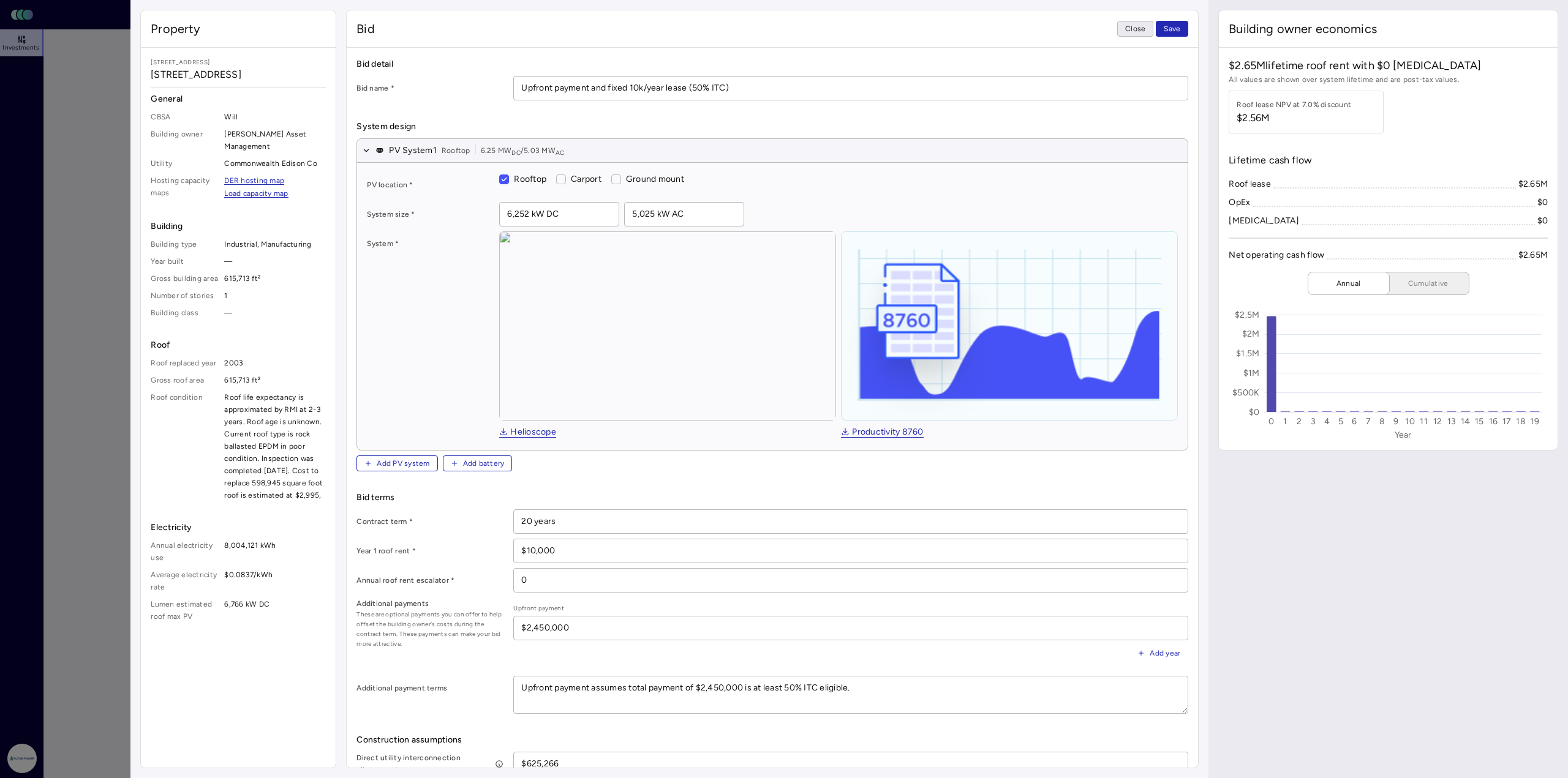 click on "Close" at bounding box center [1135, 29] 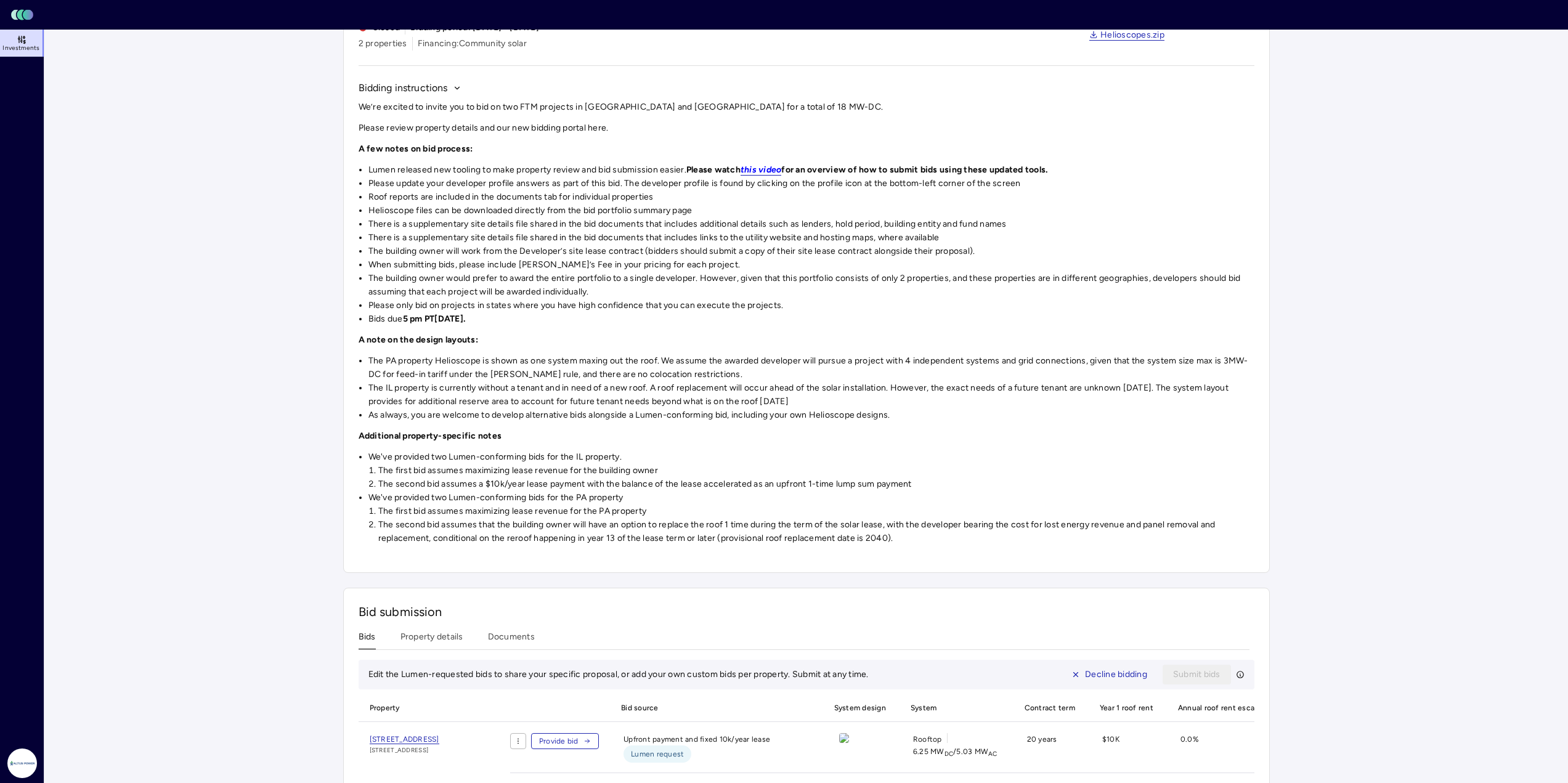 scroll, scrollTop: 0, scrollLeft: 0, axis: both 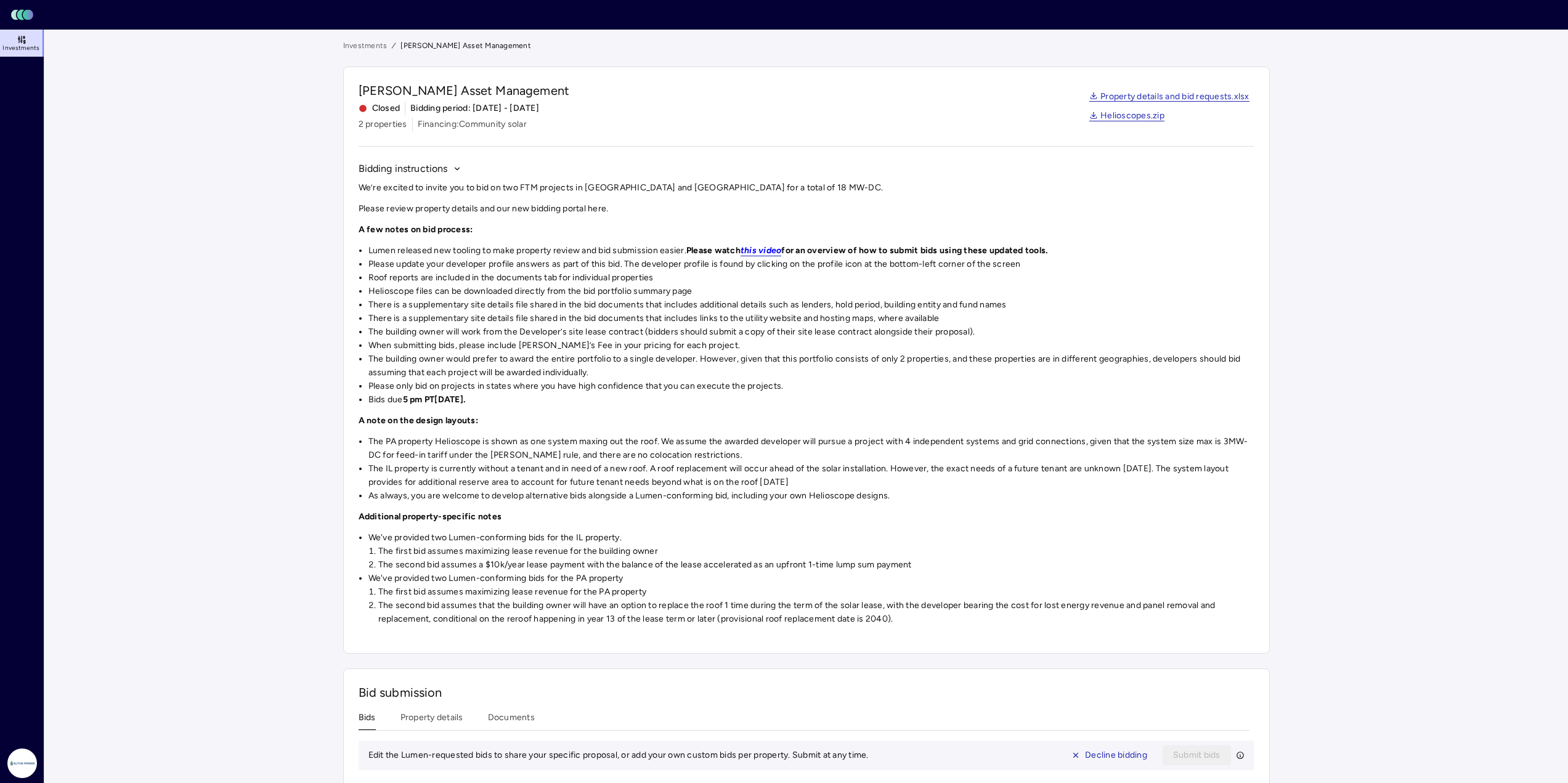 click on "Investments" at bounding box center [365, 46] 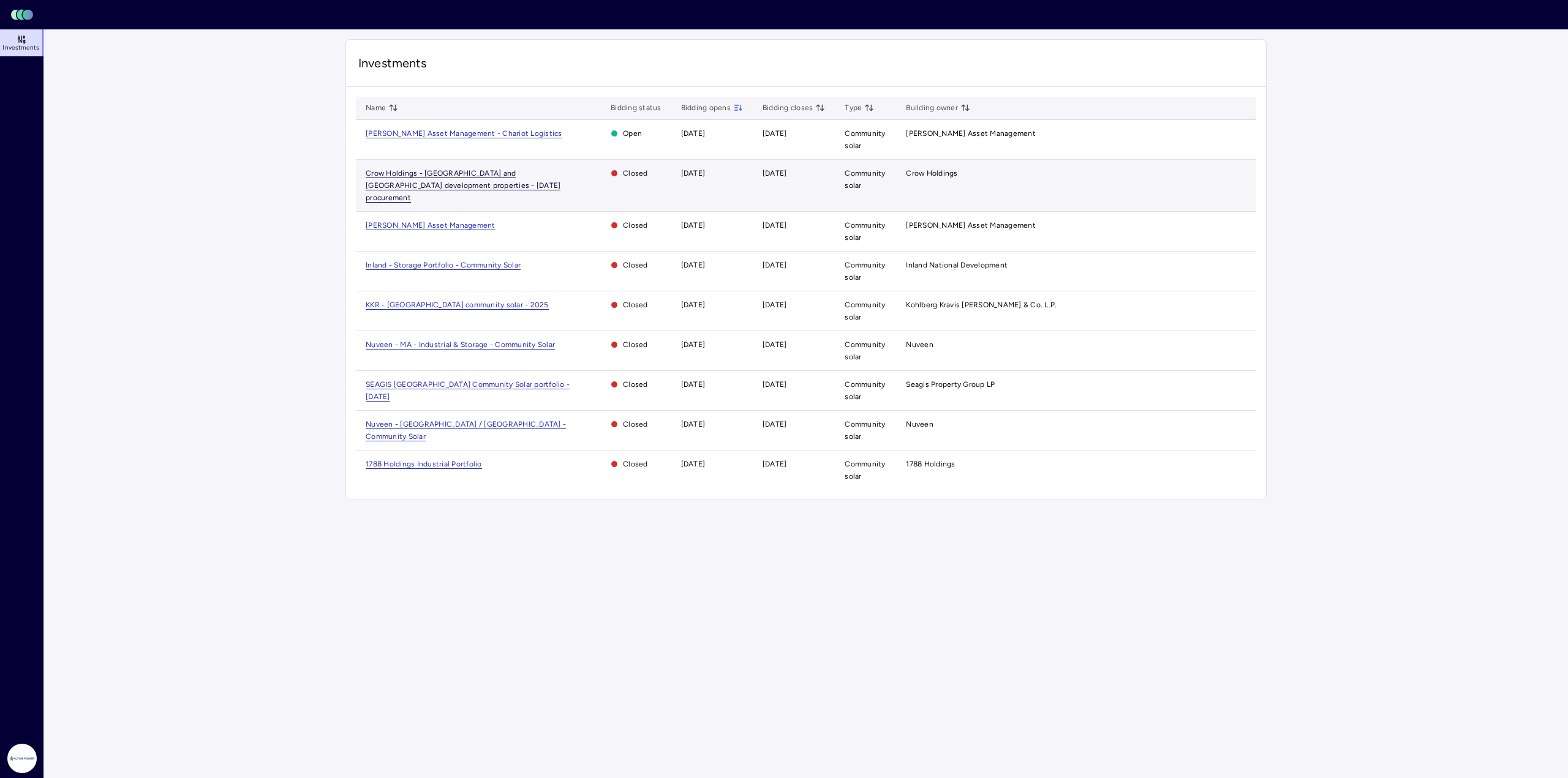 click on "Crow Holdings - [GEOGRAPHIC_DATA] and [GEOGRAPHIC_DATA] development properties - [DATE] procurement" at bounding box center (463, 185) 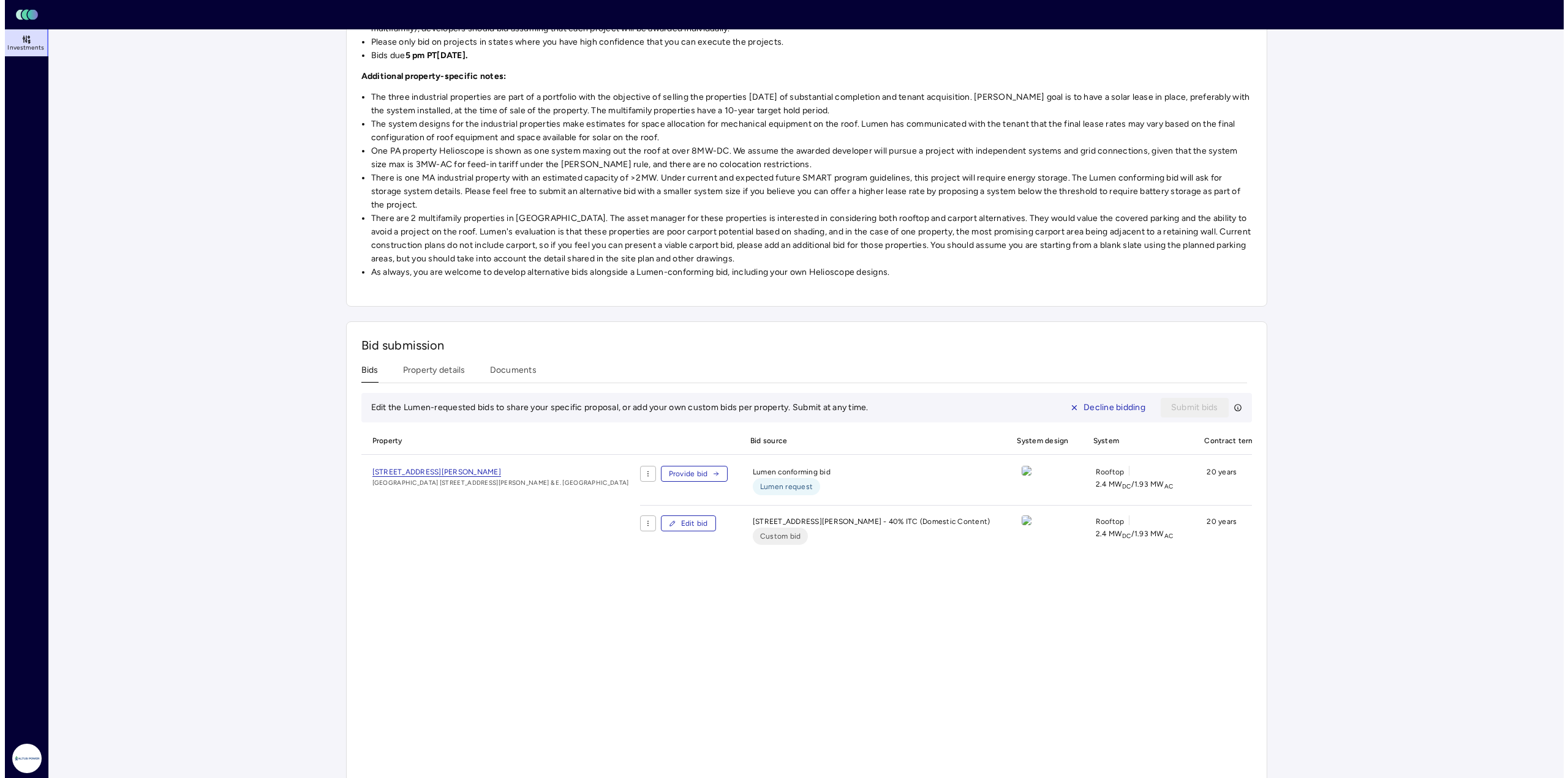 scroll, scrollTop: 367, scrollLeft: 0, axis: vertical 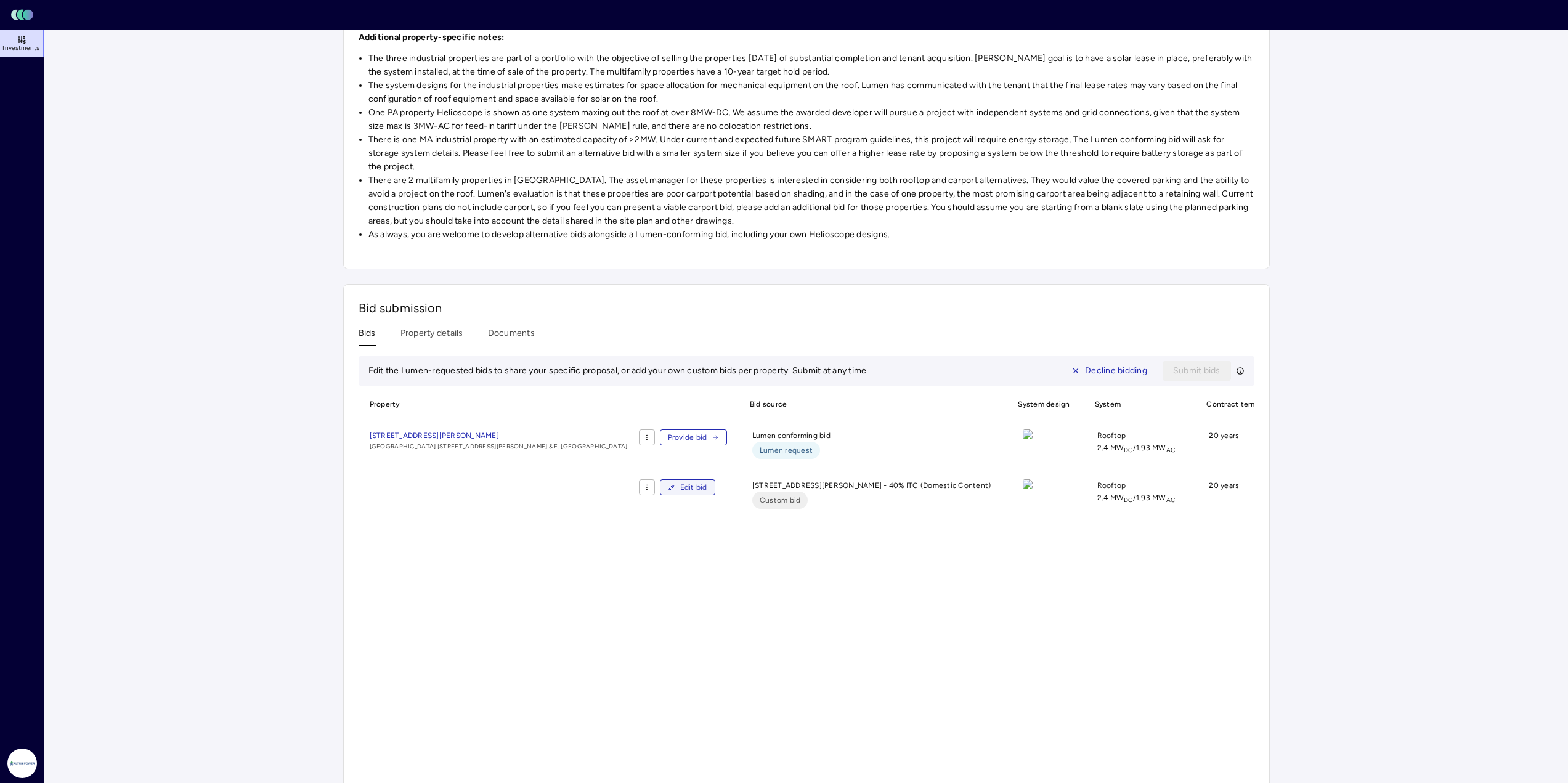 click on "Edit bid" at bounding box center [694, 487] 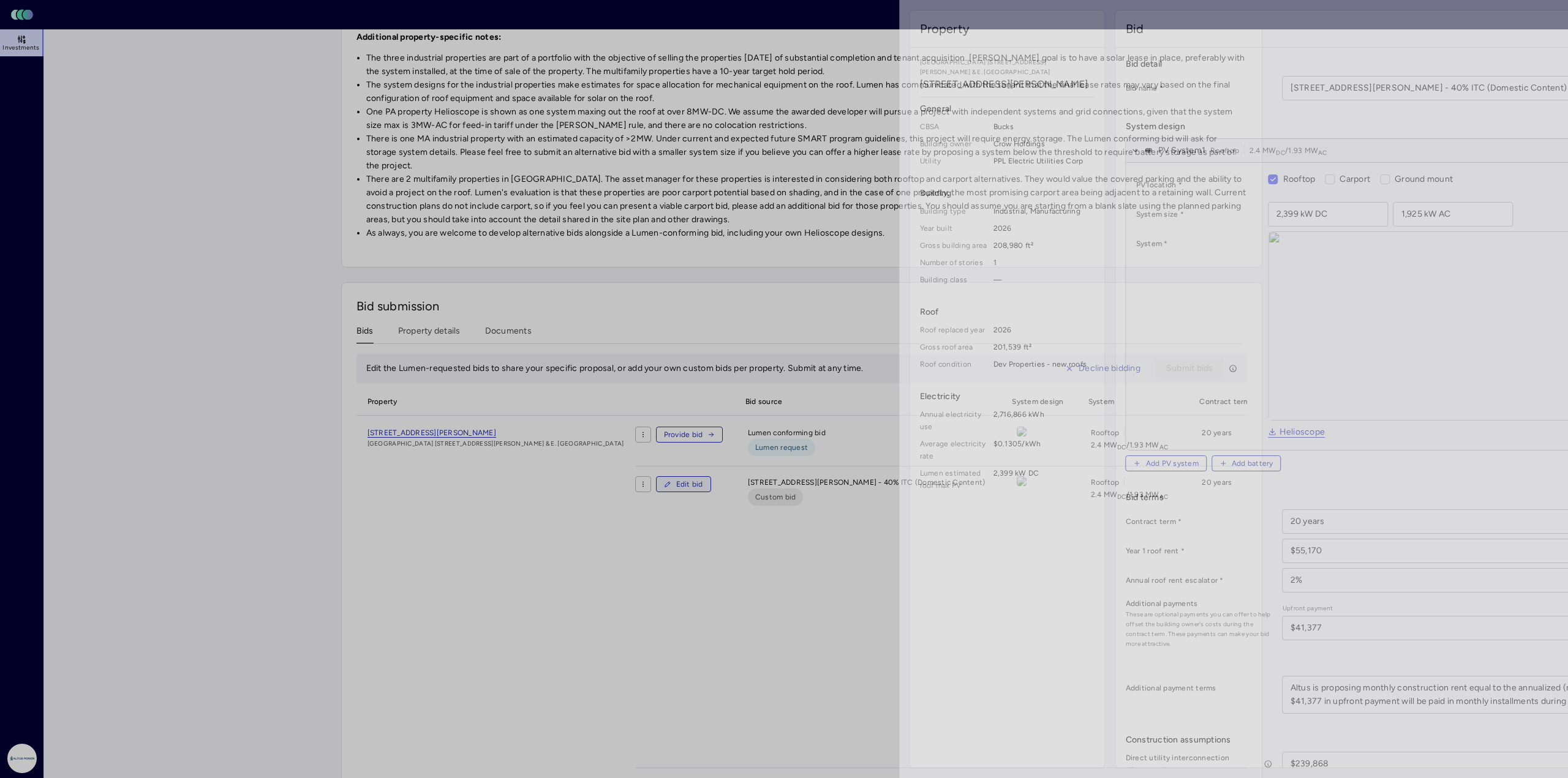 type on "x" 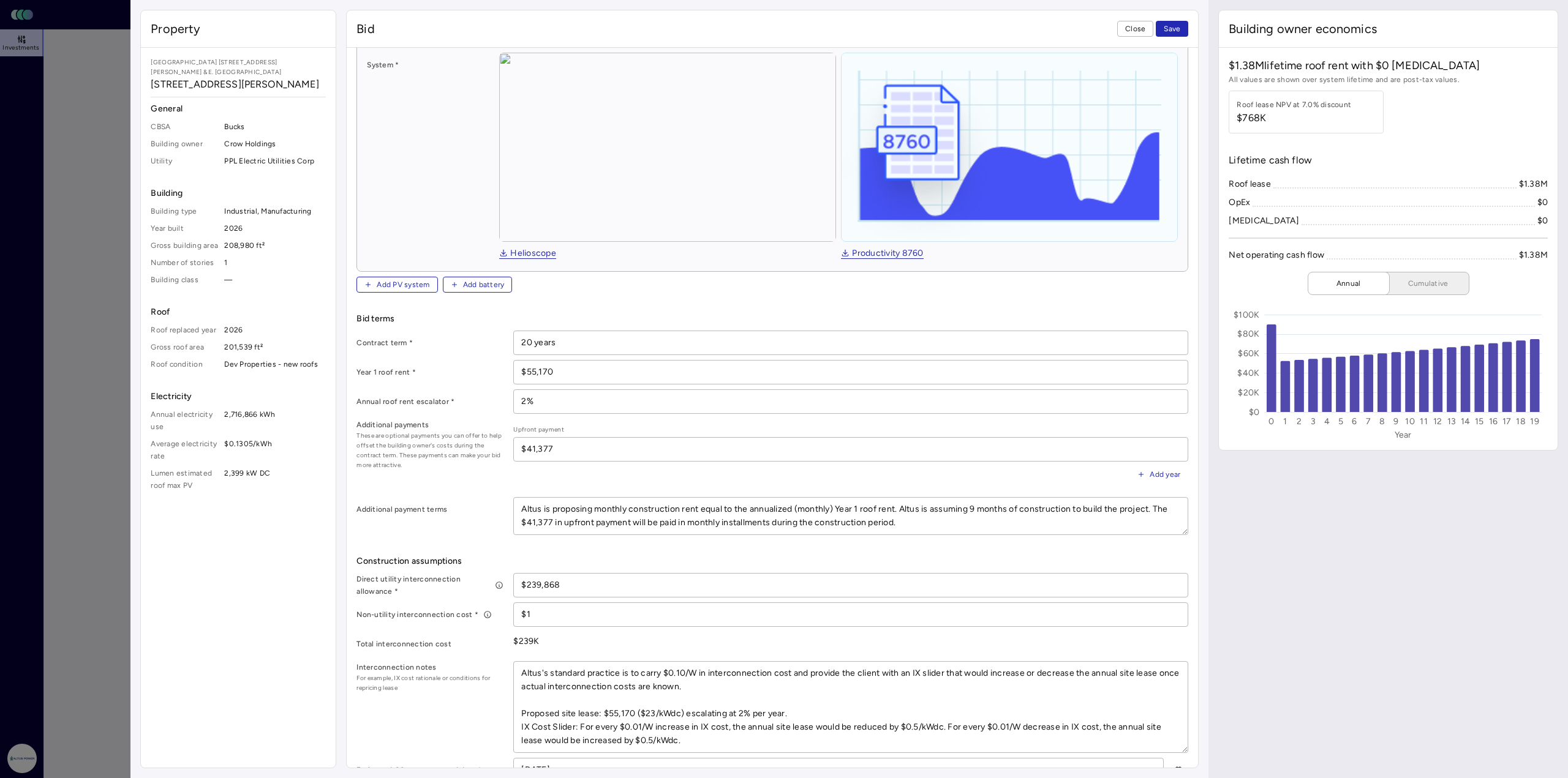 scroll, scrollTop: 184, scrollLeft: 0, axis: vertical 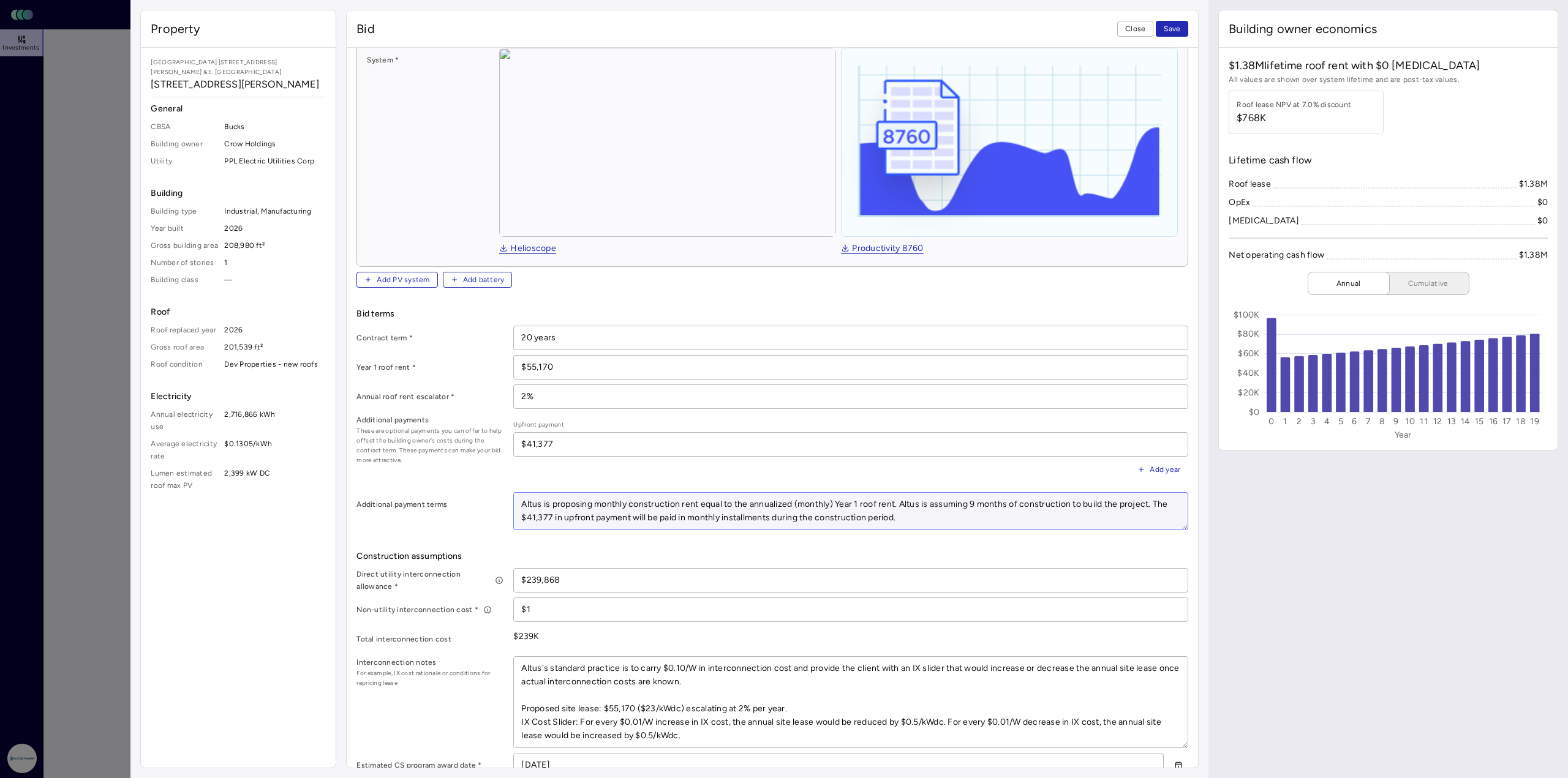 click on "Altus is proposing monthly construction rent equal to the annualized (monthly) Year 1 roof rent. Altus is assuming 9 months of construction to build the project. The $41,377 in upfront payment will be paid in monthly installments during the construction period." at bounding box center [851, 511] 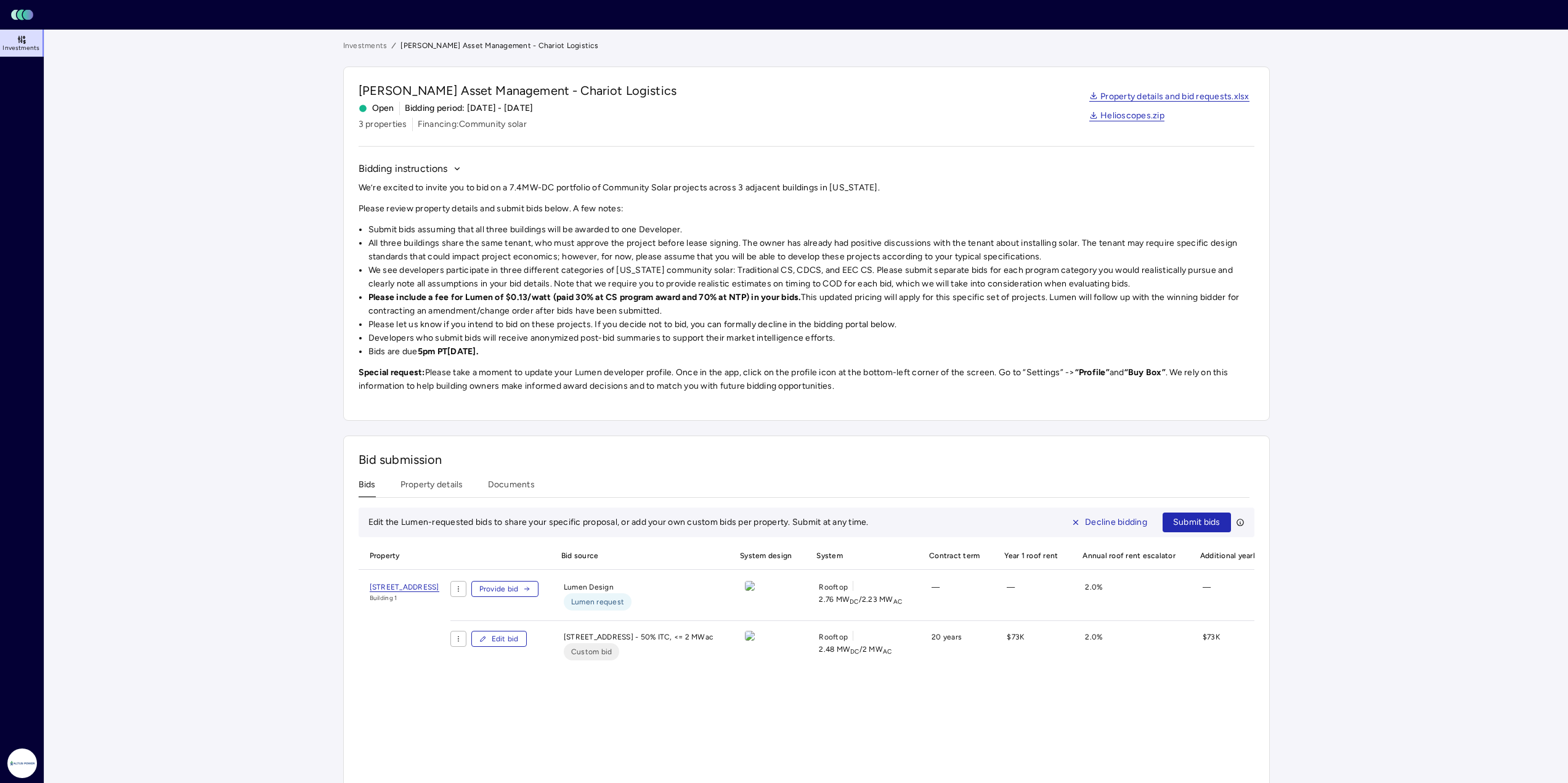 scroll, scrollTop: 0, scrollLeft: 0, axis: both 